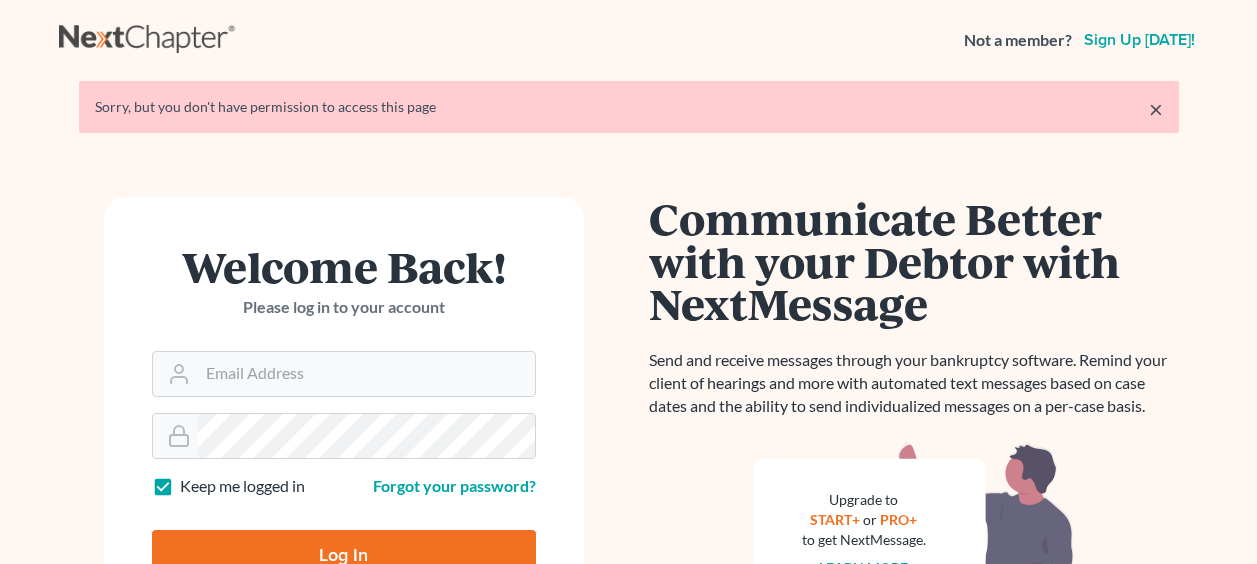 scroll, scrollTop: 0, scrollLeft: 0, axis: both 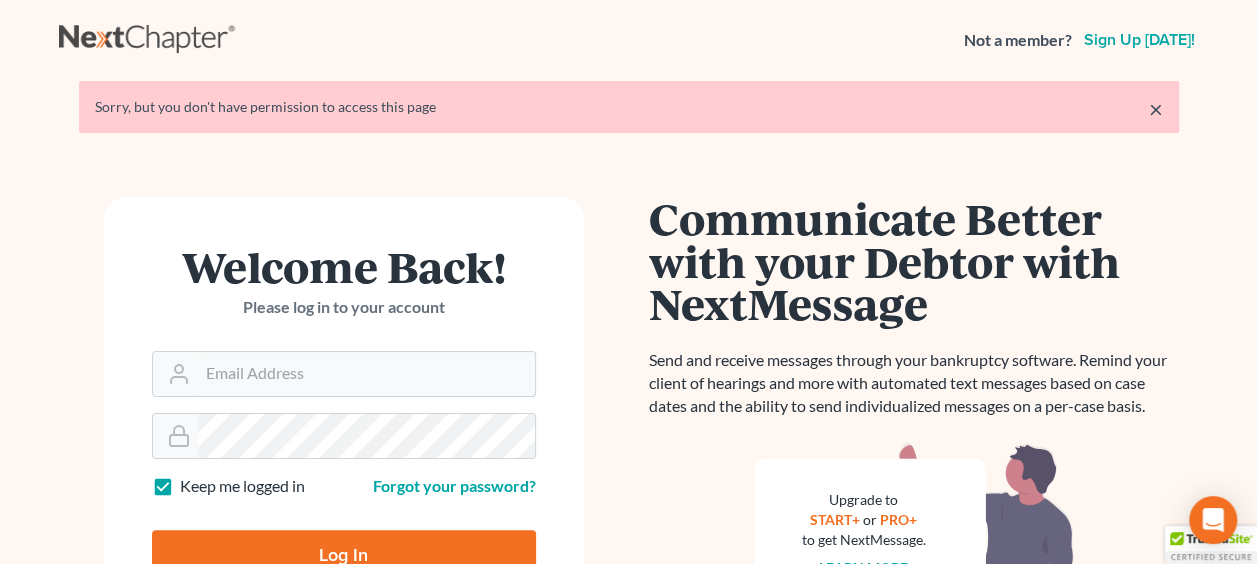 type on "[PERSON_NAME][EMAIL_ADDRESS][DOMAIN_NAME]" 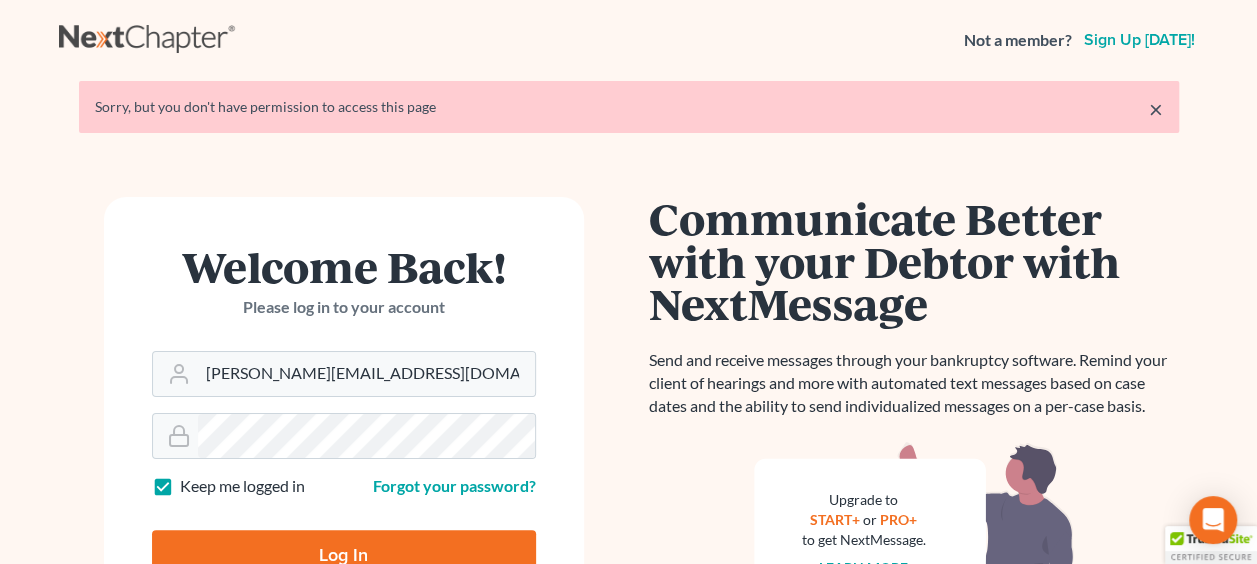 click on "Log In" at bounding box center (344, 555) 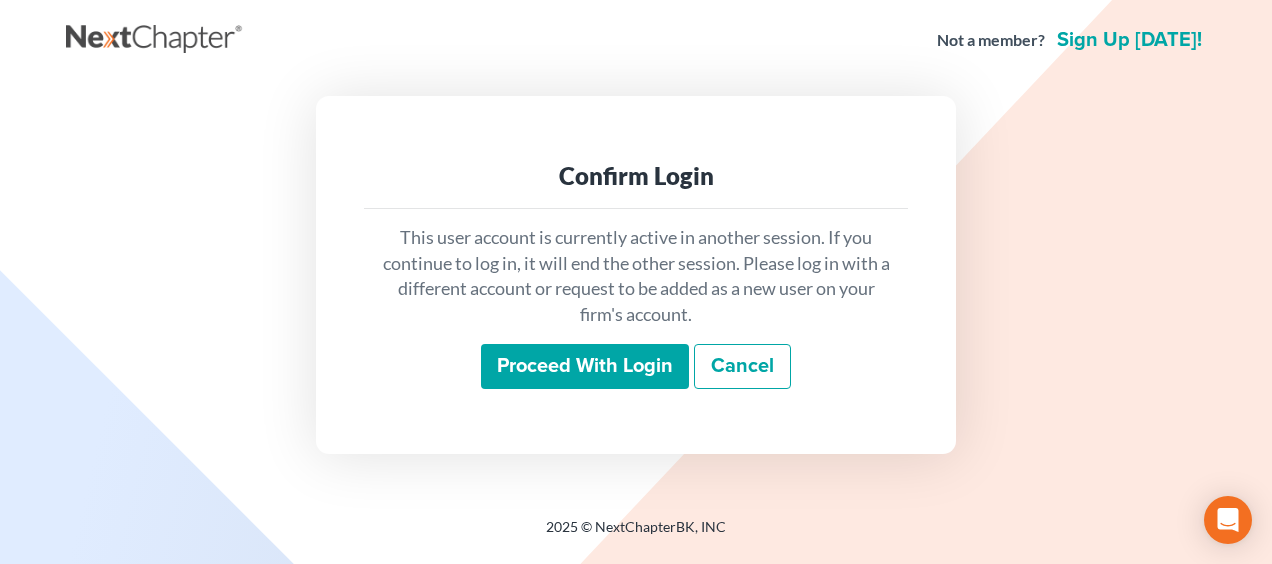 scroll, scrollTop: 0, scrollLeft: 0, axis: both 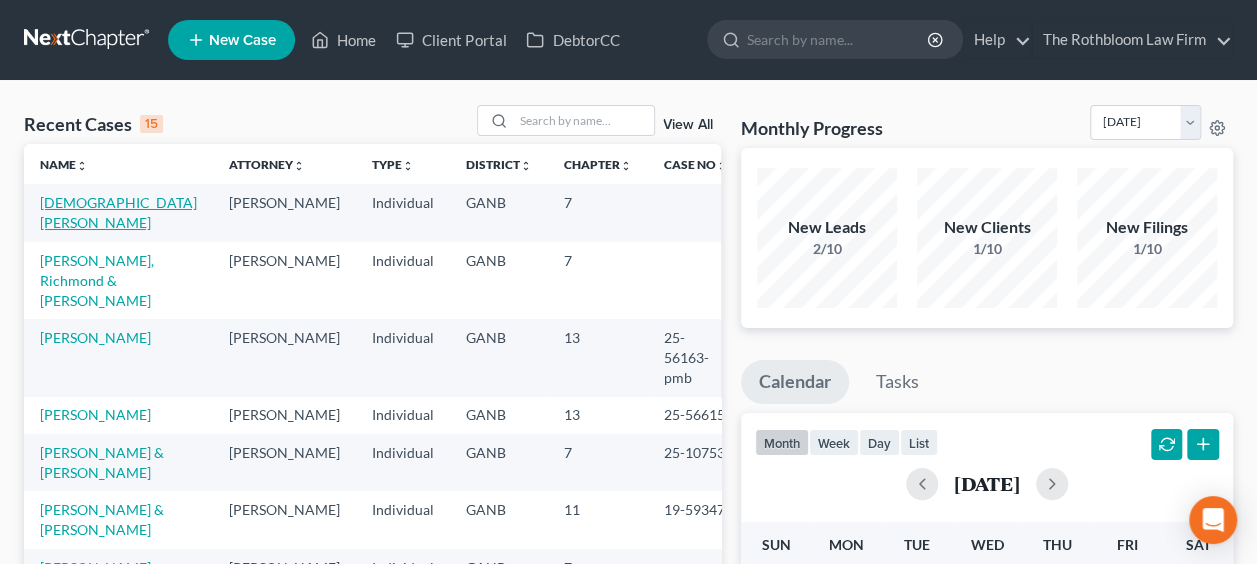click on "[DEMOGRAPHIC_DATA][PERSON_NAME]" at bounding box center (118, 212) 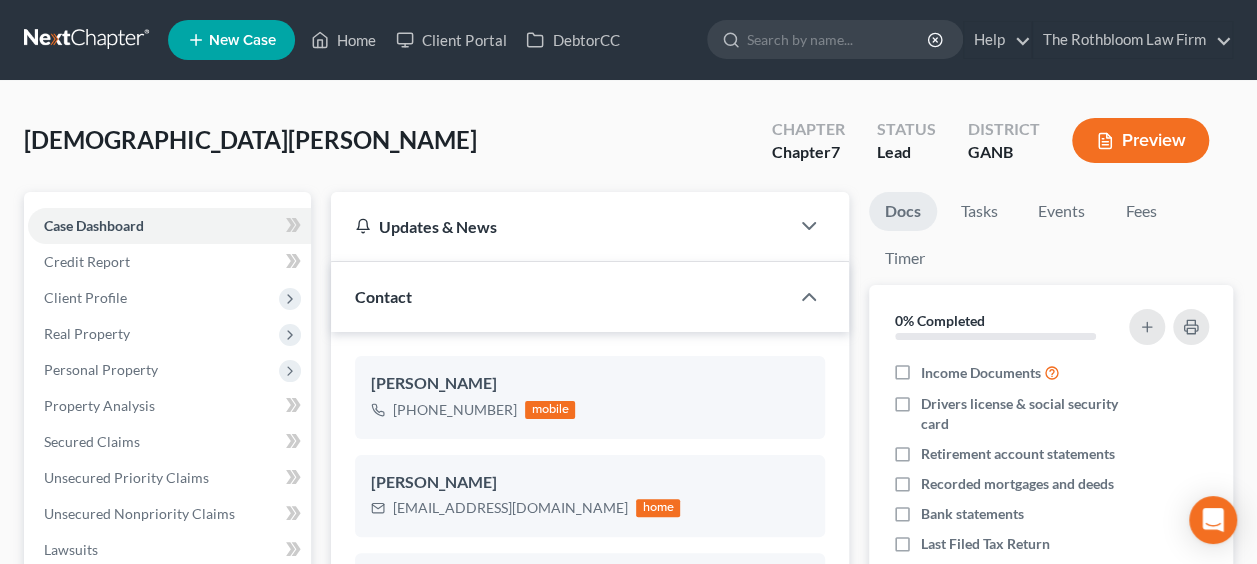 scroll, scrollTop: 474, scrollLeft: 0, axis: vertical 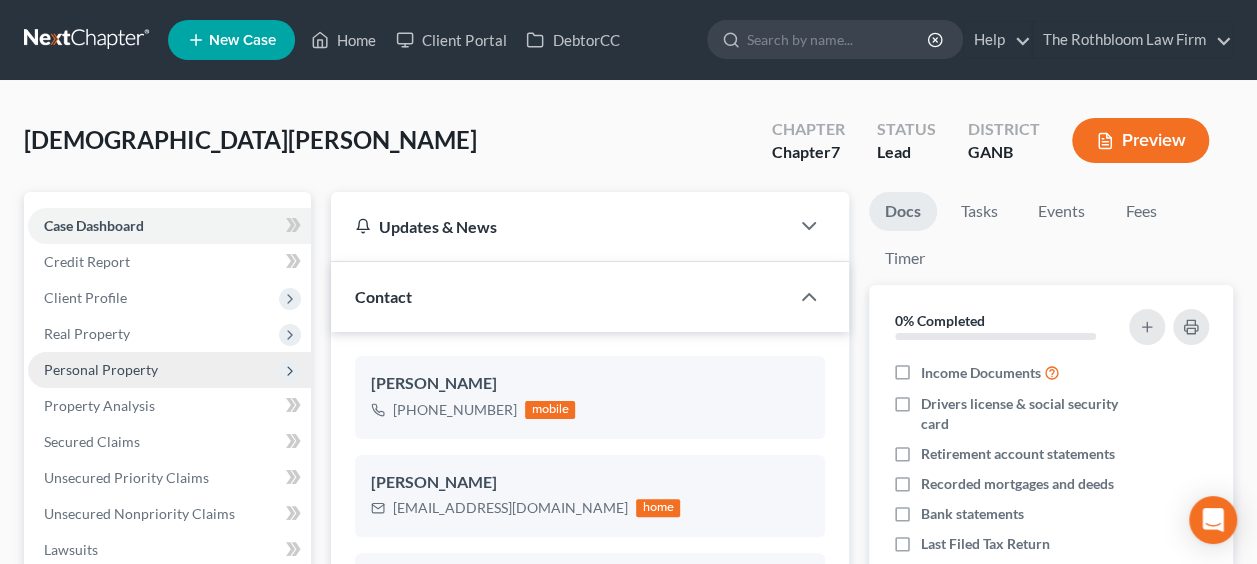 click on "Personal Property" at bounding box center [101, 369] 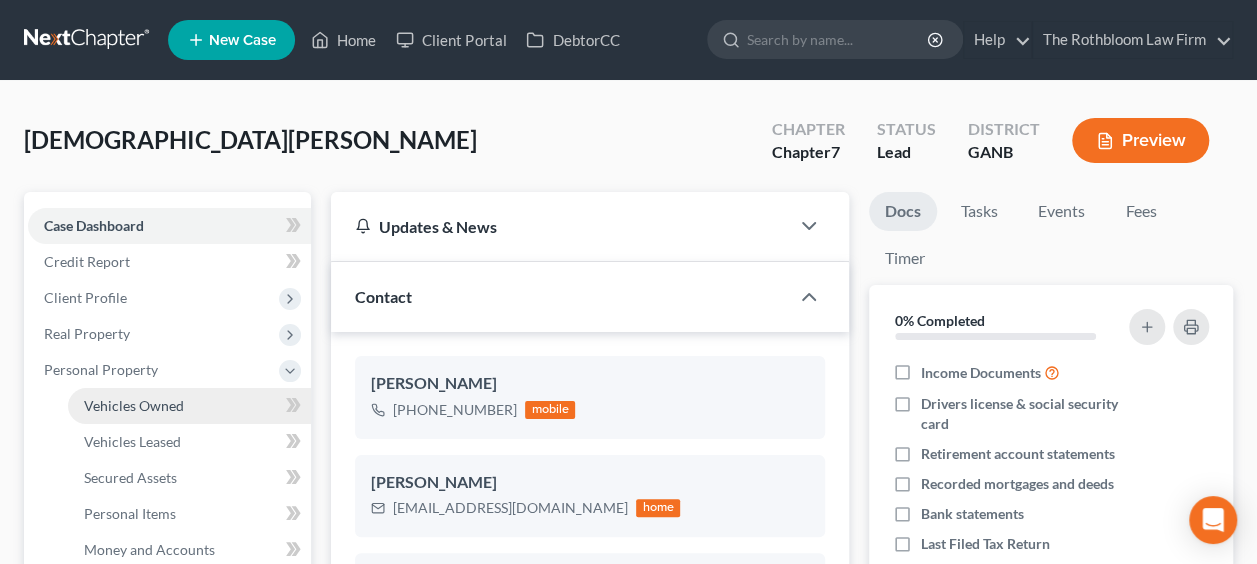 click on "Vehicles Owned" at bounding box center (134, 405) 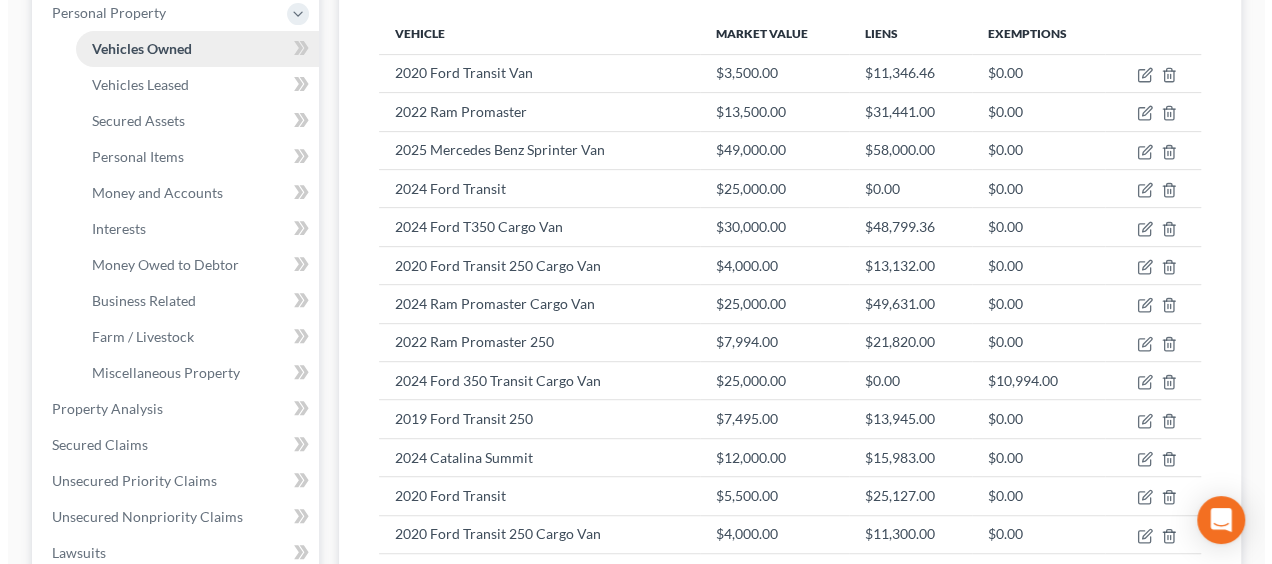scroll, scrollTop: 360, scrollLeft: 0, axis: vertical 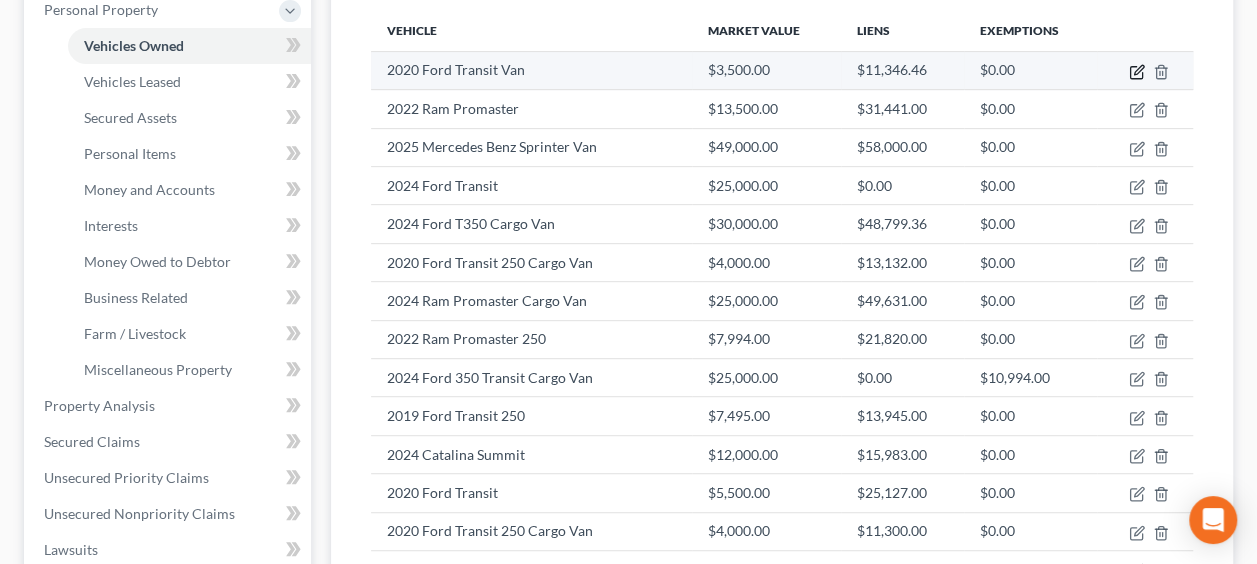 click 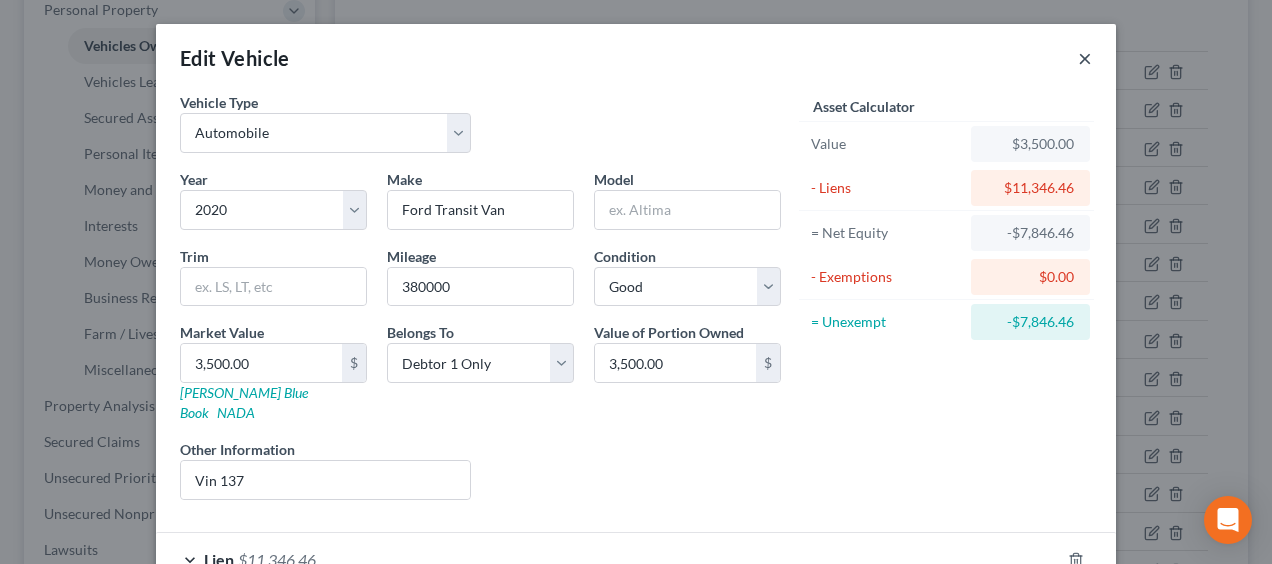 click on "×" at bounding box center (1085, 58) 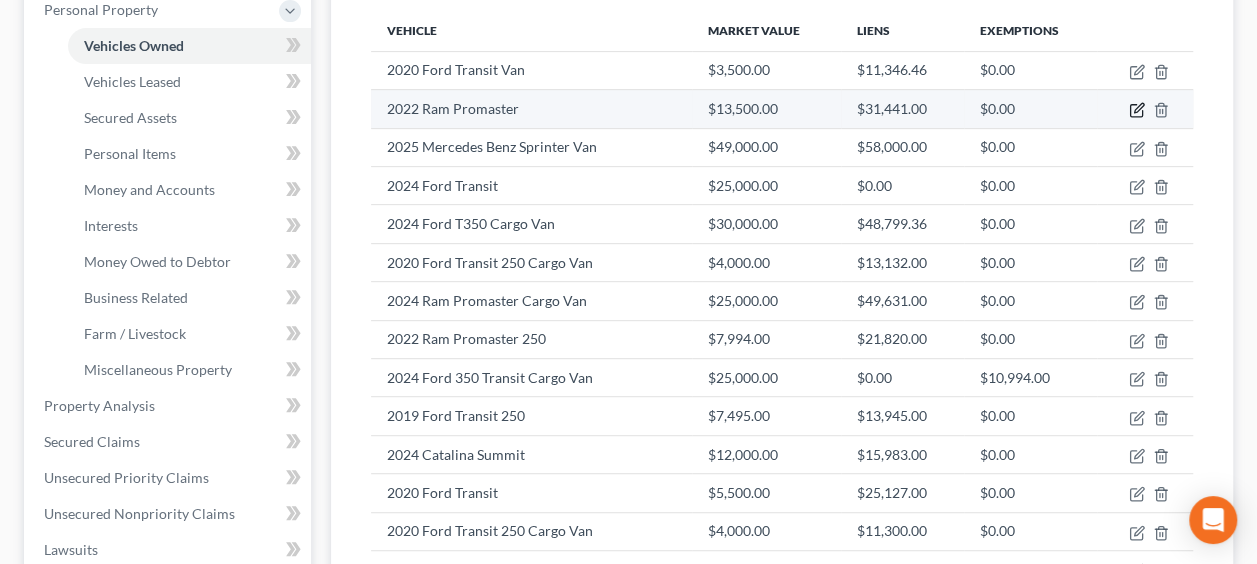 click 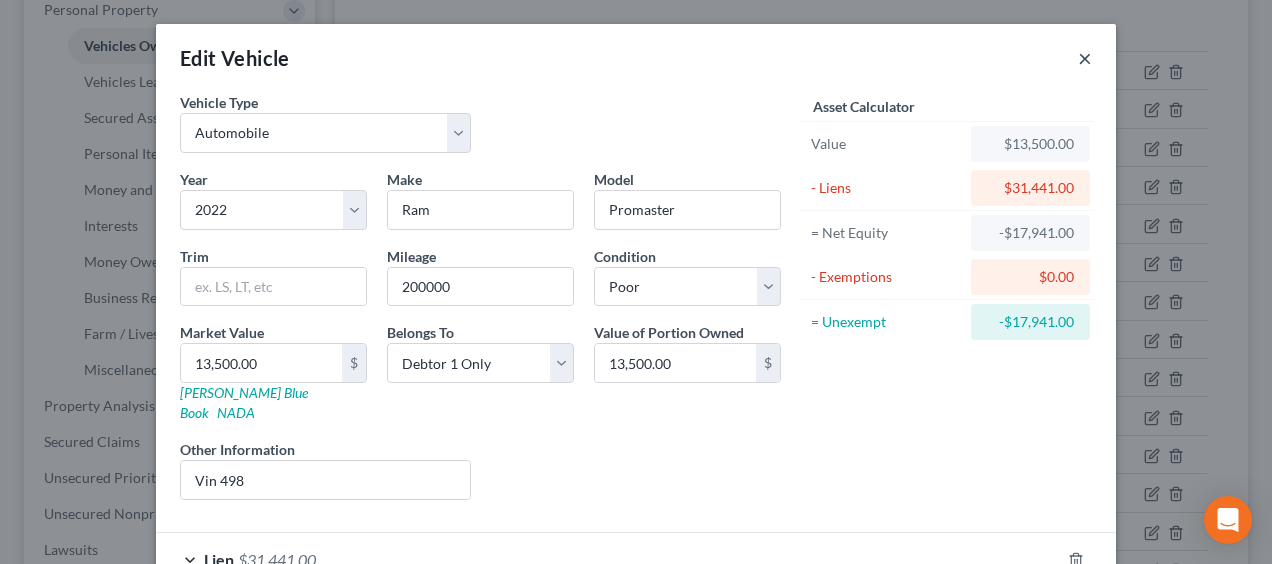 click on "×" at bounding box center [1085, 58] 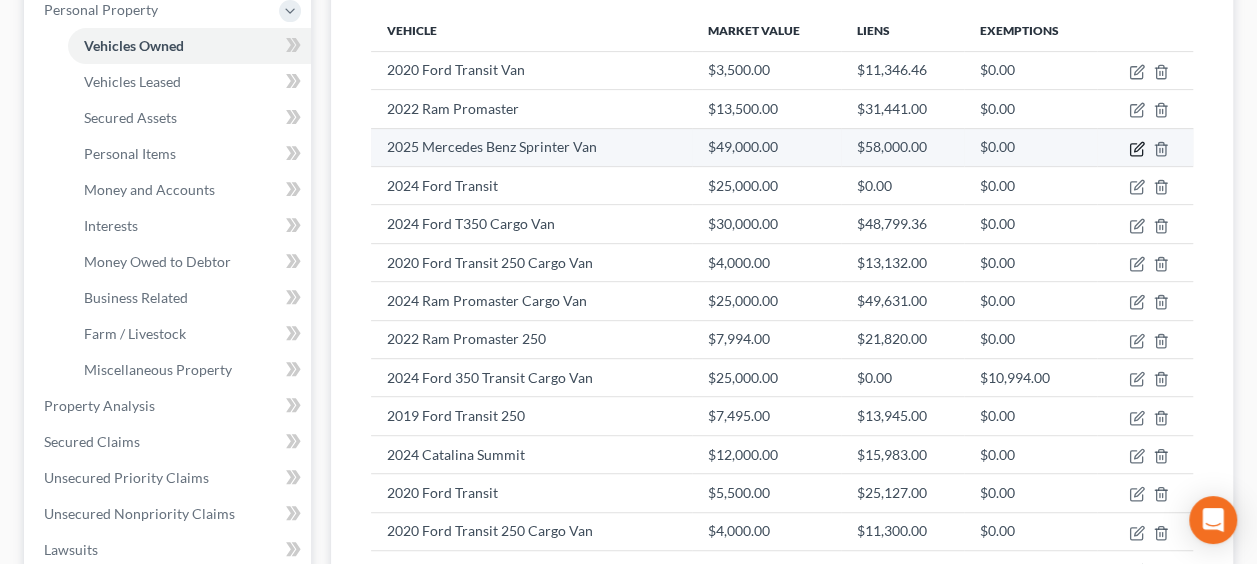 click 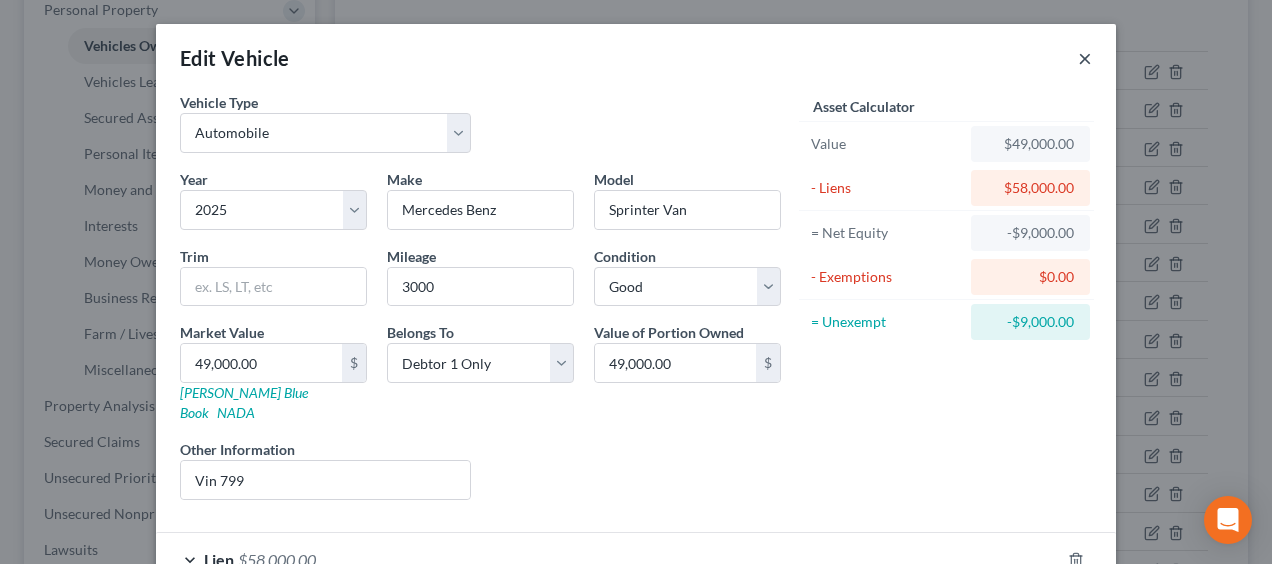 click on "Edit Vehicle ×" at bounding box center (636, 58) 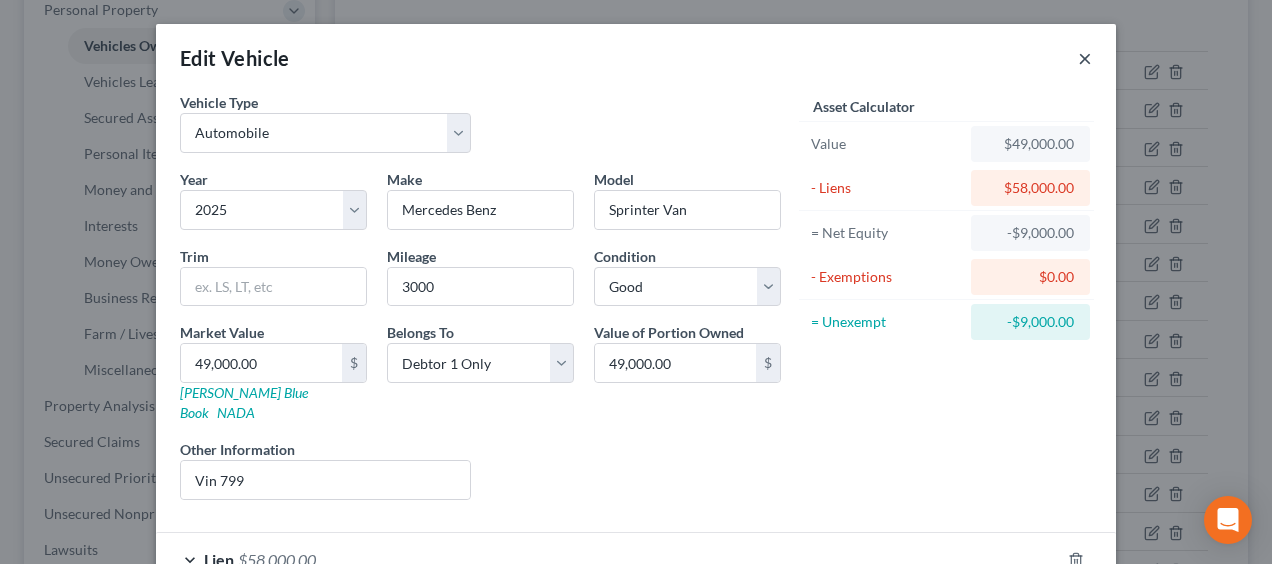 click on "×" at bounding box center (1085, 58) 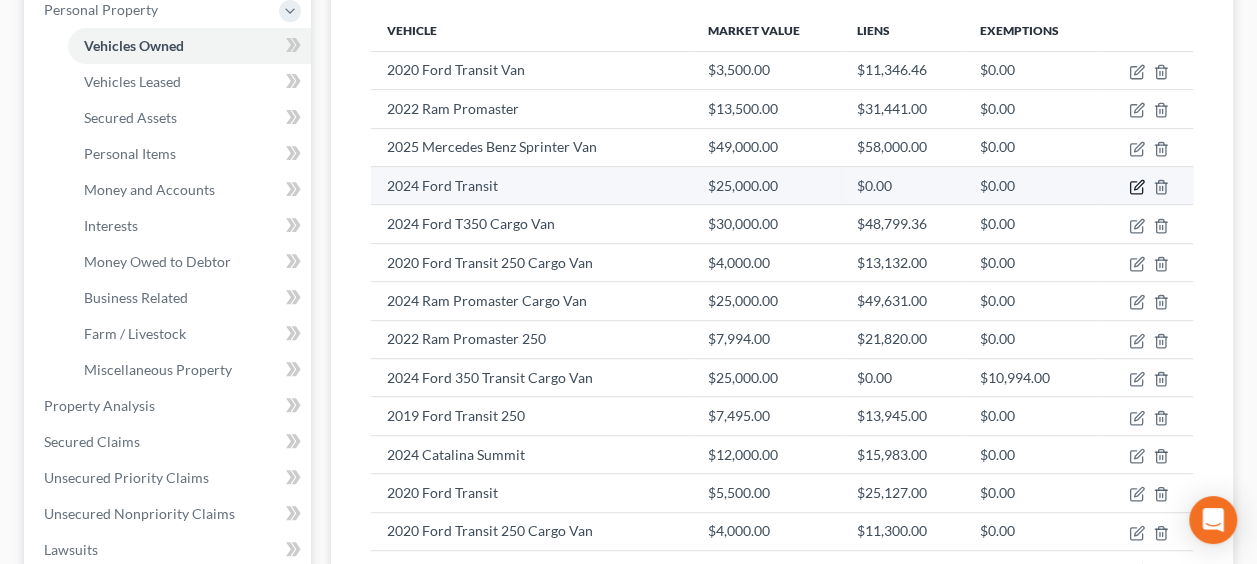 click 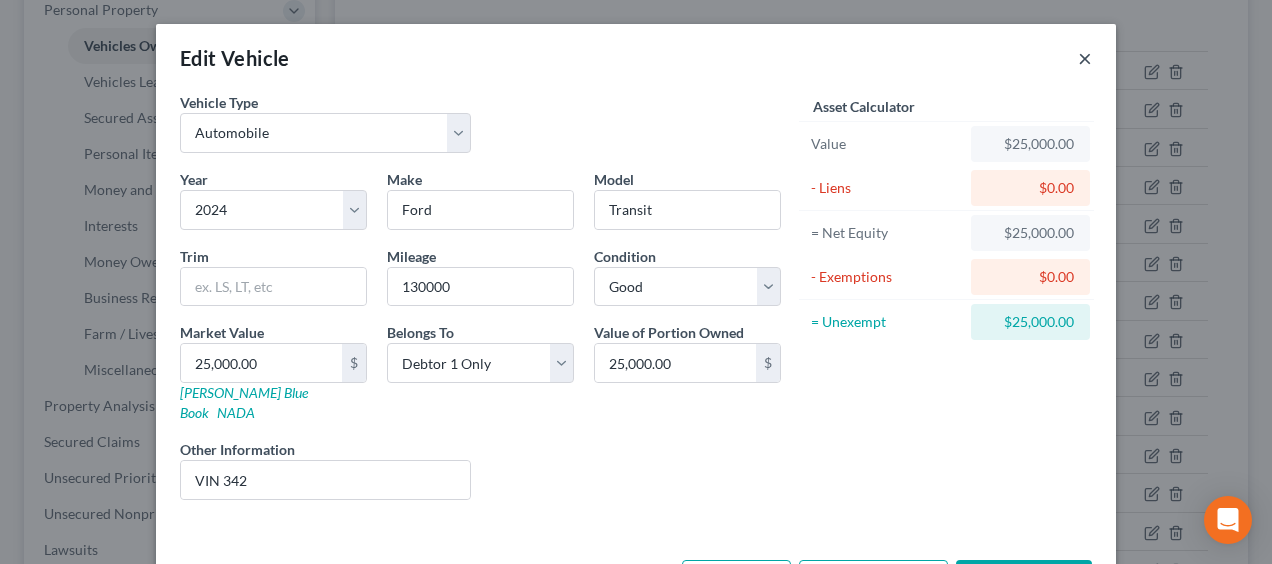 click on "×" at bounding box center (1085, 58) 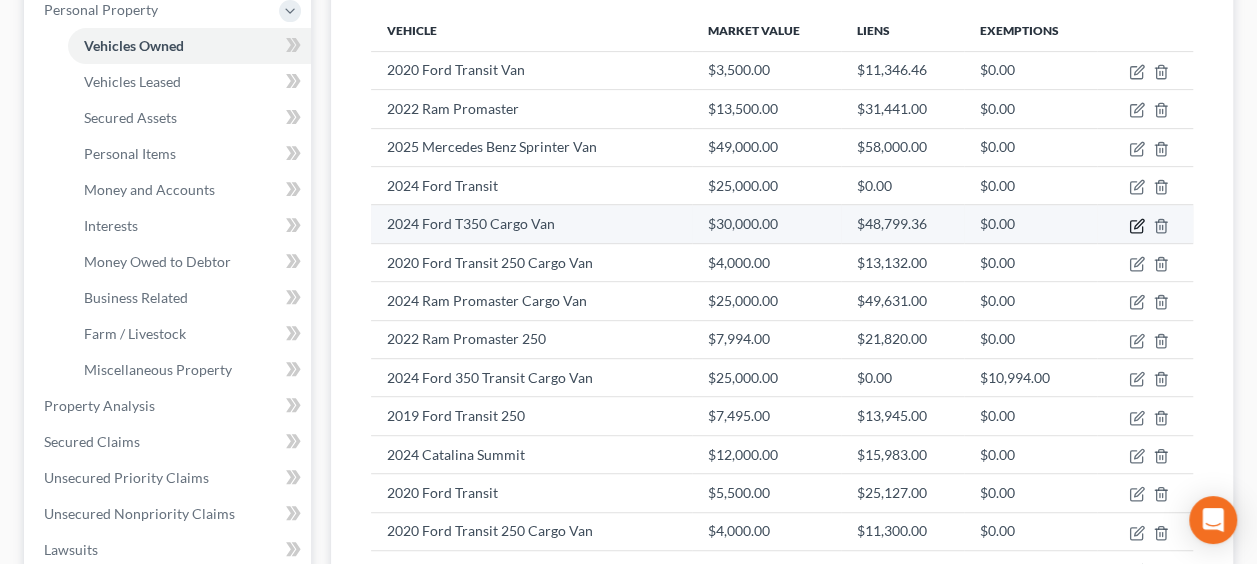click 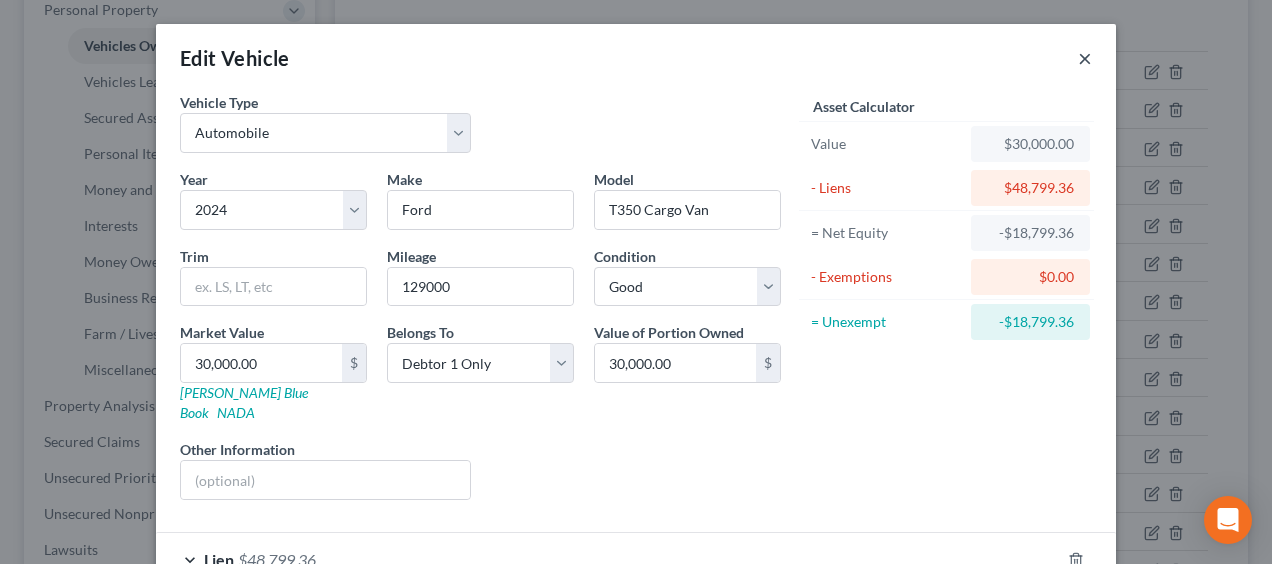 click on "×" at bounding box center [1085, 58] 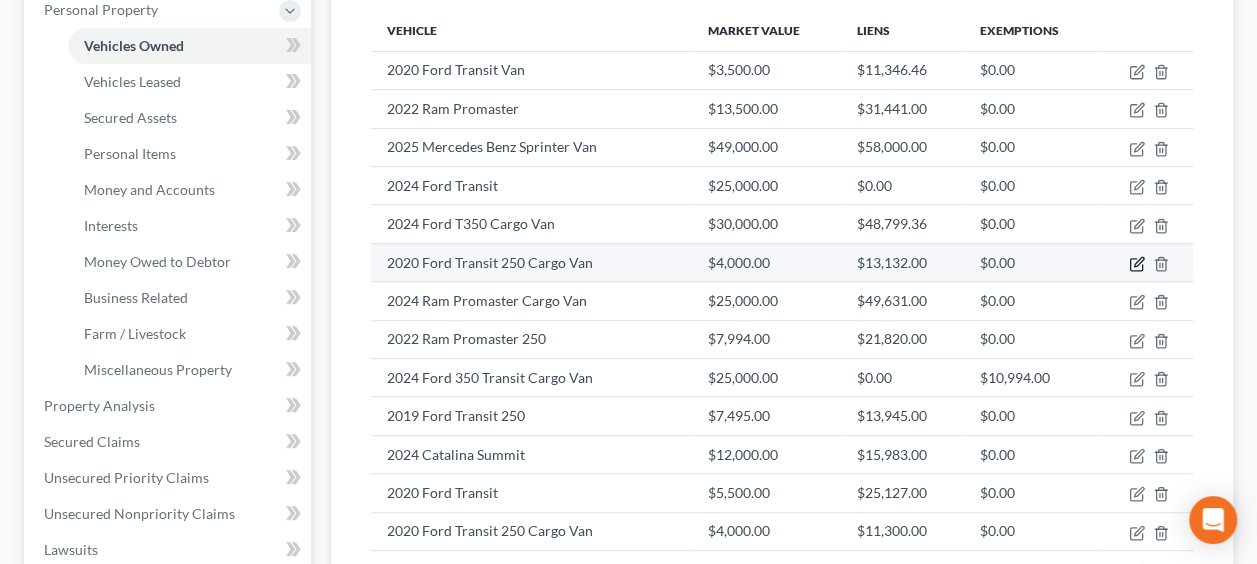 click 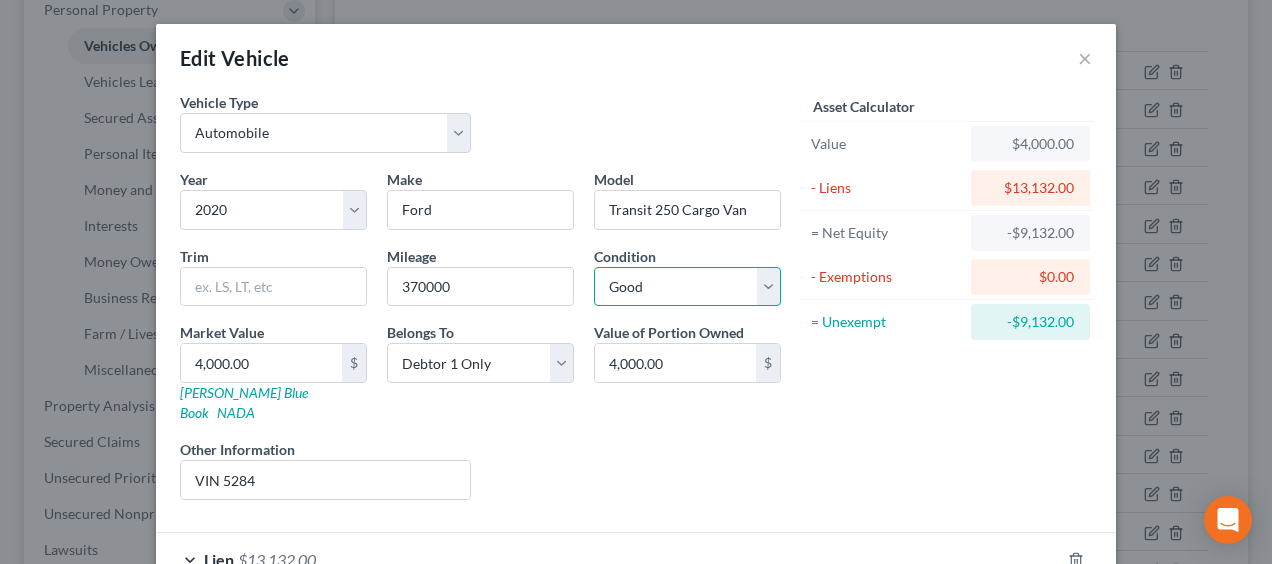 click on "Select Excellent Very Good Good Fair Poor" at bounding box center (687, 287) 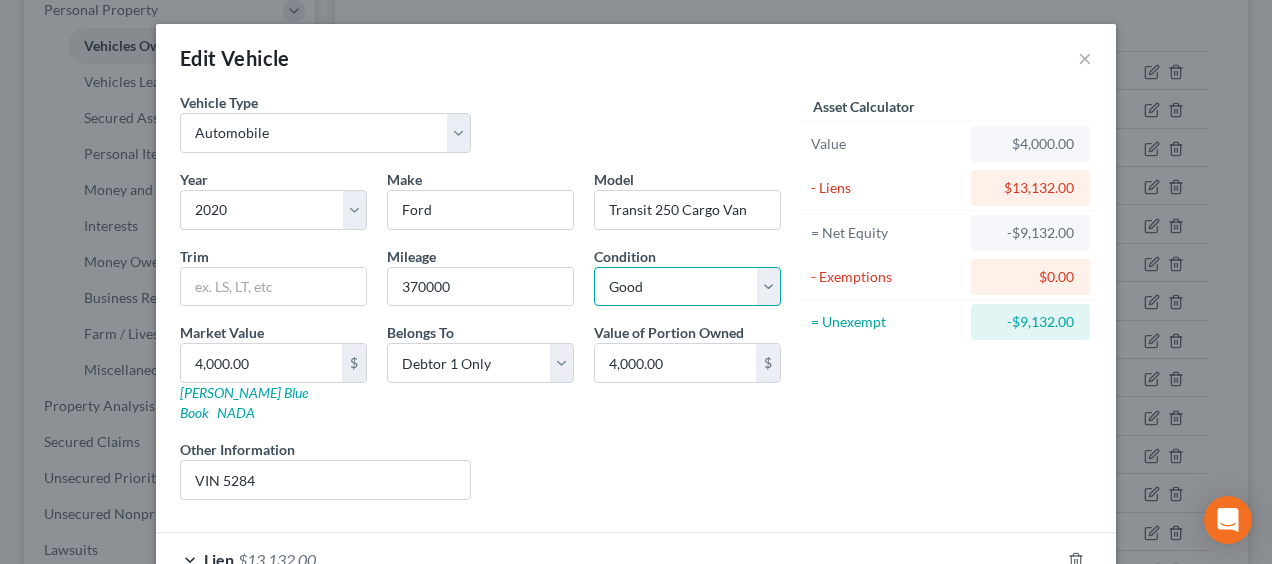 select on "3" 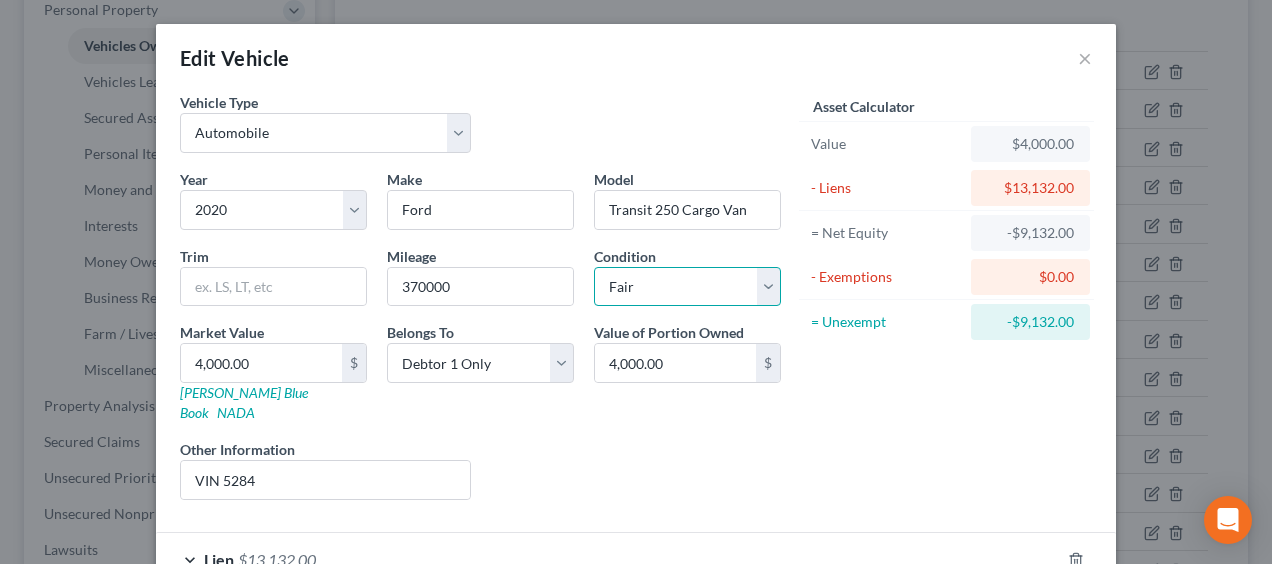click on "Select Excellent Very Good Good Fair Poor" at bounding box center [687, 287] 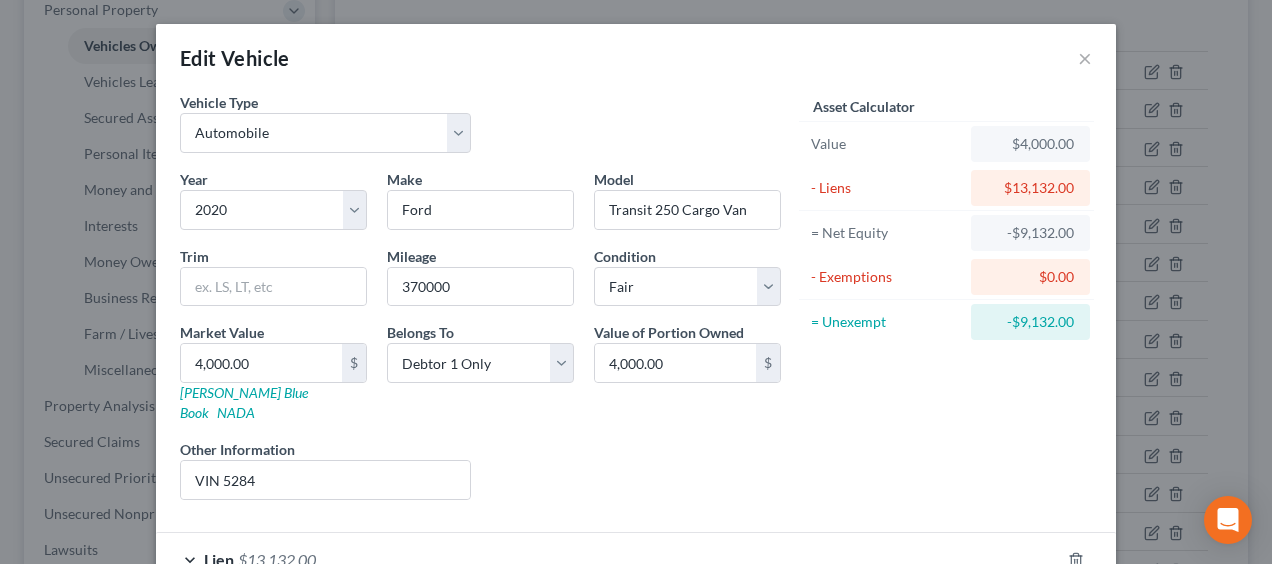 click on "Edit Vehicle ×" at bounding box center (636, 58) 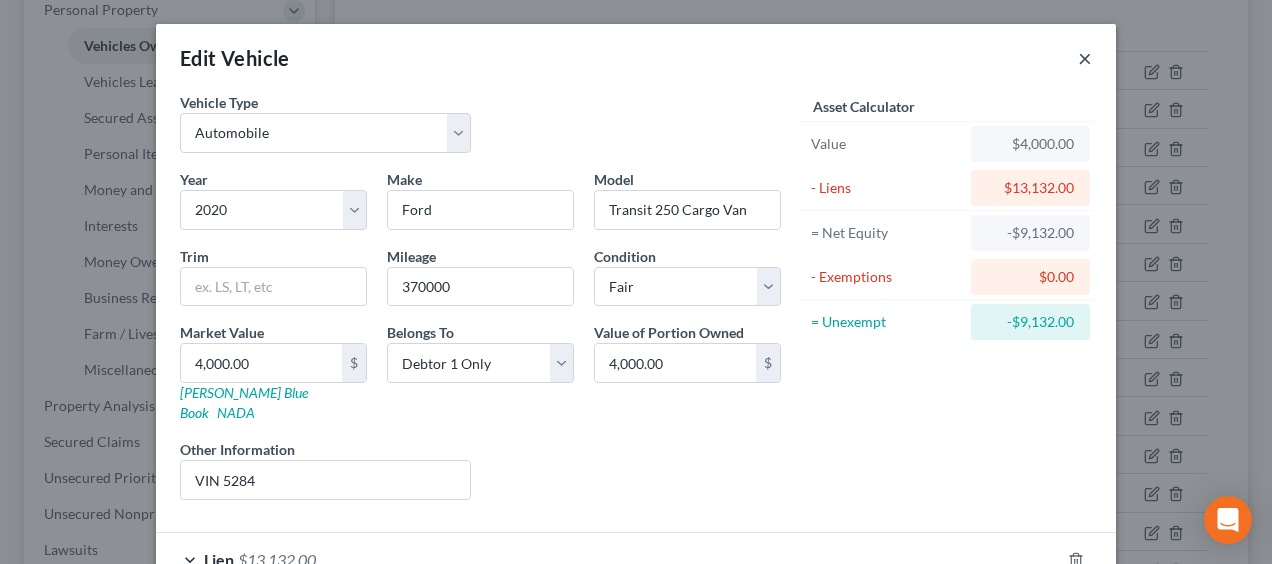 click on "×" at bounding box center [1085, 58] 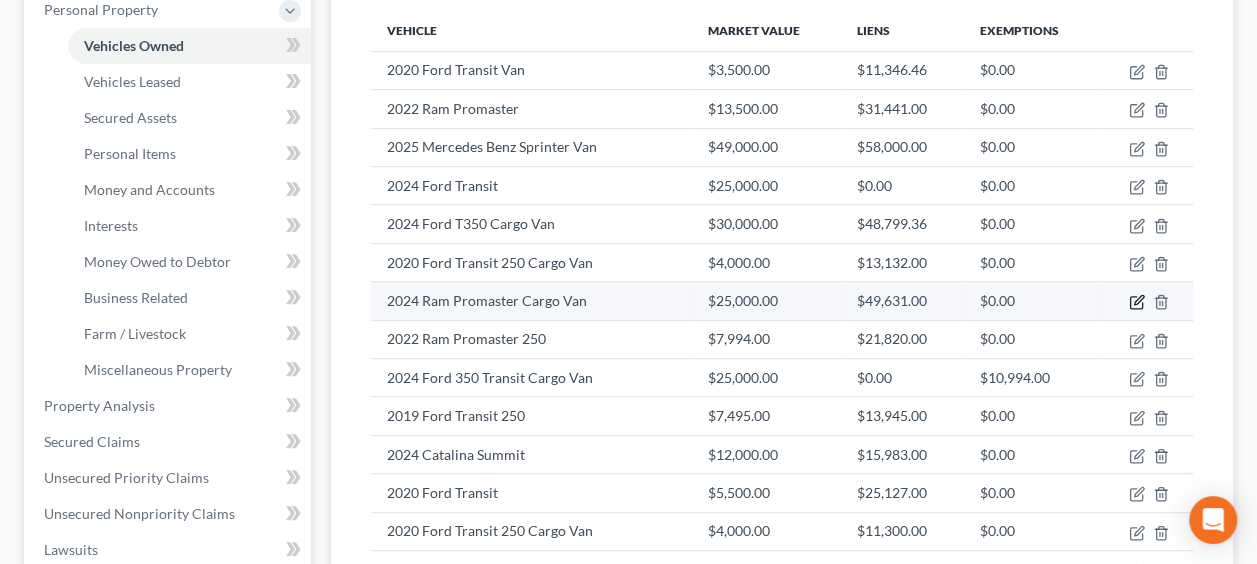 click 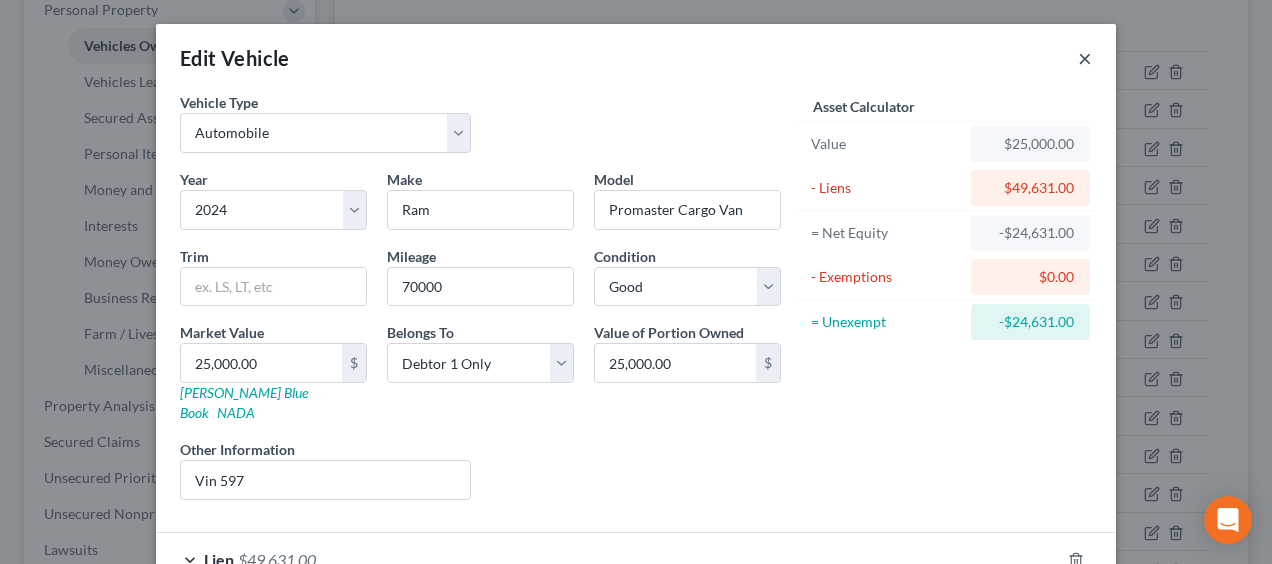 click on "×" at bounding box center (1085, 58) 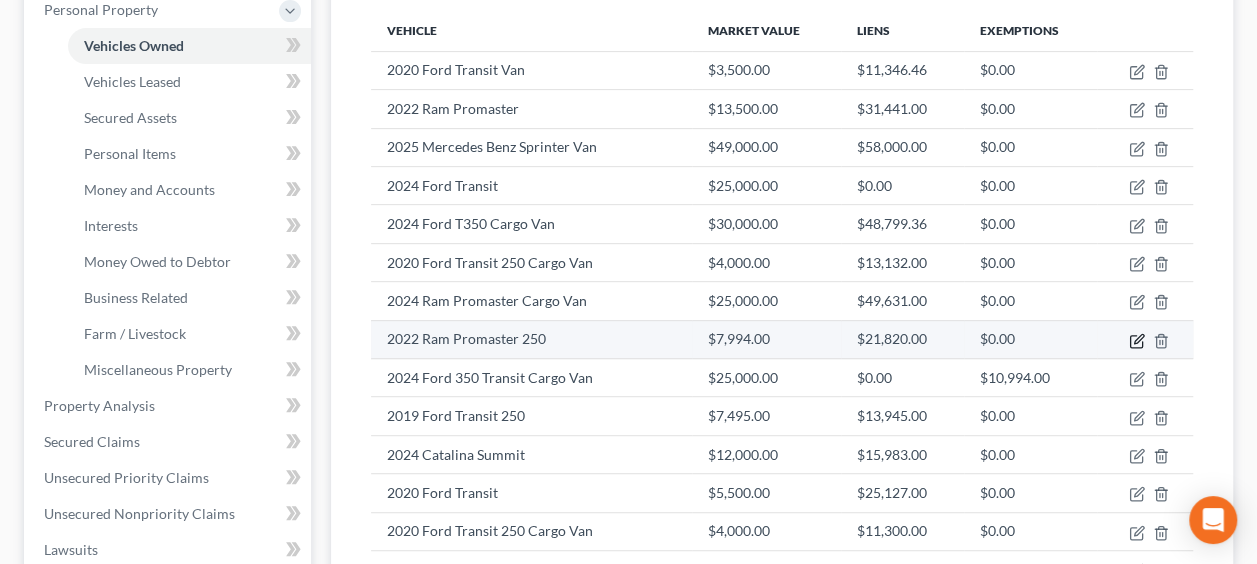 click 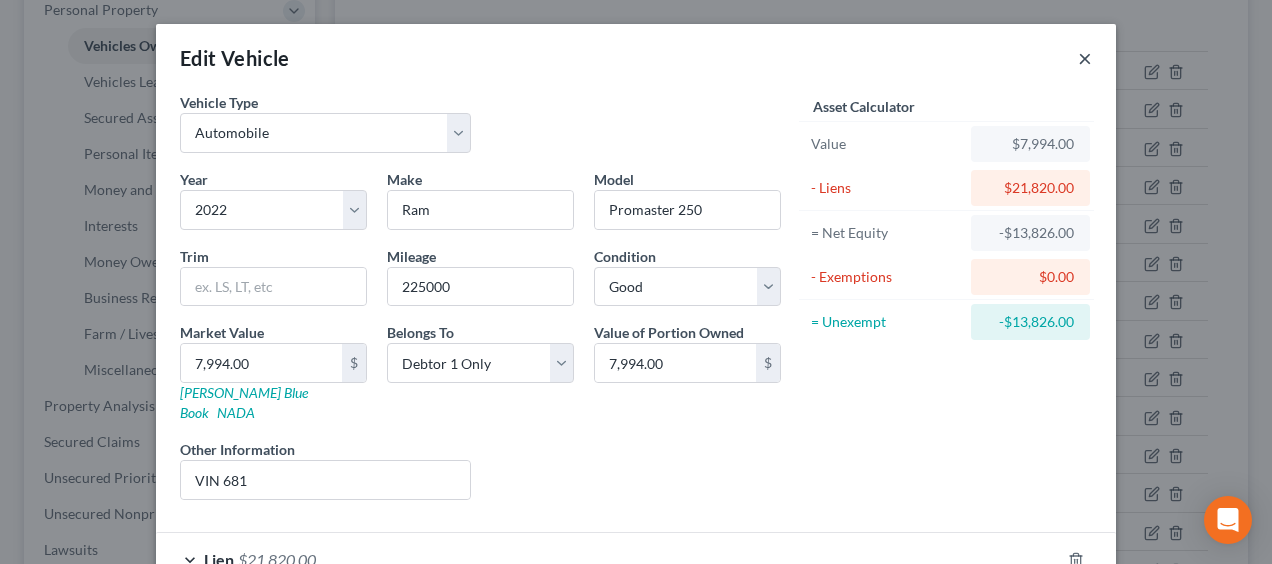 click on "×" at bounding box center (1085, 58) 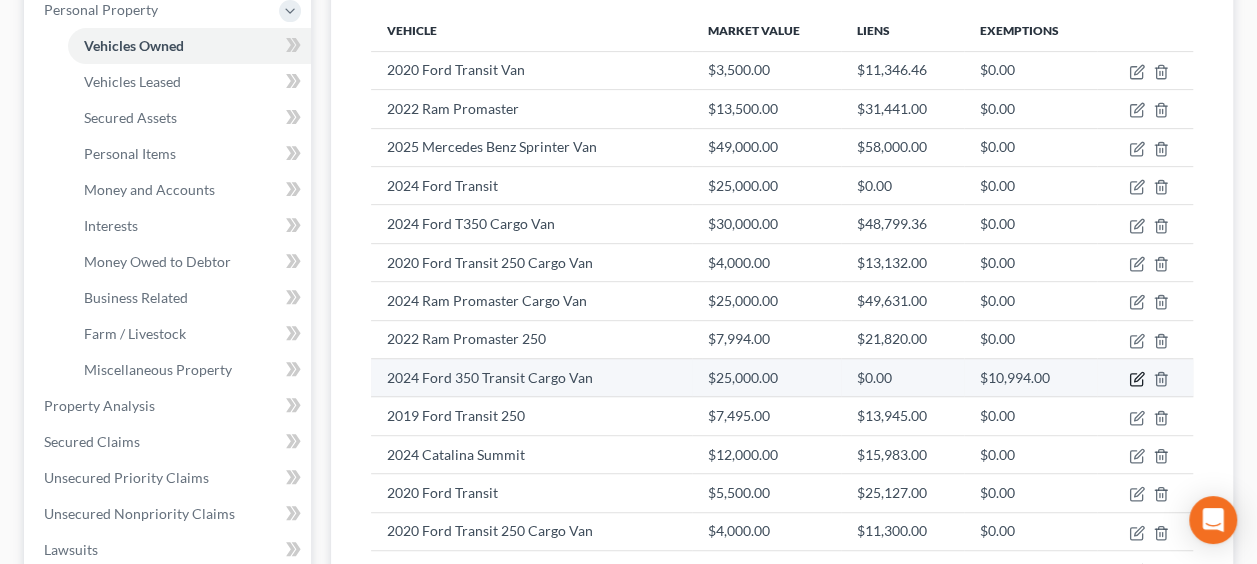 click 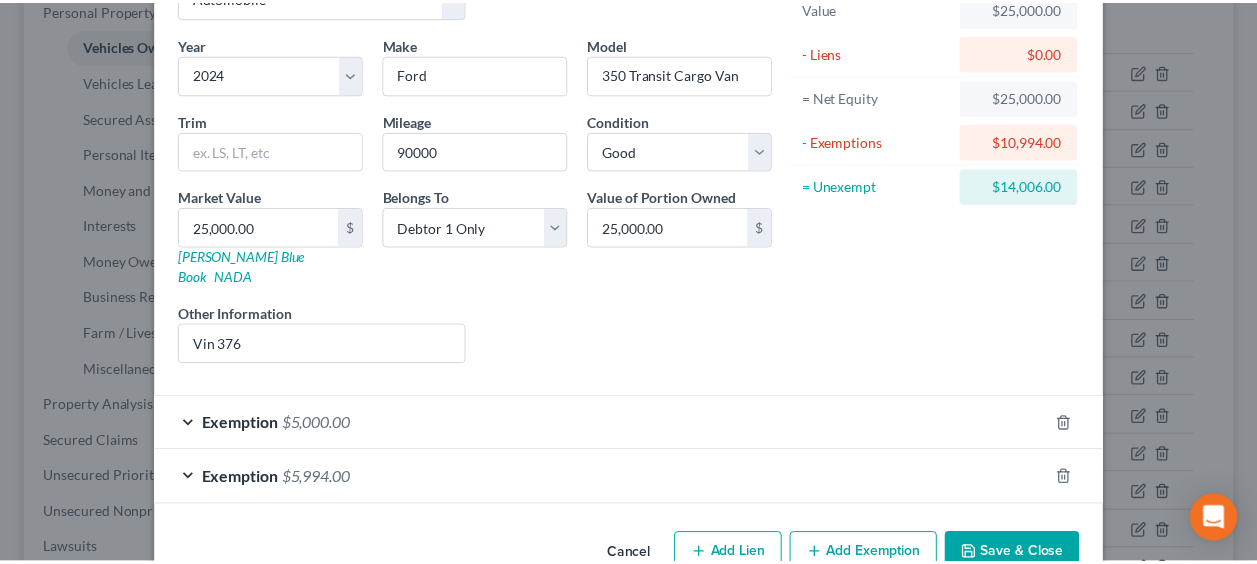 scroll, scrollTop: 140, scrollLeft: 0, axis: vertical 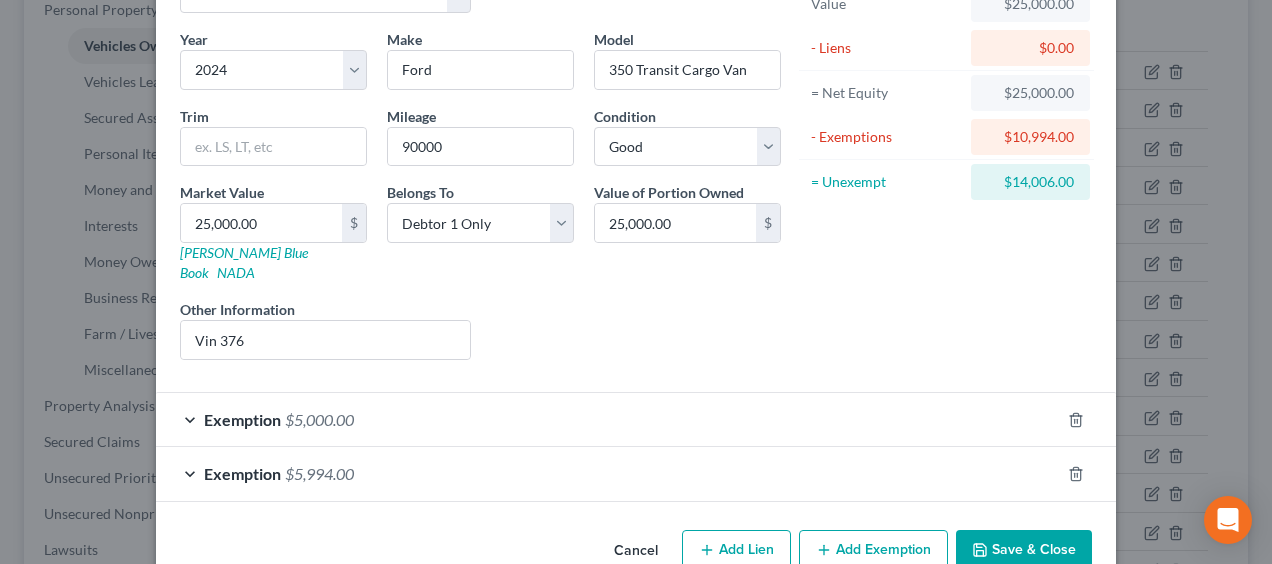 click on "Cancel" at bounding box center [636, 552] 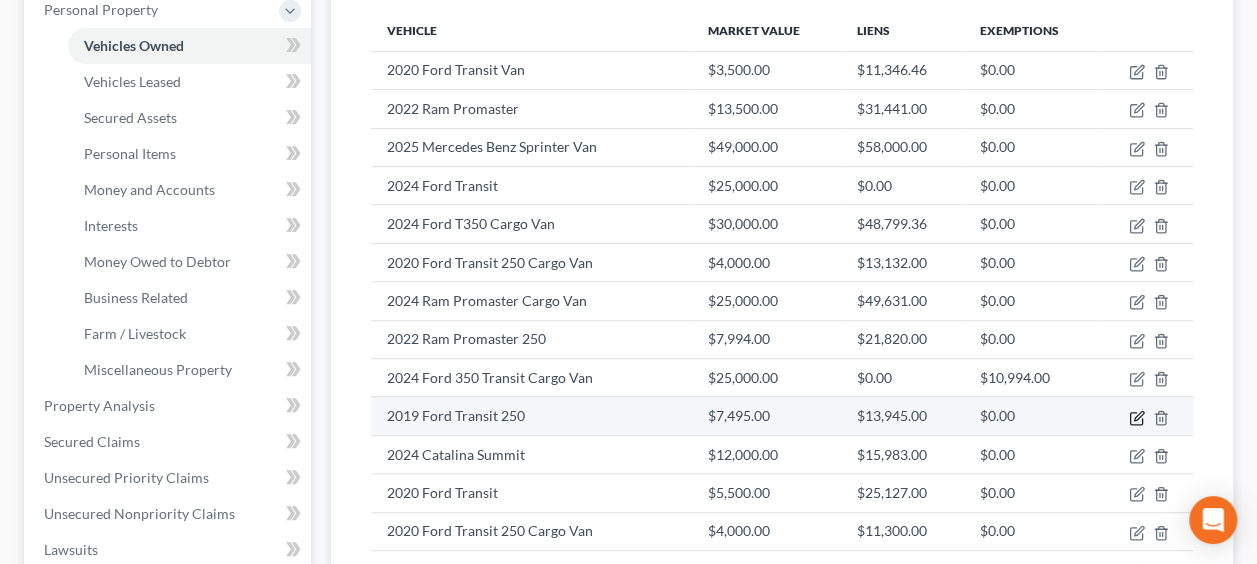 click 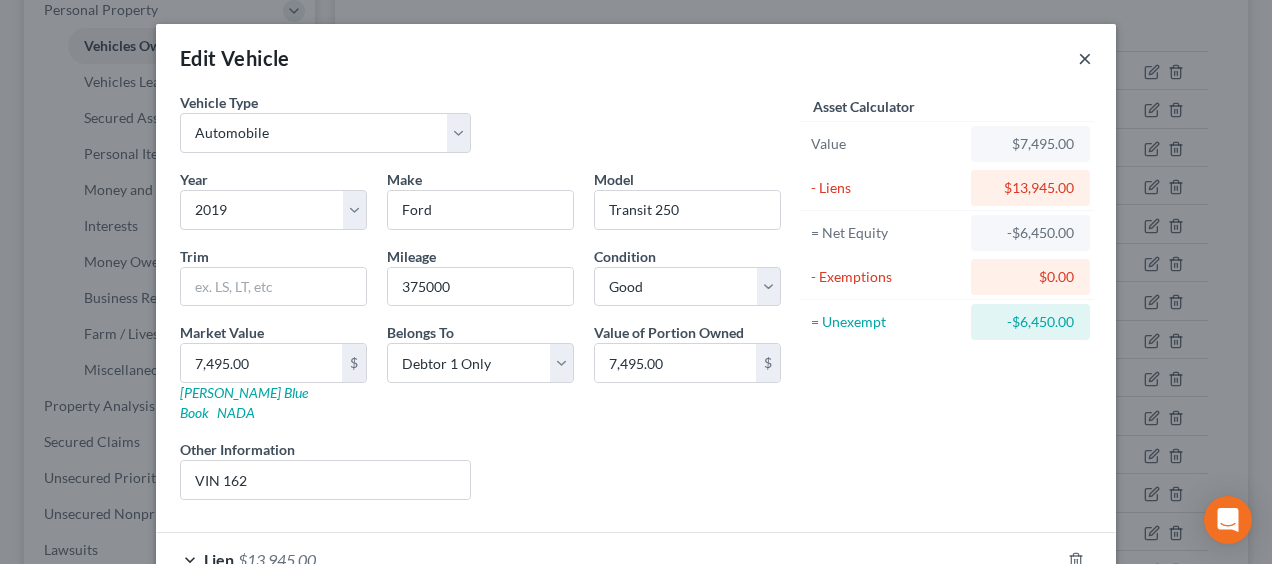 click on "×" at bounding box center (1085, 58) 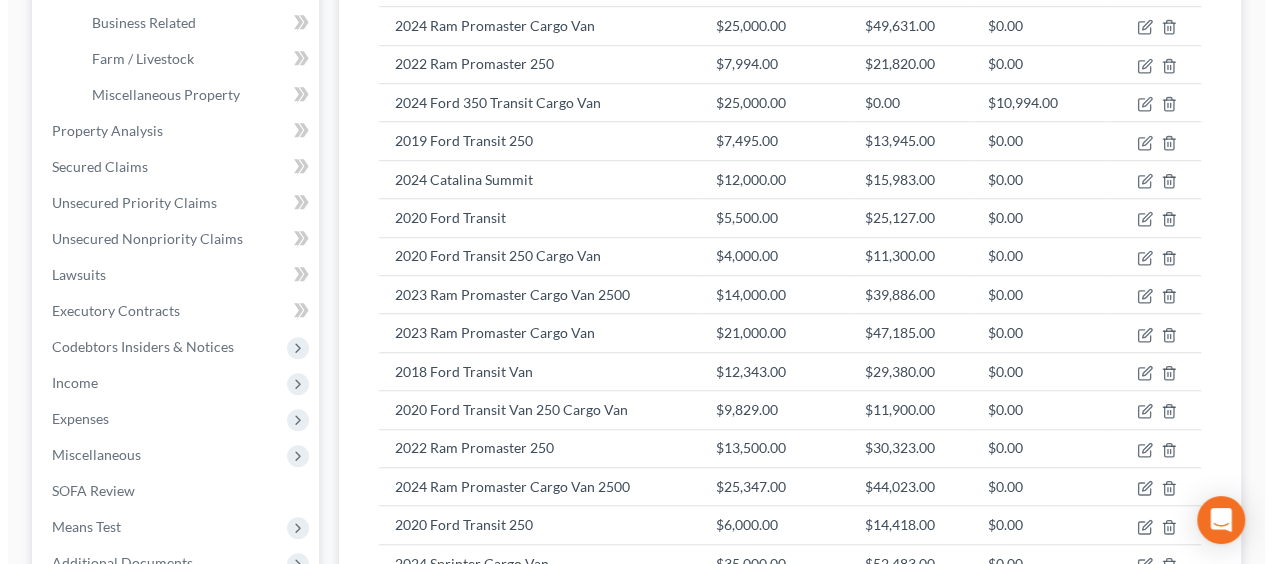 scroll, scrollTop: 646, scrollLeft: 0, axis: vertical 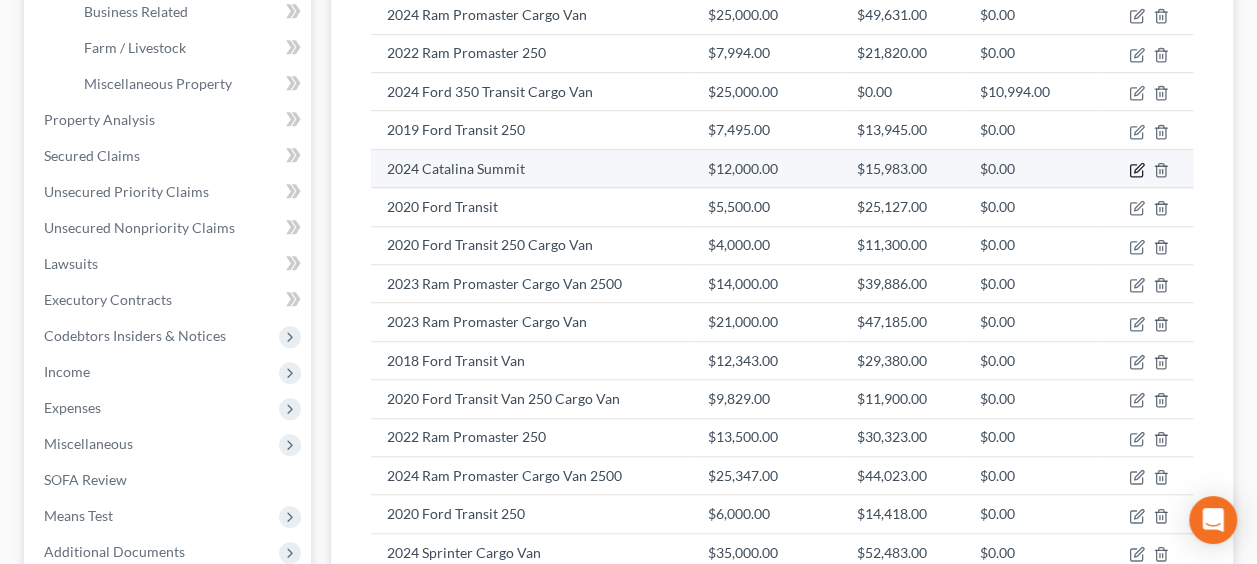 click 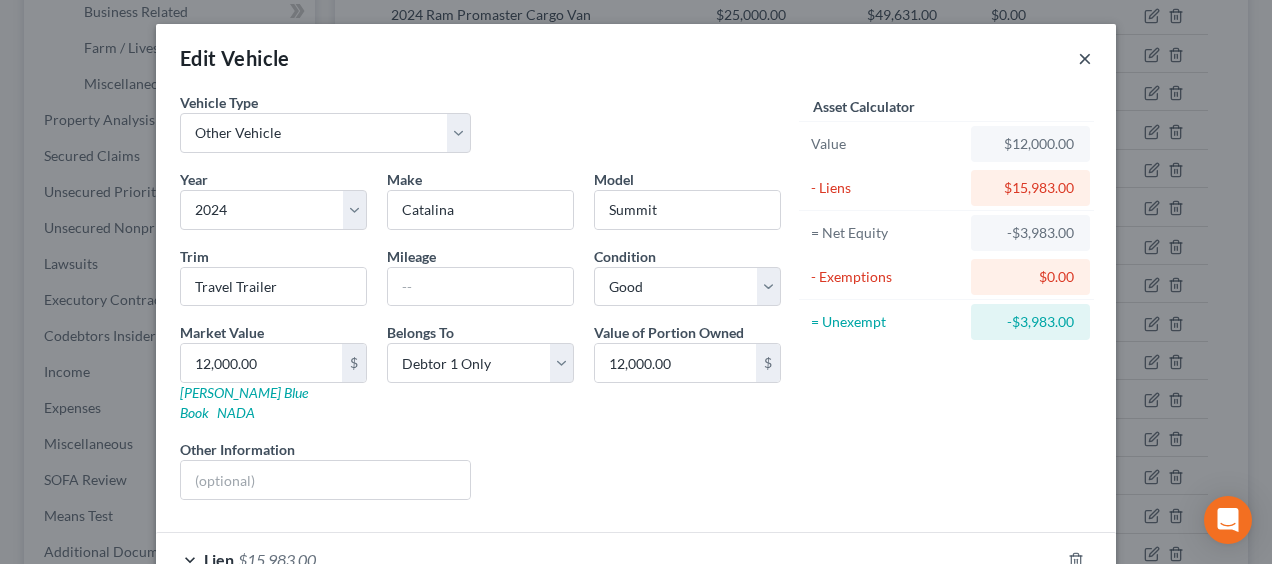 click on "×" at bounding box center [1085, 58] 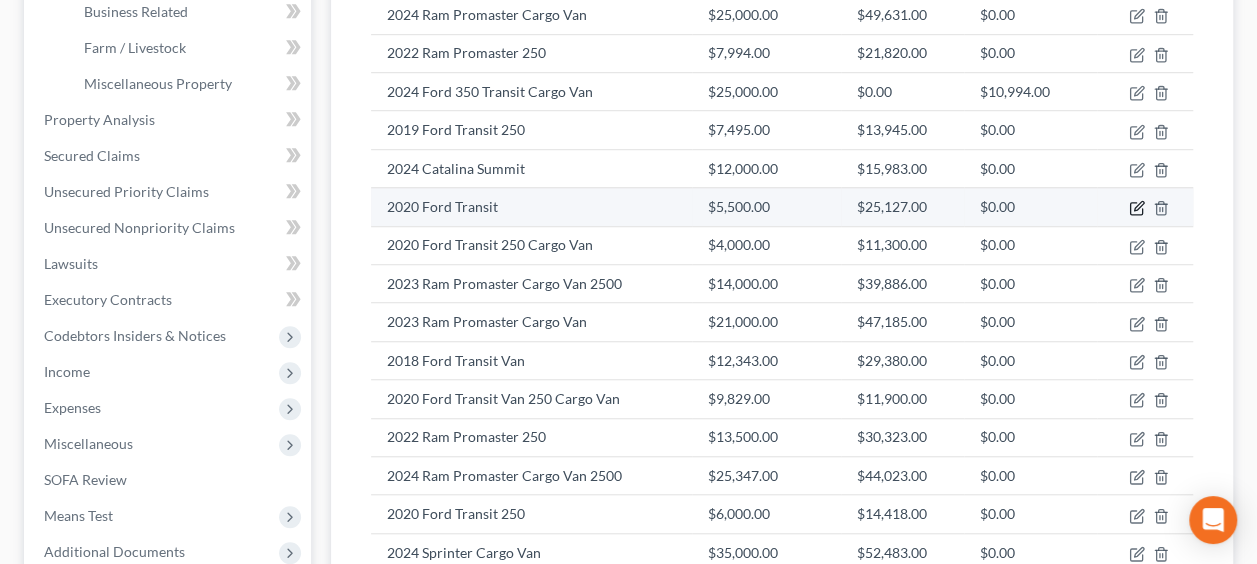 click 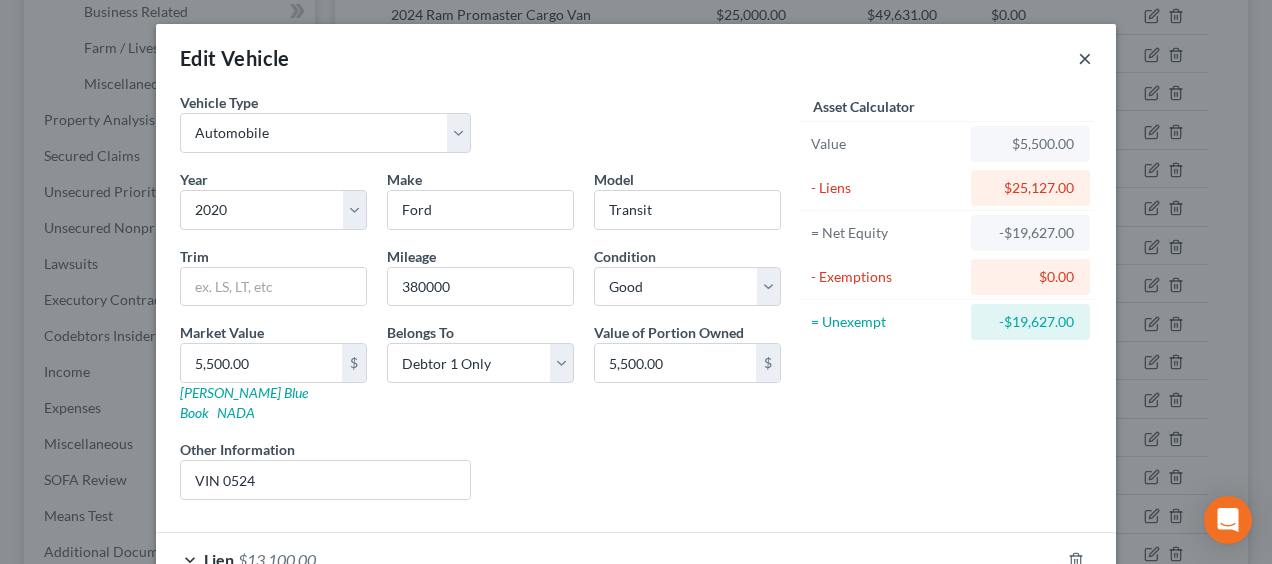 click on "×" at bounding box center (1085, 58) 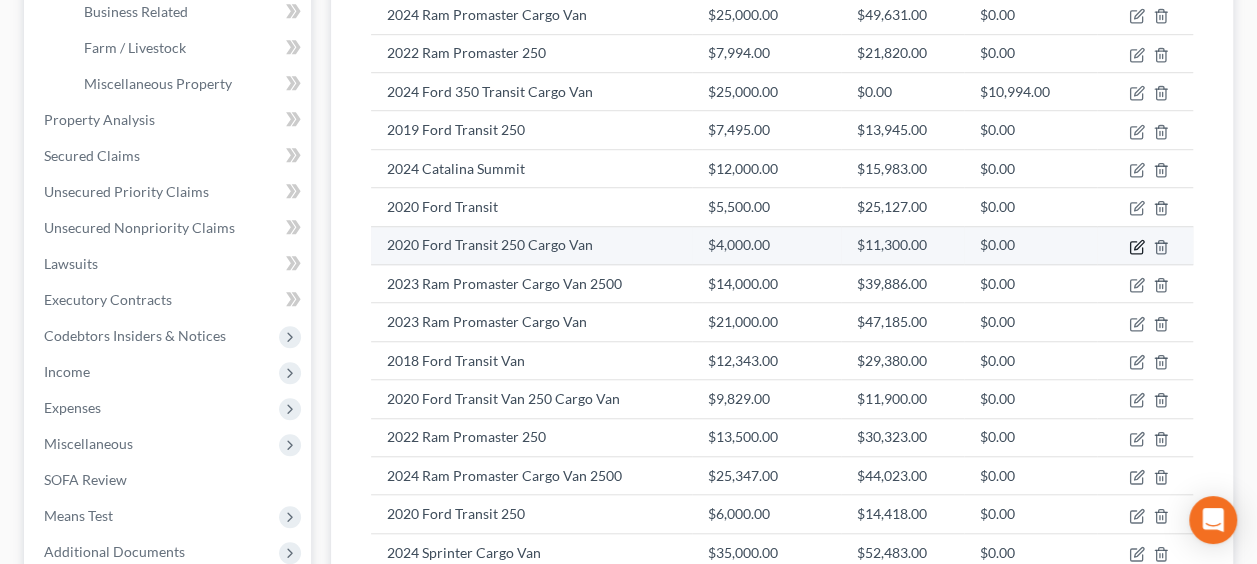click 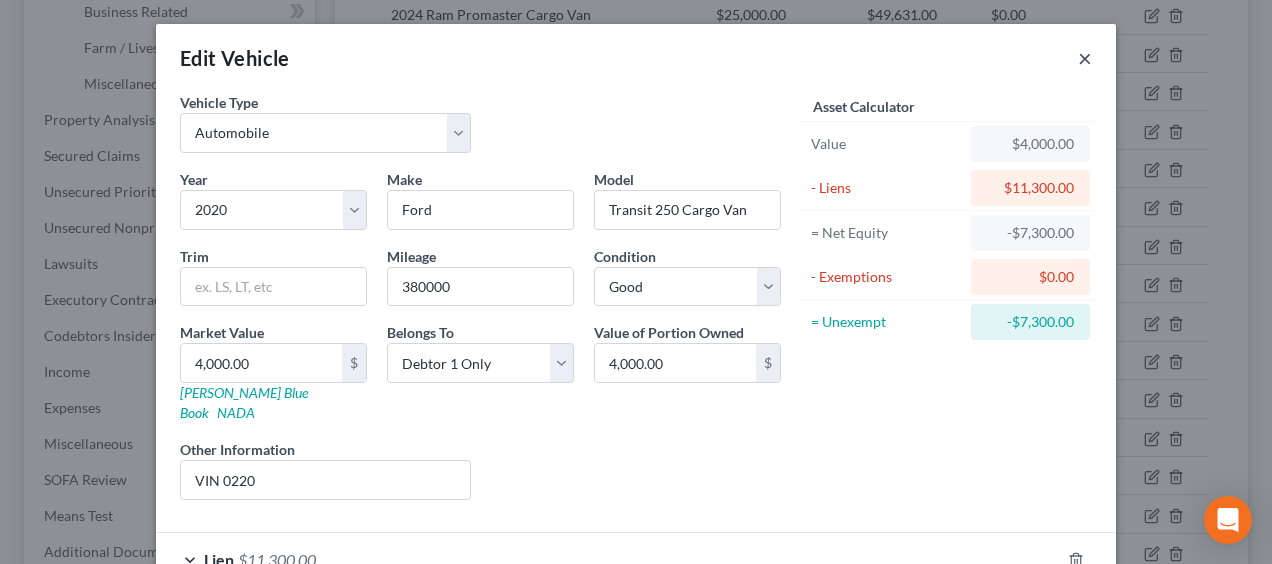 click on "×" at bounding box center [1085, 58] 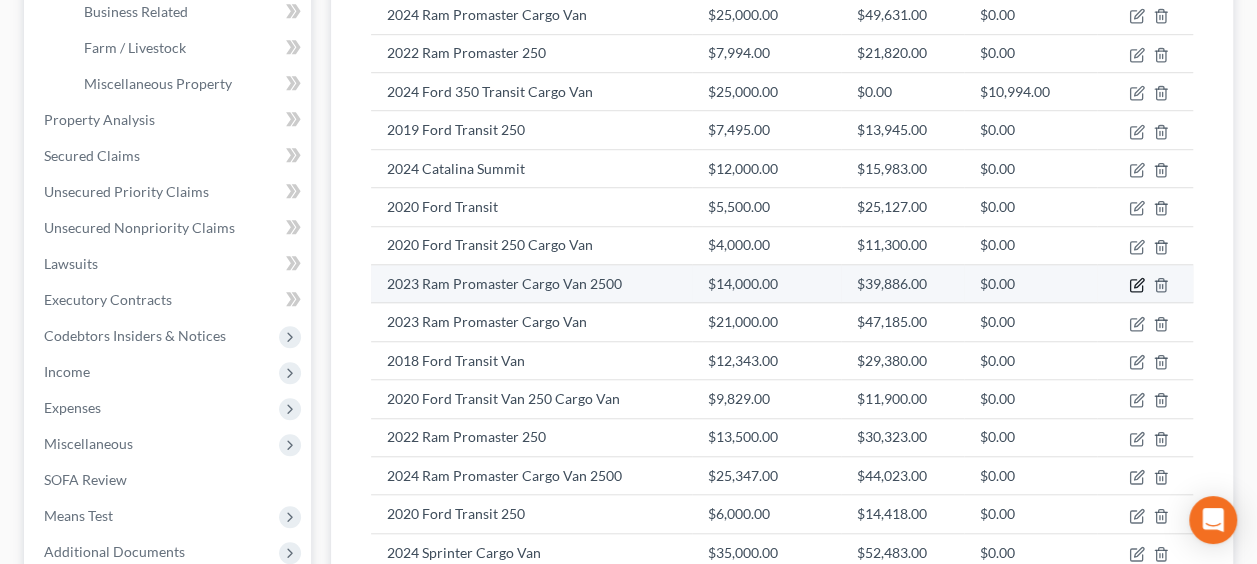 click 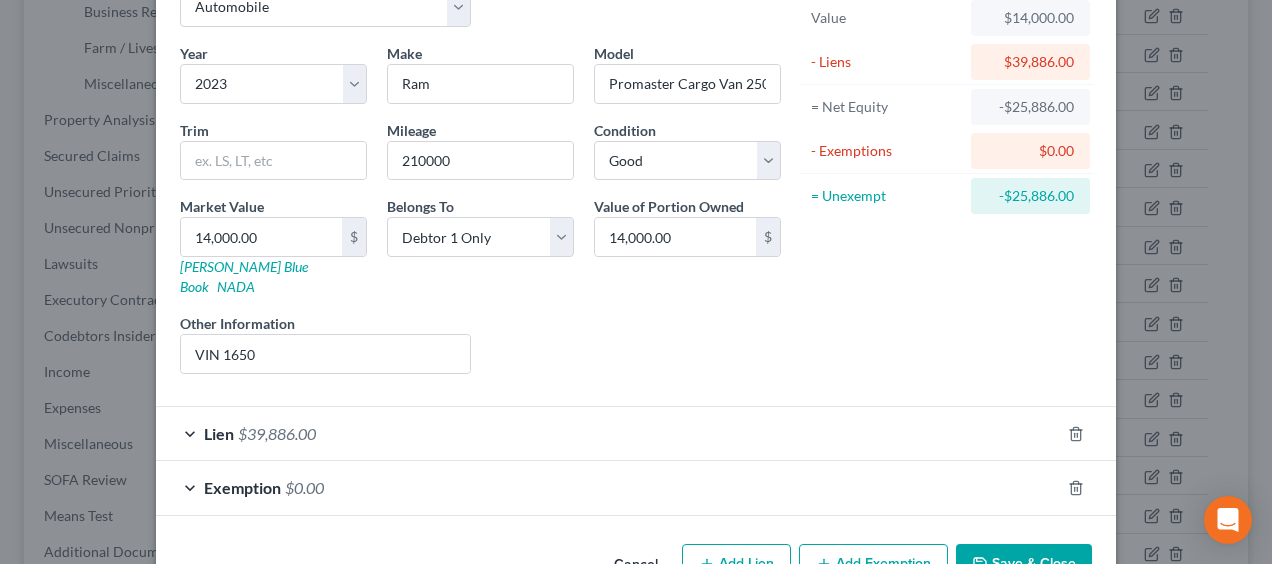 scroll, scrollTop: 153, scrollLeft: 0, axis: vertical 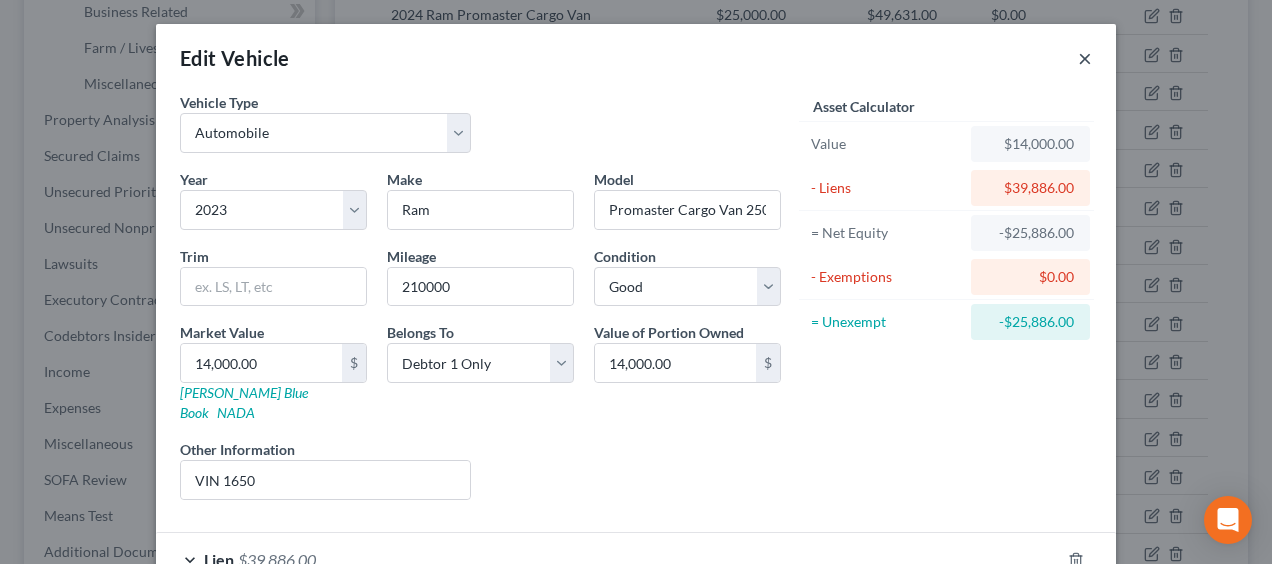 click on "×" at bounding box center [1085, 58] 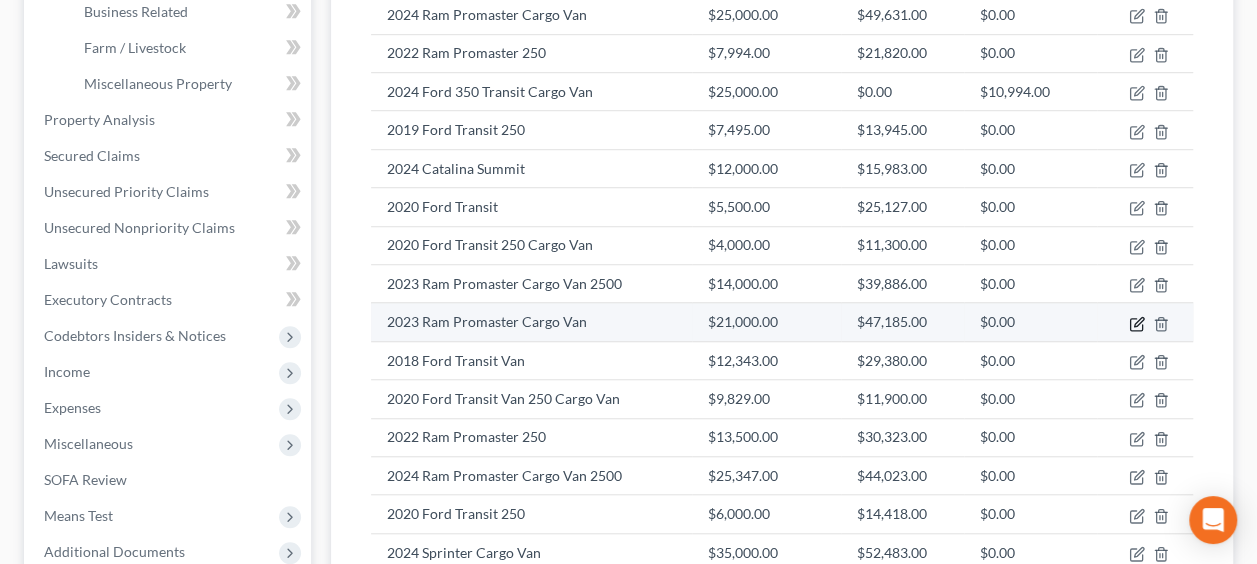 click 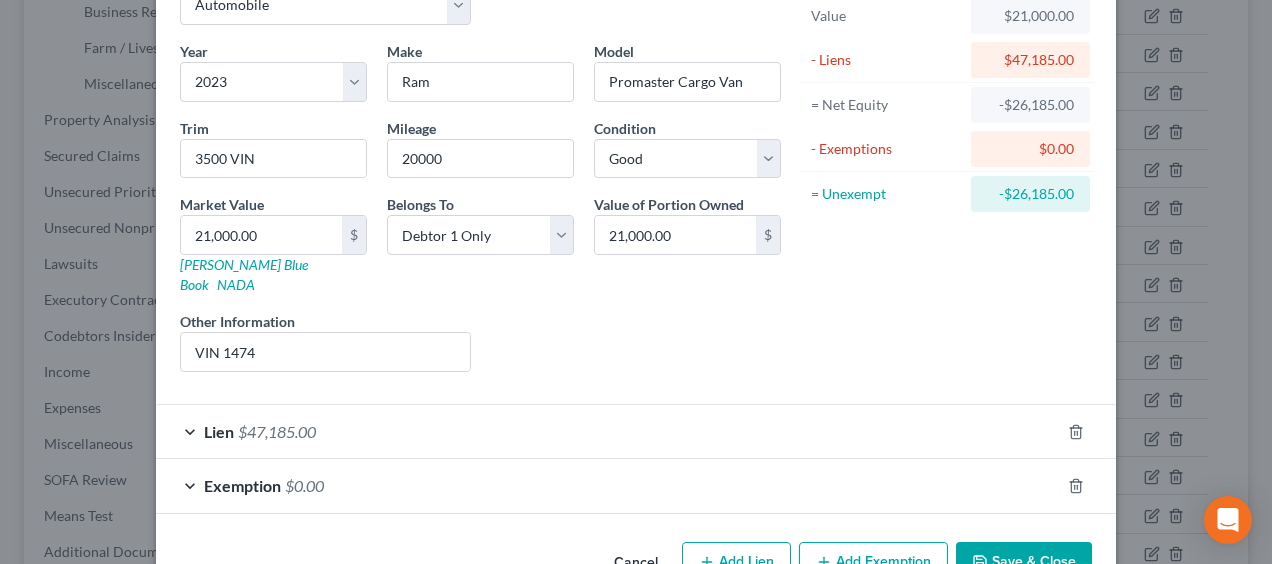 scroll, scrollTop: 162, scrollLeft: 0, axis: vertical 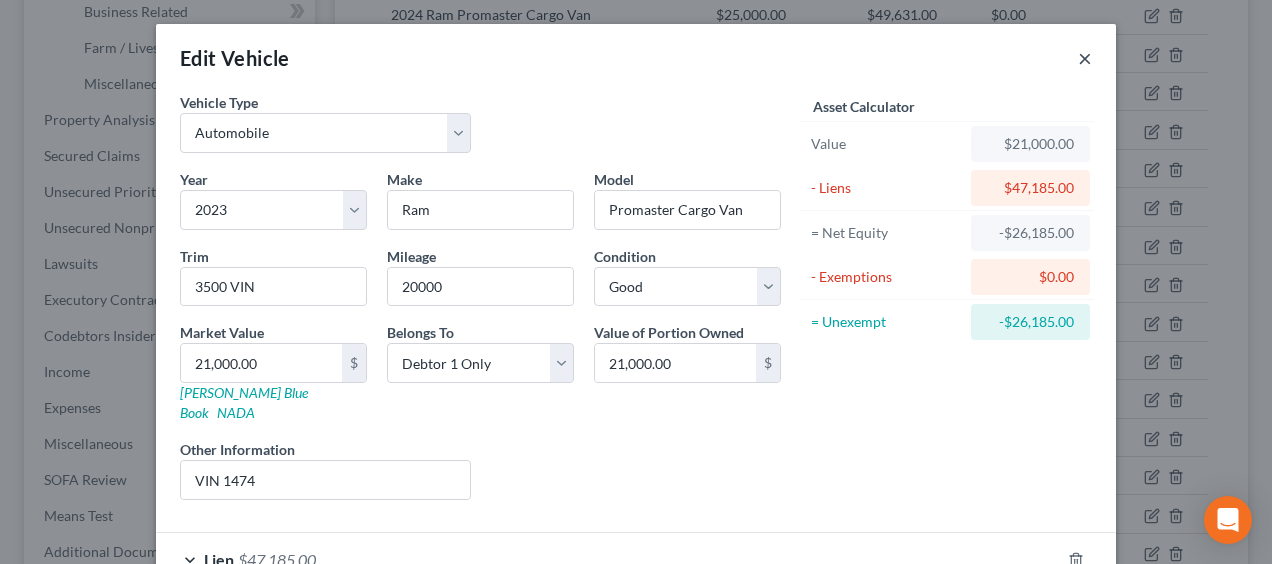 click on "×" at bounding box center [1085, 58] 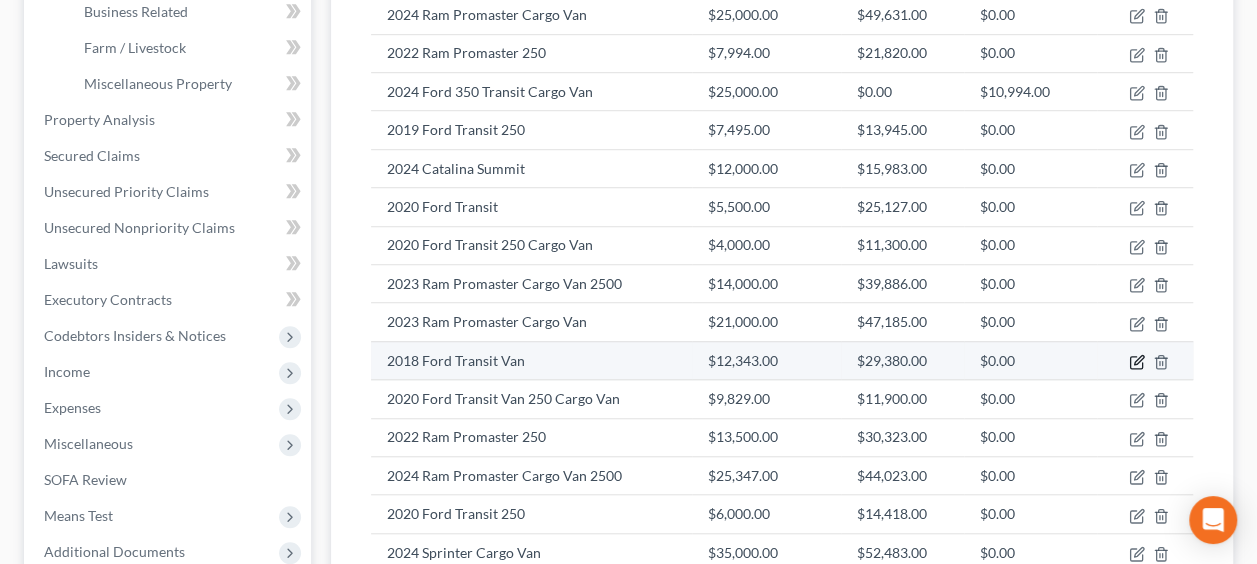 click 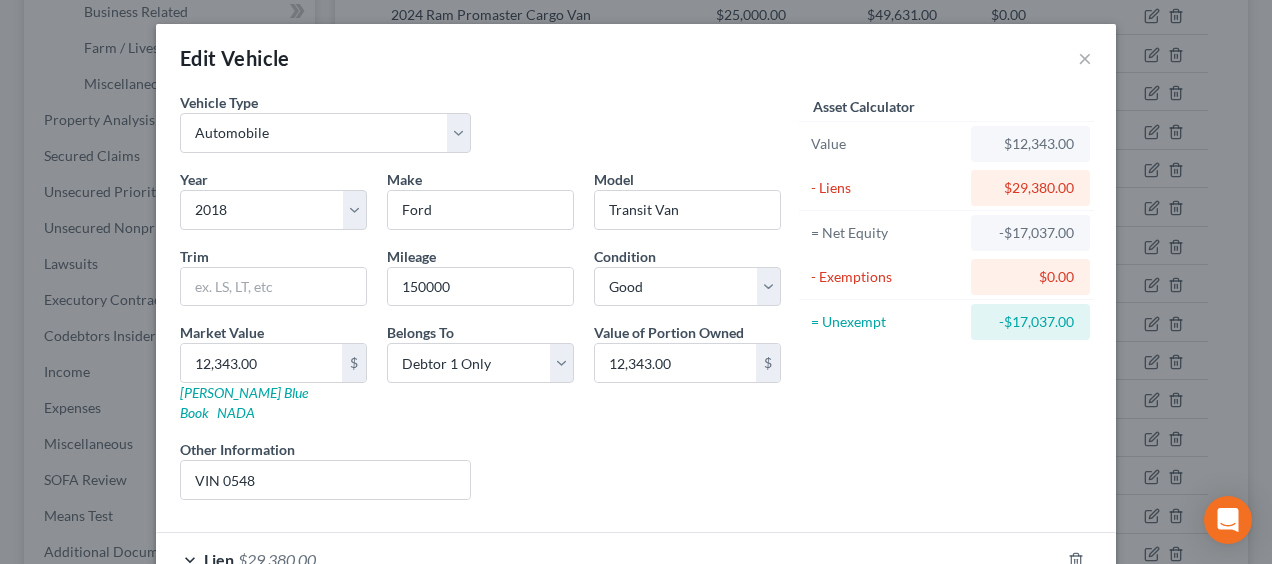 scroll, scrollTop: 162, scrollLeft: 0, axis: vertical 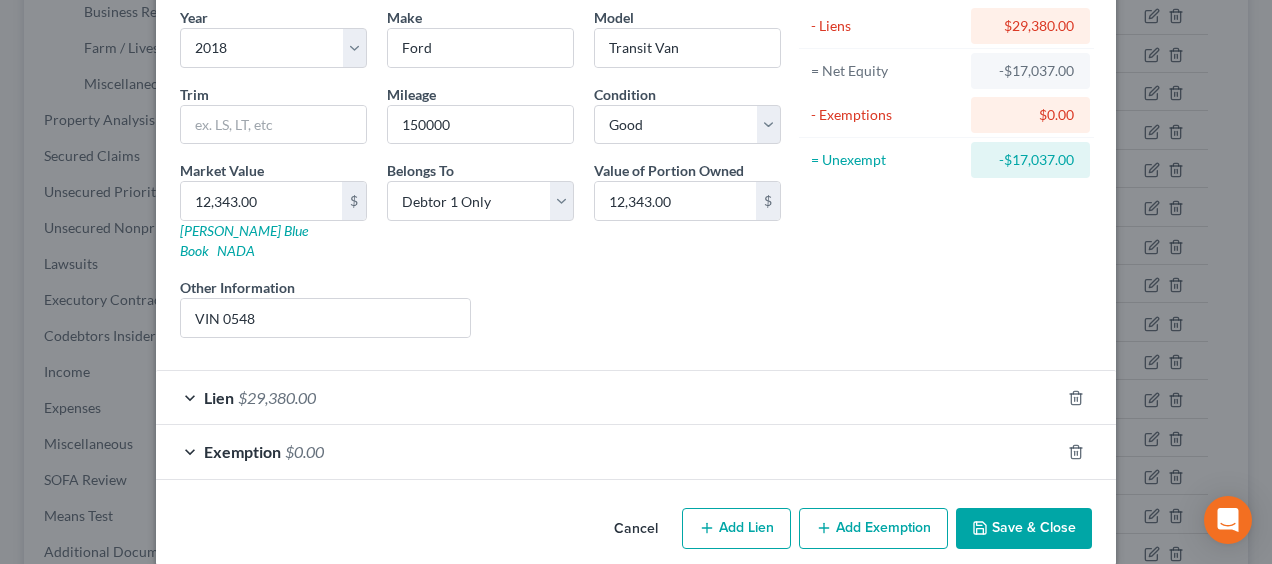 click on "Save & Close" at bounding box center (1024, 529) 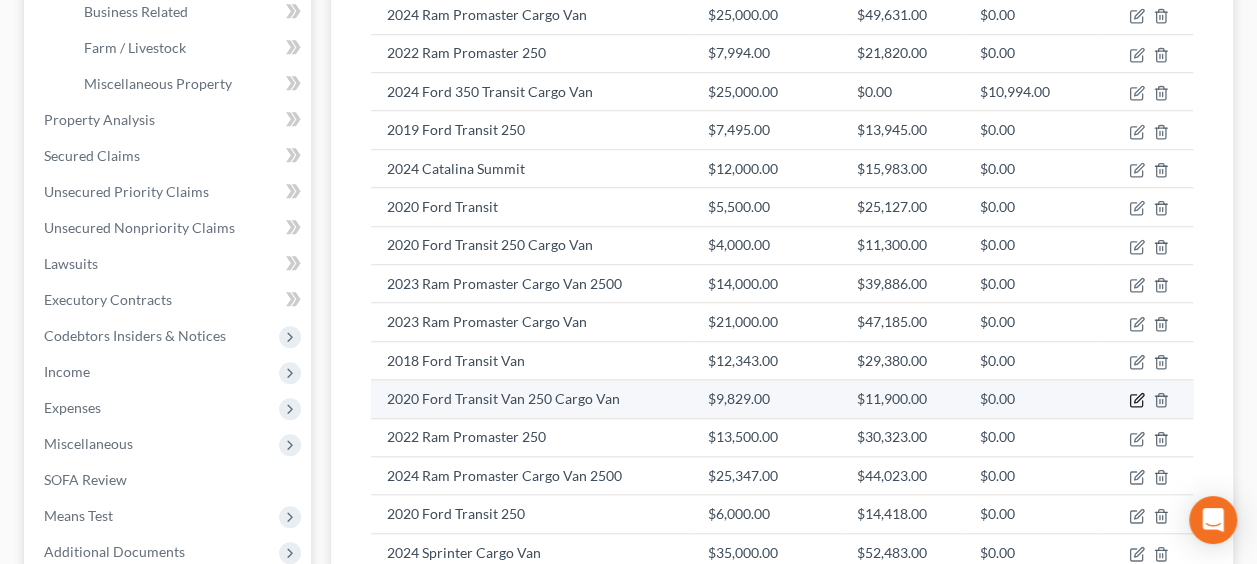 click 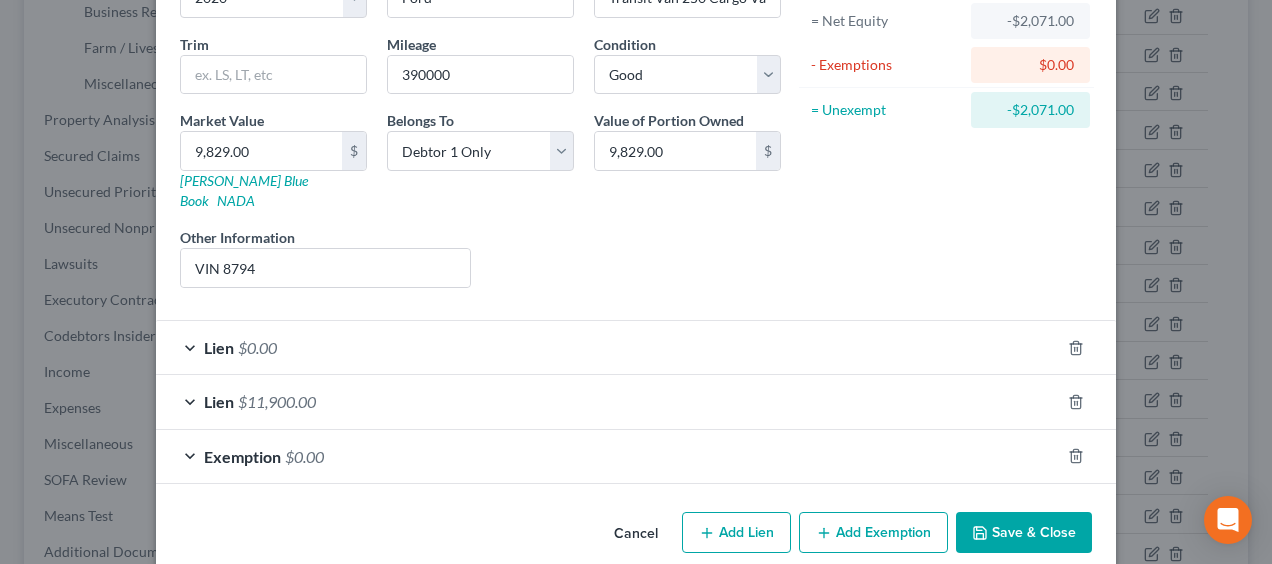 scroll, scrollTop: 206, scrollLeft: 0, axis: vertical 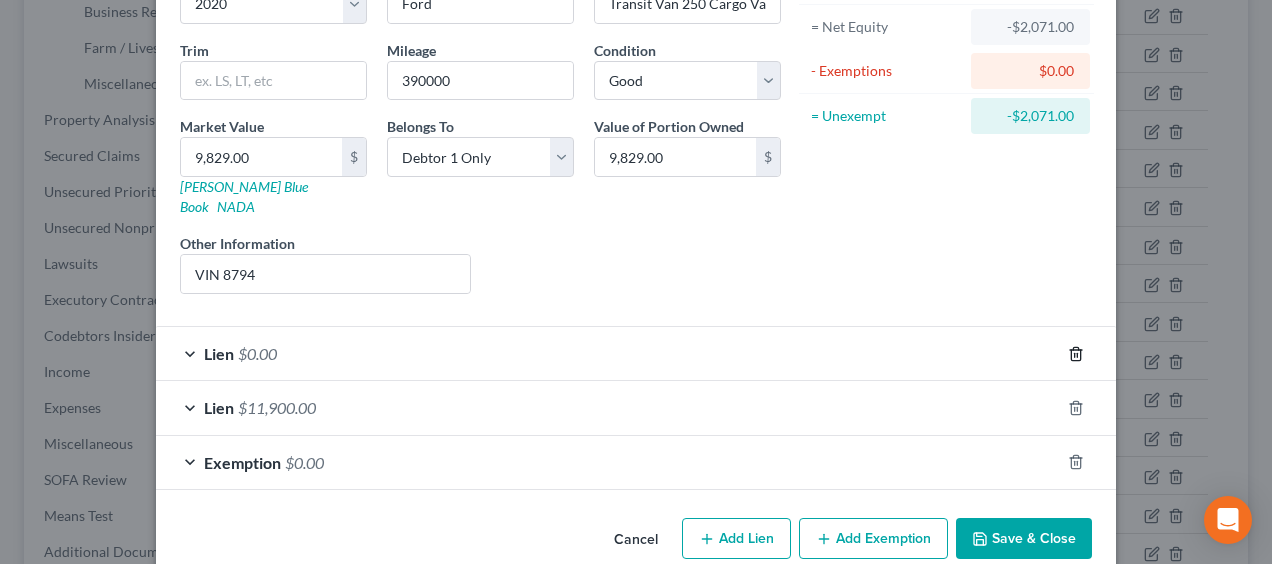 click 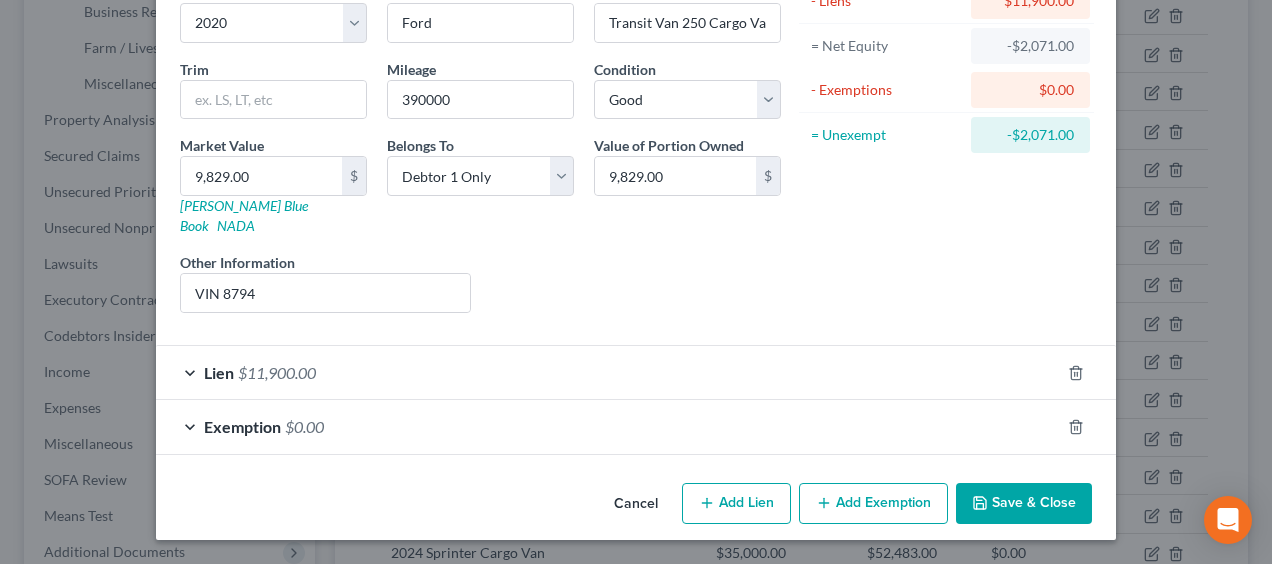 scroll, scrollTop: 162, scrollLeft: 0, axis: vertical 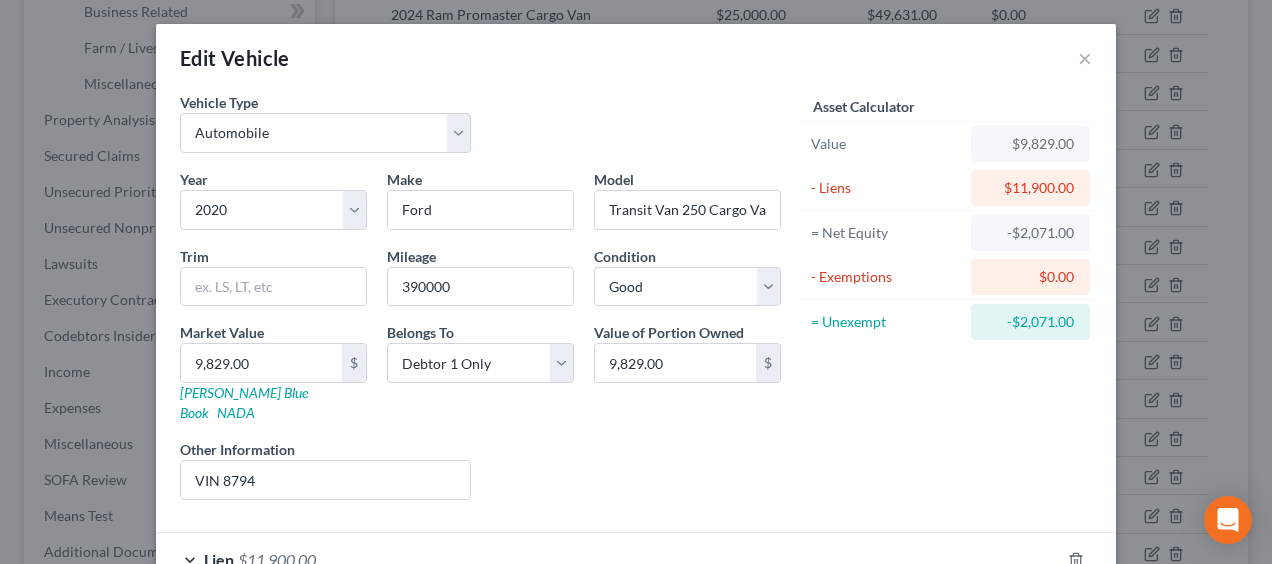 click on "Edit Vehicle ×" at bounding box center [636, 58] 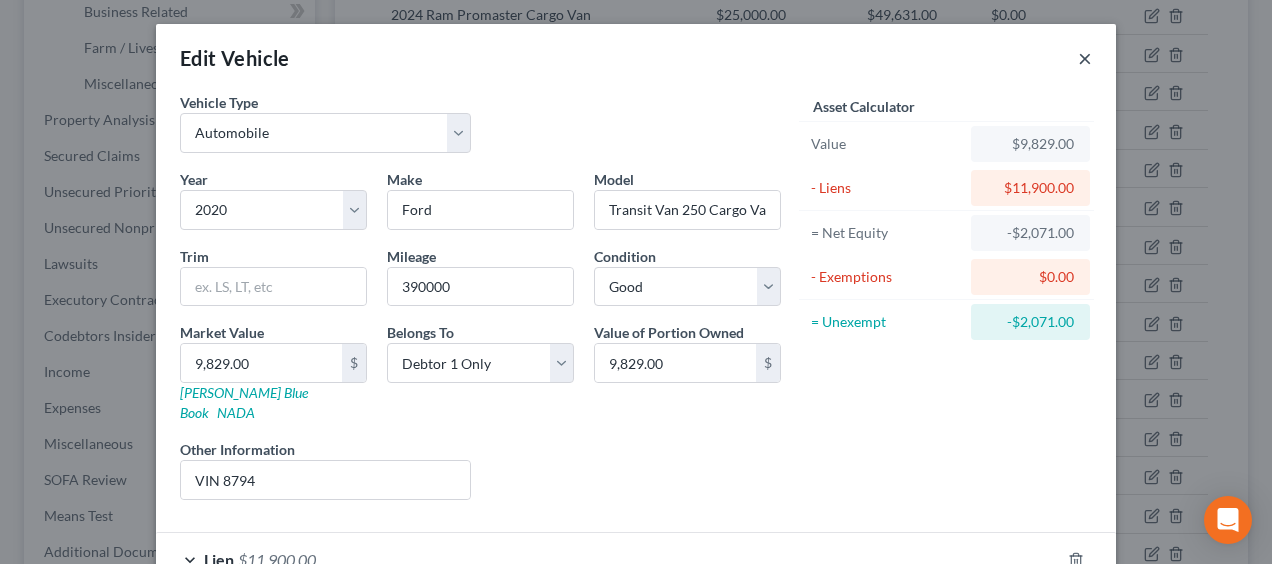 click on "×" at bounding box center [1085, 58] 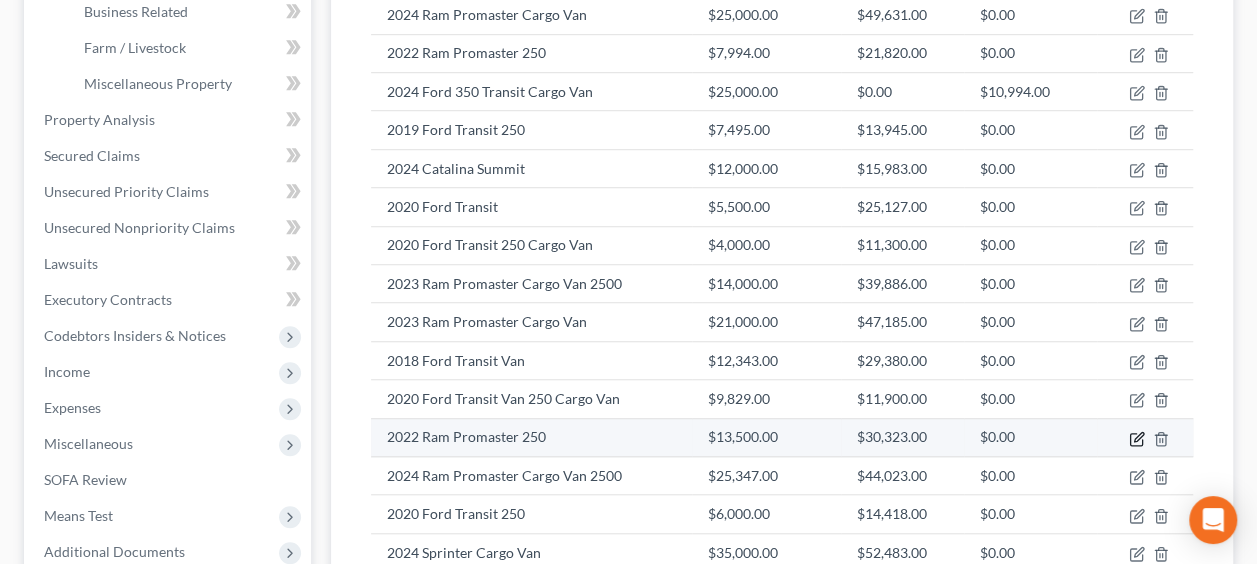 click 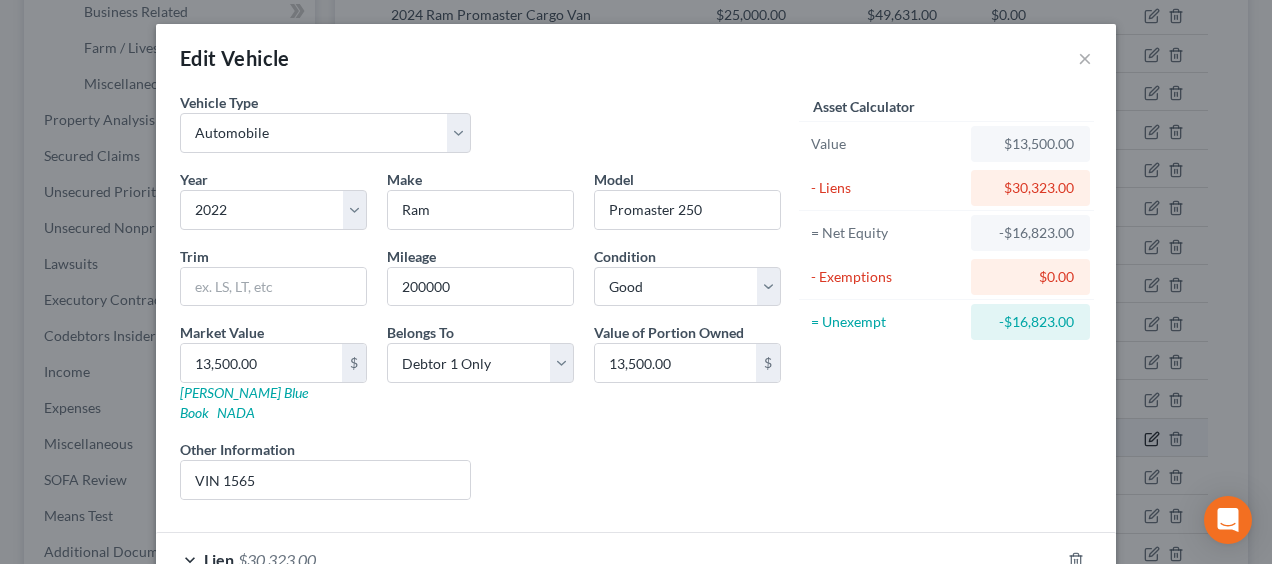 click on "Edit Vehicle × Vehicle Type Select Automobile Truck Trailer Watercraft Aircraft Motor Home Atv Other Vehicle Year Select 2026 2025 2024 2023 2022 2021 2020 2019 2018 2017 2016 2015 2014 2013 2012 2011 2010 2009 2008 2007 2006 2005 2004 2003 2002 2001 2000 1999 1998 1997 1996 1995 1994 1993 1992 1991 1990 1989 1988 1987 1986 1985 1984 1983 1982 1981 1980 1979 1978 1977 1976 1975 1974 1973 1972 1971 1970 1969 1968 1967 1966 1965 1964 1963 1962 1961 1960 1959 1958 1957 1956 1955 1954 1953 1952 1951 1950 1949 1948 1947 1946 1945 1944 1943 1942 1941 1940 1939 1938 1937 1936 1935 1934 1933 1932 1931 1930 1929 1928 1927 1926 1925 1924 1923 1922 1921 1920 1919 1918 1917 1916 1915 1914 1913 1912 1911 1910 1909 1908 1907 1906 1905 1904 1903 1902 1901
Make
*
Ram Model Promaster 250 Trim Mileage 200000 Condition Select Excellent Very Good Good Fair Poor Market Value 13,500.00 $ [PERSON_NAME] Blue Book NADA
Belongs To
*
Select Debtor 1 Only Debtor 2 Only Debtor 1 And Debtor 2 Only 13,500.00 $" at bounding box center (636, 282) 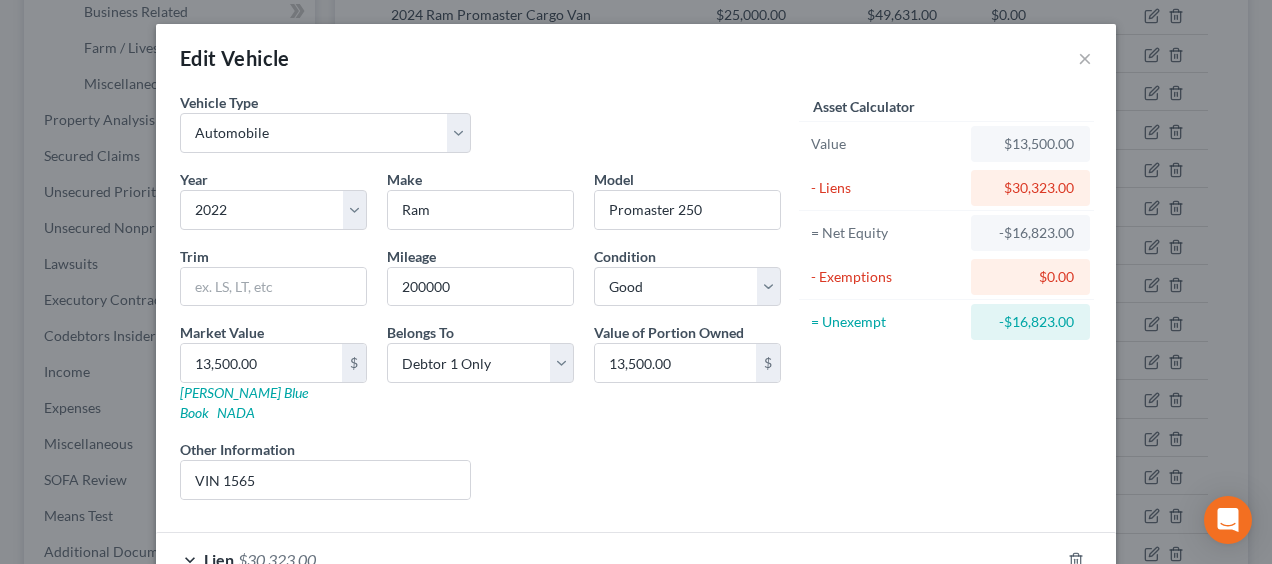 scroll, scrollTop: 108, scrollLeft: 0, axis: vertical 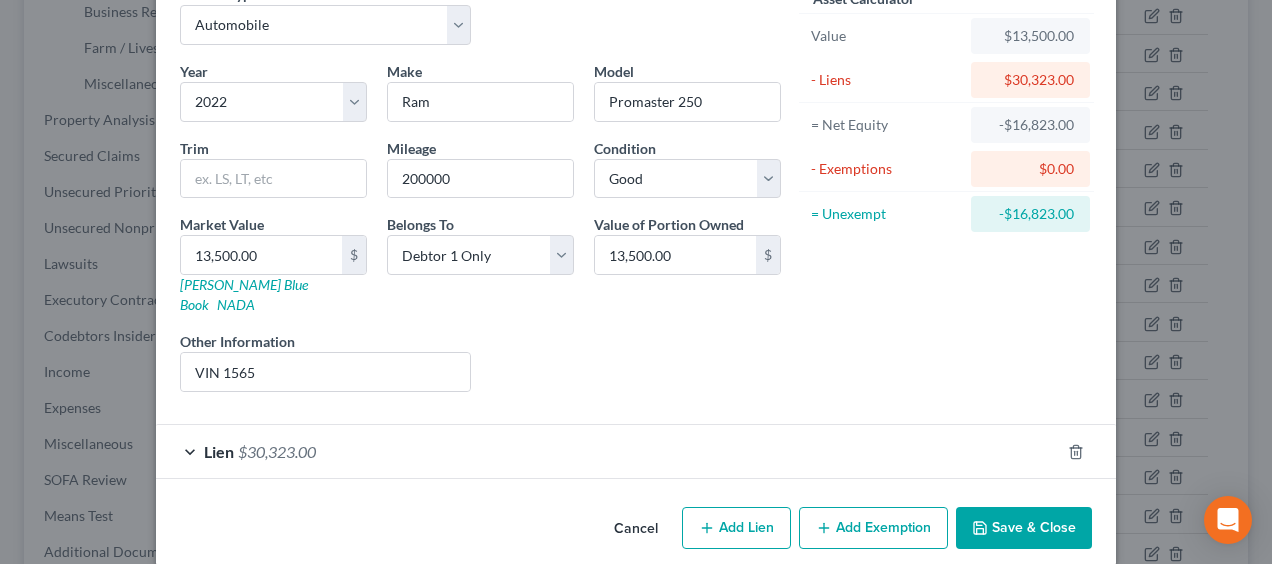 click on "Add Exemption" at bounding box center (873, 528) 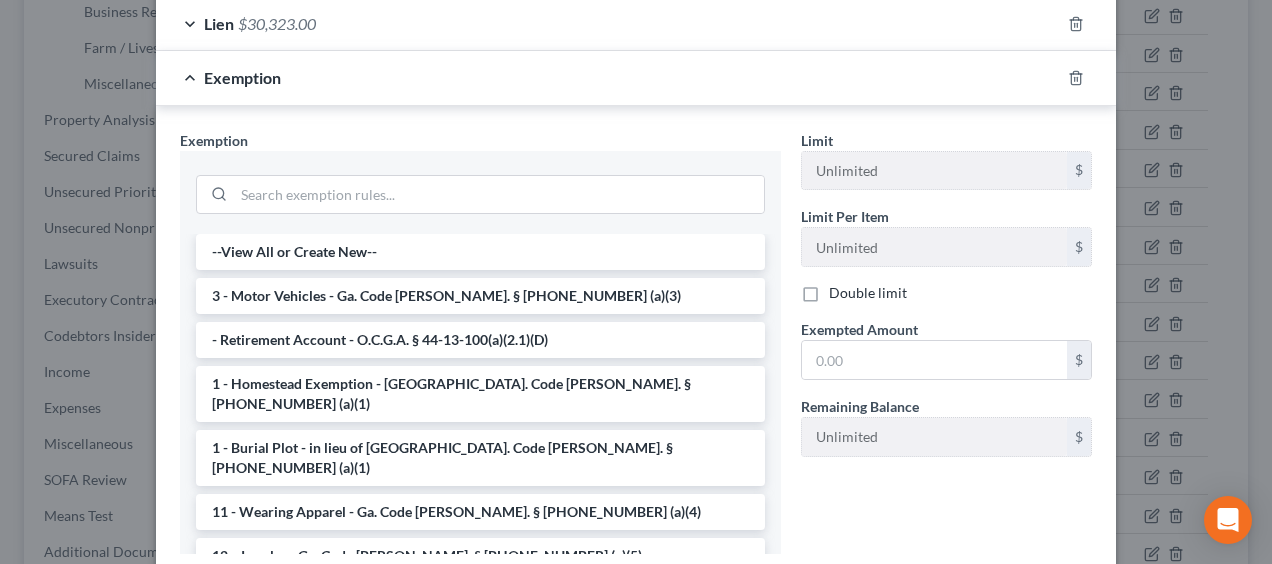 scroll, scrollTop: 531, scrollLeft: 0, axis: vertical 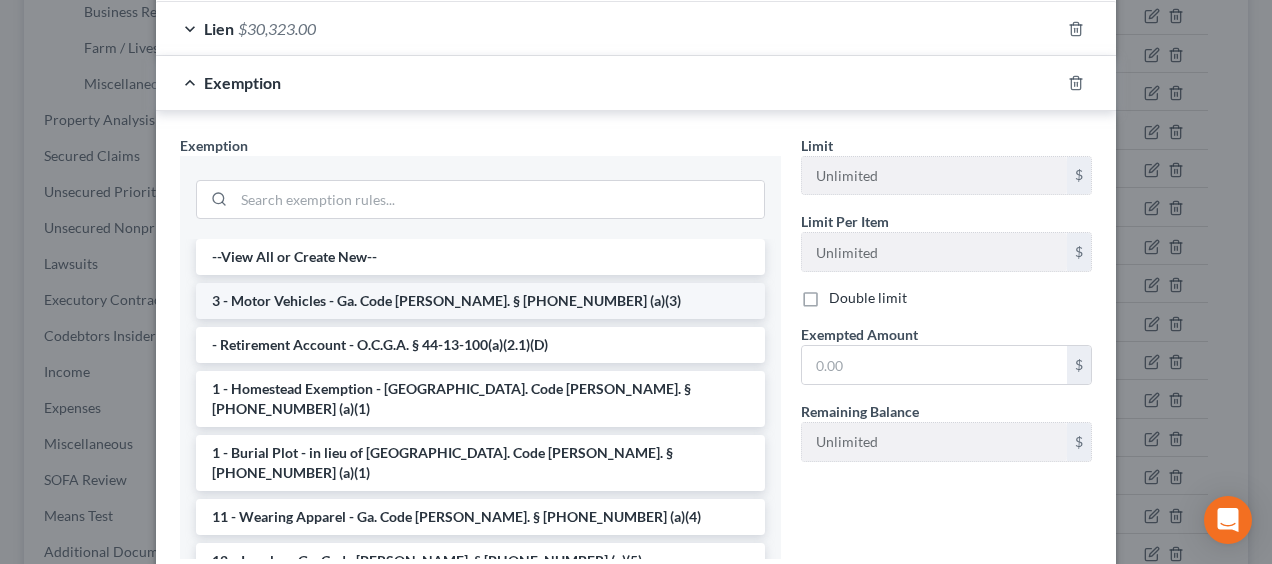 click on "3 - Motor Vehicles - Ga. Code [PERSON_NAME]. § [PHONE_NUMBER] (a)(3)" at bounding box center (480, 301) 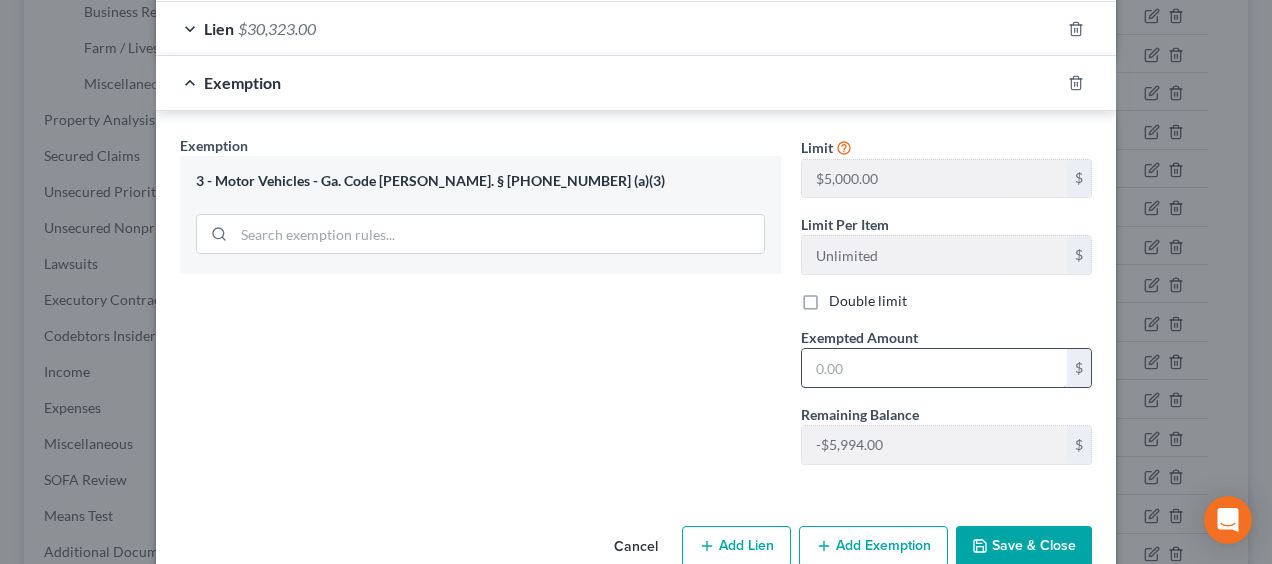 click at bounding box center [934, 368] 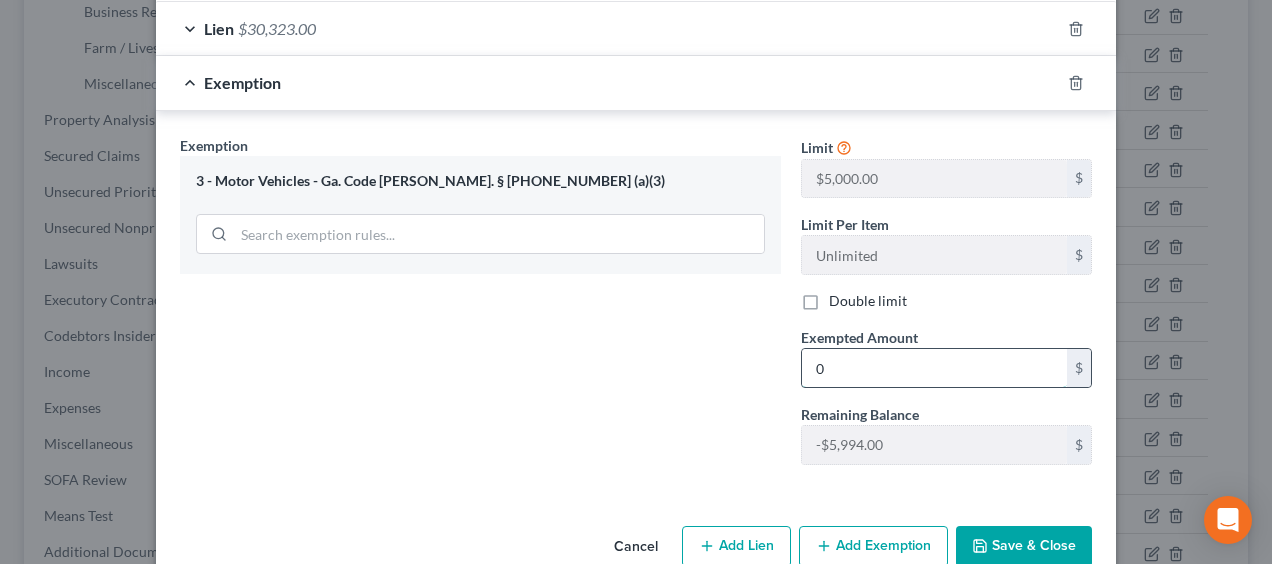 type on "0" 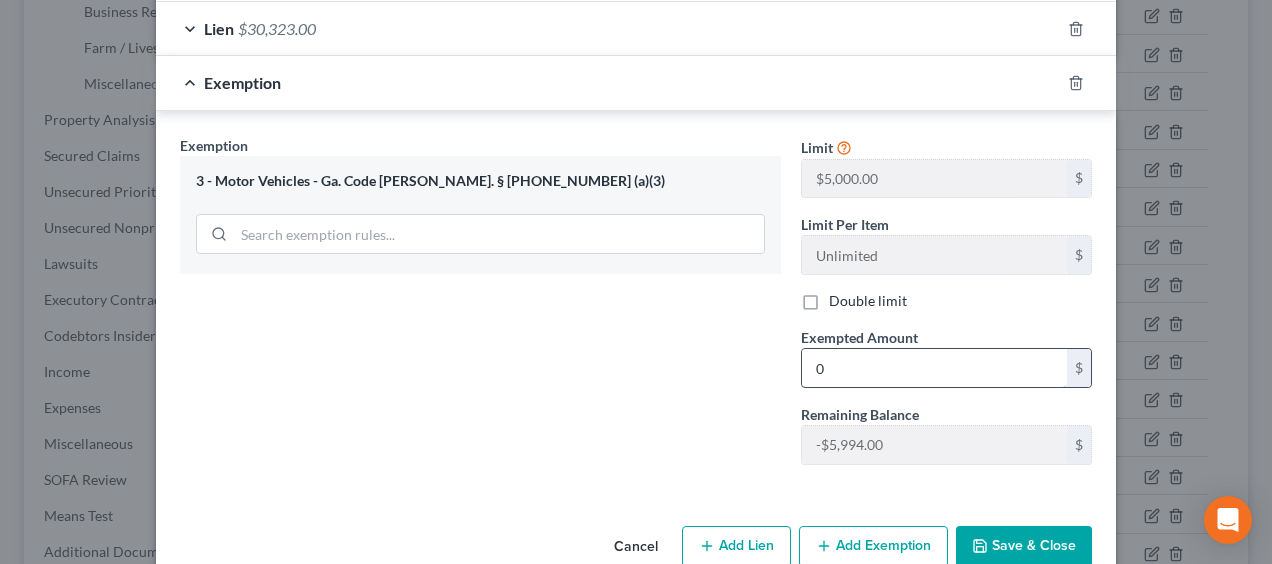 type 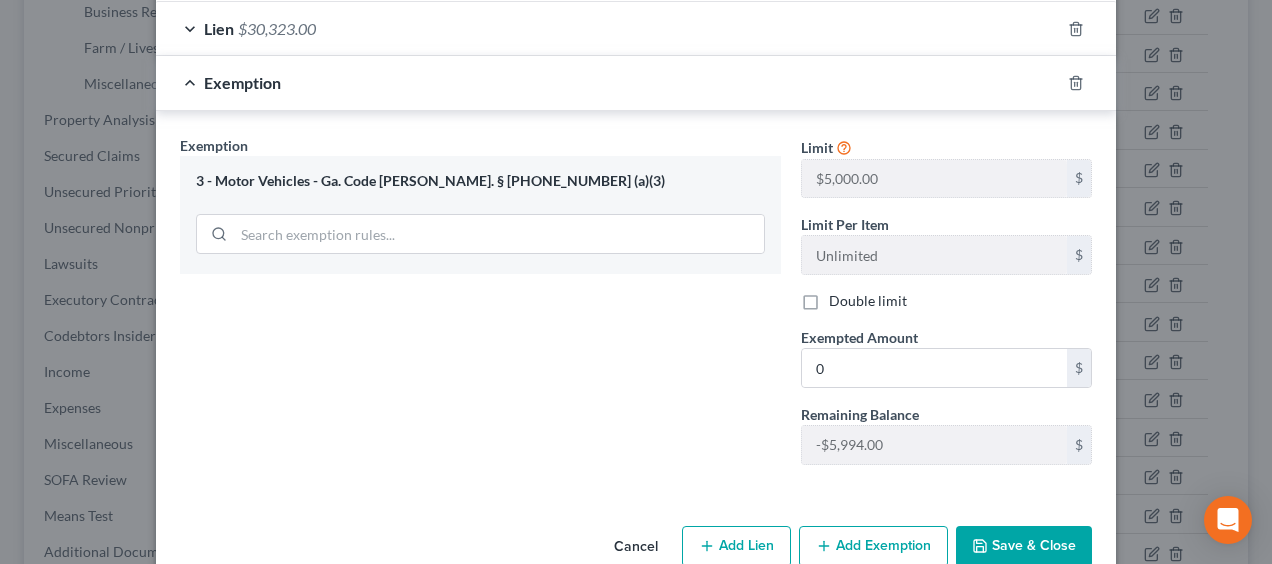 click on "Save & Close" at bounding box center [1024, 547] 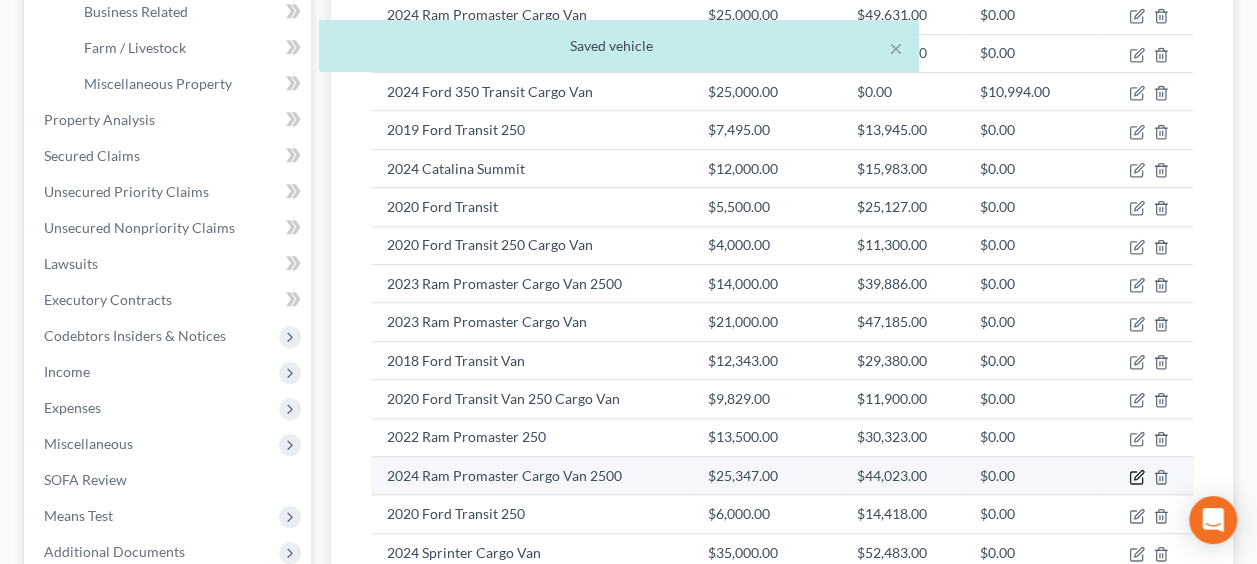 click 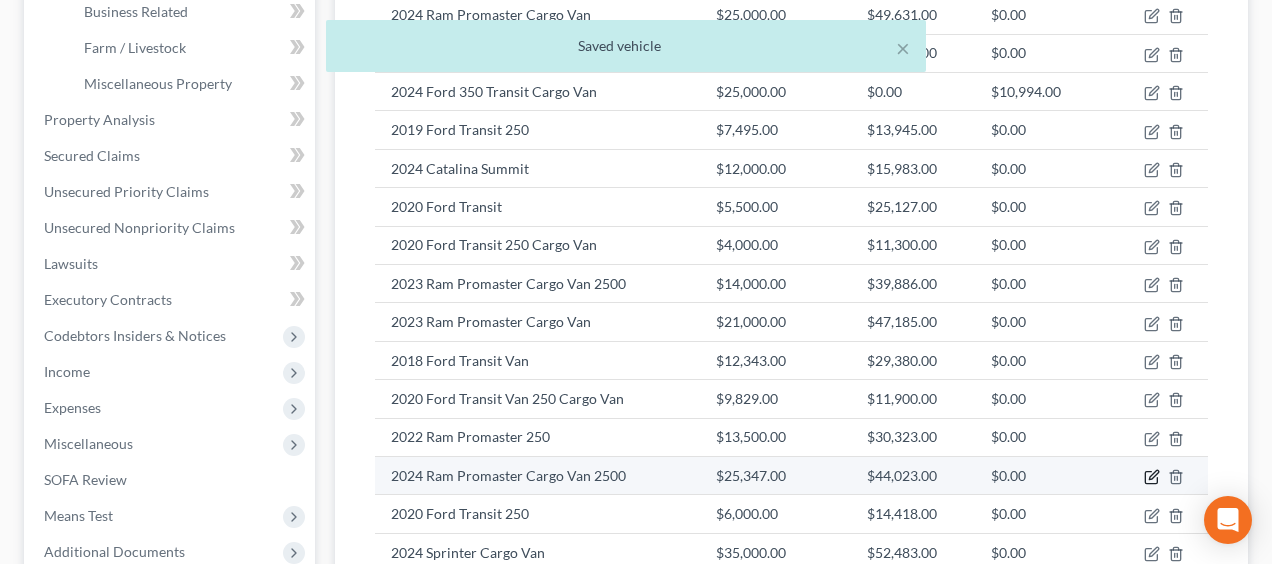select on "0" 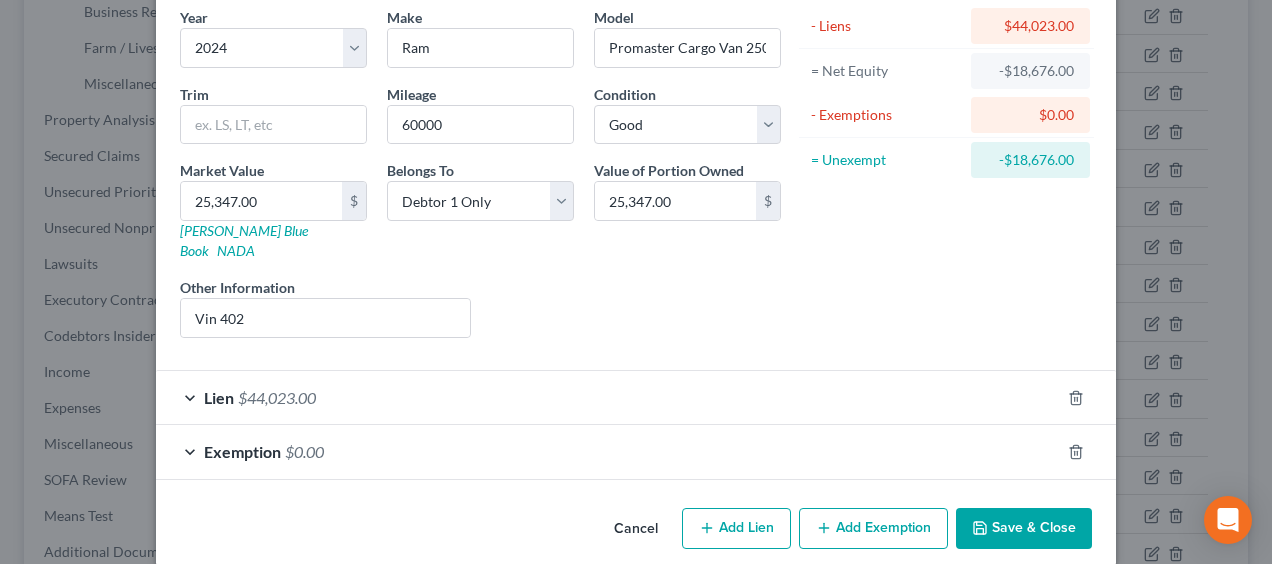 scroll, scrollTop: 0, scrollLeft: 0, axis: both 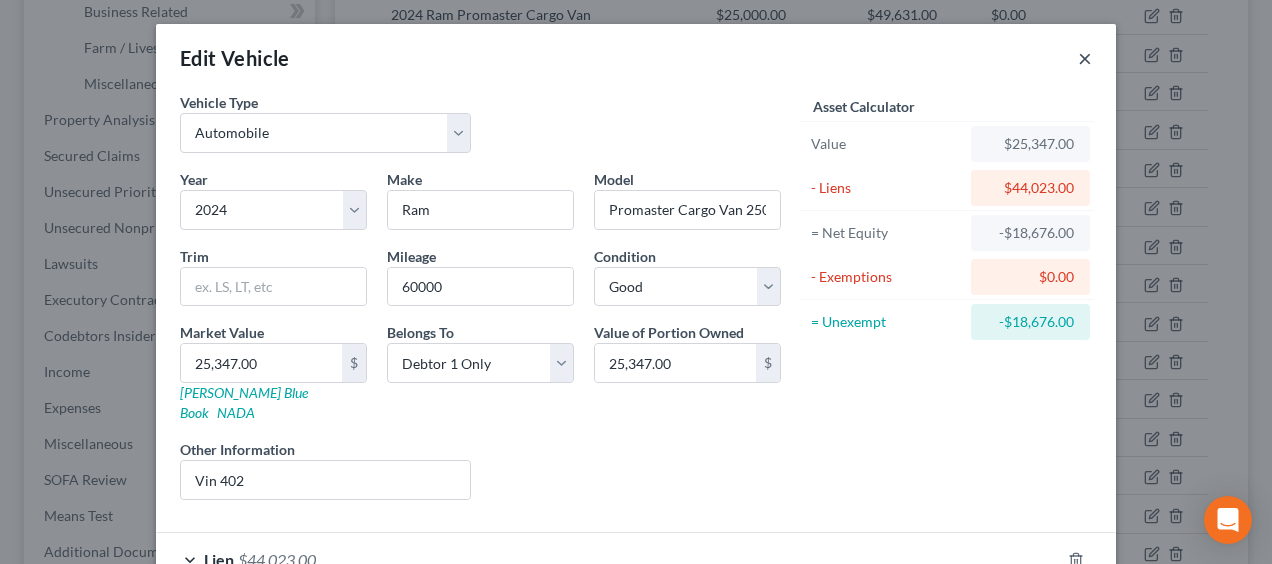 click on "×" at bounding box center (1085, 58) 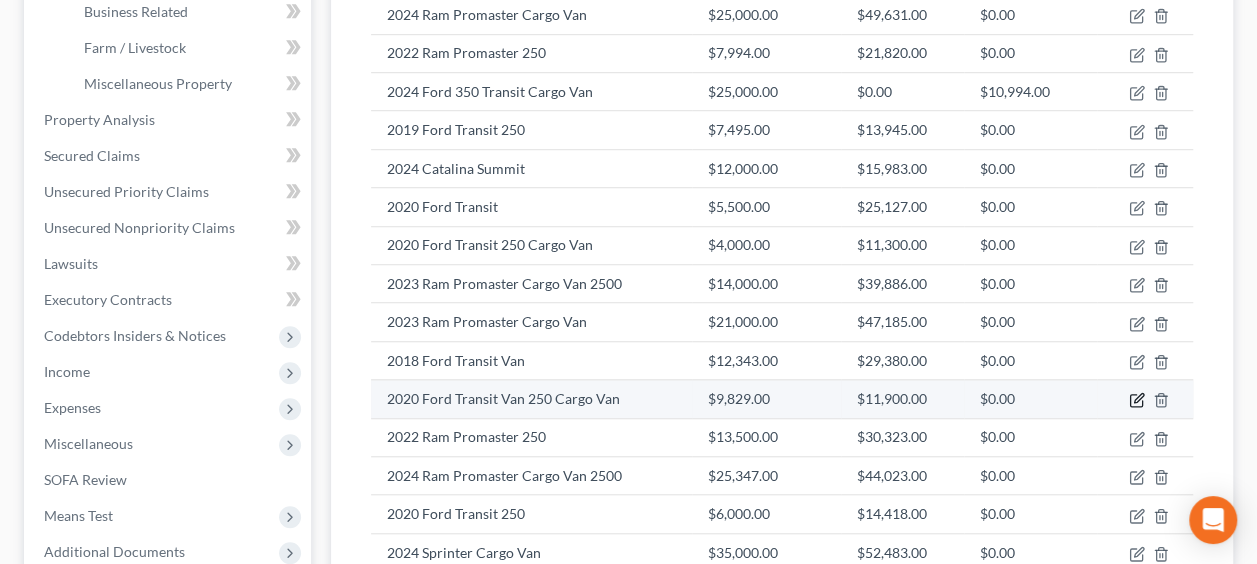 click 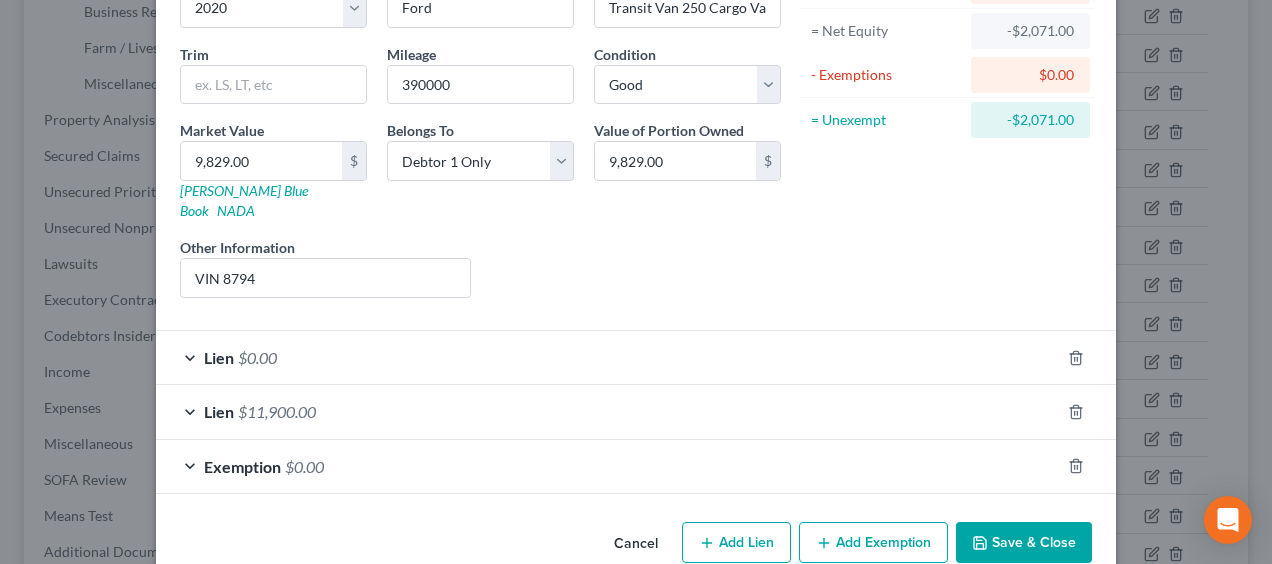 scroll, scrollTop: 216, scrollLeft: 0, axis: vertical 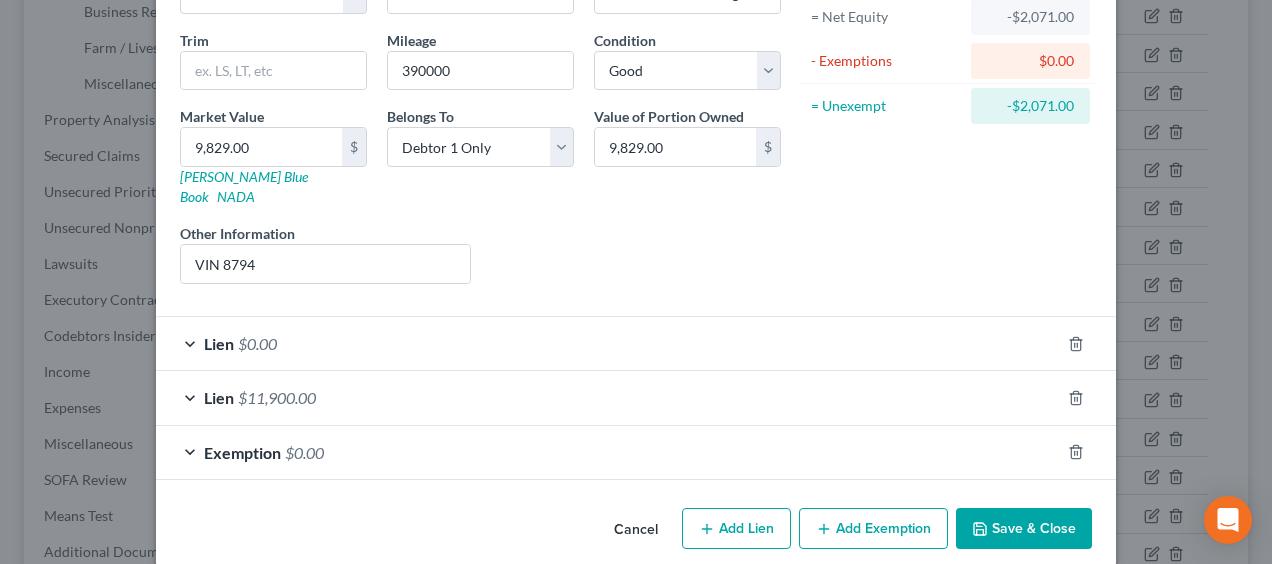 click on "Lien $0.00" at bounding box center [608, 343] 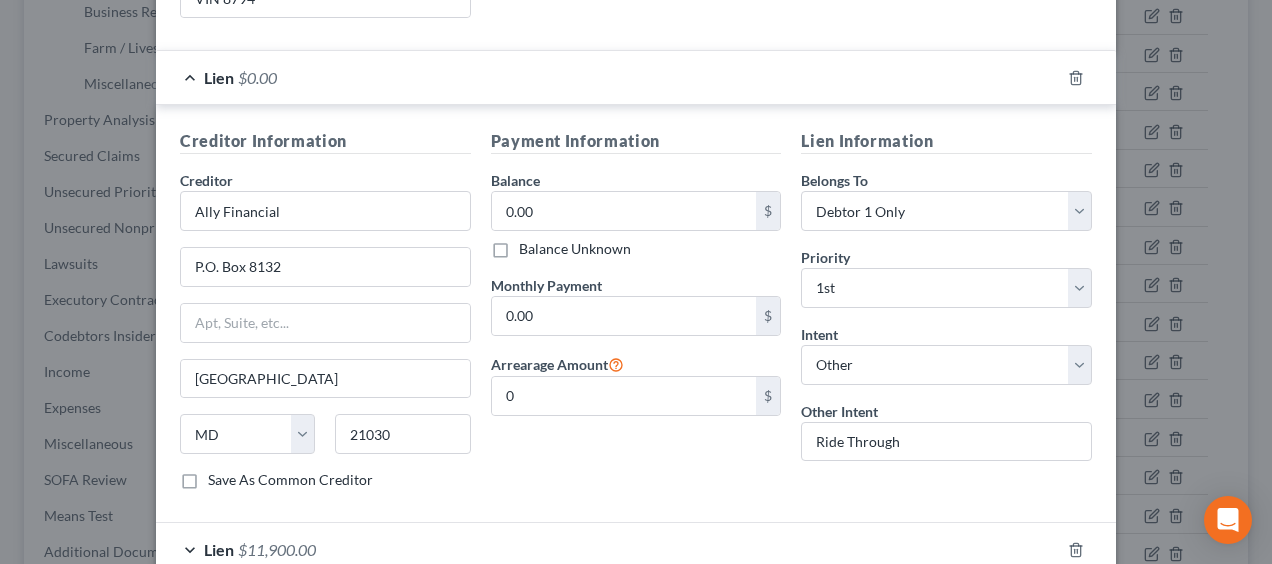 scroll, scrollTop: 510, scrollLeft: 0, axis: vertical 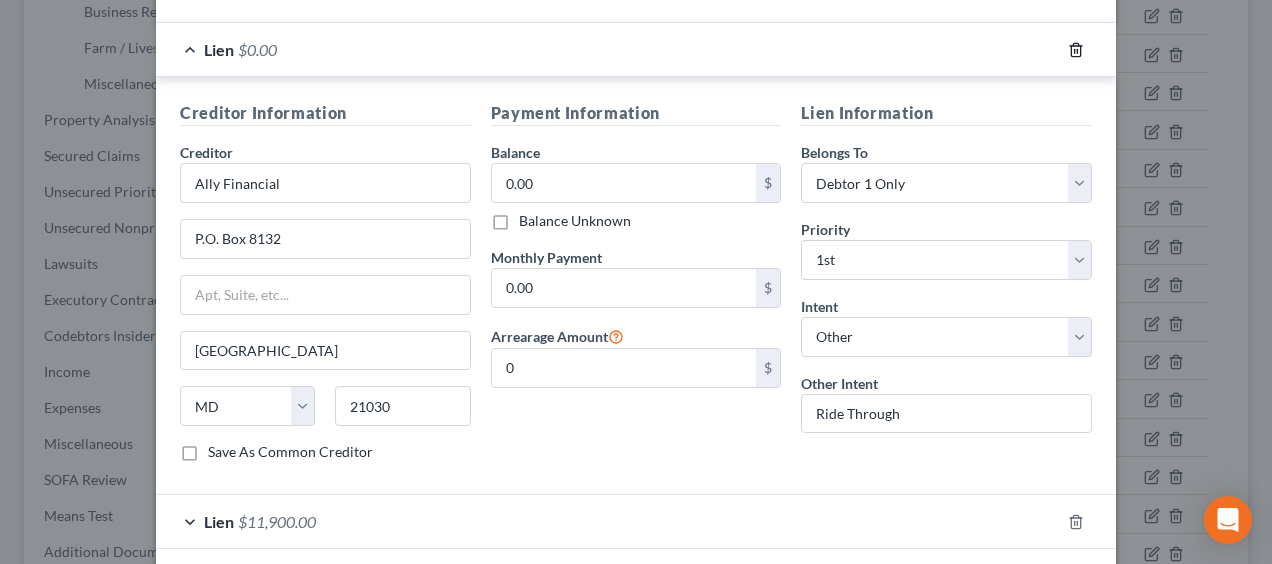 click 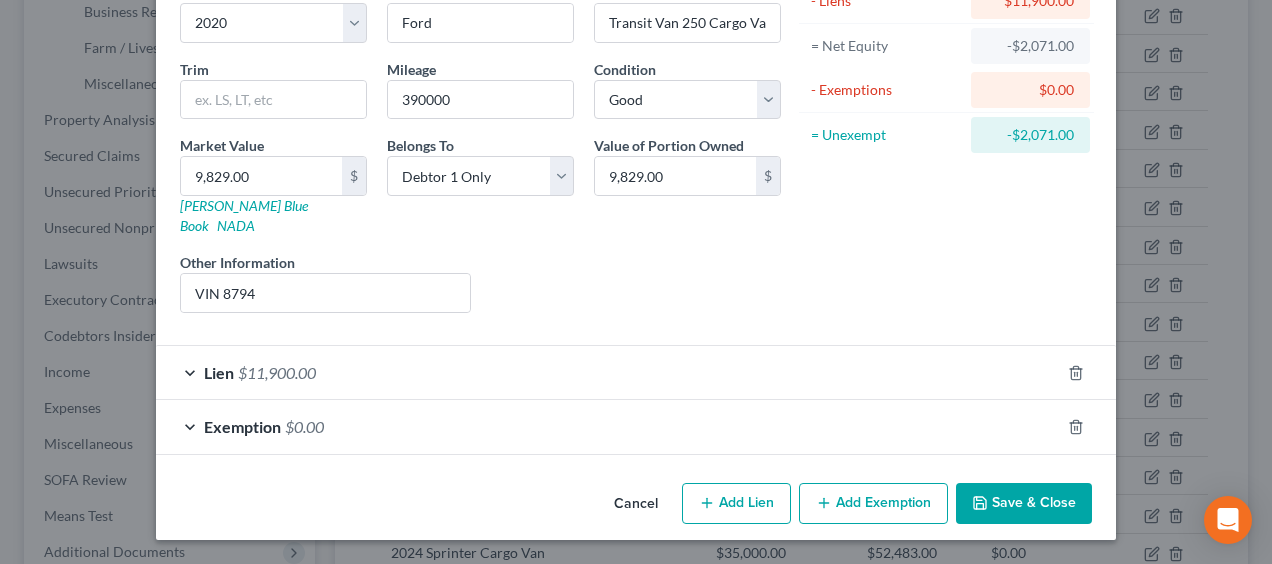 scroll, scrollTop: 42, scrollLeft: 0, axis: vertical 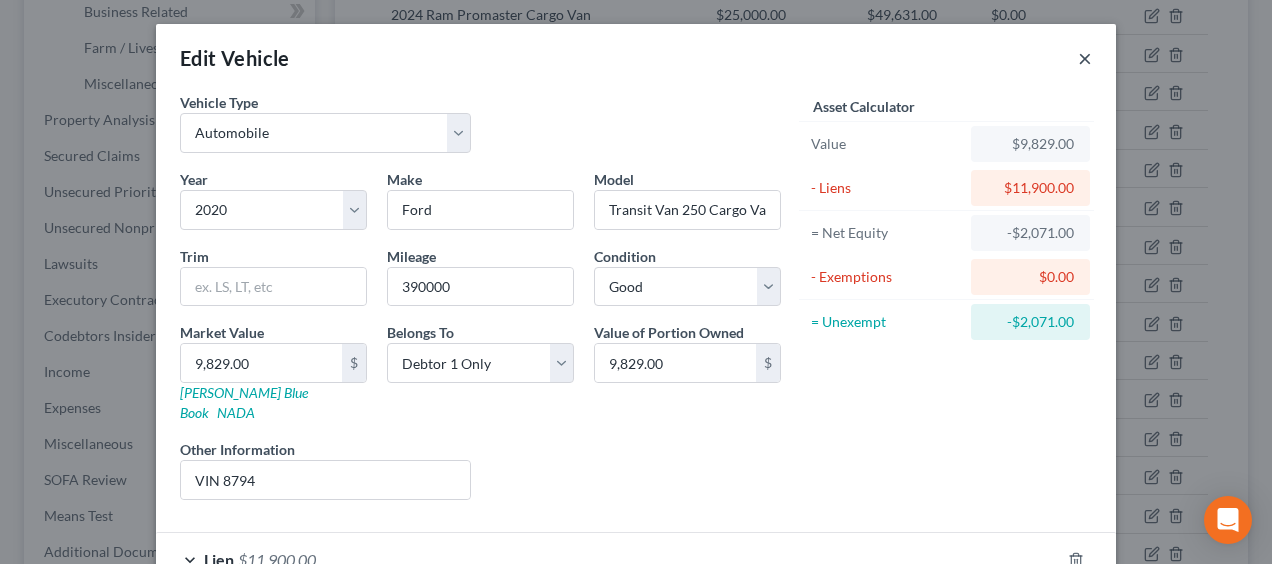 click on "×" at bounding box center [1085, 58] 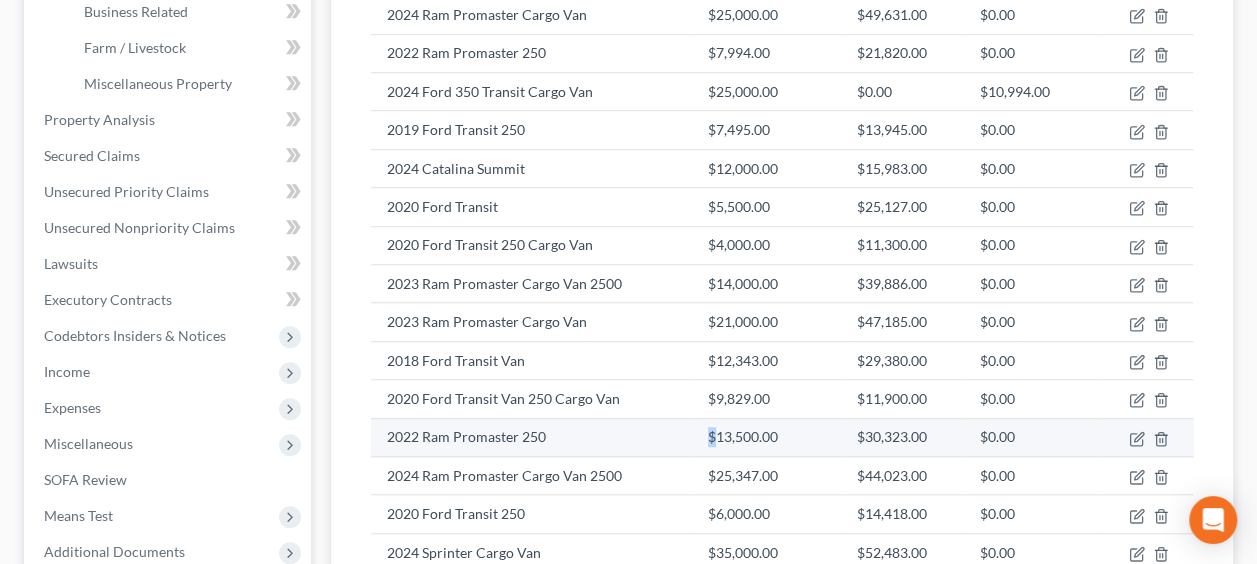drag, startPoint x: 1138, startPoint y: 428, endPoint x: 710, endPoint y: 431, distance: 428.01053 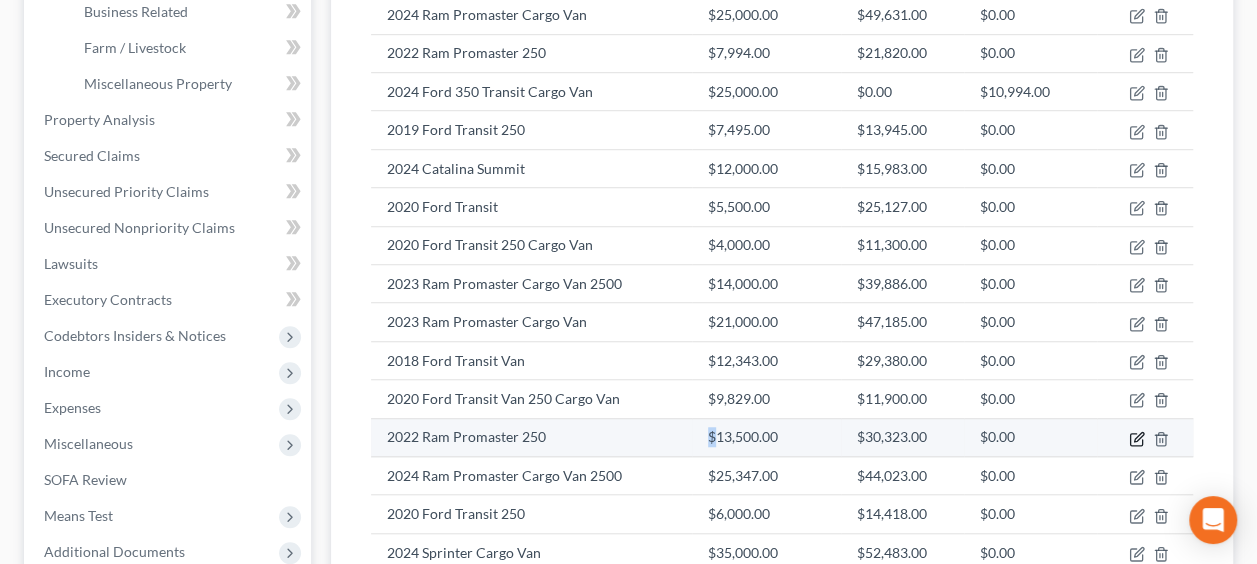 click 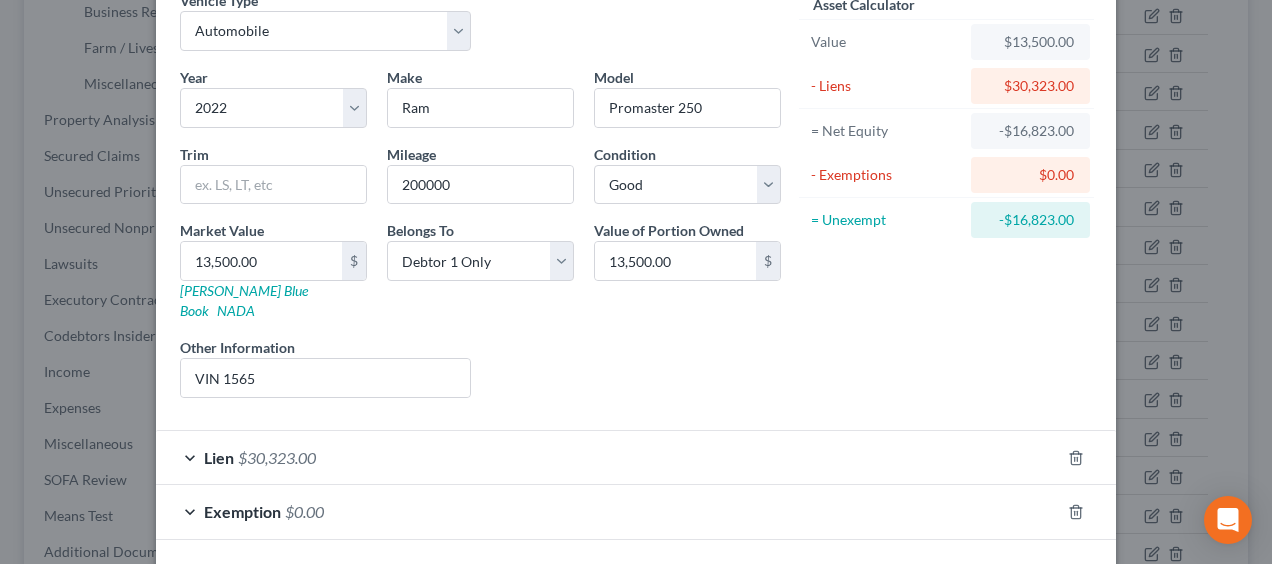scroll, scrollTop: 0, scrollLeft: 0, axis: both 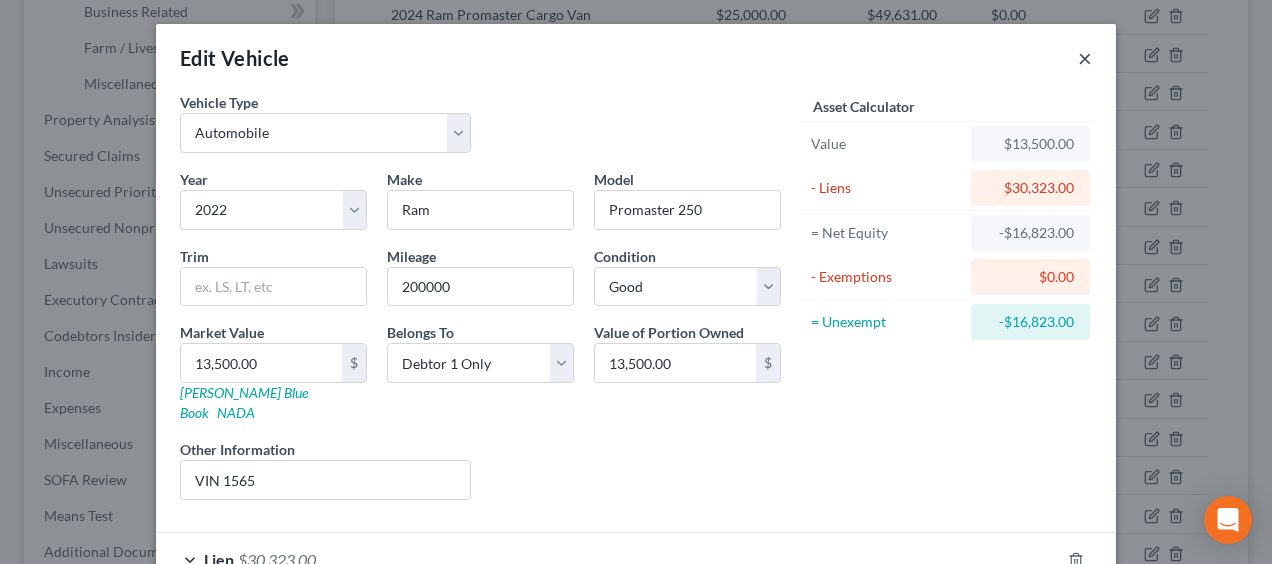 click on "×" at bounding box center (1085, 58) 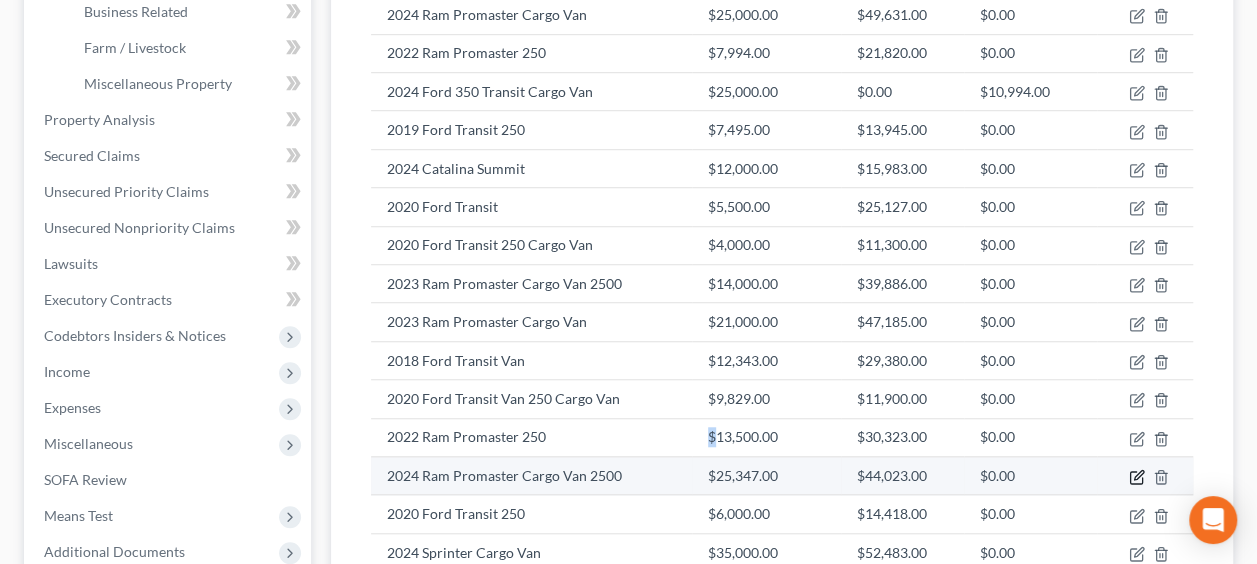 click 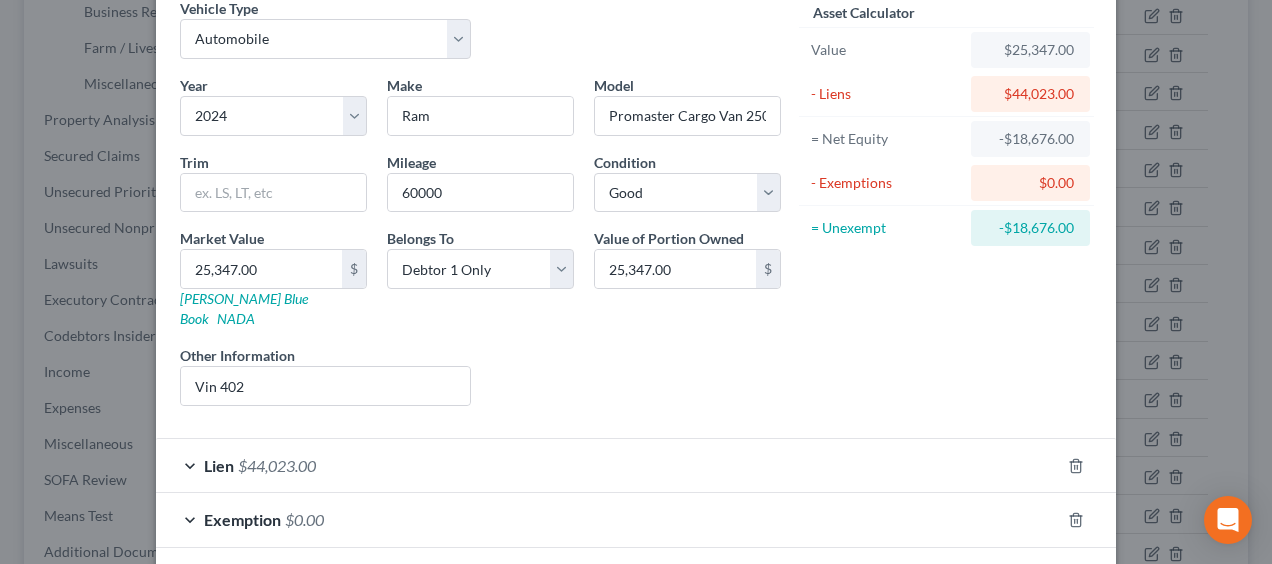 scroll, scrollTop: 0, scrollLeft: 0, axis: both 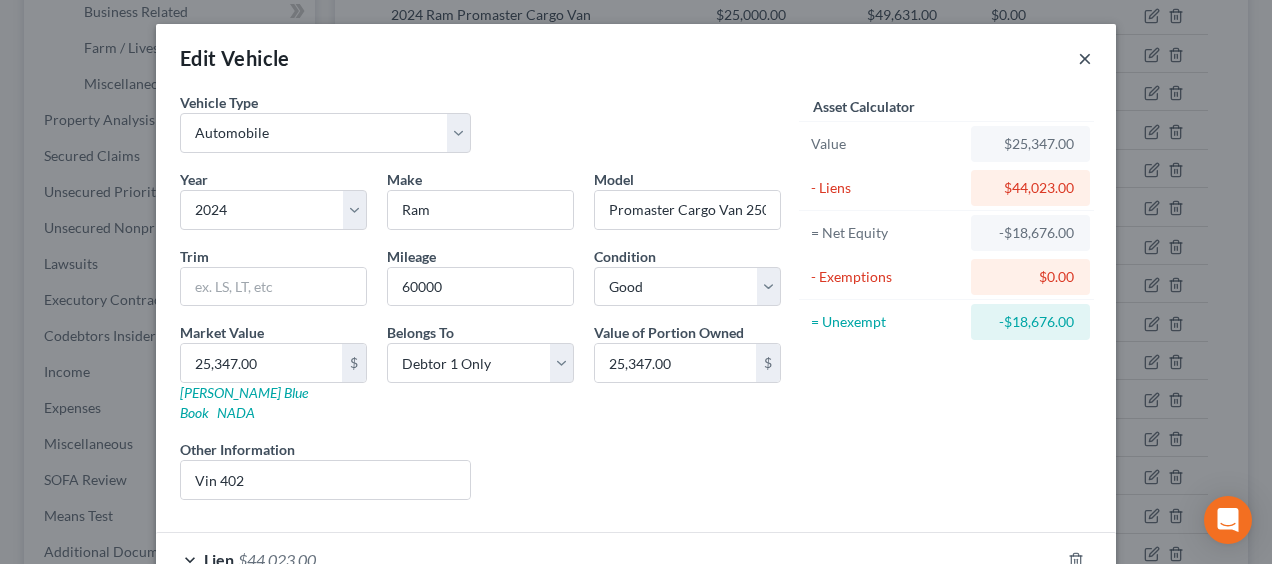 click on "×" at bounding box center [1085, 58] 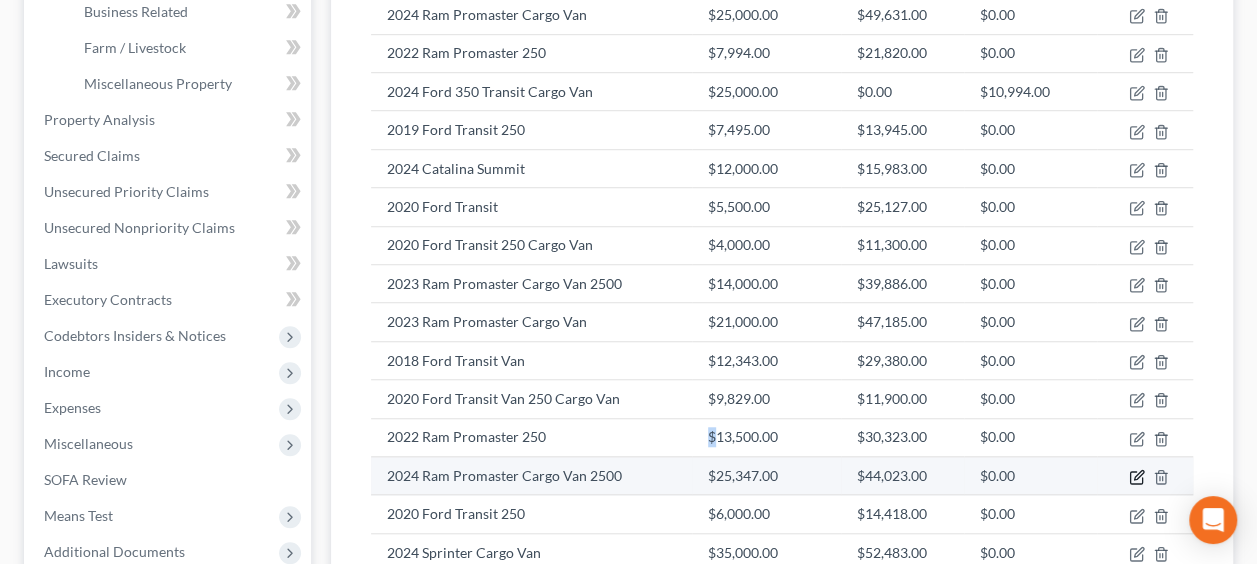 click 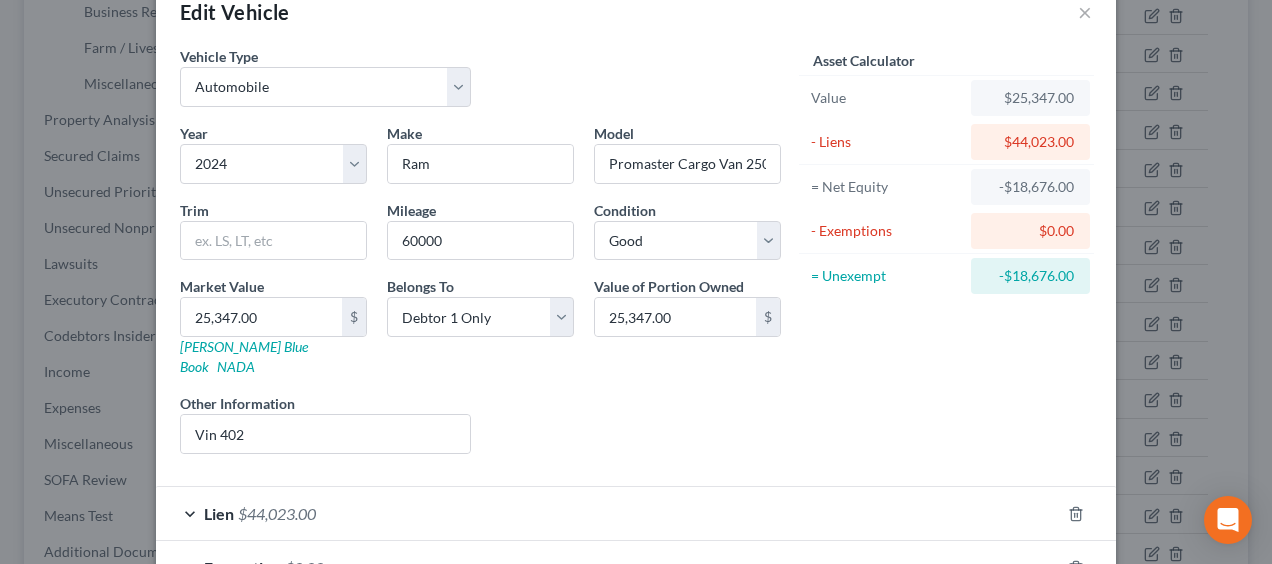 scroll, scrollTop: 0, scrollLeft: 0, axis: both 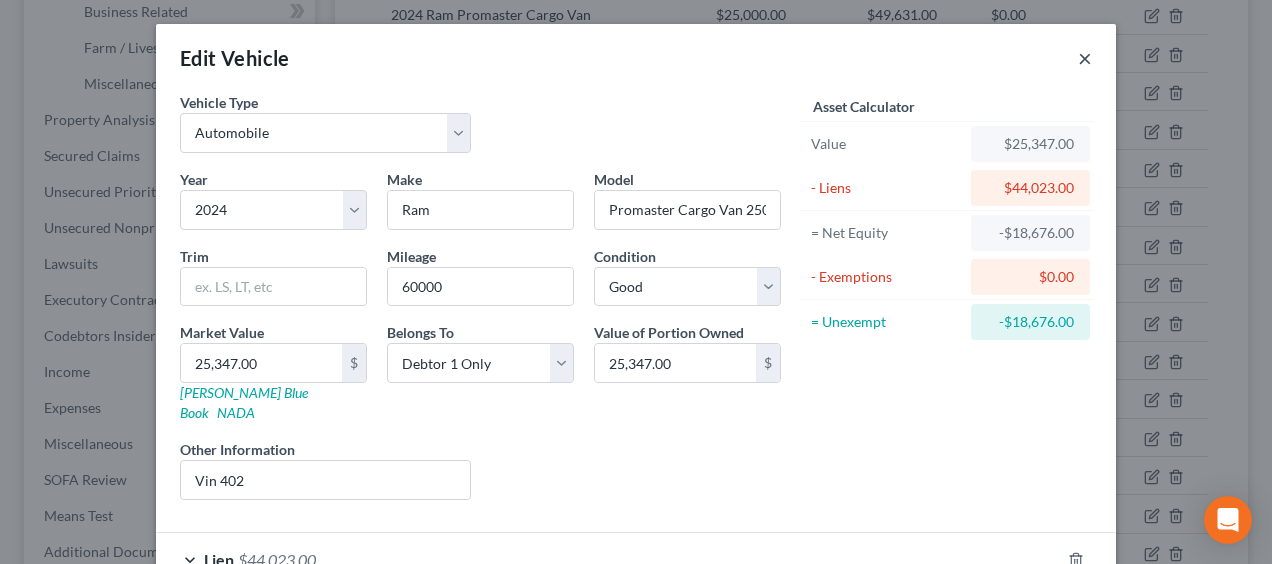 click on "×" at bounding box center (1085, 58) 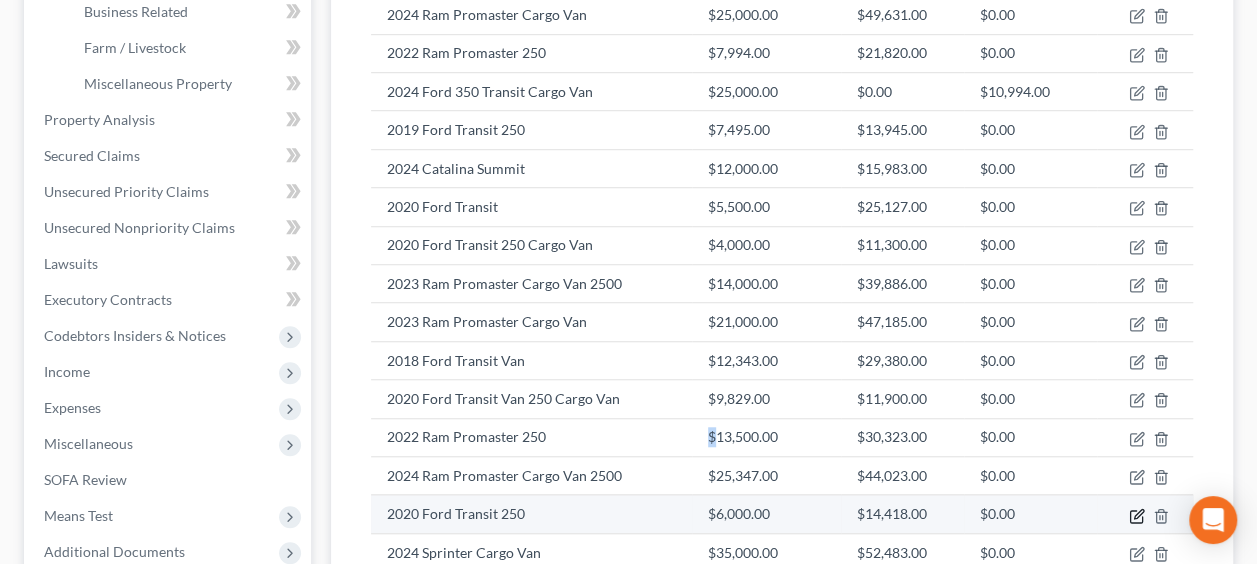 click 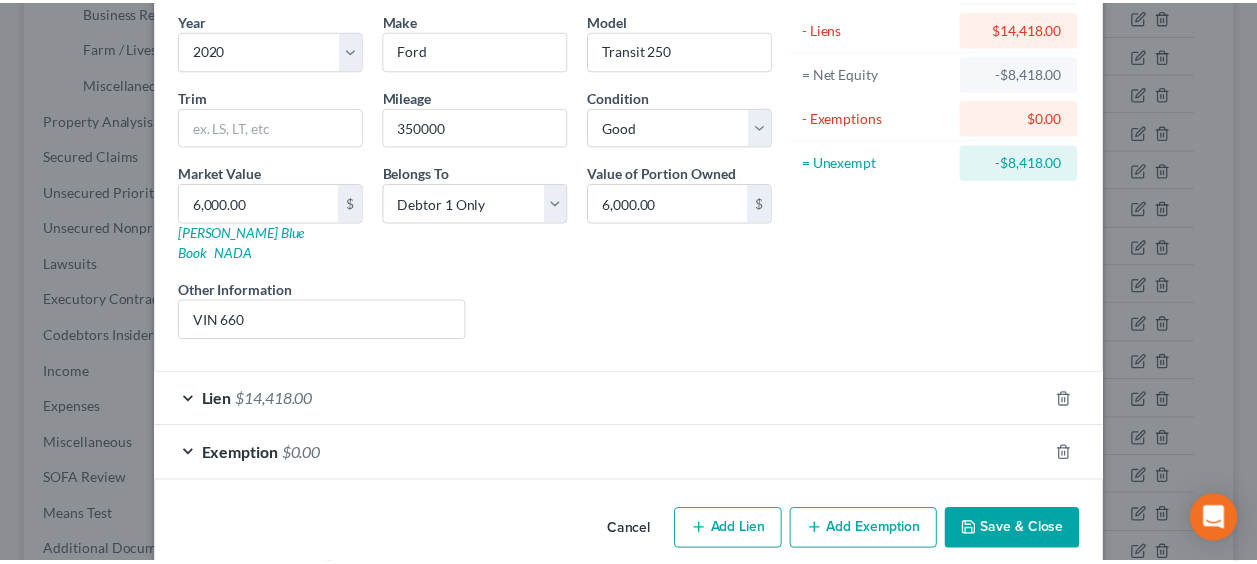 scroll, scrollTop: 0, scrollLeft: 0, axis: both 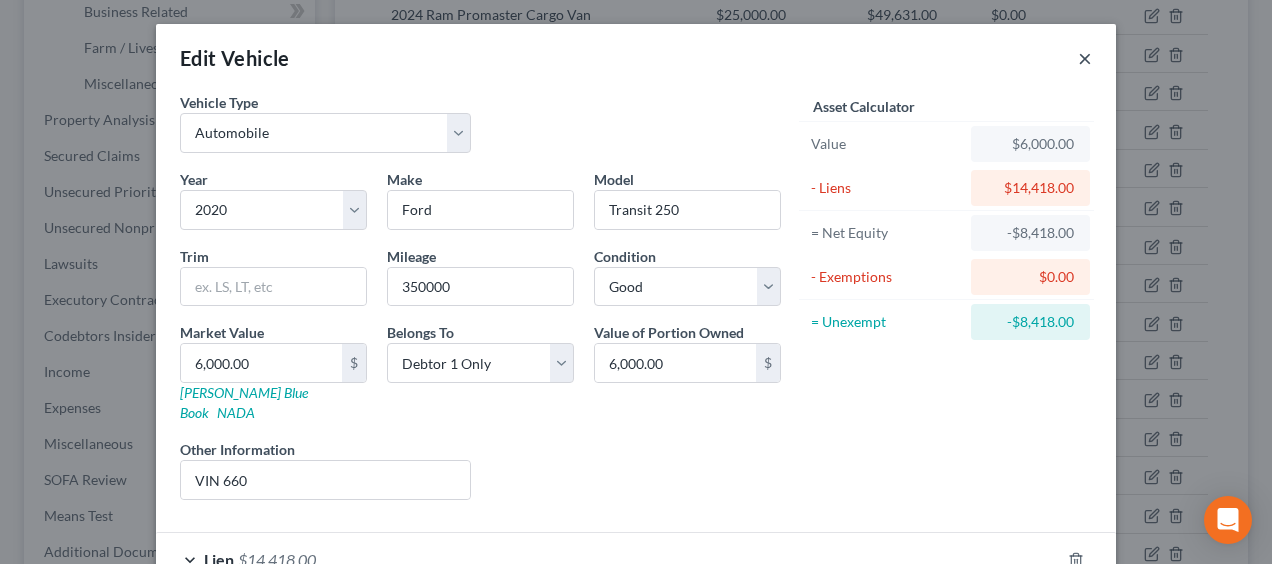 click on "×" at bounding box center [1085, 58] 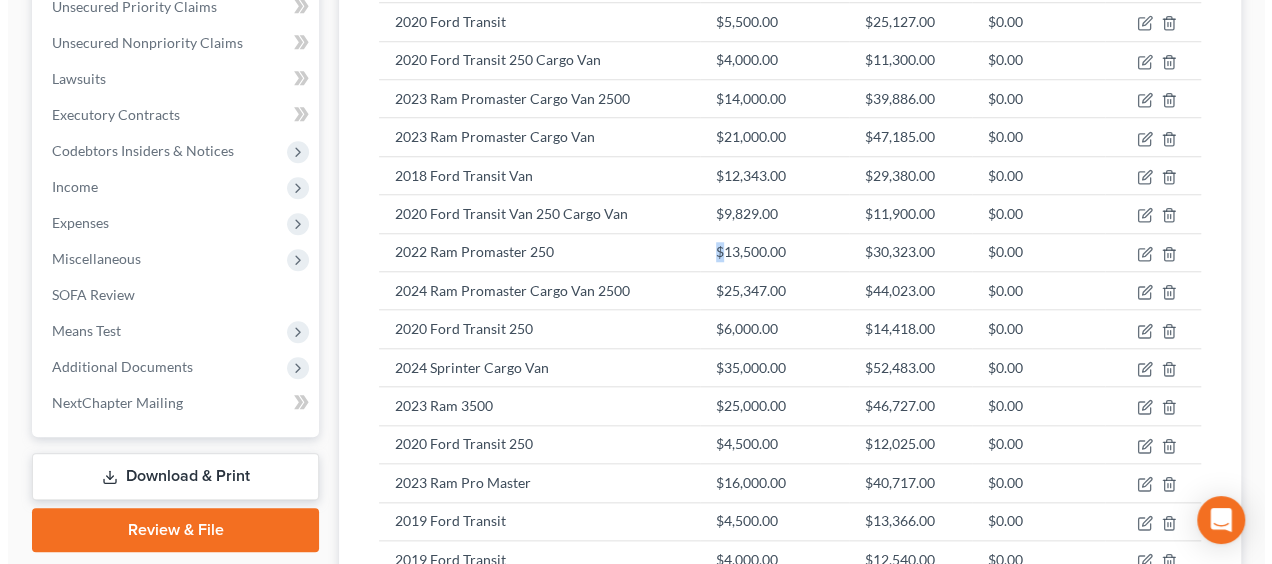 scroll, scrollTop: 833, scrollLeft: 0, axis: vertical 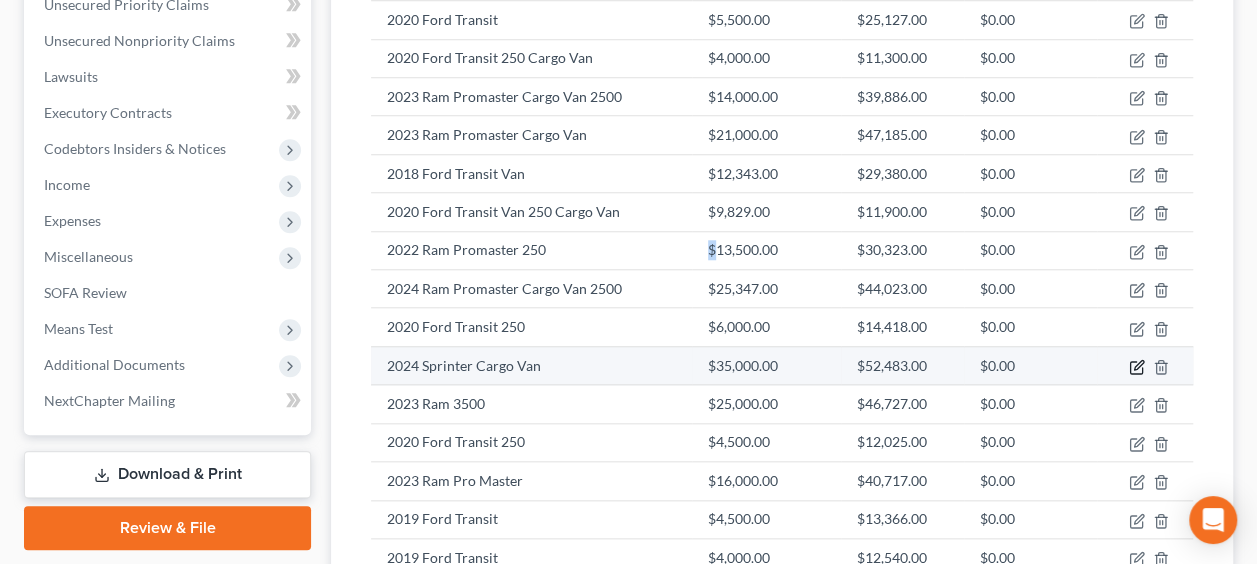 click 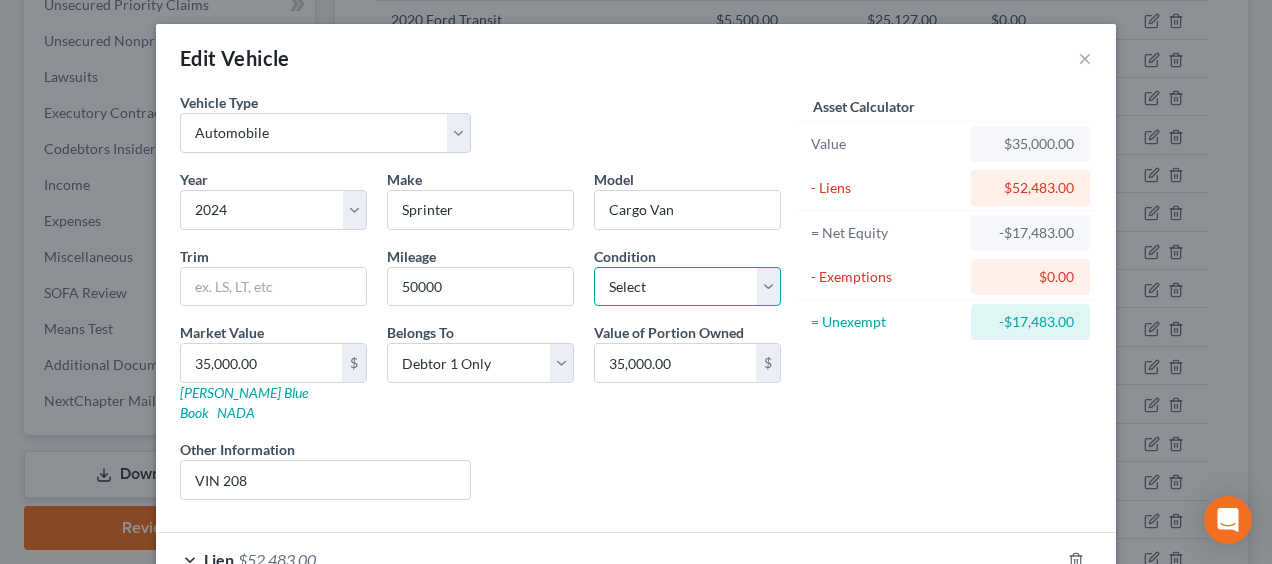 click on "Select Excellent Very Good Good Fair Poor" at bounding box center (687, 287) 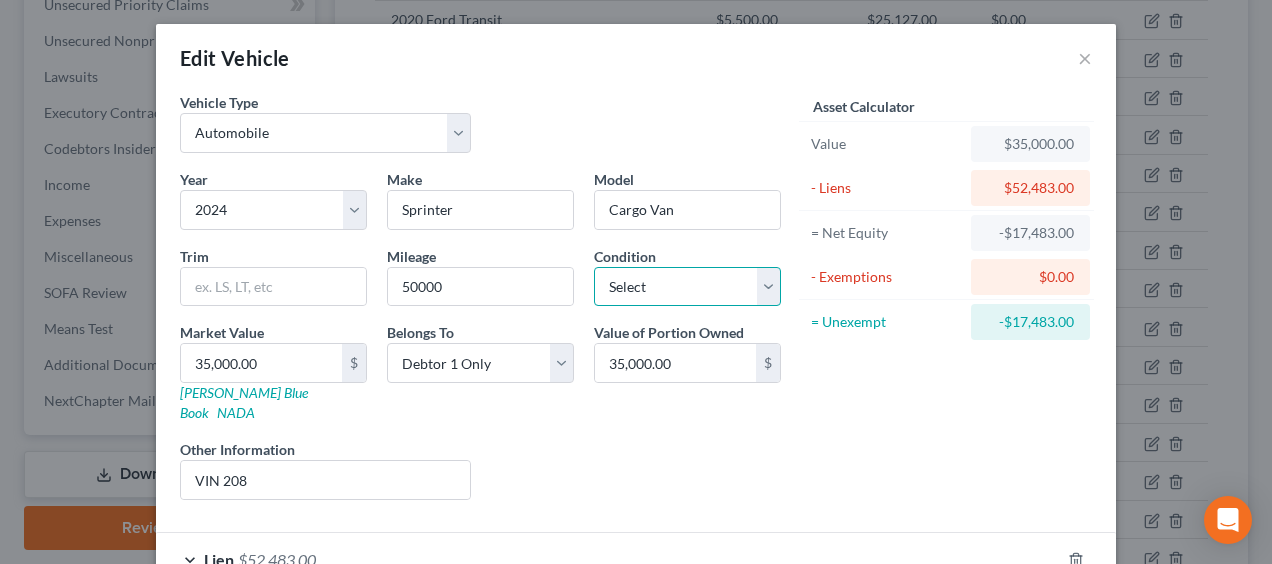 select on "2" 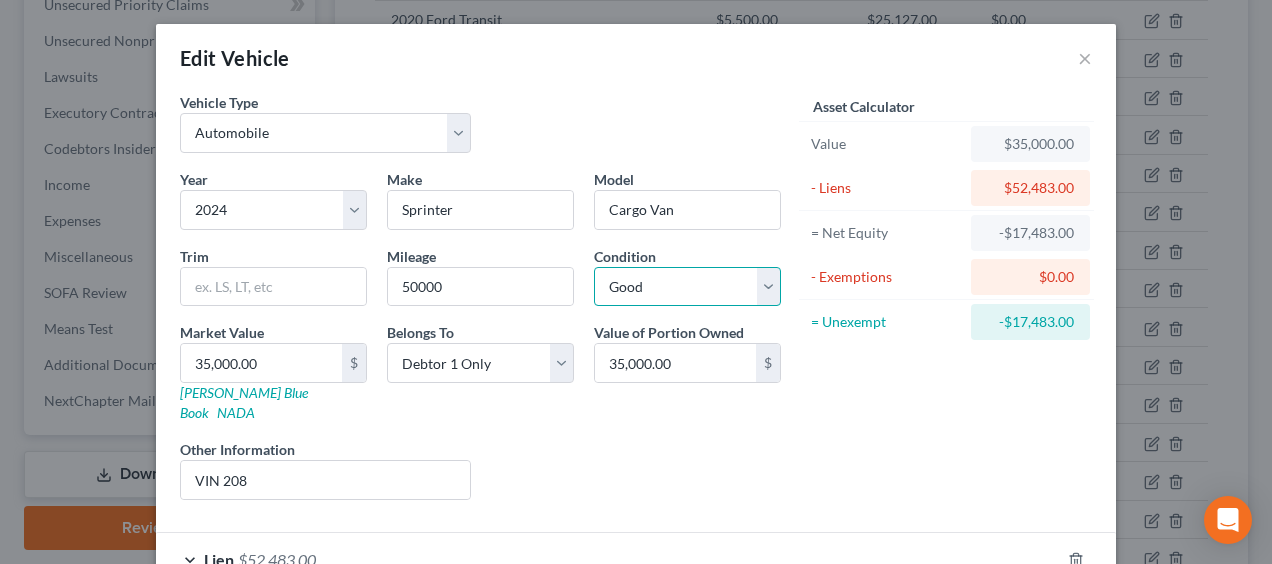 click on "Select Excellent Very Good Good Fair Poor" at bounding box center [687, 287] 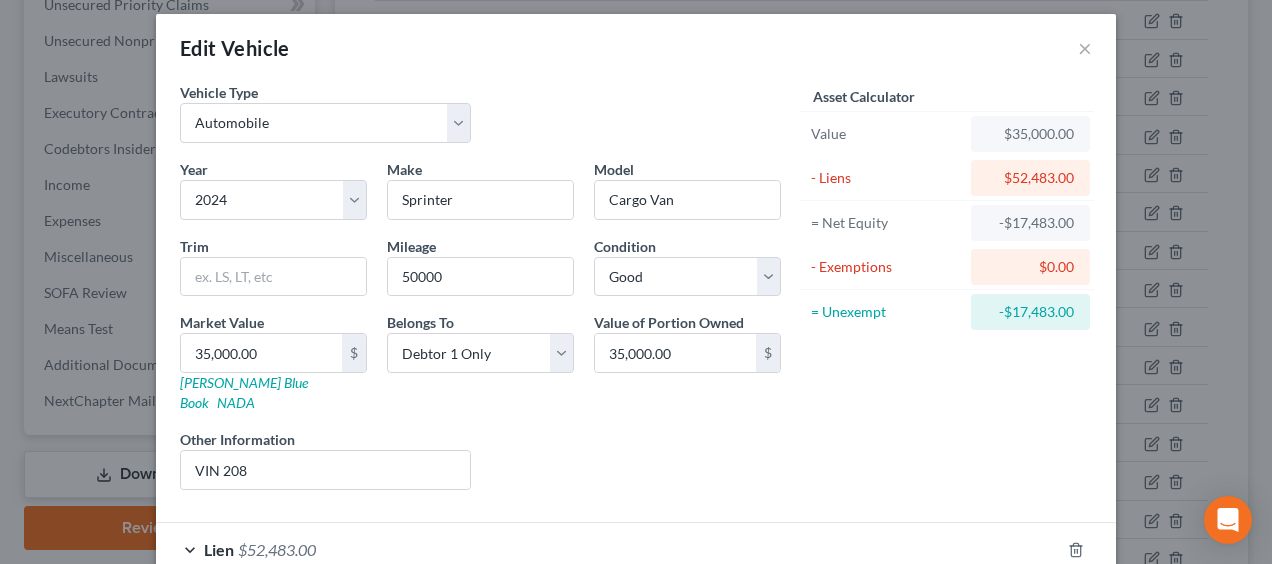 scroll, scrollTop: 0, scrollLeft: 0, axis: both 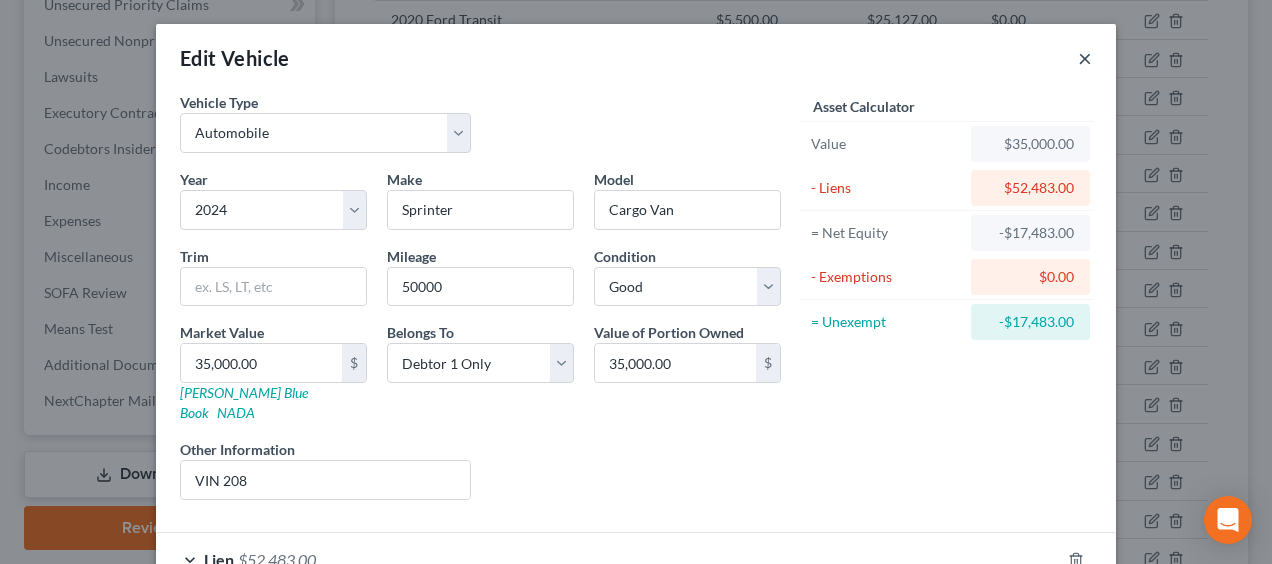 click on "×" at bounding box center (1085, 58) 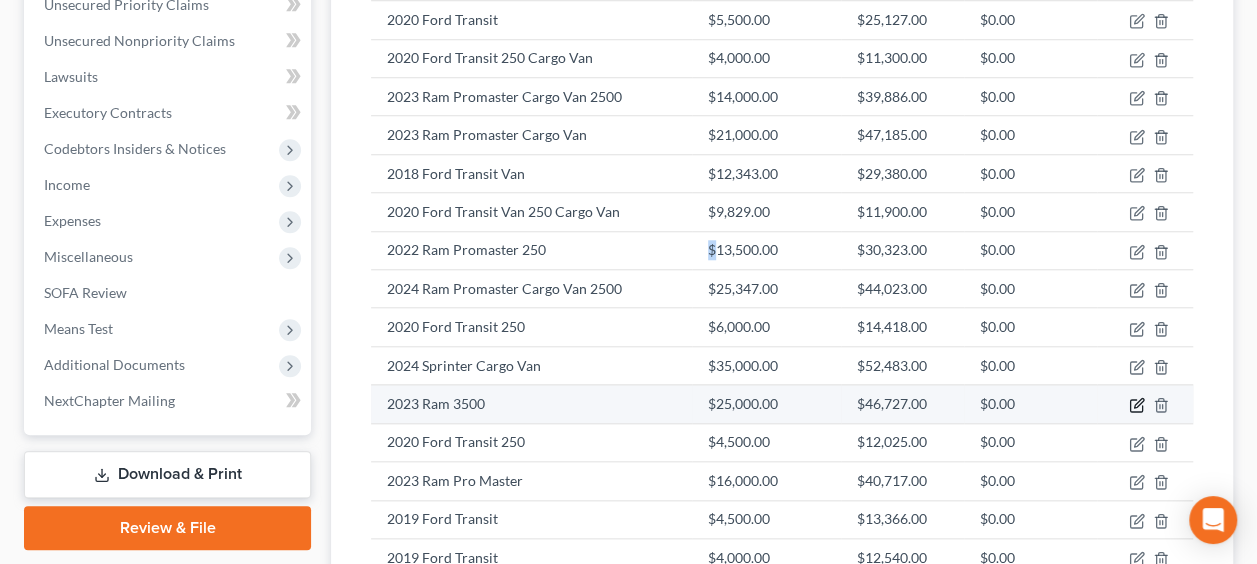 click 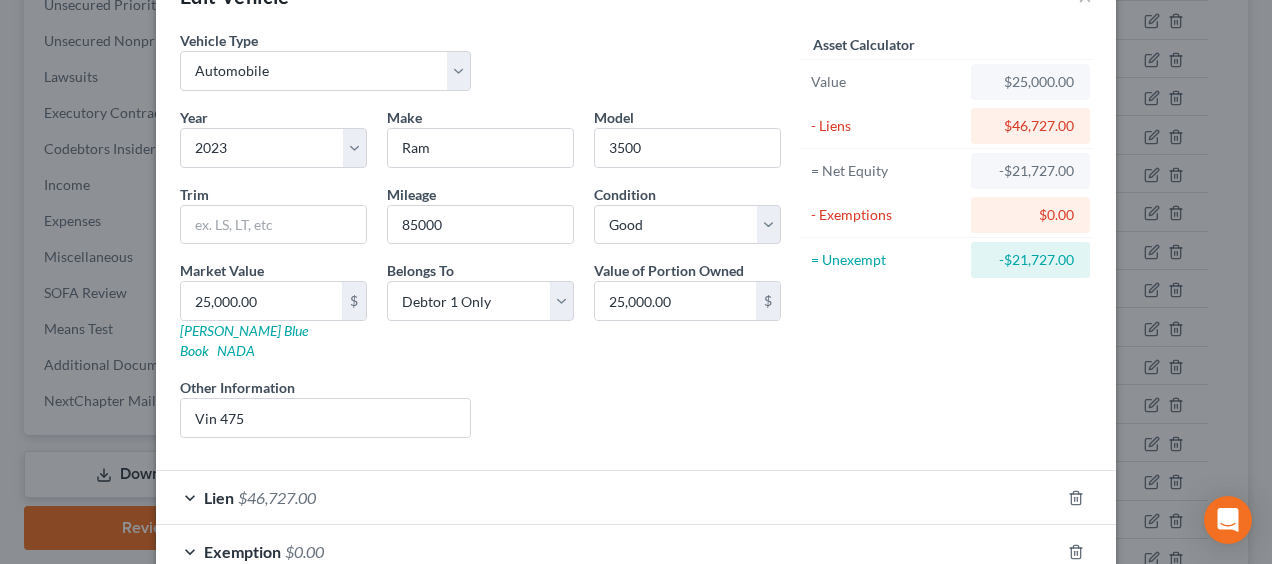 scroll, scrollTop: 0, scrollLeft: 0, axis: both 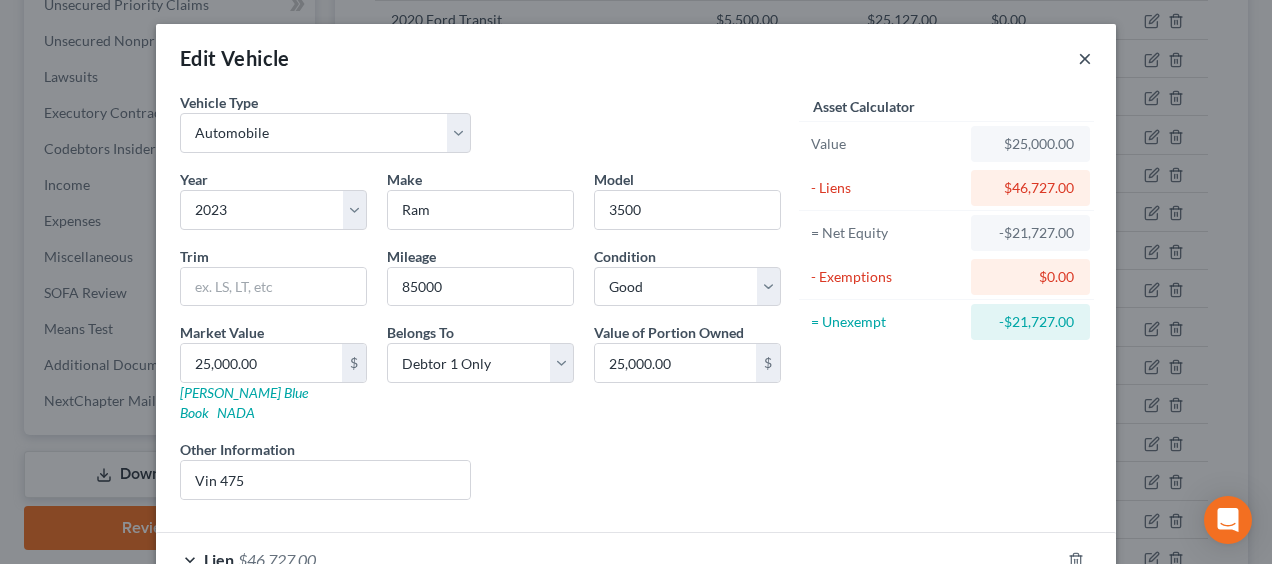 click on "×" at bounding box center [1085, 58] 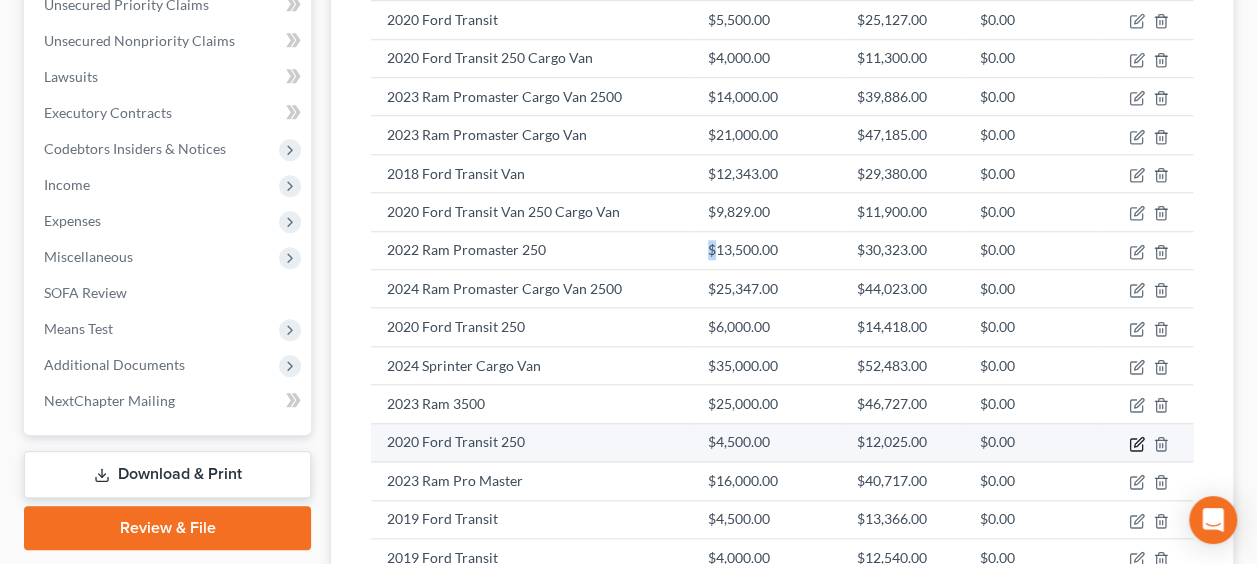 click 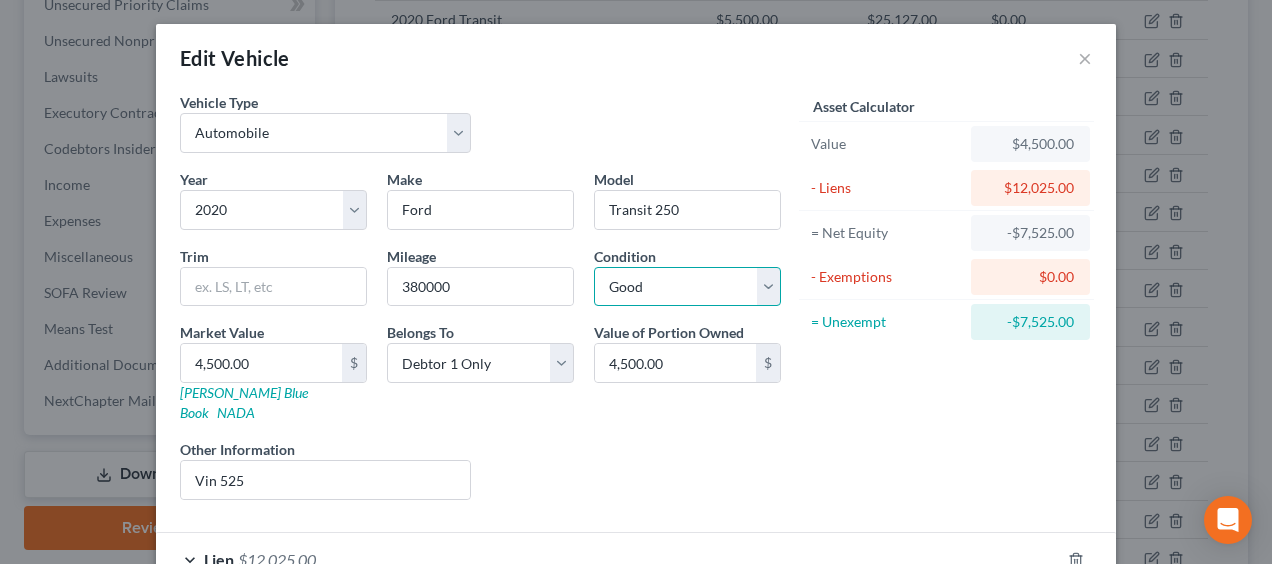 click on "Select Excellent Very Good Good Fair Poor" at bounding box center (687, 287) 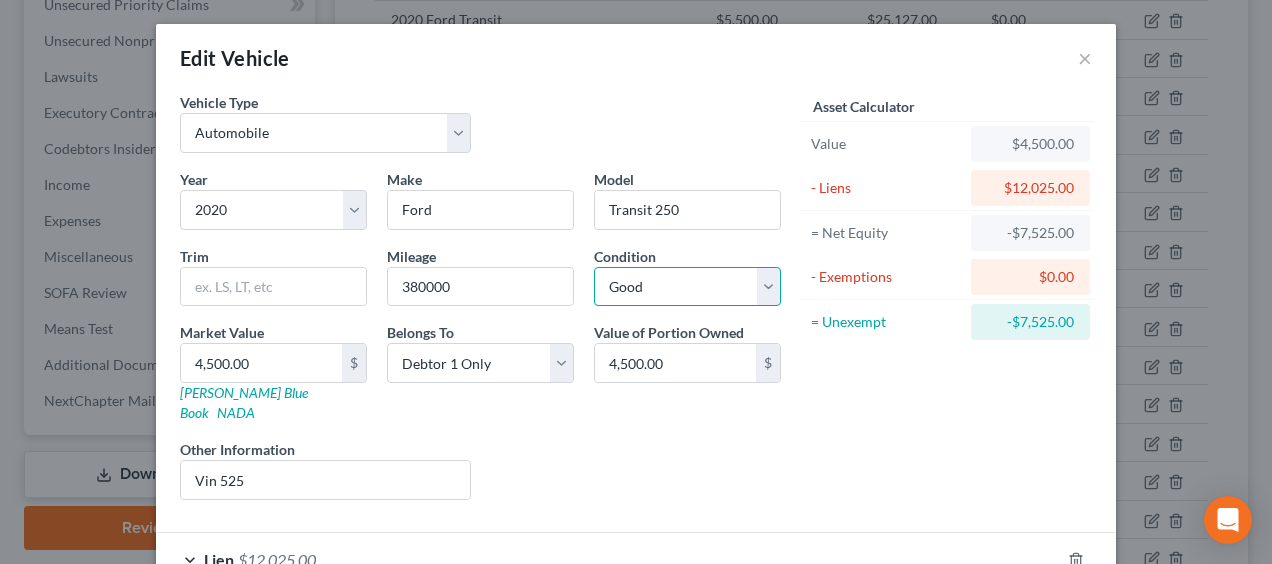 select on "3" 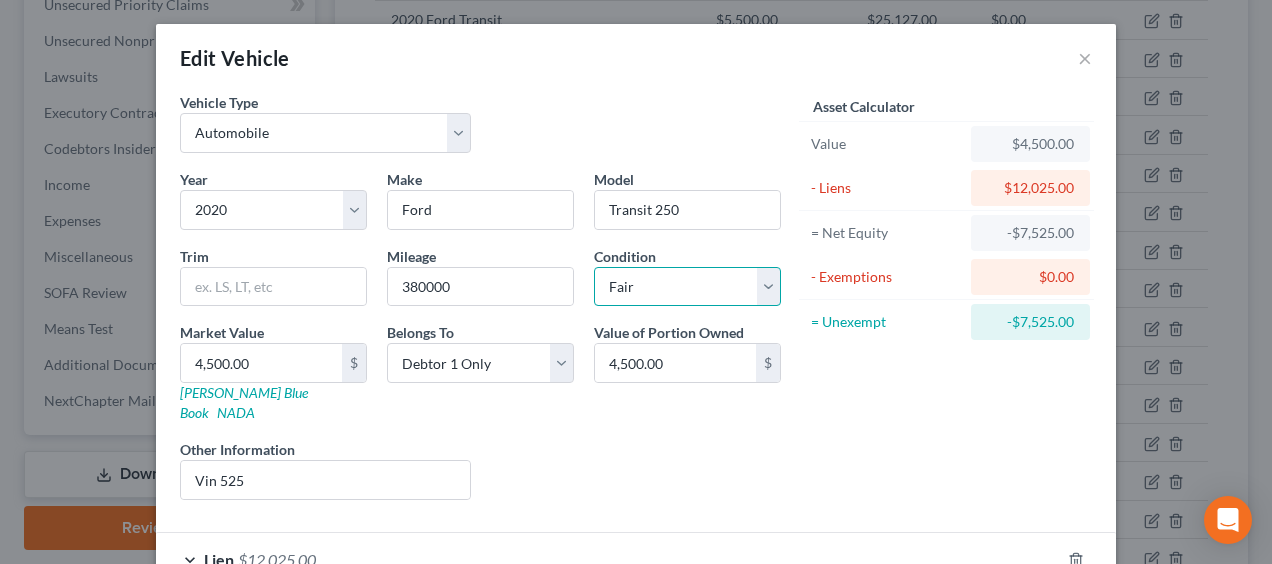 click on "Select Excellent Very Good Good Fair Poor" at bounding box center [687, 287] 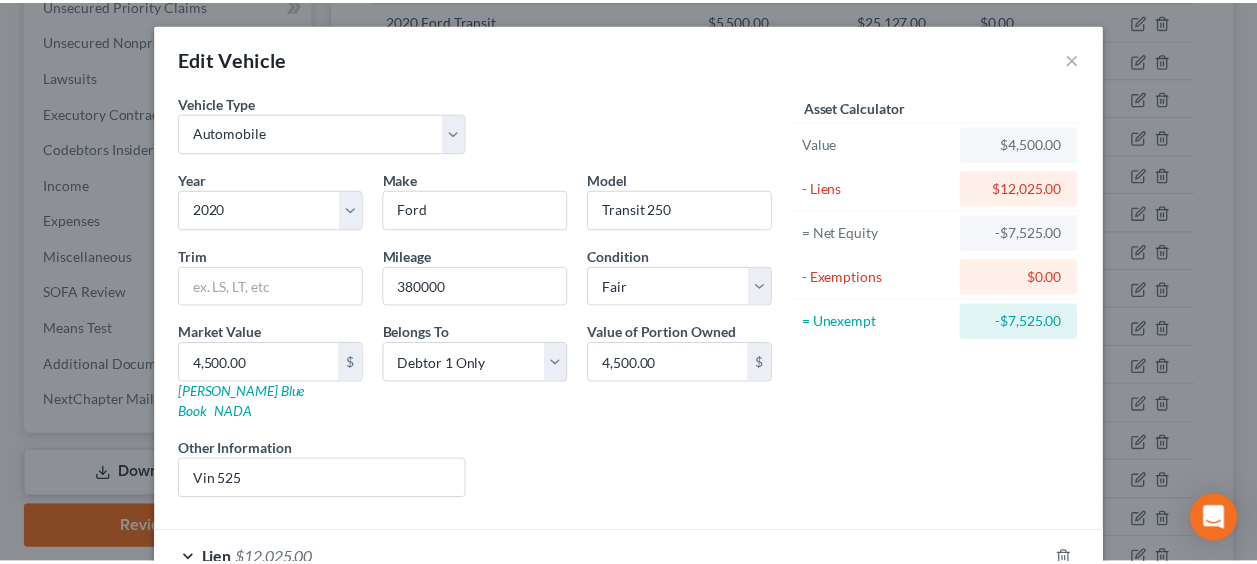 scroll, scrollTop: 162, scrollLeft: 0, axis: vertical 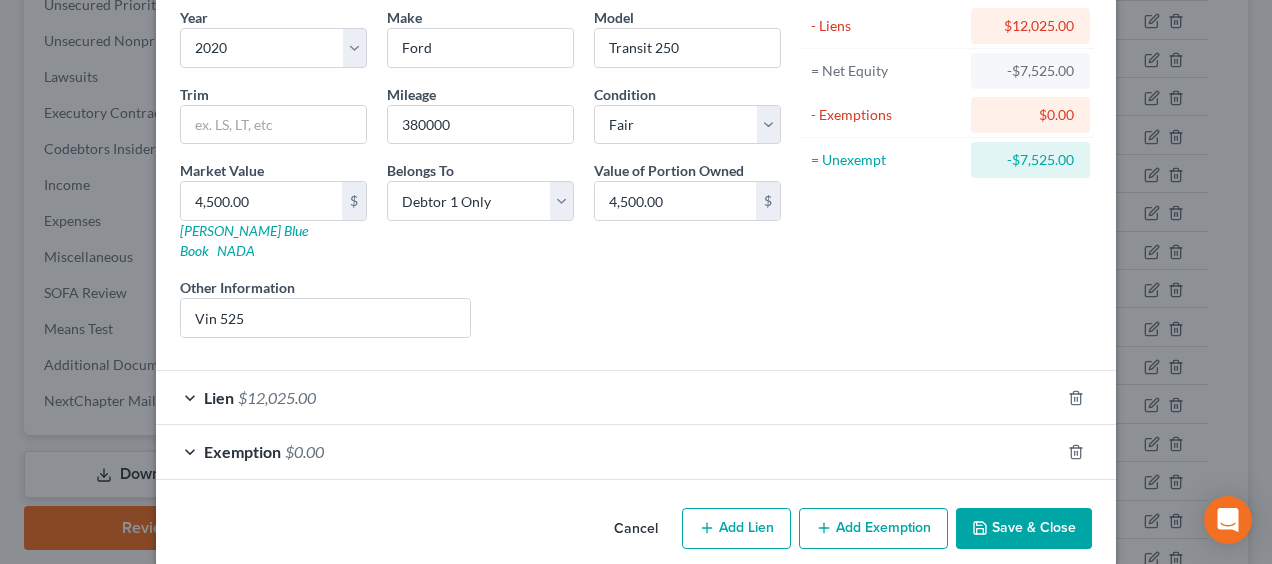 click on "Save & Close" at bounding box center [1024, 529] 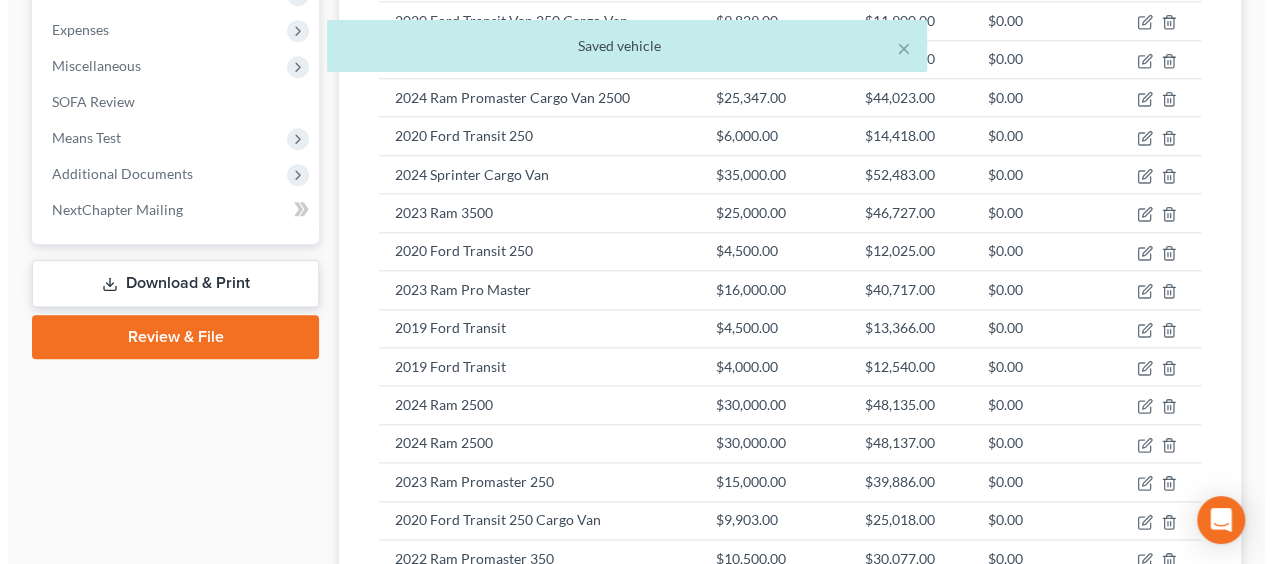 scroll, scrollTop: 1031, scrollLeft: 0, axis: vertical 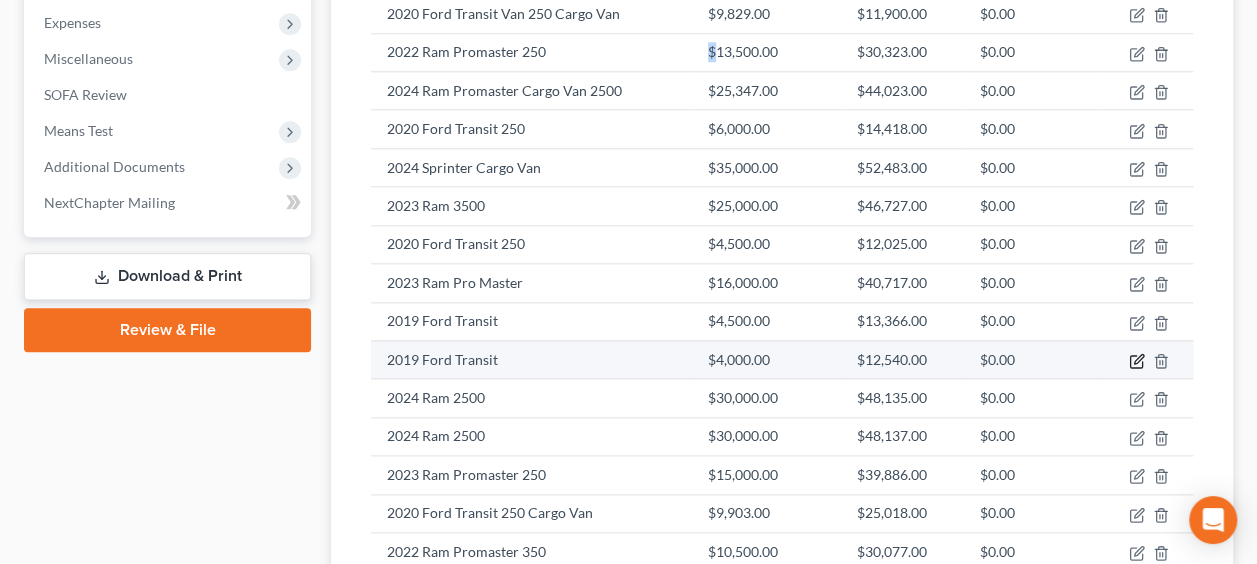 click 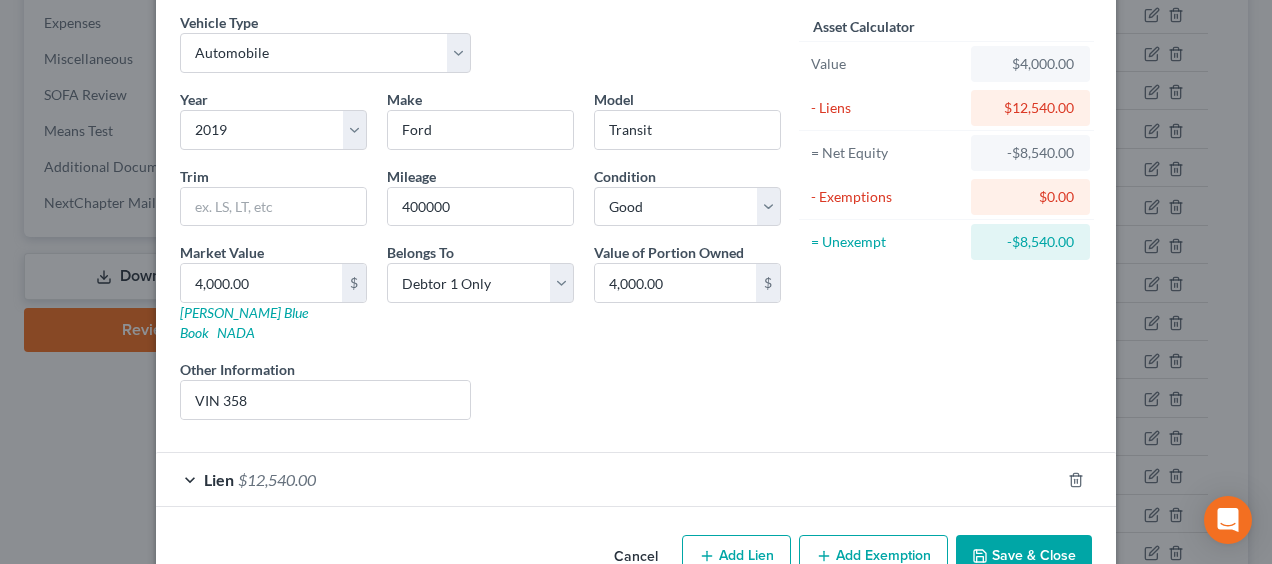 scroll, scrollTop: 0, scrollLeft: 0, axis: both 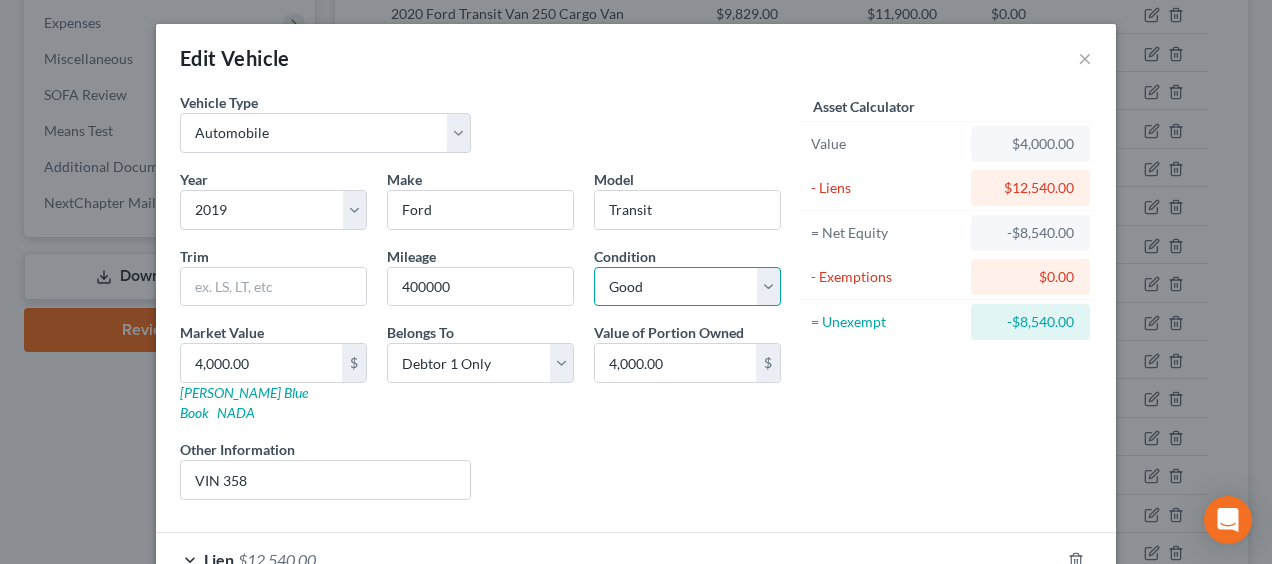 click on "Select Excellent Very Good Good Fair Poor" at bounding box center [687, 287] 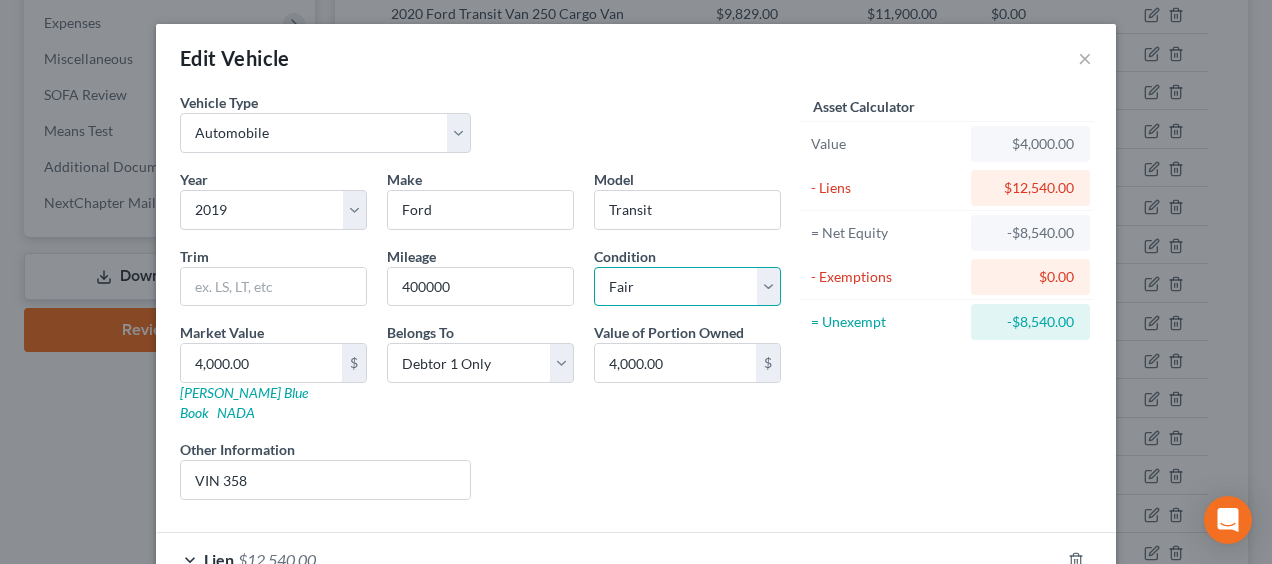 click on "Select Excellent Very Good Good Fair Poor" at bounding box center [687, 287] 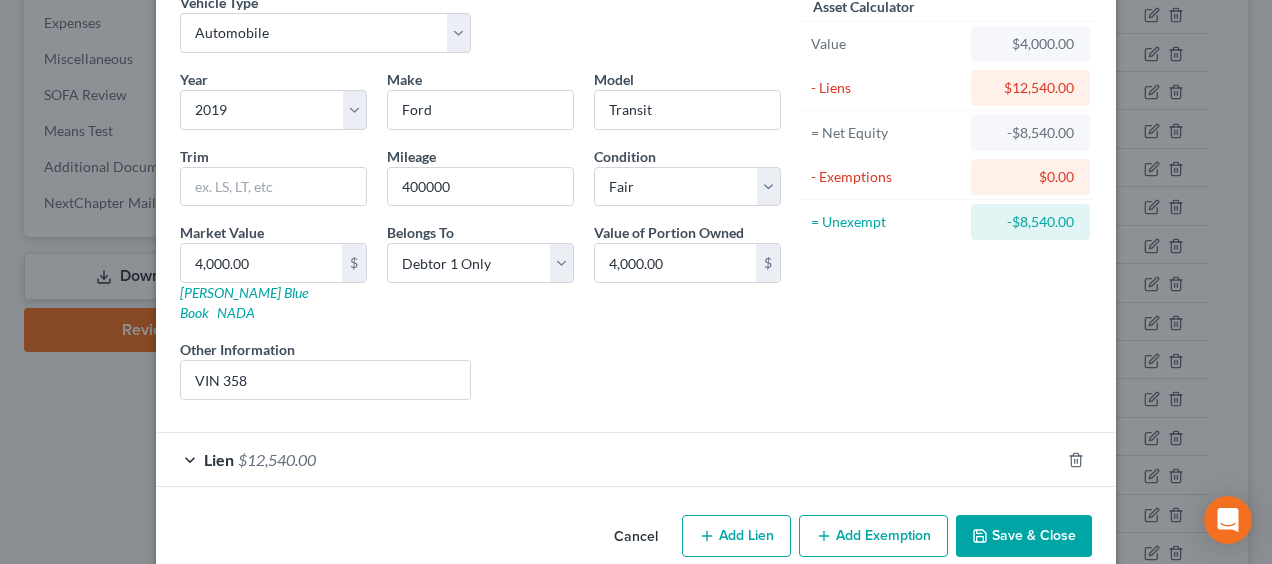 scroll, scrollTop: 108, scrollLeft: 0, axis: vertical 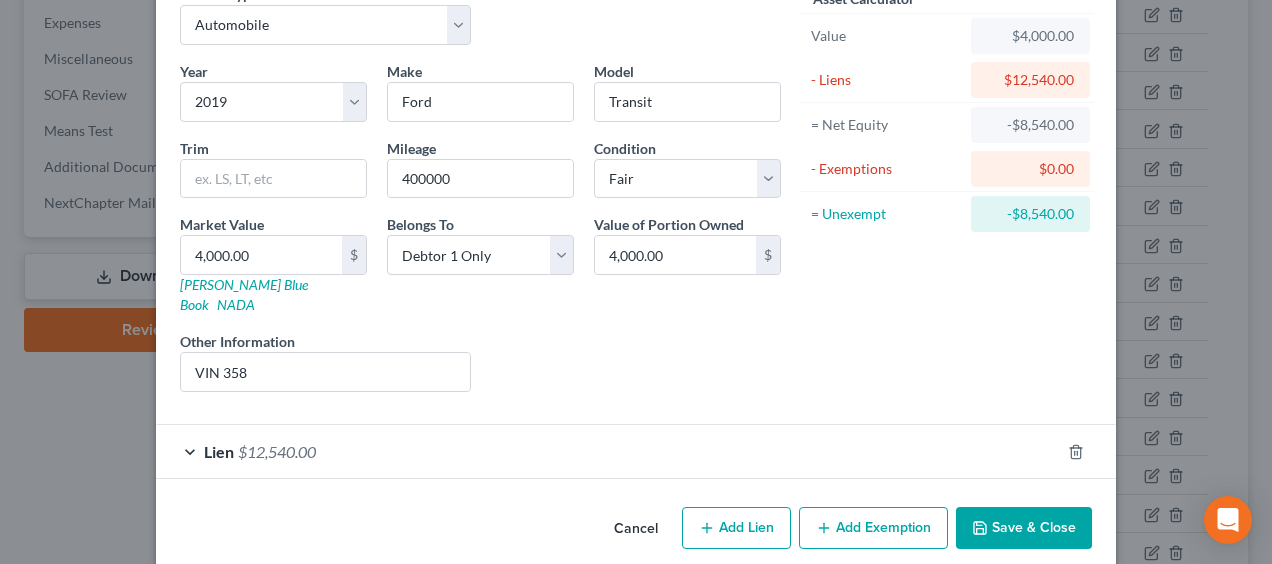 click on "Save & Close" at bounding box center (1024, 528) 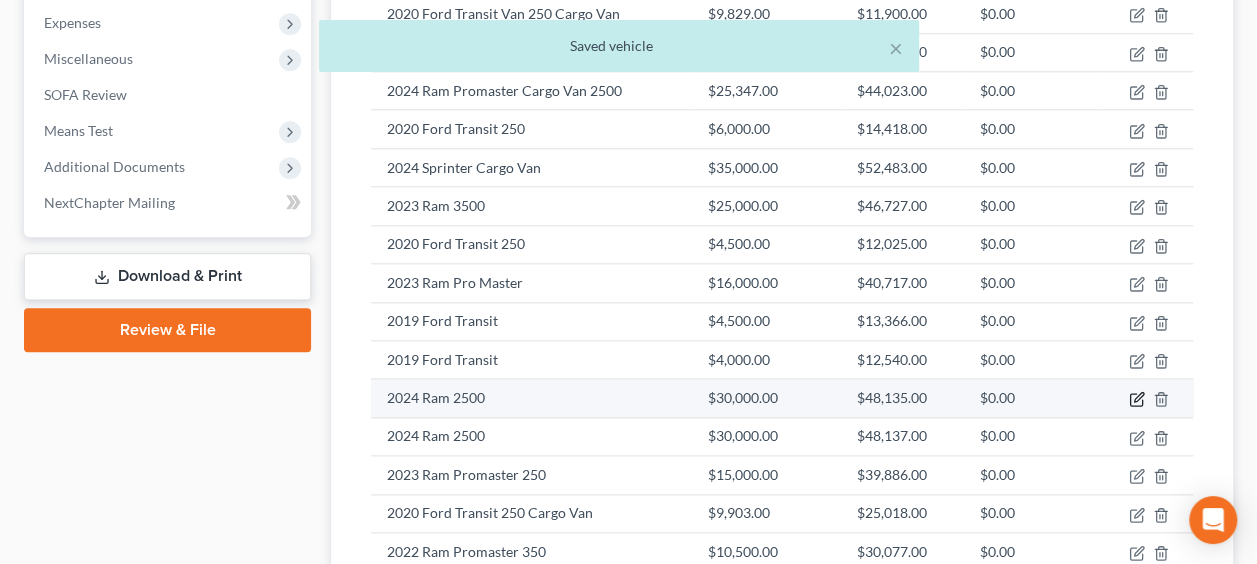 click 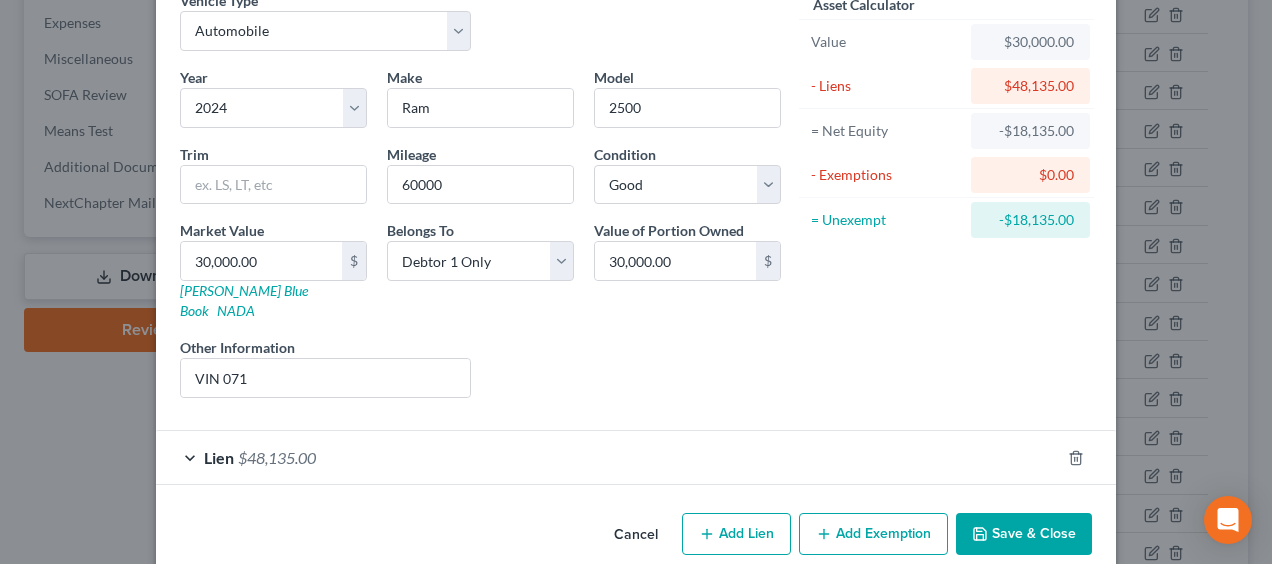 scroll, scrollTop: 108, scrollLeft: 0, axis: vertical 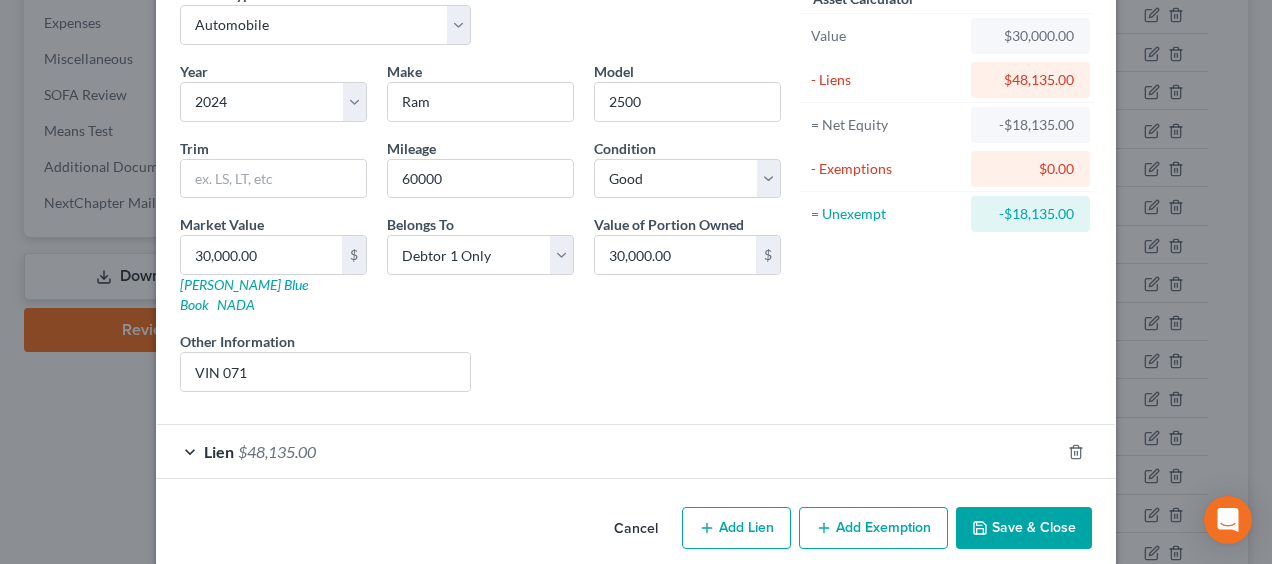 click on "Add Exemption" at bounding box center [873, 528] 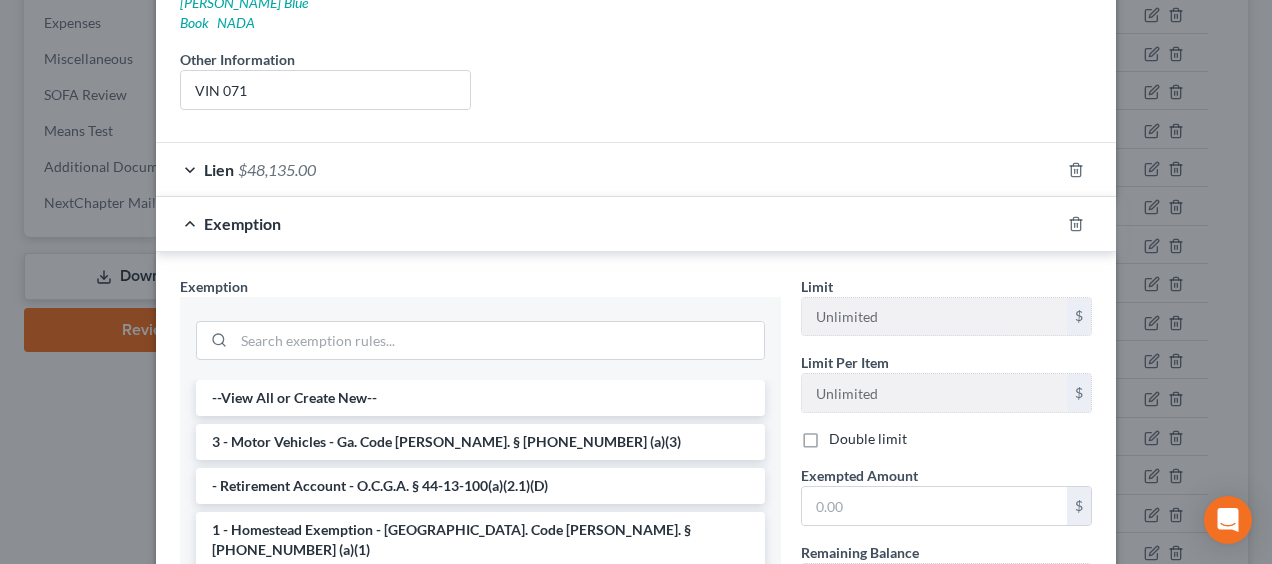 scroll, scrollTop: 392, scrollLeft: 0, axis: vertical 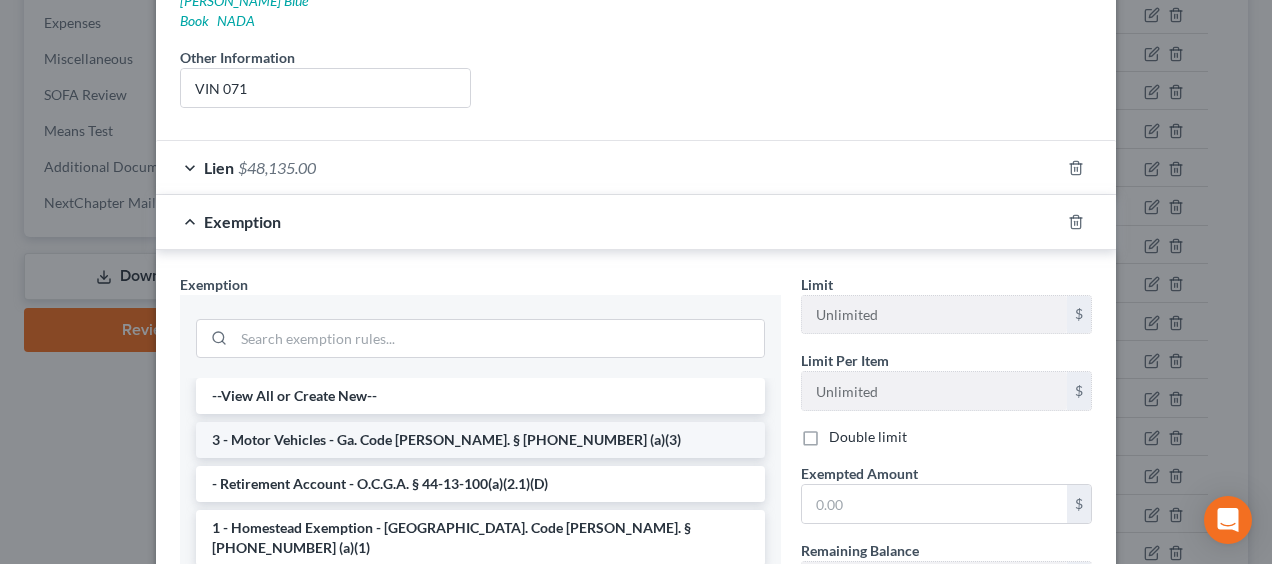 click on "3 - Motor Vehicles - Ga. Code [PERSON_NAME]. § [PHONE_NUMBER] (a)(3)" at bounding box center [480, 440] 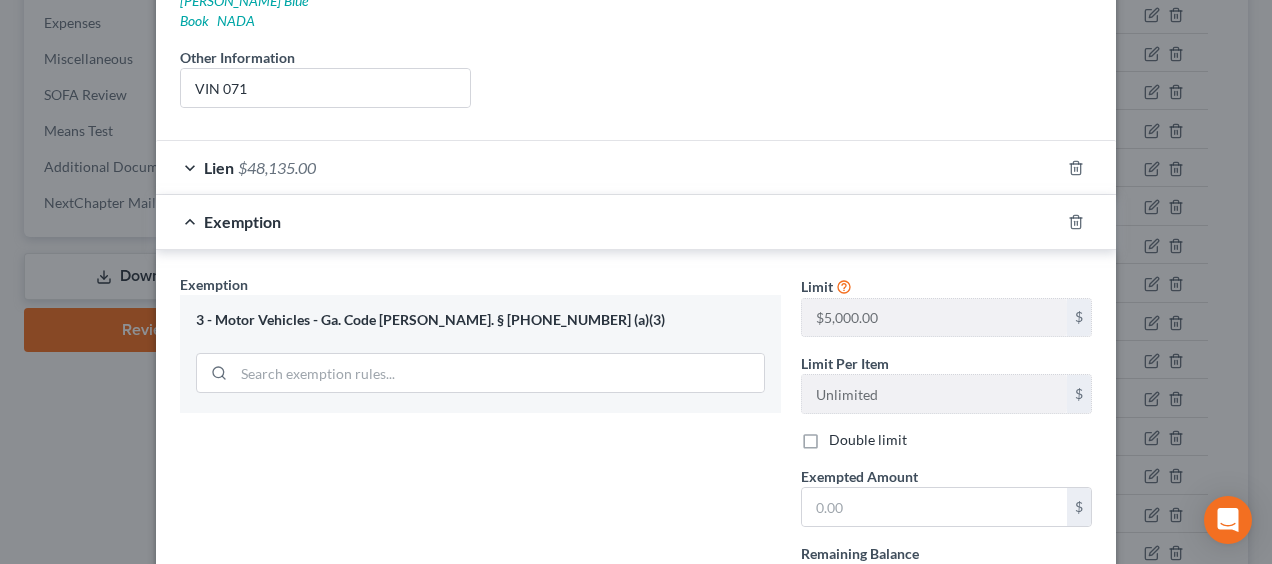 click on "Exempted Amount
*" at bounding box center [859, 476] 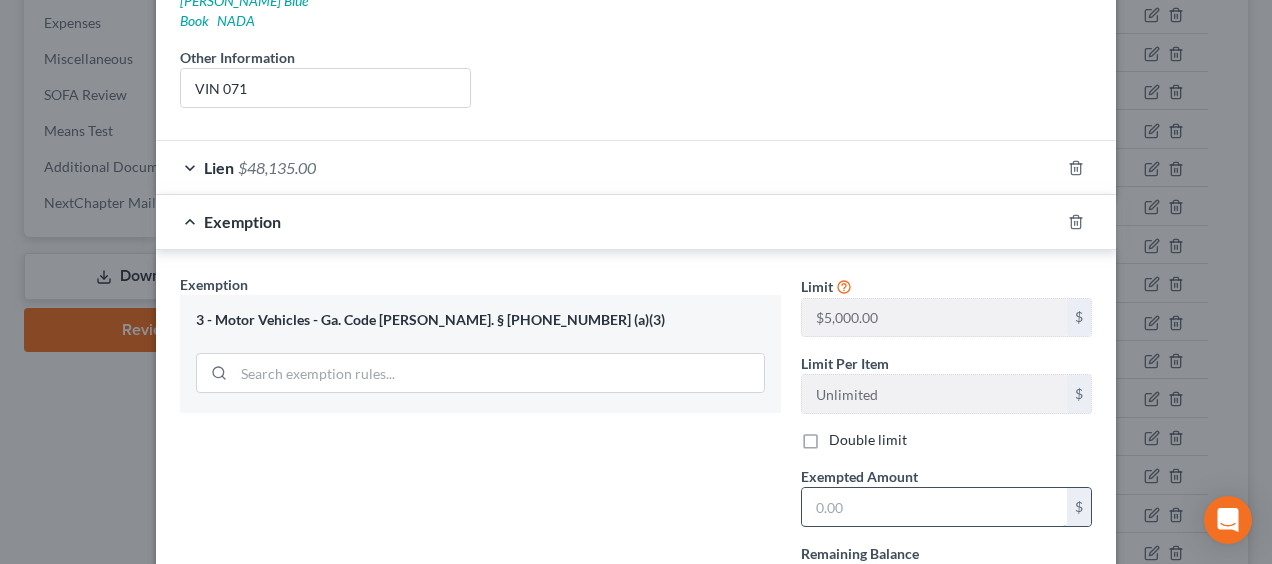 click at bounding box center [934, 507] 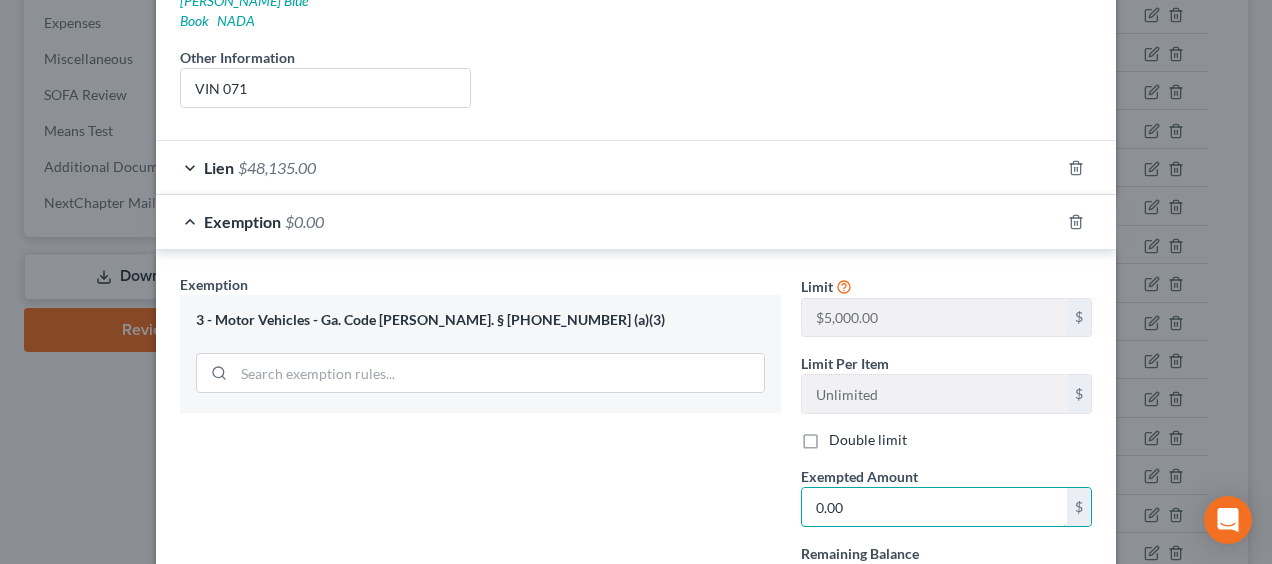 type on "0.00" 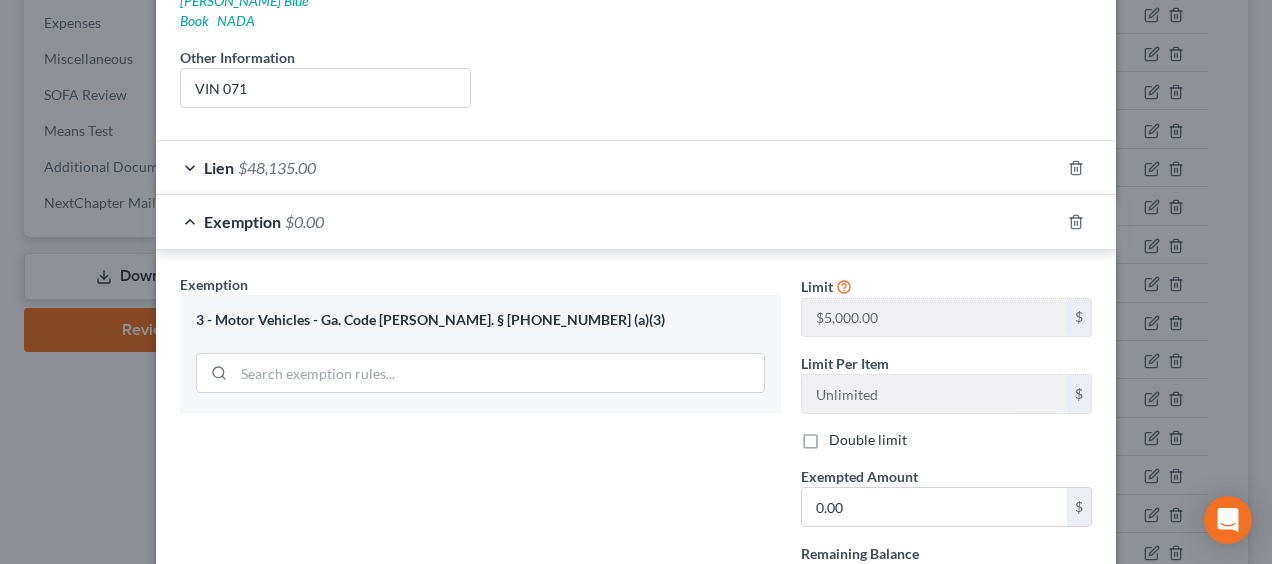 scroll, scrollTop: 547, scrollLeft: 0, axis: vertical 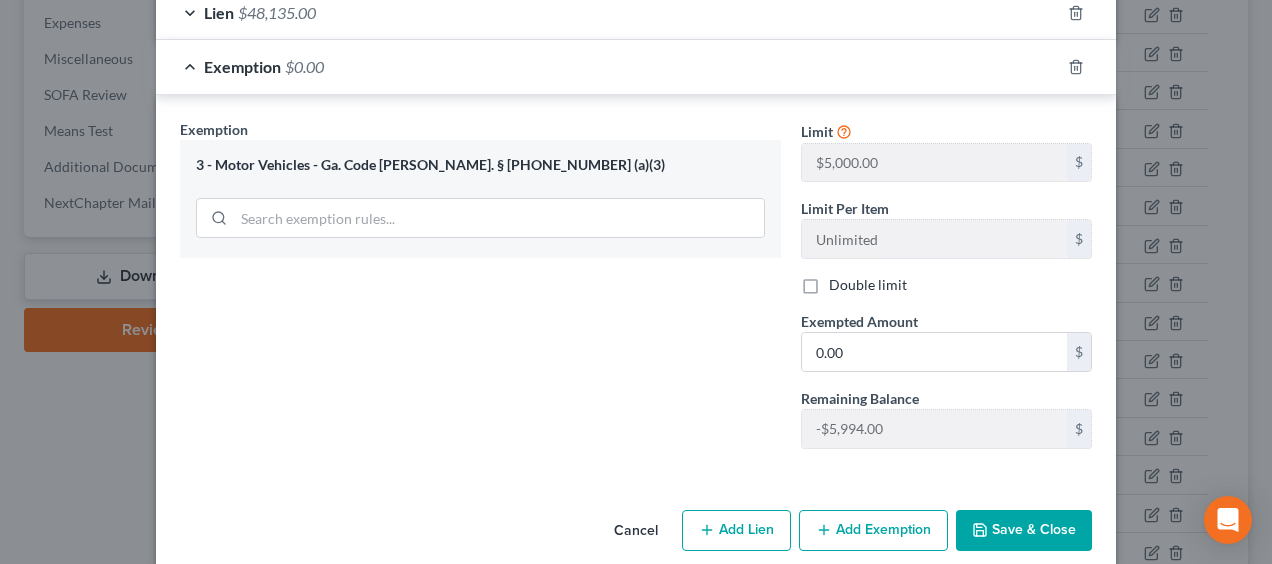 click on "Save & Close" at bounding box center [1024, 531] 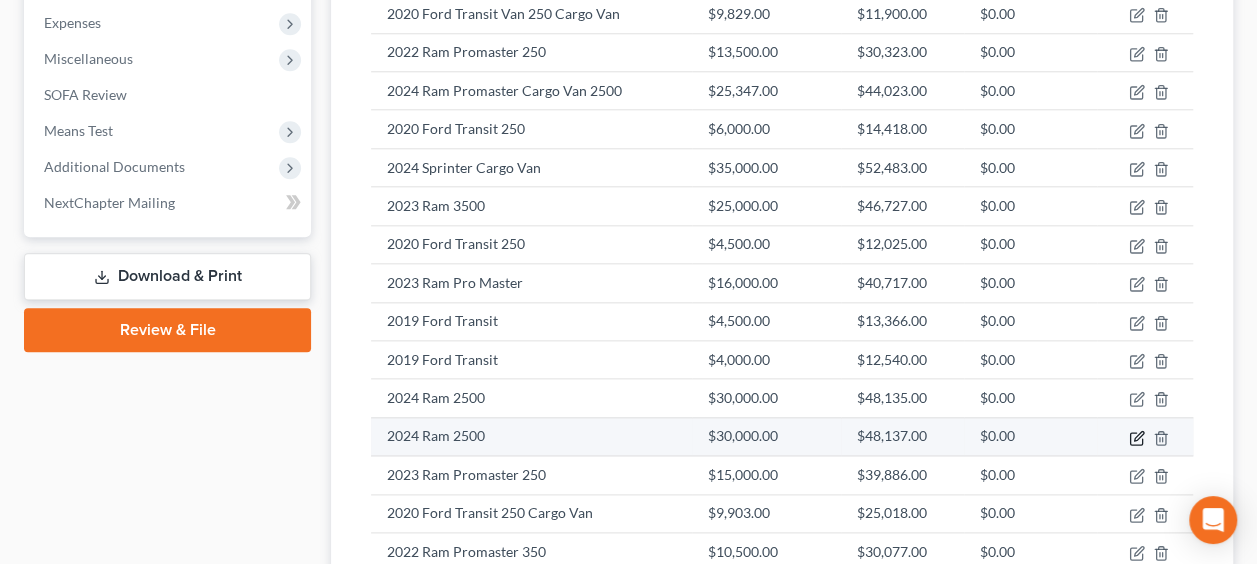 click 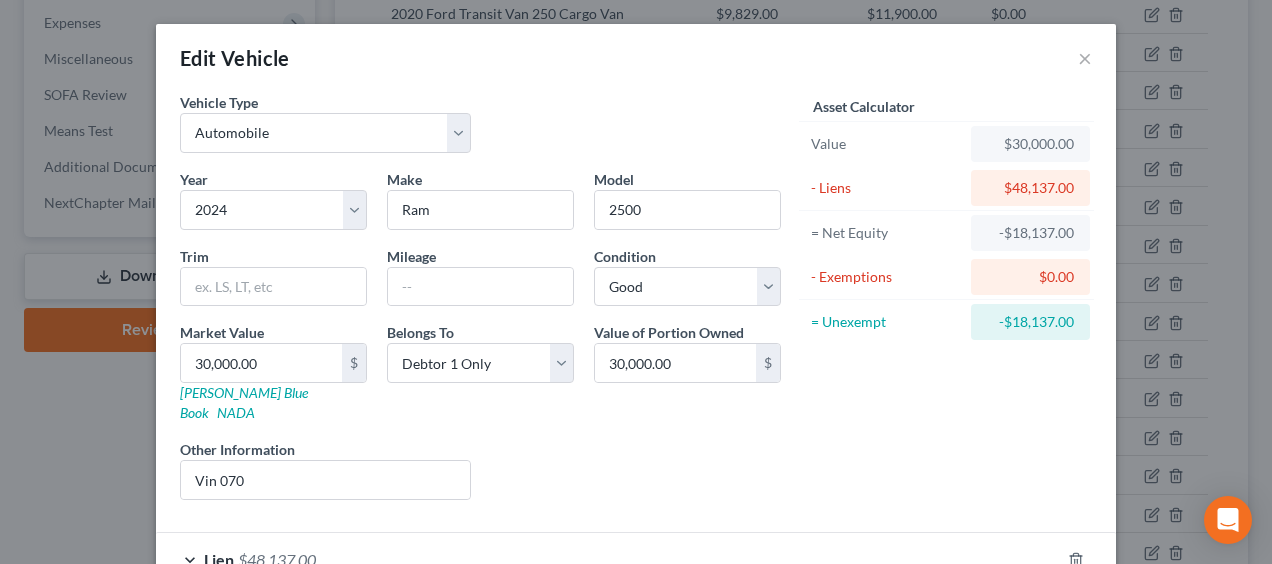 scroll, scrollTop: 108, scrollLeft: 0, axis: vertical 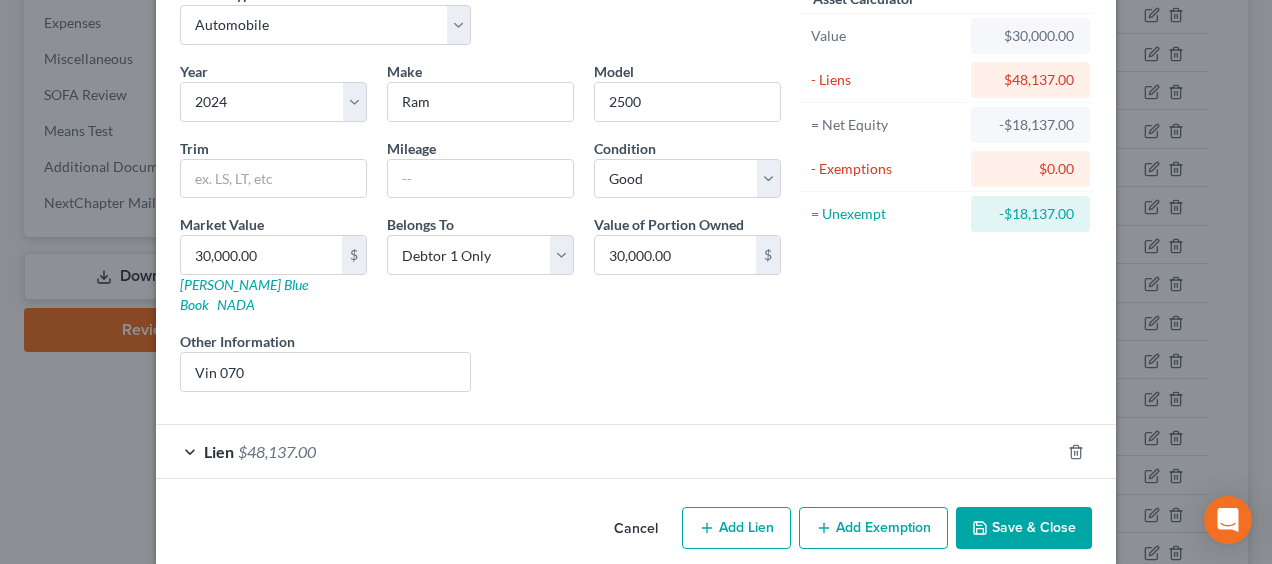 click on "Add Exemption" at bounding box center [873, 528] 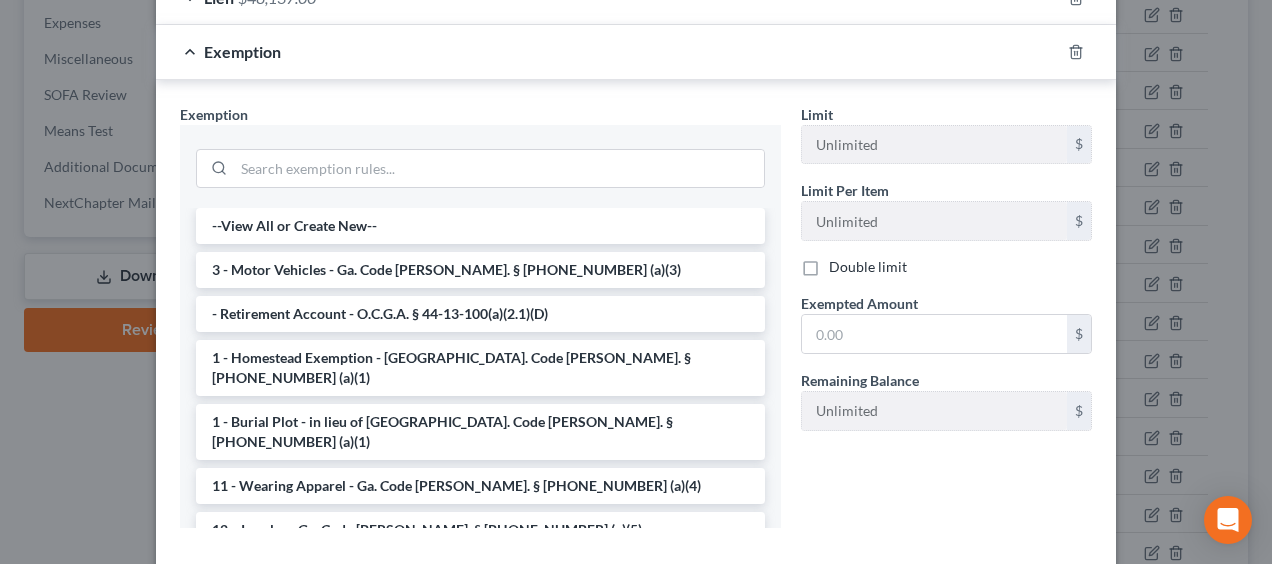 scroll, scrollTop: 566, scrollLeft: 0, axis: vertical 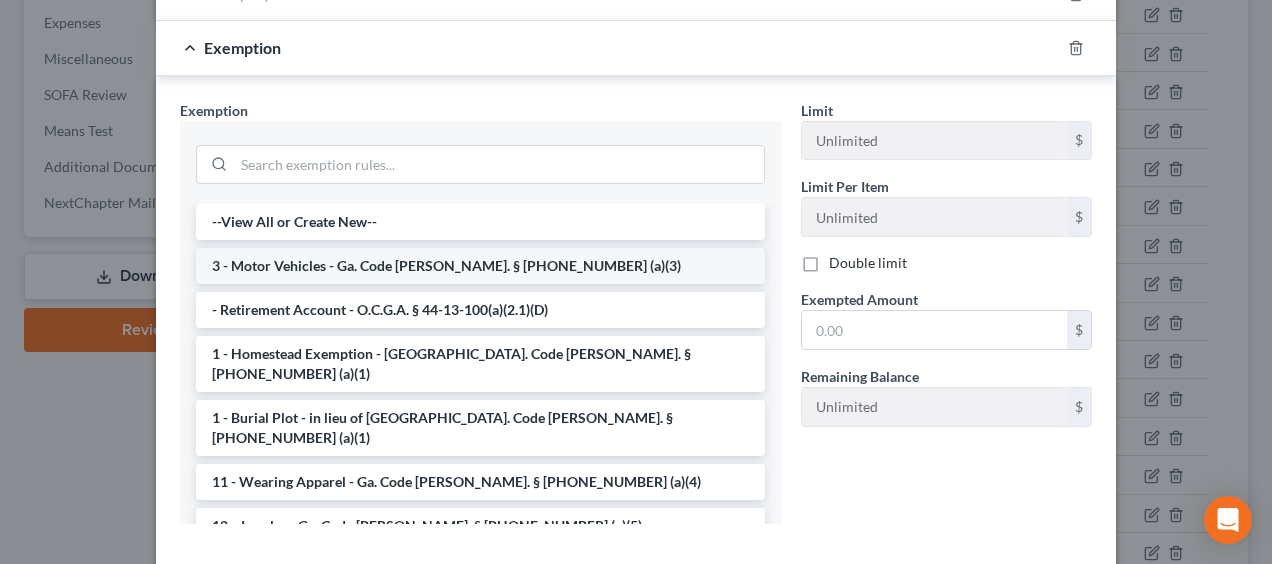 click on "3 - Motor Vehicles - Ga. Code [PERSON_NAME]. § [PHONE_NUMBER] (a)(3)" at bounding box center [480, 266] 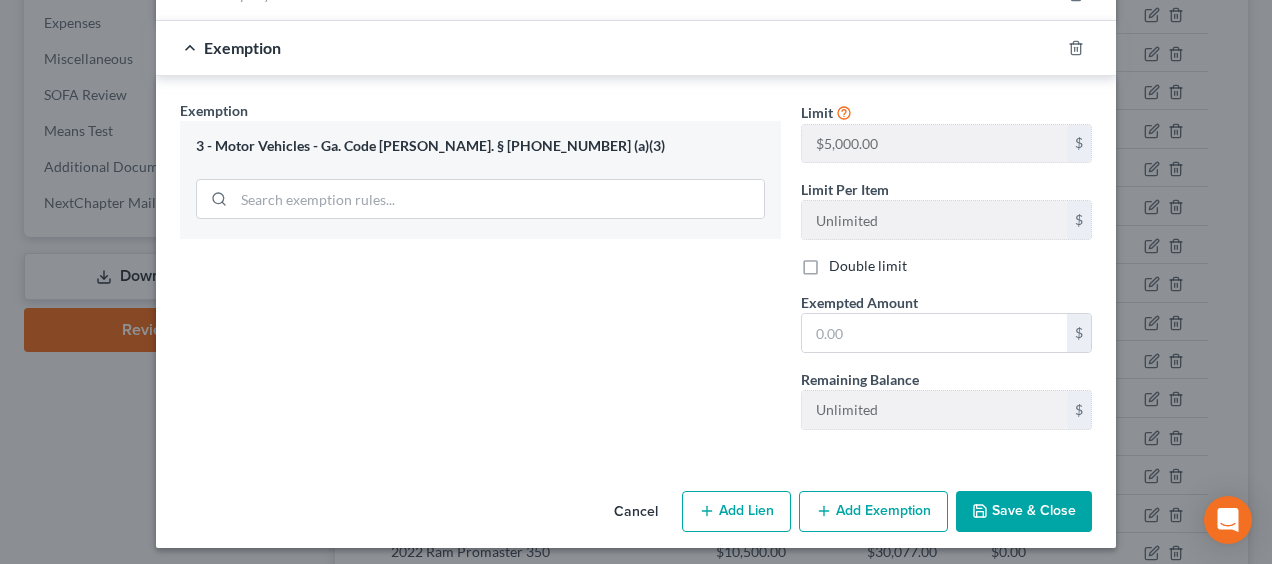 scroll, scrollTop: 547, scrollLeft: 0, axis: vertical 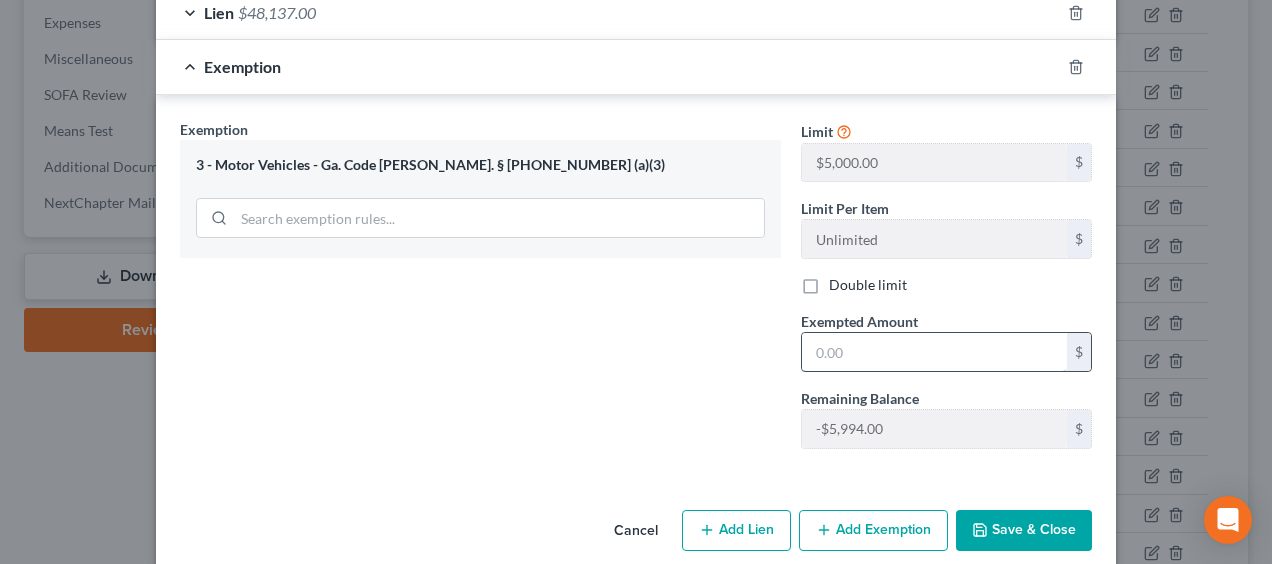 click at bounding box center (934, 352) 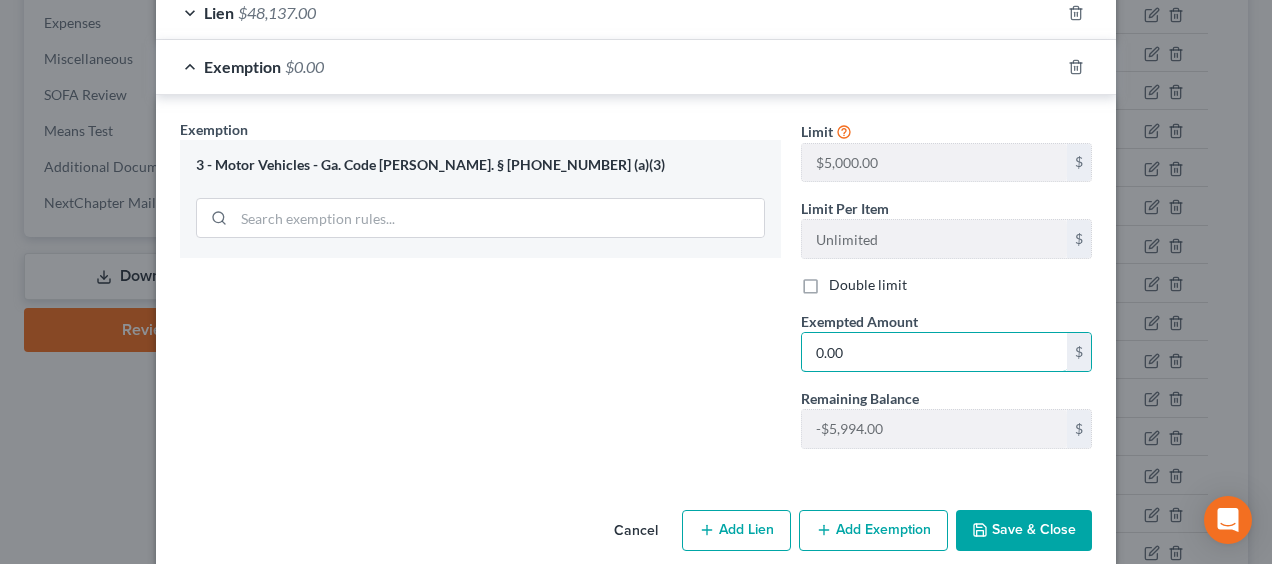 type on "0.00" 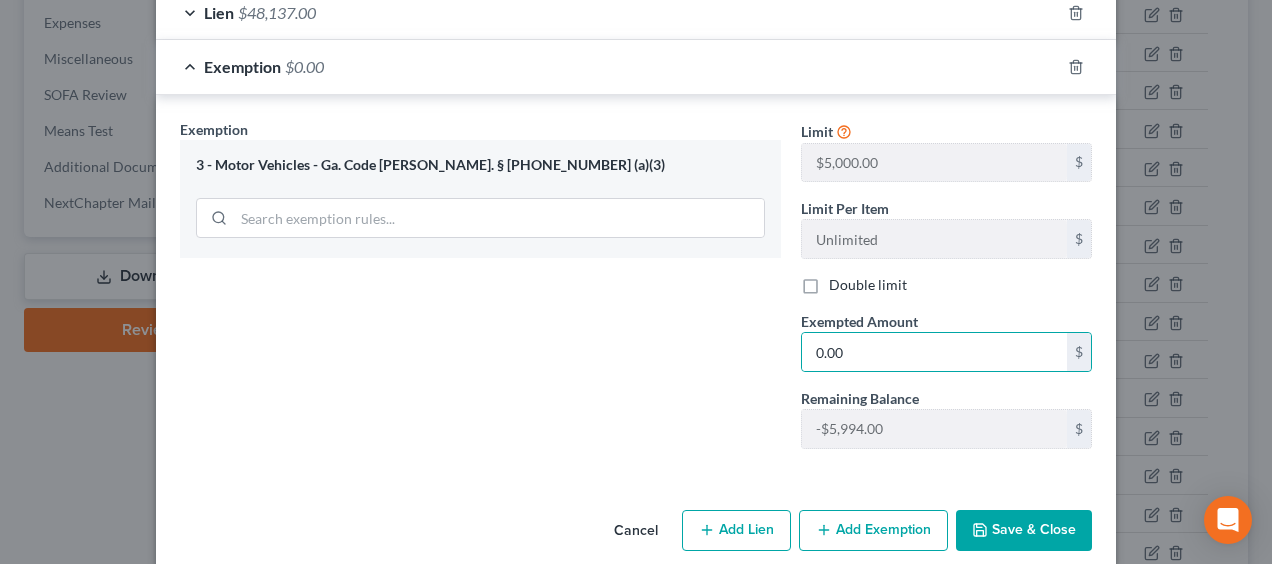 click on "Save & Close" at bounding box center (1024, 531) 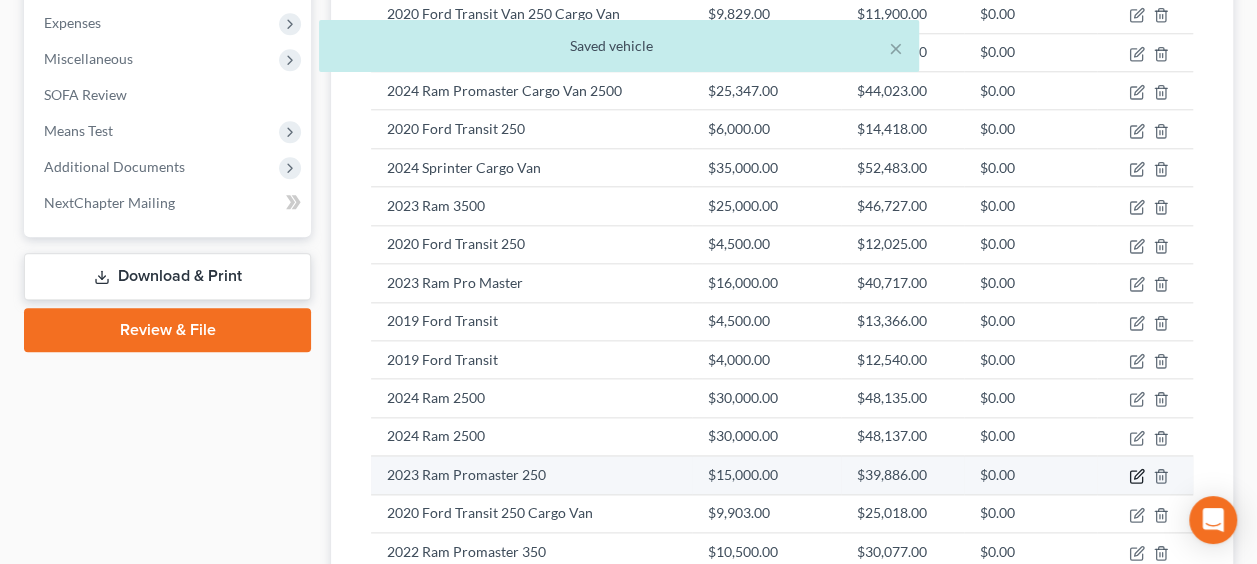 click 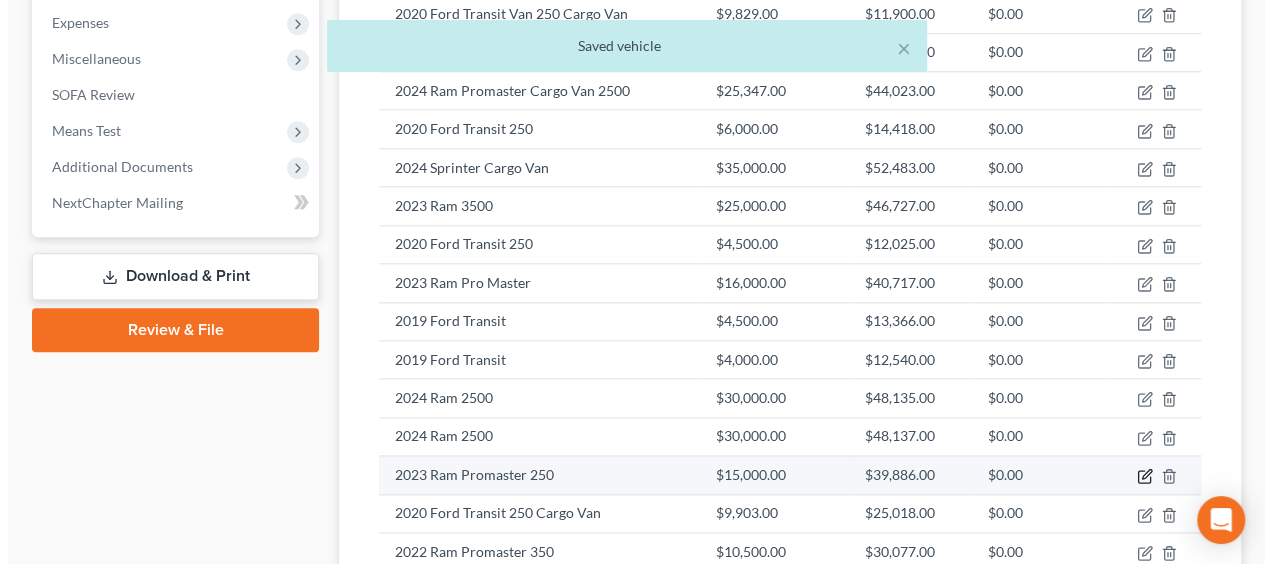 select on "0" 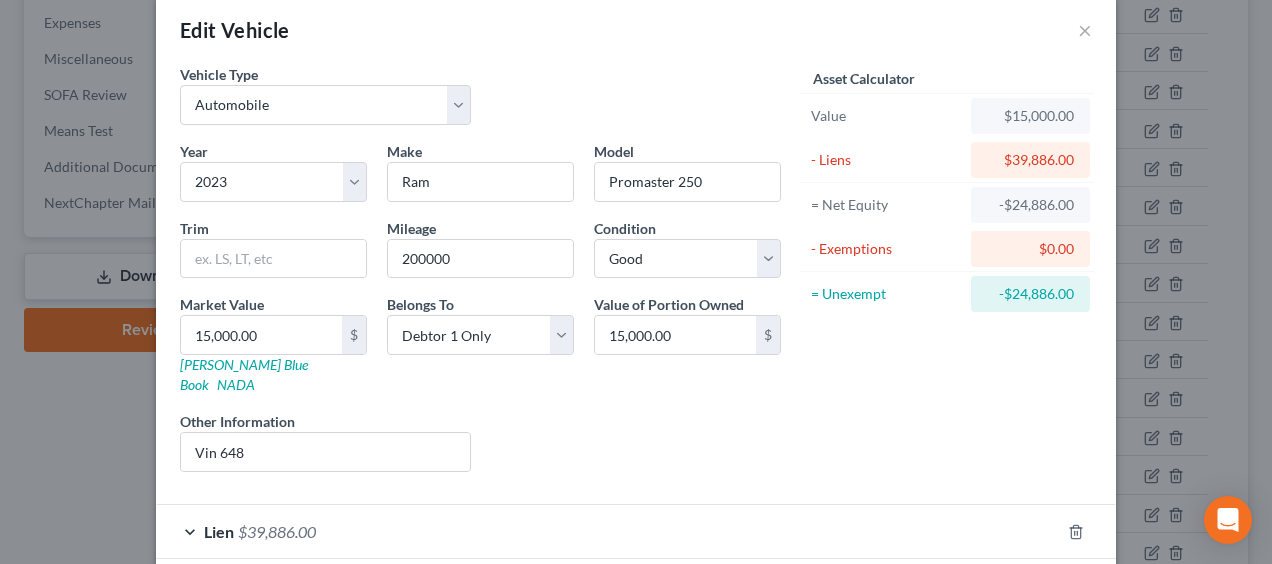 scroll, scrollTop: 0, scrollLeft: 0, axis: both 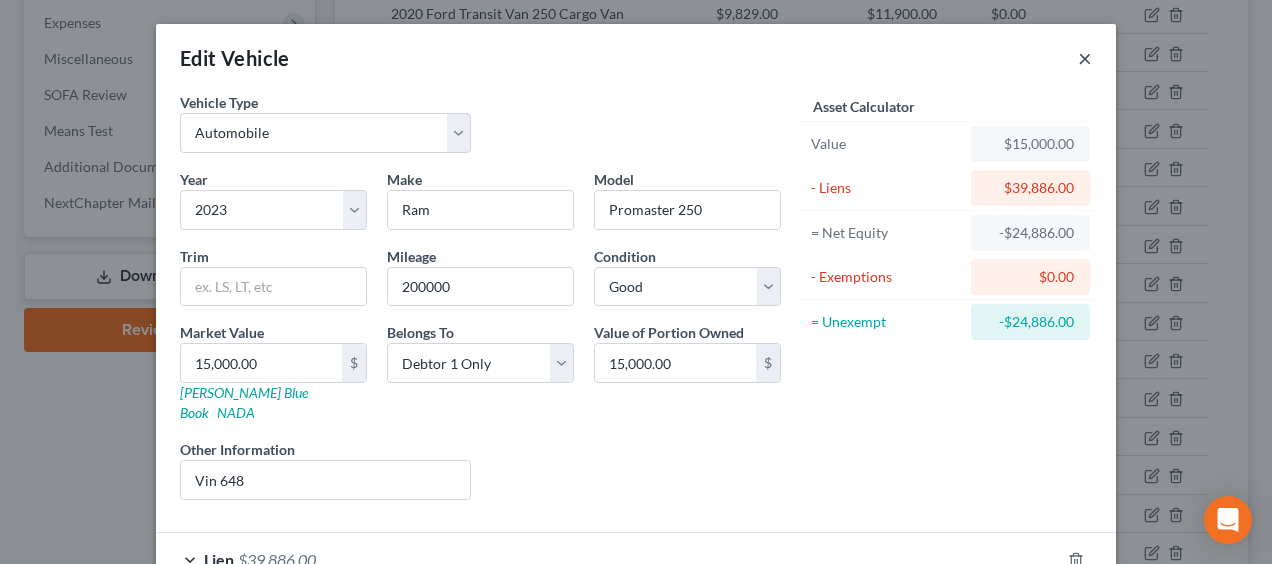 click on "×" at bounding box center (1085, 58) 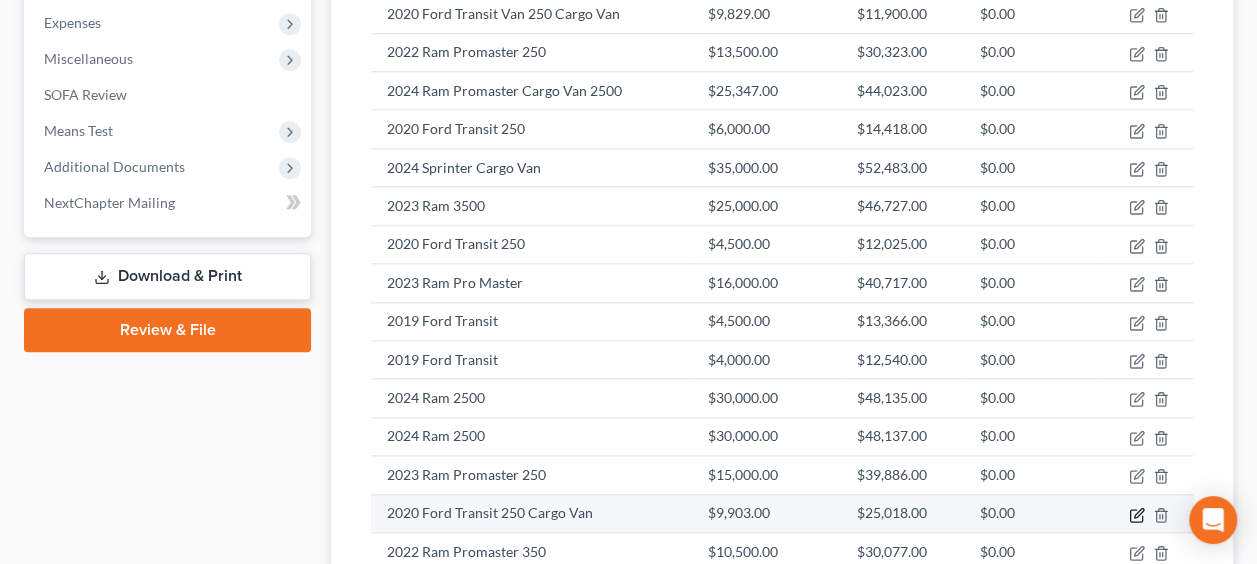 click 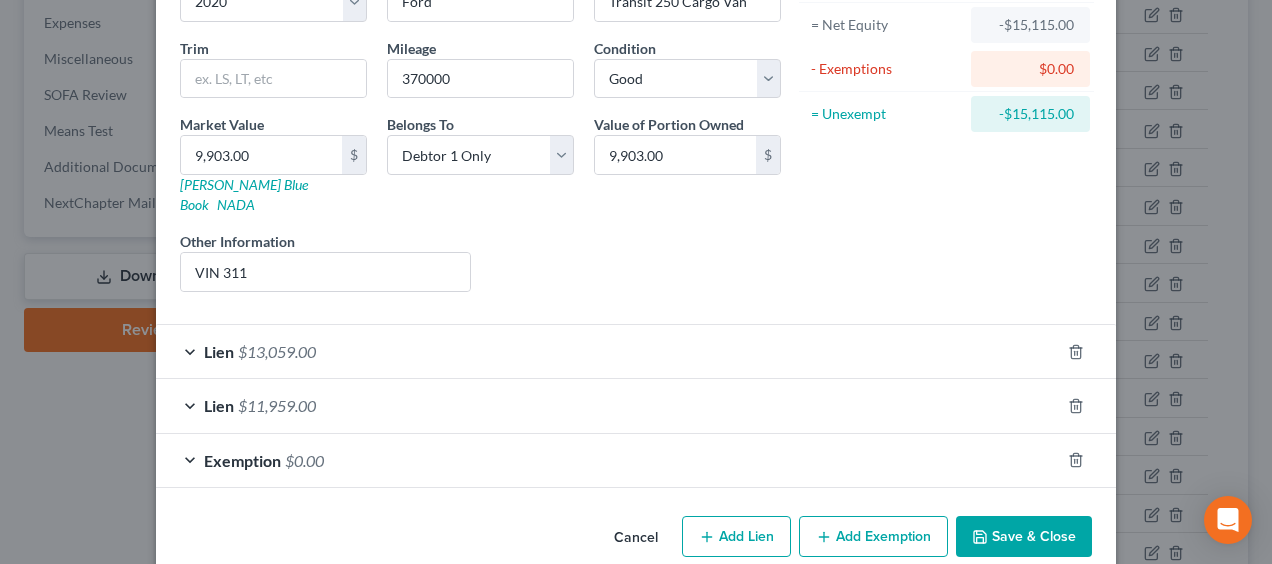 scroll, scrollTop: 212, scrollLeft: 0, axis: vertical 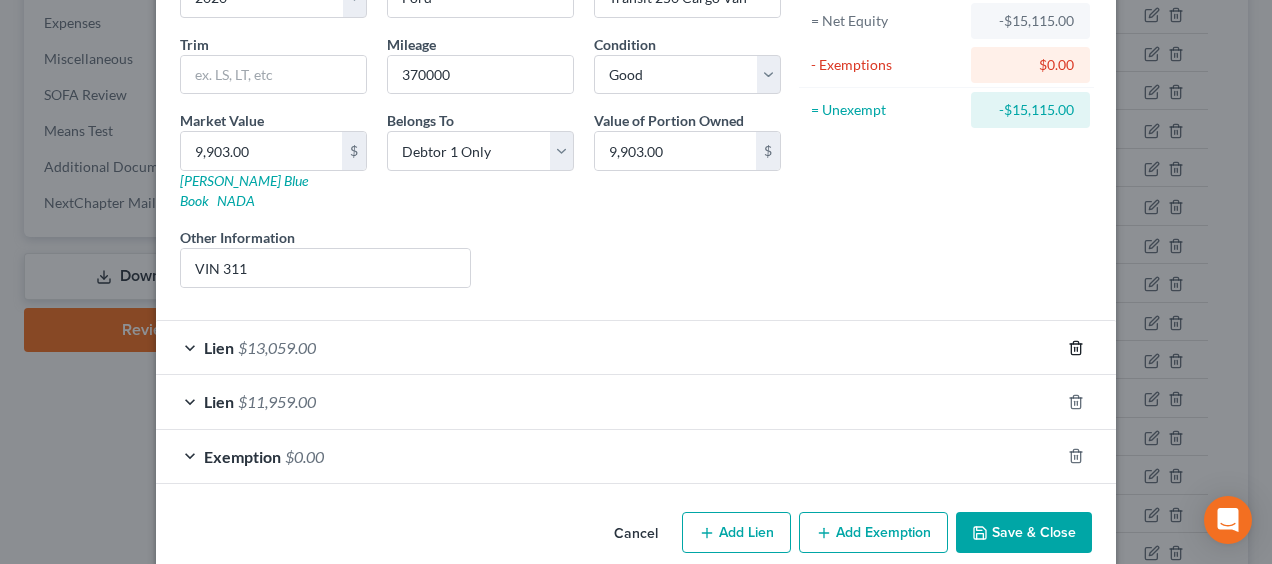 click 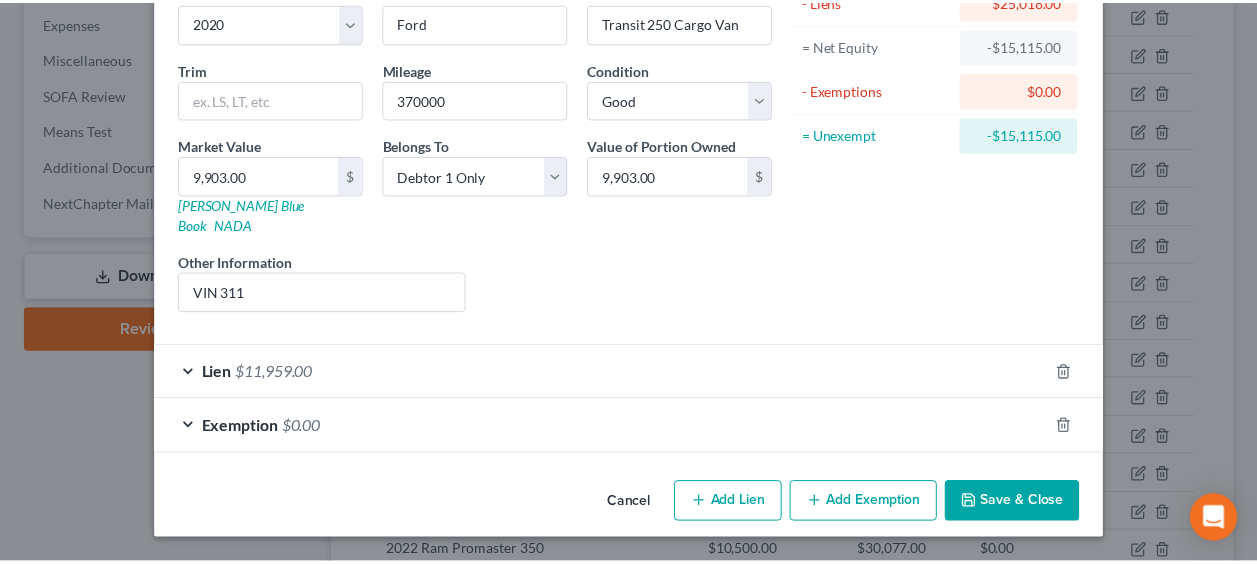 scroll, scrollTop: 162, scrollLeft: 0, axis: vertical 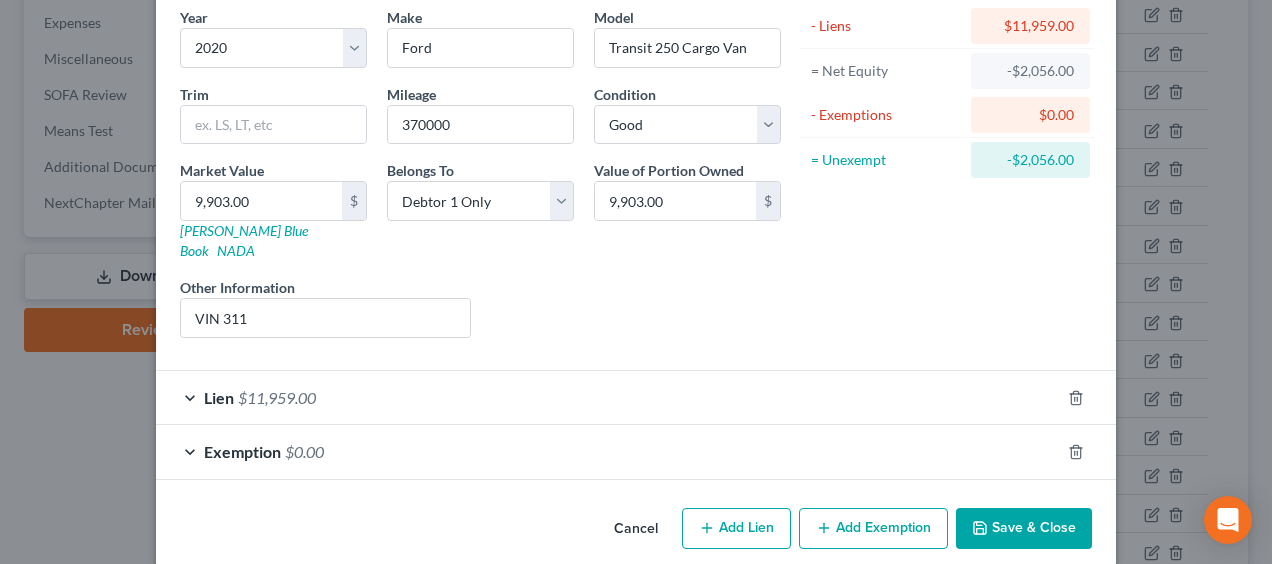 click on "Save & Close" at bounding box center (1024, 529) 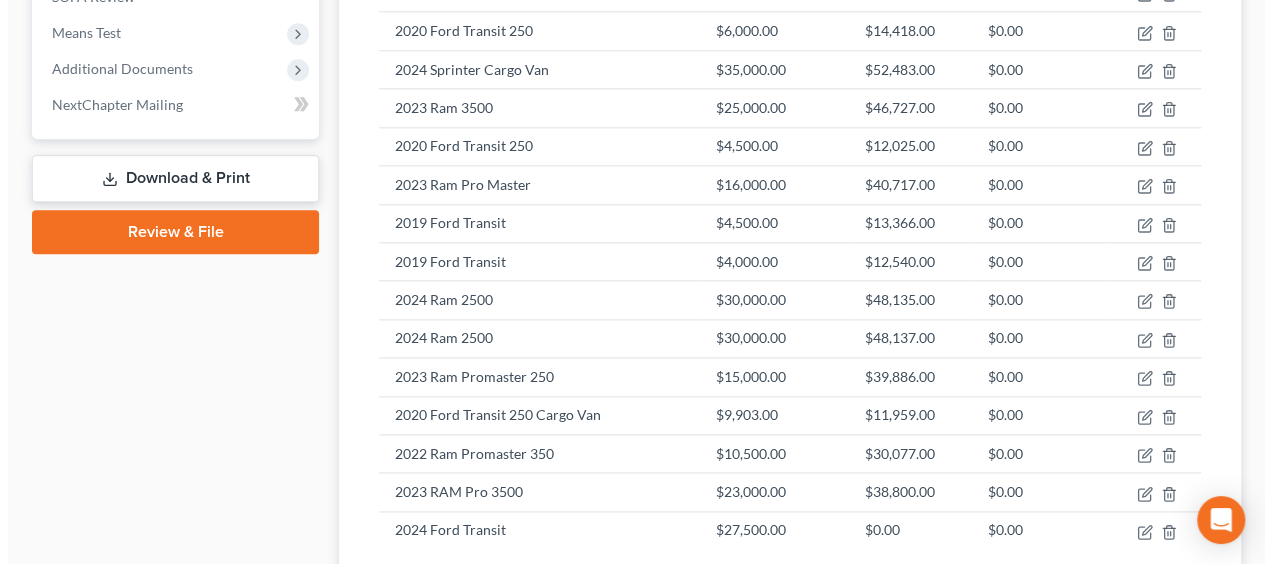scroll, scrollTop: 1132, scrollLeft: 0, axis: vertical 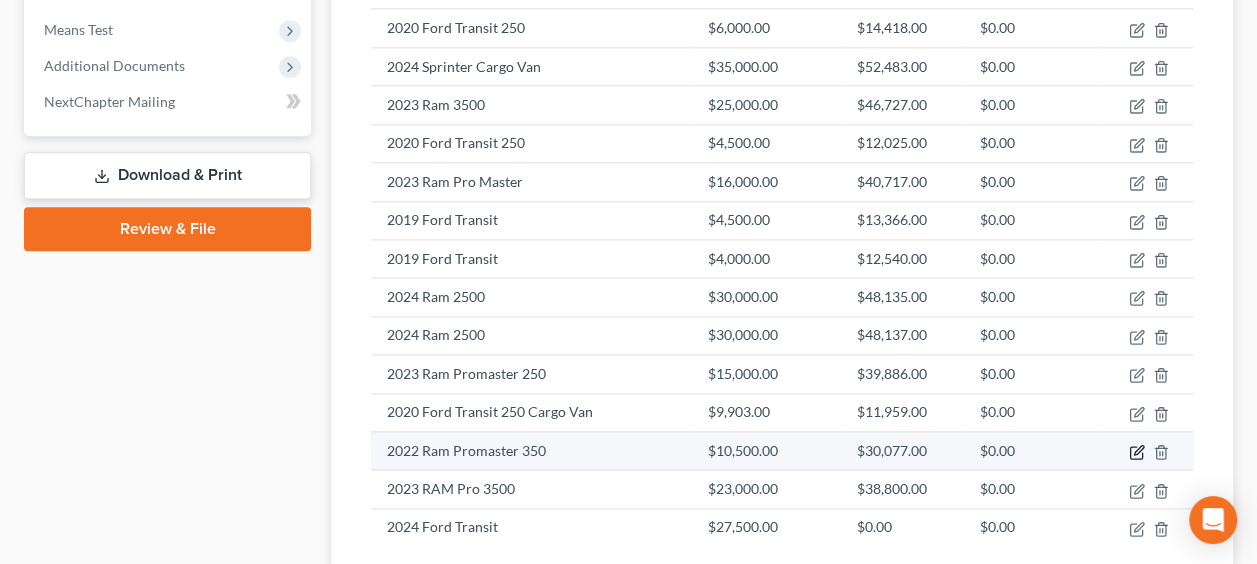click 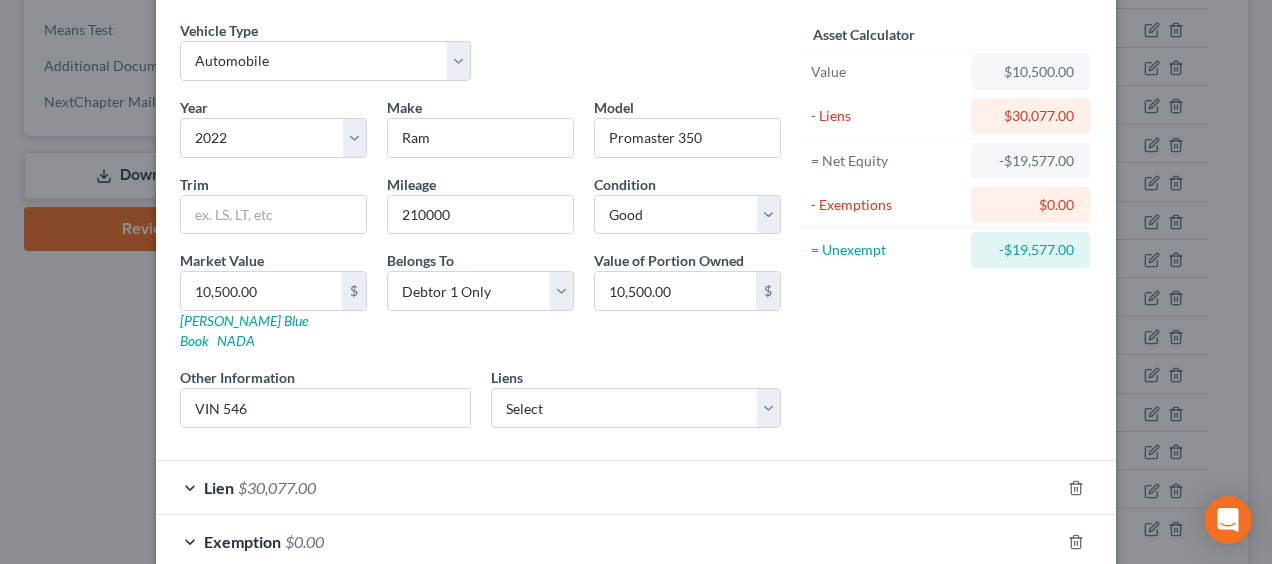 scroll, scrollTop: 0, scrollLeft: 0, axis: both 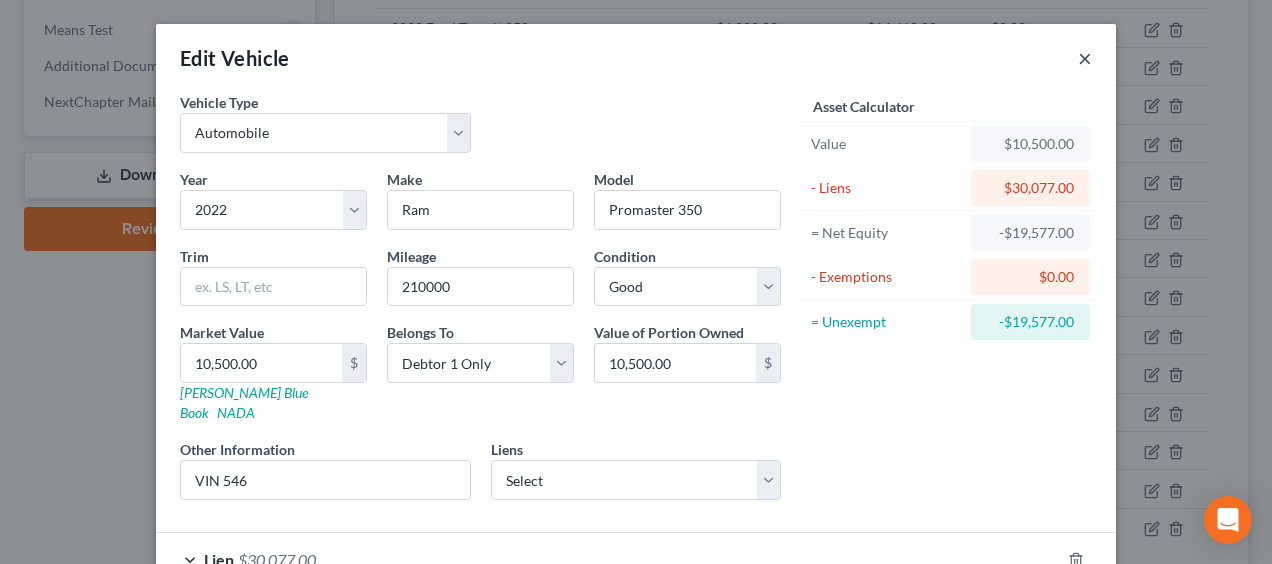 click on "×" at bounding box center (1085, 58) 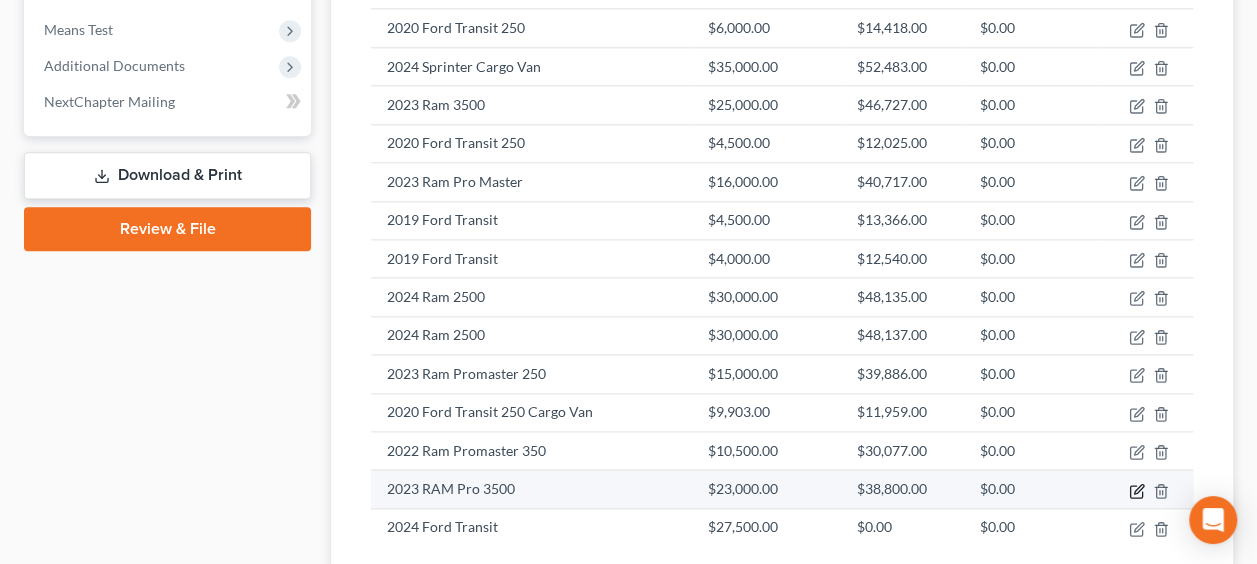 click 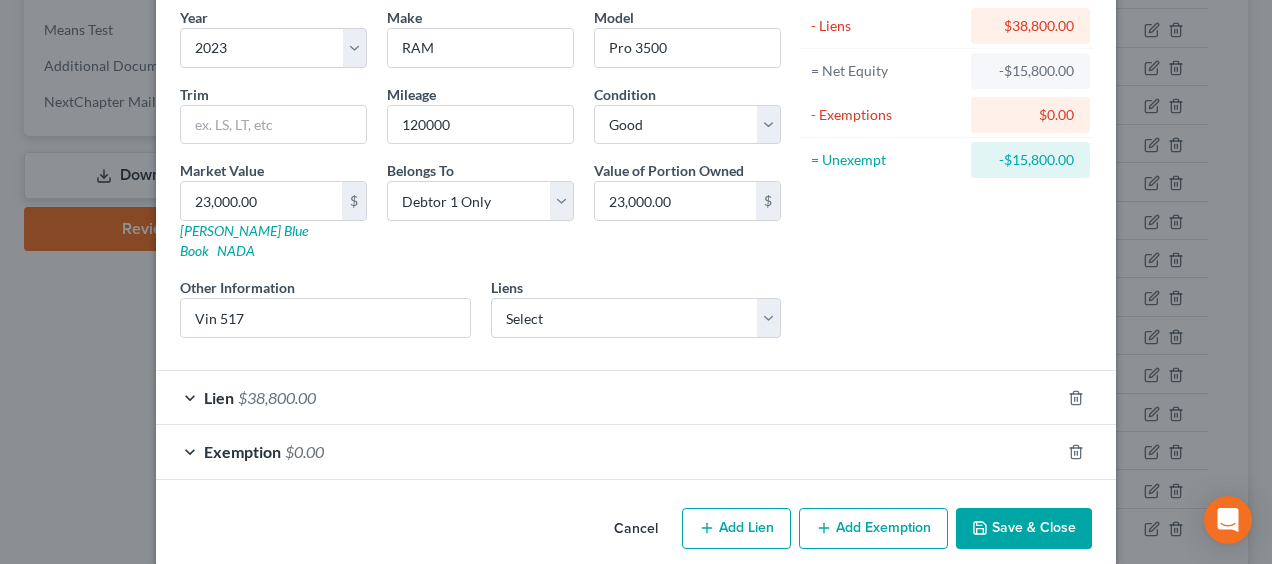 scroll, scrollTop: 0, scrollLeft: 0, axis: both 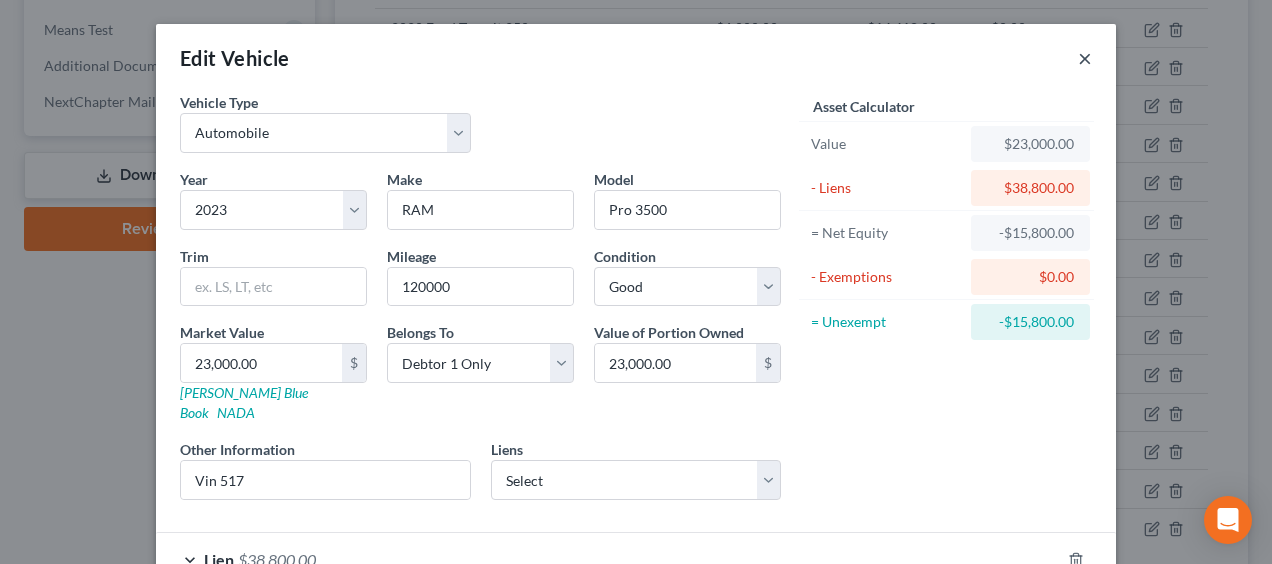 click on "×" at bounding box center (1085, 58) 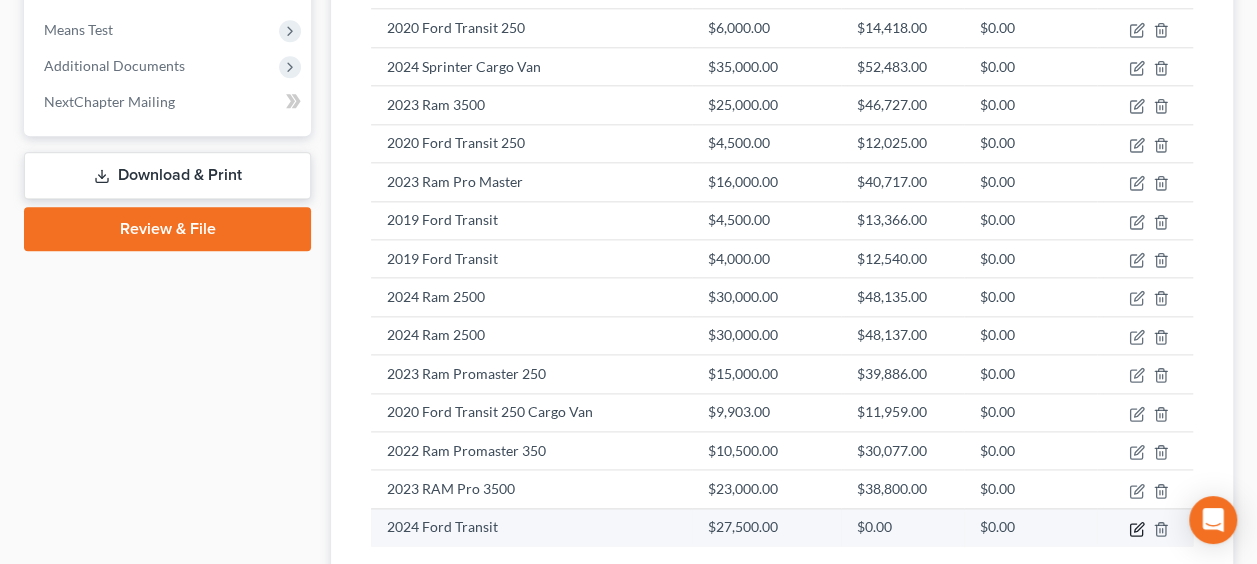 click 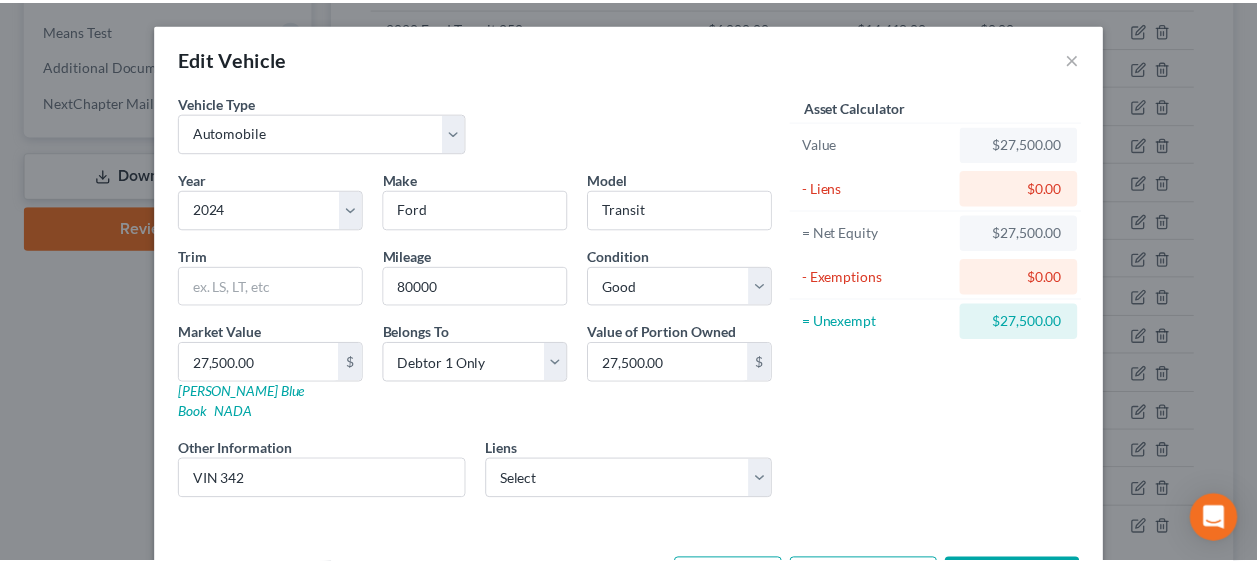 scroll, scrollTop: 54, scrollLeft: 0, axis: vertical 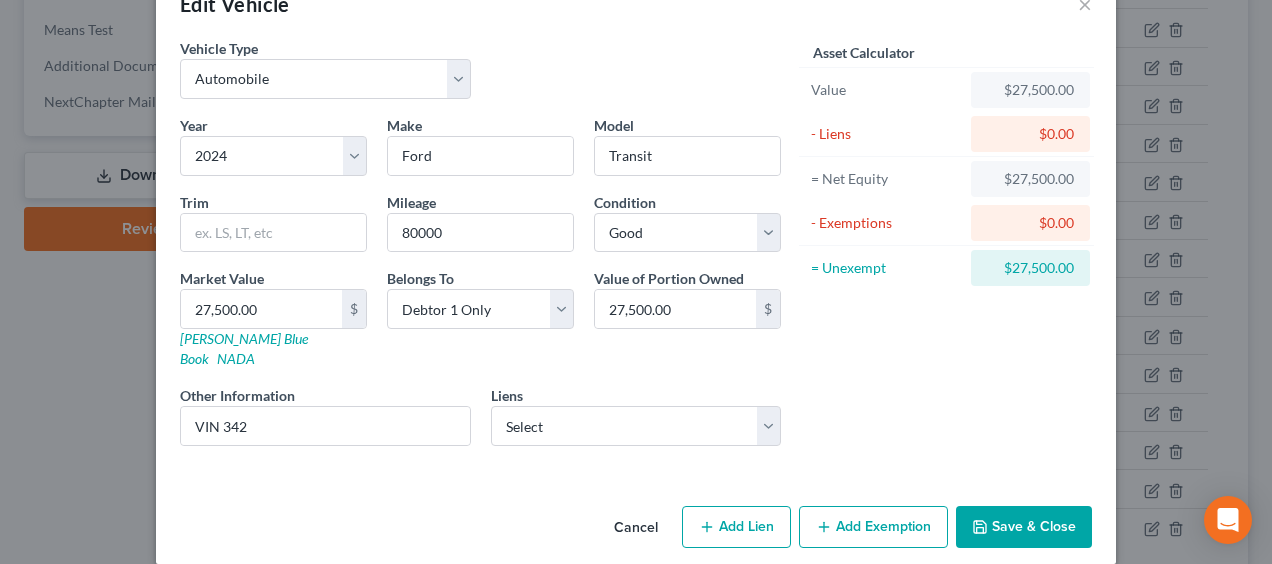click on "Edit Vehicle ×" at bounding box center (636, 4) 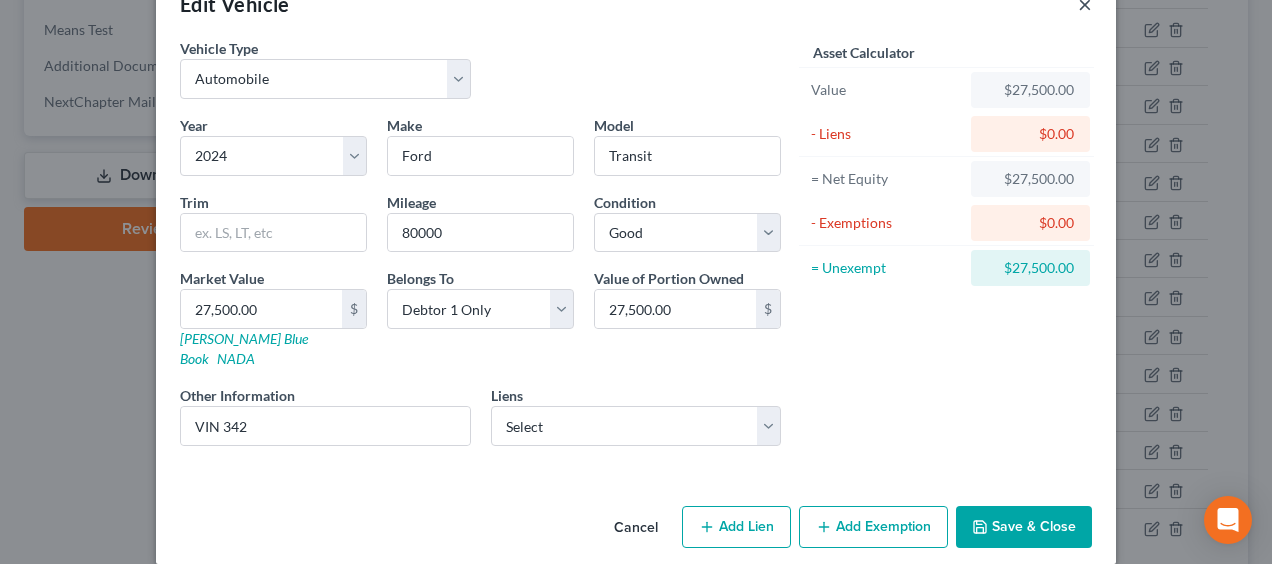 click on "×" at bounding box center [1085, 4] 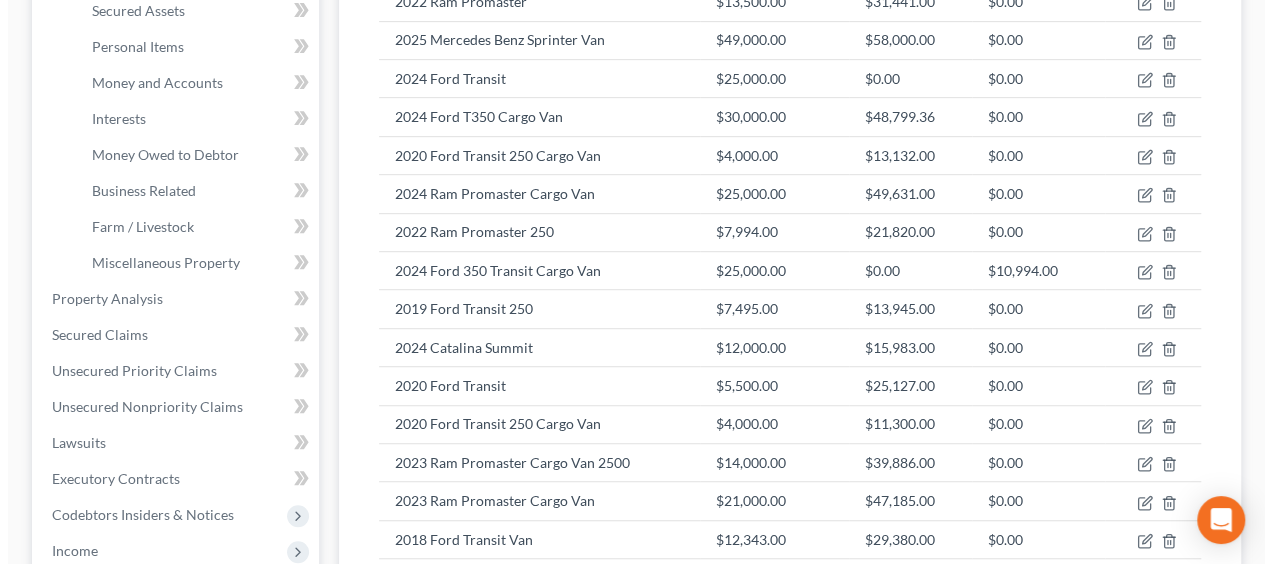 scroll, scrollTop: 460, scrollLeft: 0, axis: vertical 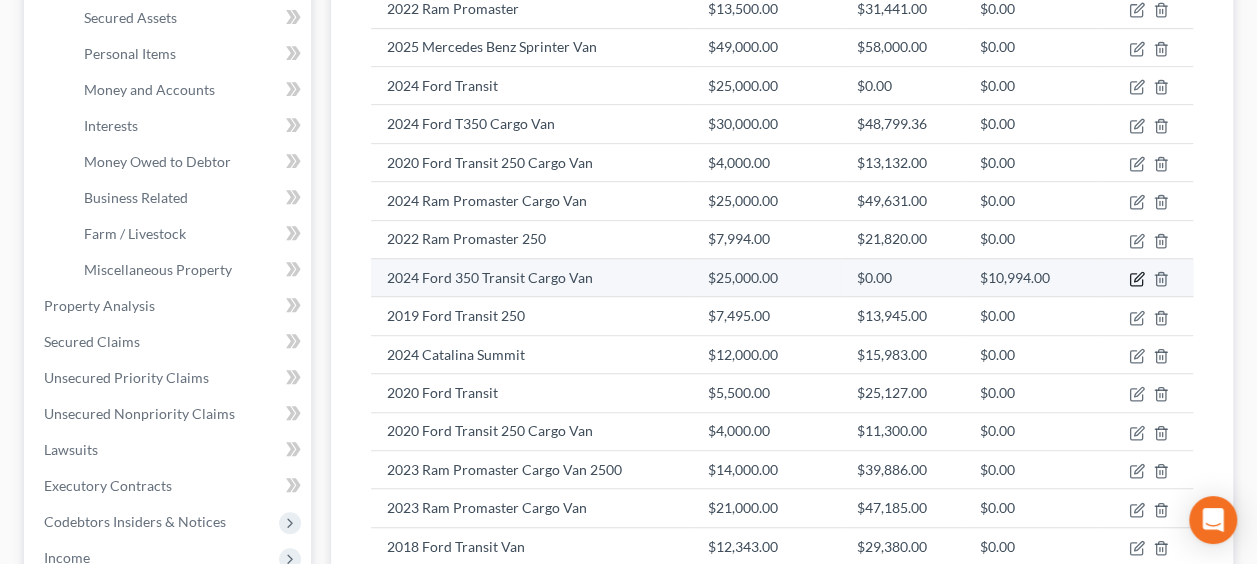 click 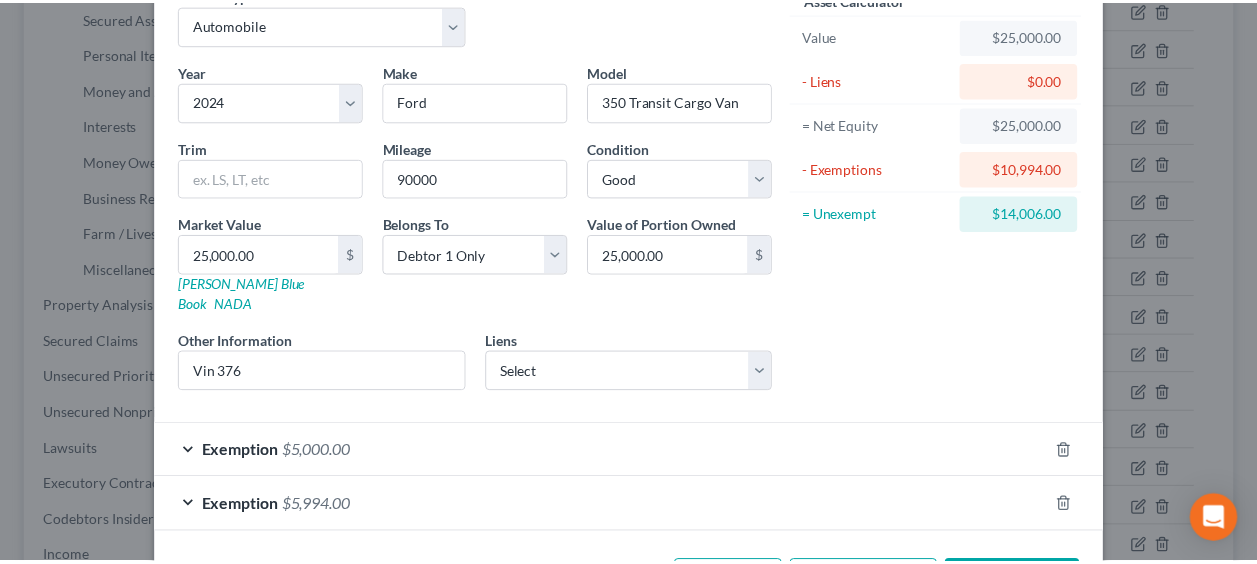 scroll, scrollTop: 116, scrollLeft: 0, axis: vertical 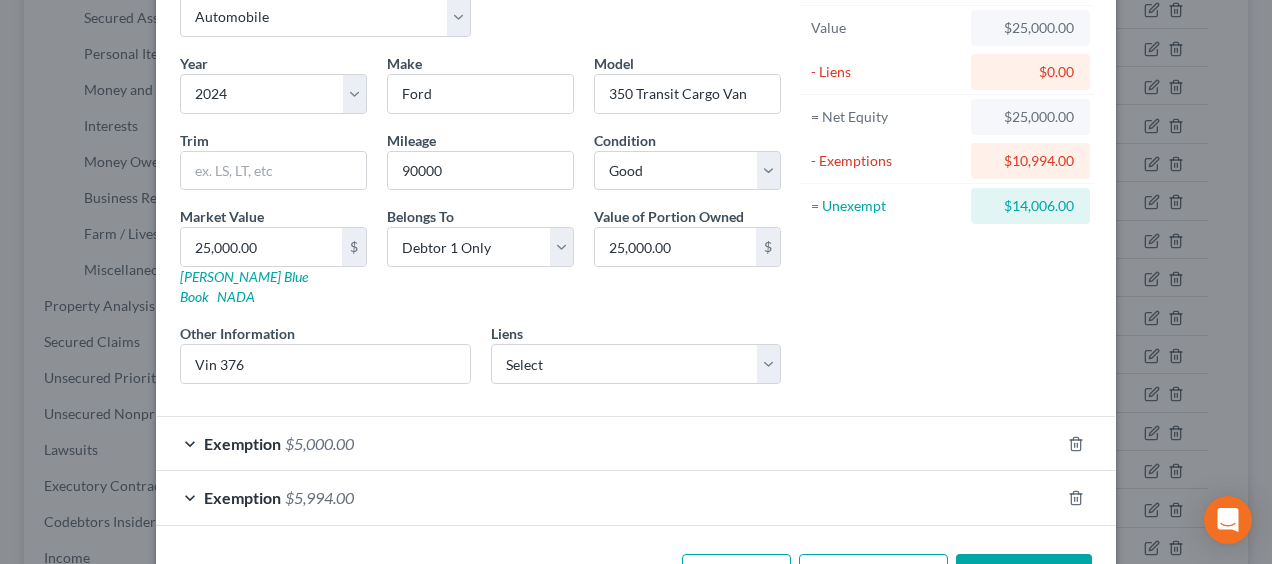 click on "Cancel" at bounding box center (636, 576) 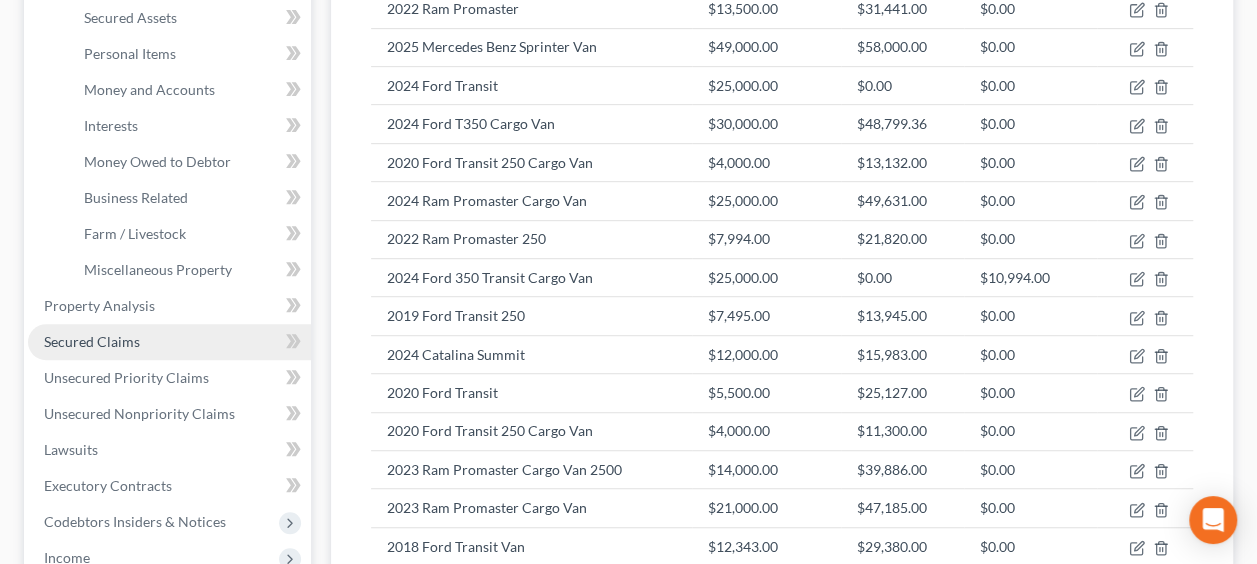 click on "Secured Claims" at bounding box center [92, 341] 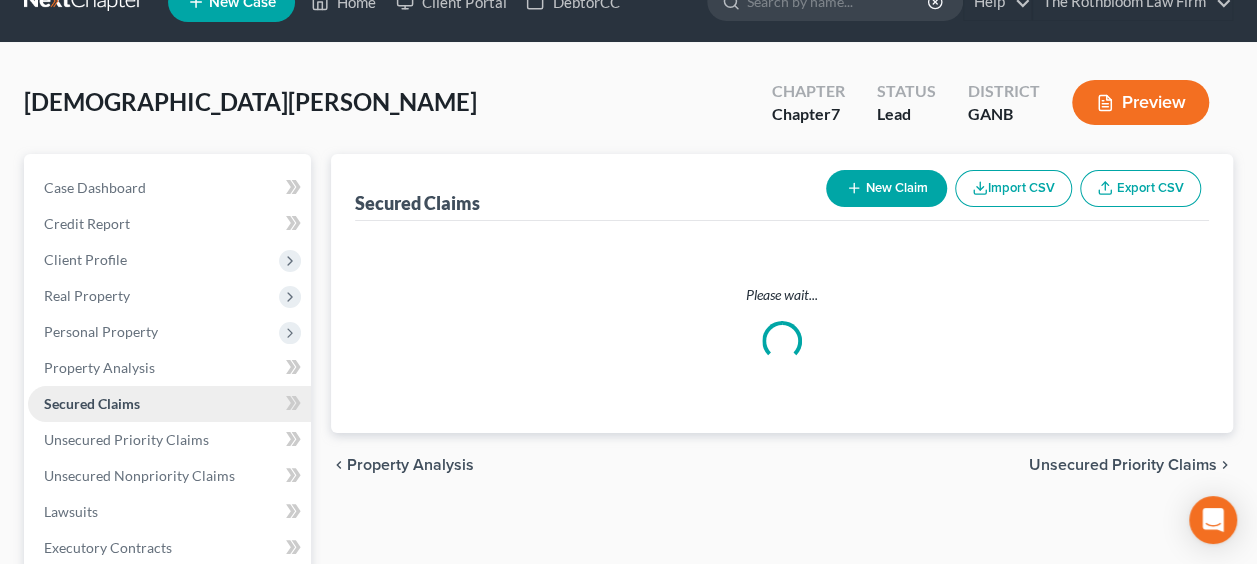 scroll, scrollTop: 0, scrollLeft: 0, axis: both 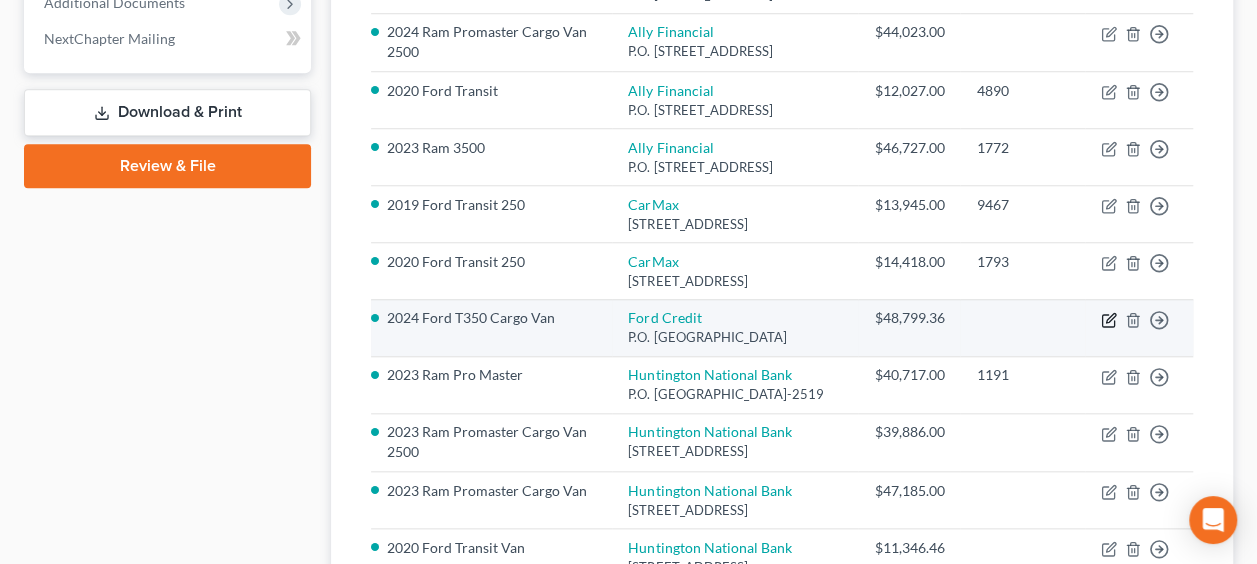 click 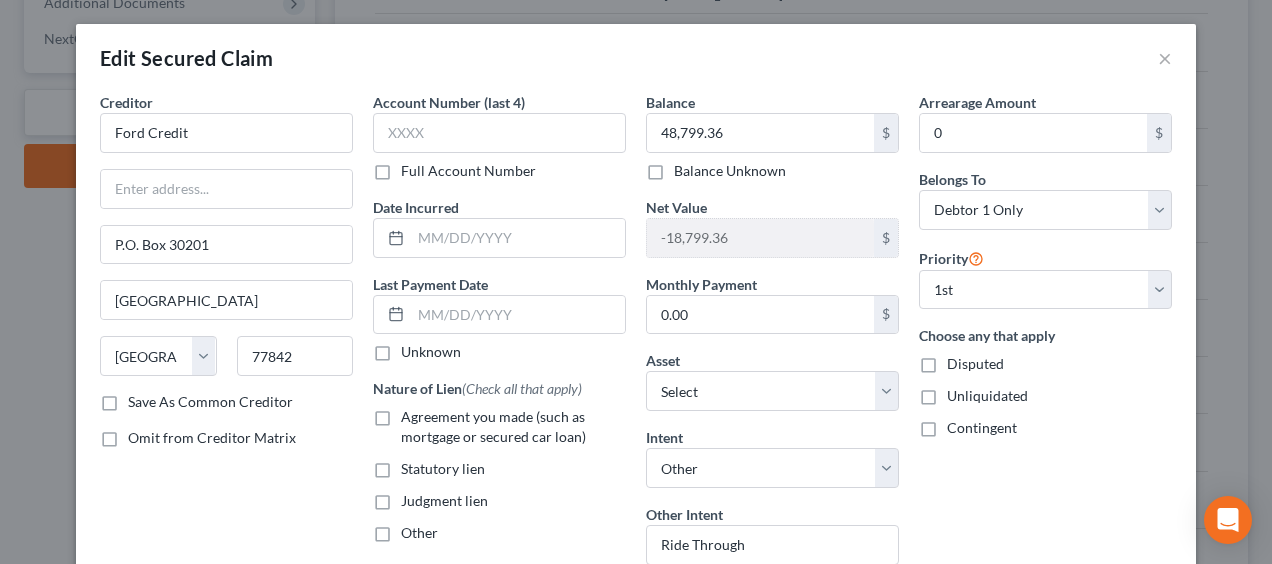 click on "Agreement you made (such as mortgage or secured car loan)" at bounding box center (513, 427) 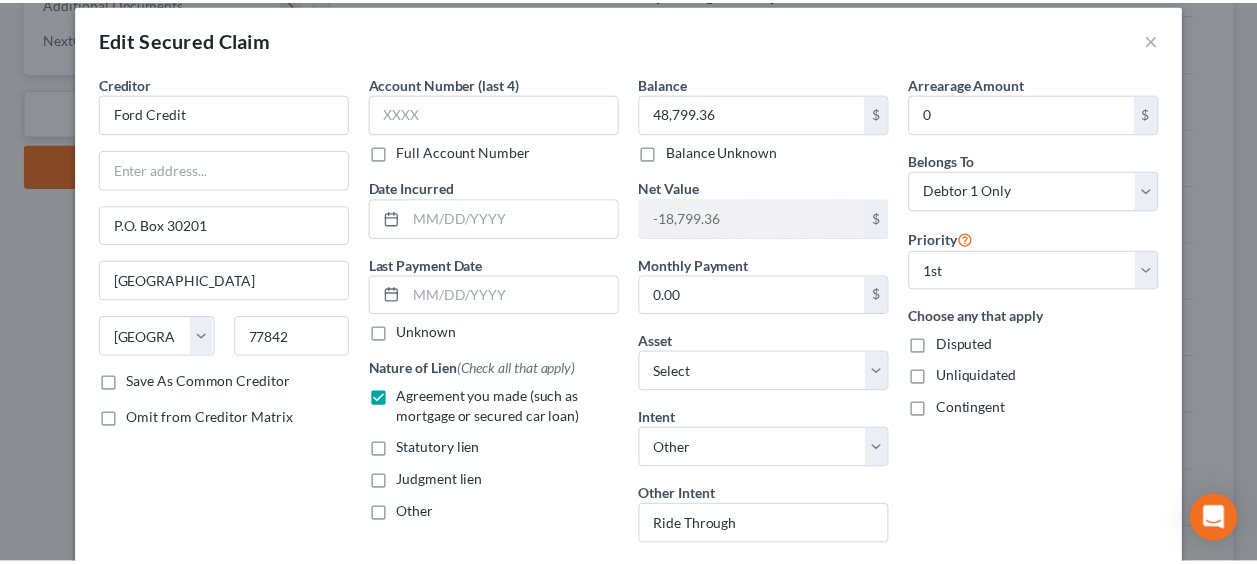 scroll, scrollTop: 0, scrollLeft: 0, axis: both 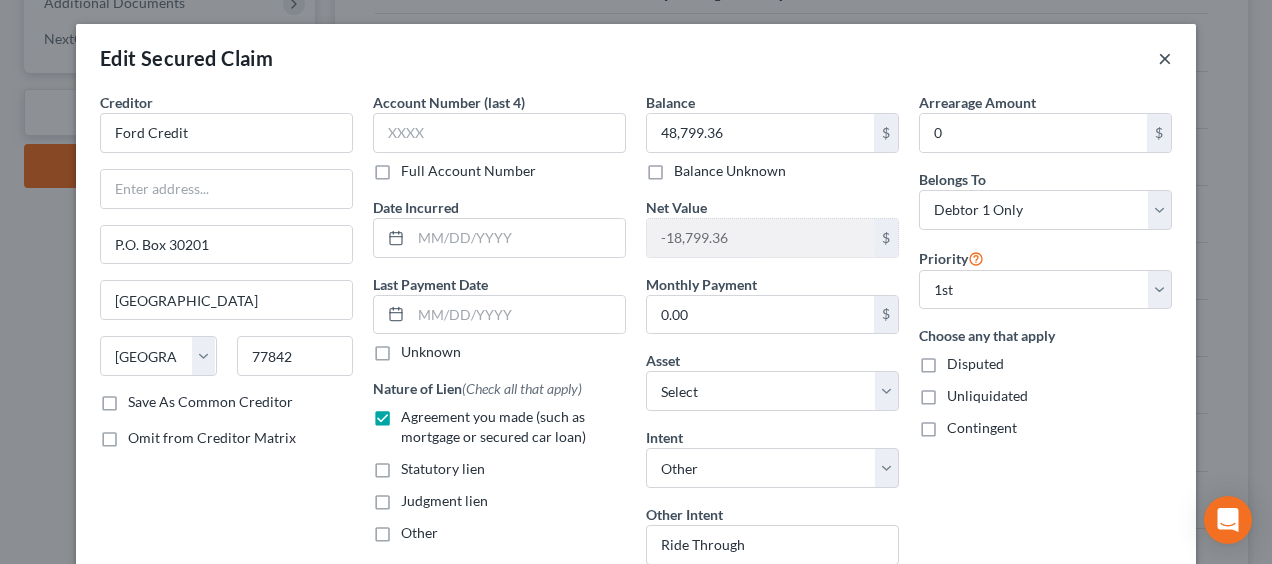 click on "×" at bounding box center [1165, 58] 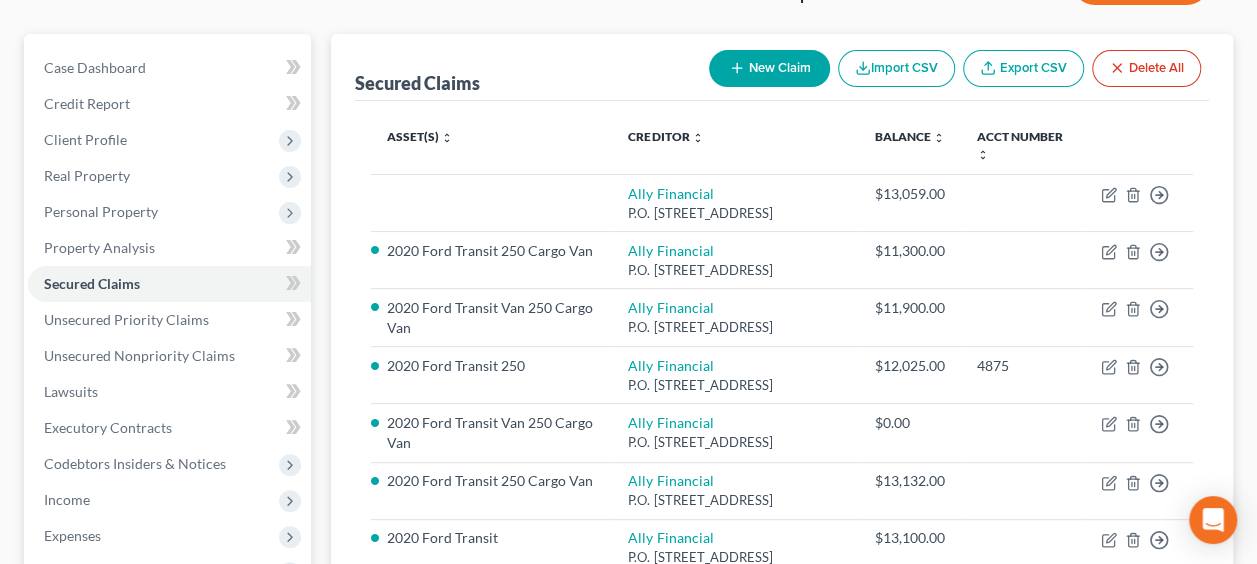scroll, scrollTop: 161, scrollLeft: 0, axis: vertical 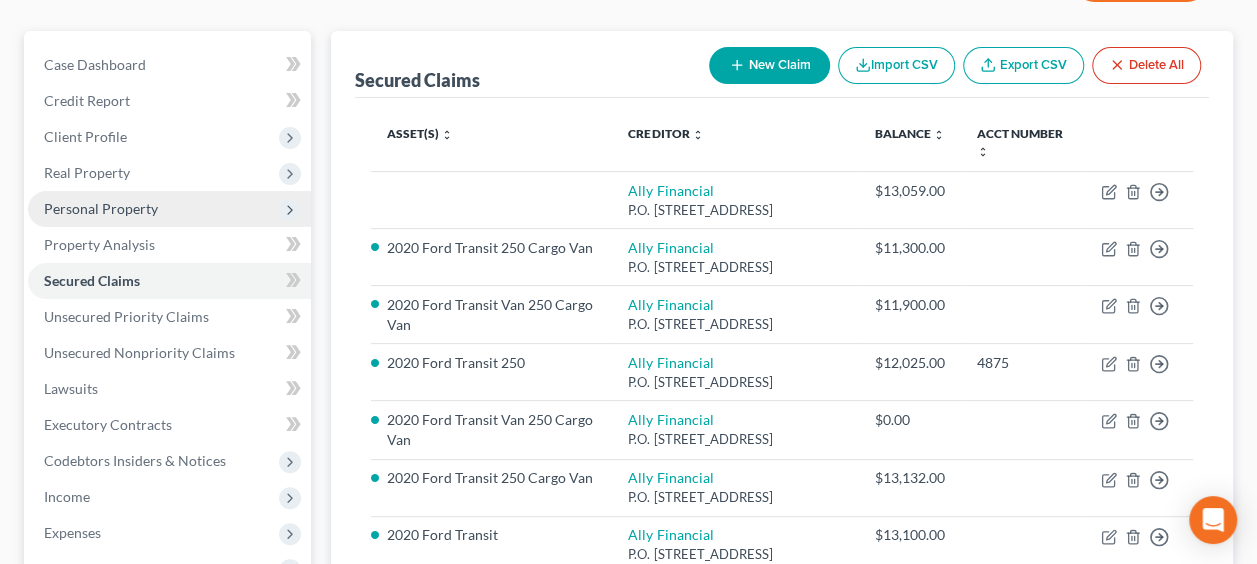 click on "Personal Property" at bounding box center (101, 208) 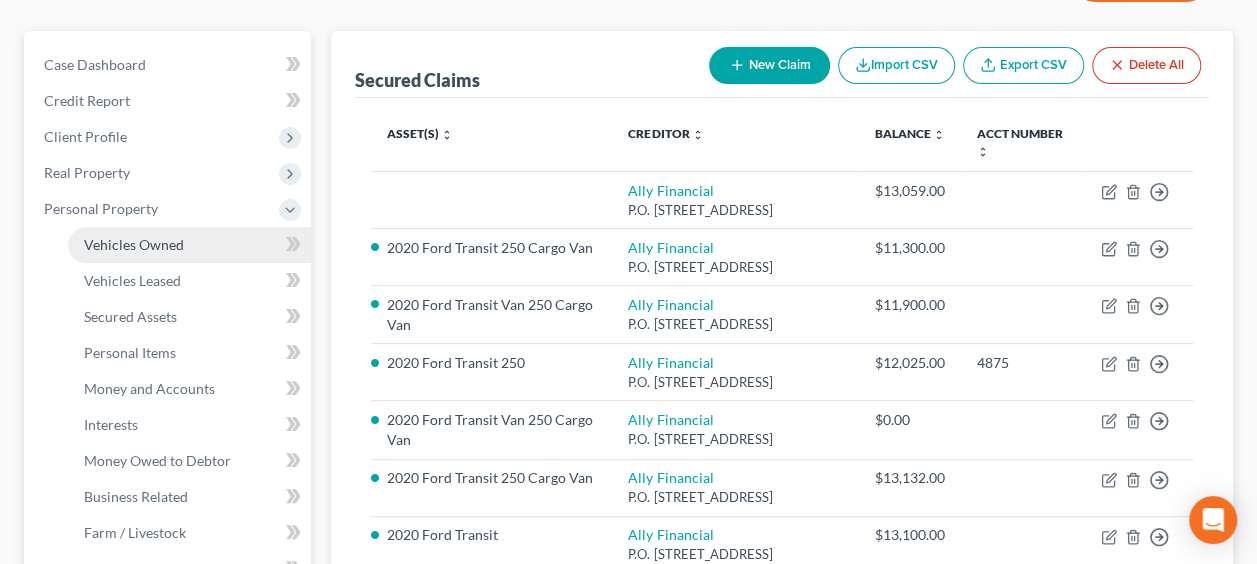 click on "Vehicles Owned" at bounding box center [134, 244] 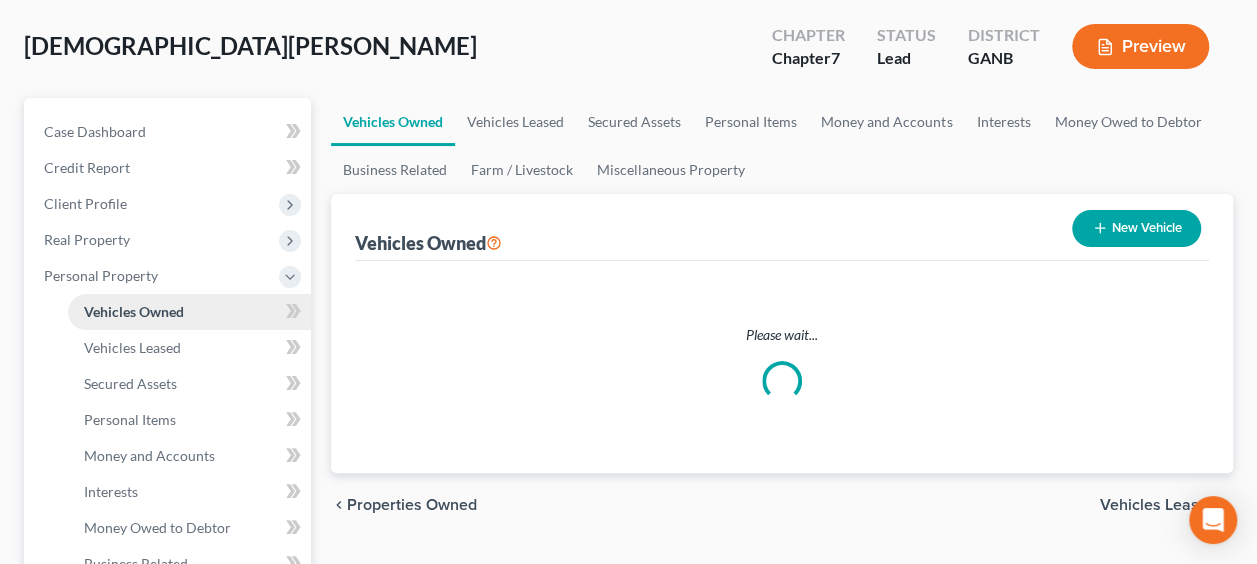 scroll, scrollTop: 0, scrollLeft: 0, axis: both 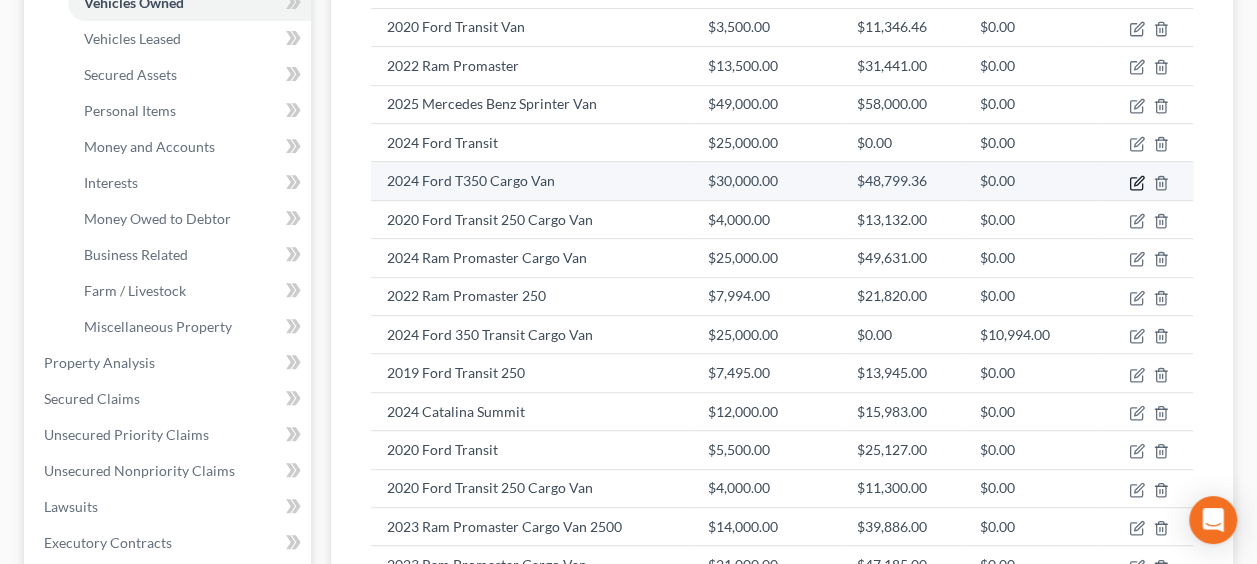click 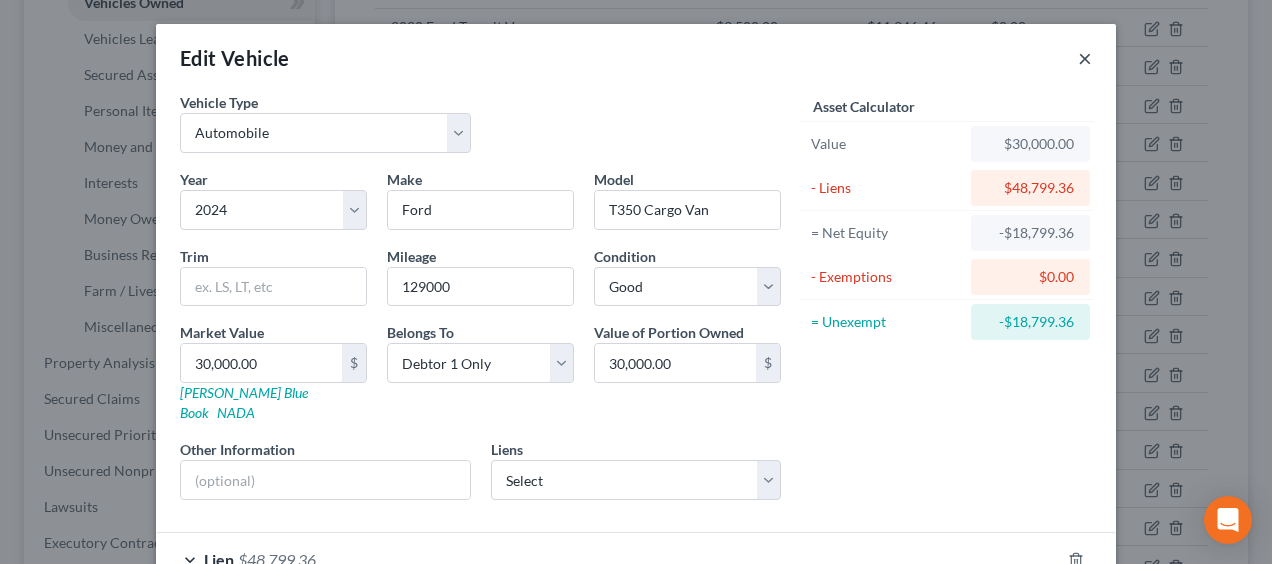 click on "×" at bounding box center (1085, 58) 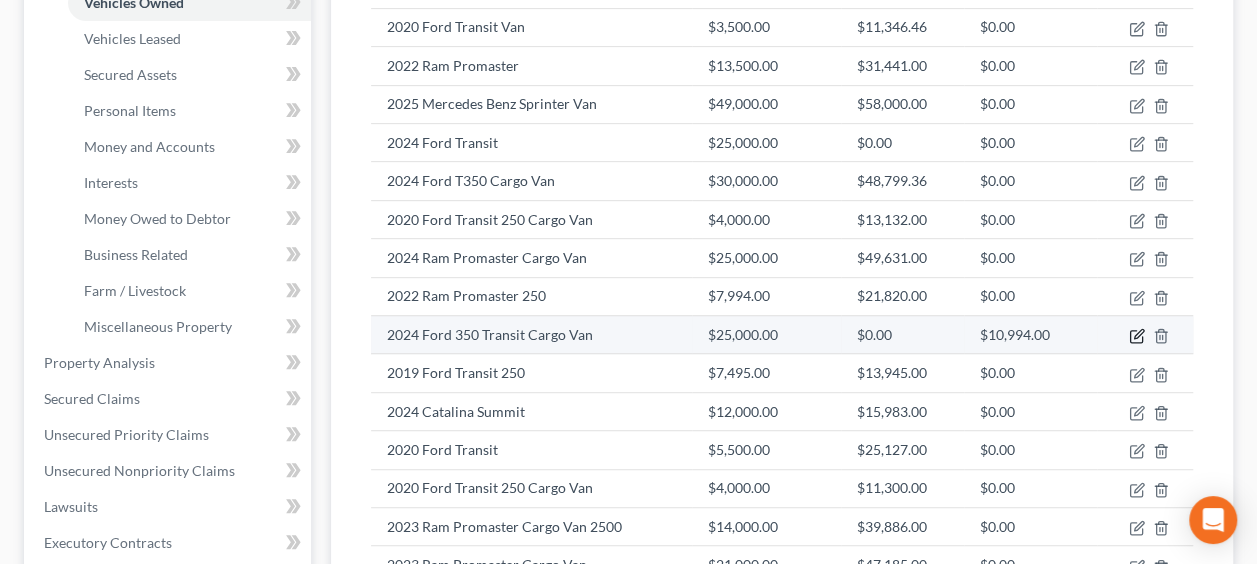 click 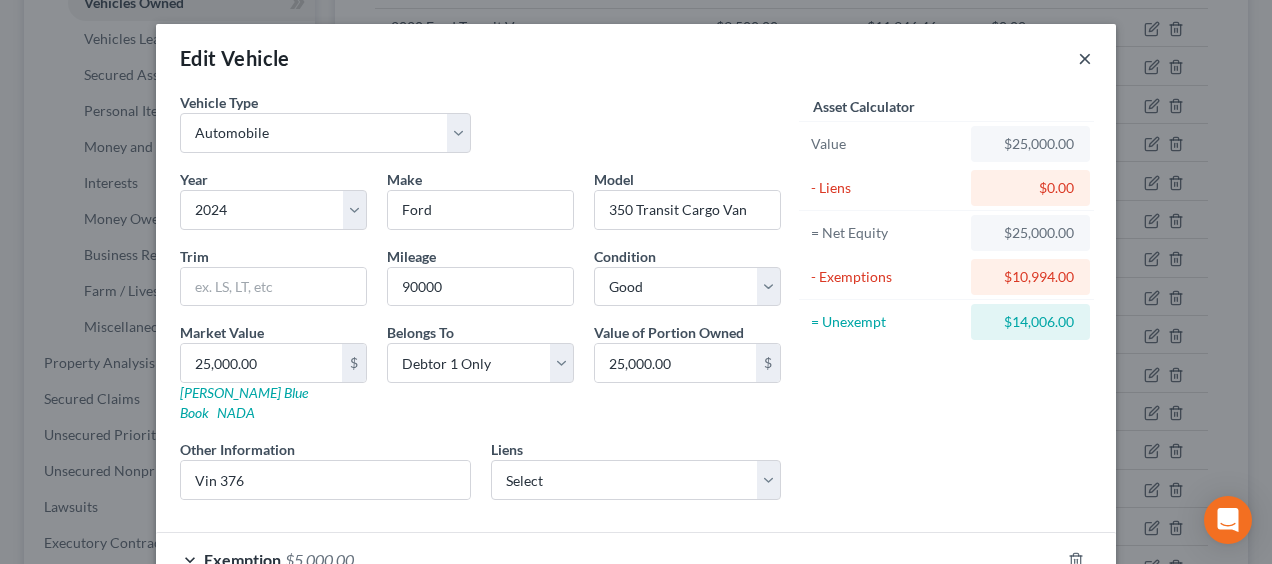 click on "×" at bounding box center (1085, 58) 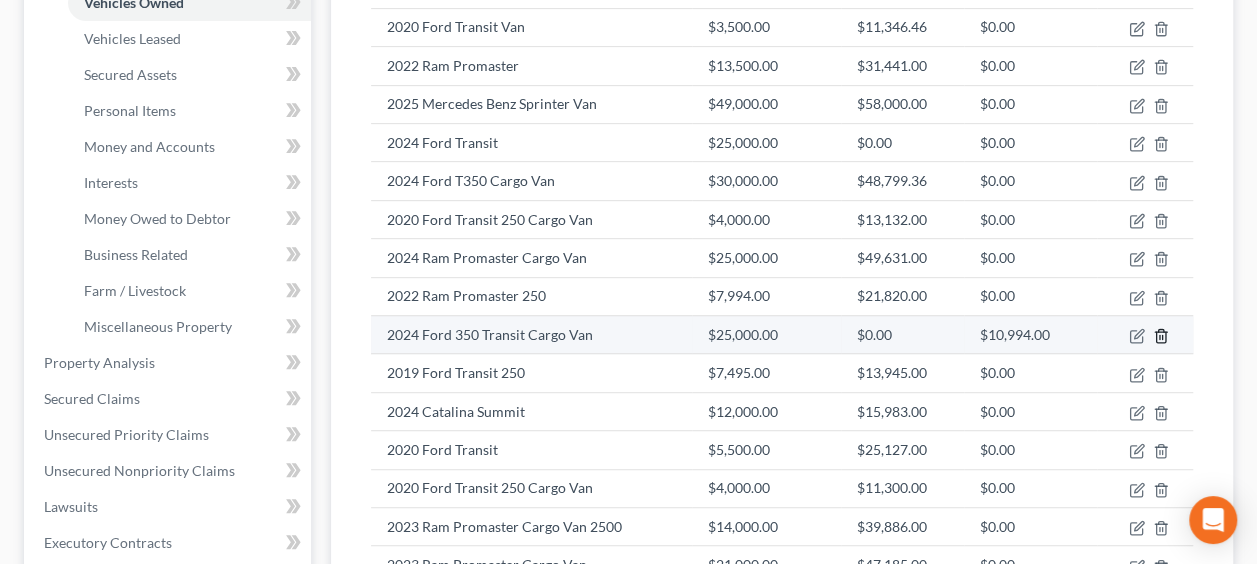 click 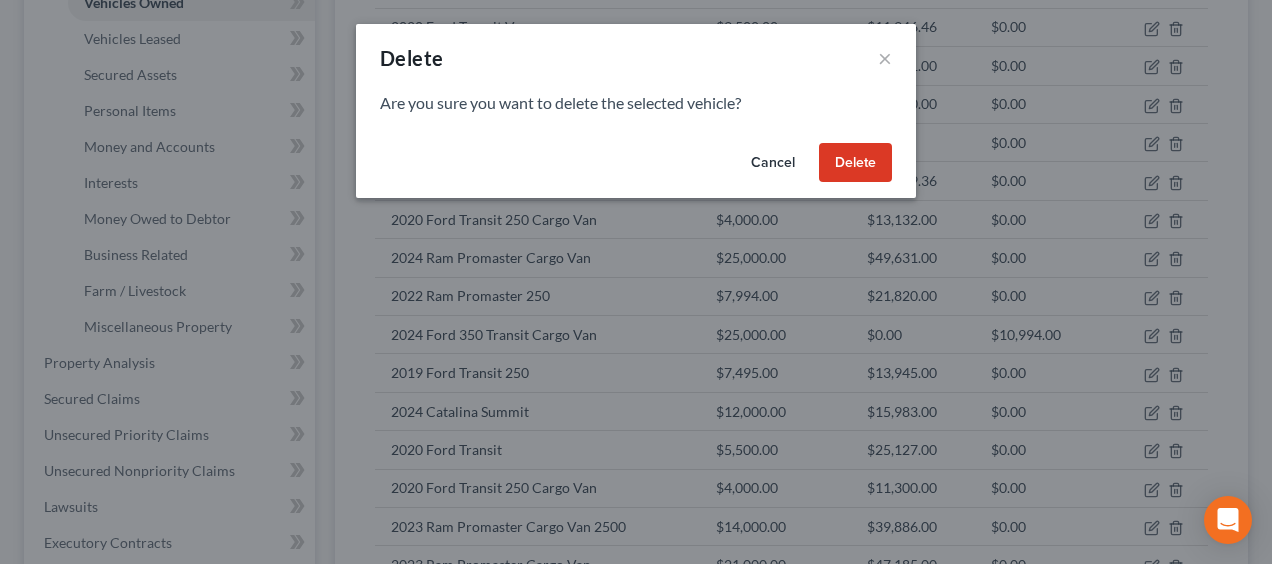 click on "Delete" at bounding box center [855, 163] 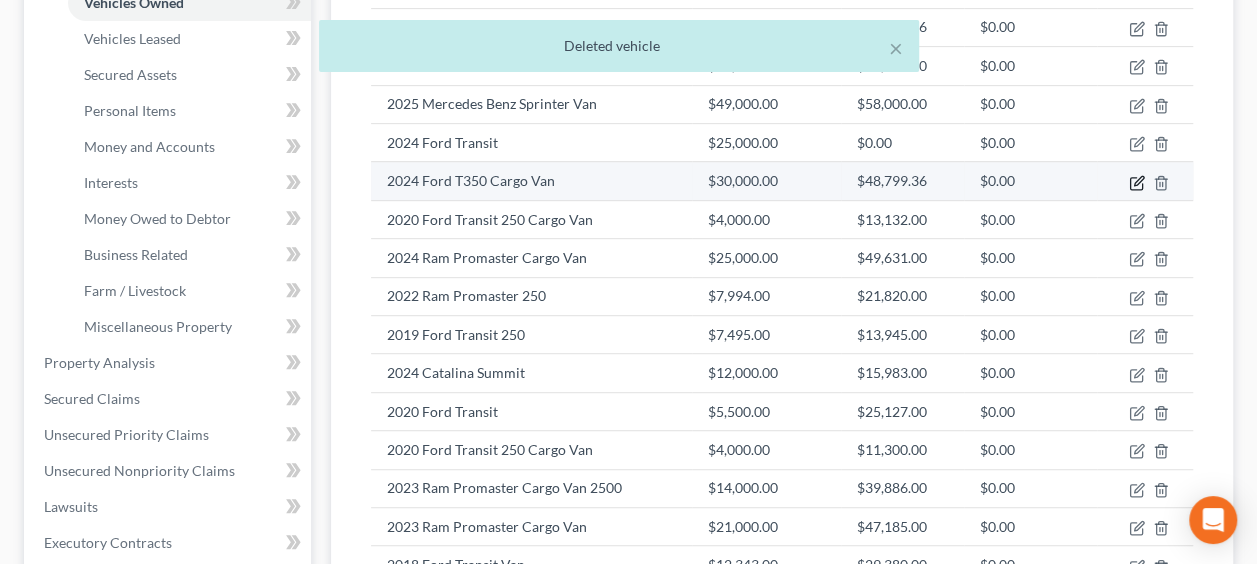 click 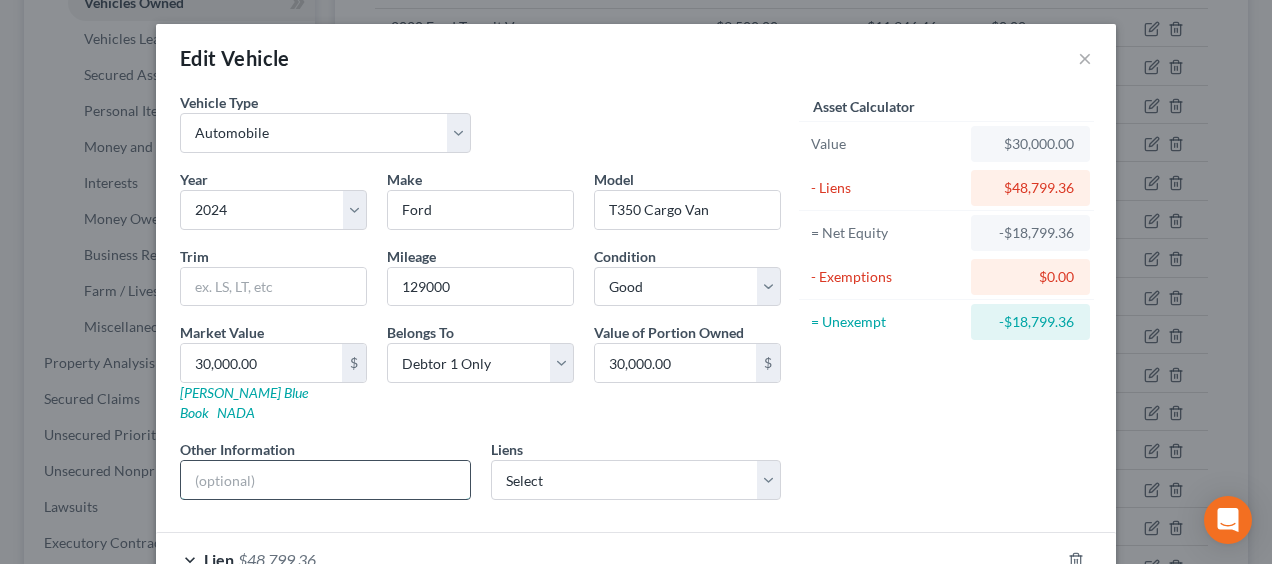 click at bounding box center [325, 480] 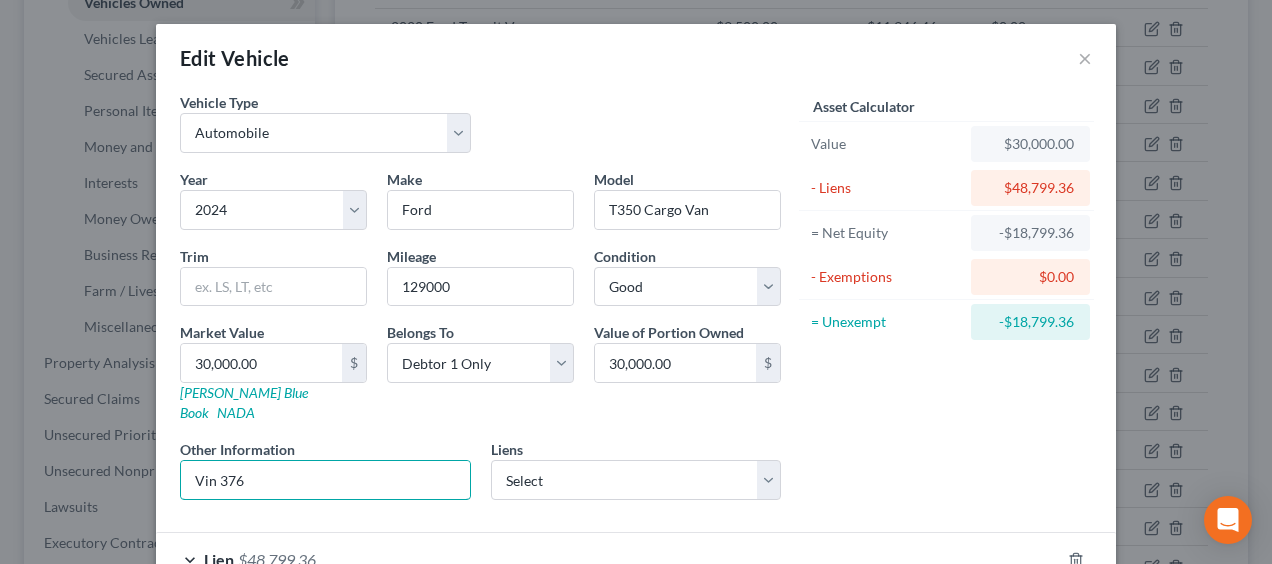 type on "Vin 376" 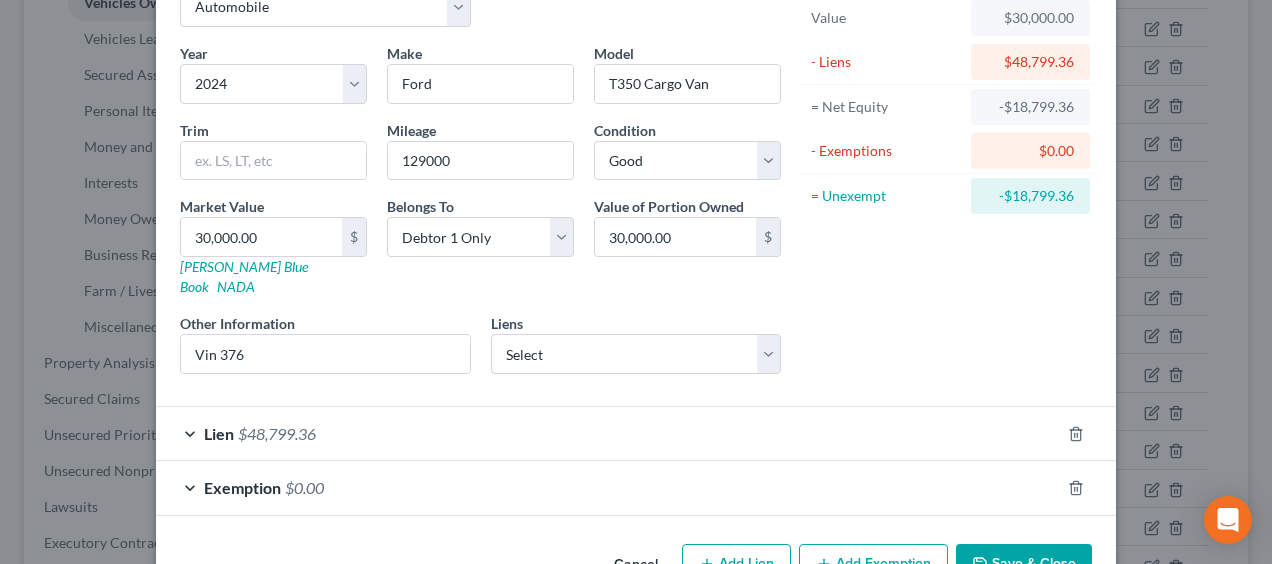 scroll, scrollTop: 162, scrollLeft: 0, axis: vertical 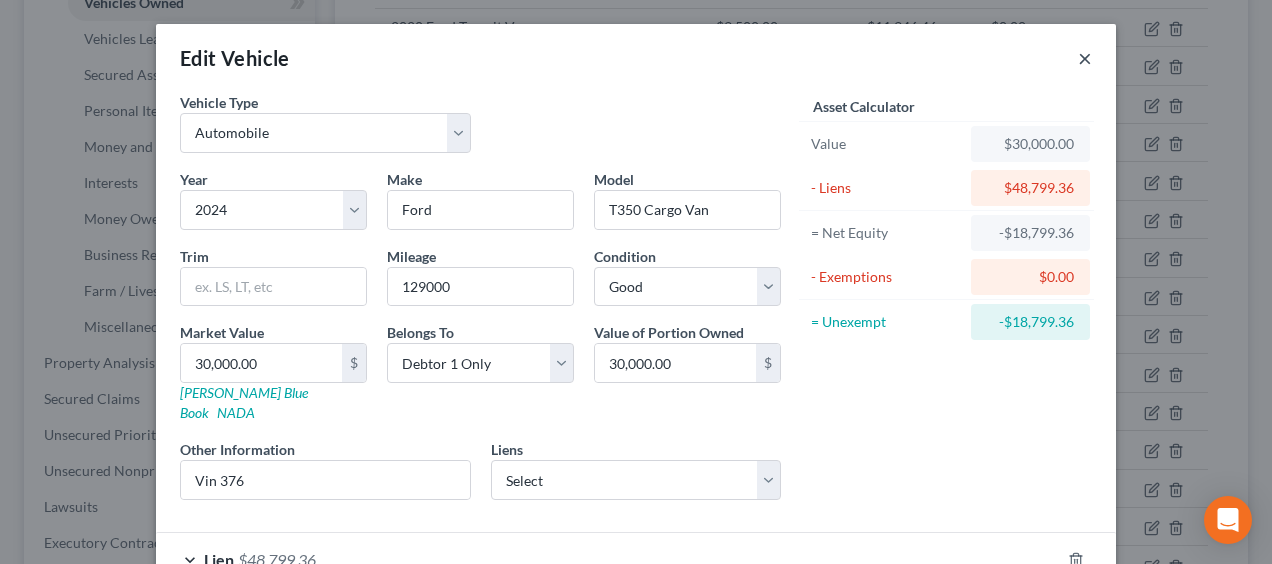 click on "×" at bounding box center [1085, 58] 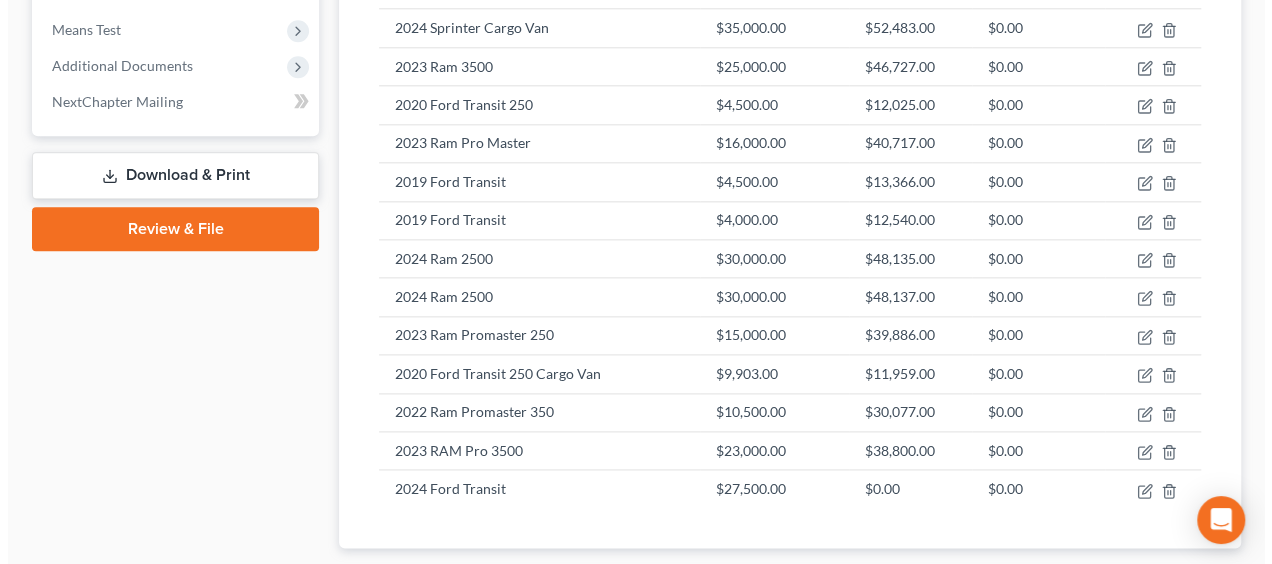 scroll, scrollTop: 1244, scrollLeft: 0, axis: vertical 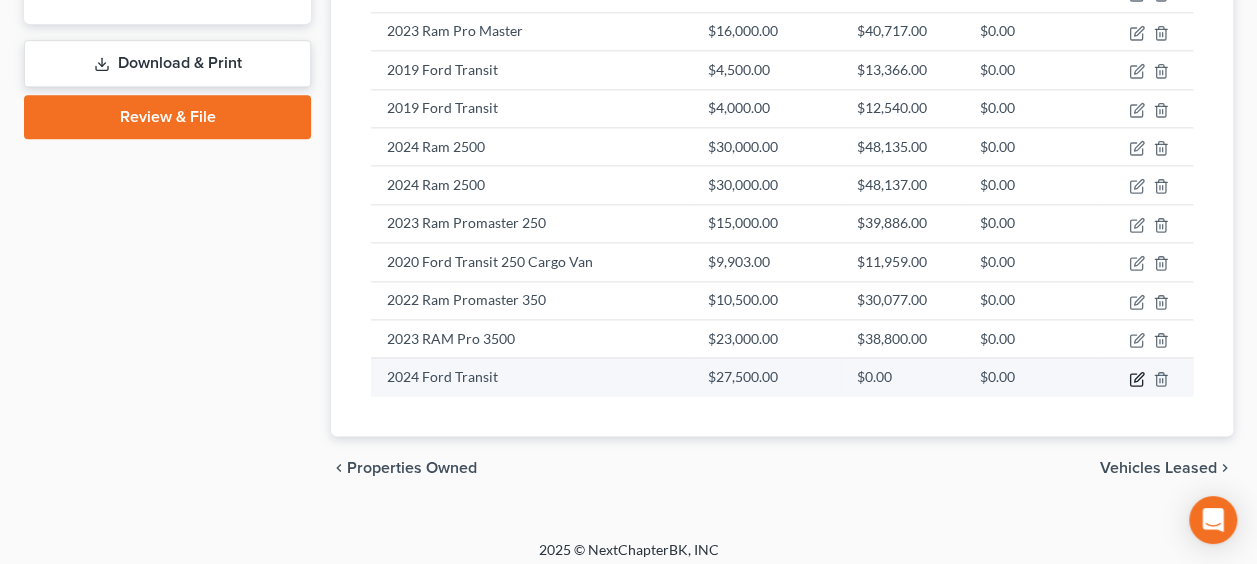 click 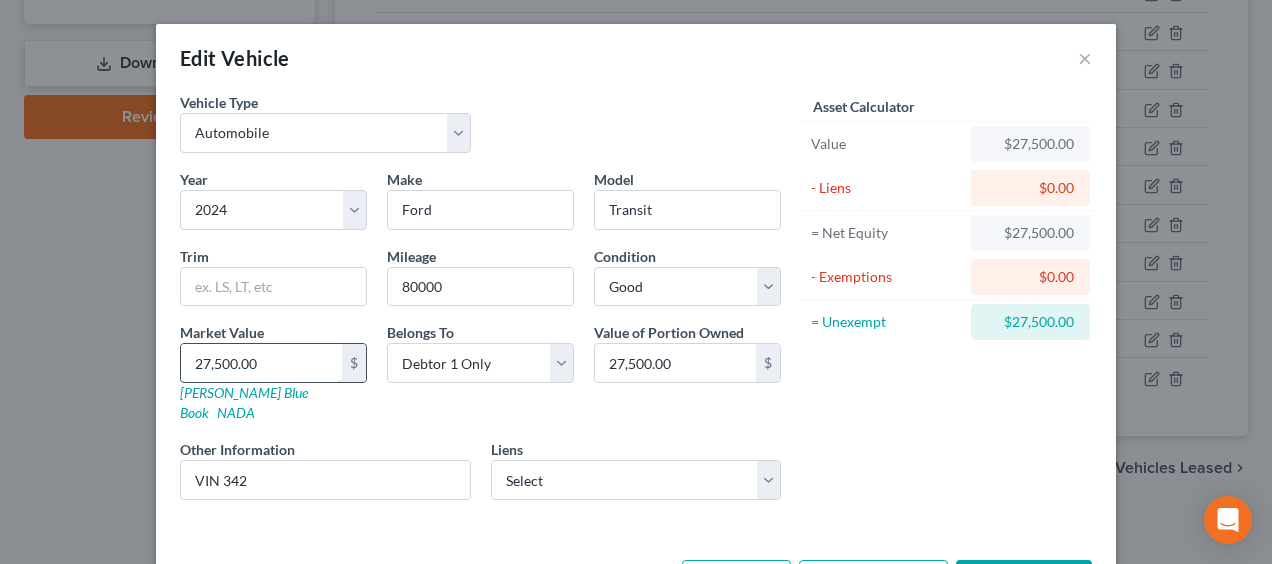 click on "27,500.00" at bounding box center [261, 363] 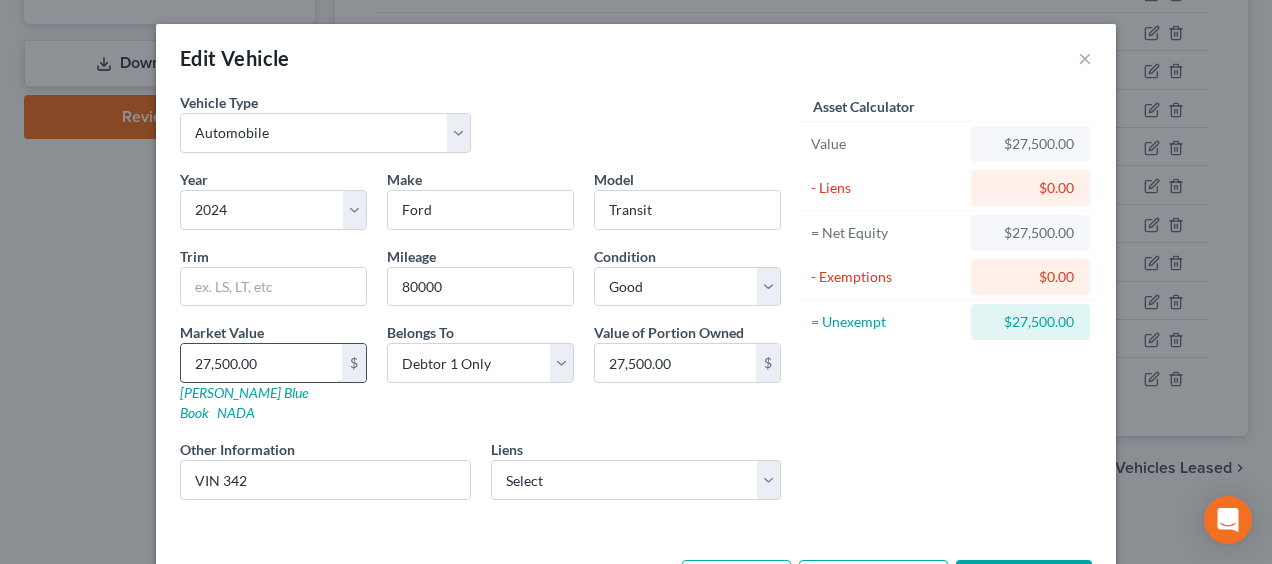 type on "2" 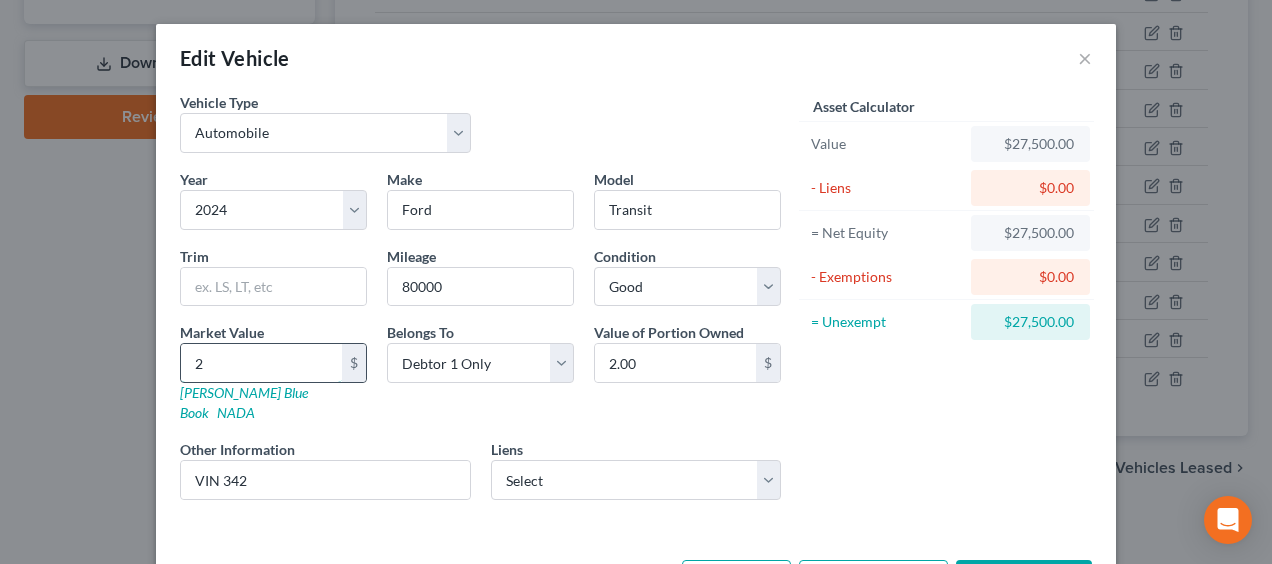 type on "25" 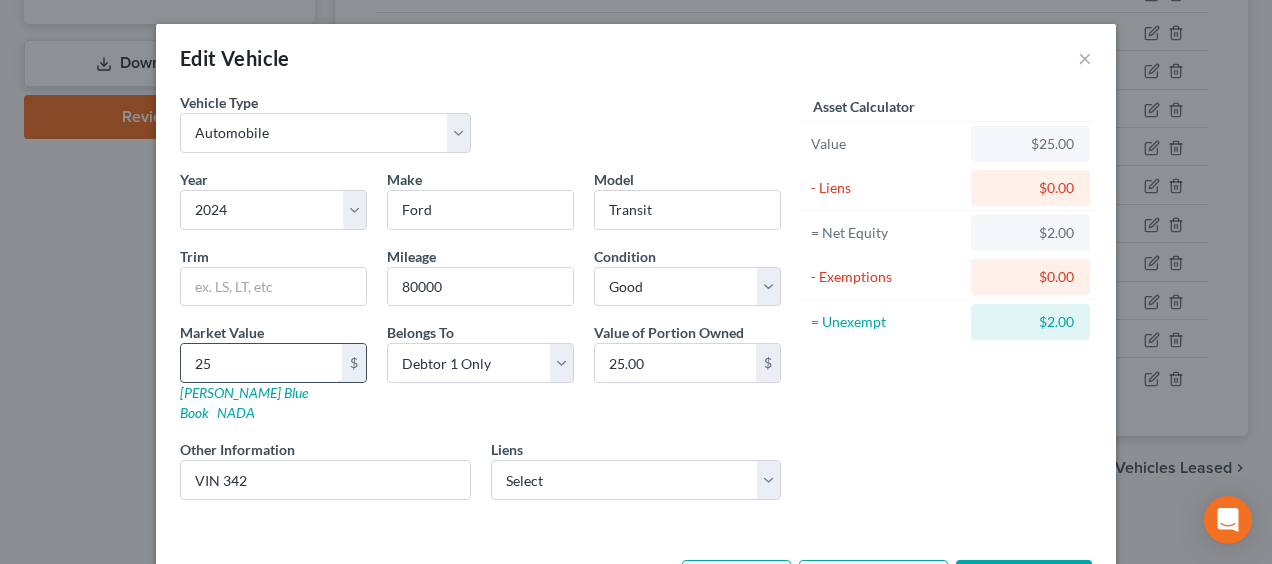 type on "250" 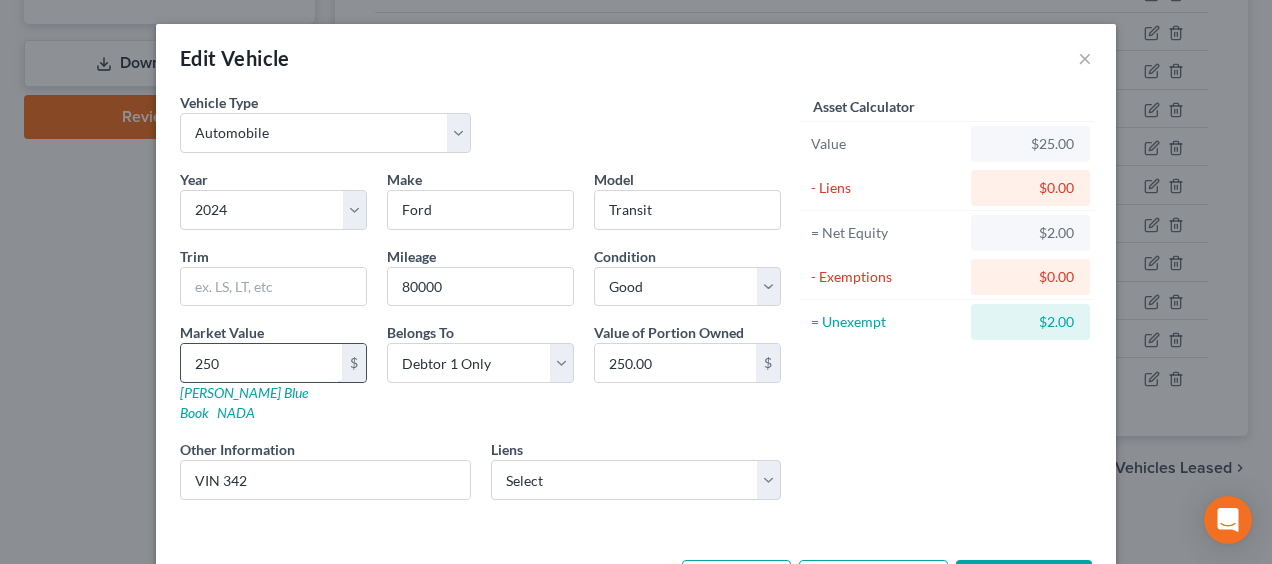 type on "2500" 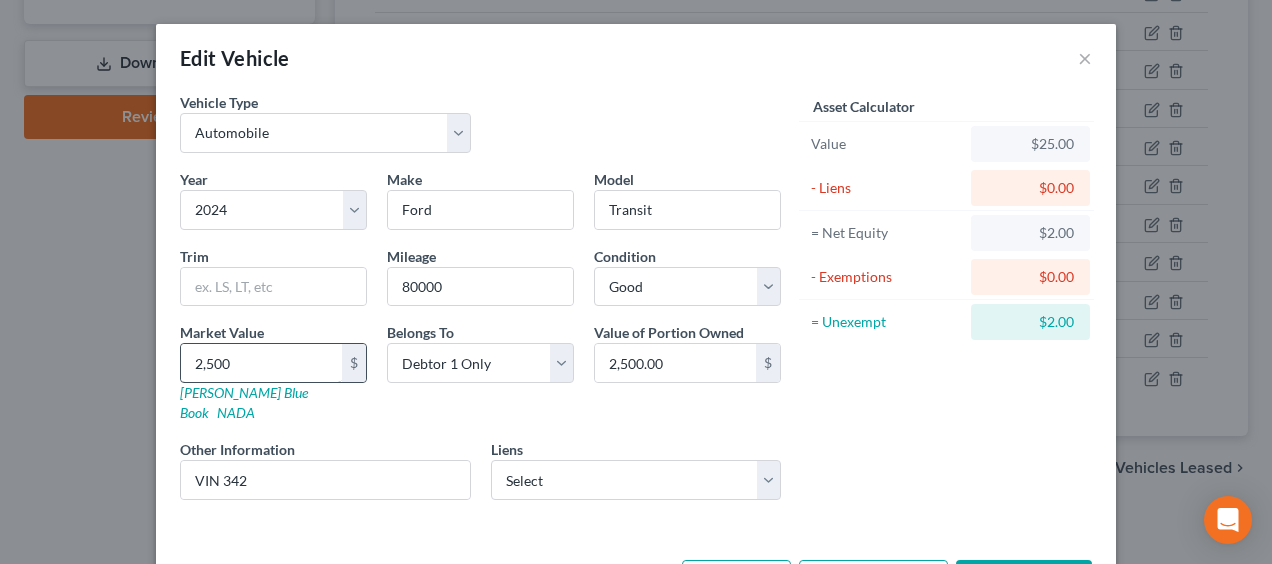 type on "2,5000" 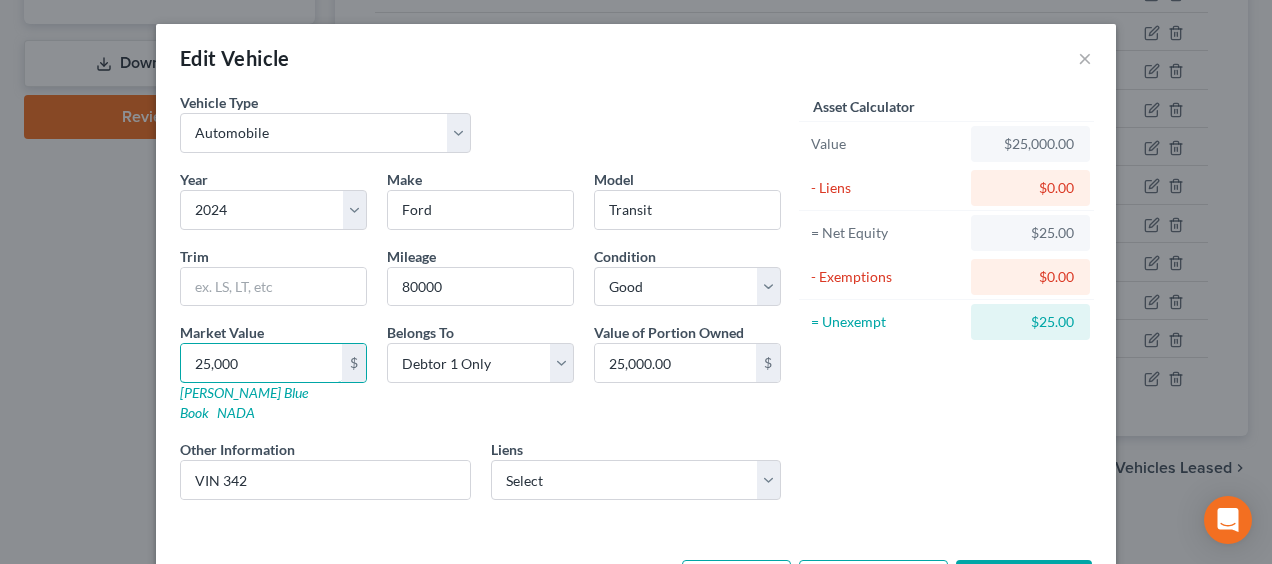 type on "25,000" 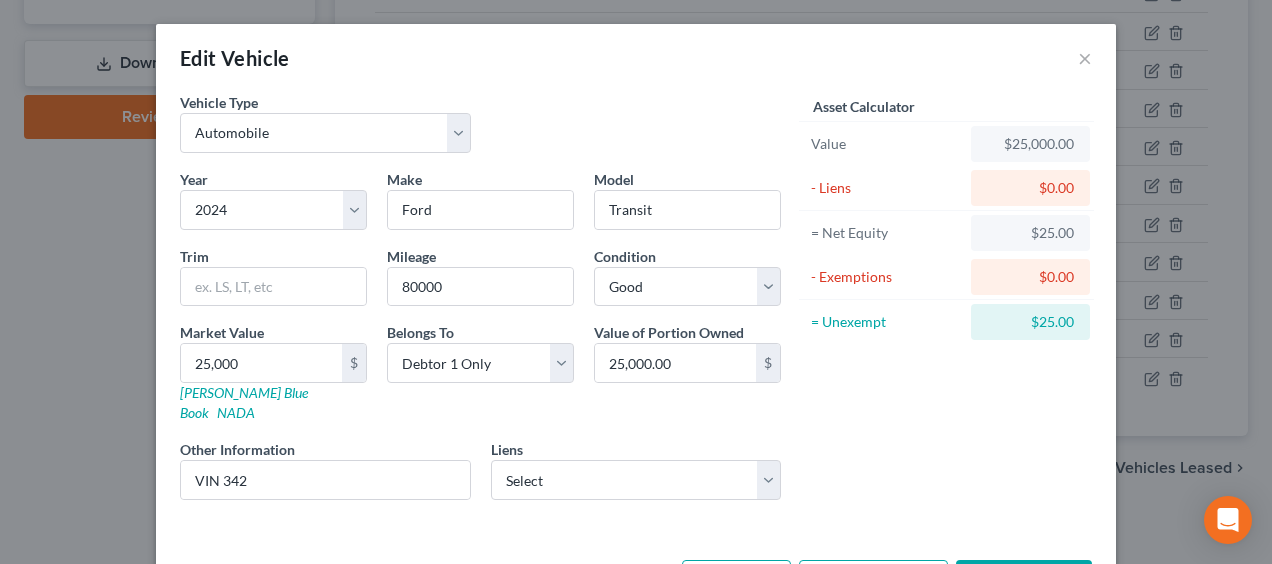 scroll, scrollTop: 54, scrollLeft: 0, axis: vertical 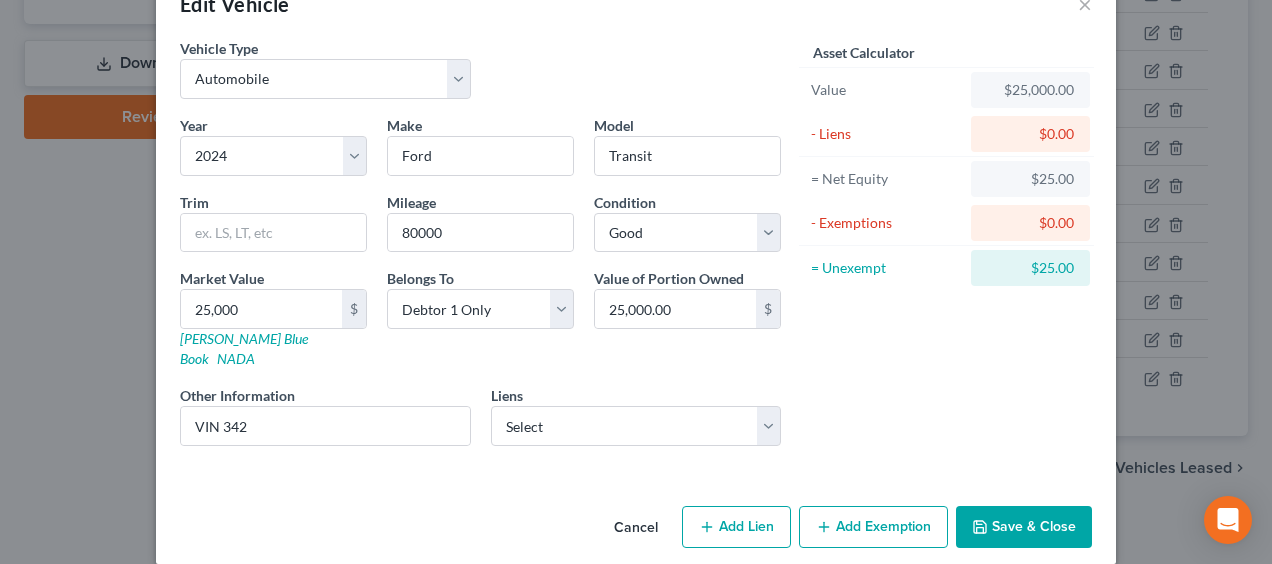 click on "Add Exemption" at bounding box center [873, 527] 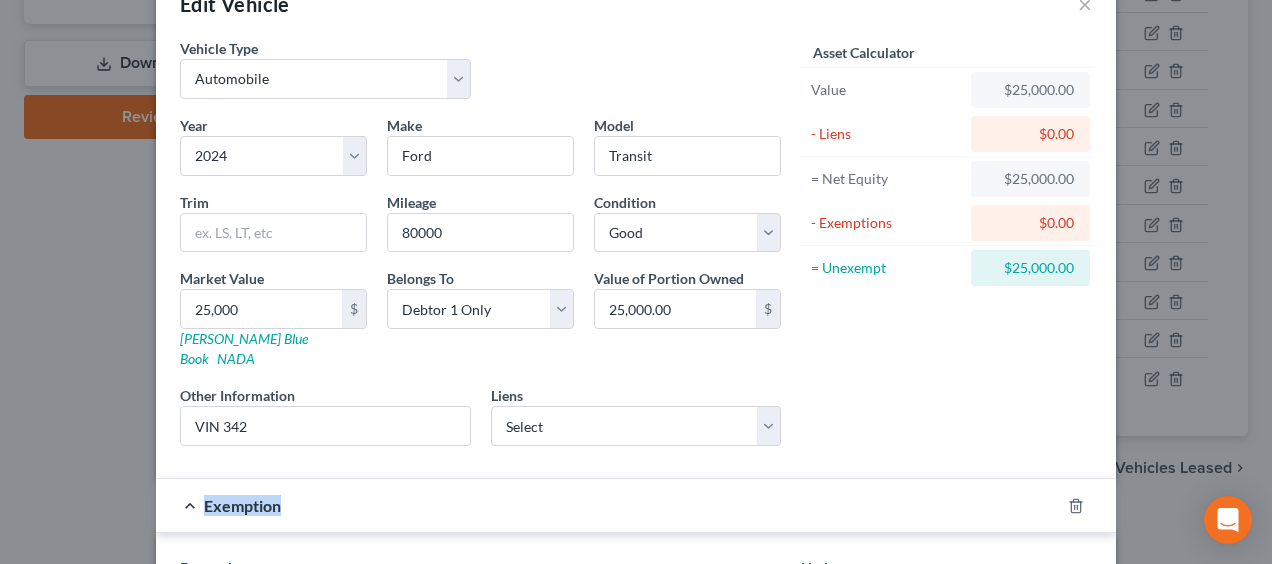 drag, startPoint x: 906, startPoint y: 496, endPoint x: 1211, endPoint y: 339, distance: 343.03644 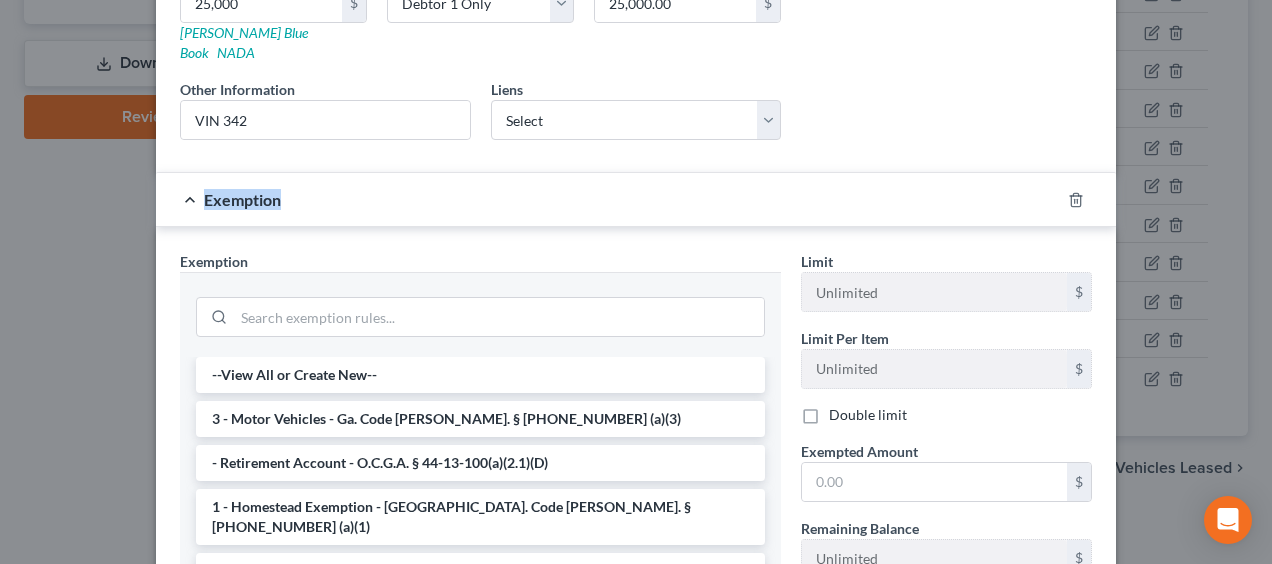 scroll, scrollTop: 376, scrollLeft: 0, axis: vertical 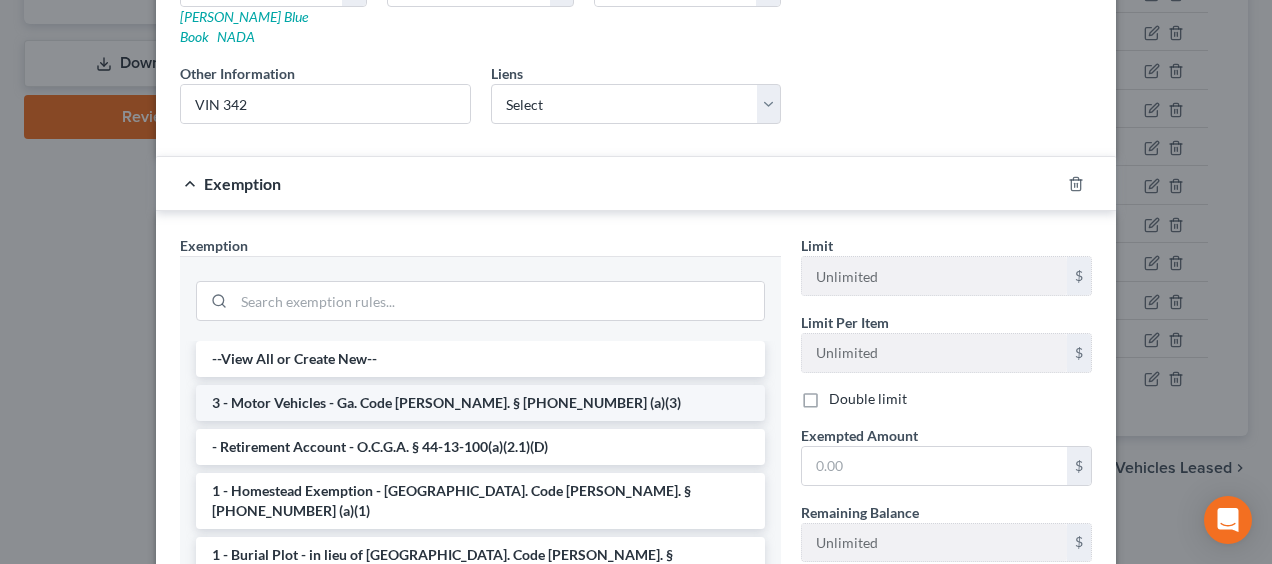 click on "3 - Motor Vehicles - Ga. Code [PERSON_NAME]. § [PHONE_NUMBER] (a)(3)" at bounding box center [480, 403] 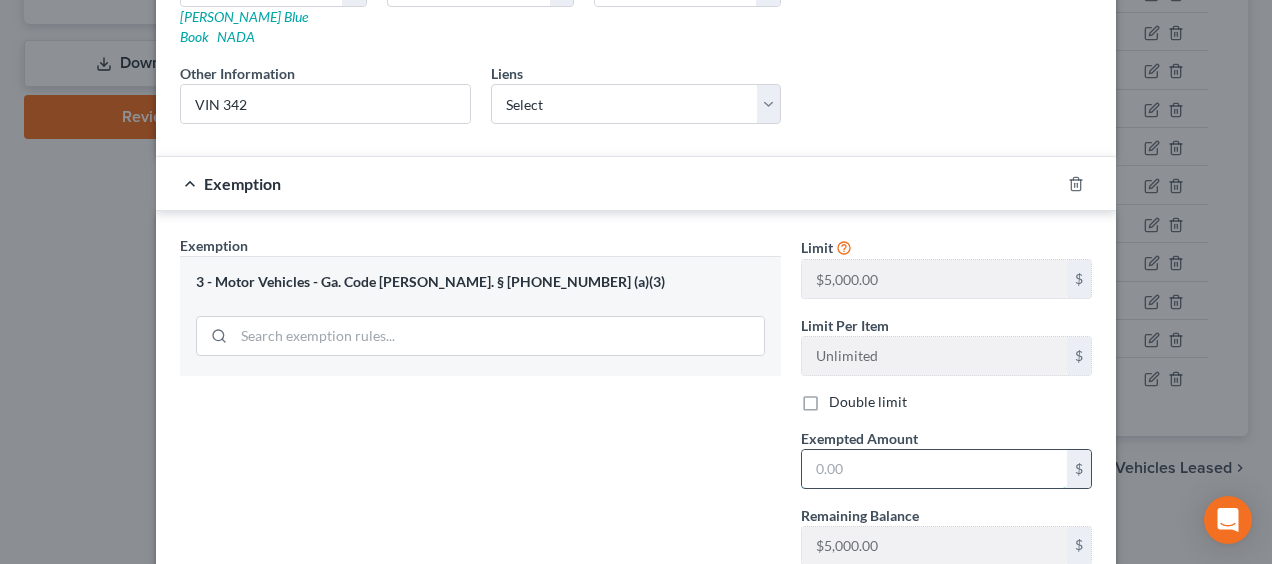 click at bounding box center [934, 469] 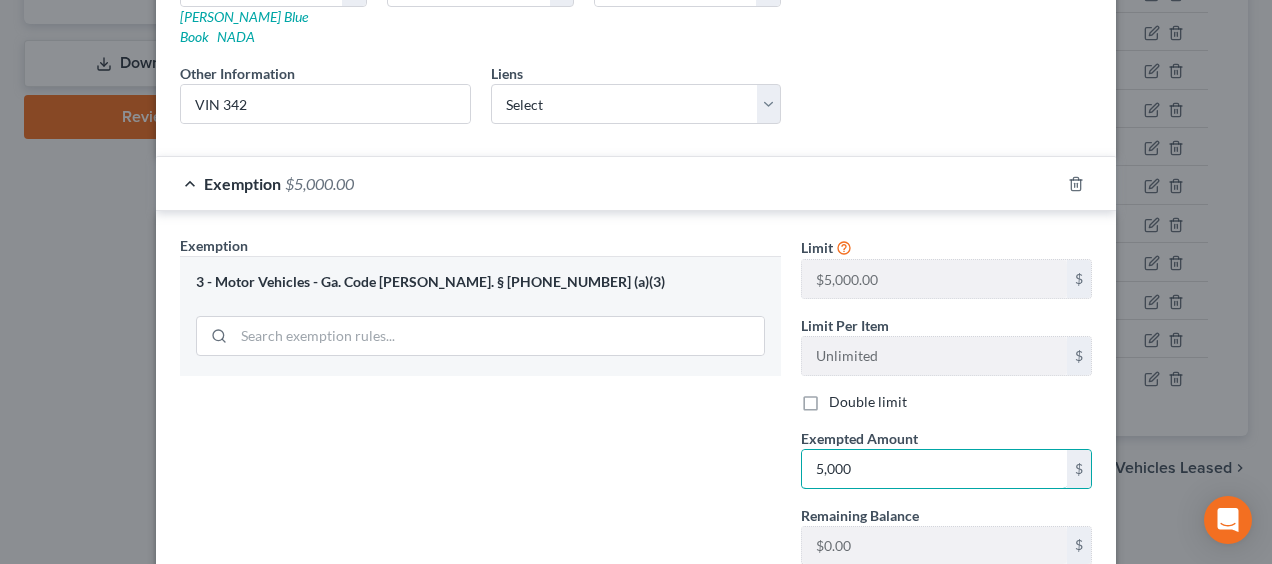 type on "5,000" 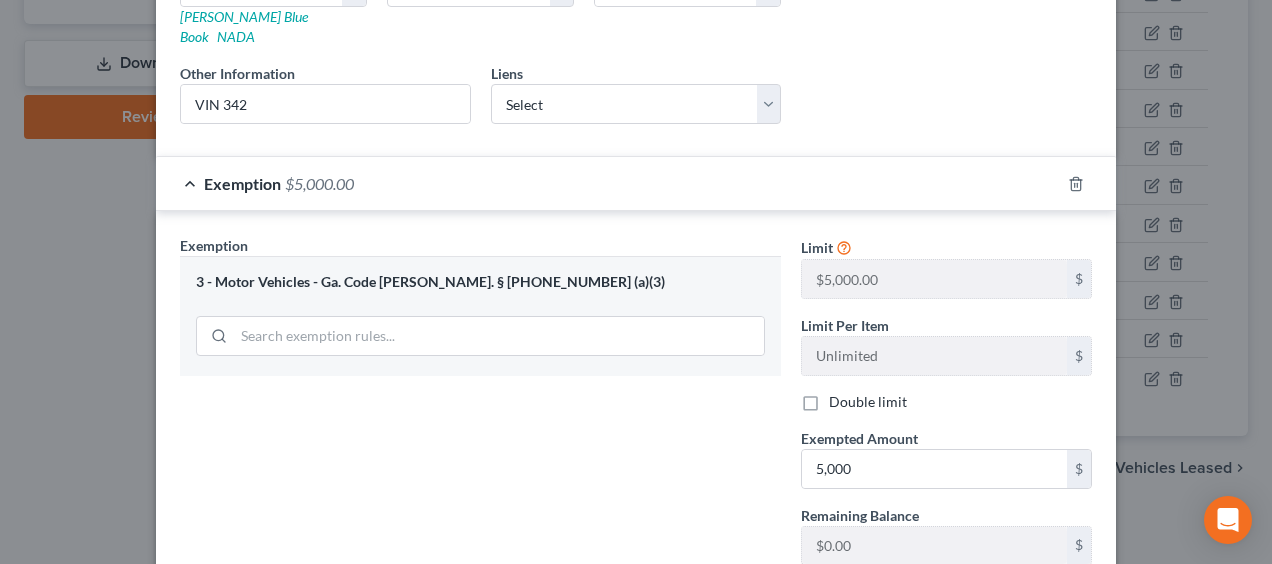 scroll, scrollTop: 493, scrollLeft: 0, axis: vertical 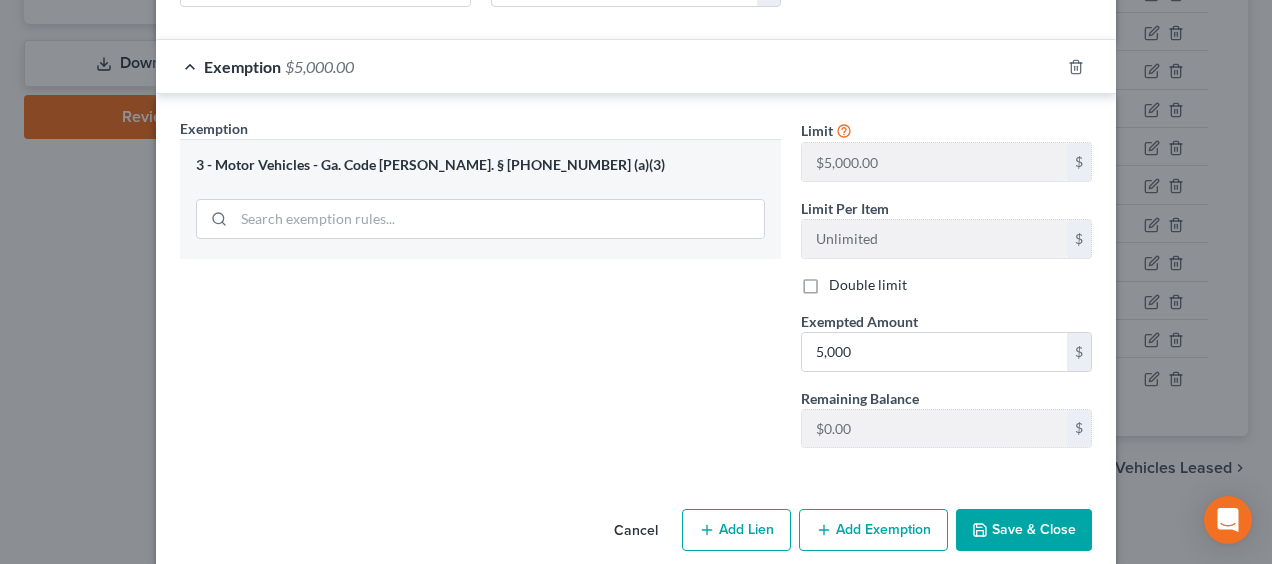 click on "Add Exemption" at bounding box center [873, 530] 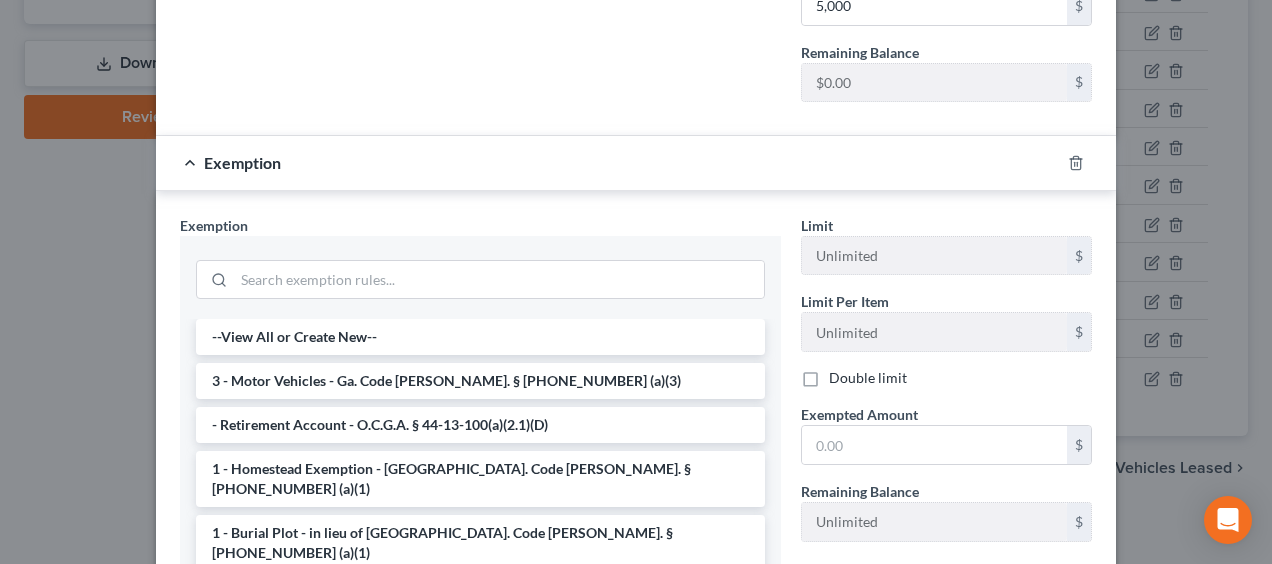 scroll, scrollTop: 869, scrollLeft: 0, axis: vertical 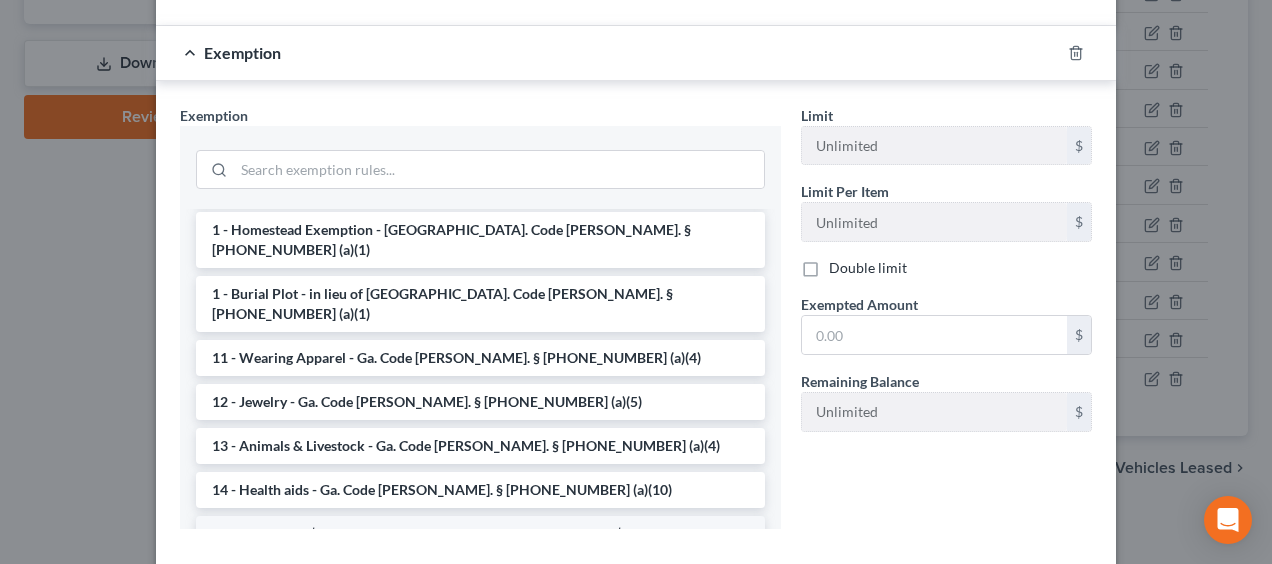 click on "14 - Wildcard -  $1200 of any property plus unused homestead to $10000 - Ga. Code [PERSON_NAME]. § [PHONE_NUMBER] (a)(6)" at bounding box center [480, 544] 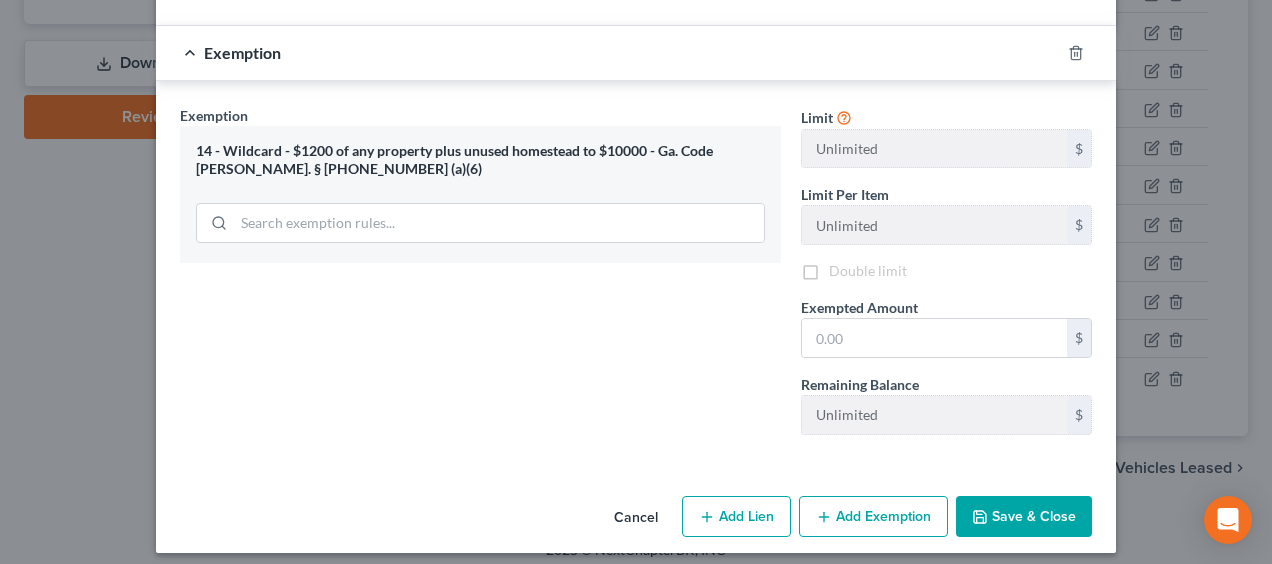 scroll, scrollTop: 932, scrollLeft: 0, axis: vertical 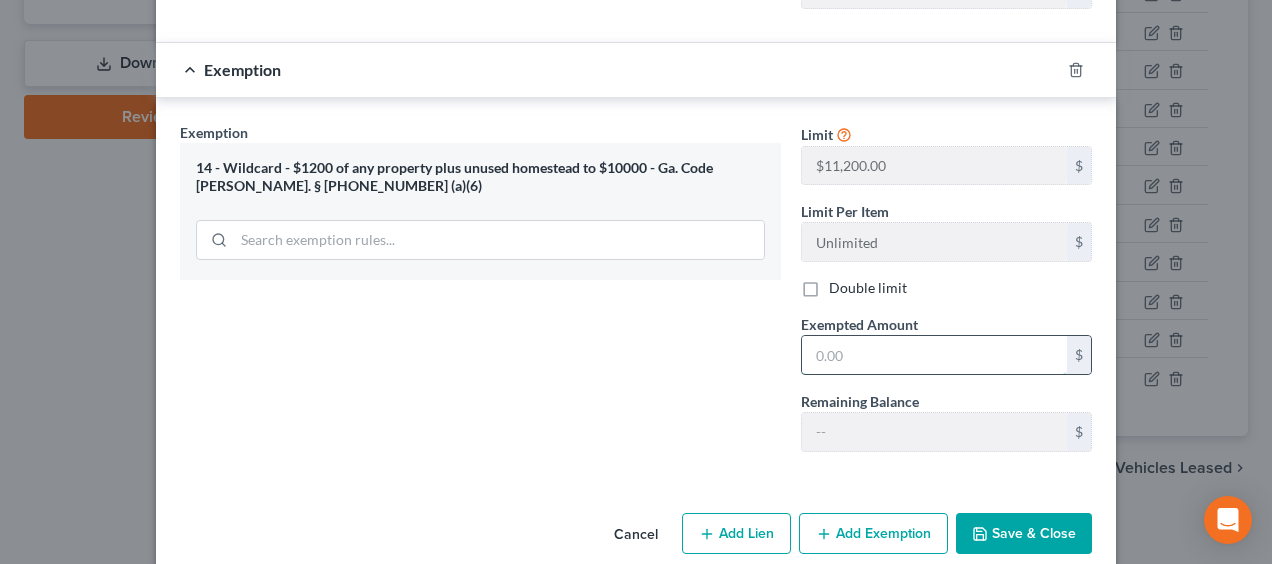 click at bounding box center [934, 355] 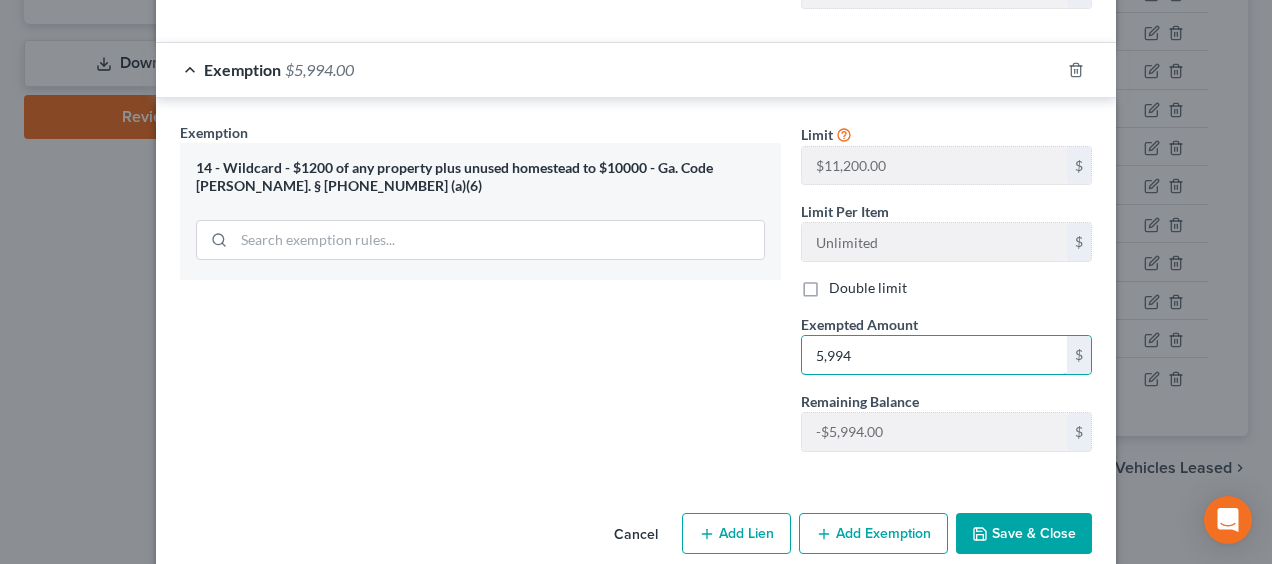 type on "5,994" 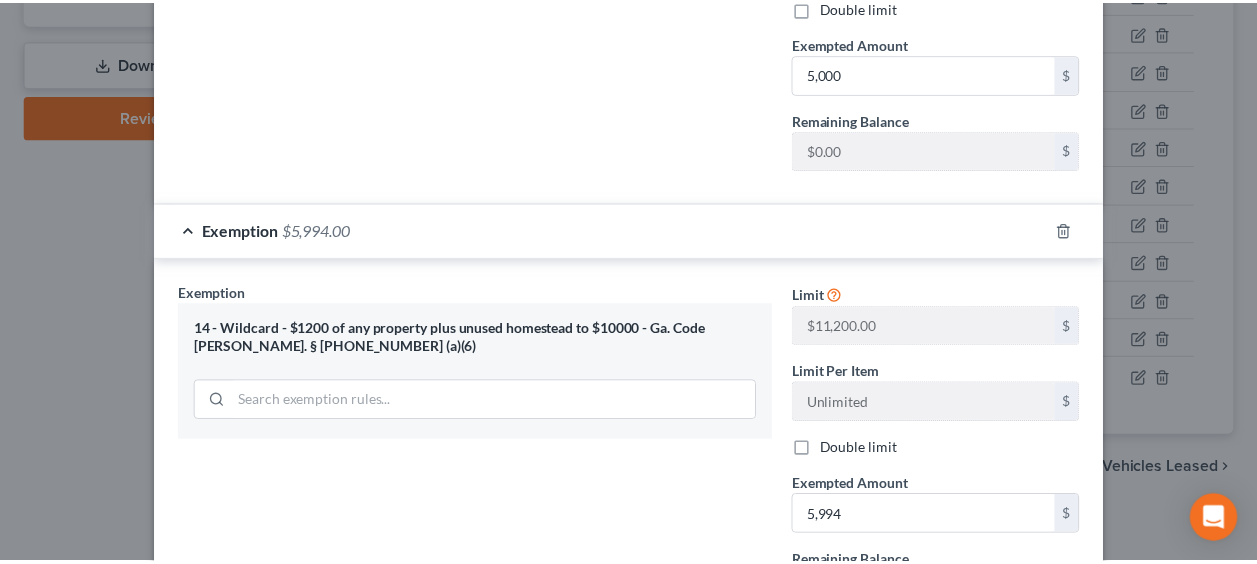 scroll, scrollTop: 932, scrollLeft: 0, axis: vertical 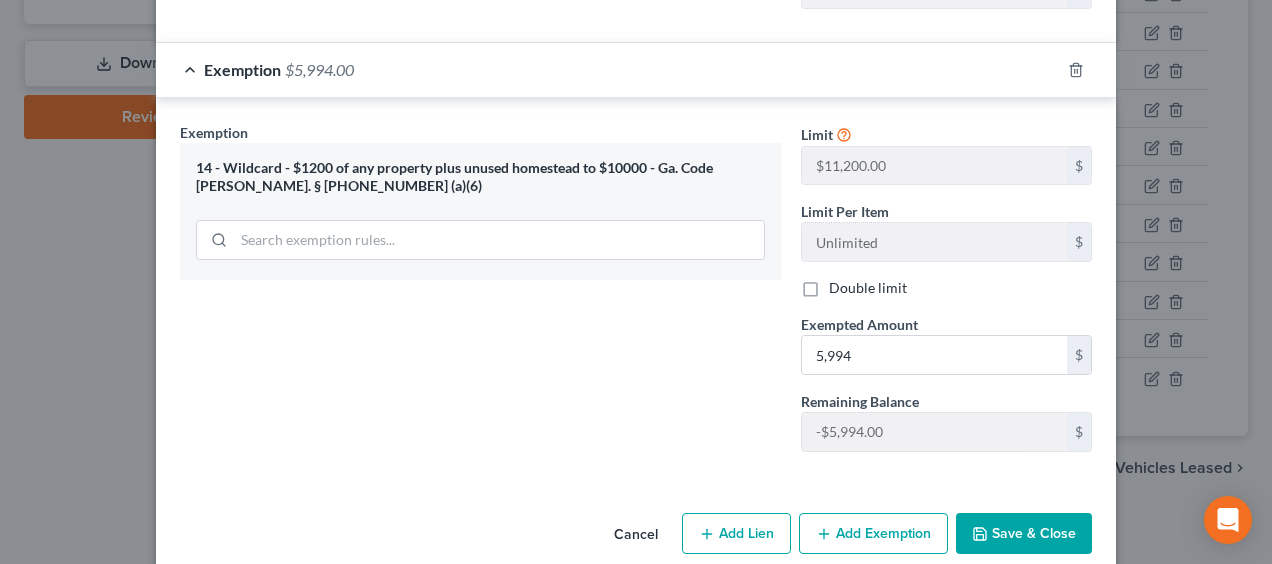 click on "Save & Close" at bounding box center (1024, 534) 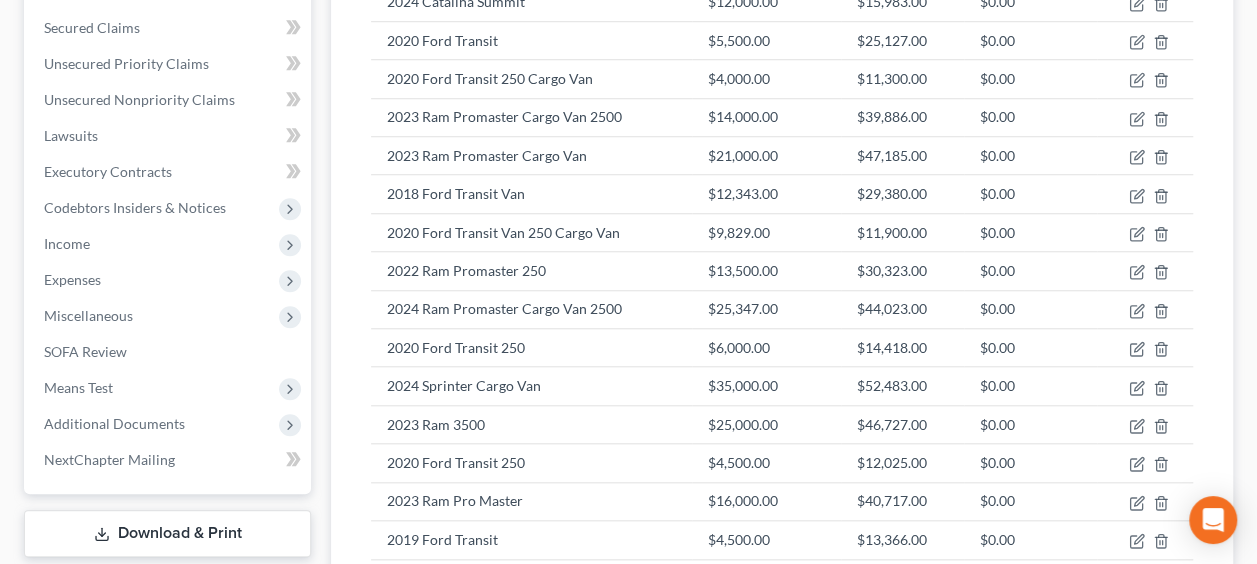scroll, scrollTop: 447, scrollLeft: 0, axis: vertical 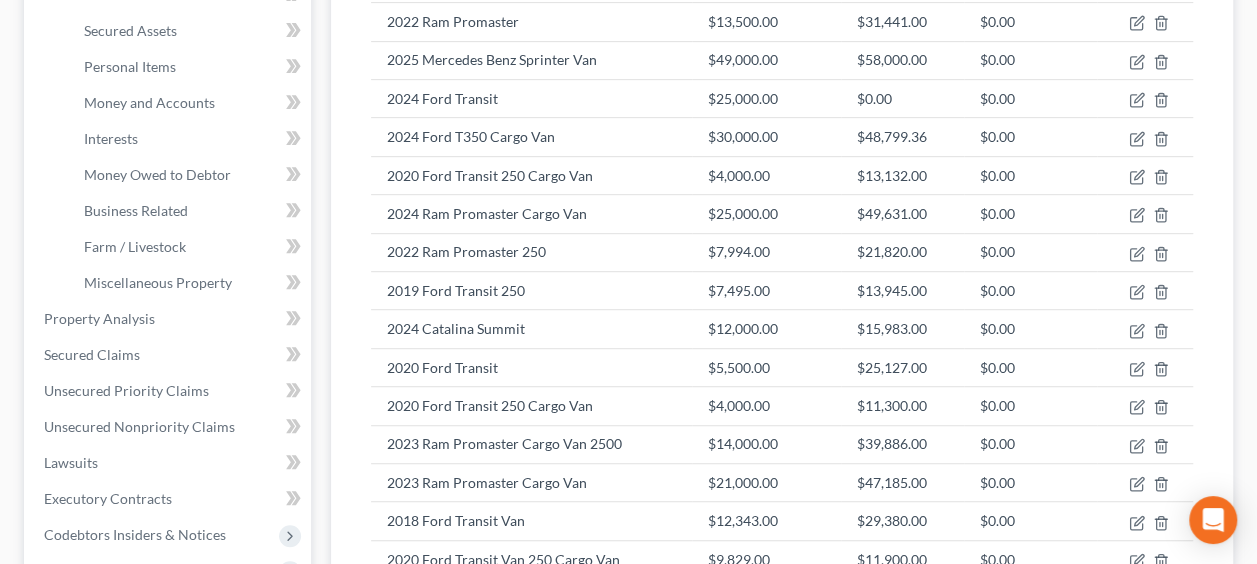 drag, startPoint x: 1269, startPoint y: 267, endPoint x: 1252, endPoint y: 38, distance: 229.63014 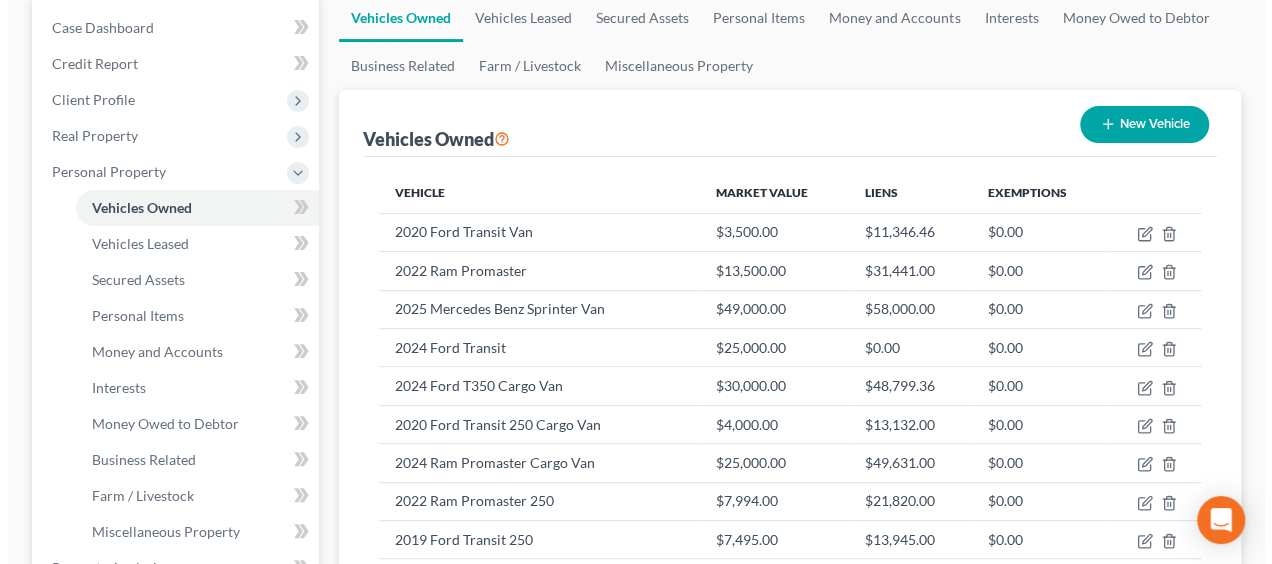 scroll, scrollTop: 212, scrollLeft: 0, axis: vertical 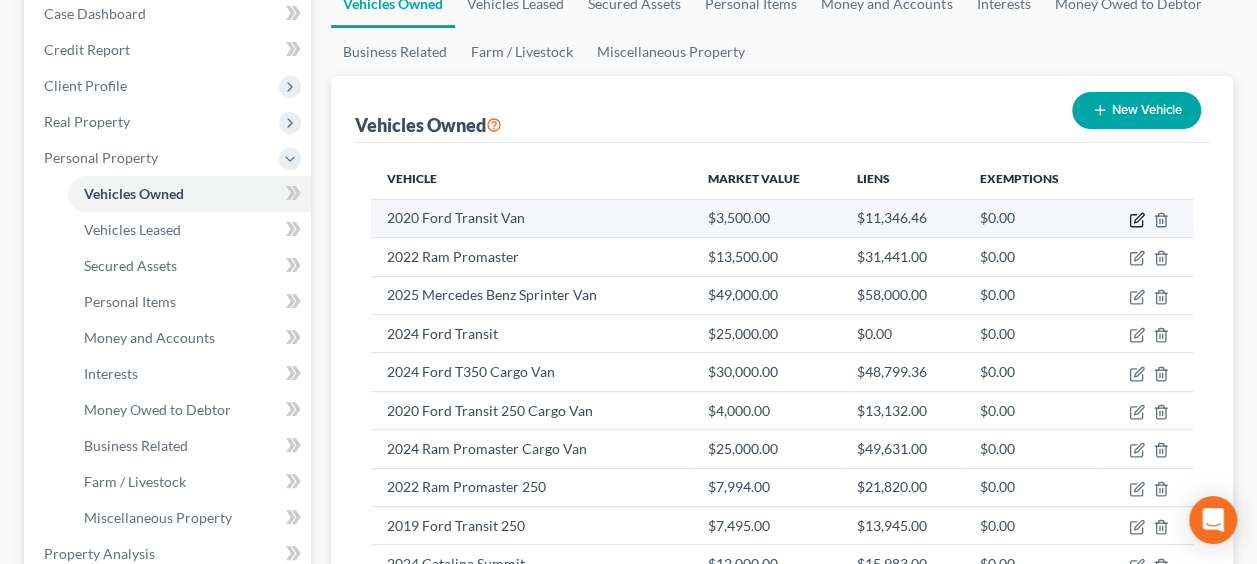 click 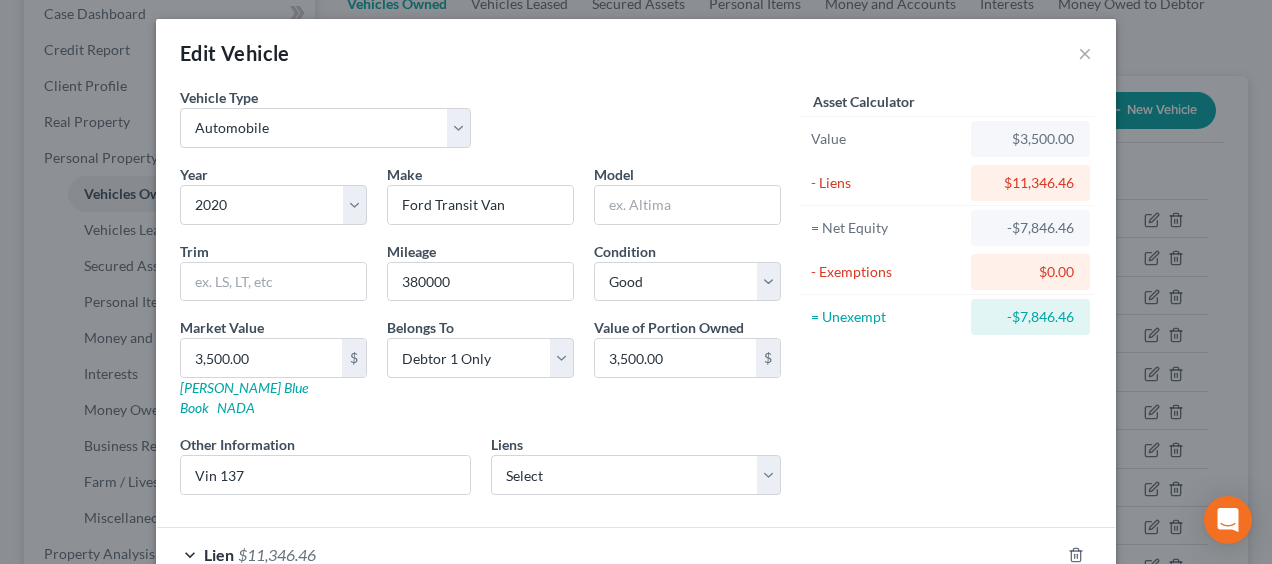scroll, scrollTop: 0, scrollLeft: 0, axis: both 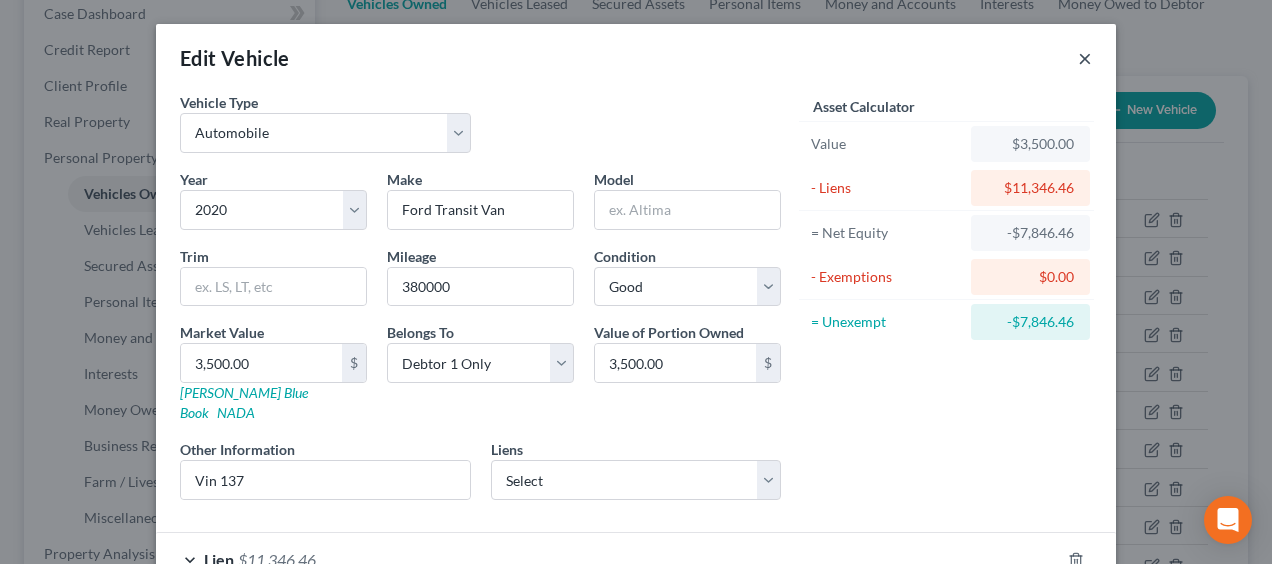 click on "×" at bounding box center [1085, 58] 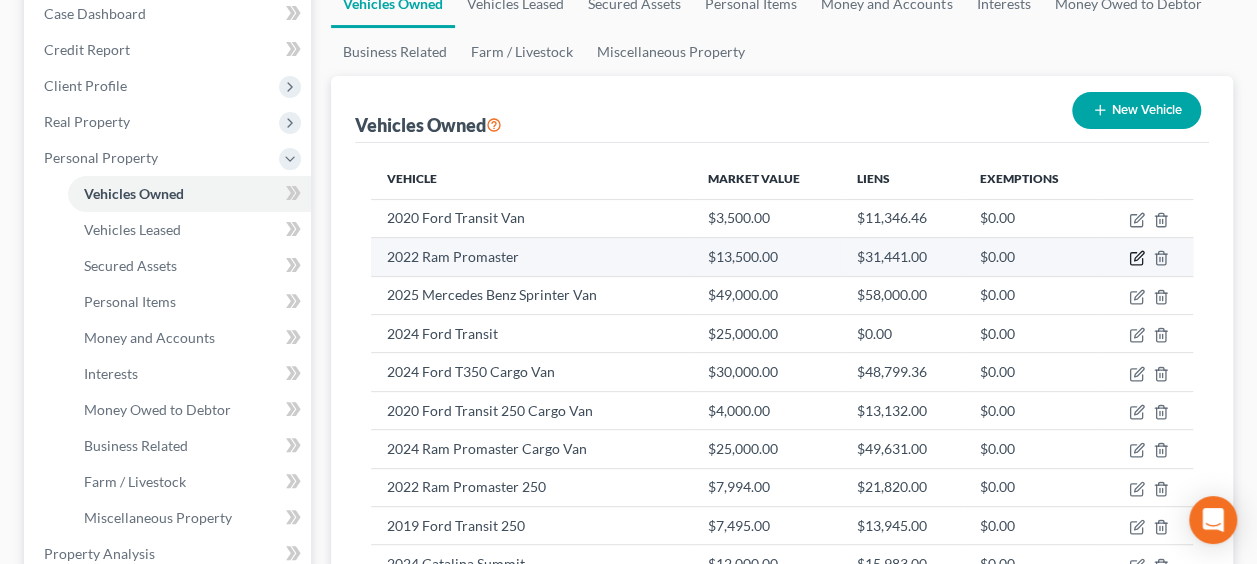 click 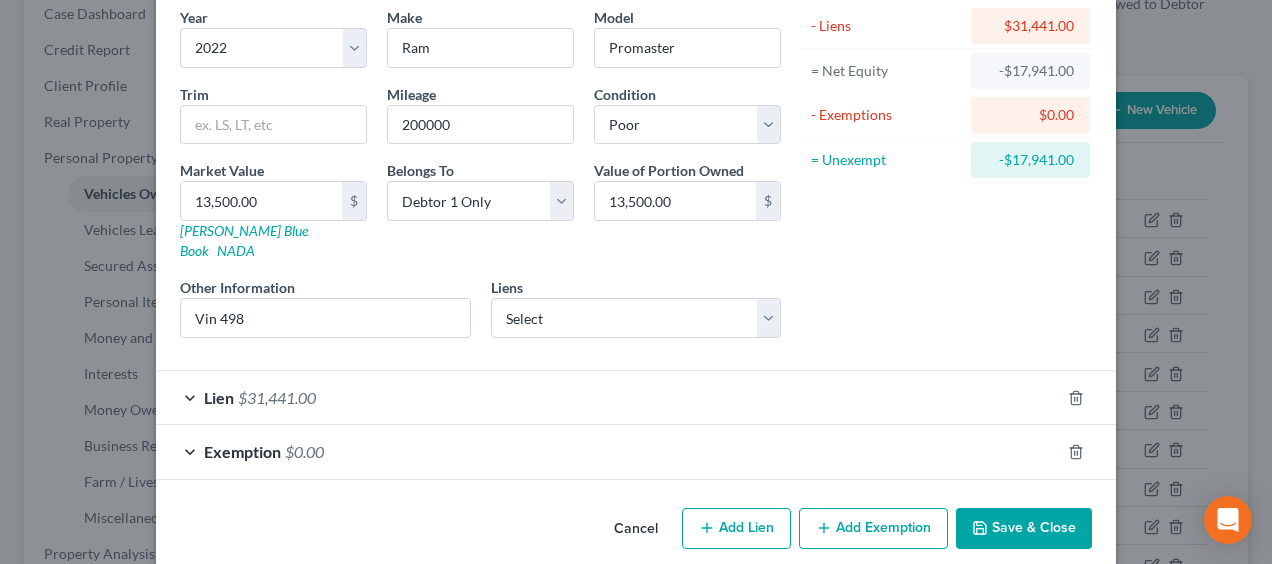 scroll, scrollTop: 0, scrollLeft: 0, axis: both 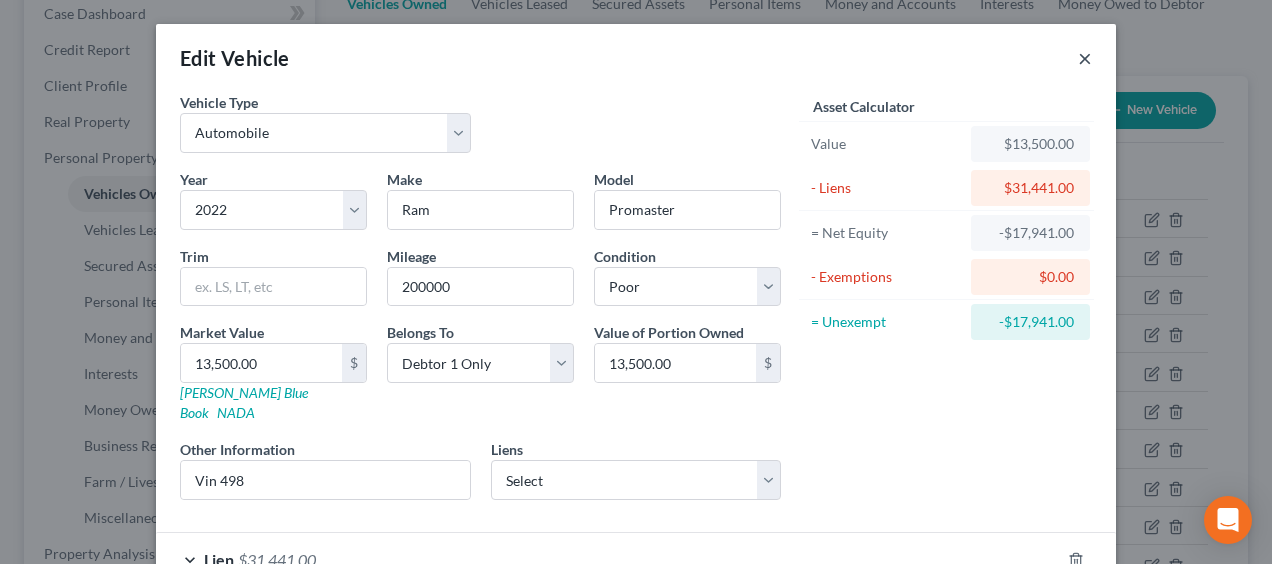 click on "×" at bounding box center (1085, 58) 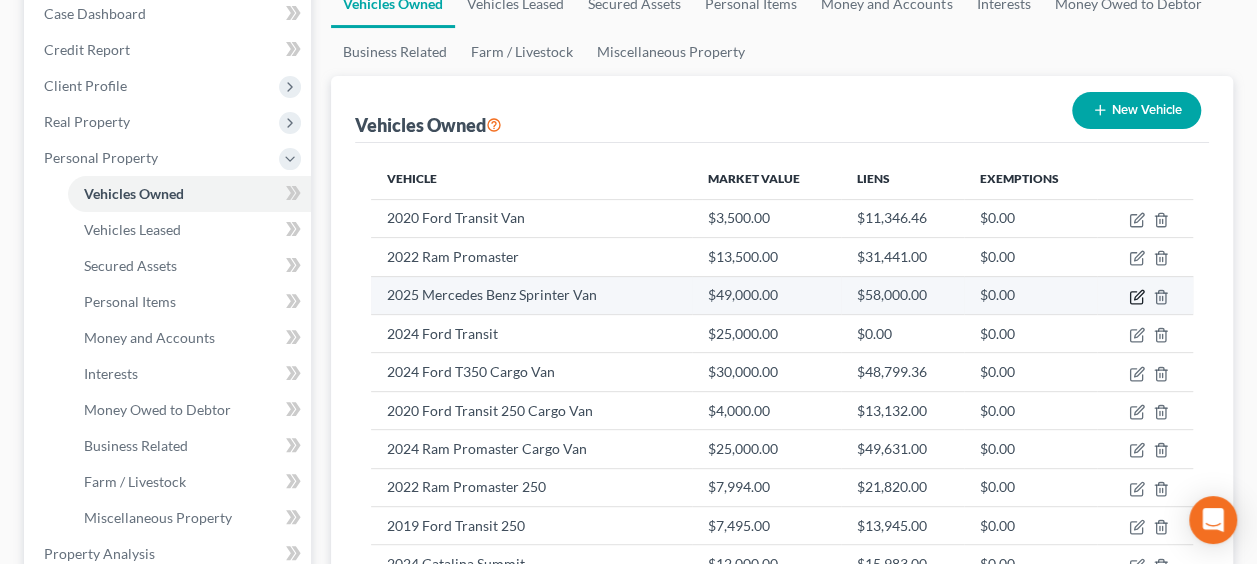 click 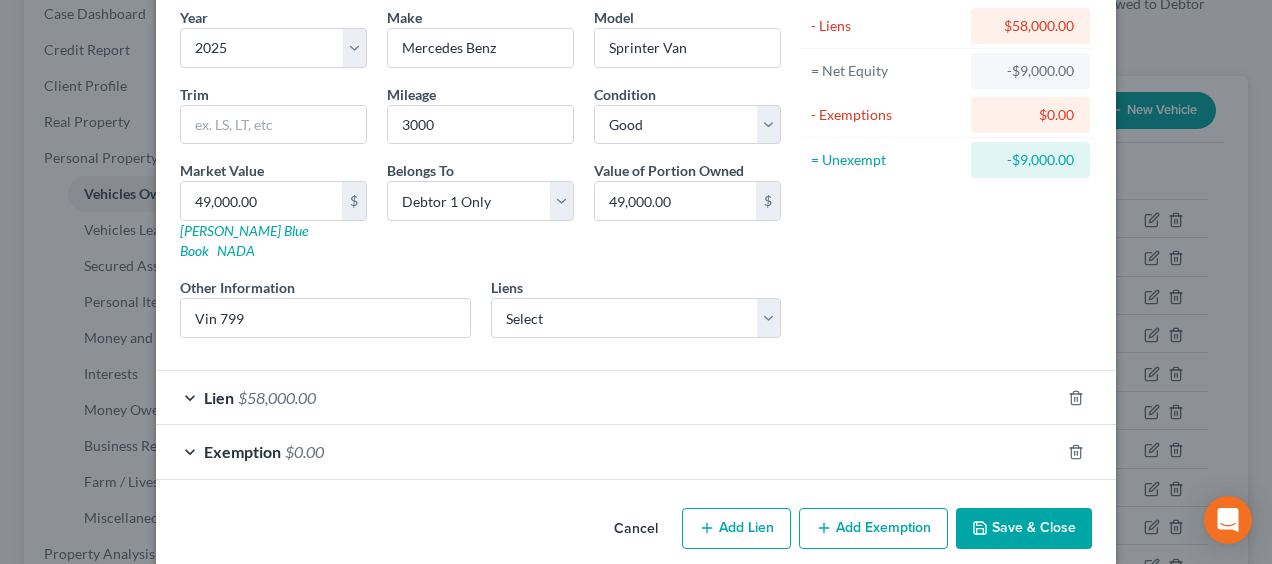 scroll, scrollTop: 5, scrollLeft: 0, axis: vertical 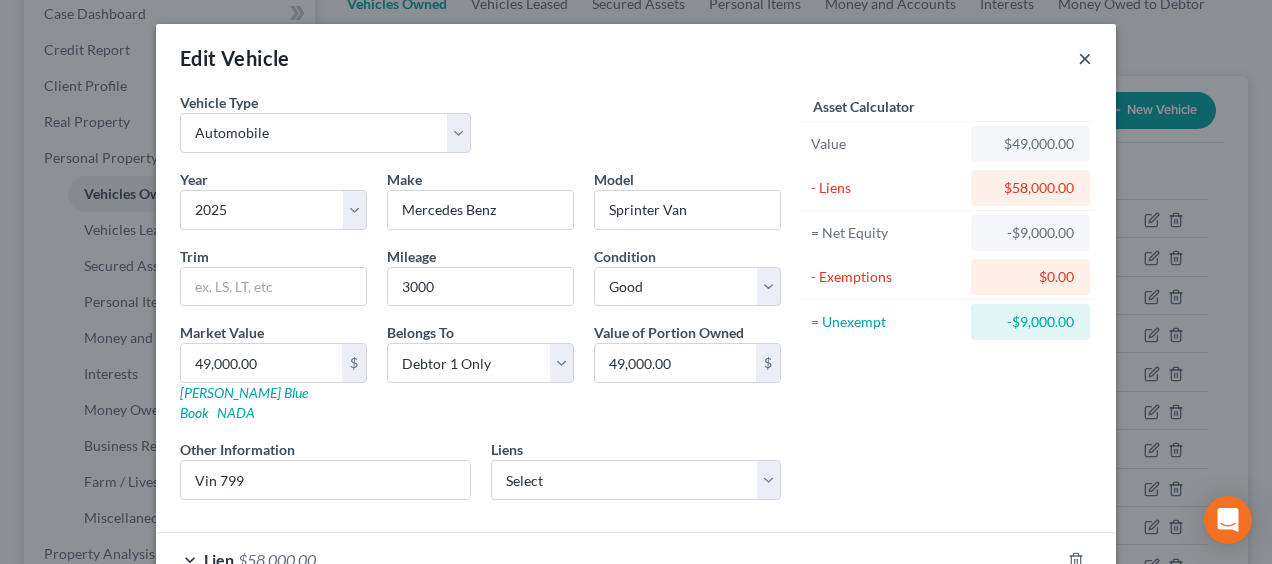 click on "×" at bounding box center (1085, 58) 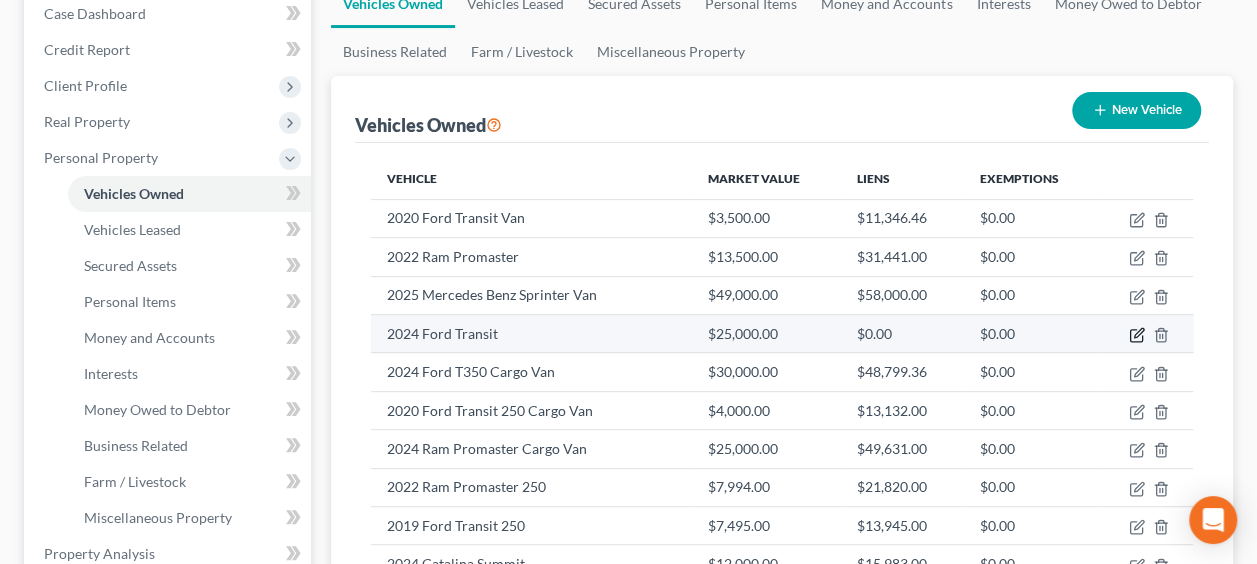 click 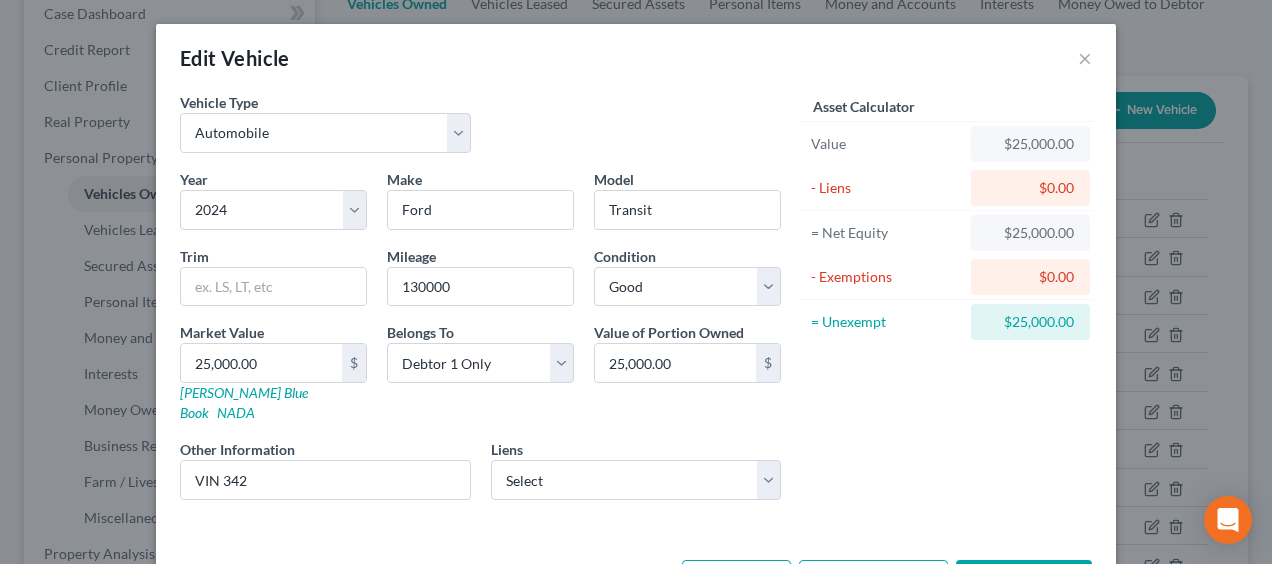 scroll, scrollTop: 54, scrollLeft: 0, axis: vertical 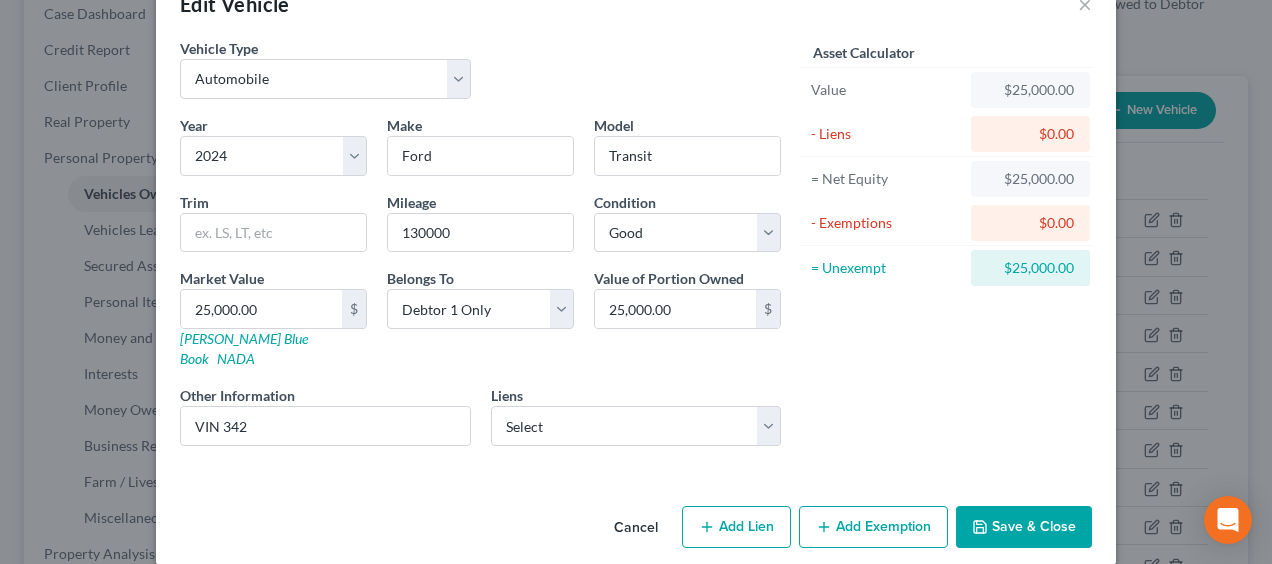click on "Cancel" at bounding box center [636, 528] 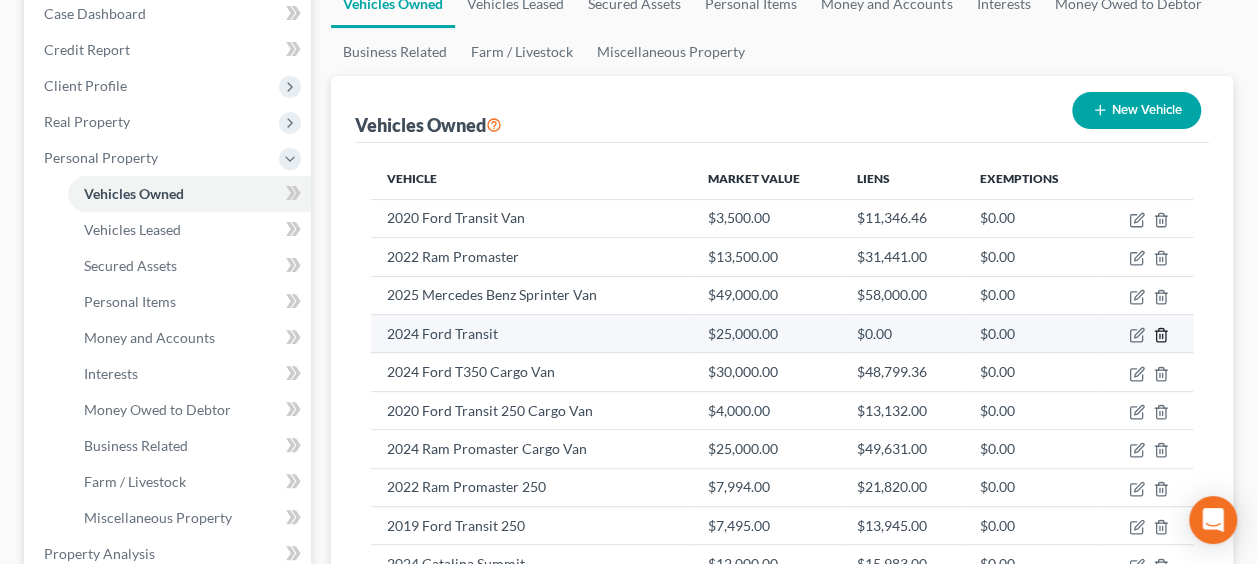 click 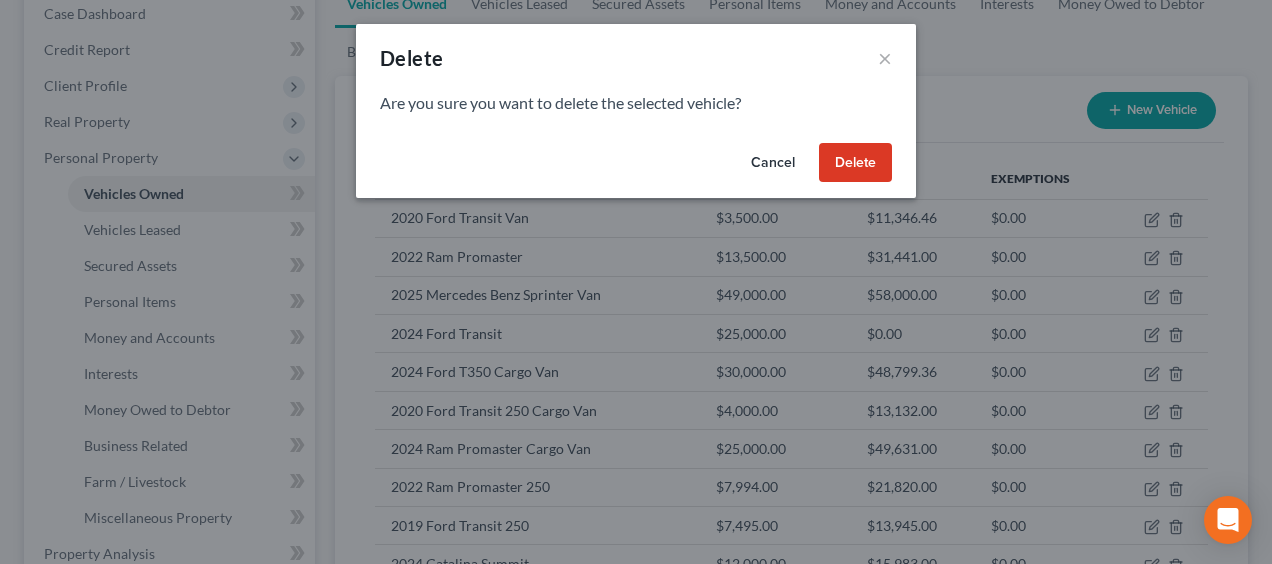 click on "Delete" at bounding box center (855, 163) 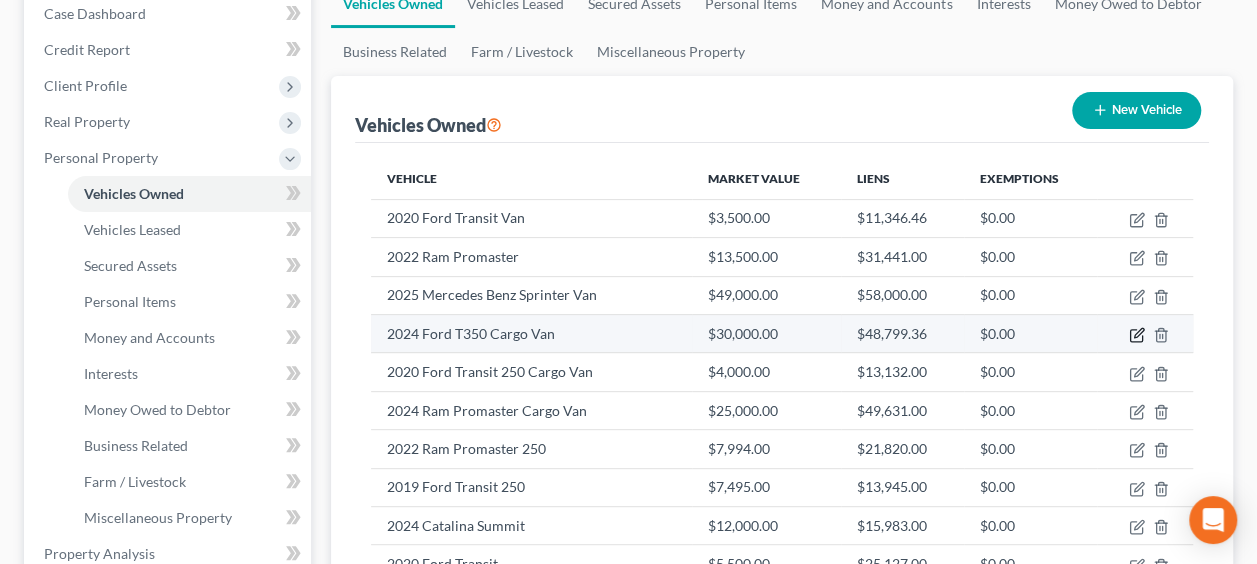 click 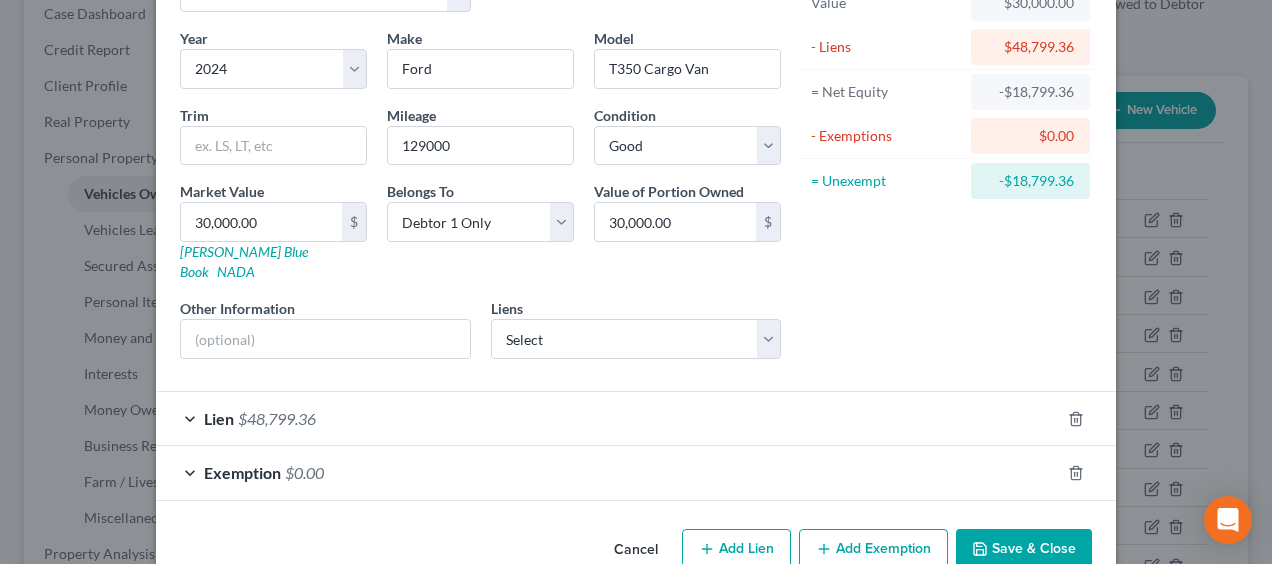 scroll, scrollTop: 162, scrollLeft: 0, axis: vertical 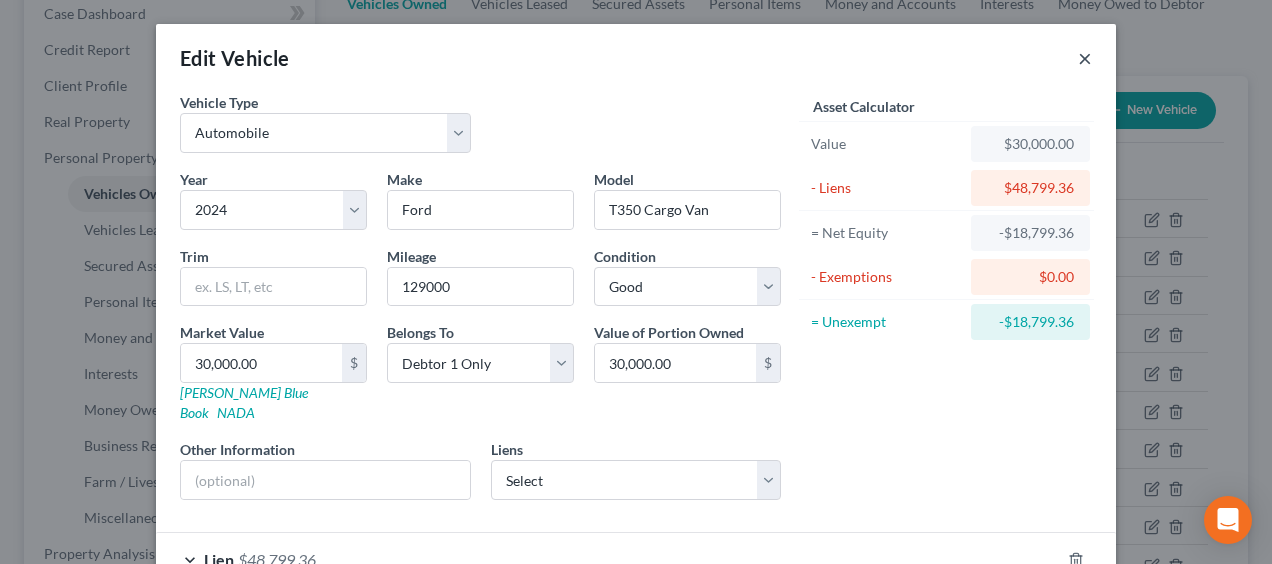 click on "×" at bounding box center [1085, 58] 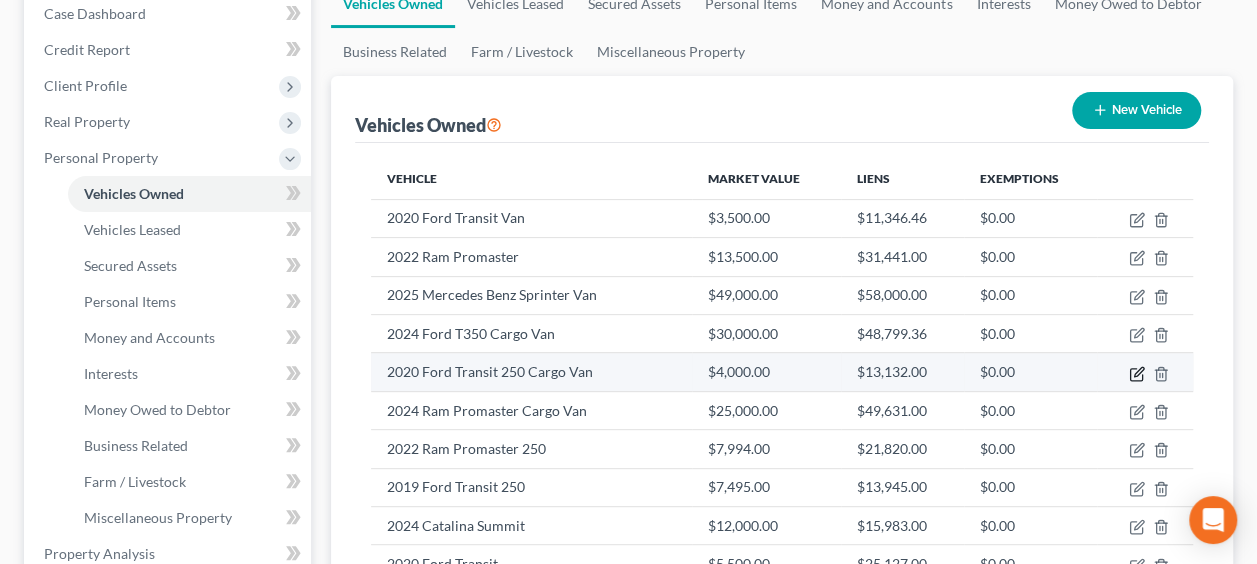 click 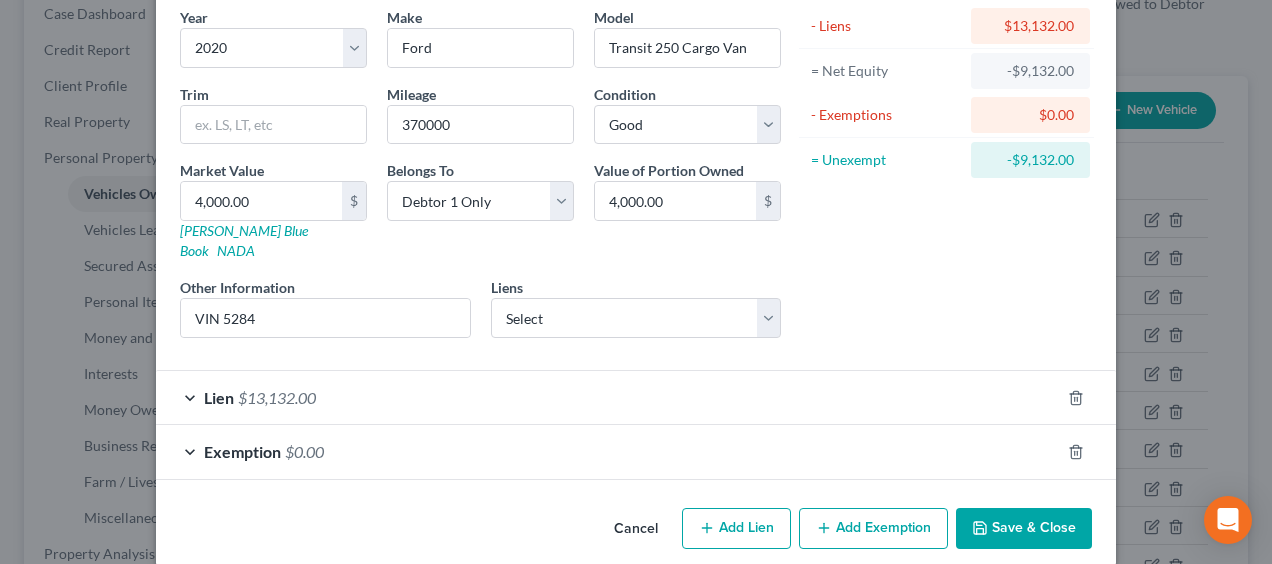 scroll, scrollTop: 0, scrollLeft: 0, axis: both 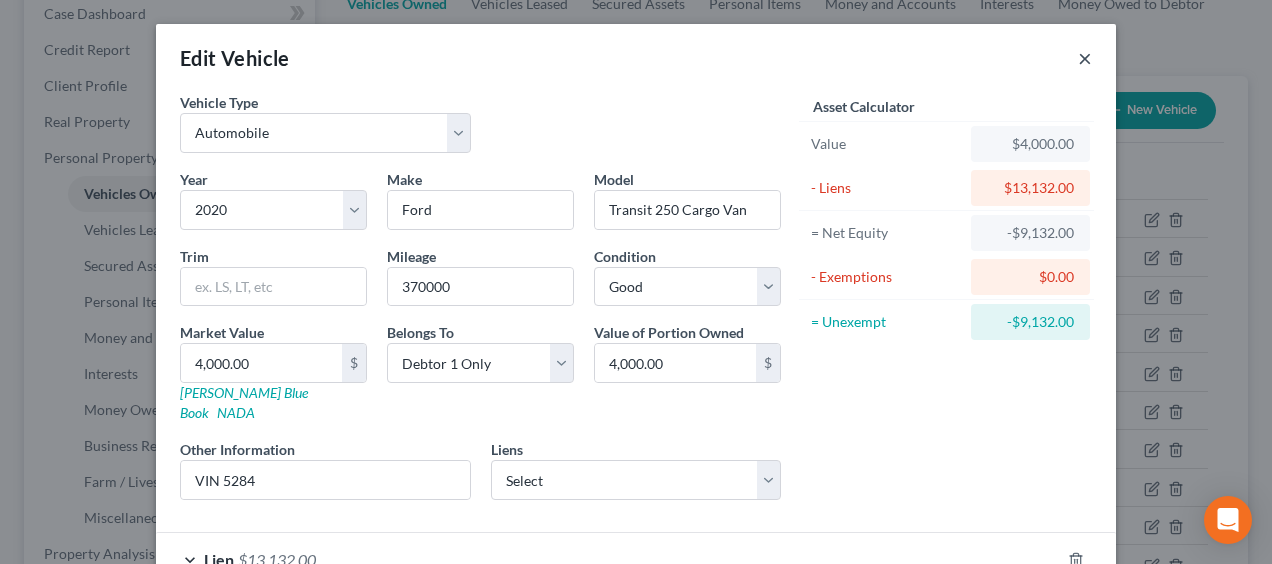 click on "×" at bounding box center [1085, 58] 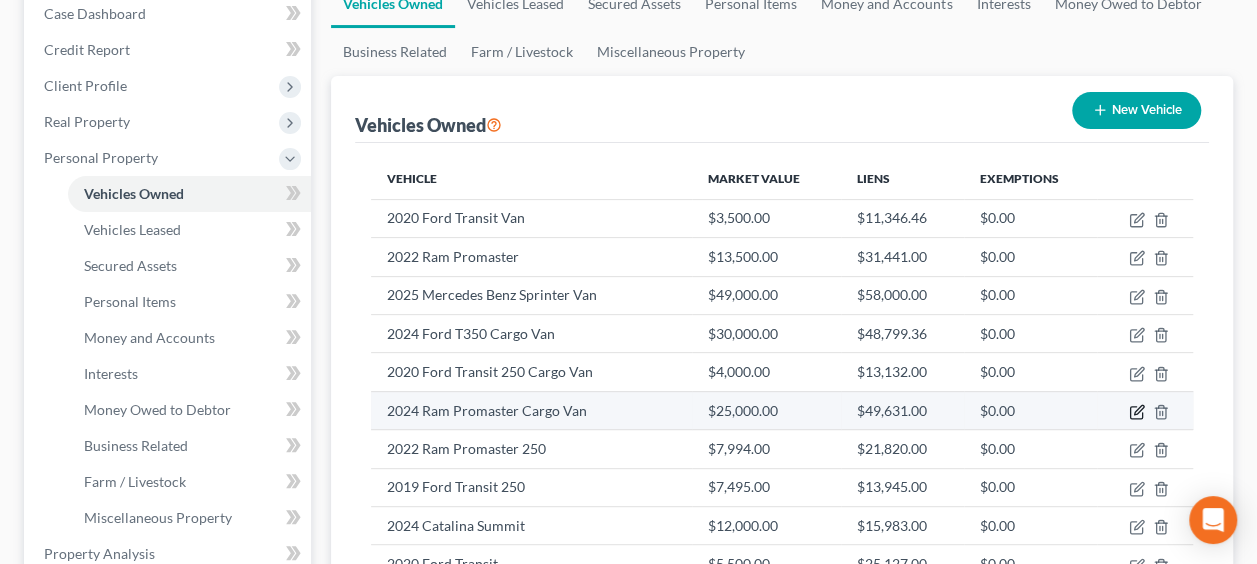 click 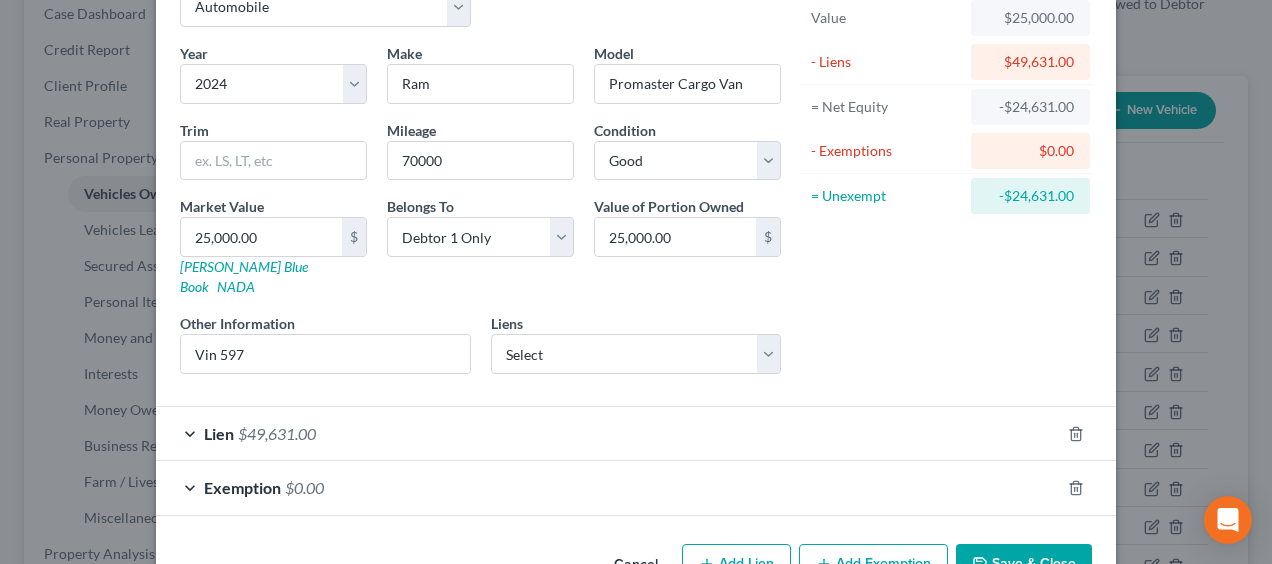 scroll, scrollTop: 138, scrollLeft: 0, axis: vertical 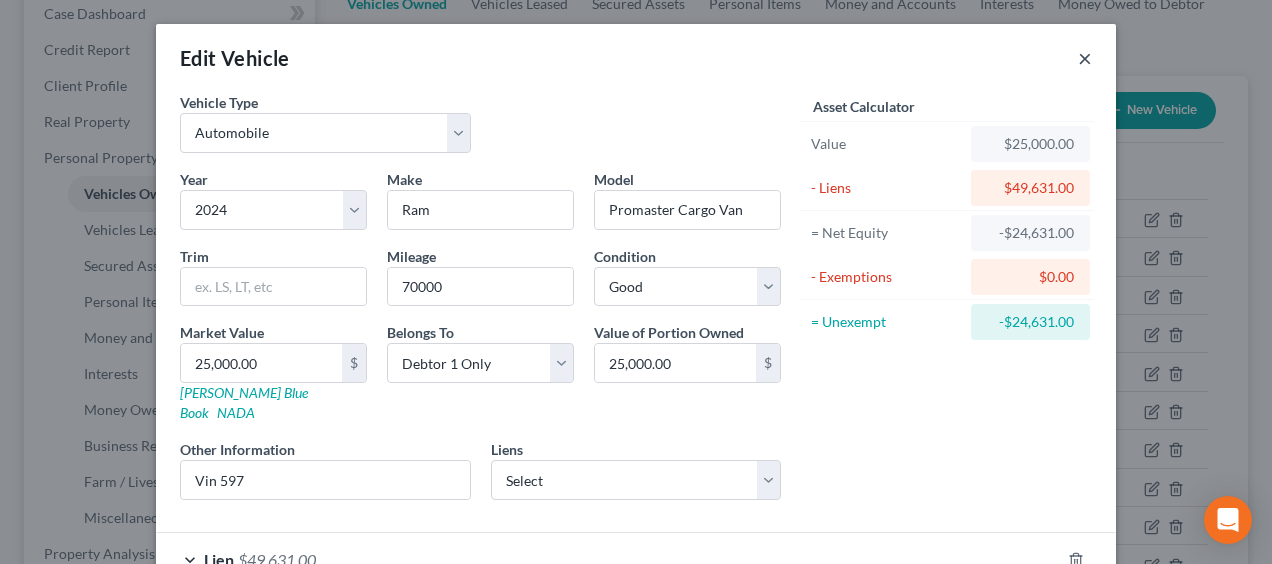 click on "×" at bounding box center (1085, 58) 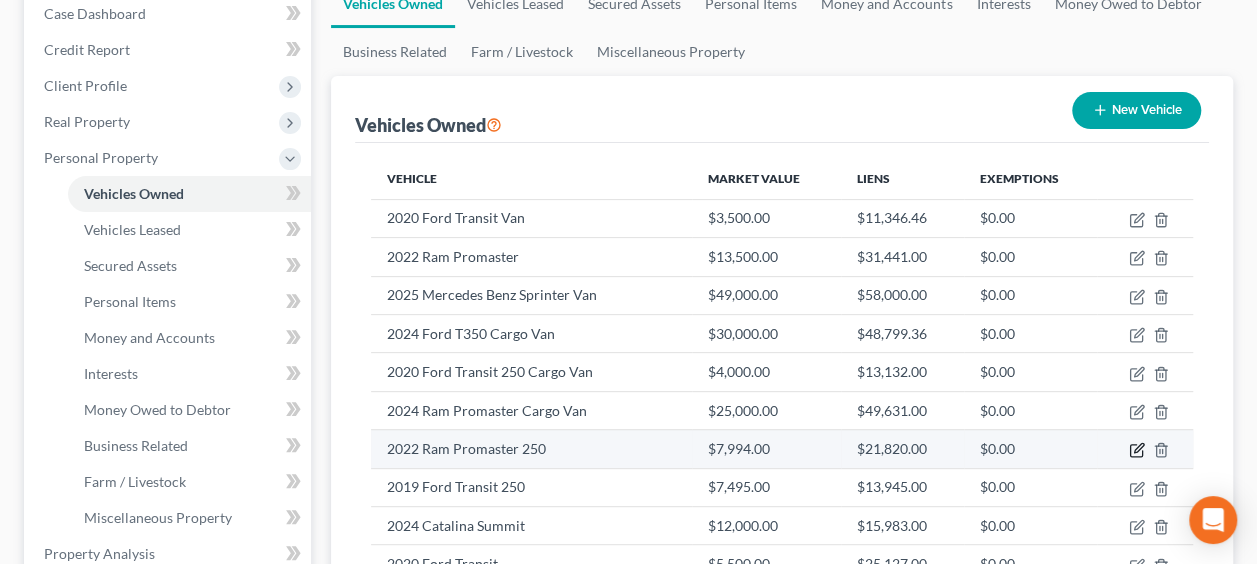 click 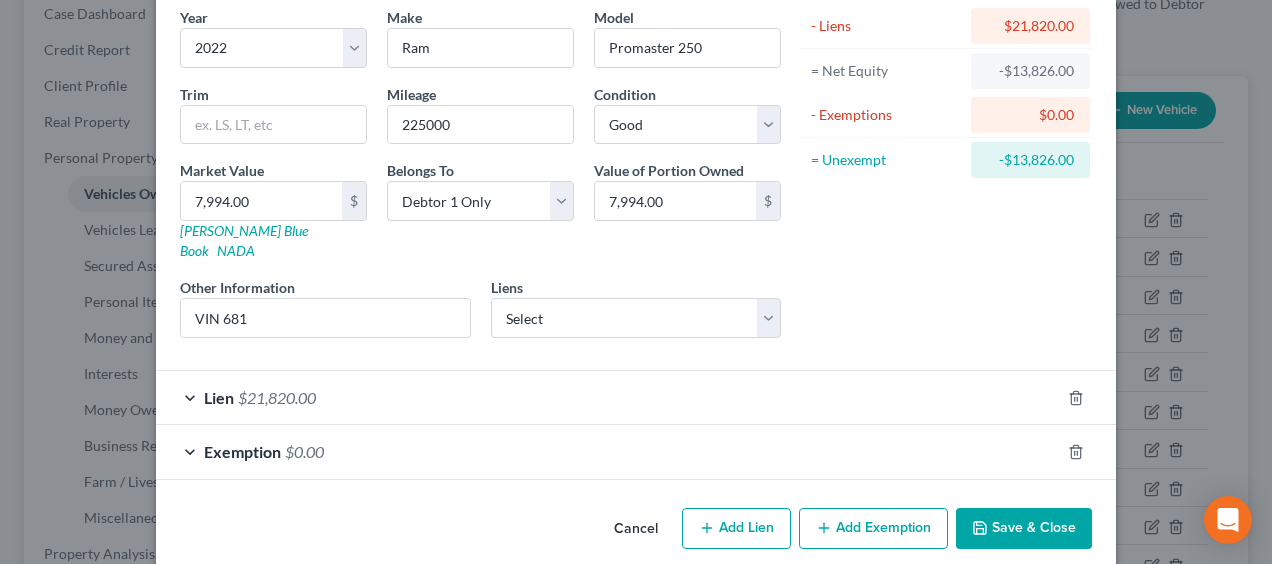 scroll, scrollTop: 0, scrollLeft: 0, axis: both 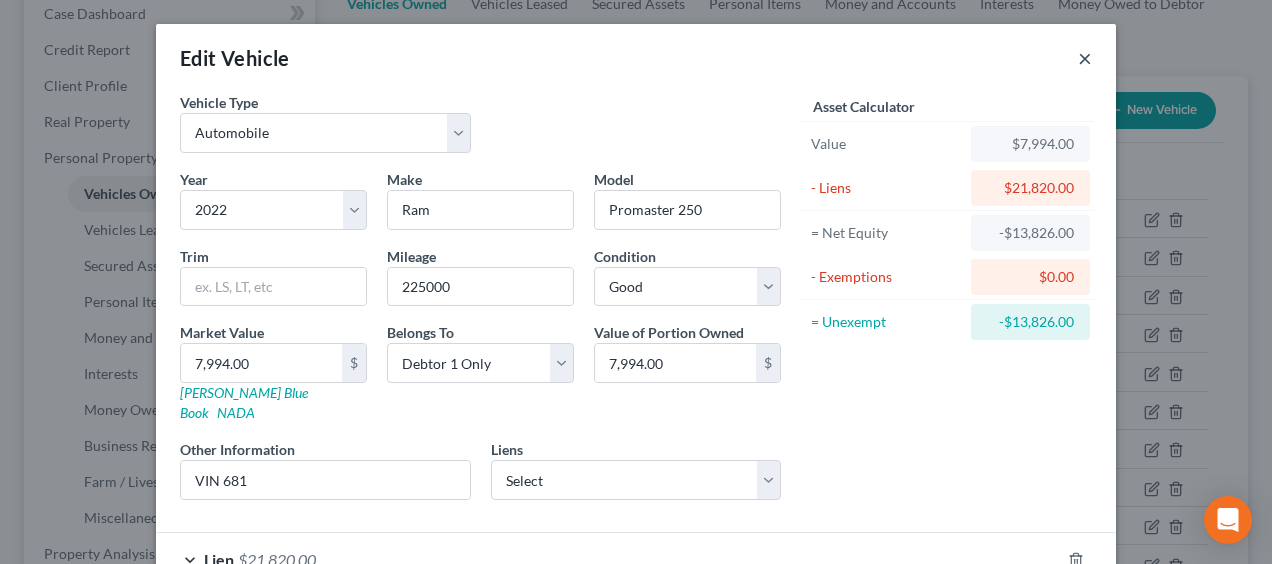 click on "×" at bounding box center [1085, 58] 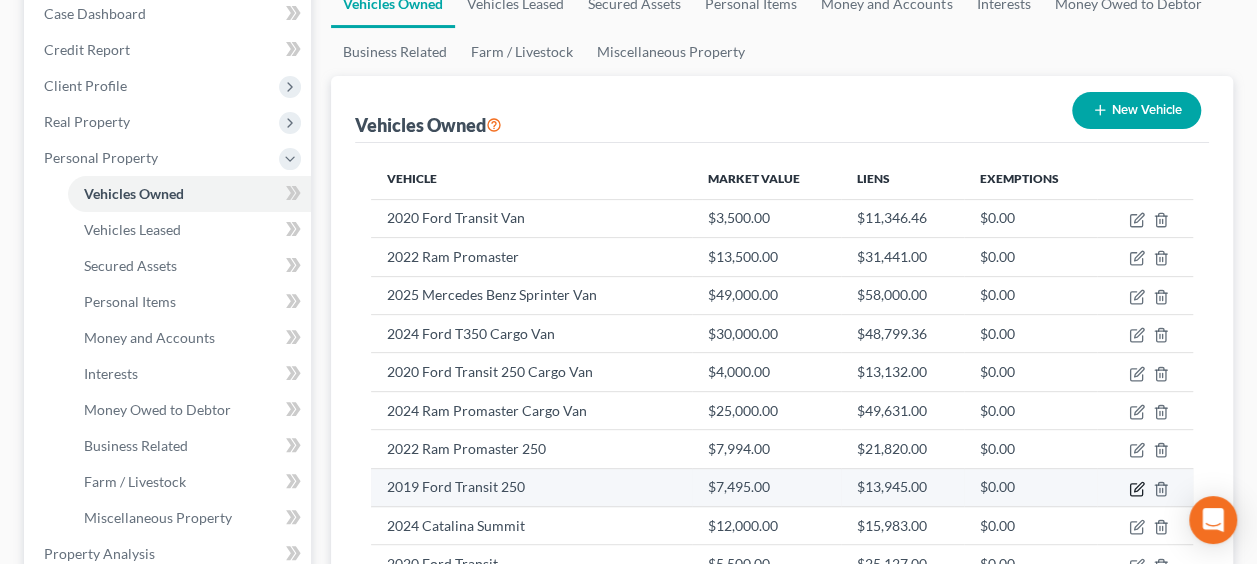 click 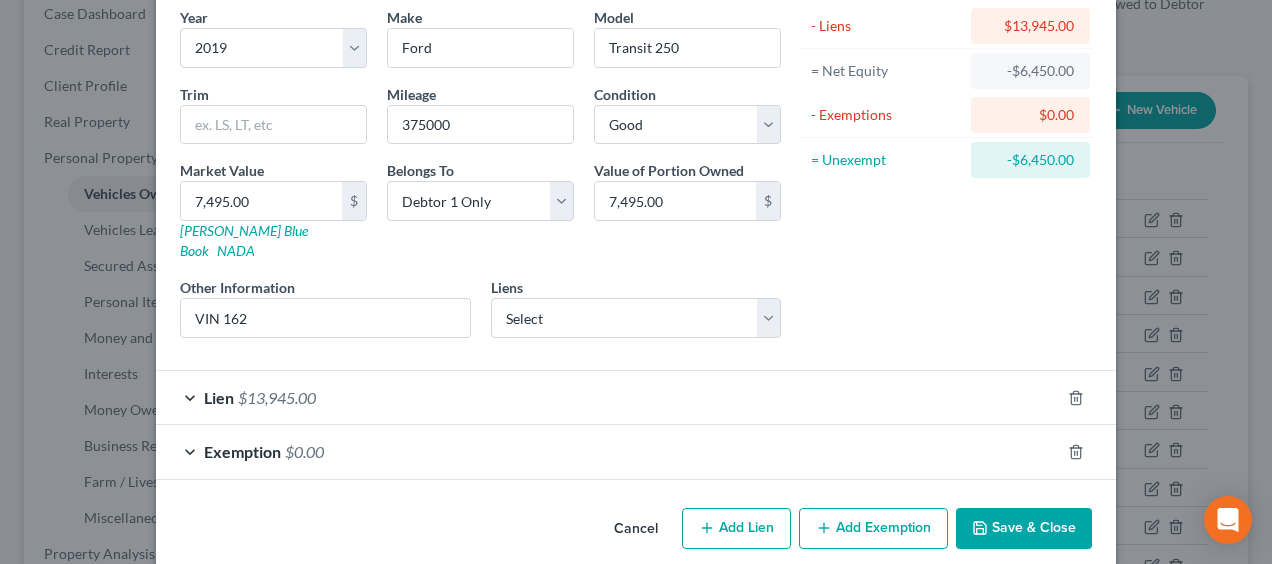 scroll, scrollTop: 0, scrollLeft: 0, axis: both 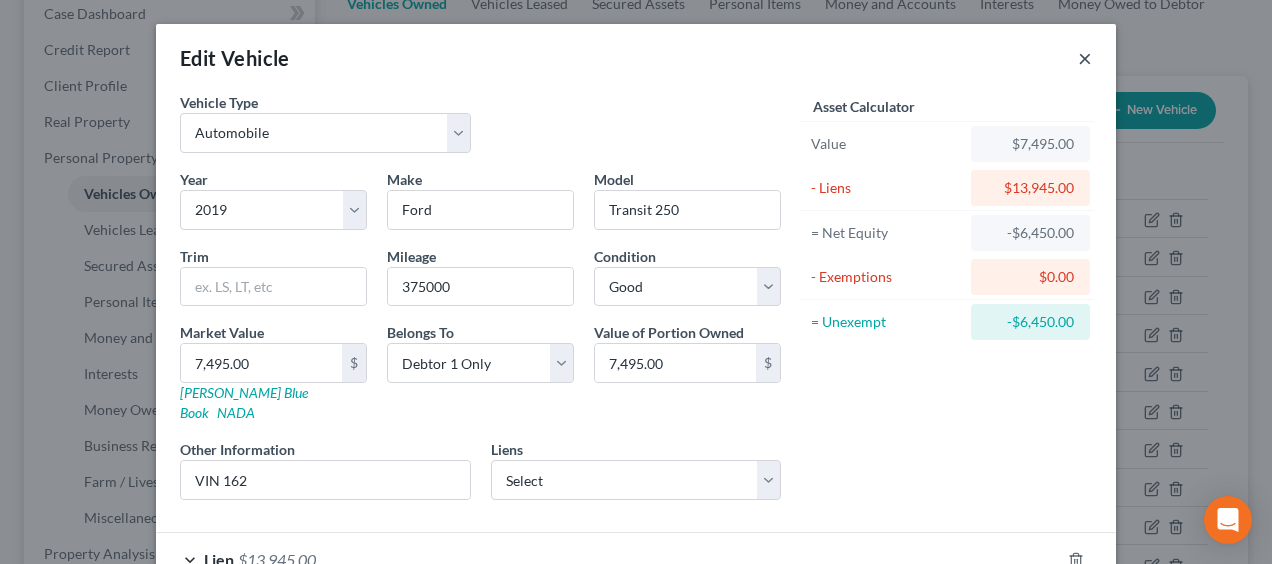 click on "×" at bounding box center [1085, 58] 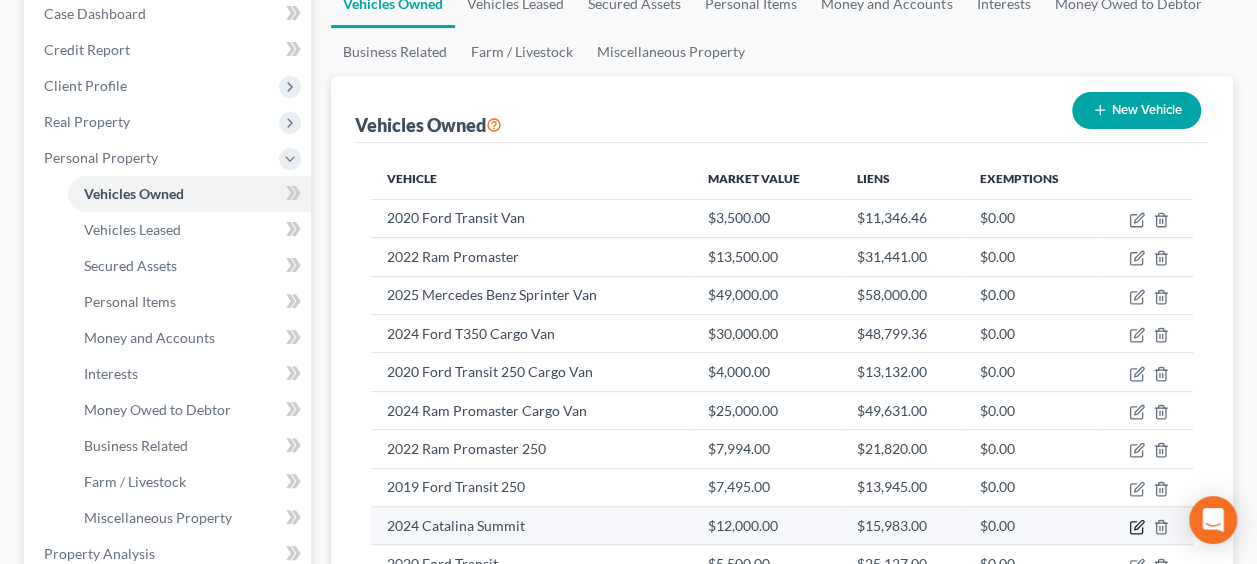 click 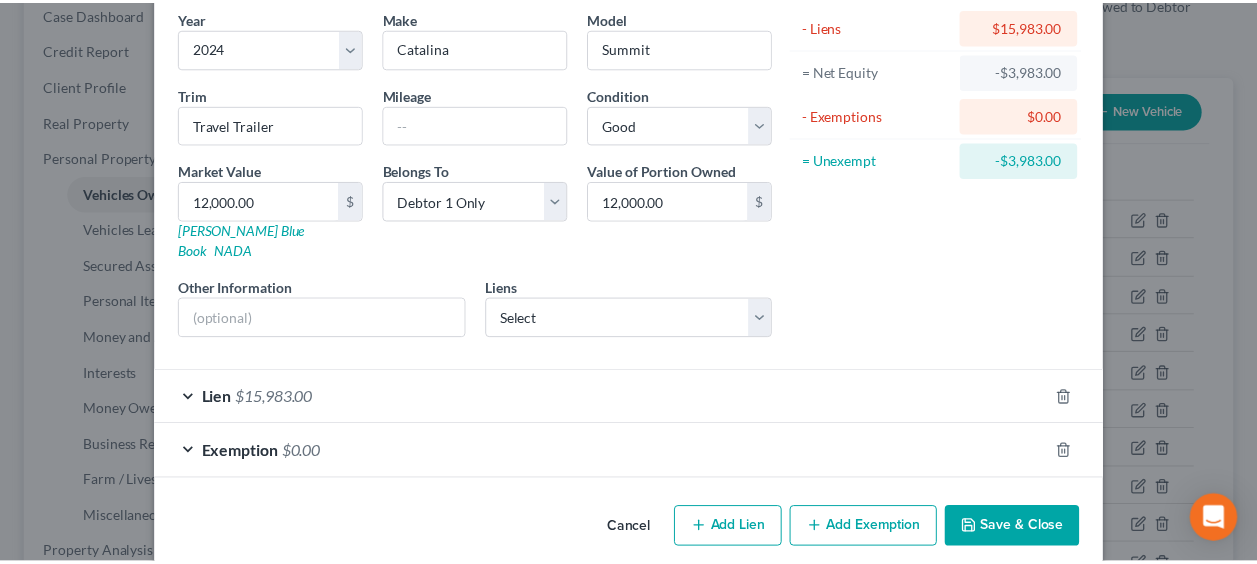 scroll, scrollTop: 0, scrollLeft: 0, axis: both 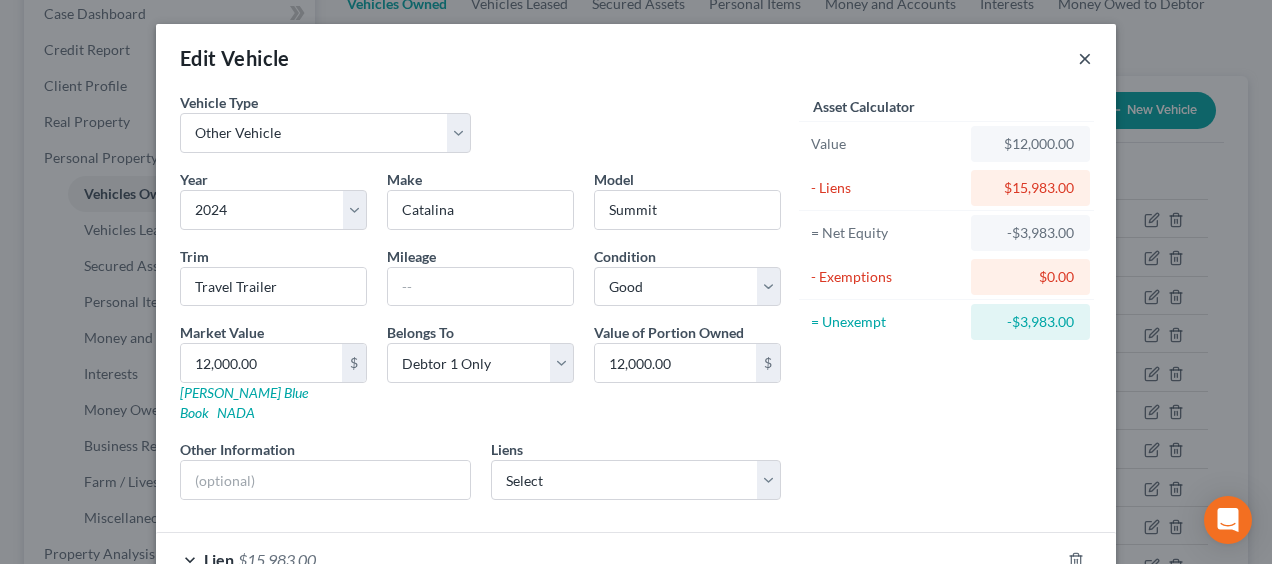 click on "×" at bounding box center (1085, 58) 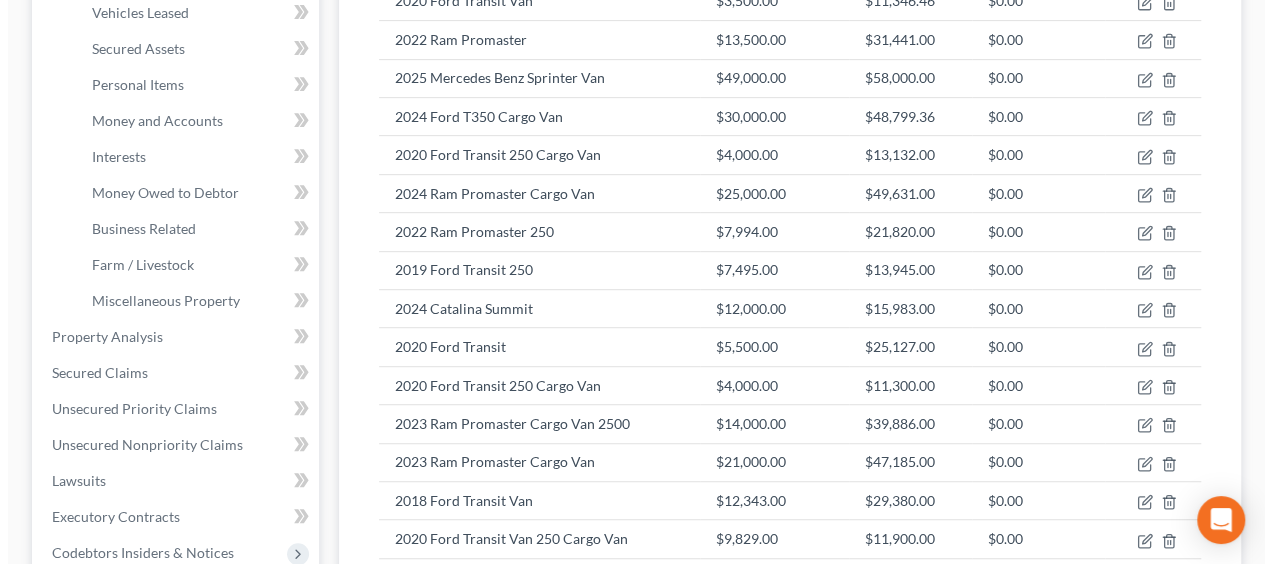 scroll, scrollTop: 433, scrollLeft: 0, axis: vertical 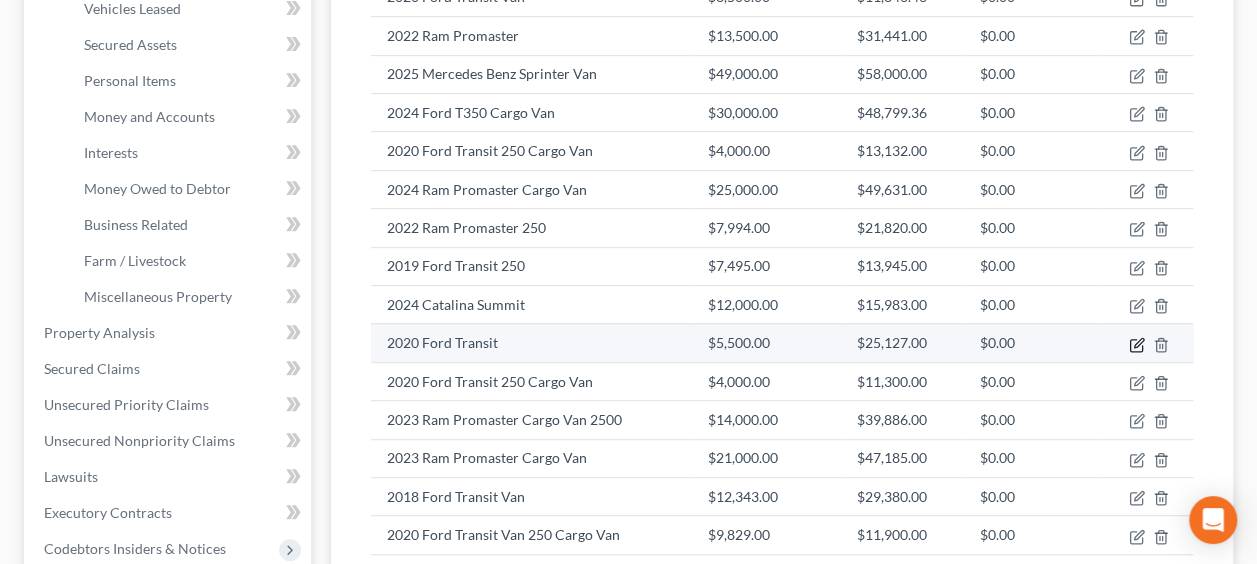 click 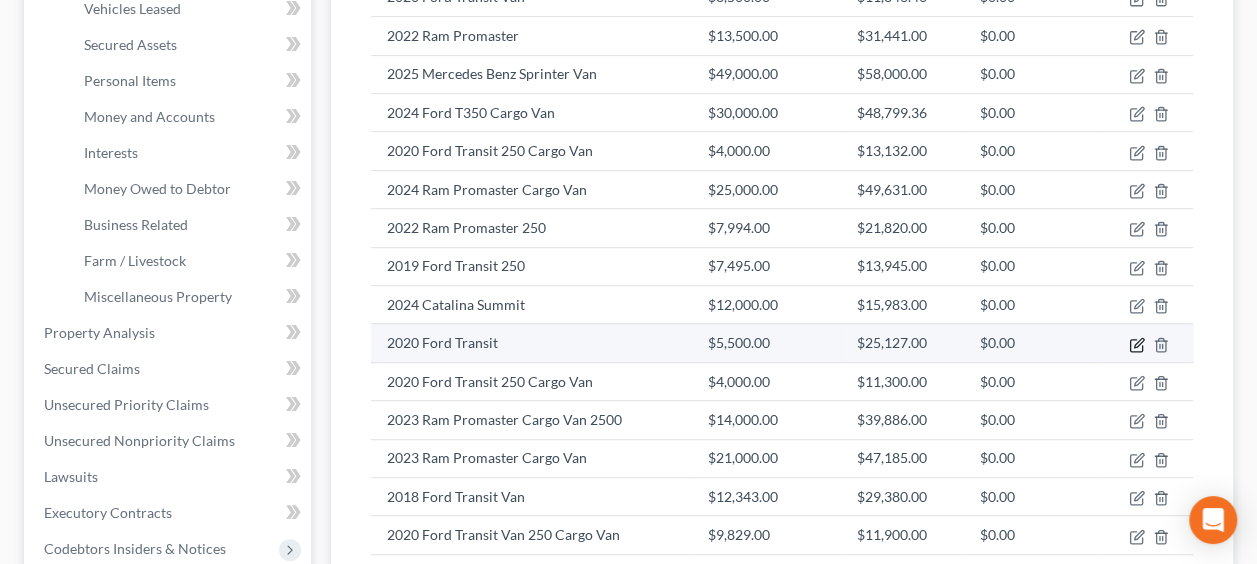 click on "Edit Vehicle × Vehicle Type Select Automobile Truck Trailer Watercraft Aircraft Motor Home Atv Other Vehicle Year Select 2026 2025 2024 2023 2022 2021 2020 2019 2018 2017 2016 2015 2014 2013 2012 2011 2010 2009 2008 2007 2006 2005 2004 2003 2002 2001 2000 1999 1998 1997 1996 1995 1994 1993 1992 1991 1990 1989 1988 1987 1986 1985 1984 1983 1982 1981 1980 1979 1978 1977 1976 1975 1974 1973 1972 1971 1970 1969 1968 1967 1966 1965 1964 1963 1962 1961 1960 1959 1958 1957 1956 1955 1954 1953 1952 1951 1950 1949 1948 1947 1946 1945 1944 1943 1942 1941 1940 1939 1938 1937 1936 1935 1934 1933 1932 1931 1930 1929 1928 1927 1926 1925 1924 1923 1922 1921 1920 1919 1918 1917 1916 1915 1914 1913 1912 1911 1910 1909 1908 1907 1906 1905 1904 1903 1902 1901
Make
*
Ford Model Transit Trim Mileage 380000 Condition Select Excellent Very Good Good Fair Poor Market Value 5,500.00 $ [PERSON_NAME] Blue Book NADA
Belongs To
*
Select Debtor 1 Only Debtor 2 Only Debtor 1 And Debtor 2 Only Community Property $" at bounding box center (628, 282) 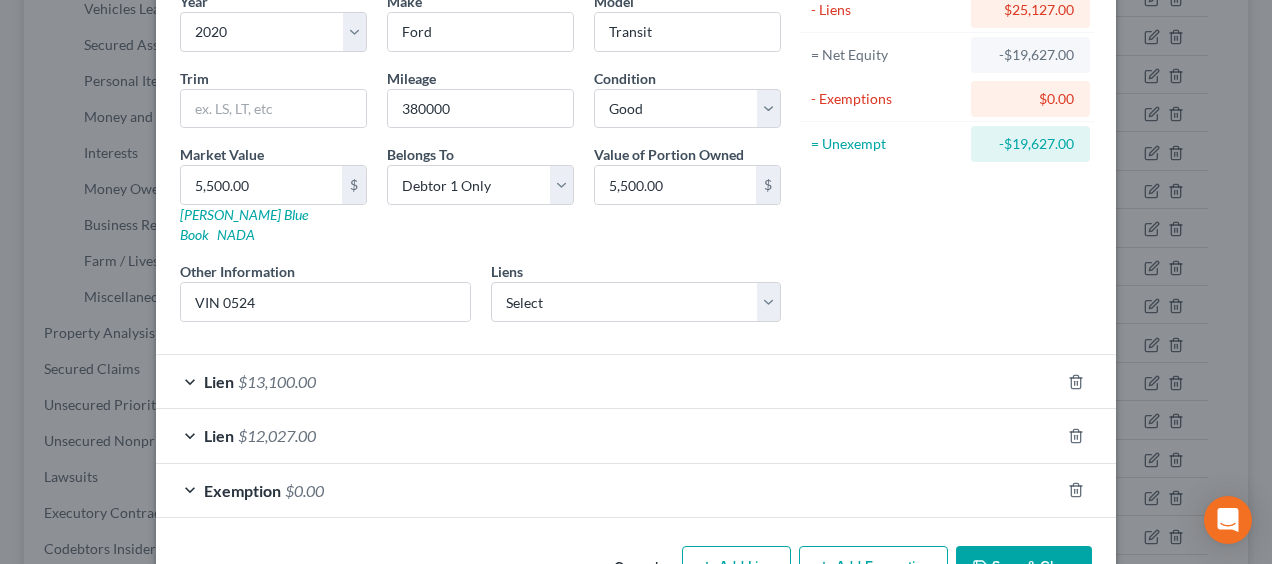 scroll, scrollTop: 216, scrollLeft: 0, axis: vertical 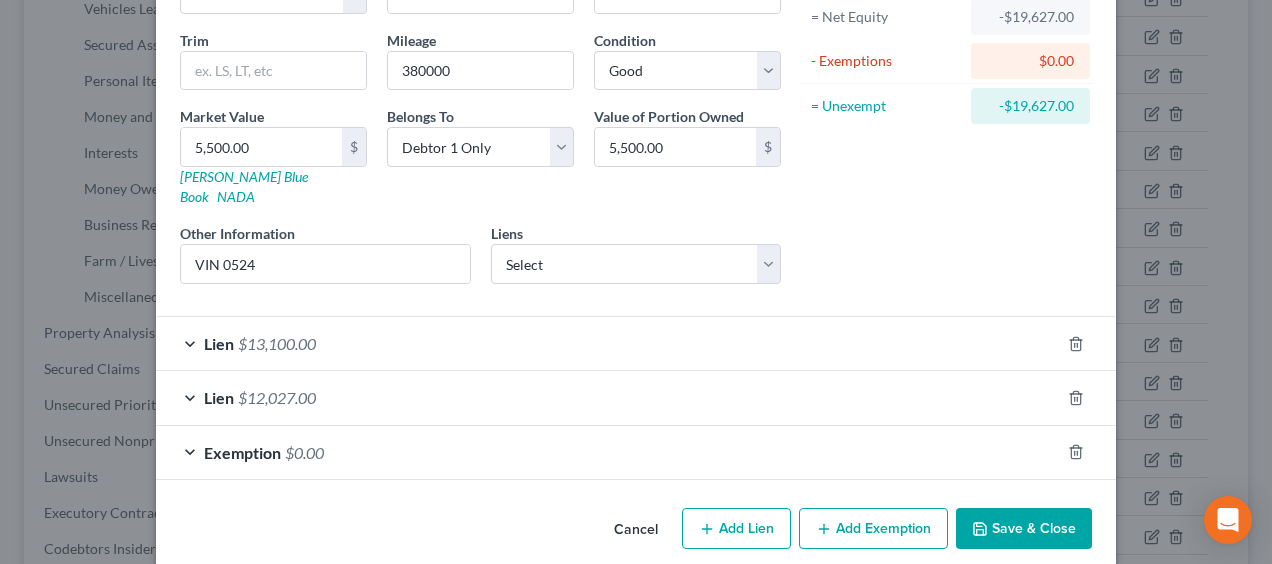 click on "$13,100.00" at bounding box center [277, 343] 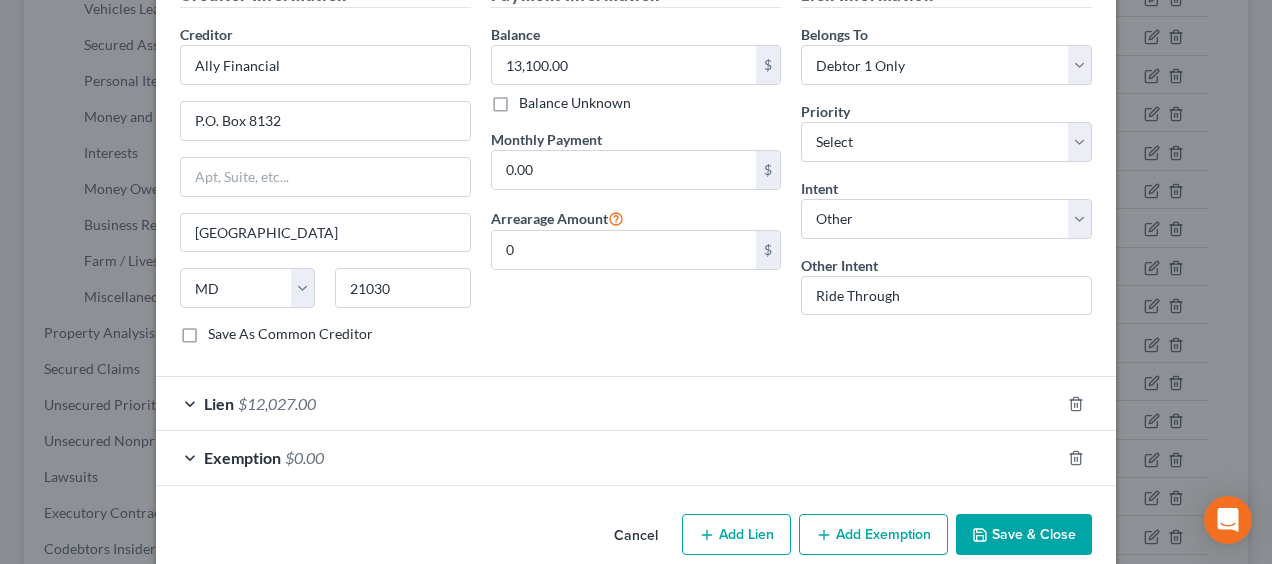 scroll, scrollTop: 630, scrollLeft: 0, axis: vertical 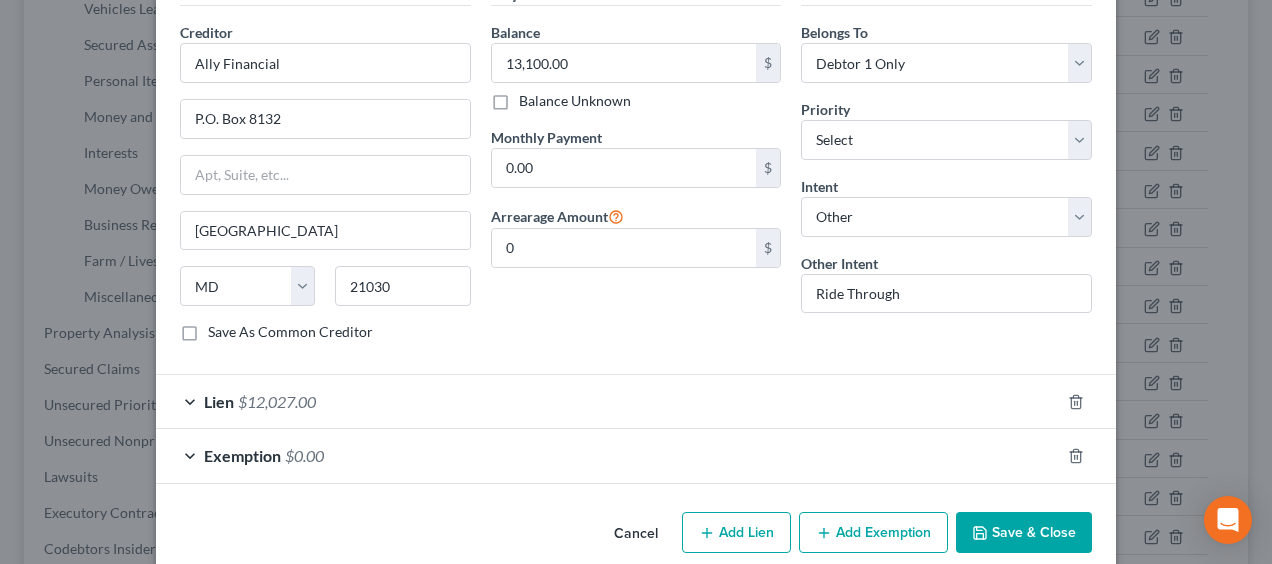 click on "$12,027.00" at bounding box center (277, 401) 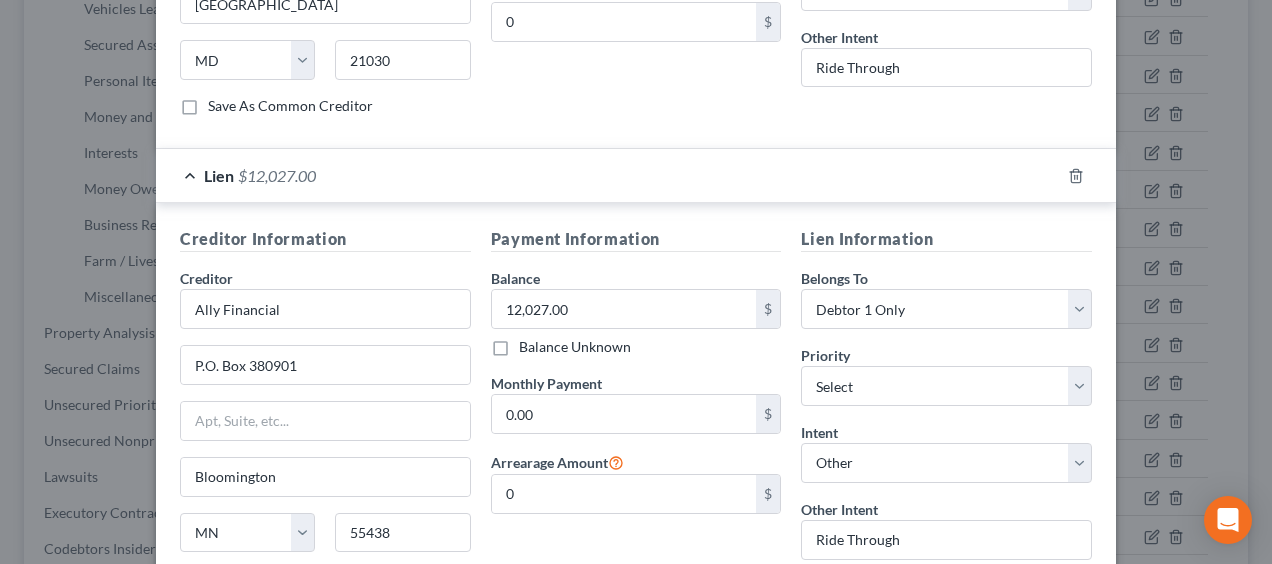 scroll, scrollTop: 852, scrollLeft: 0, axis: vertical 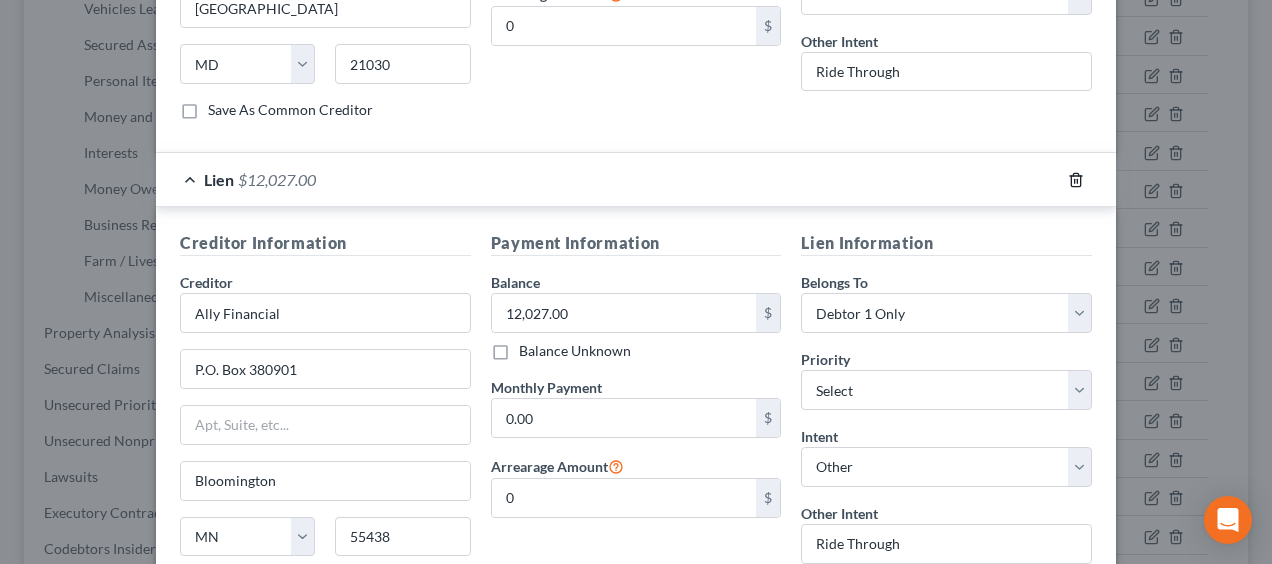 click 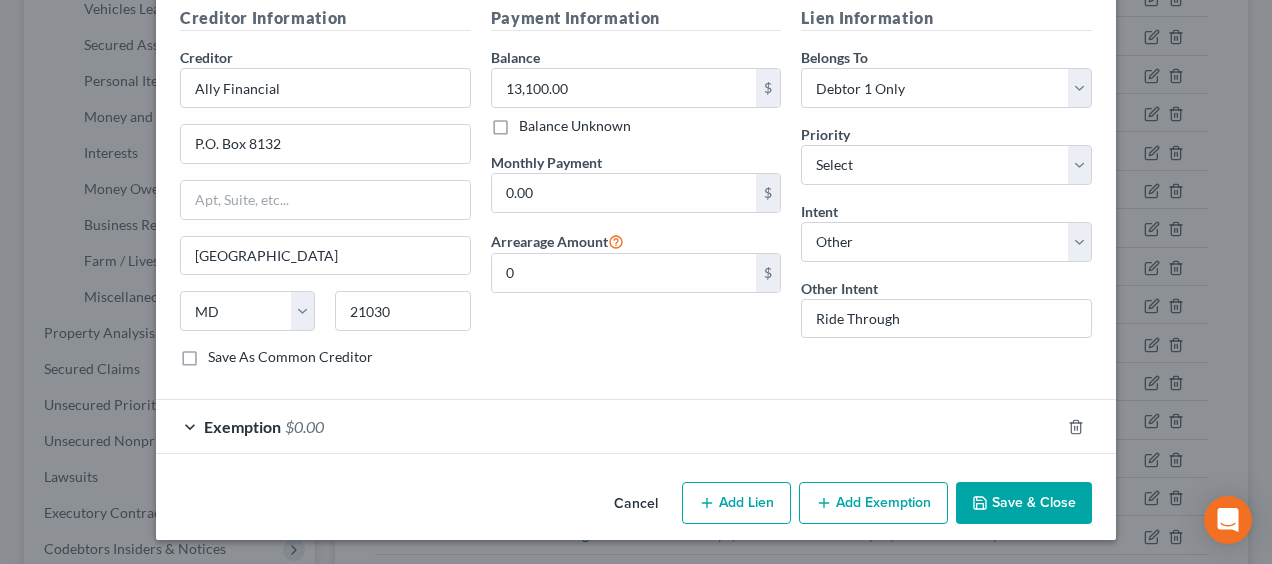 scroll, scrollTop: 576, scrollLeft: 0, axis: vertical 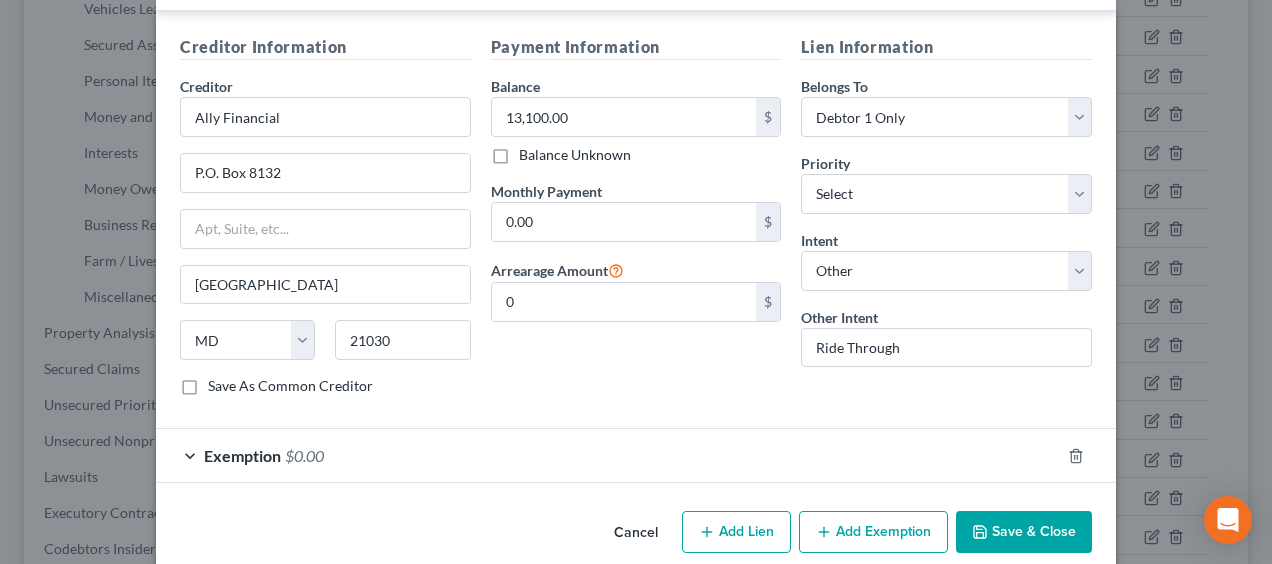 click on "Save & Close" at bounding box center [1024, 532] 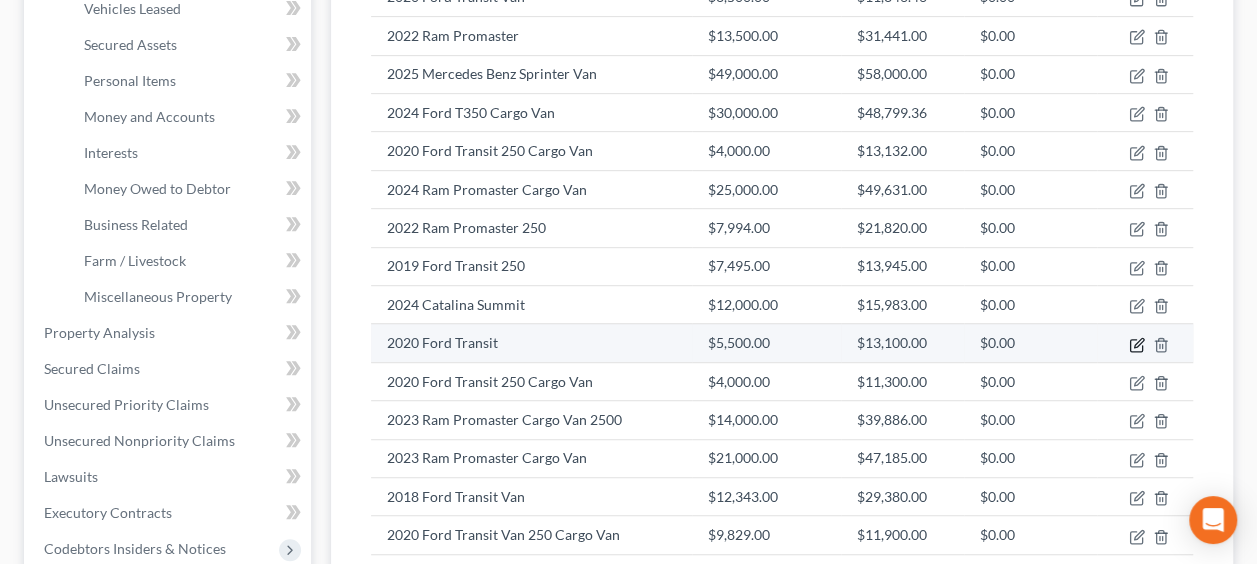 click 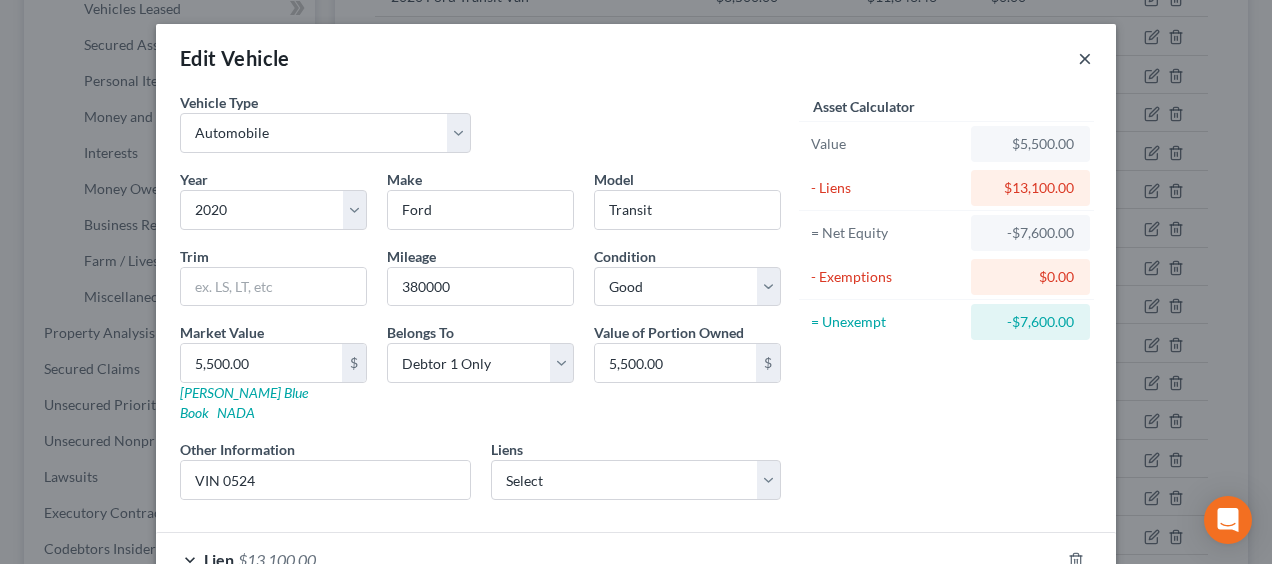 click on "×" at bounding box center [1085, 58] 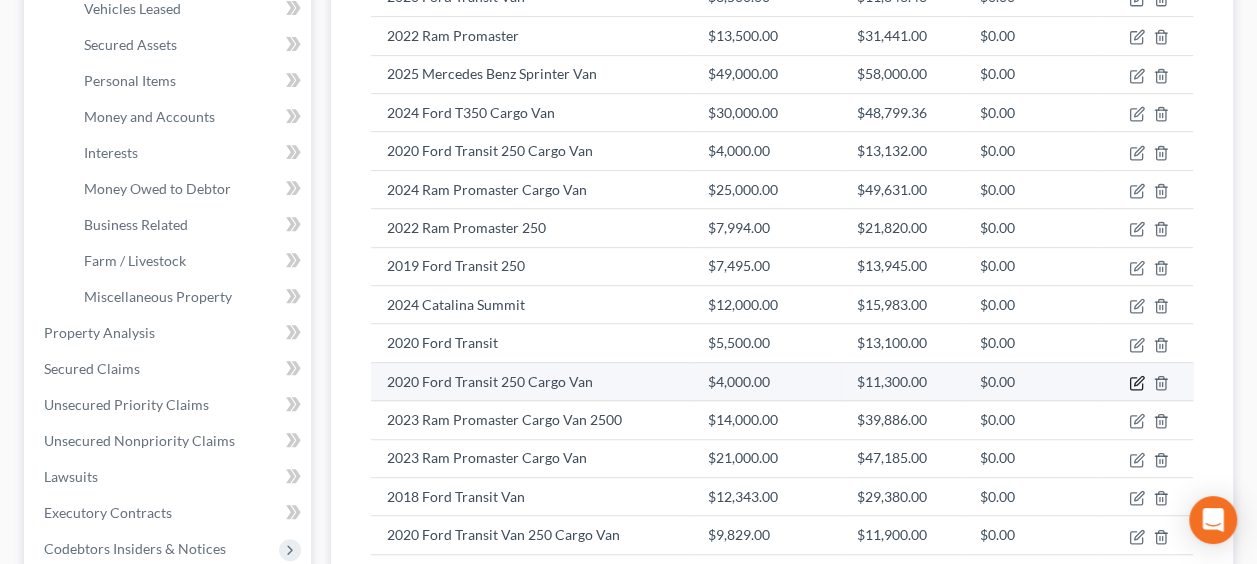 click 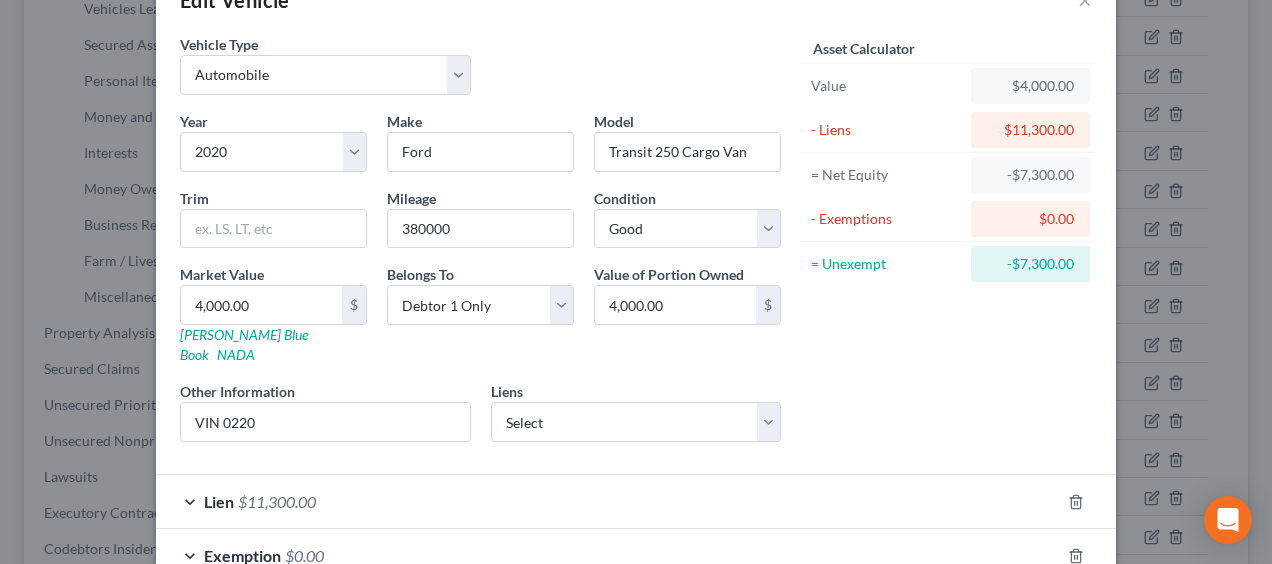 scroll, scrollTop: 22, scrollLeft: 0, axis: vertical 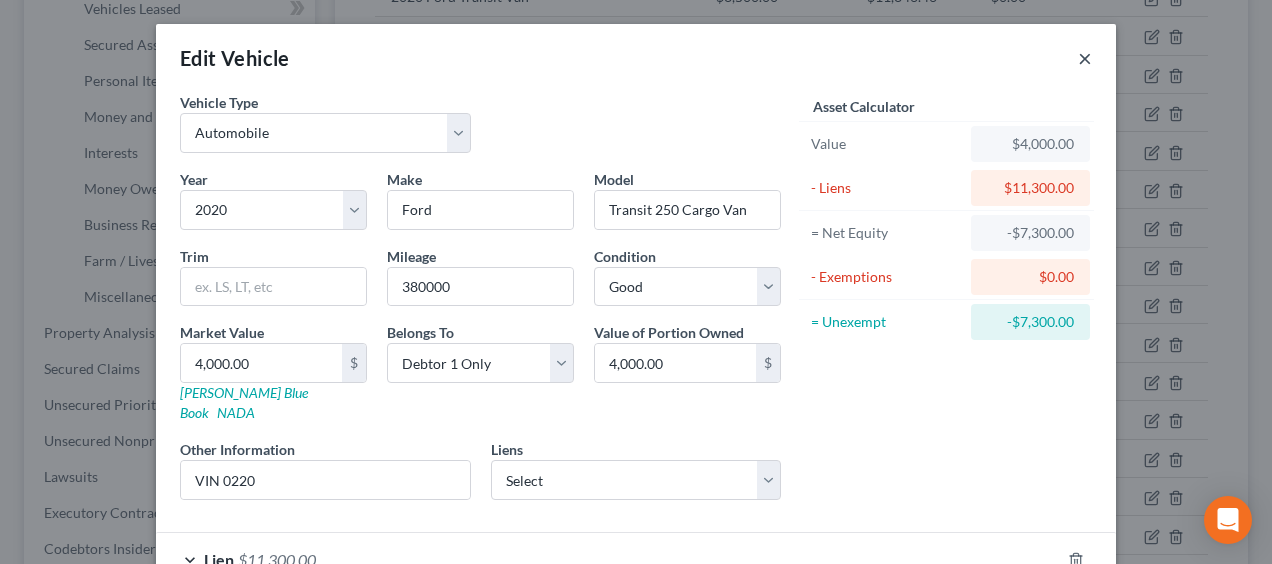 click on "×" at bounding box center (1085, 58) 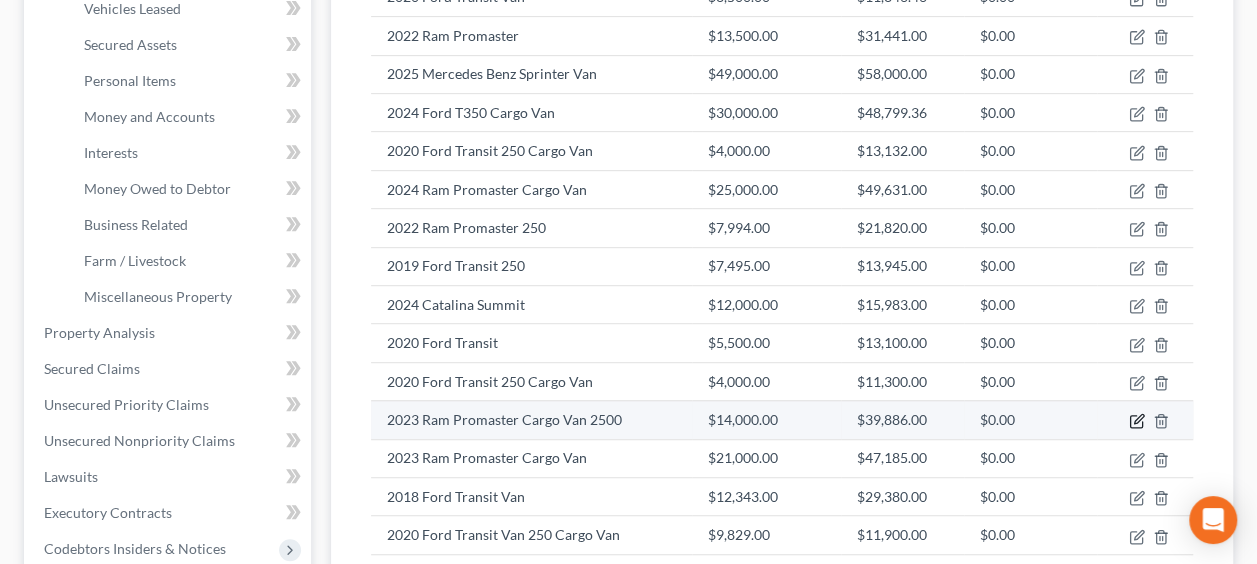 click 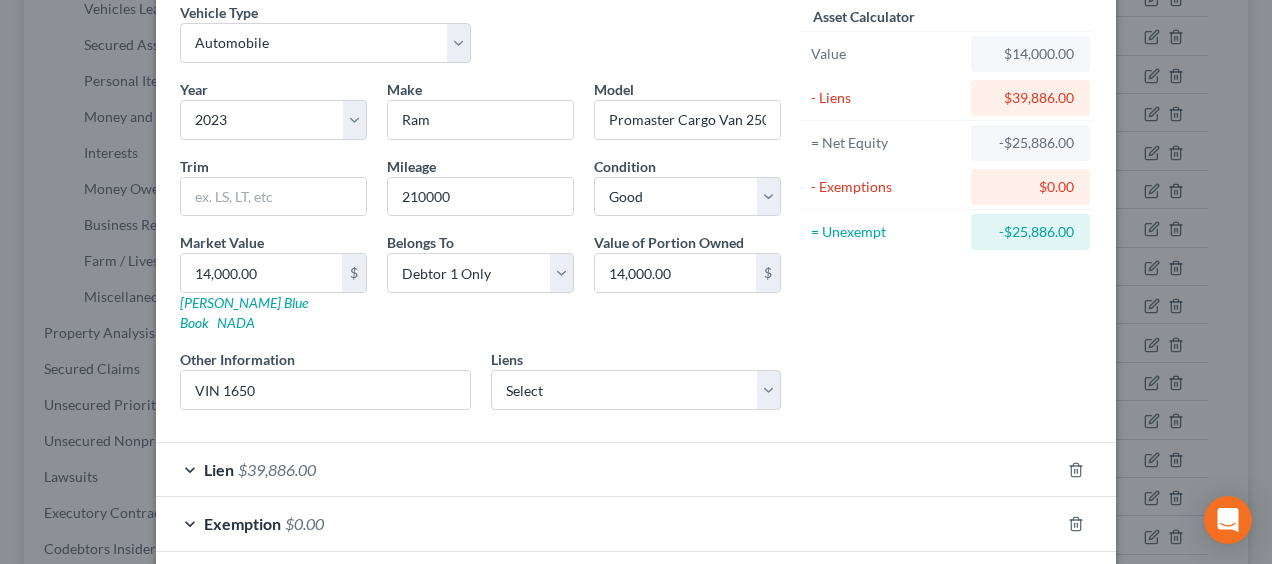 scroll, scrollTop: 0, scrollLeft: 0, axis: both 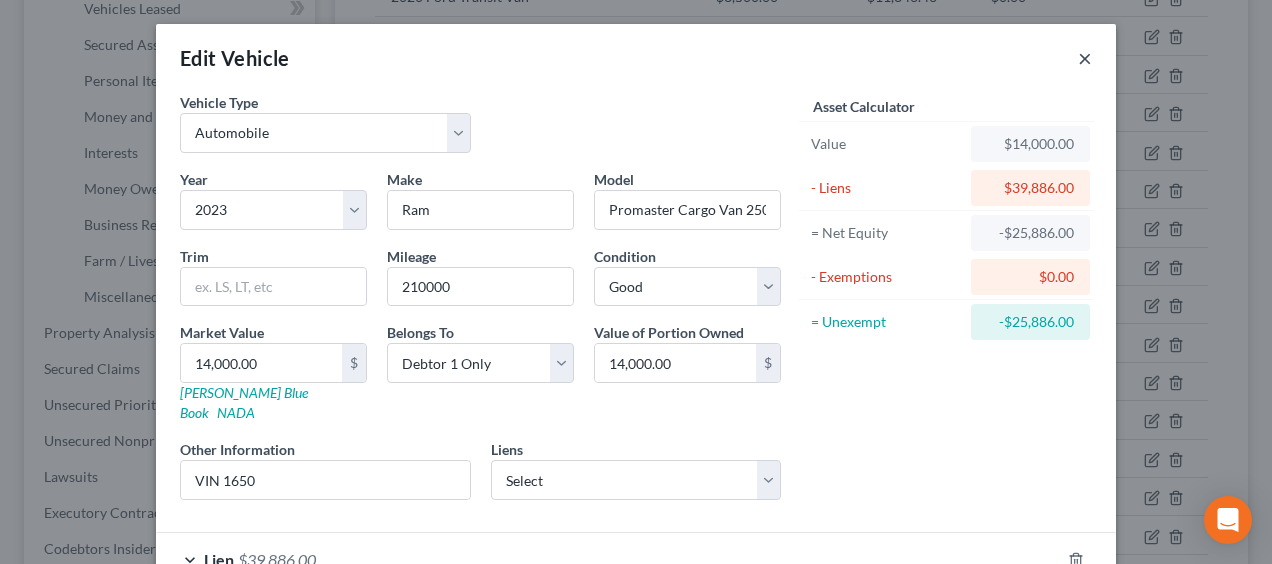 click on "×" at bounding box center [1085, 58] 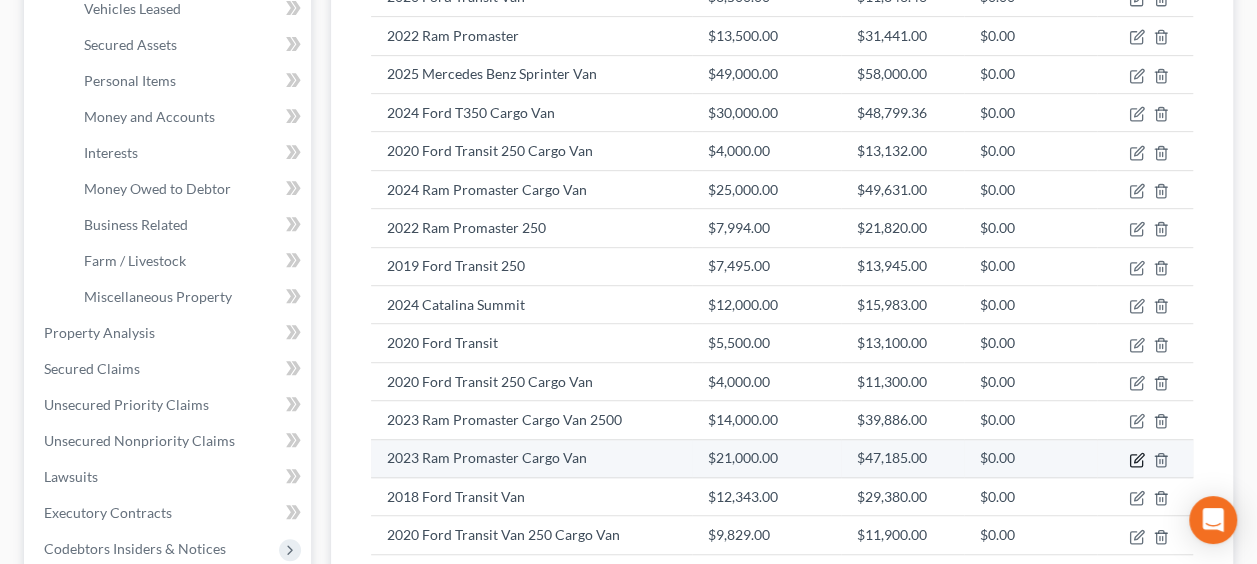 click 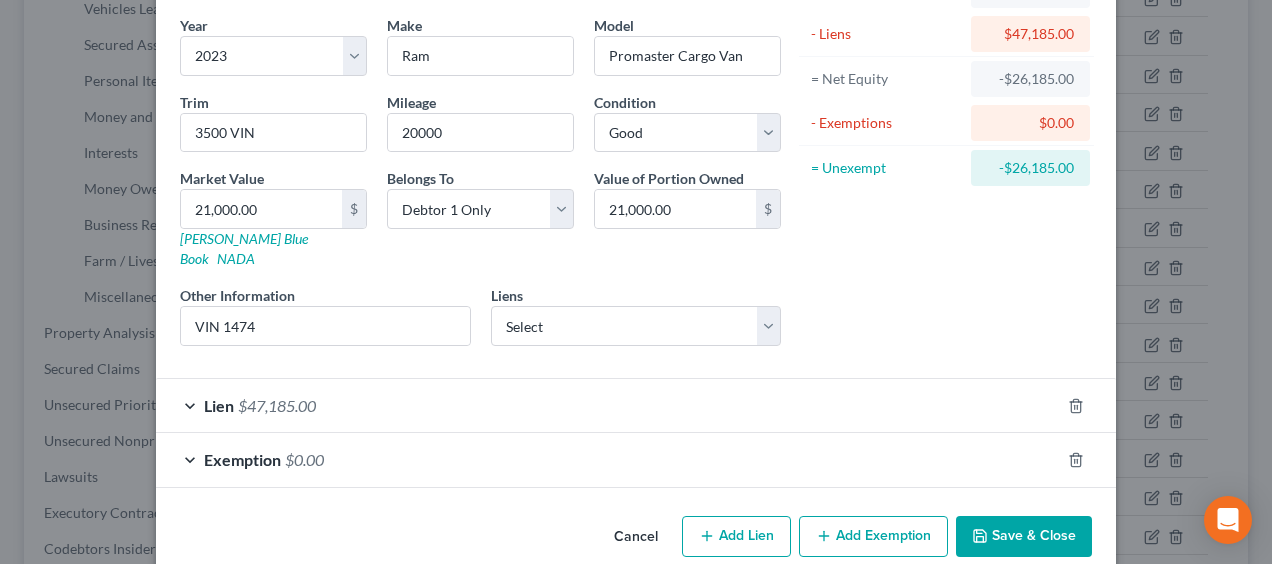 scroll, scrollTop: 0, scrollLeft: 0, axis: both 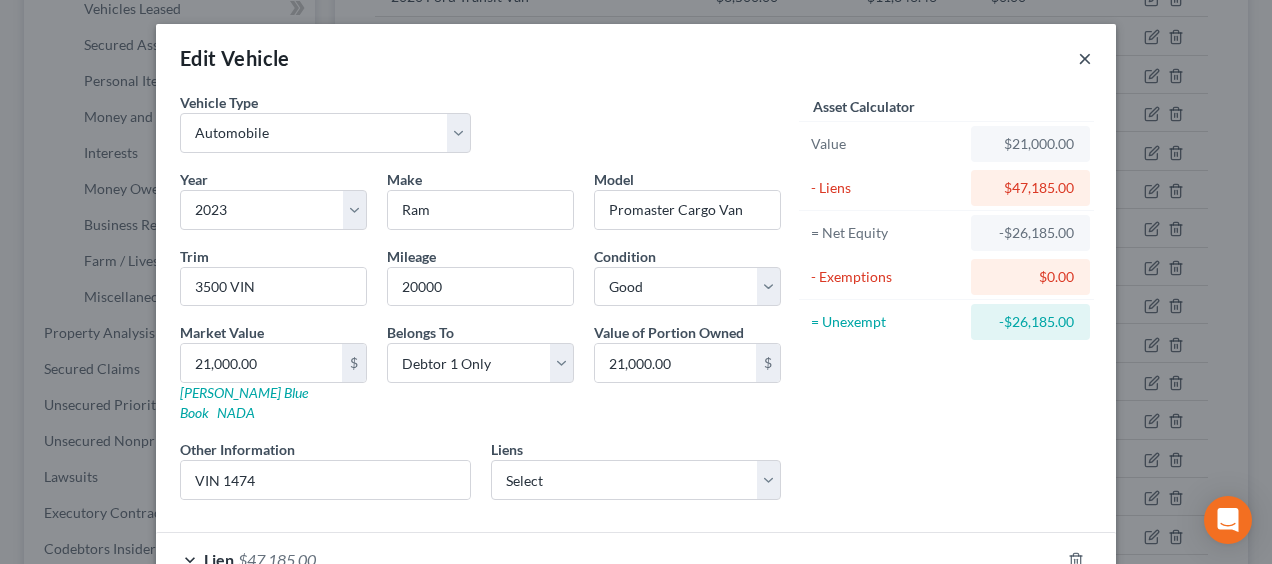 click on "×" at bounding box center [1085, 58] 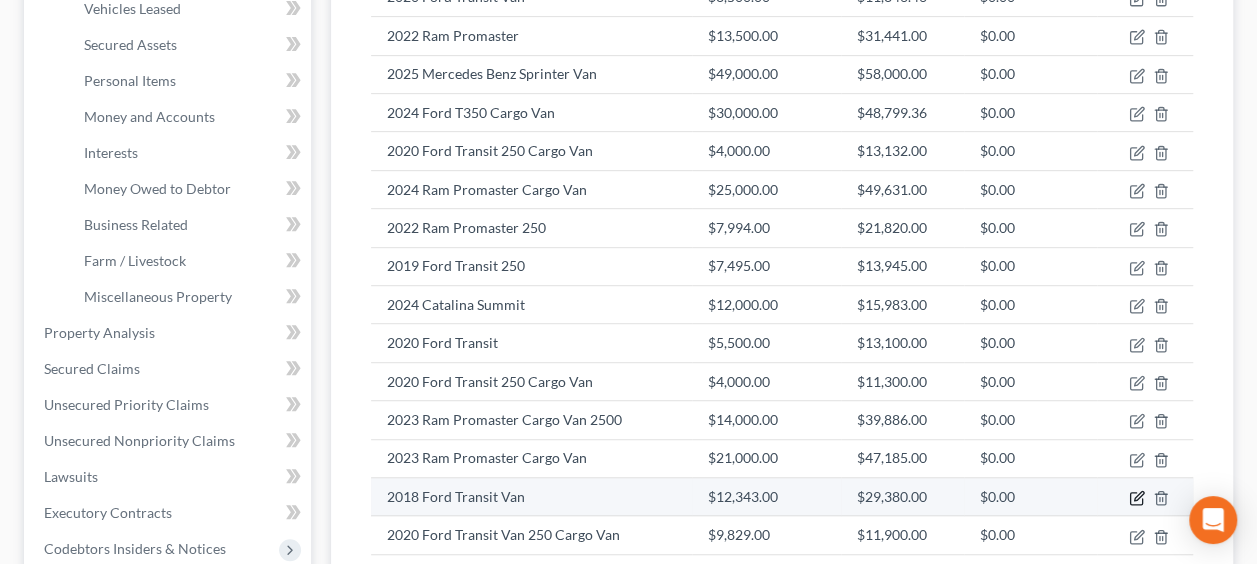 click 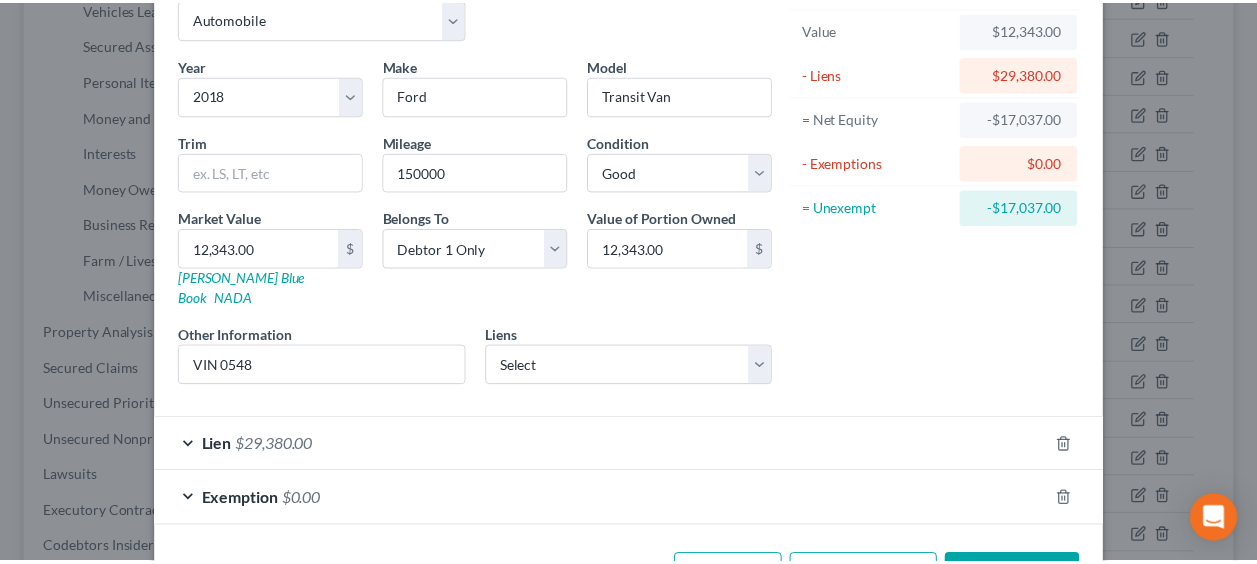 scroll, scrollTop: 162, scrollLeft: 0, axis: vertical 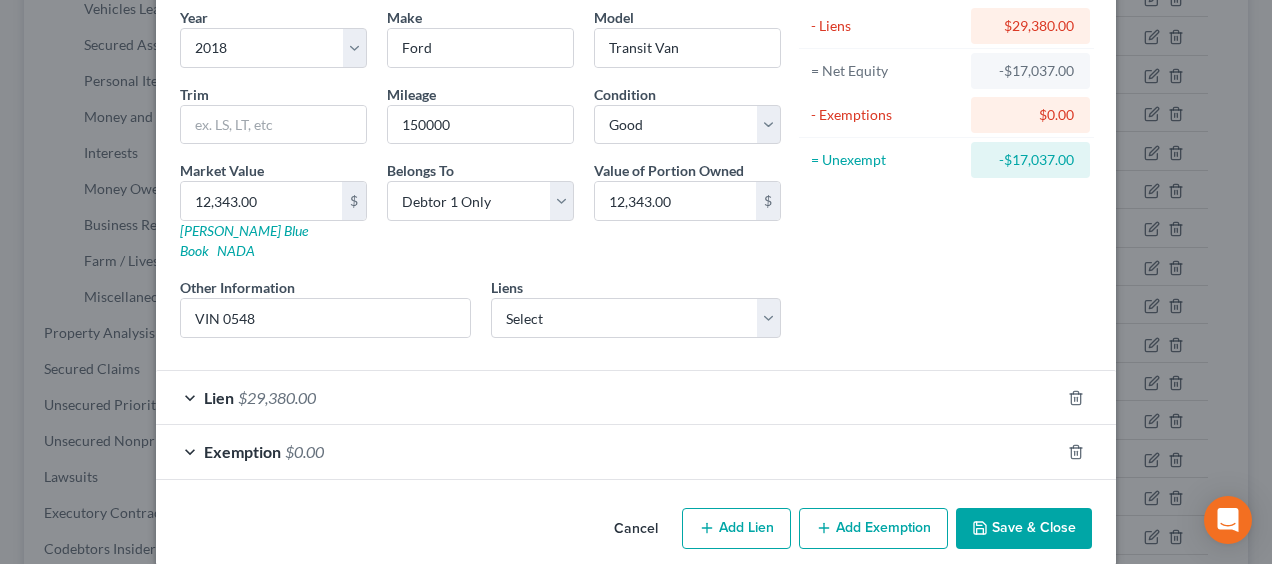 click on "Cancel" at bounding box center (636, 530) 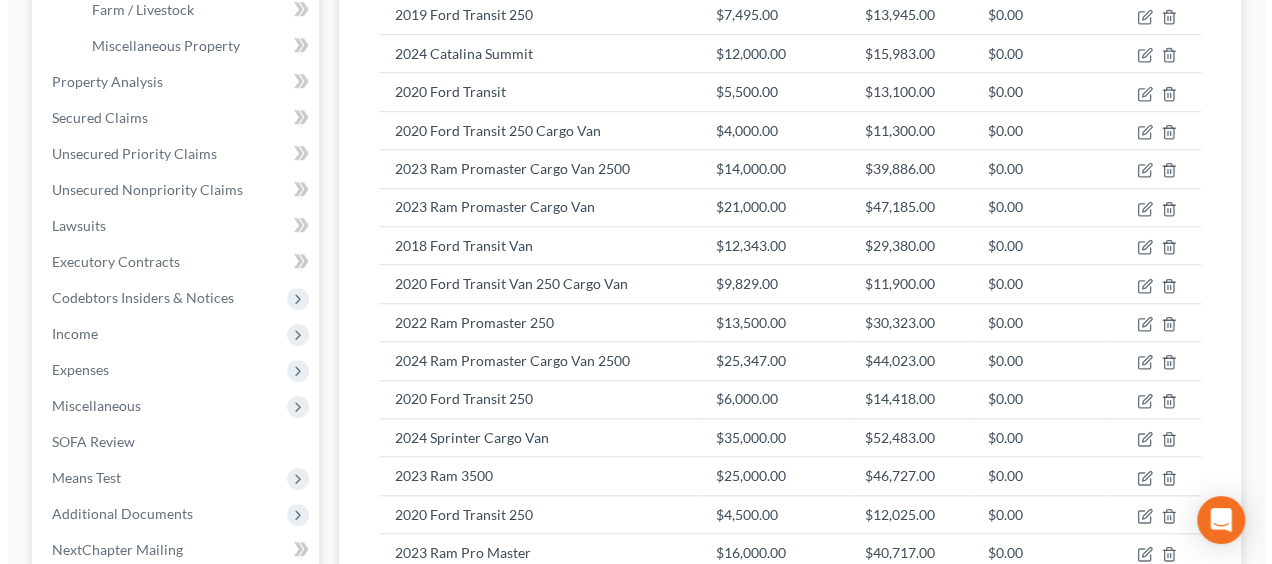 scroll, scrollTop: 688, scrollLeft: 0, axis: vertical 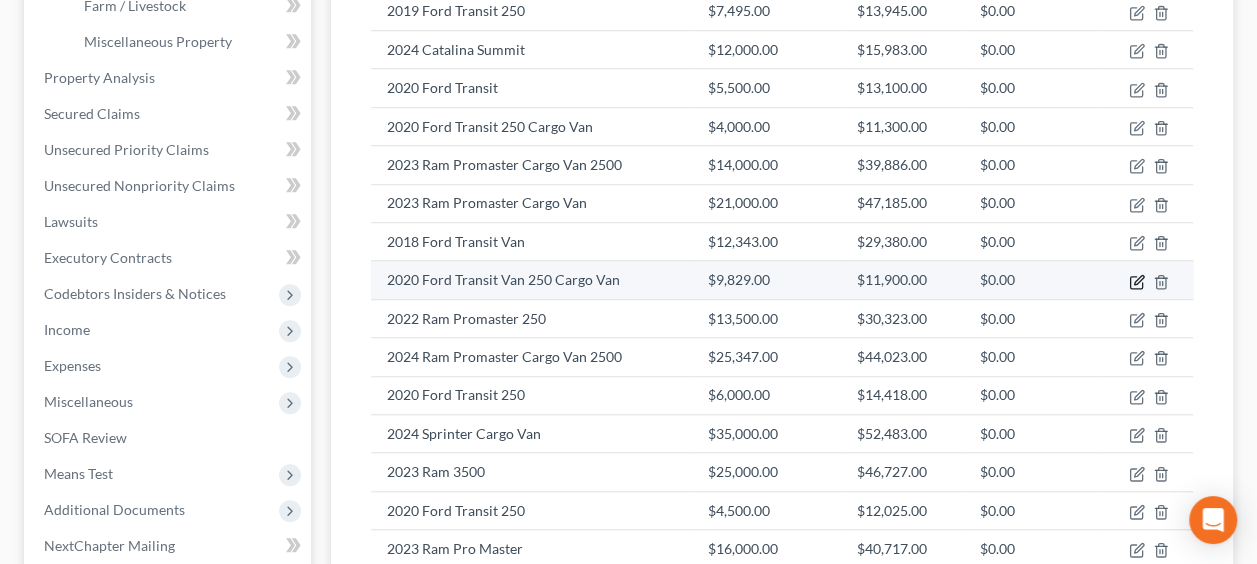 click 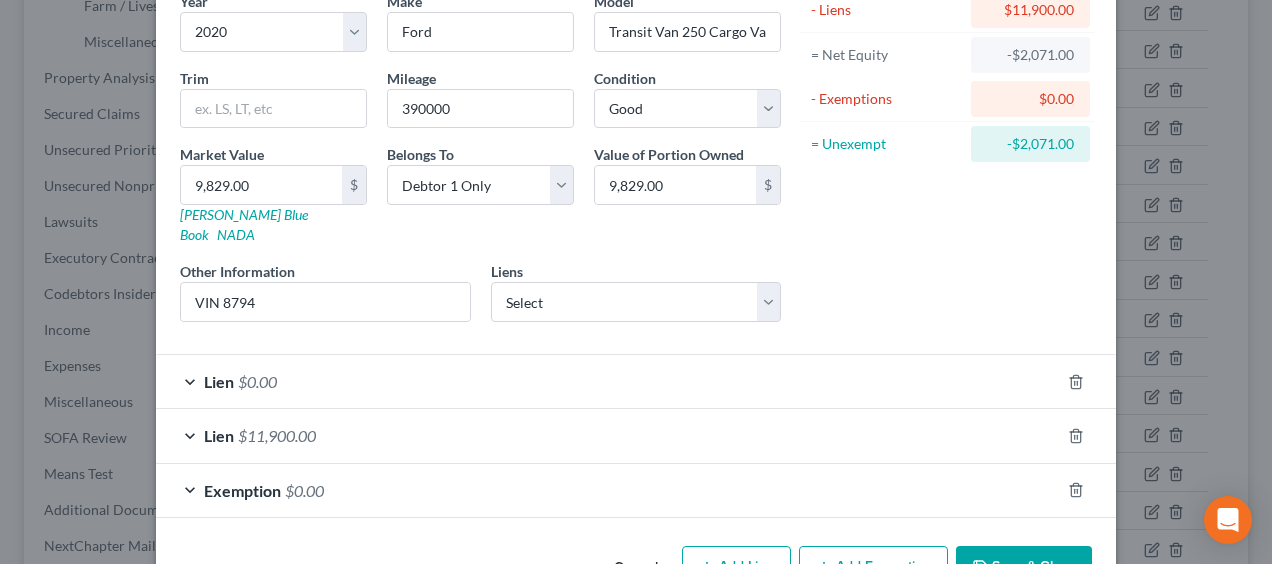 scroll, scrollTop: 216, scrollLeft: 0, axis: vertical 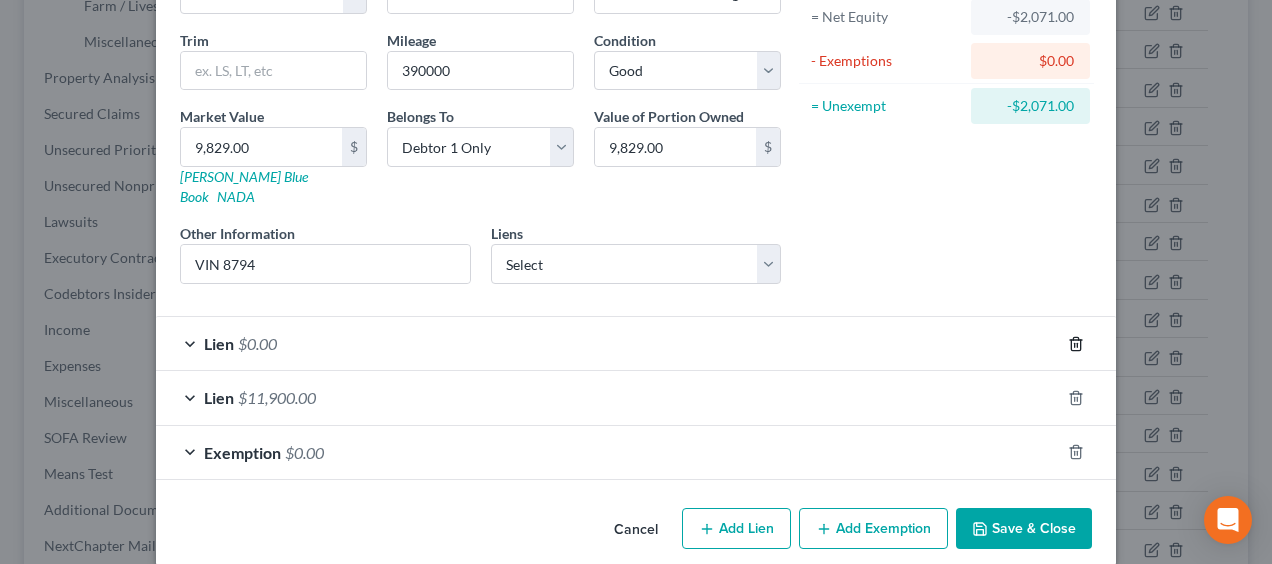 click 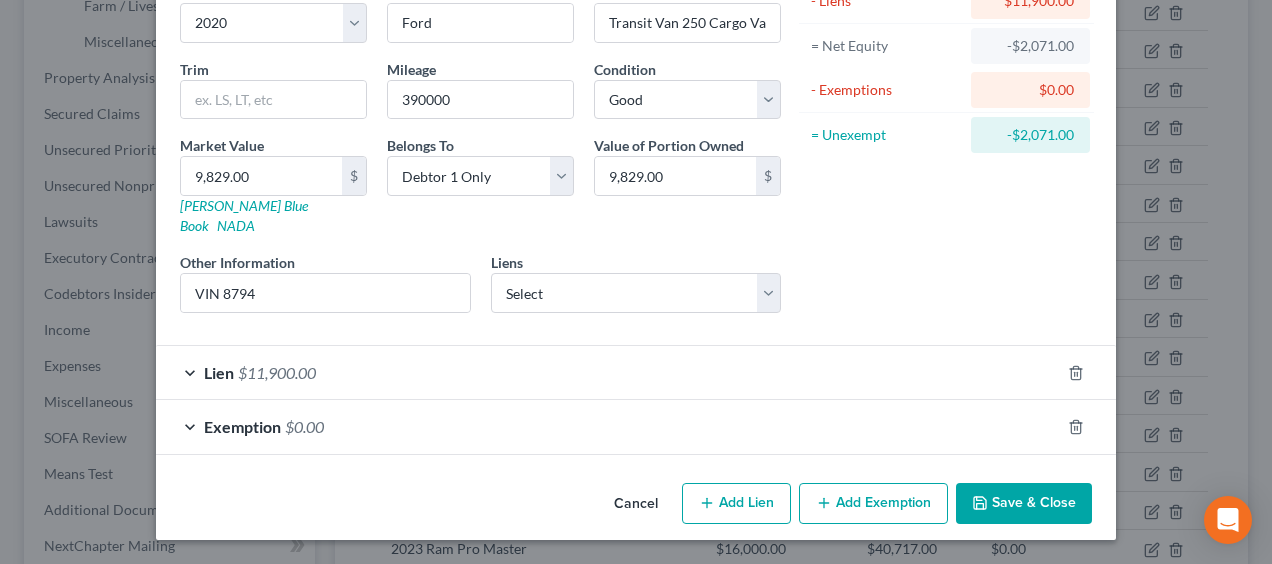 scroll, scrollTop: 162, scrollLeft: 0, axis: vertical 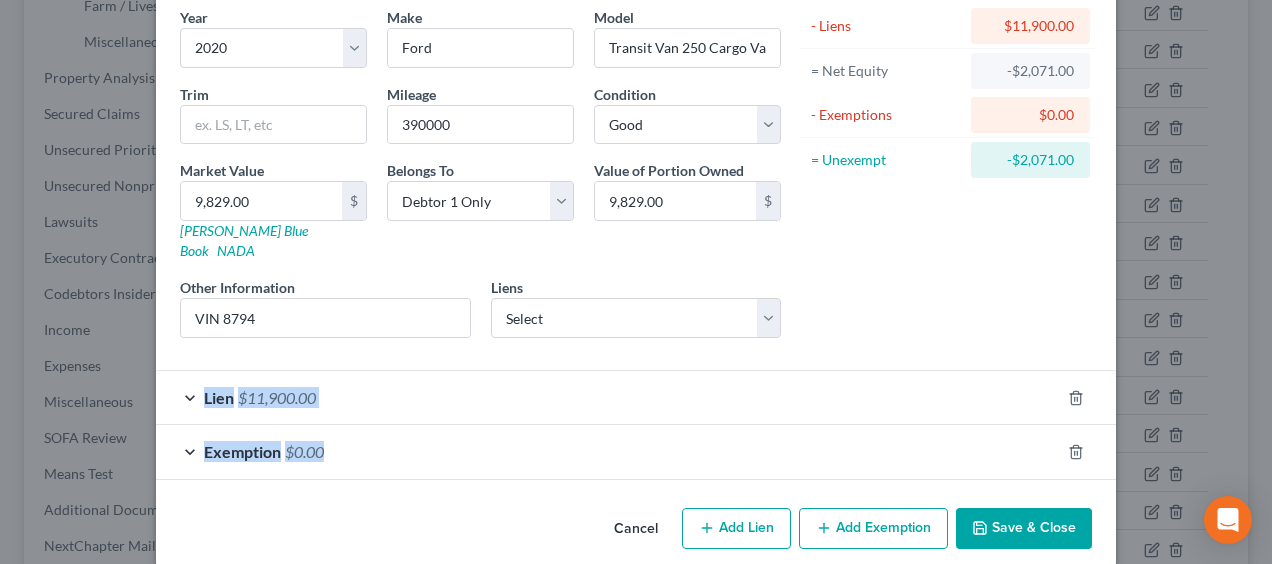 drag, startPoint x: 1070, startPoint y: 316, endPoint x: 1096, endPoint y: 563, distance: 248.36465 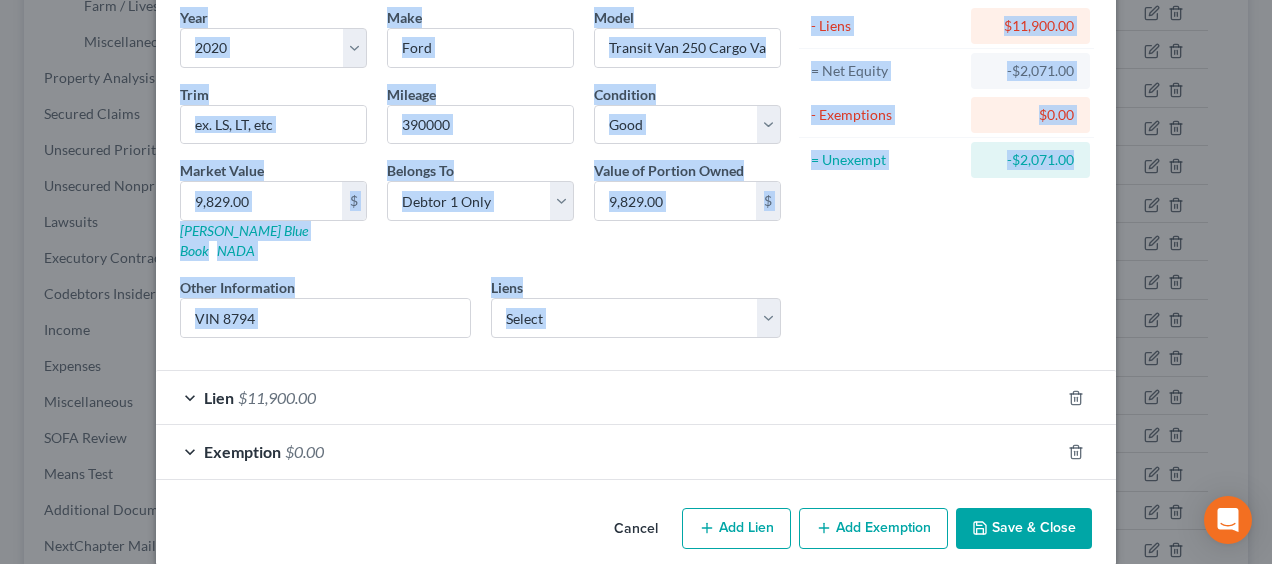 click 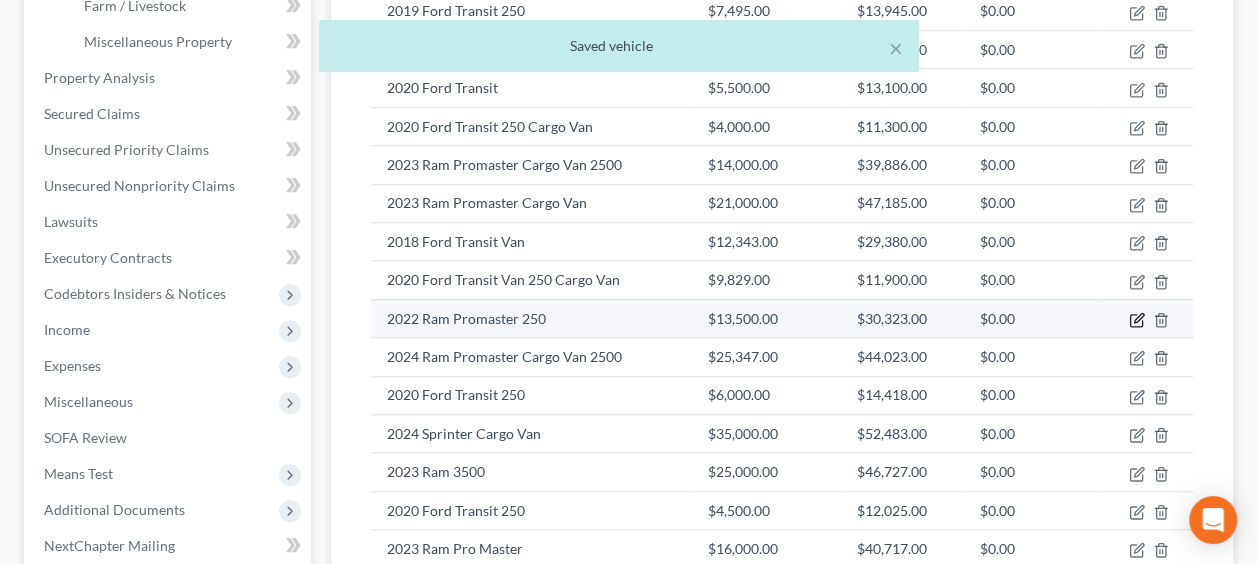 click 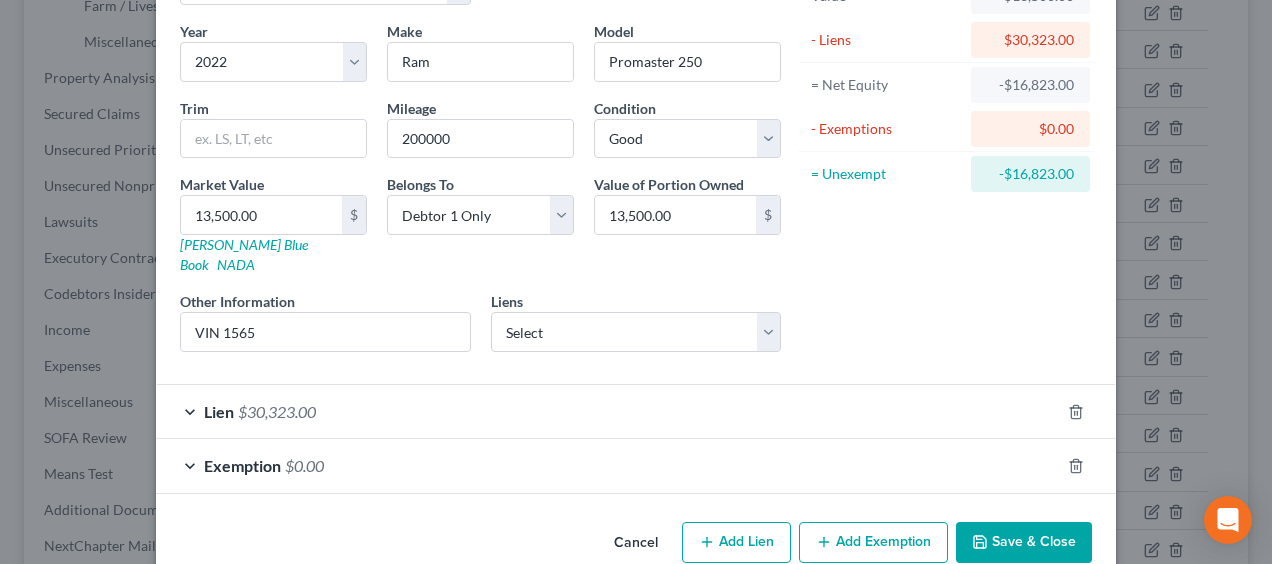 scroll, scrollTop: 0, scrollLeft: 0, axis: both 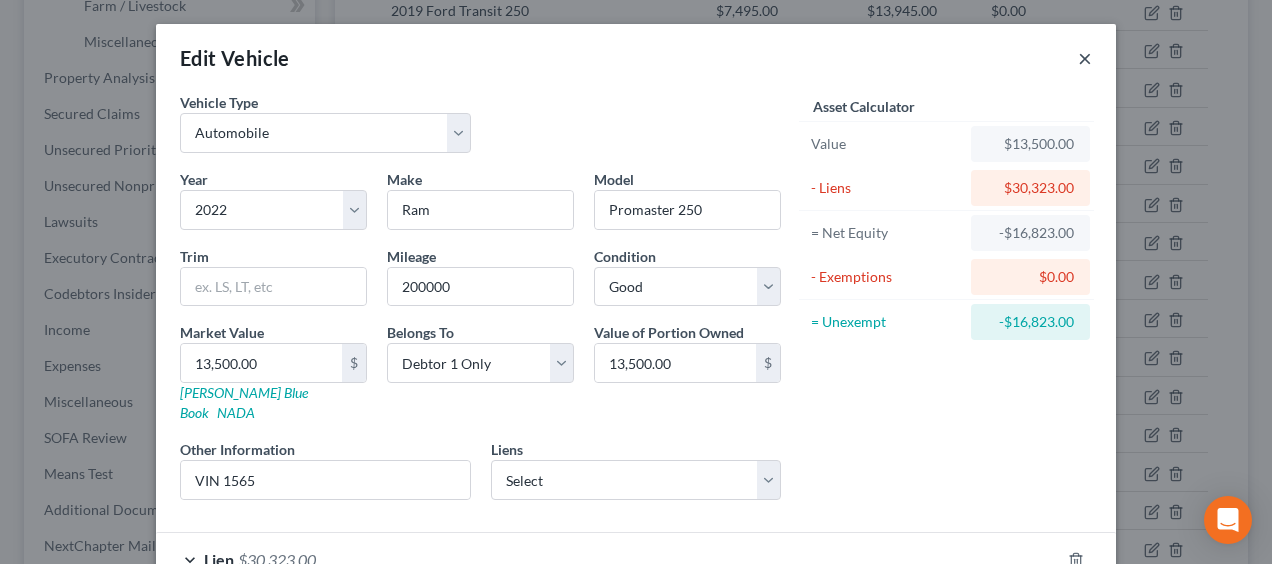 click on "×" at bounding box center (1085, 58) 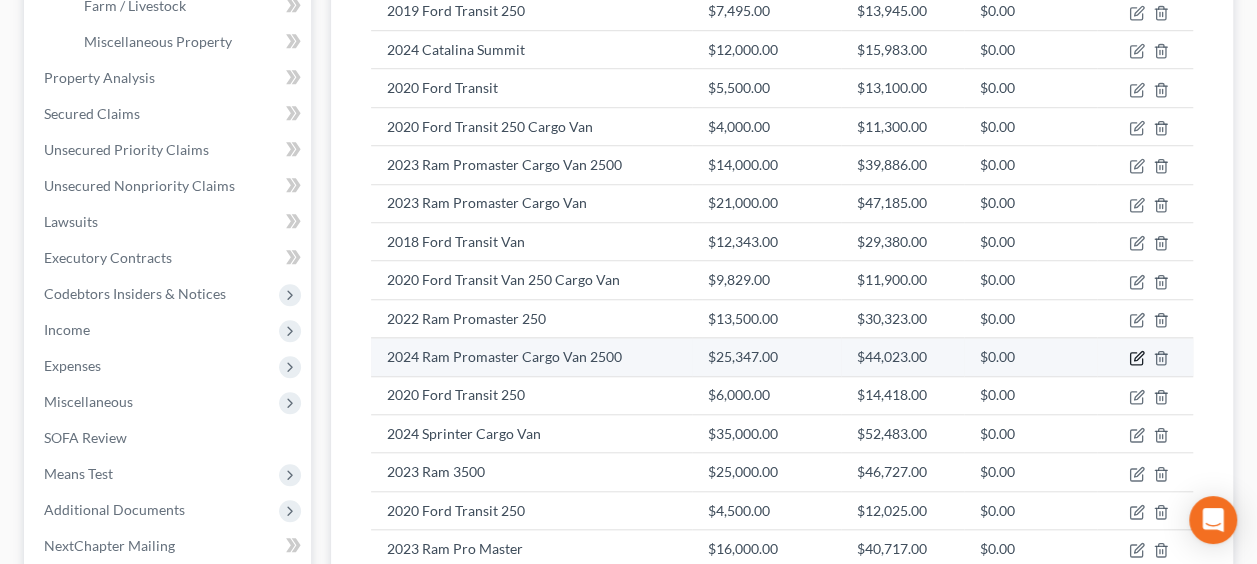 click 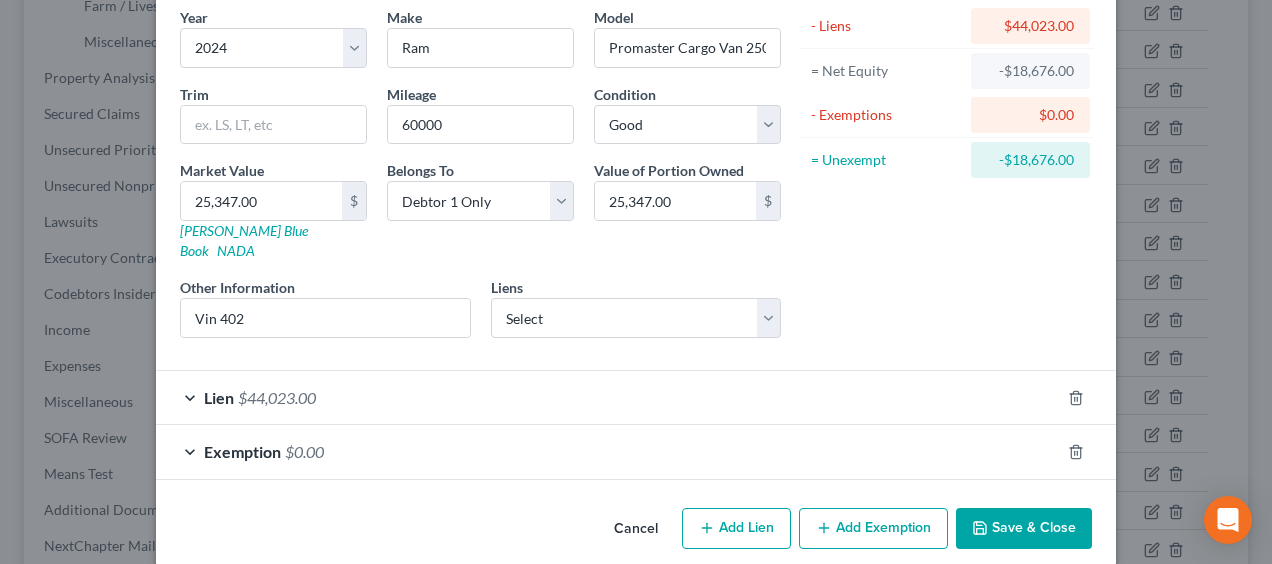scroll, scrollTop: 0, scrollLeft: 0, axis: both 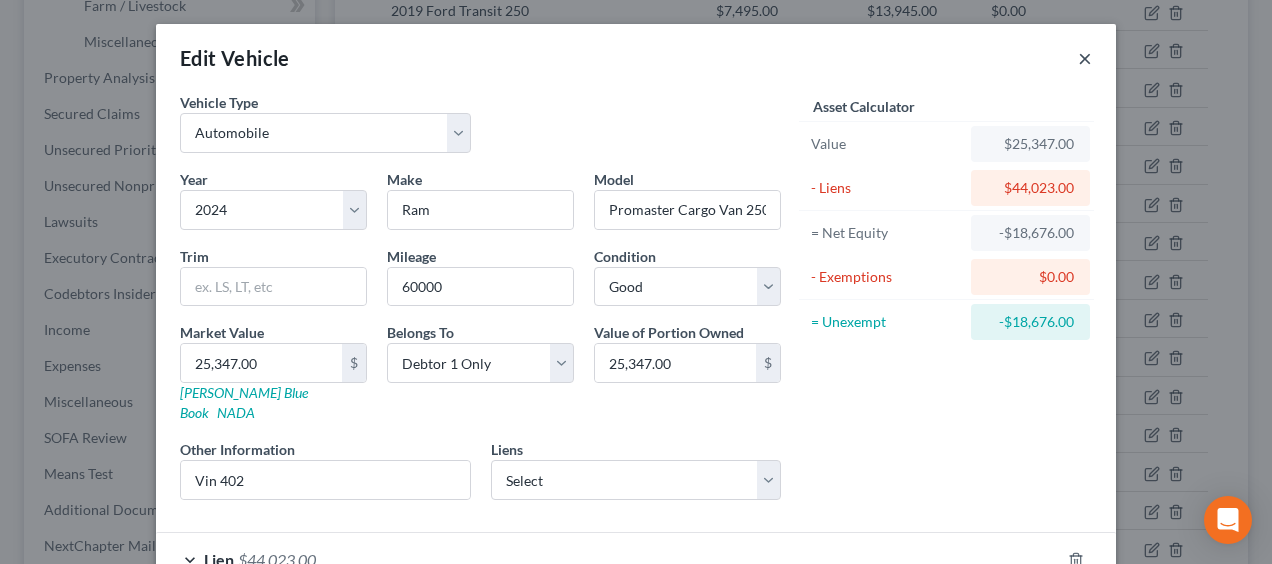 click on "×" at bounding box center (1085, 58) 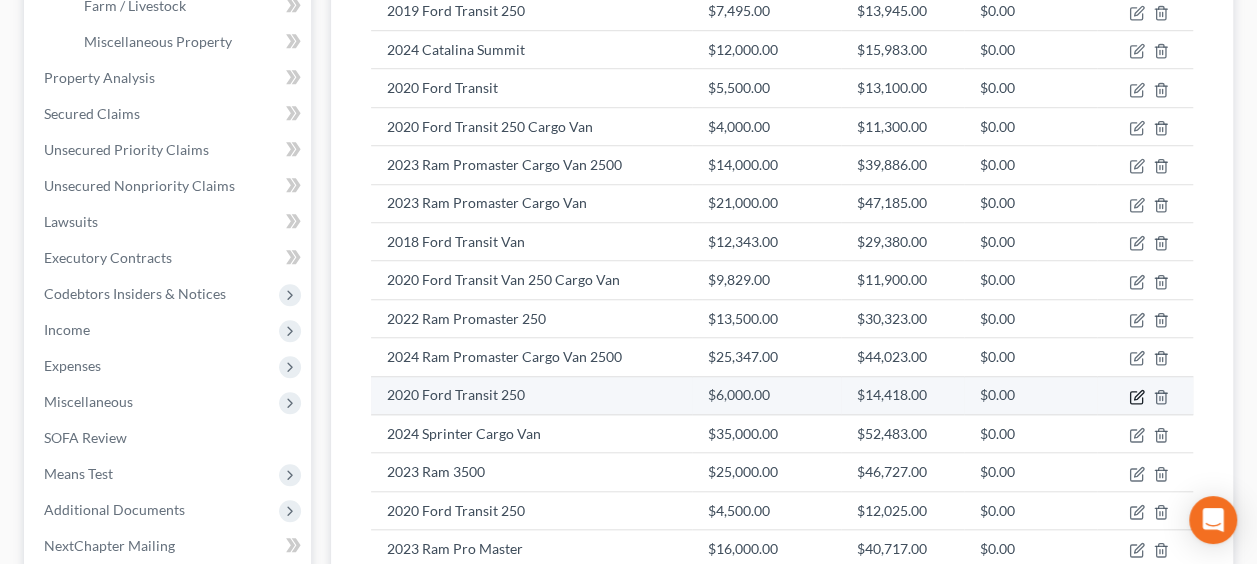 click 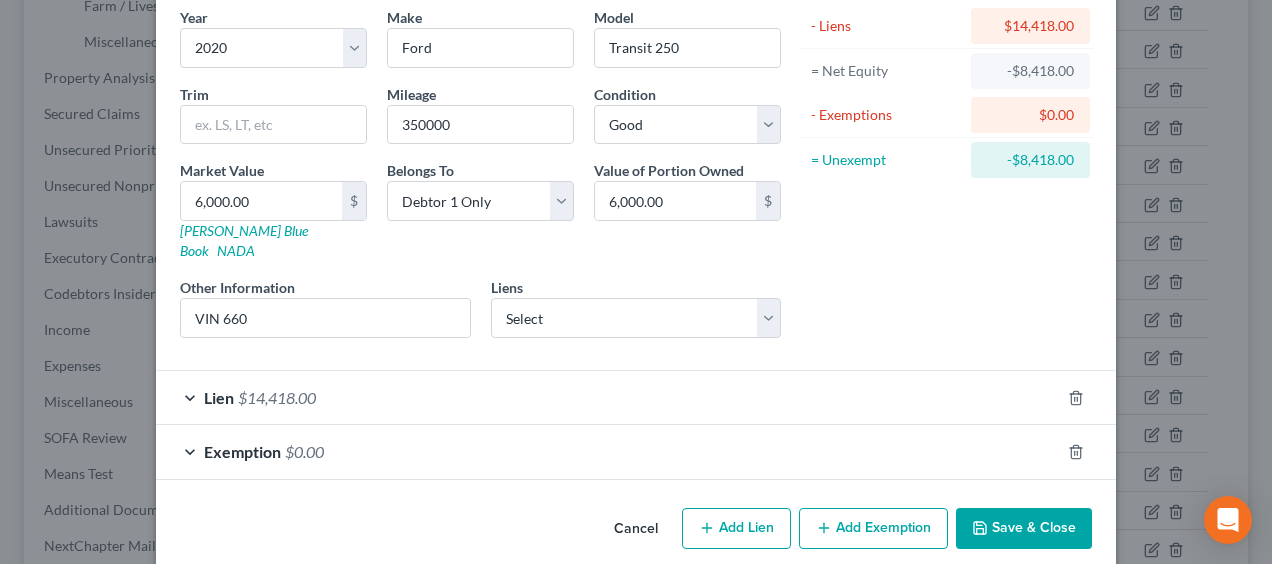 scroll, scrollTop: 0, scrollLeft: 0, axis: both 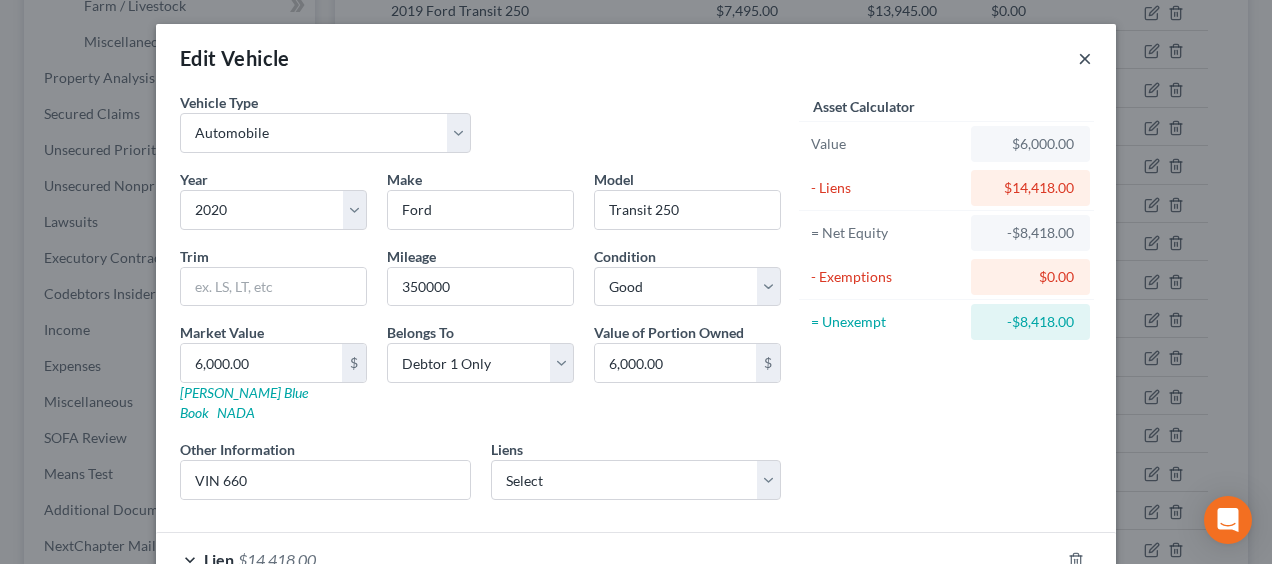 click on "×" at bounding box center [1085, 58] 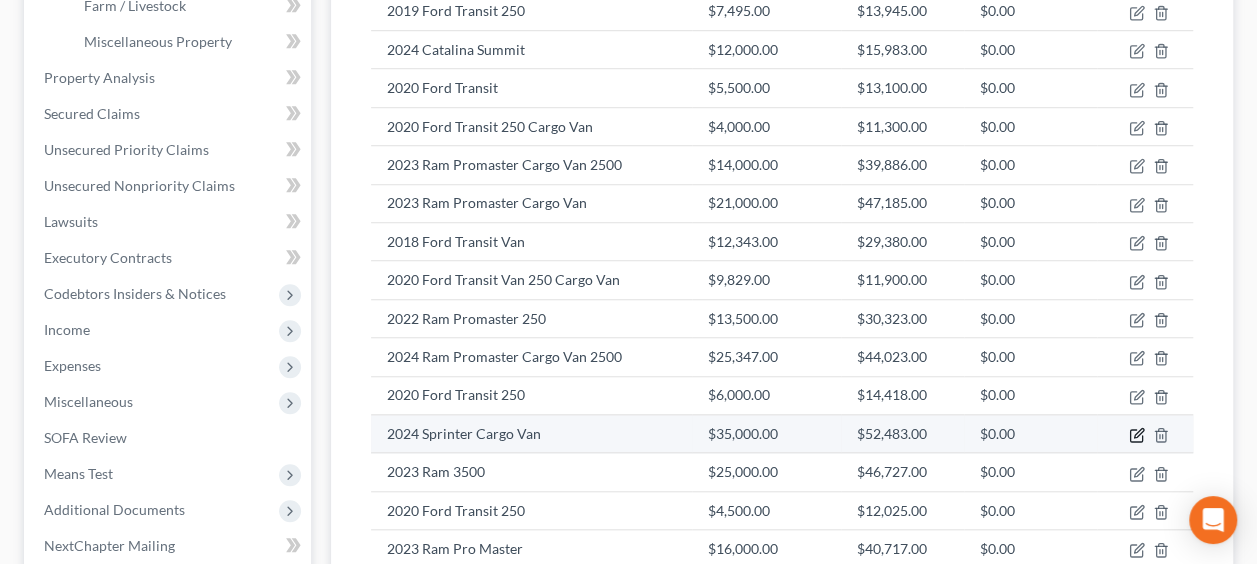 click 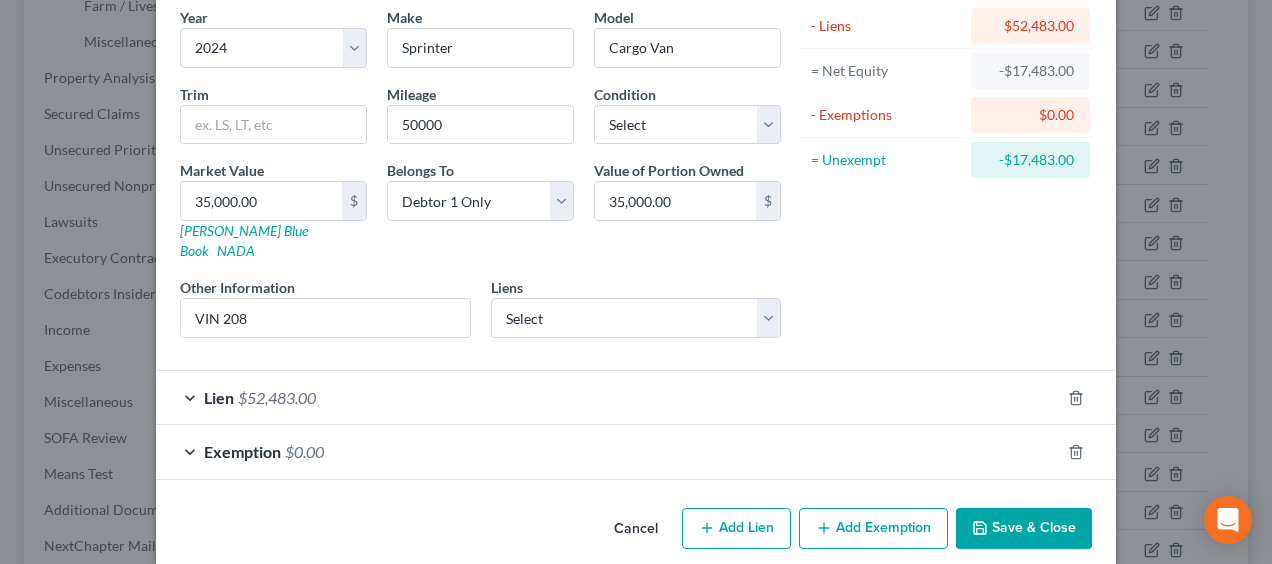 scroll, scrollTop: 0, scrollLeft: 0, axis: both 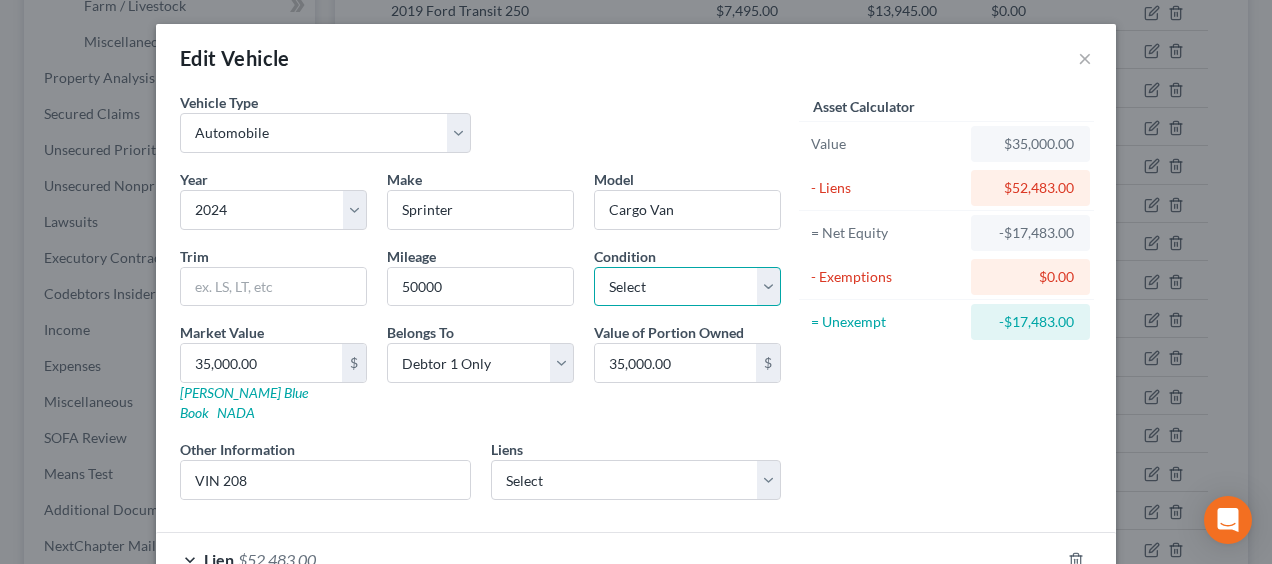 click on "Select Excellent Very Good Good Fair Poor" at bounding box center [687, 287] 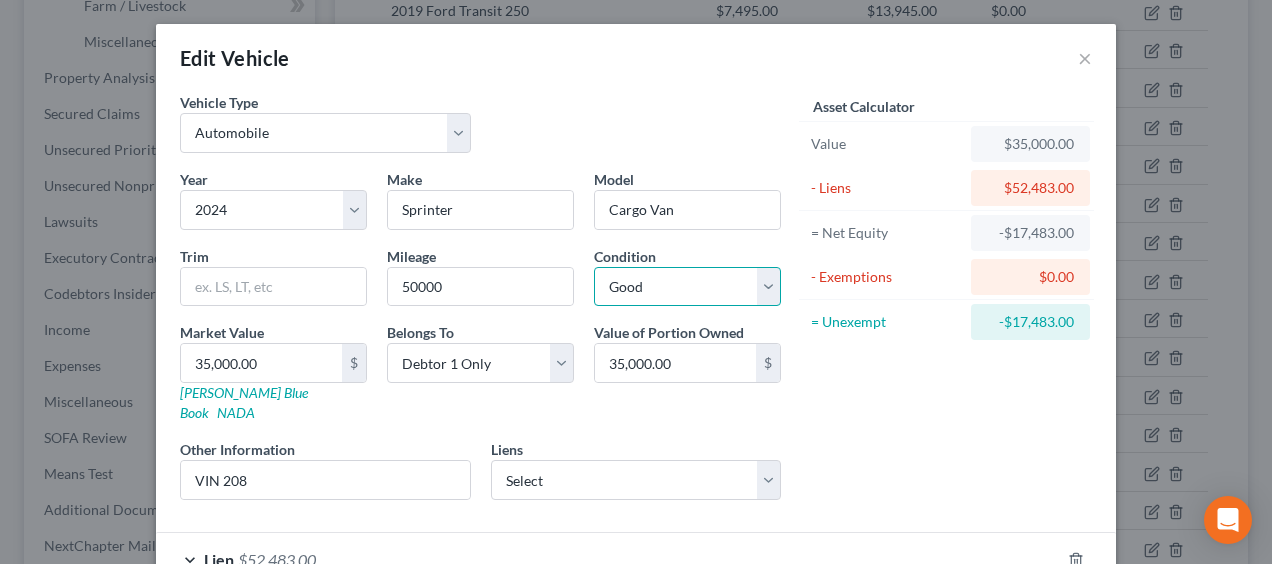 click on "Select Excellent Very Good Good Fair Poor" at bounding box center (687, 287) 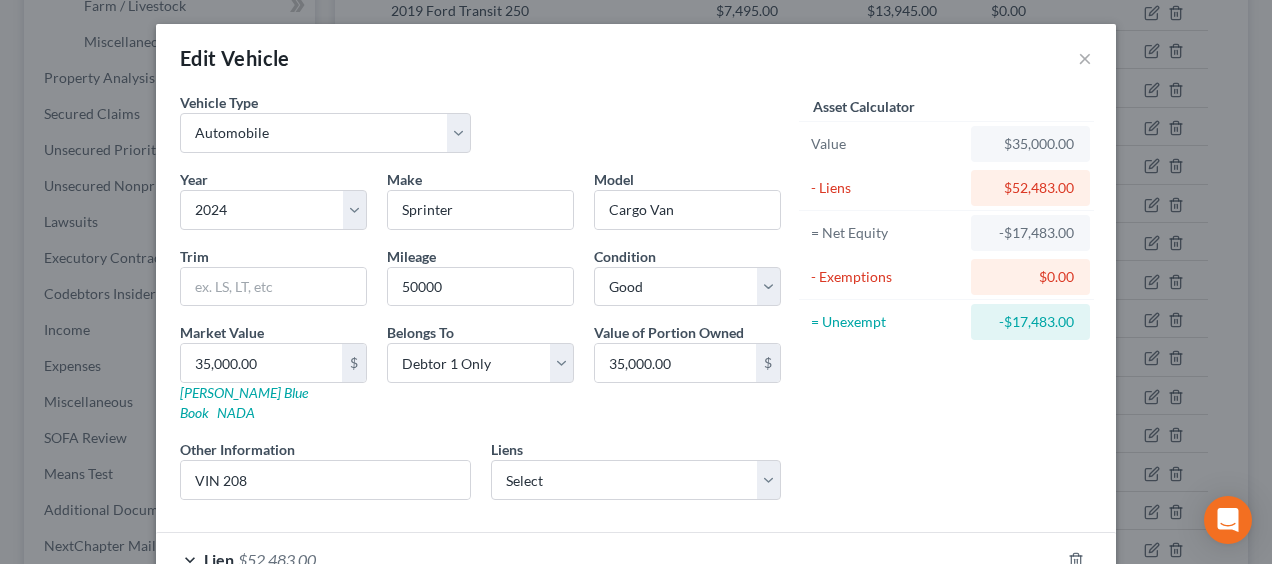 scroll, scrollTop: 162, scrollLeft: 0, axis: vertical 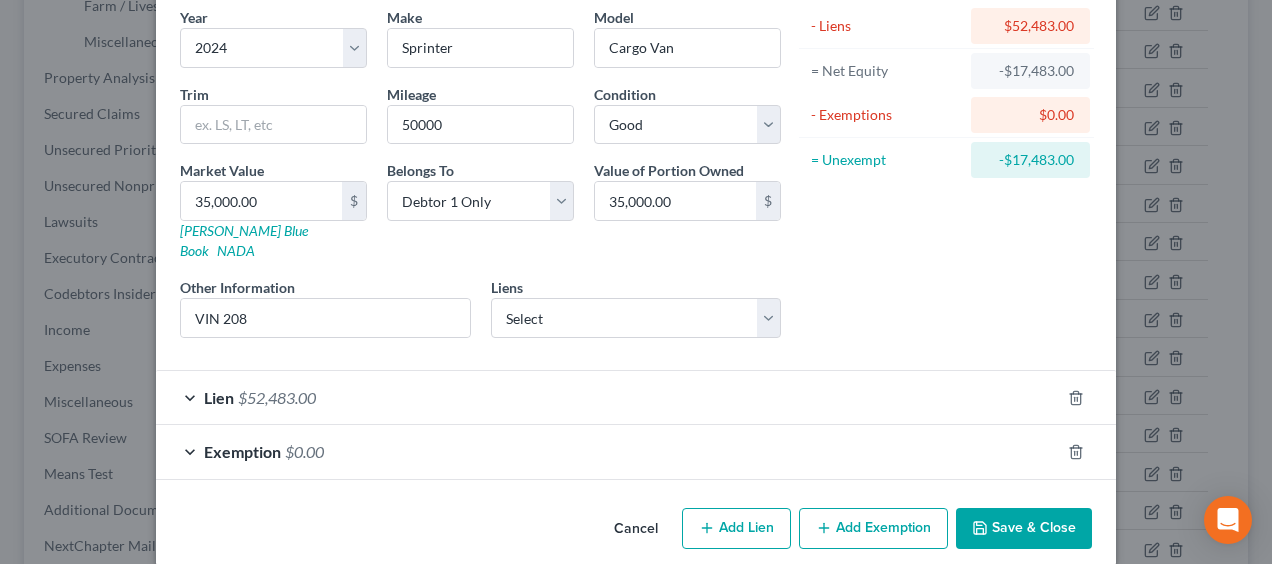 click on "Save & Close" at bounding box center [1024, 529] 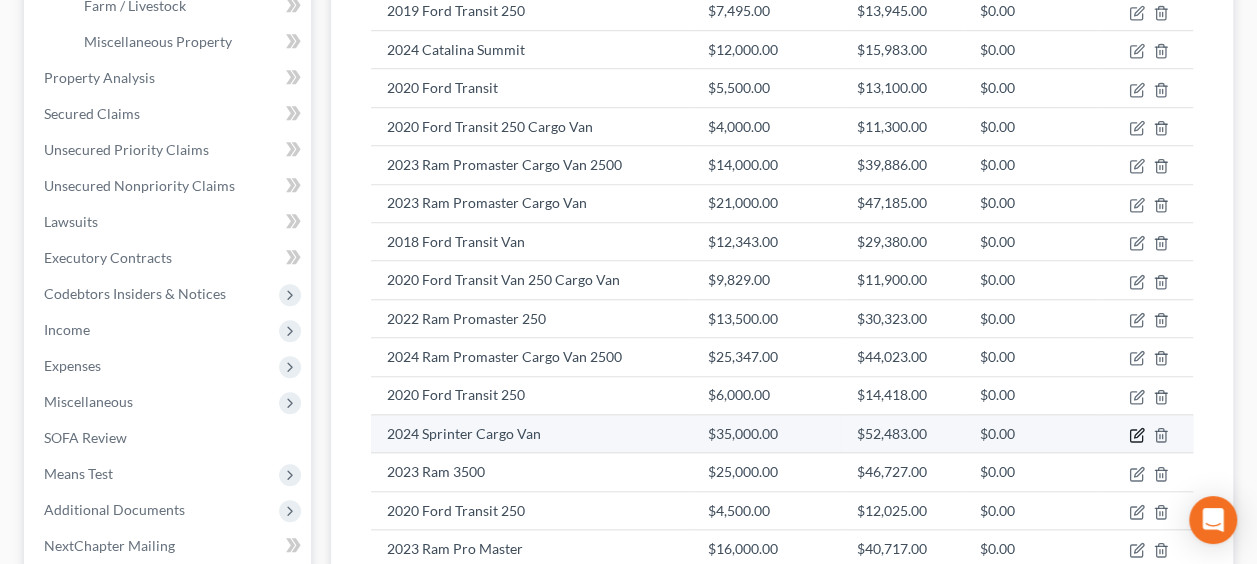 click 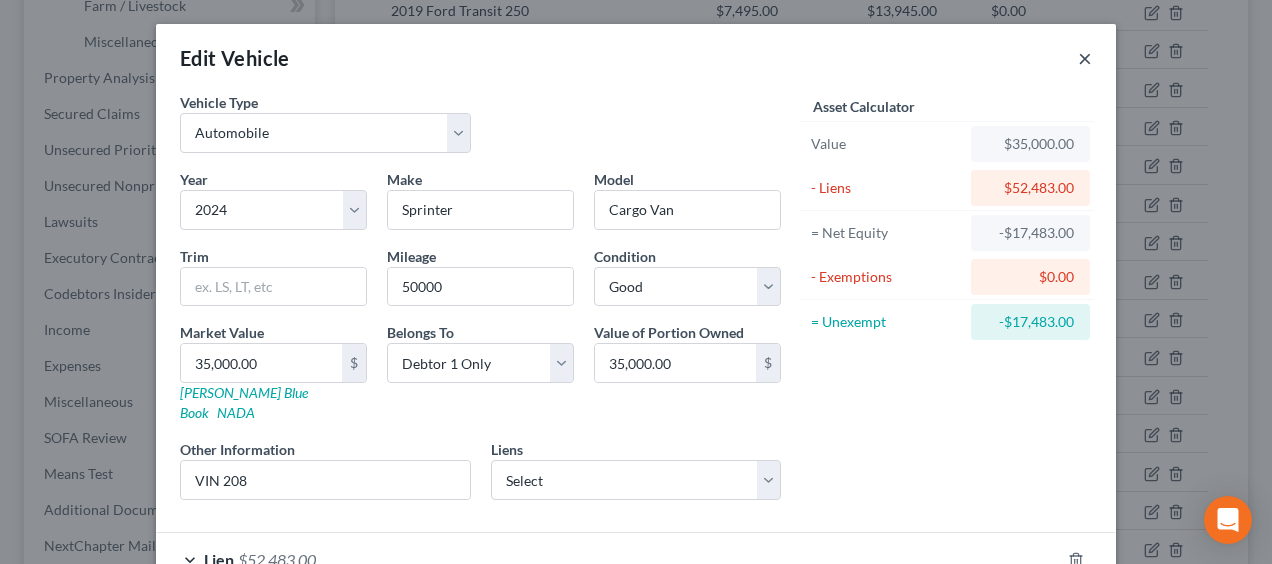 click on "×" at bounding box center [1085, 58] 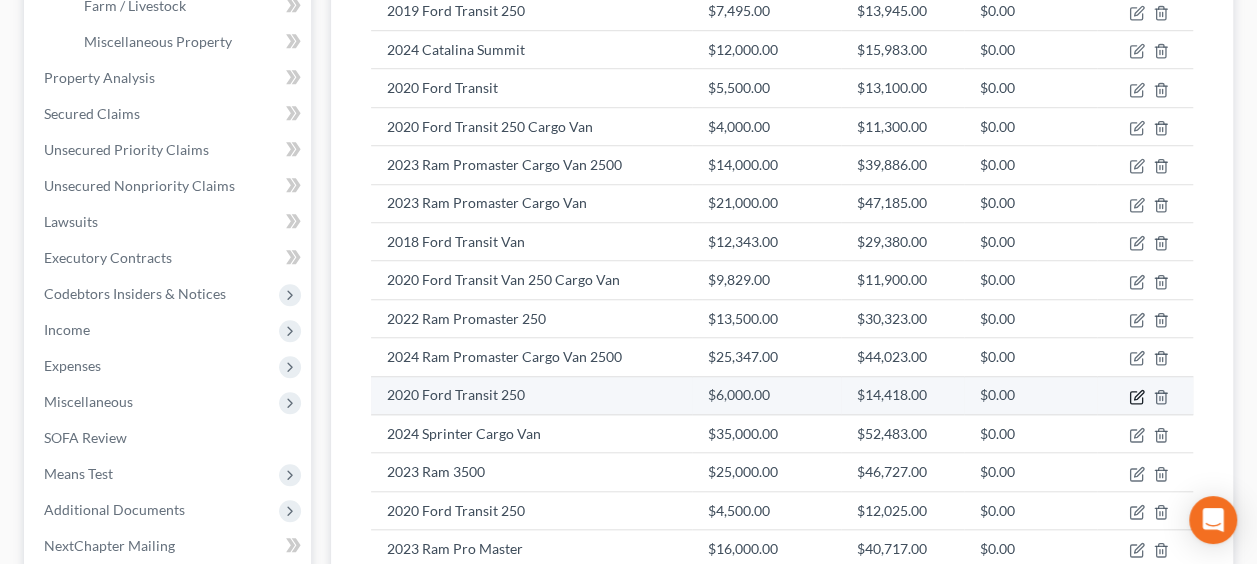 click 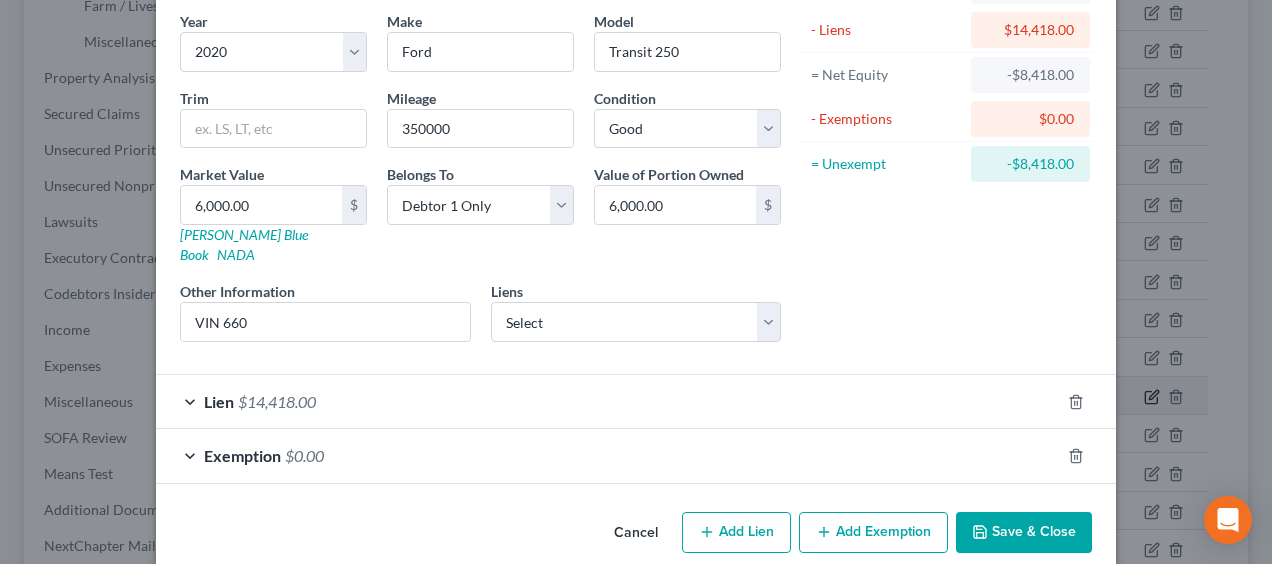 scroll, scrollTop: 162, scrollLeft: 0, axis: vertical 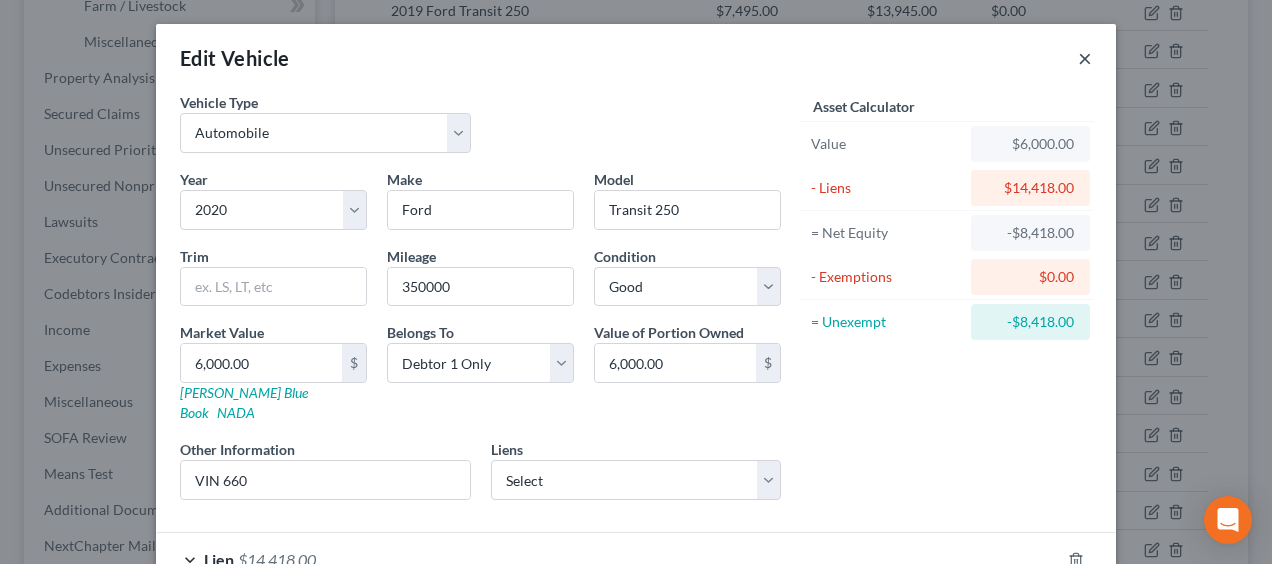 click on "×" at bounding box center [1085, 58] 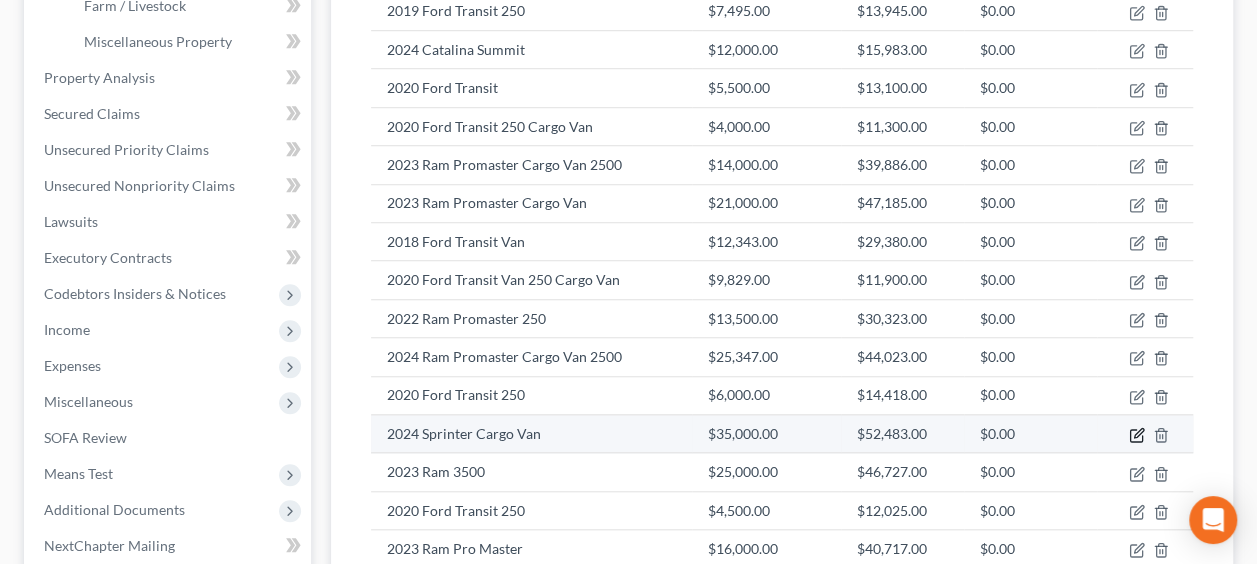 click 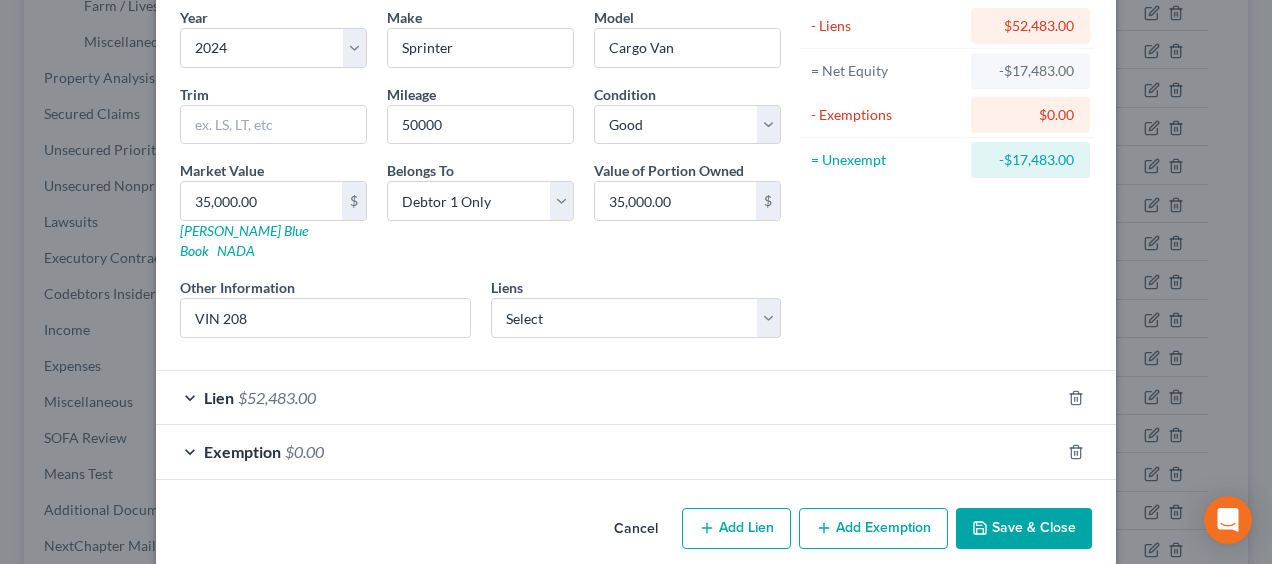scroll, scrollTop: 0, scrollLeft: 0, axis: both 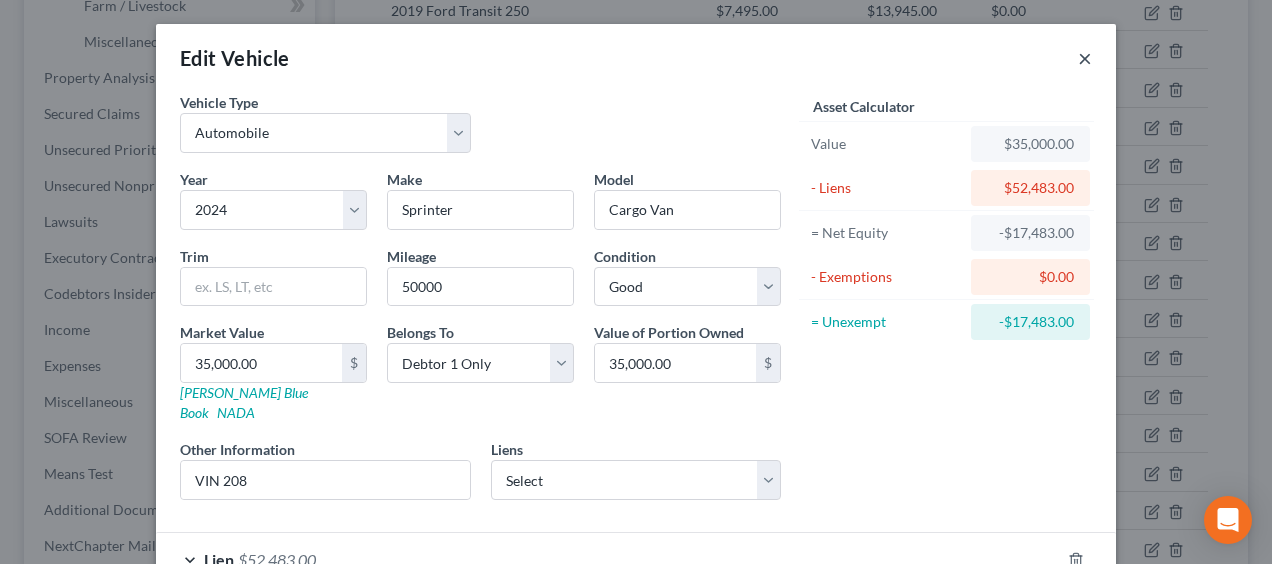 click on "×" at bounding box center (1085, 58) 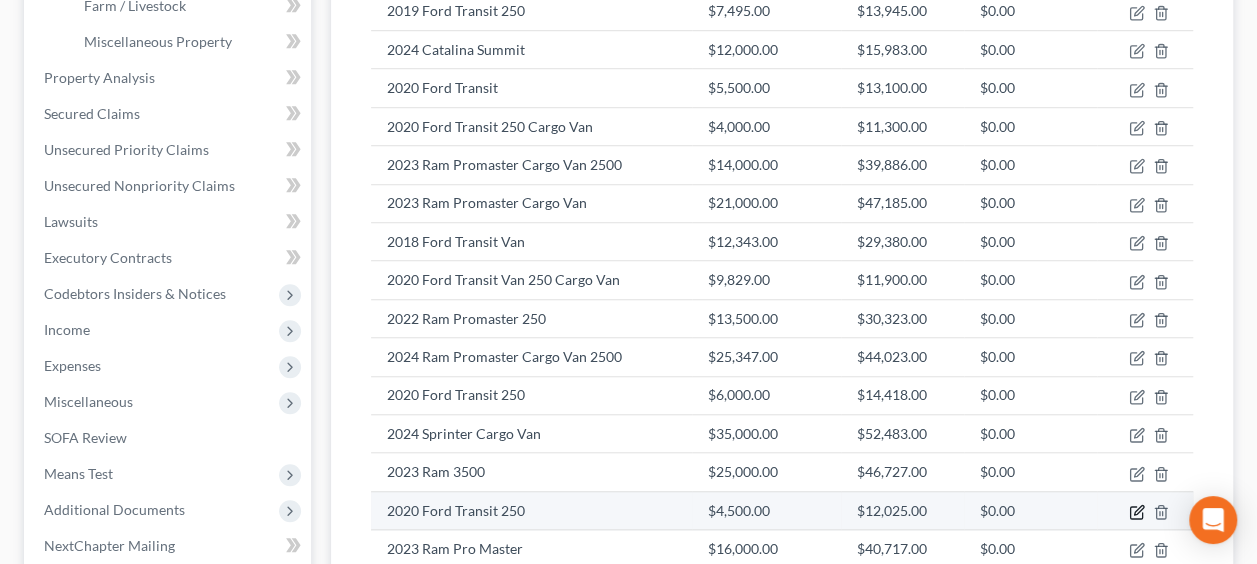 click 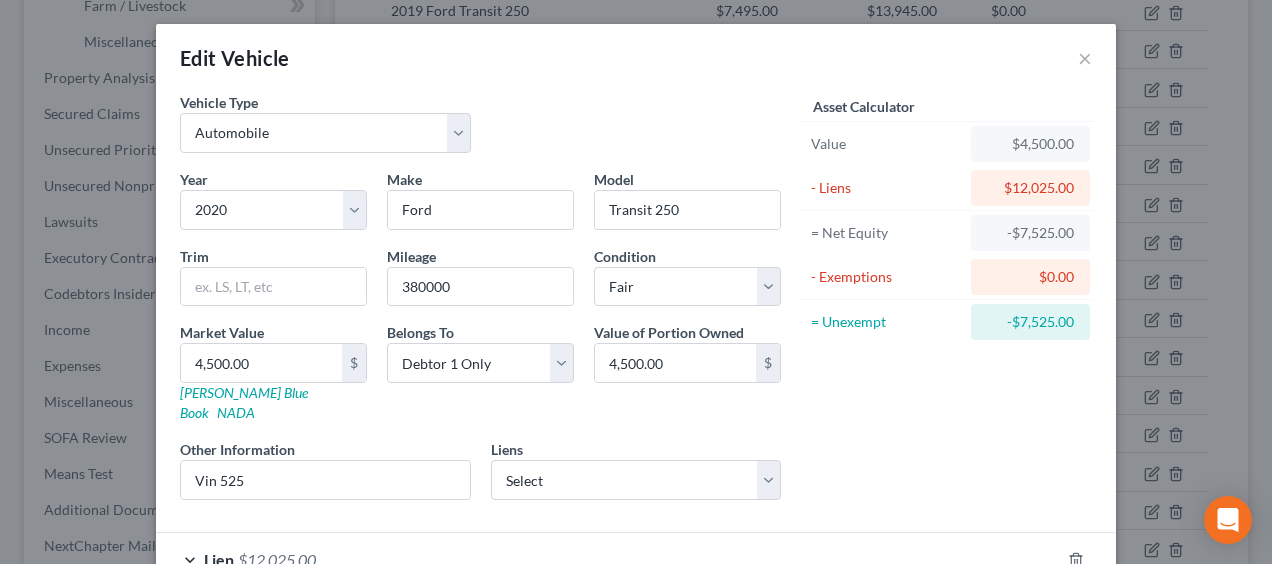 scroll, scrollTop: 162, scrollLeft: 0, axis: vertical 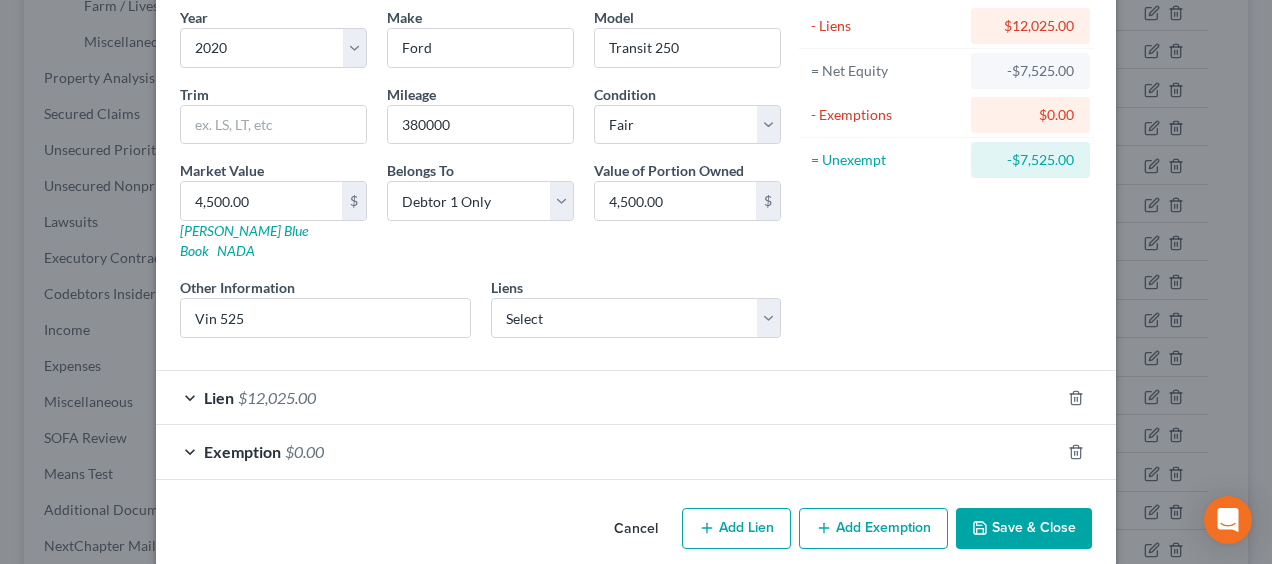 click on "Save & Close" at bounding box center (1024, 529) 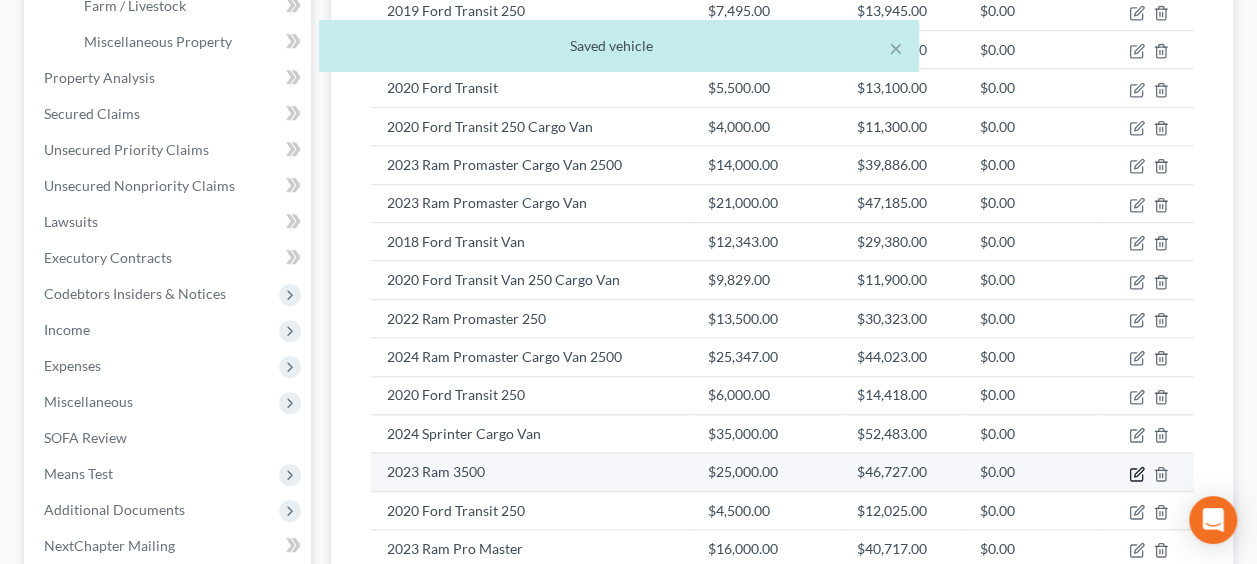 click 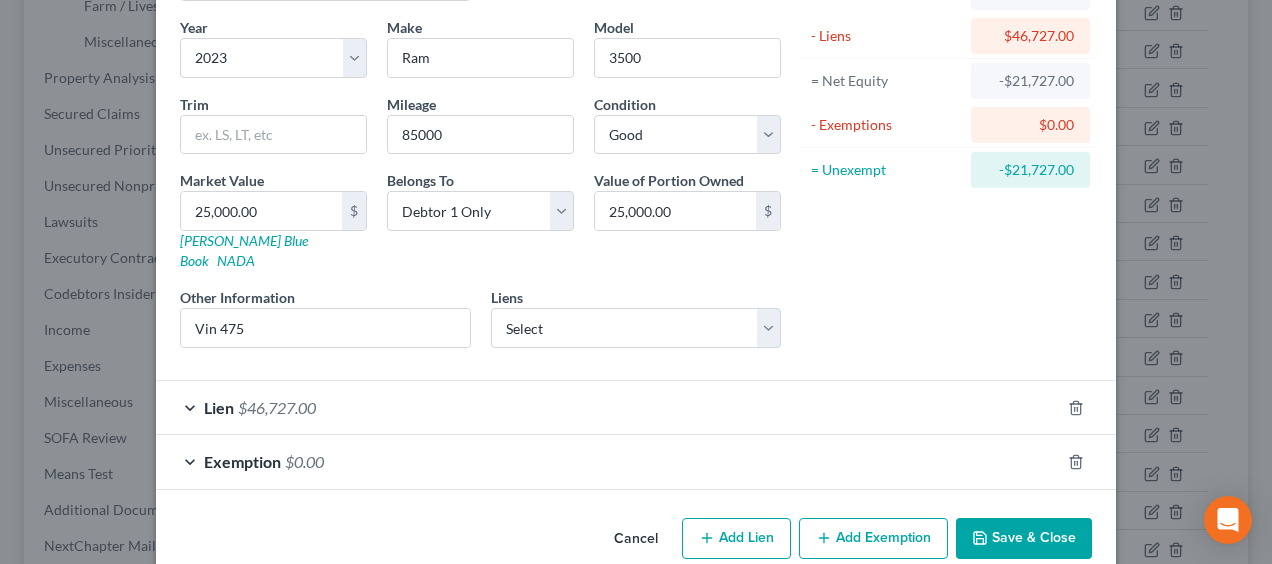 scroll, scrollTop: 162, scrollLeft: 0, axis: vertical 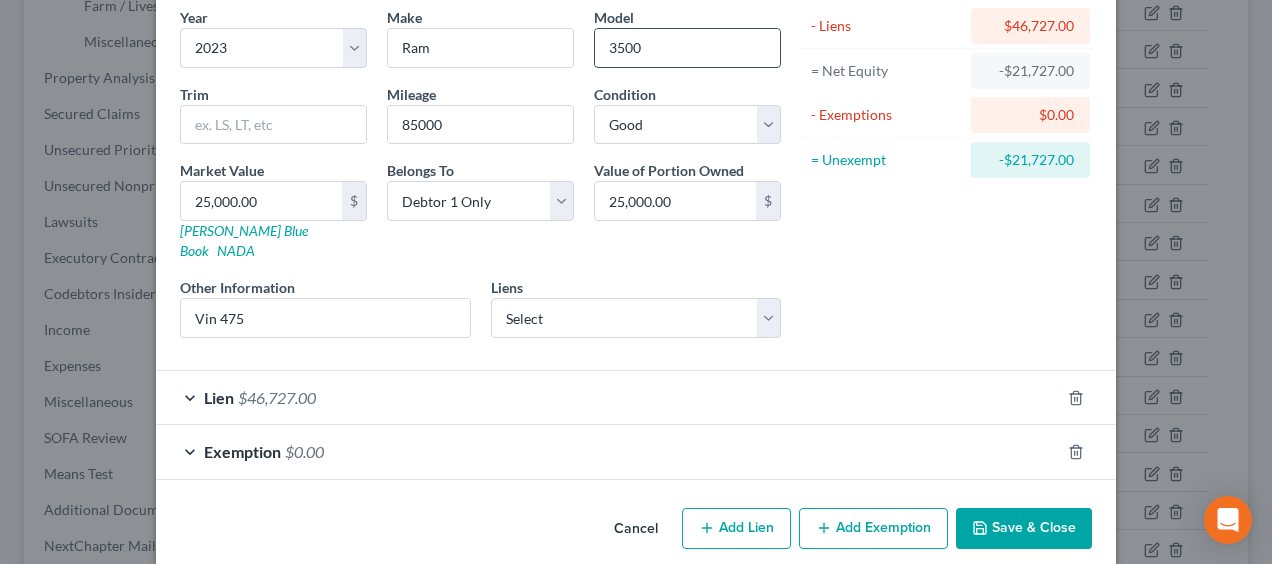 click on "3500" at bounding box center [687, 48] 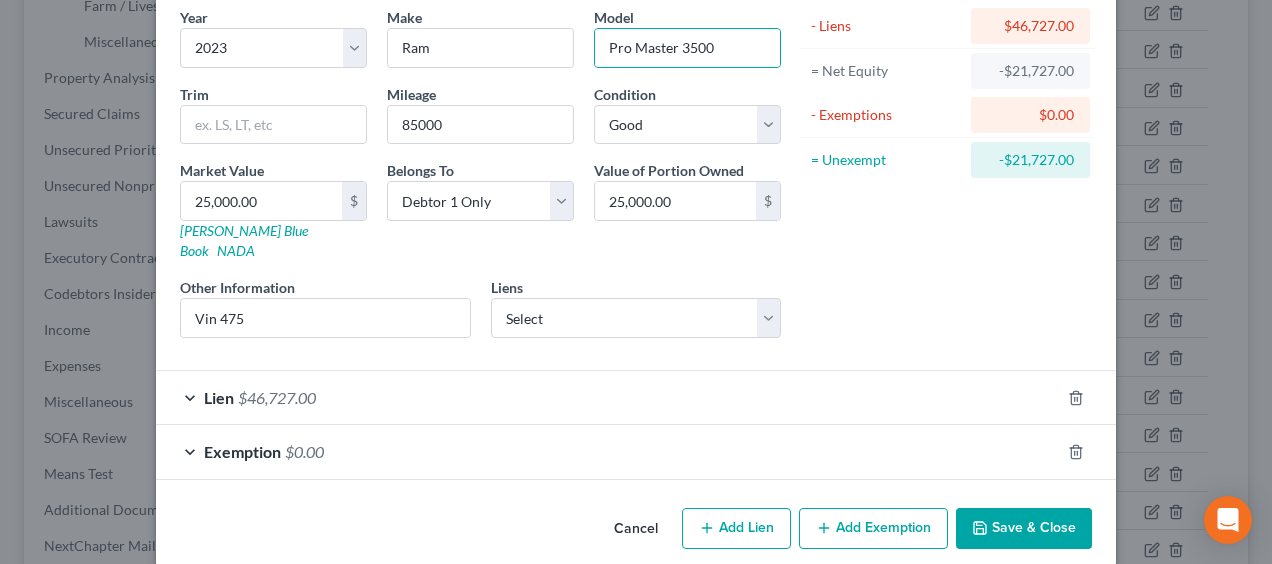click on "Save & Close" at bounding box center [1024, 529] 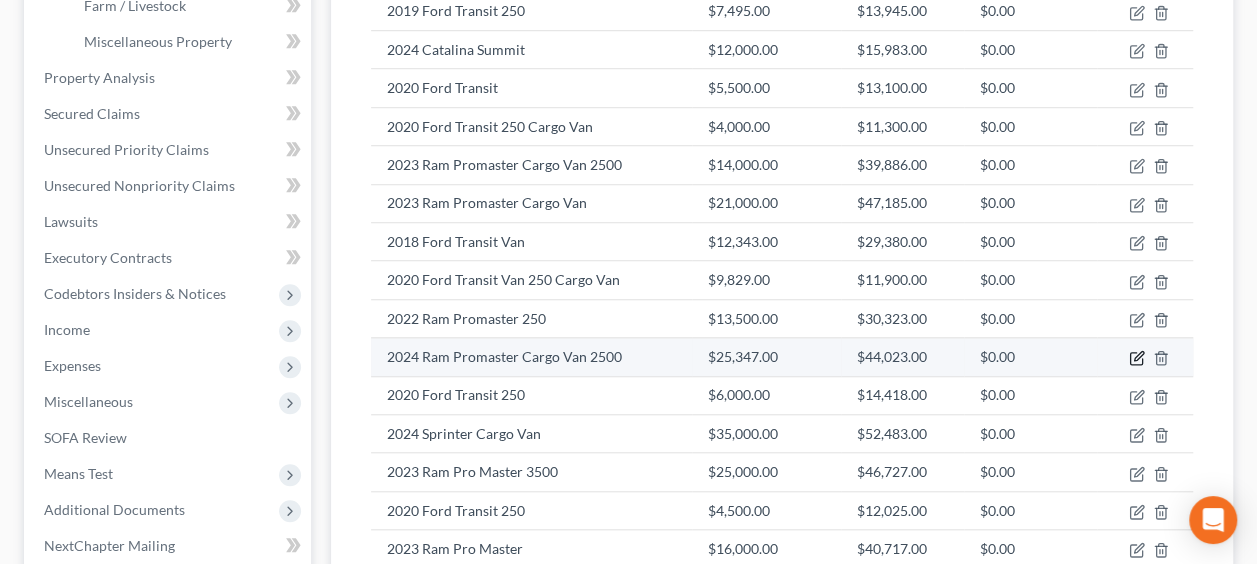click 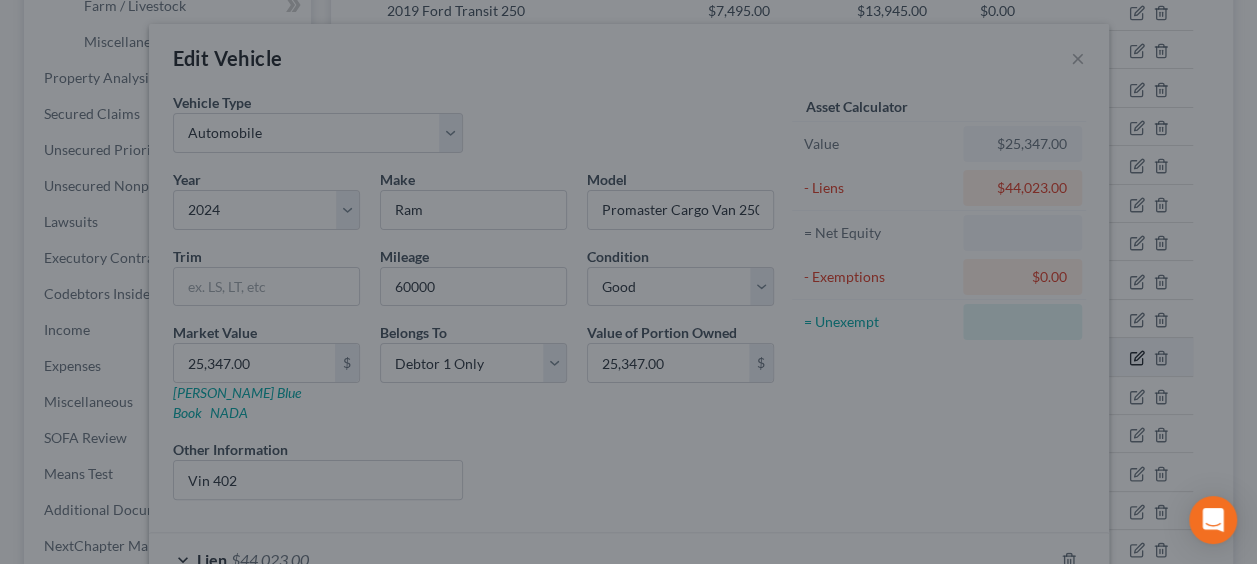 click on "Home New Case Client Portal DebtorCC The Rothbloom Law Firm [PERSON_NAME][EMAIL_ADDRESS][DOMAIN_NAME] My Account Settings Plan + Billing Account Add-Ons Help Center Webinars Training Videos What's new Log out New Case Home Client Portal DebtorCC         - No Result - See all results Or Press Enter... Help Help Center Webinars Training Videos What's new The Rothbloom Law Firm The Rothbloom Law Firm [PERSON_NAME][EMAIL_ADDRESS][DOMAIN_NAME] My Account Settings Plan + Billing Account Add-Ons Log out 	 [PERSON_NAME] Upgraded Chapter Chapter  7 Status Lead District GANB Preview Petition Navigation
Case Dashboard
Payments
Invoices" at bounding box center (628, 202) 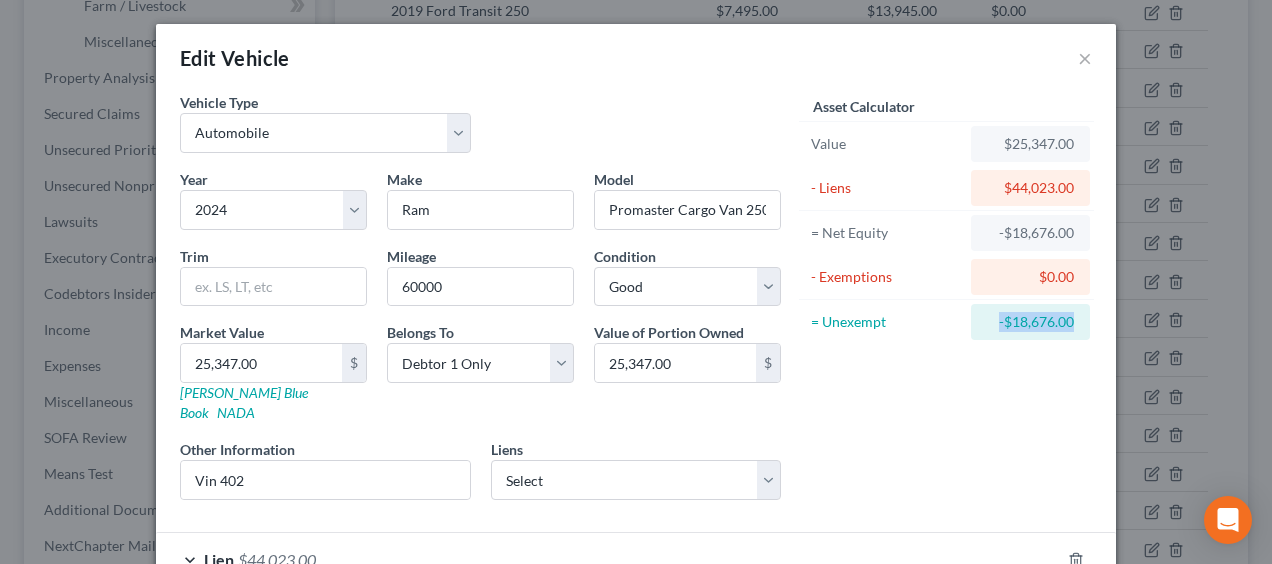 click on "Edit Vehicle × Vehicle Type Select Automobile Truck Trailer Watercraft Aircraft Motor Home Atv Other Vehicle Year Select 2026 2025 2024 2023 2022 2021 2020 2019 2018 2017 2016 2015 2014 2013 2012 2011 2010 2009 2008 2007 2006 2005 2004 2003 2002 2001 2000 1999 1998 1997 1996 1995 1994 1993 1992 1991 1990 1989 1988 1987 1986 1985 1984 1983 1982 1981 1980 1979 1978 1977 1976 1975 1974 1973 1972 1971 1970 1969 1968 1967 1966 1965 1964 1963 1962 1961 1960 1959 1958 1957 1956 1955 1954 1953 1952 1951 1950 1949 1948 1947 1946 1945 1944 1943 1942 1941 1940 1939 1938 1937 1936 1935 1934 1933 1932 1931 1930 1929 1928 1927 1926 1925 1924 1923 1922 1921 1920 1919 1918 1917 1916 1915 1914 1913 1912 1911 1910 1909 1908 1907 1906 1905 1904 1903 1902 1901
Make
*
Ram Model Promaster Cargo Van 2500 Trim Mileage 60000 Condition Select Excellent Very Good Good Fair Poor Market Value 25,347.00 $ [PERSON_NAME] Blue Book NADA
Belongs To
*
Select Debtor 1 Only Debtor 2 Only Debtor 1 And Debtor 2 Only $" at bounding box center [636, 282] 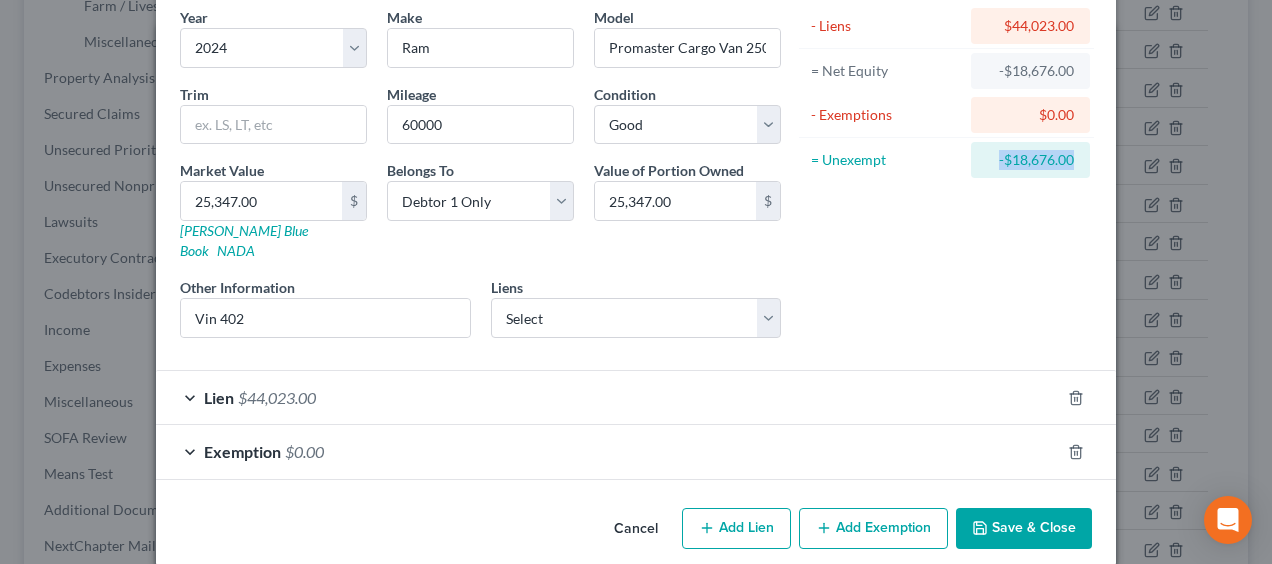 scroll, scrollTop: 0, scrollLeft: 0, axis: both 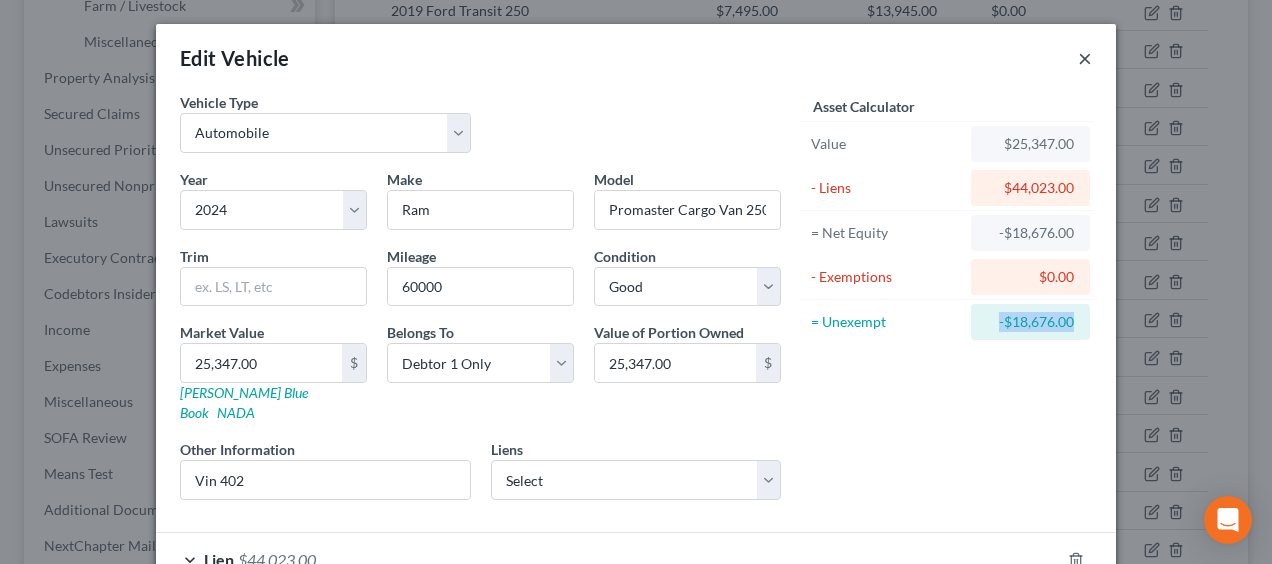 click on "×" at bounding box center (1085, 58) 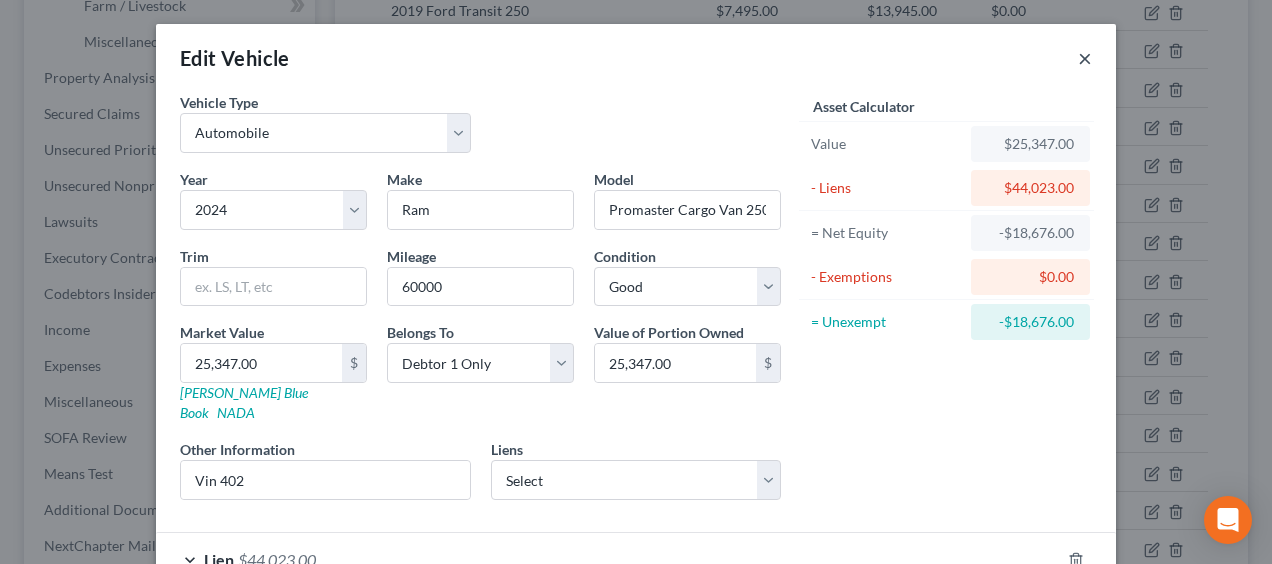 click on "×" at bounding box center (1085, 58) 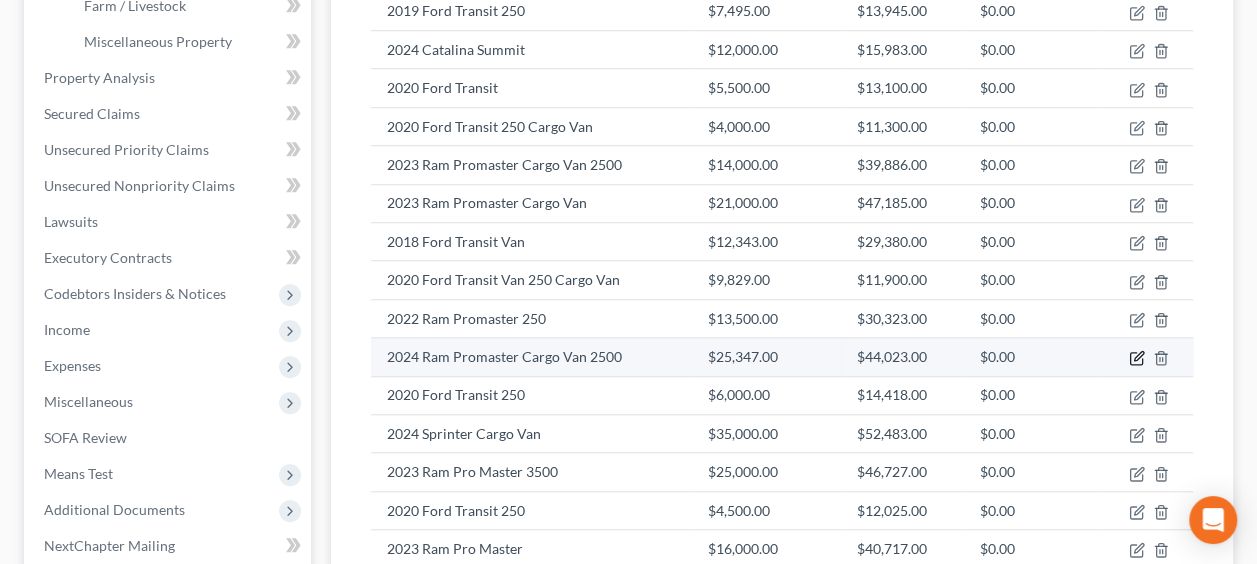 click 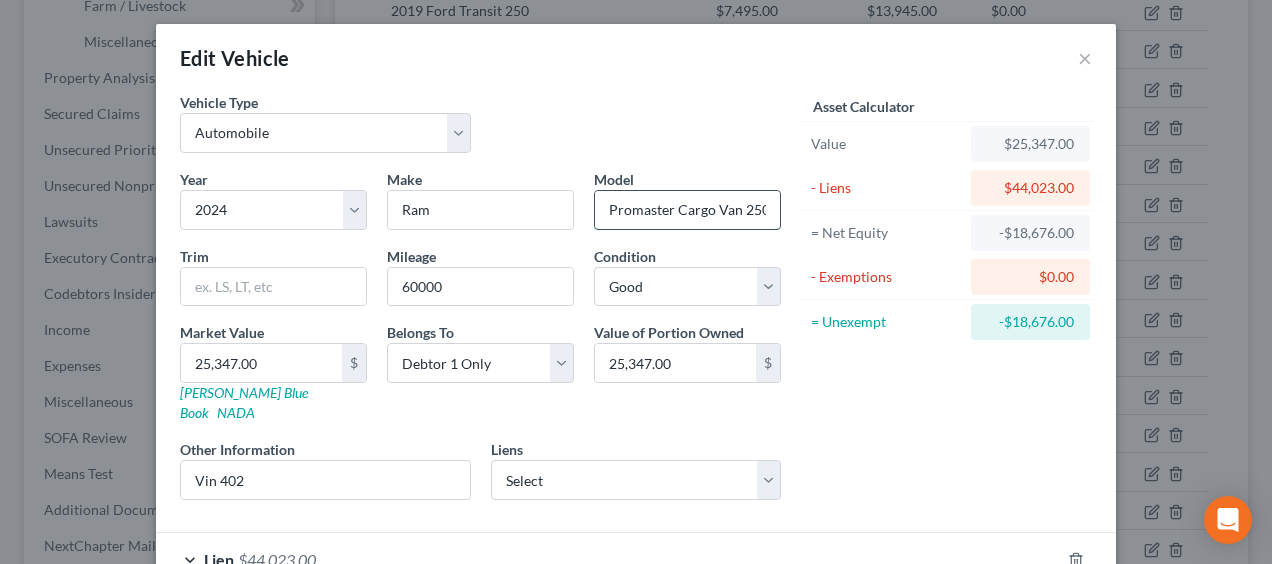 click on "Promaster Cargo Van 2500" at bounding box center (687, 210) 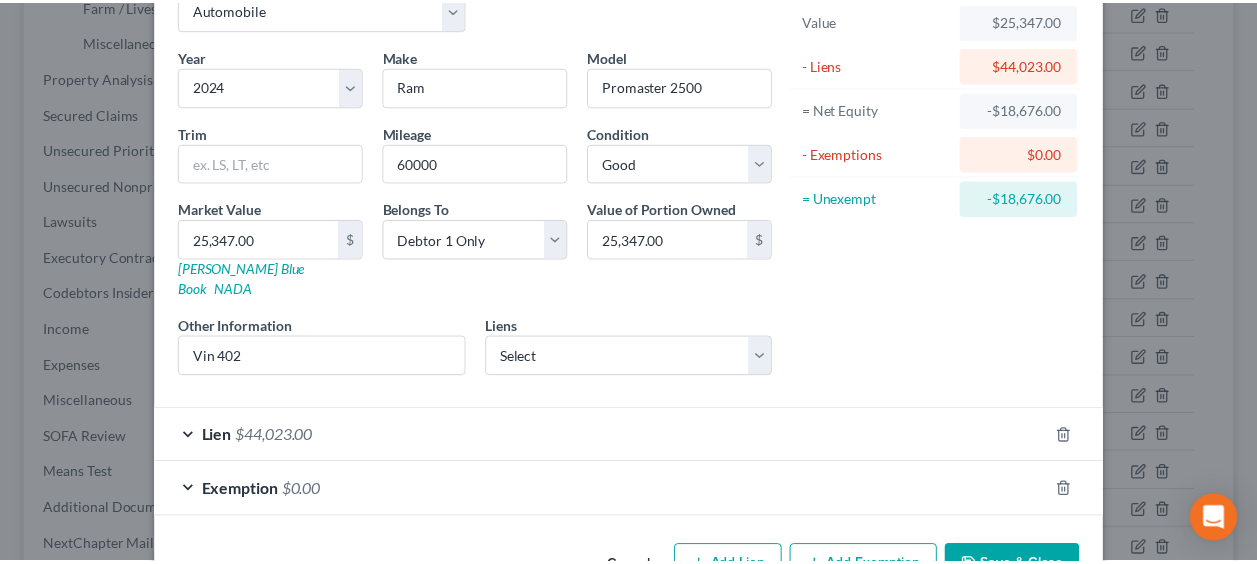 scroll, scrollTop: 162, scrollLeft: 0, axis: vertical 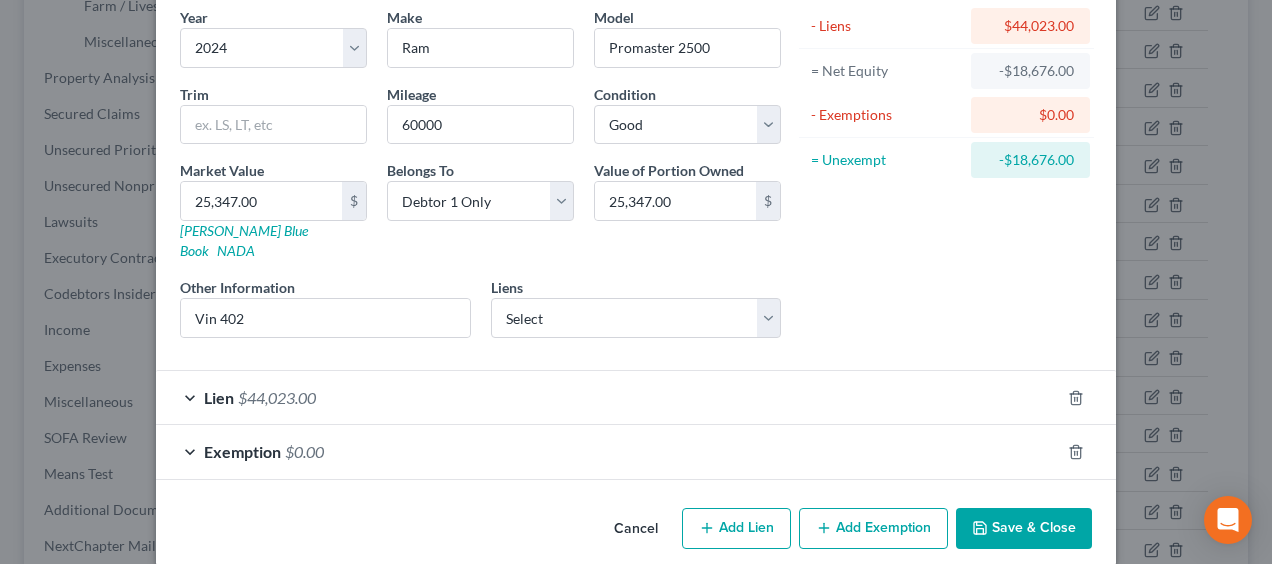 click on "Save & Close" at bounding box center [1024, 529] 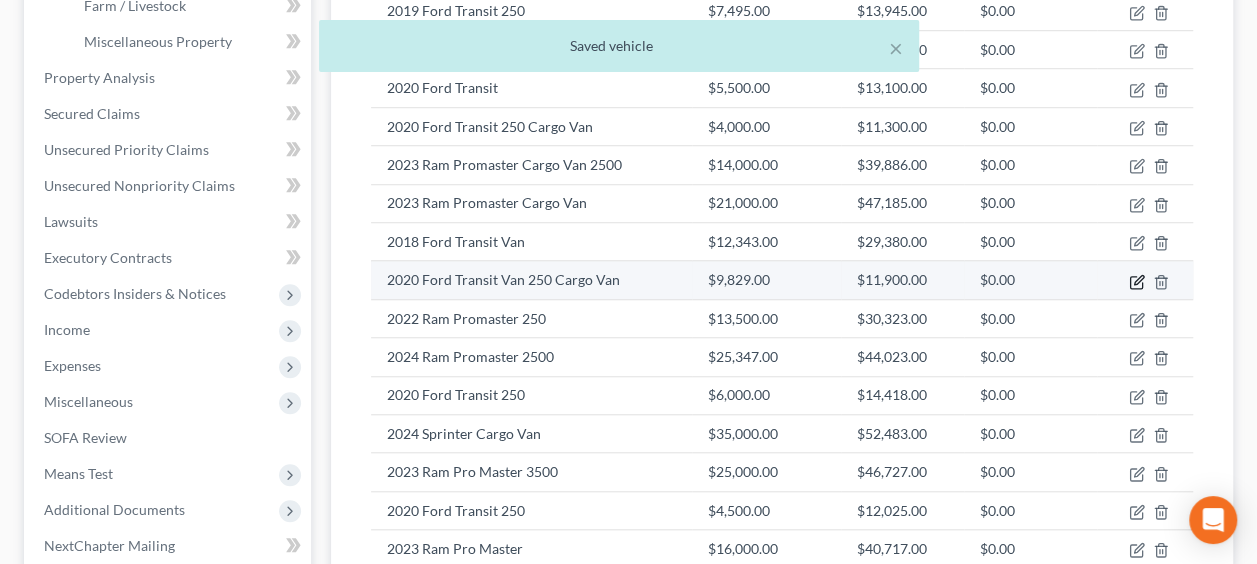 click 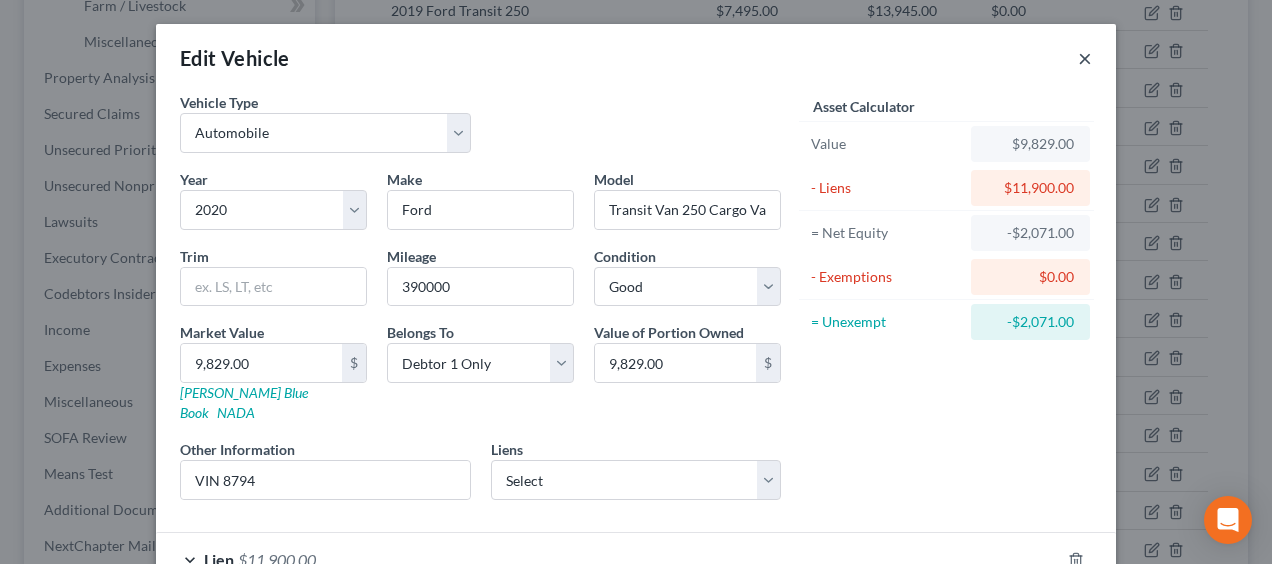 click on "×" at bounding box center (1085, 58) 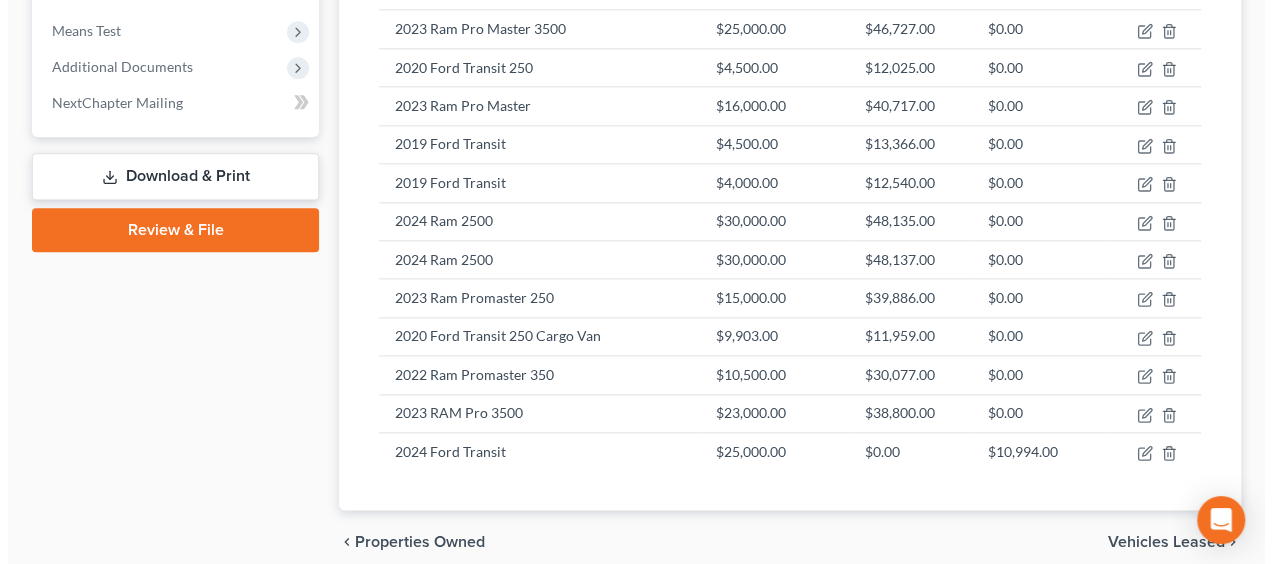 scroll, scrollTop: 1168, scrollLeft: 0, axis: vertical 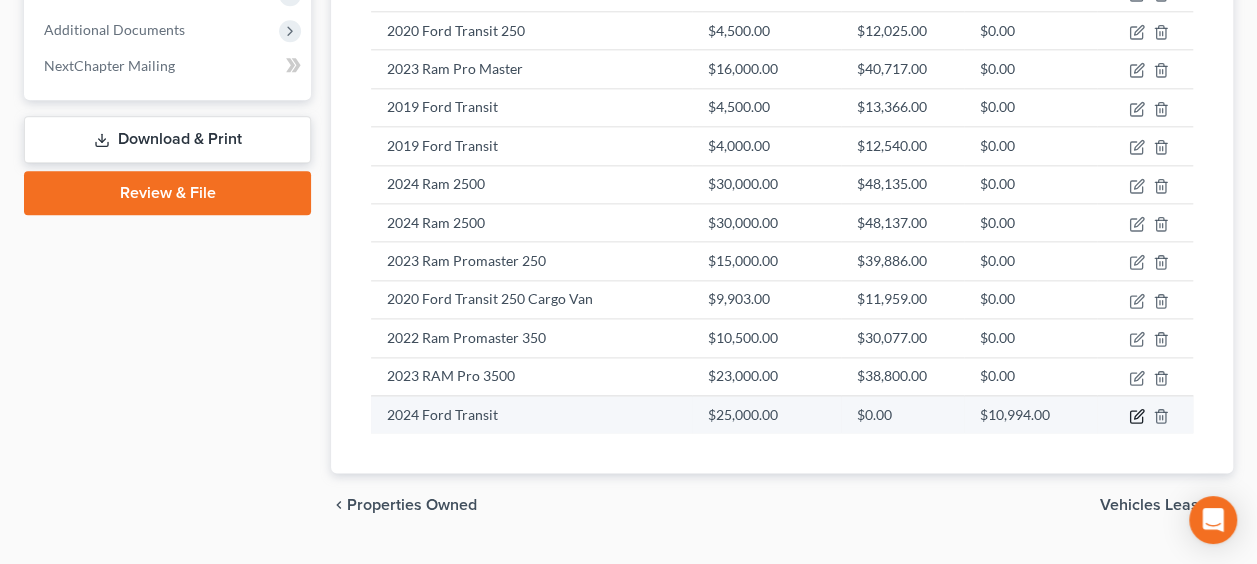 click 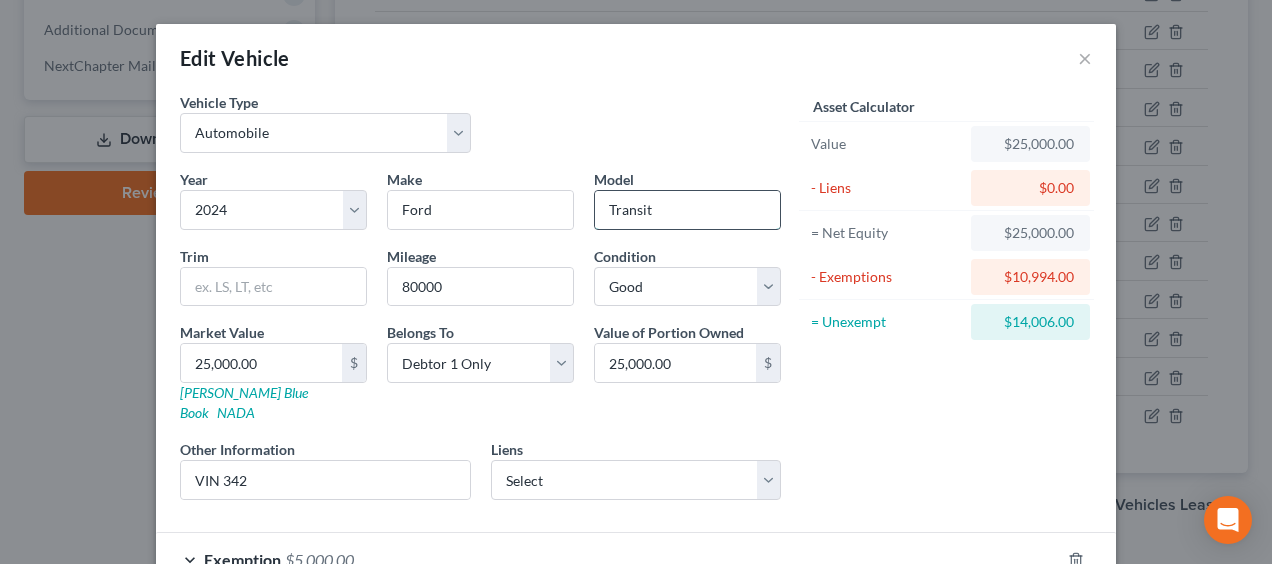 click on "Transit" at bounding box center (687, 210) 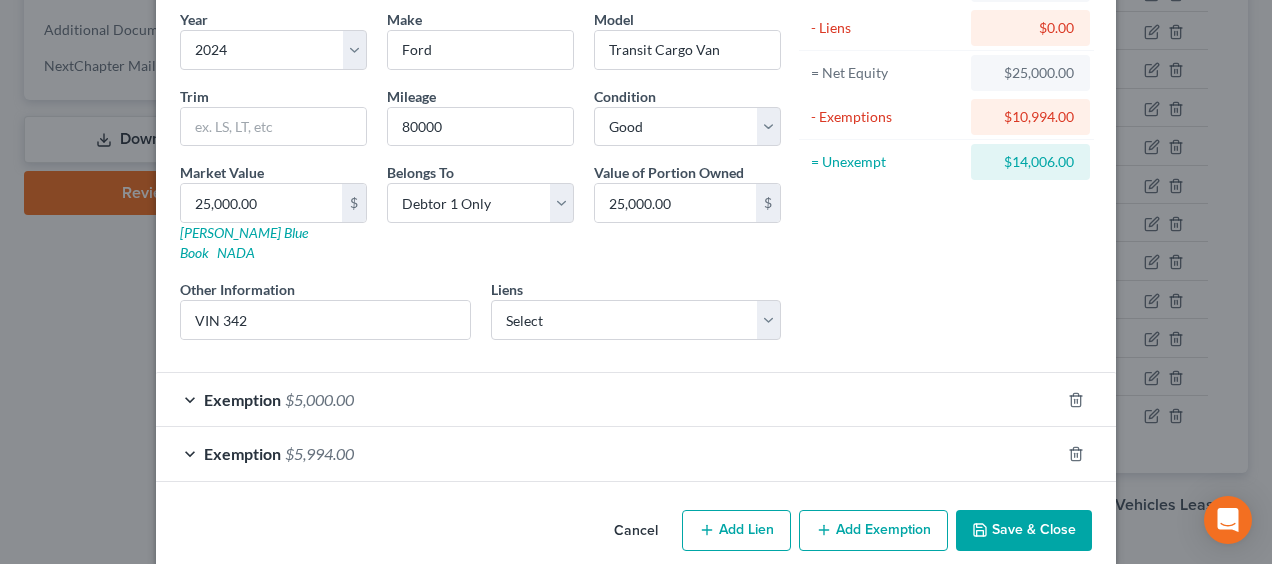 scroll, scrollTop: 162, scrollLeft: 0, axis: vertical 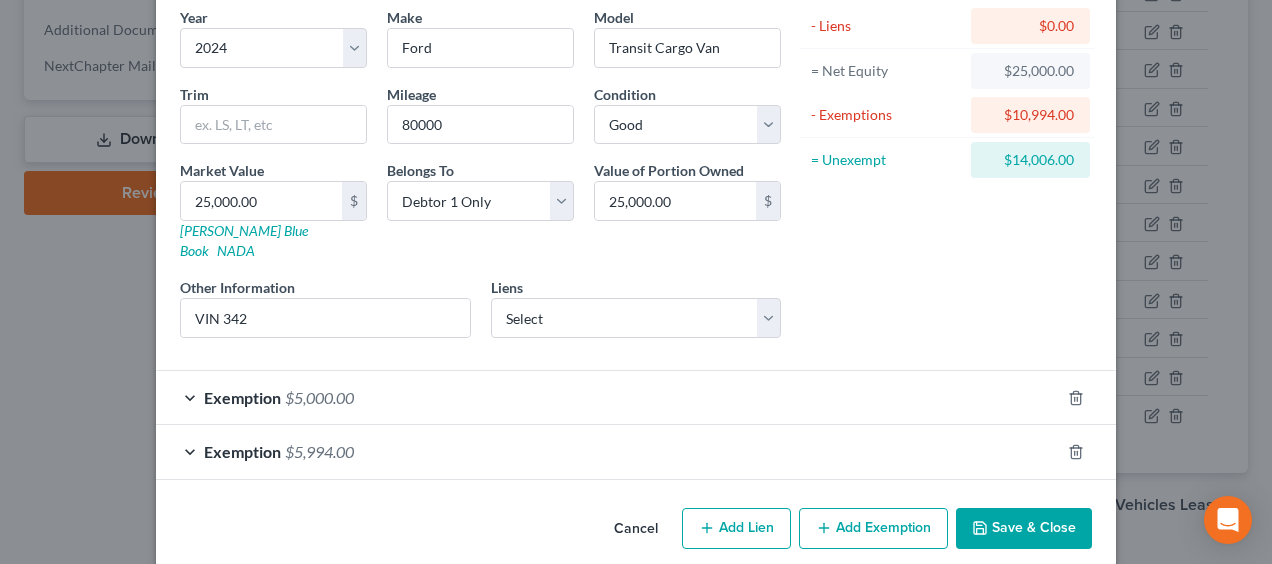 click on "Save & Close" at bounding box center (1024, 529) 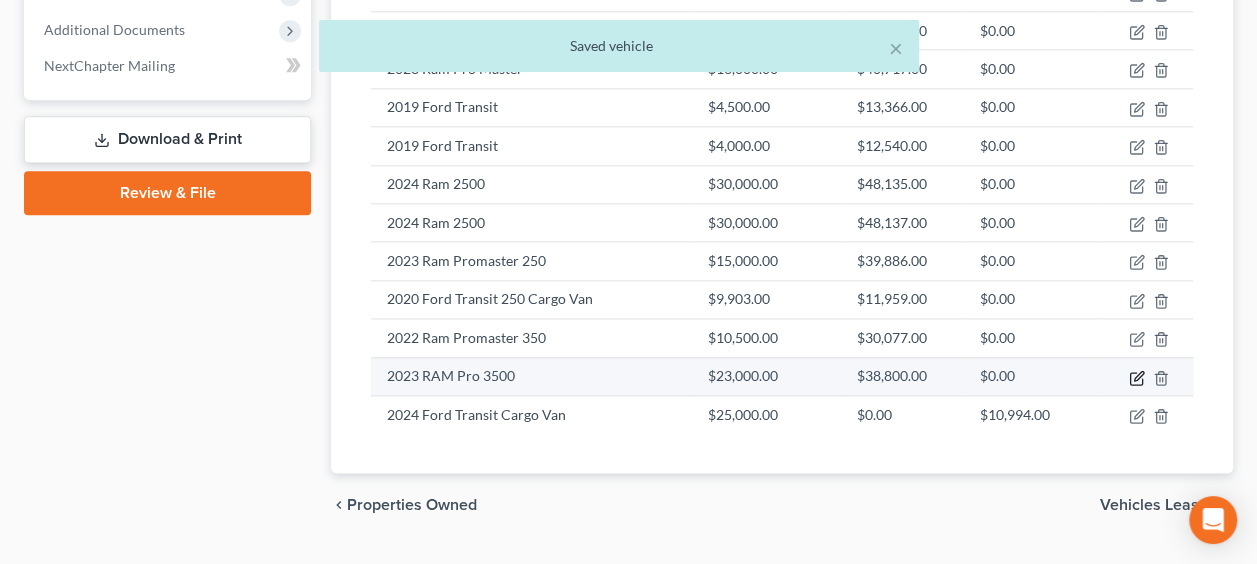click 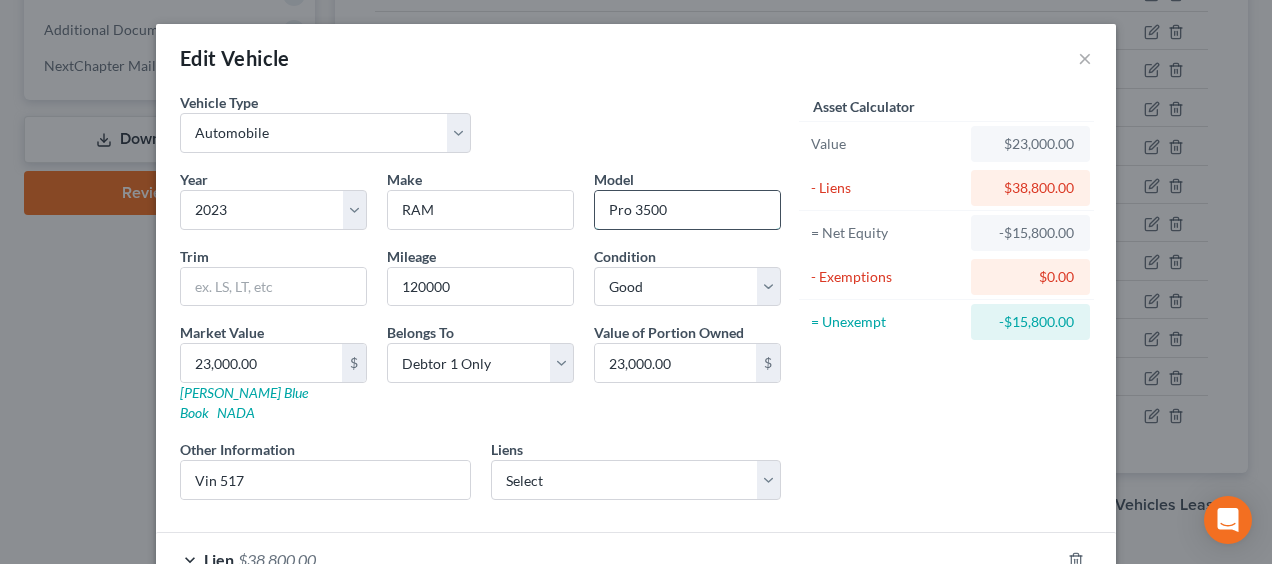 click on "Pro 3500" at bounding box center [687, 210] 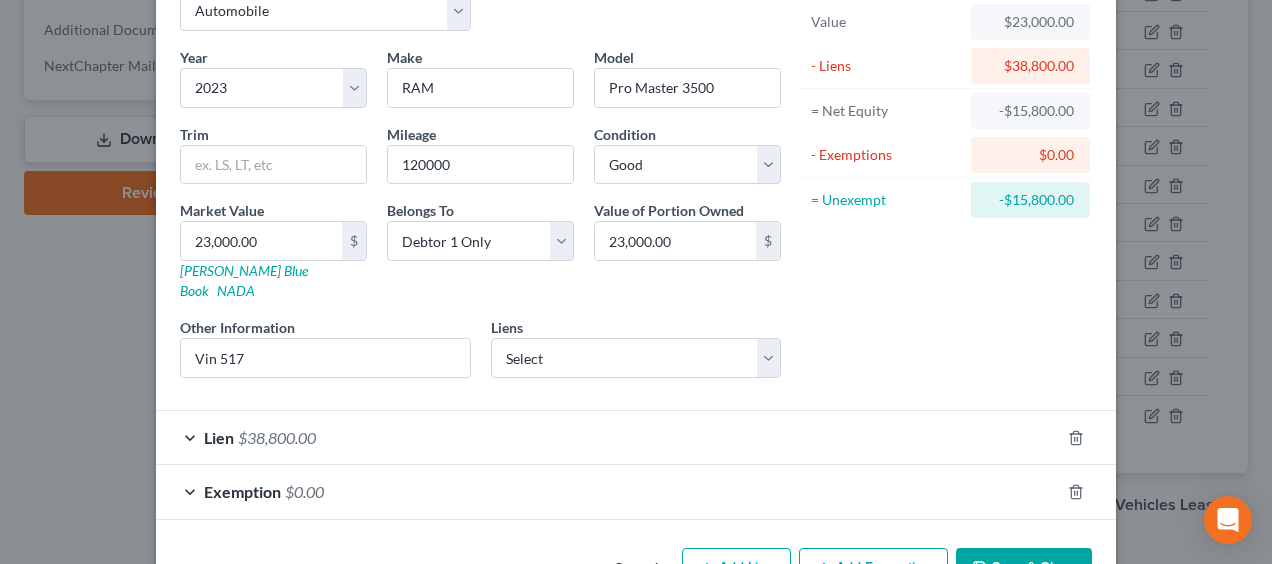 scroll, scrollTop: 162, scrollLeft: 0, axis: vertical 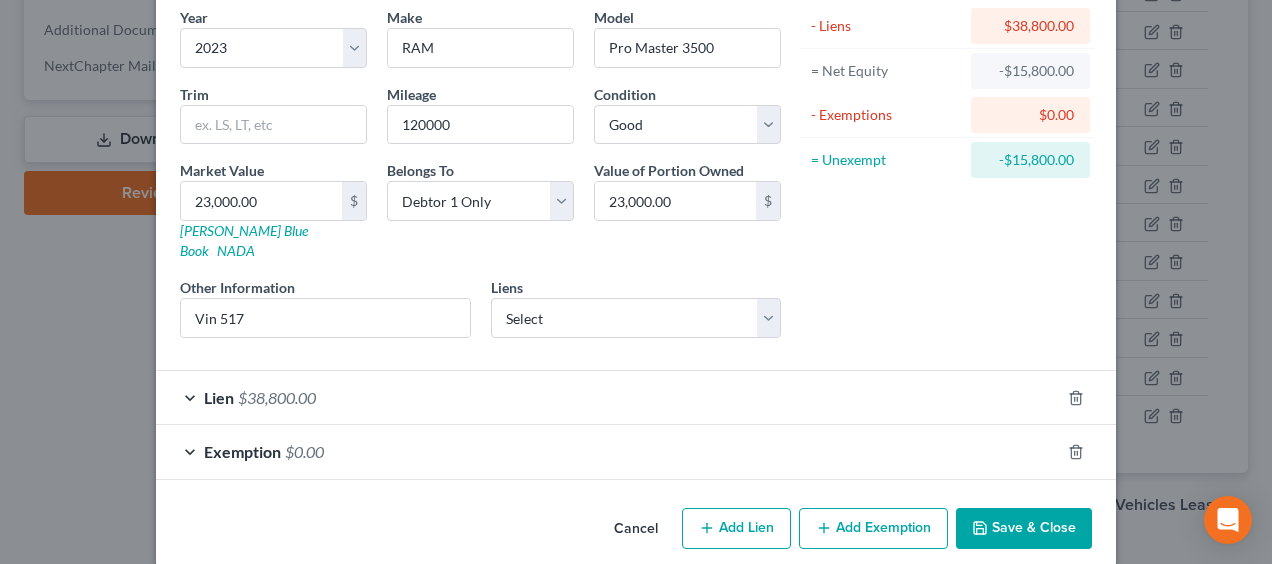 click on "Save & Close" at bounding box center [1024, 529] 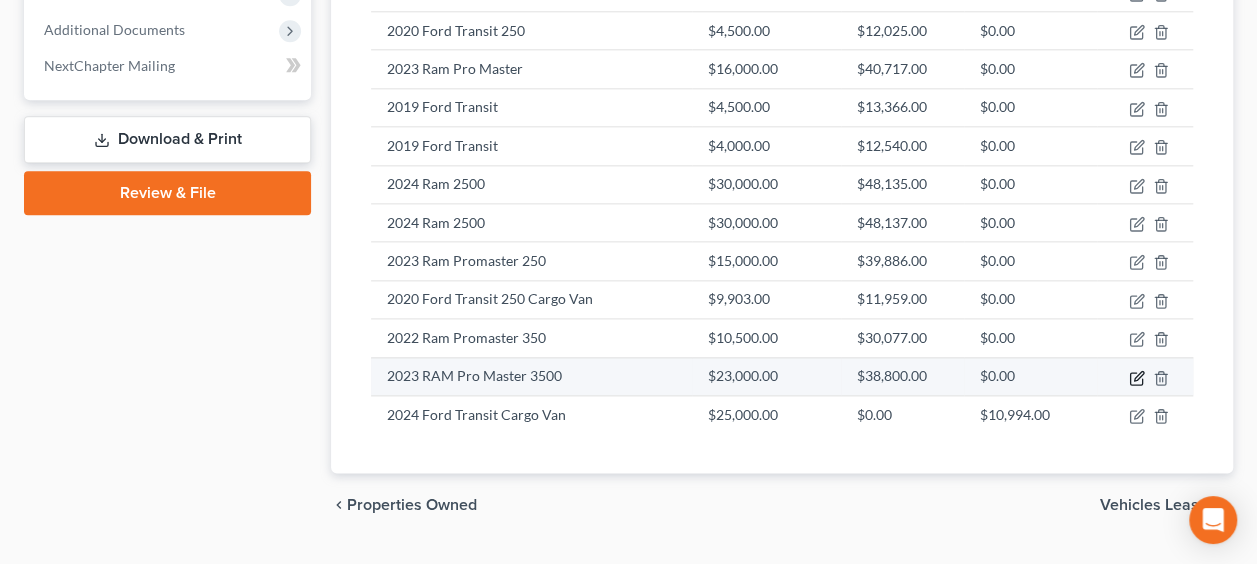 click 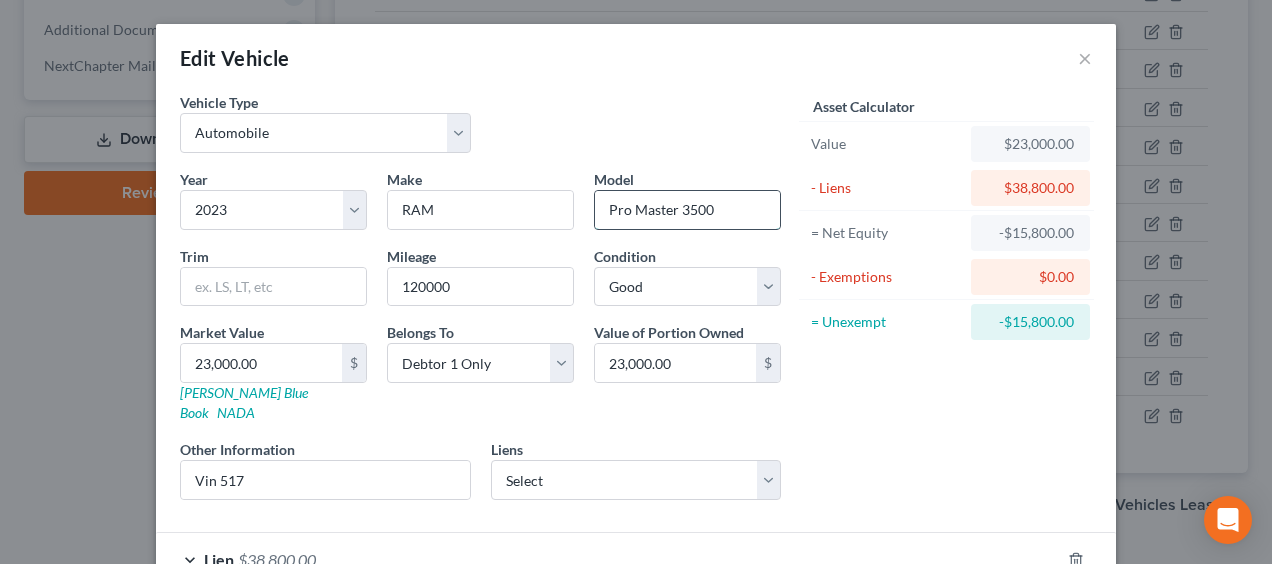 click on "Pro Master 3500" at bounding box center (687, 210) 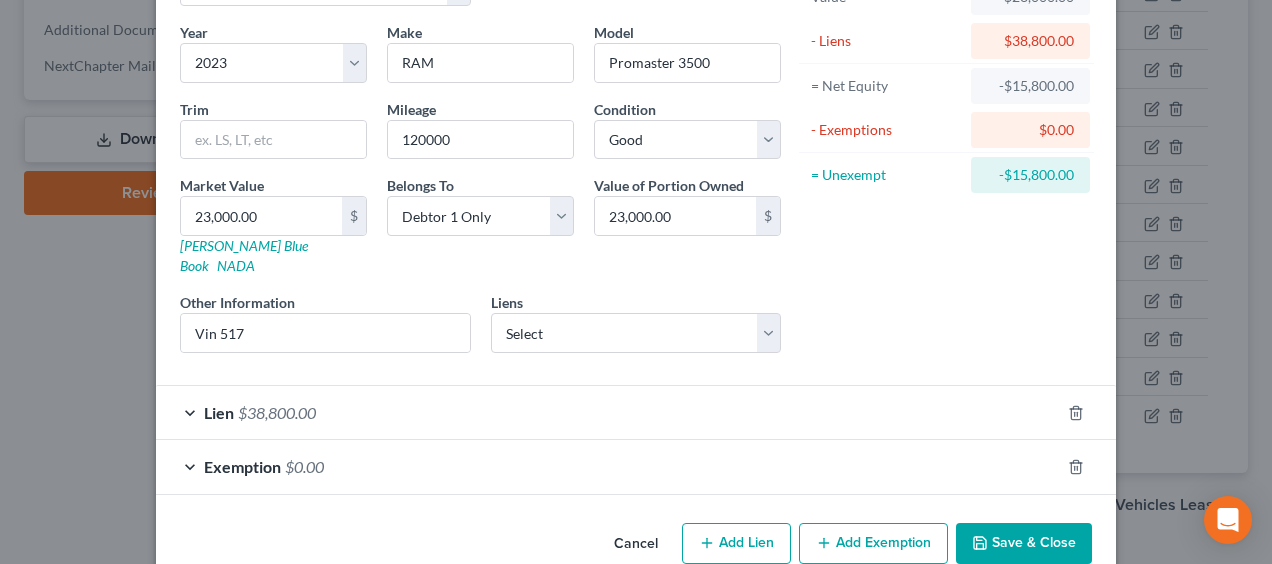 scroll, scrollTop: 162, scrollLeft: 0, axis: vertical 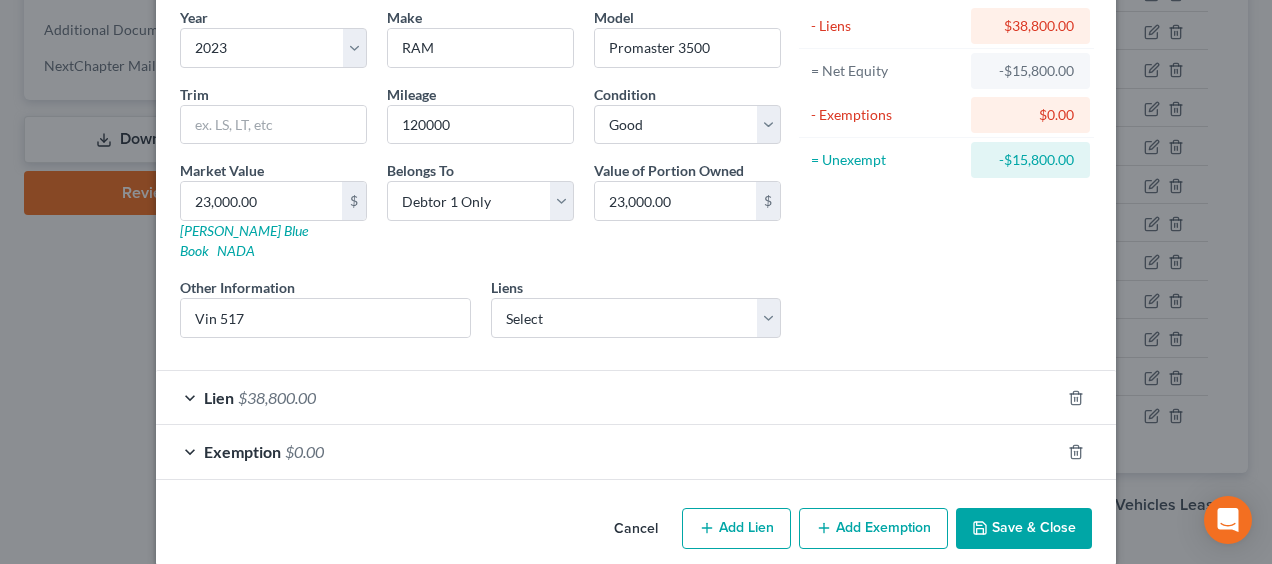 click on "Save & Close" at bounding box center [1024, 529] 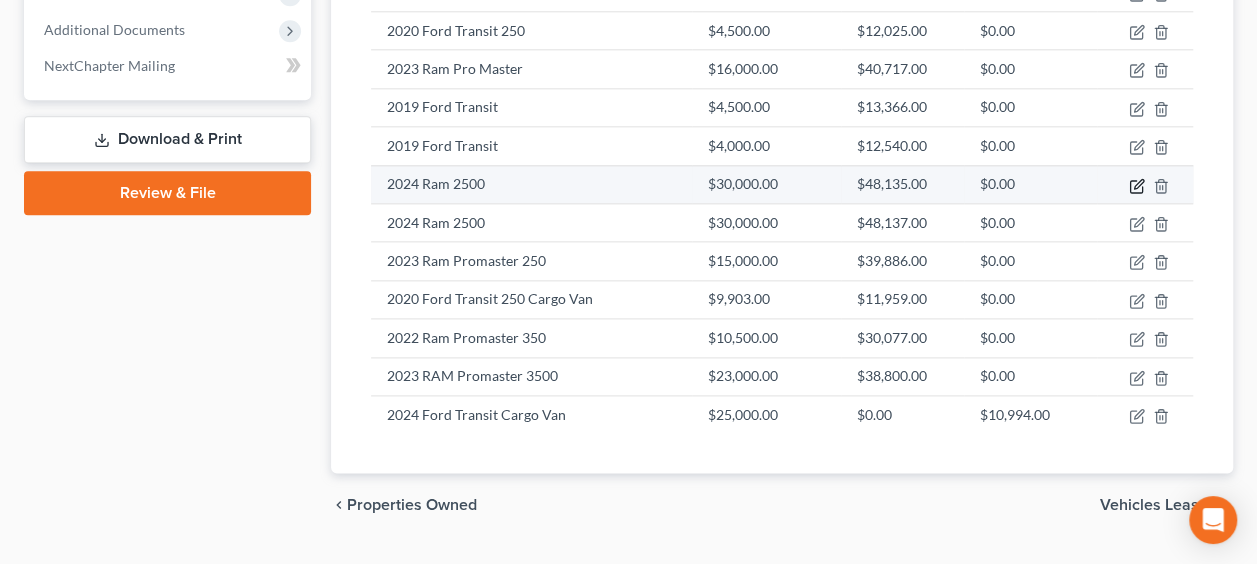 click 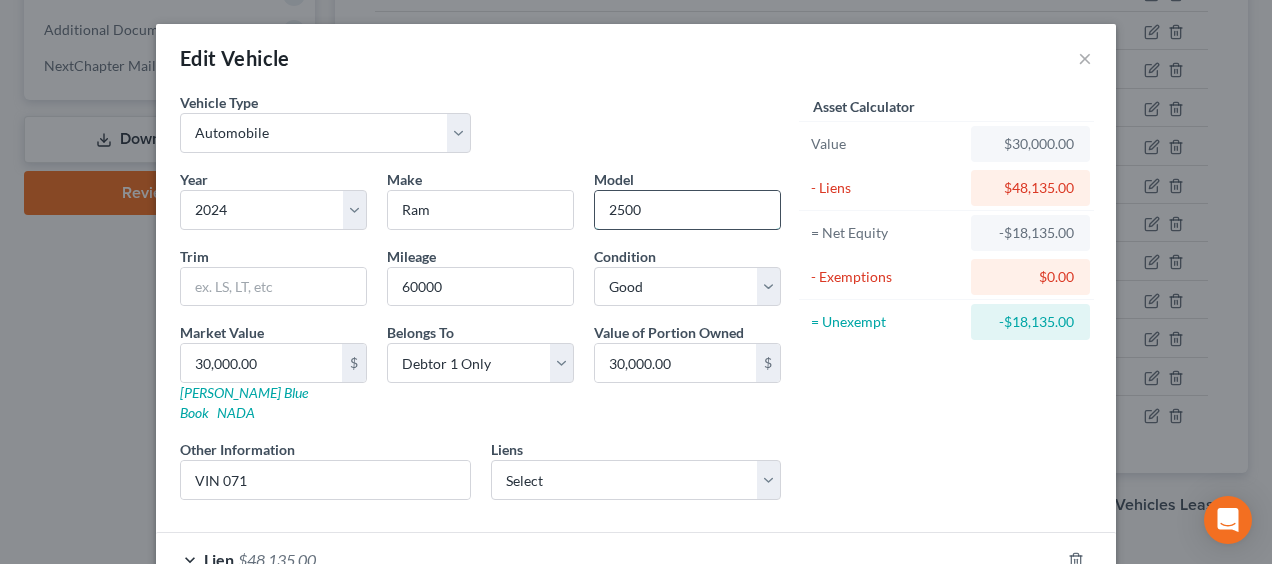 click on "2500" at bounding box center (687, 210) 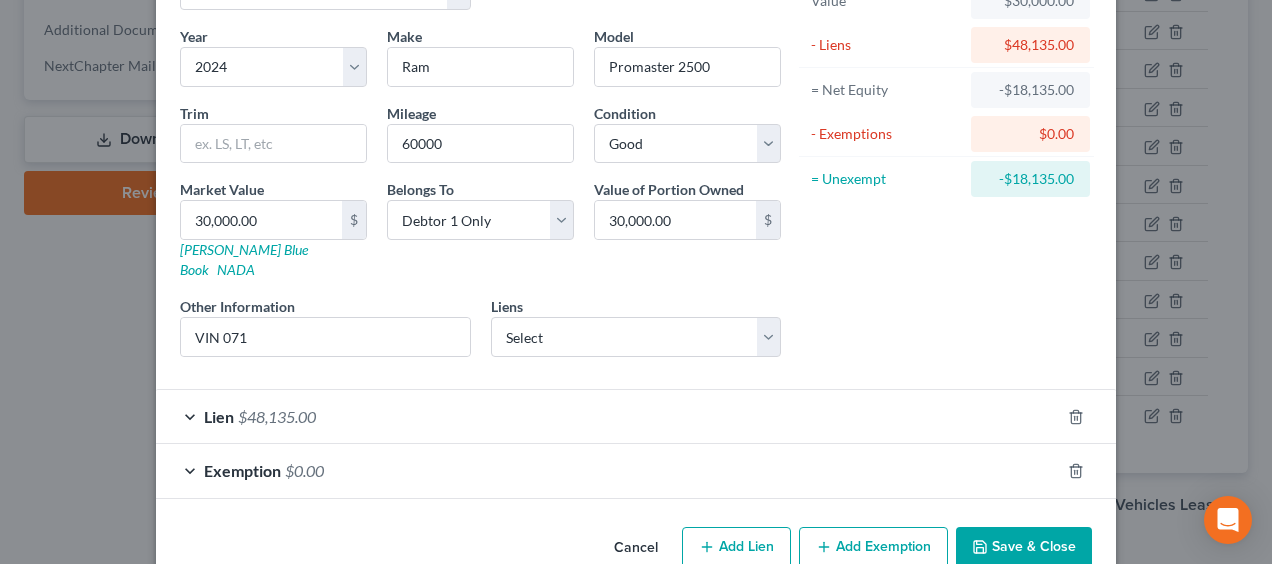 scroll, scrollTop: 162, scrollLeft: 0, axis: vertical 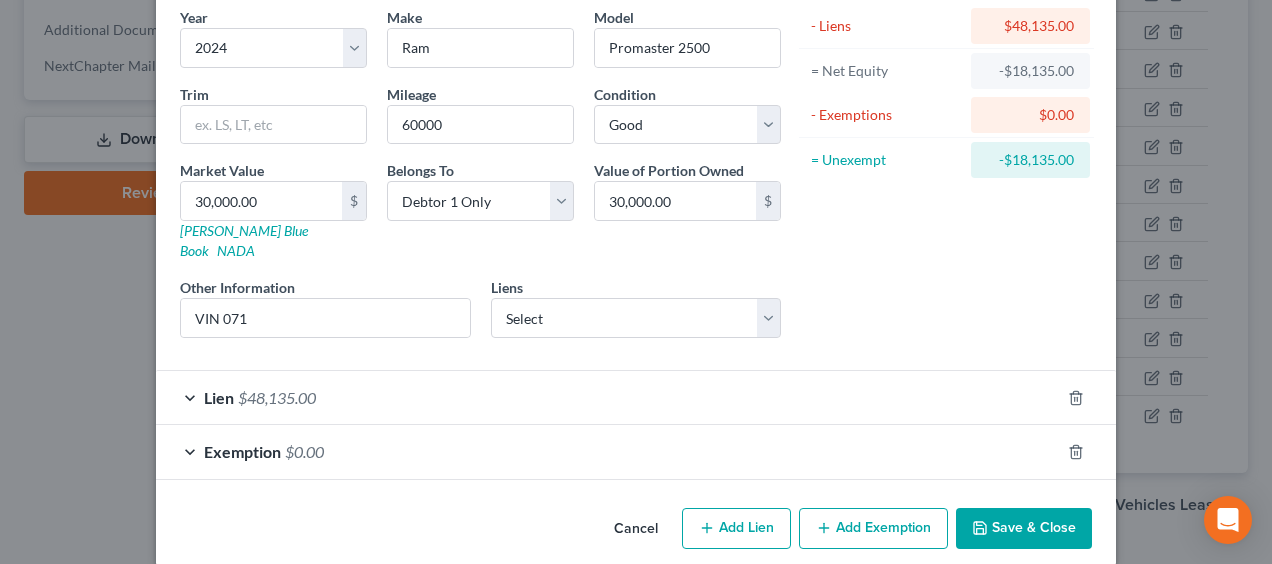 click on "Save & Close" at bounding box center [1024, 529] 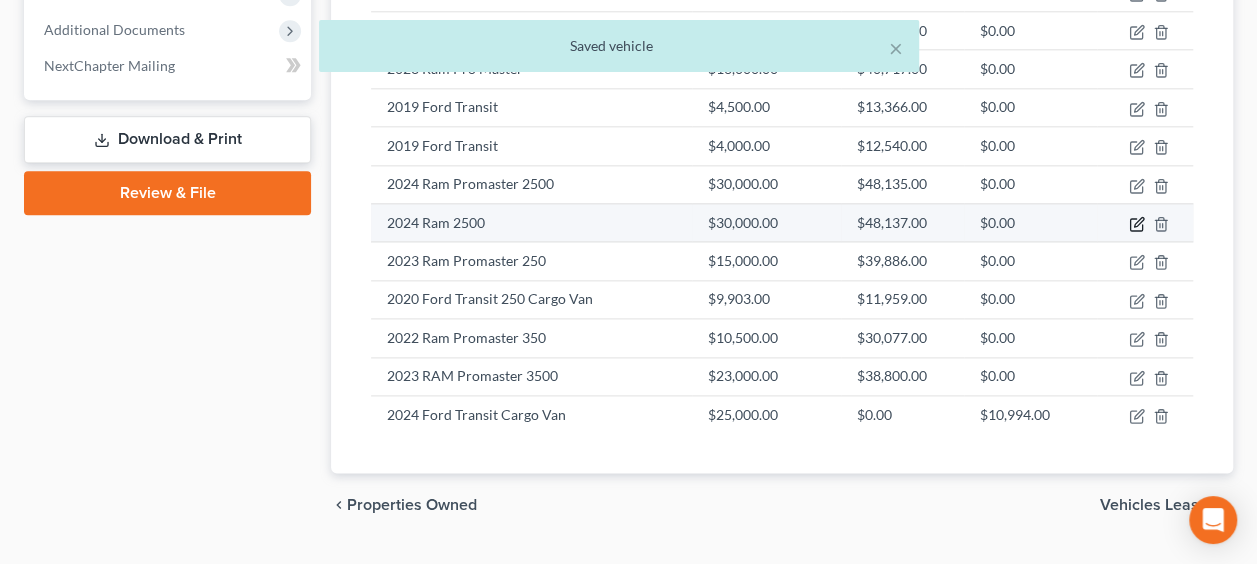 click 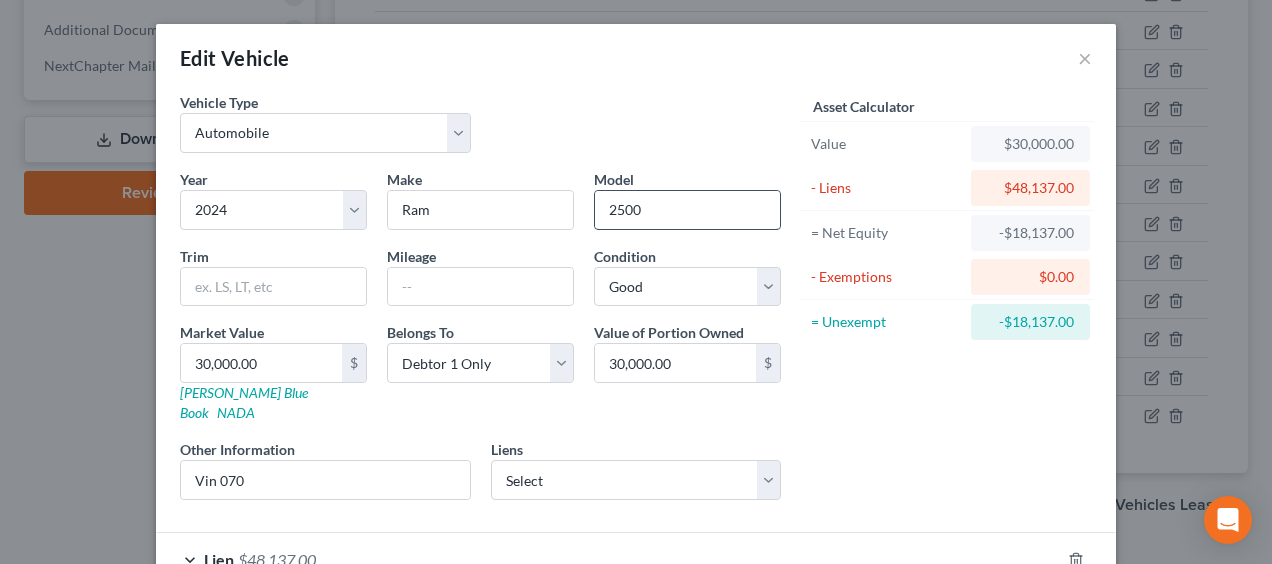 click on "2500" at bounding box center [687, 210] 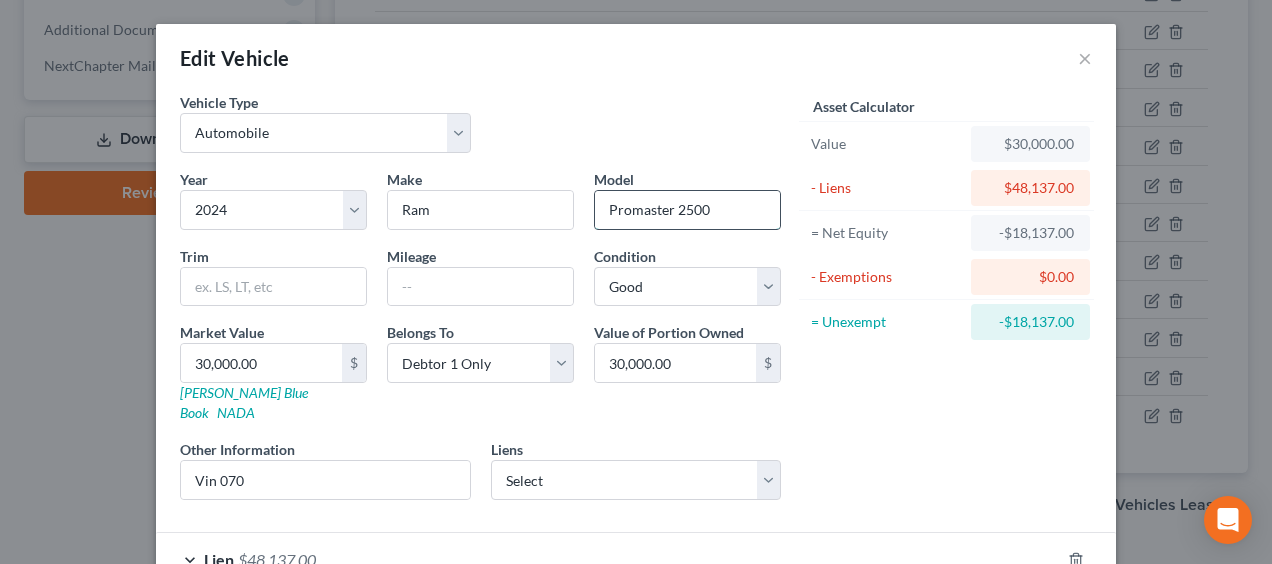 click on "Promaster 2500" at bounding box center (687, 210) 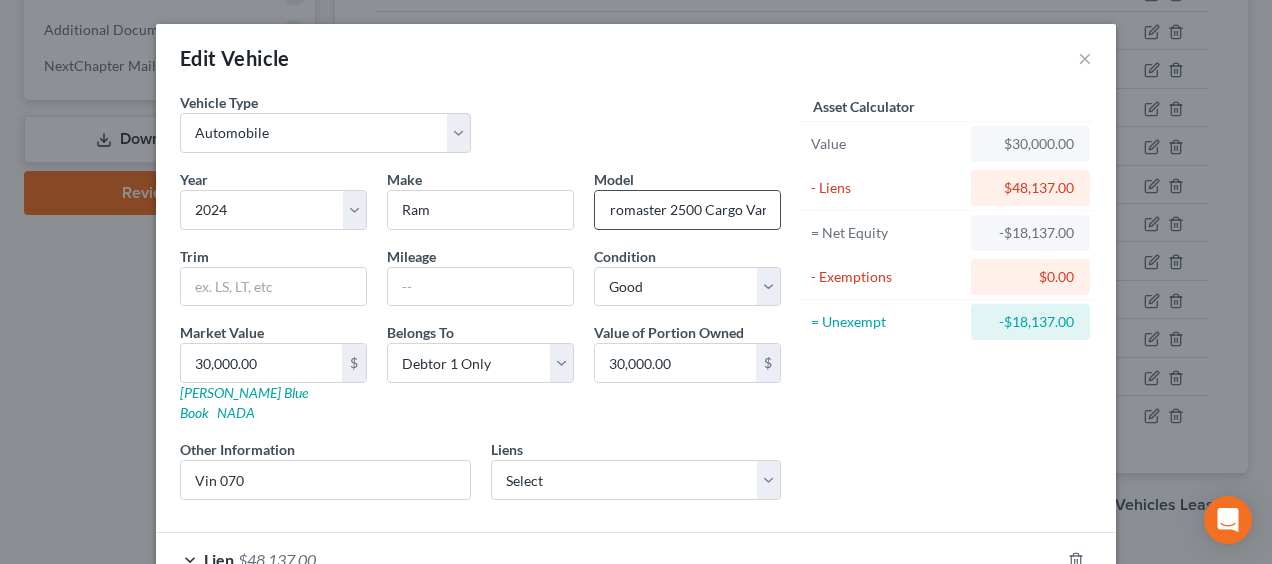 scroll, scrollTop: 0, scrollLeft: 0, axis: both 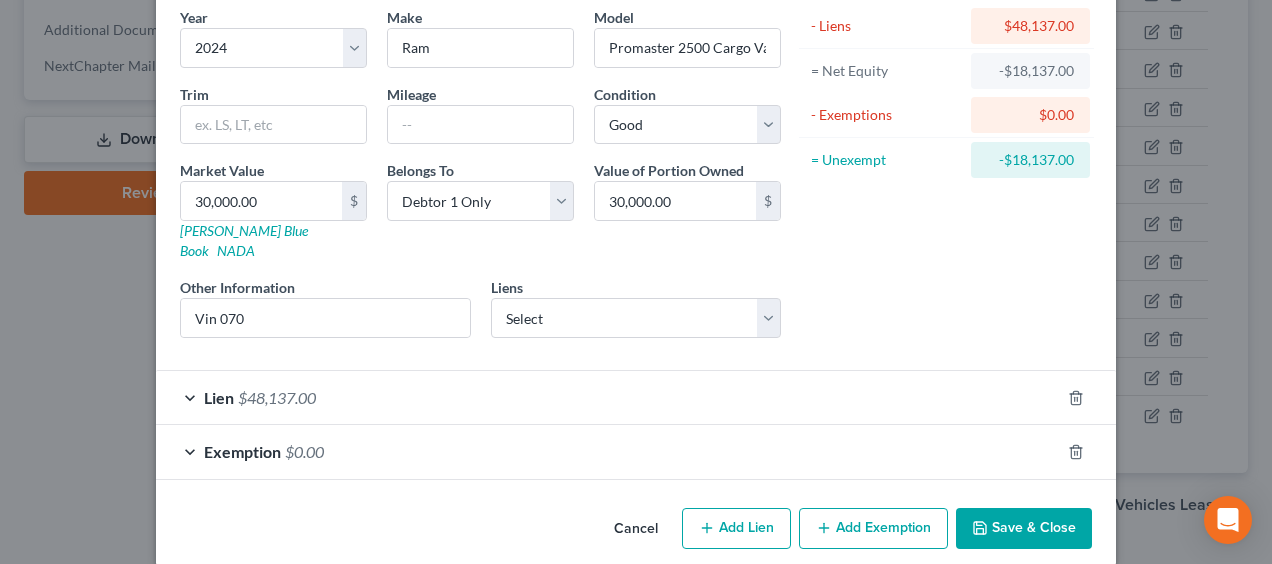 click on "Save & Close" at bounding box center [1024, 529] 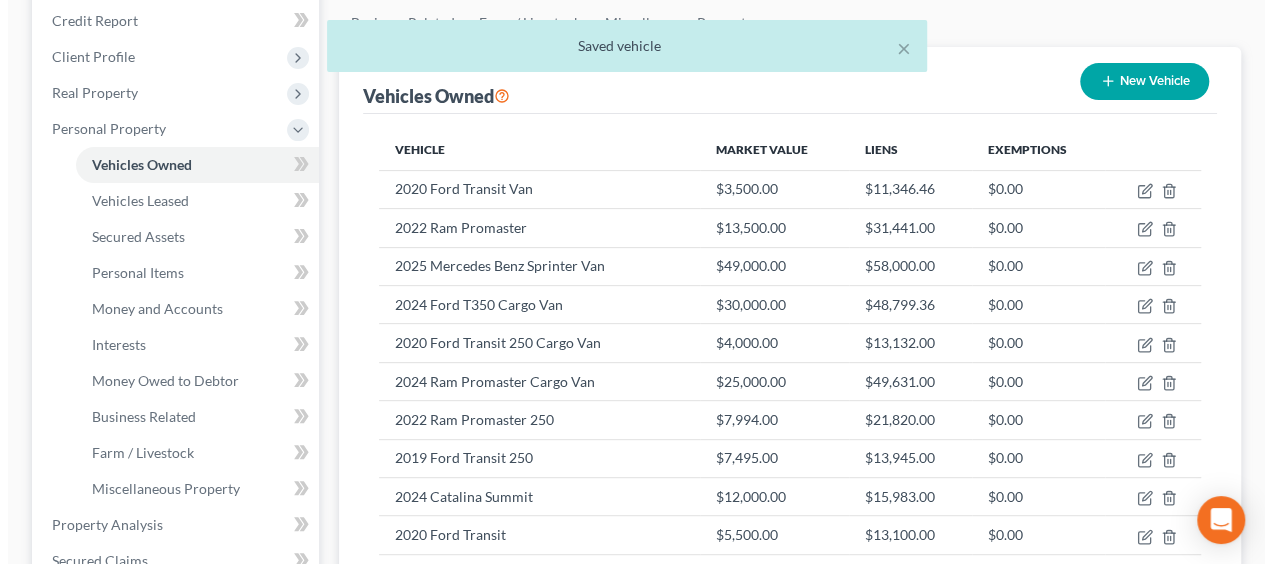 scroll, scrollTop: 138, scrollLeft: 0, axis: vertical 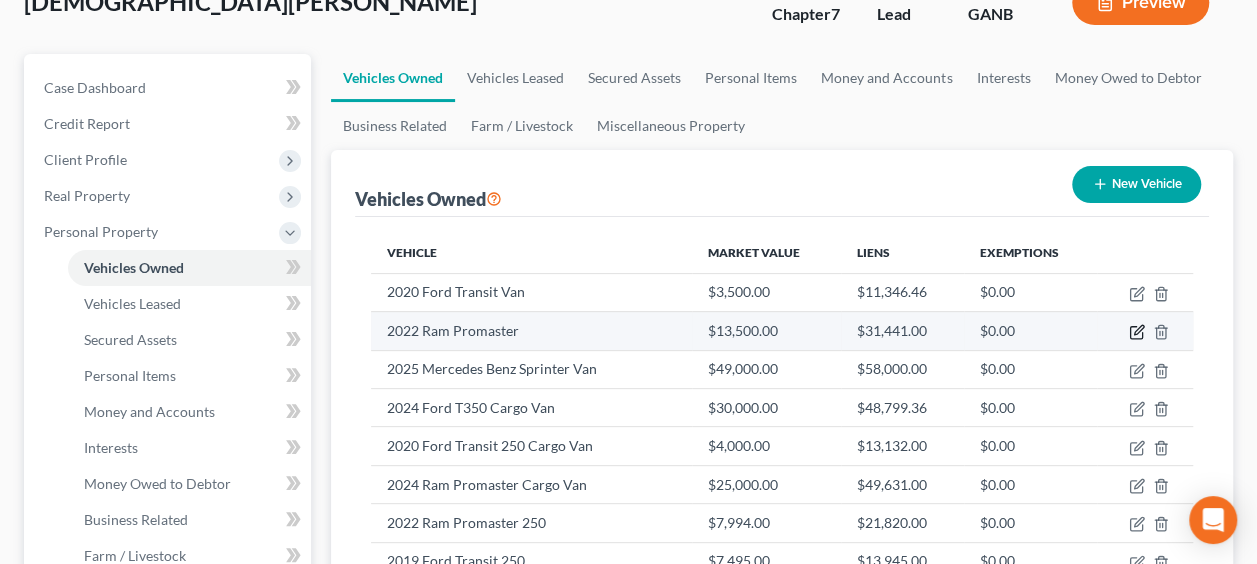 click 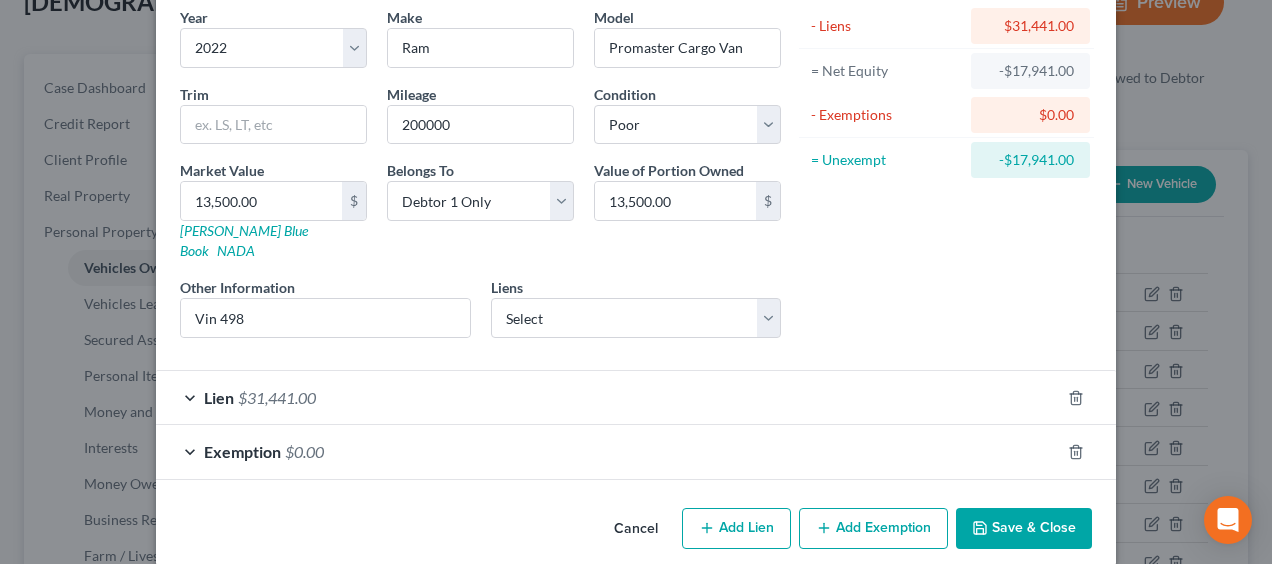 scroll, scrollTop: 162, scrollLeft: 0, axis: vertical 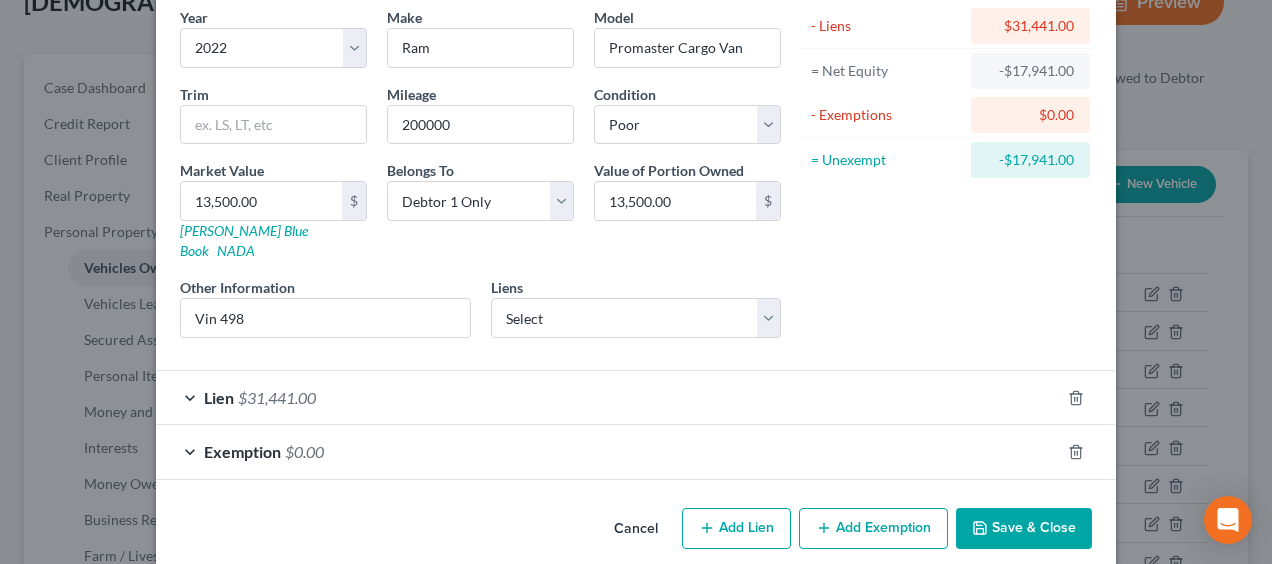 click on "Save & Close" at bounding box center [1024, 529] 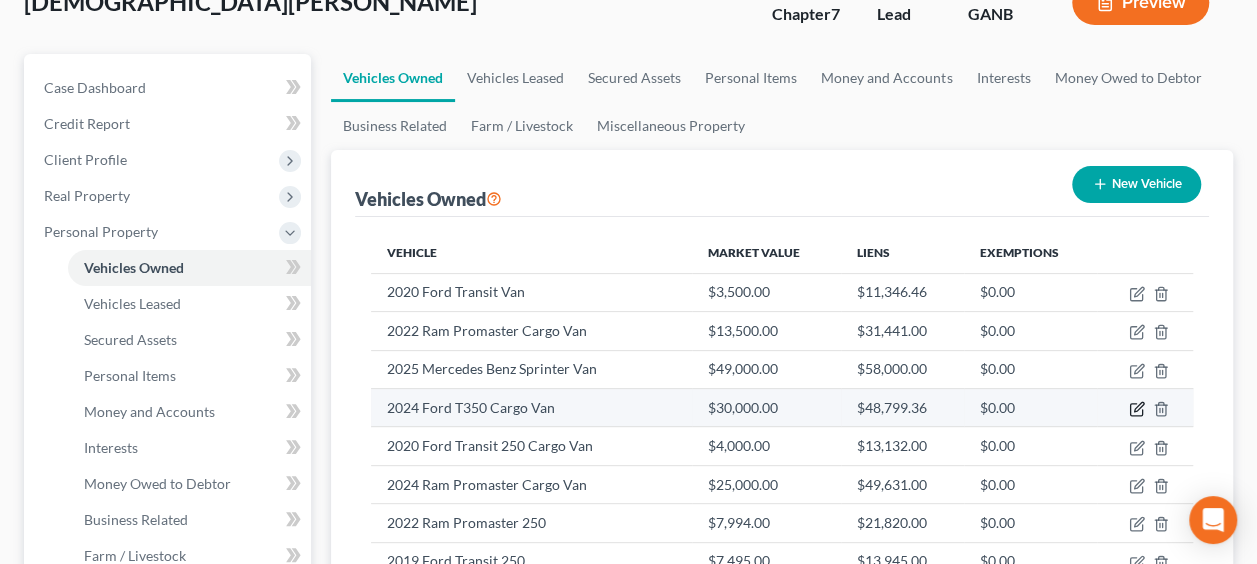 click 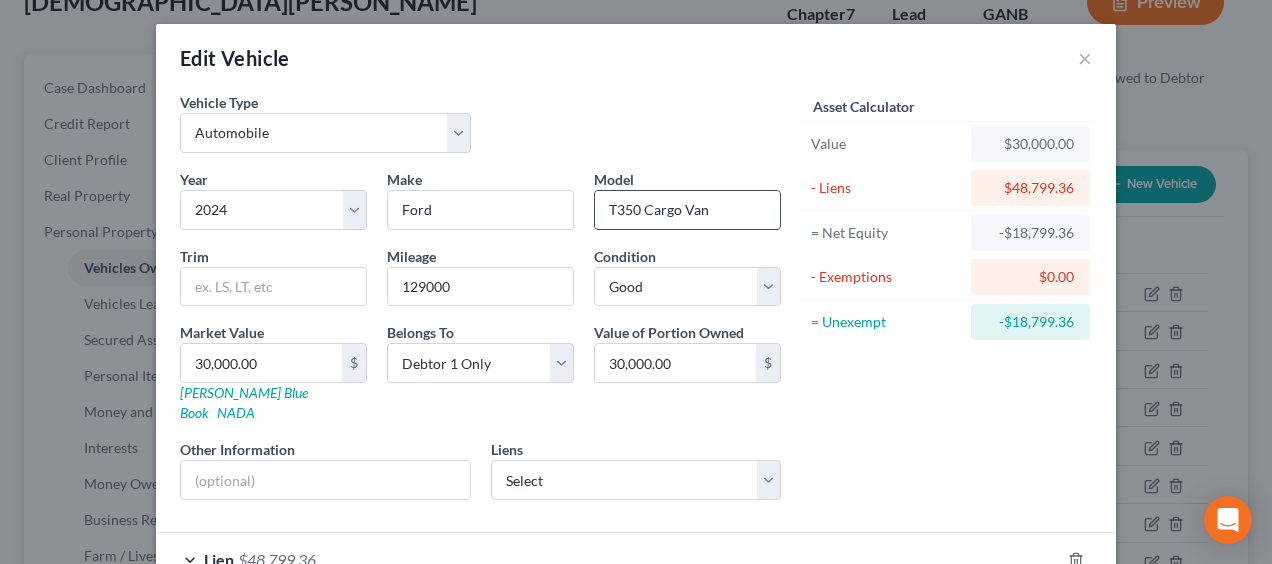 click on "T350 Cargo Van" at bounding box center [687, 210] 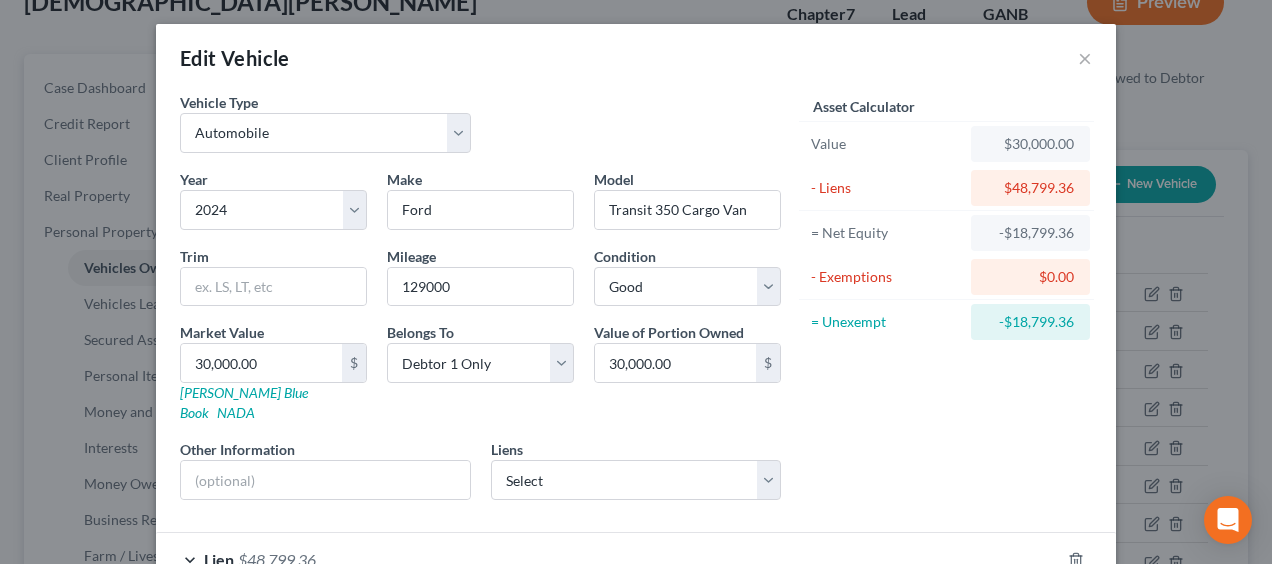 scroll, scrollTop: 162, scrollLeft: 0, axis: vertical 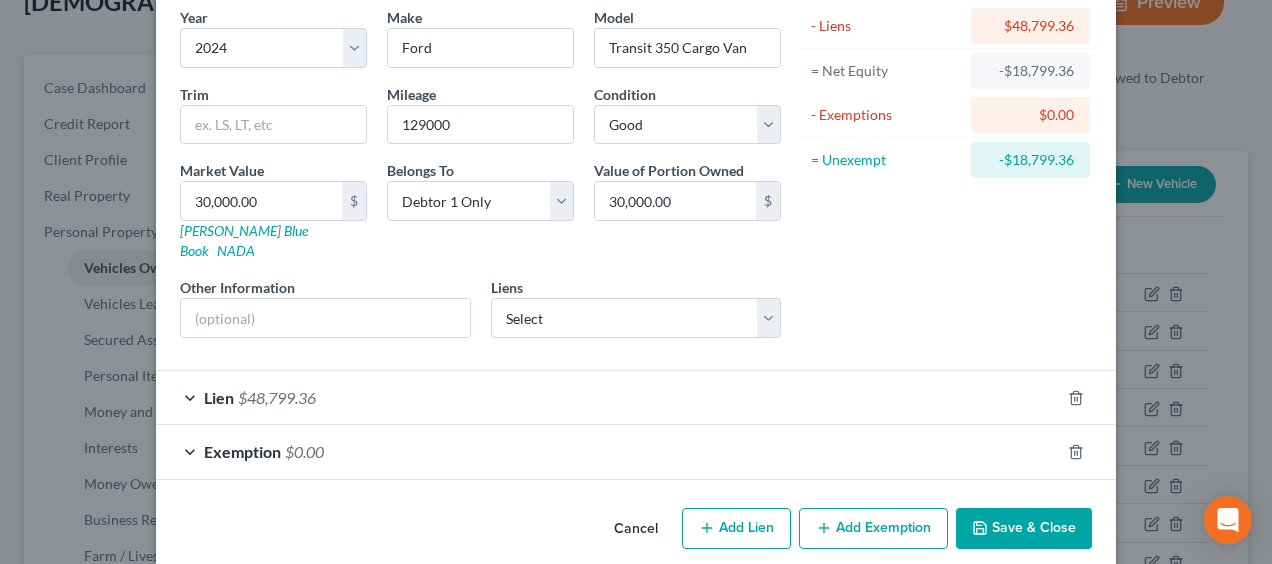 click on "Save & Close" at bounding box center [1024, 529] 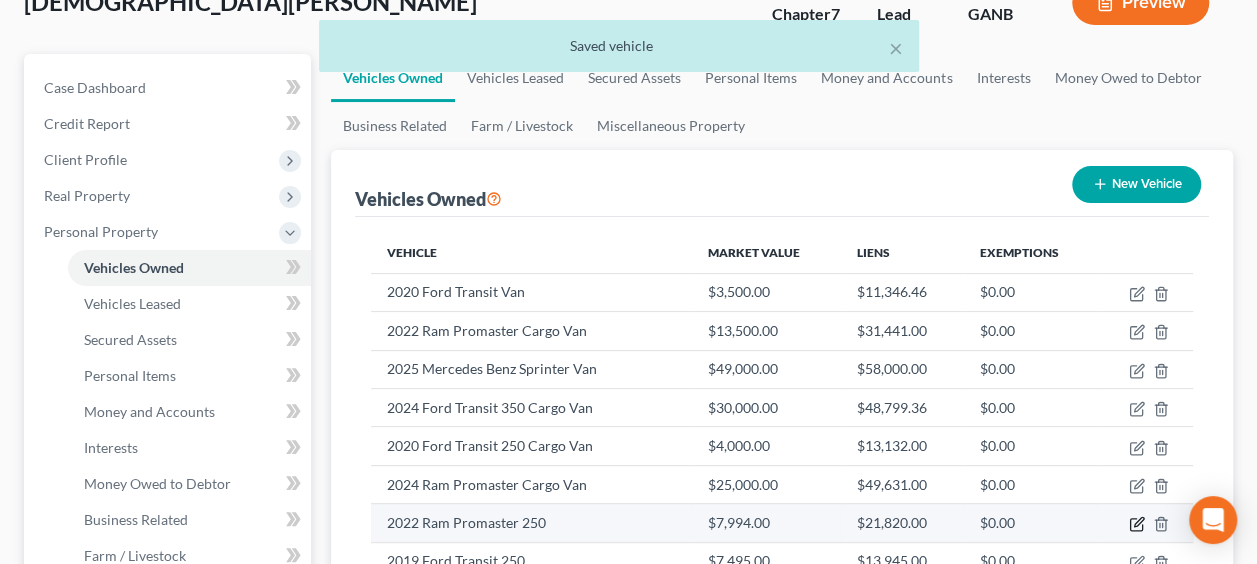 click 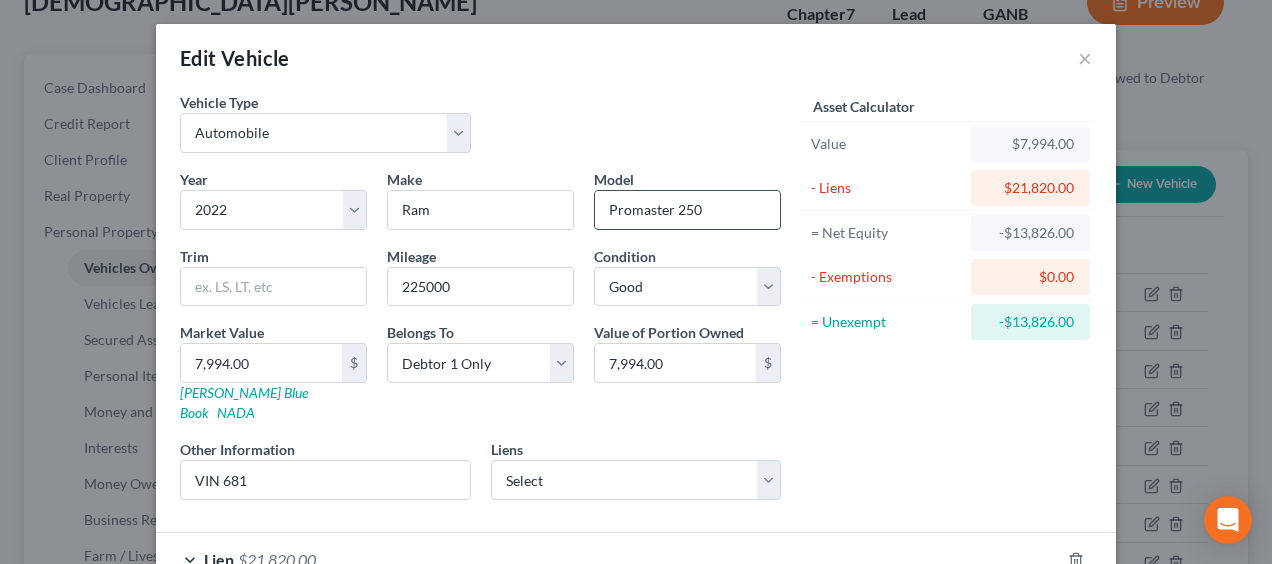click on "Promaster 250" at bounding box center [687, 210] 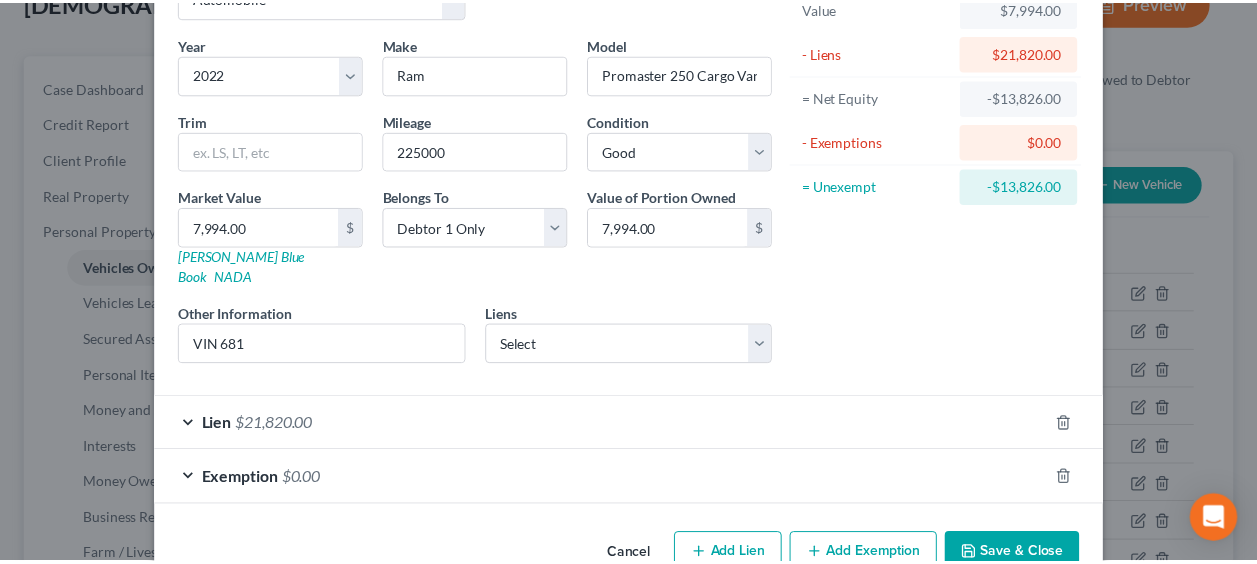 scroll, scrollTop: 162, scrollLeft: 0, axis: vertical 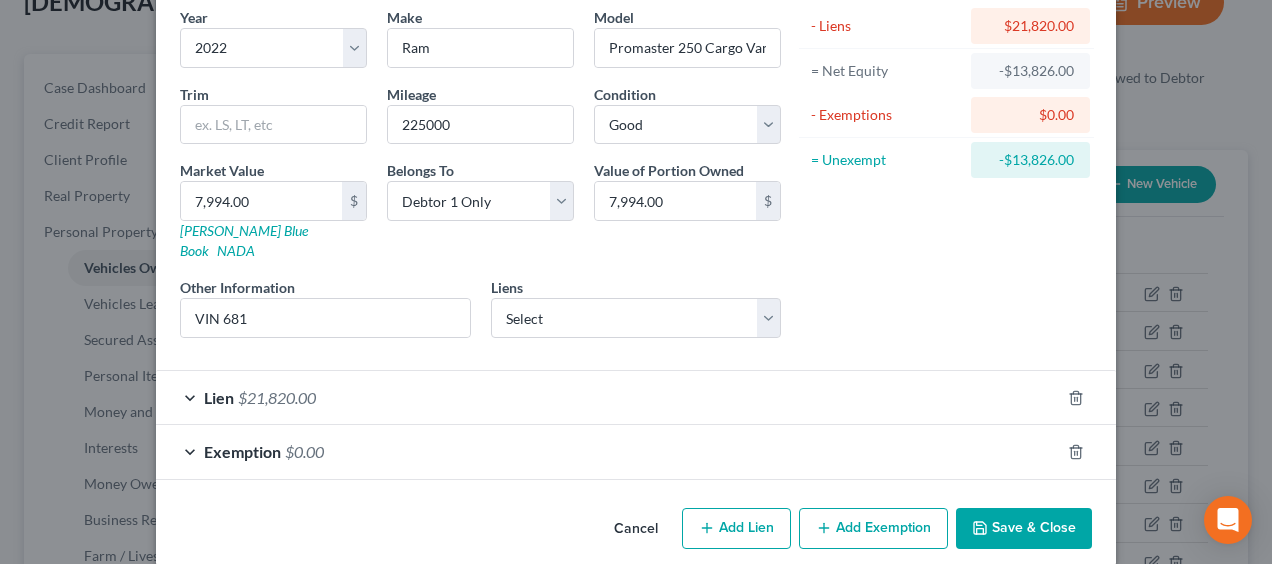 click on "Save & Close" at bounding box center (1024, 529) 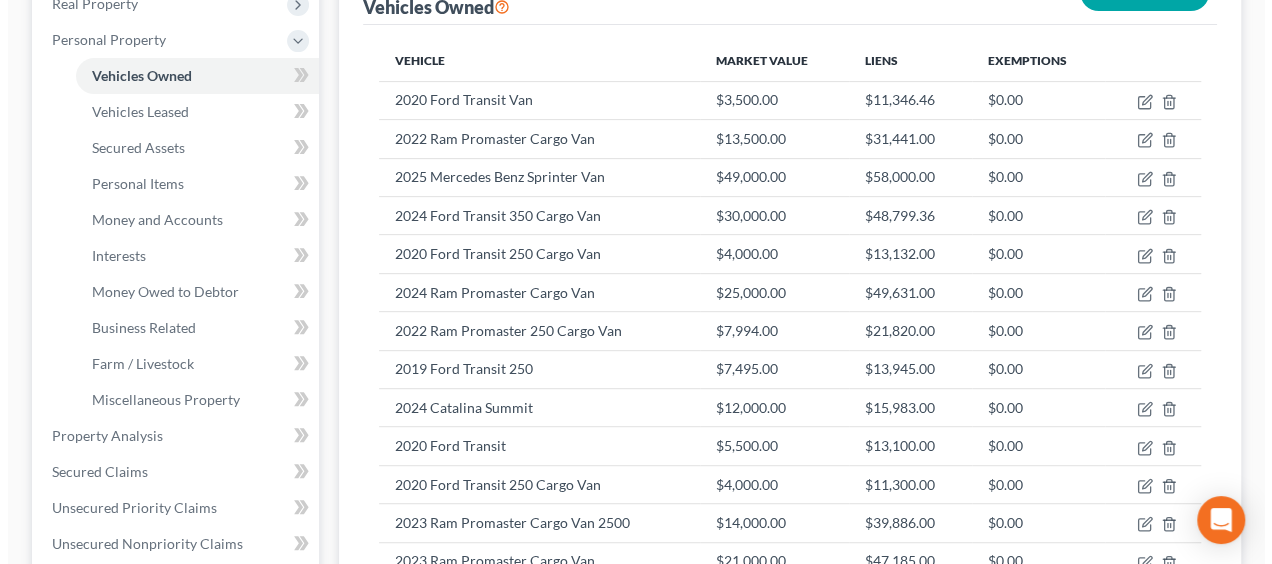 scroll, scrollTop: 337, scrollLeft: 0, axis: vertical 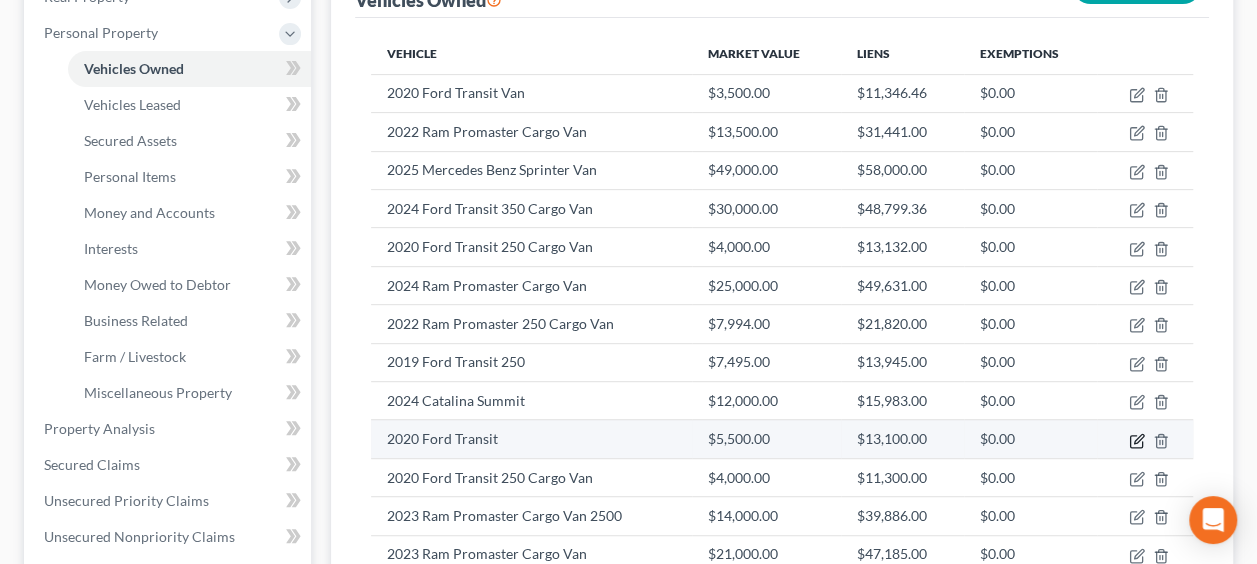 click 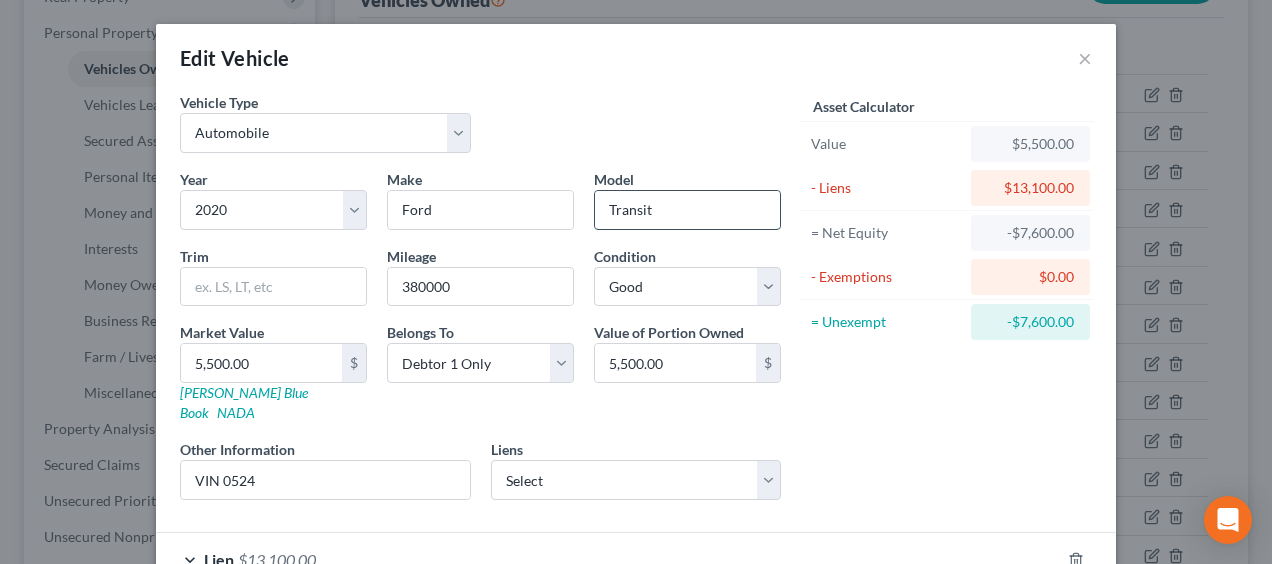 click on "Transit" at bounding box center (687, 210) 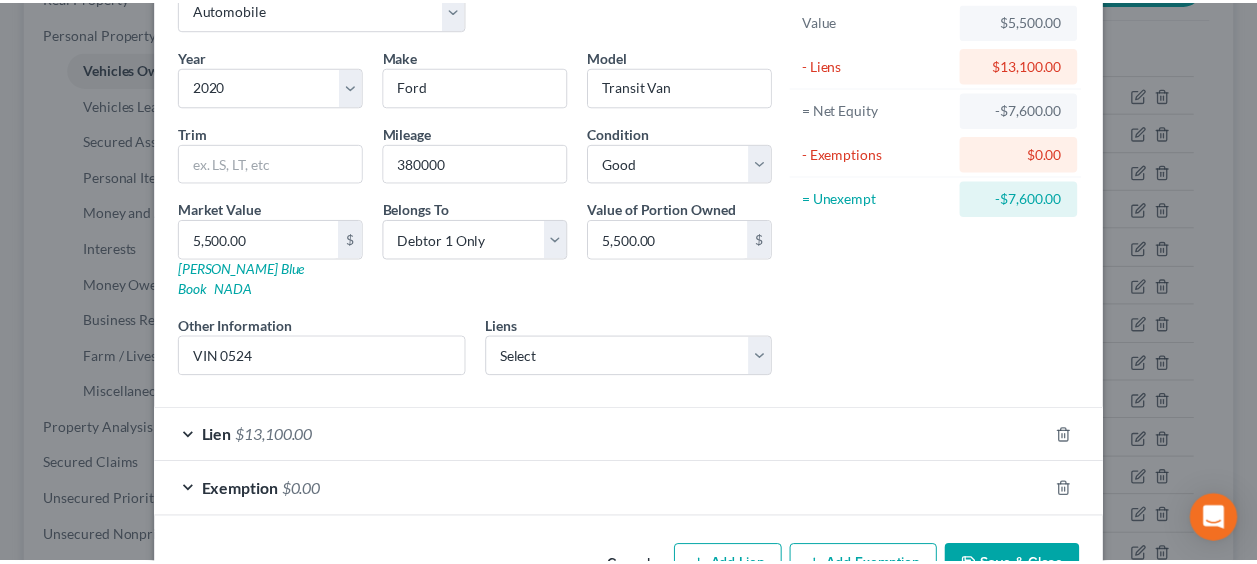 scroll, scrollTop: 162, scrollLeft: 0, axis: vertical 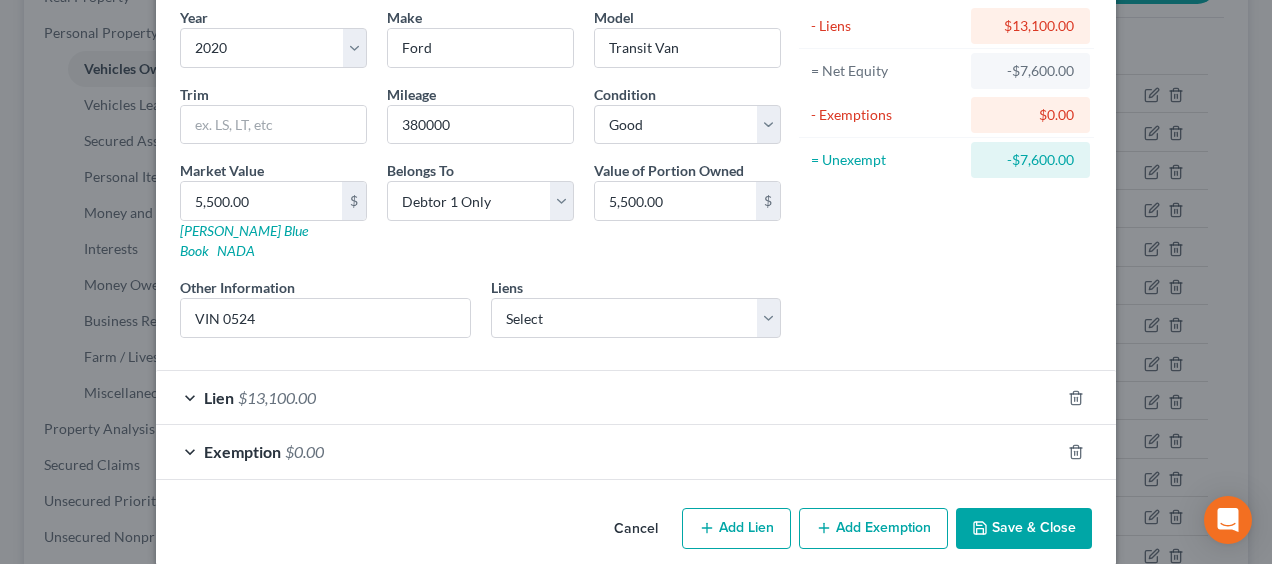 click on "Save & Close" at bounding box center (1024, 529) 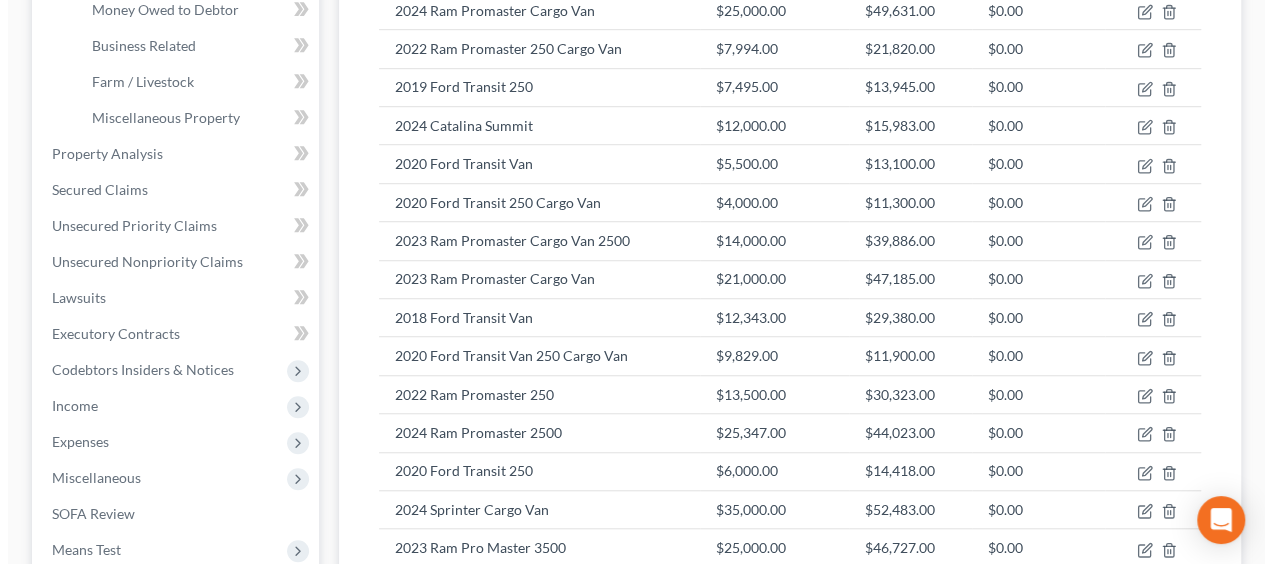 scroll, scrollTop: 614, scrollLeft: 0, axis: vertical 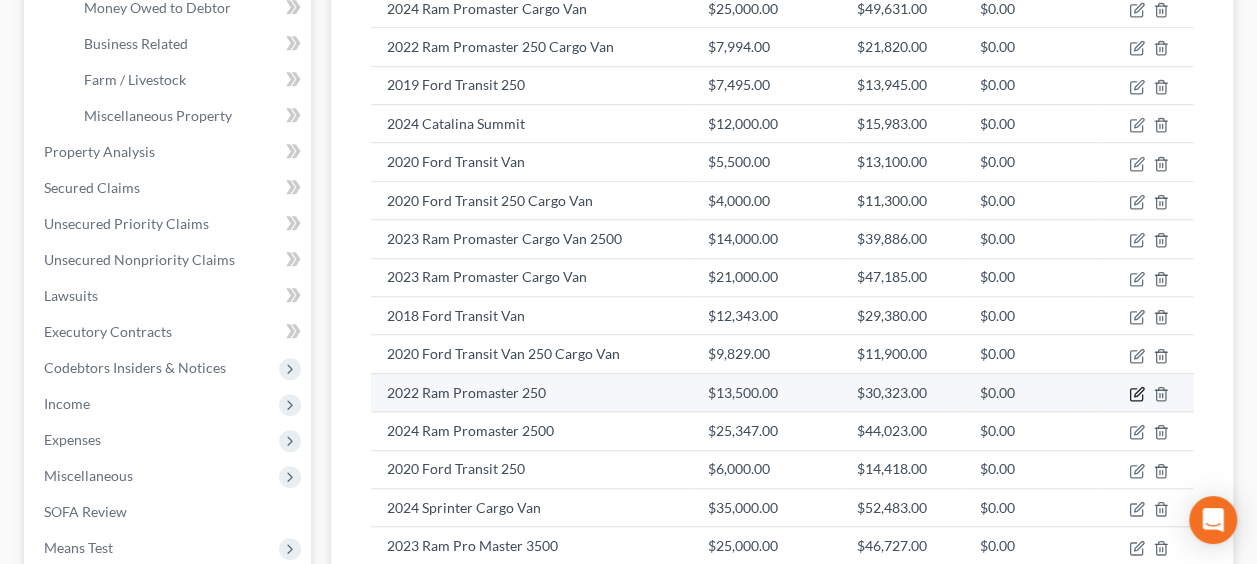 click 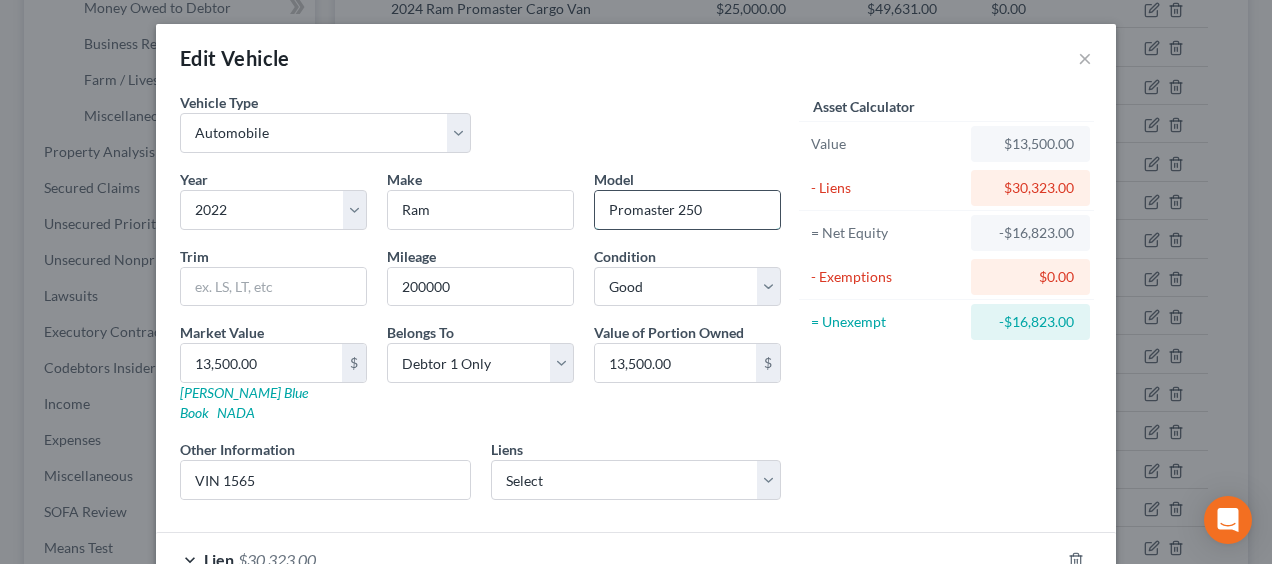 click on "Promaster 250" at bounding box center (687, 210) 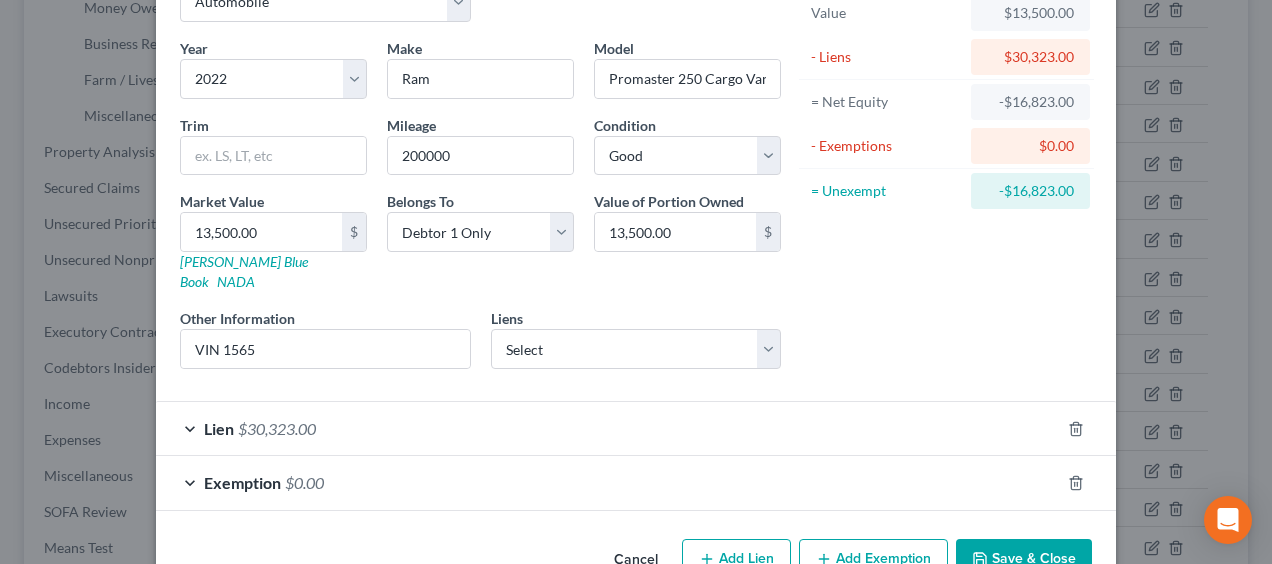 scroll, scrollTop: 162, scrollLeft: 0, axis: vertical 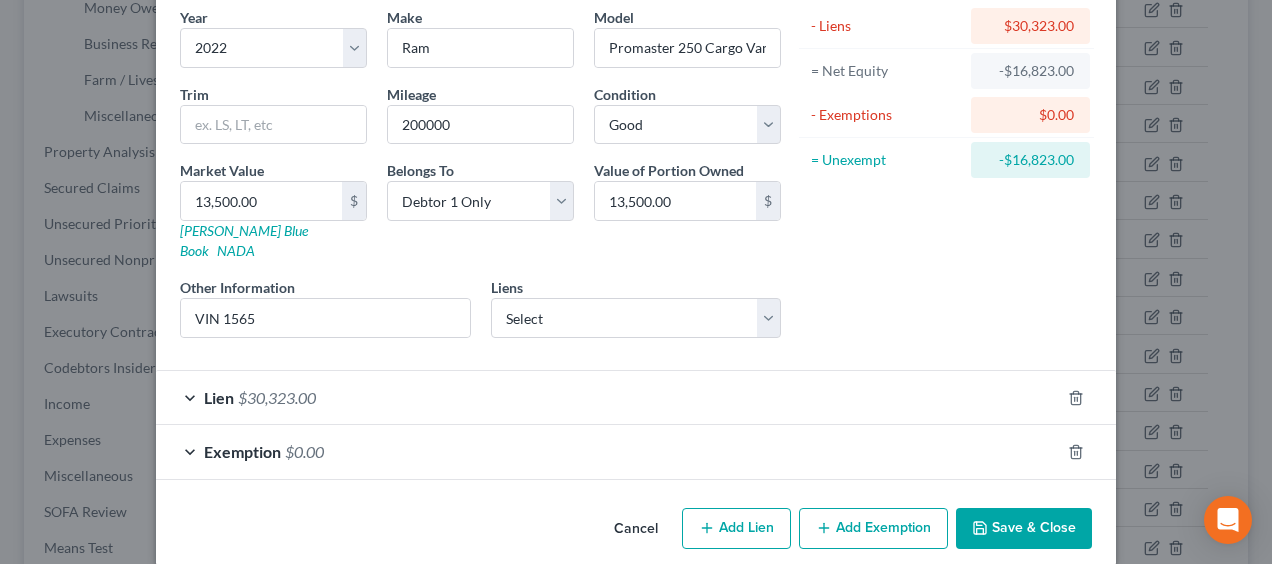 click on "Save & Close" at bounding box center (1024, 529) 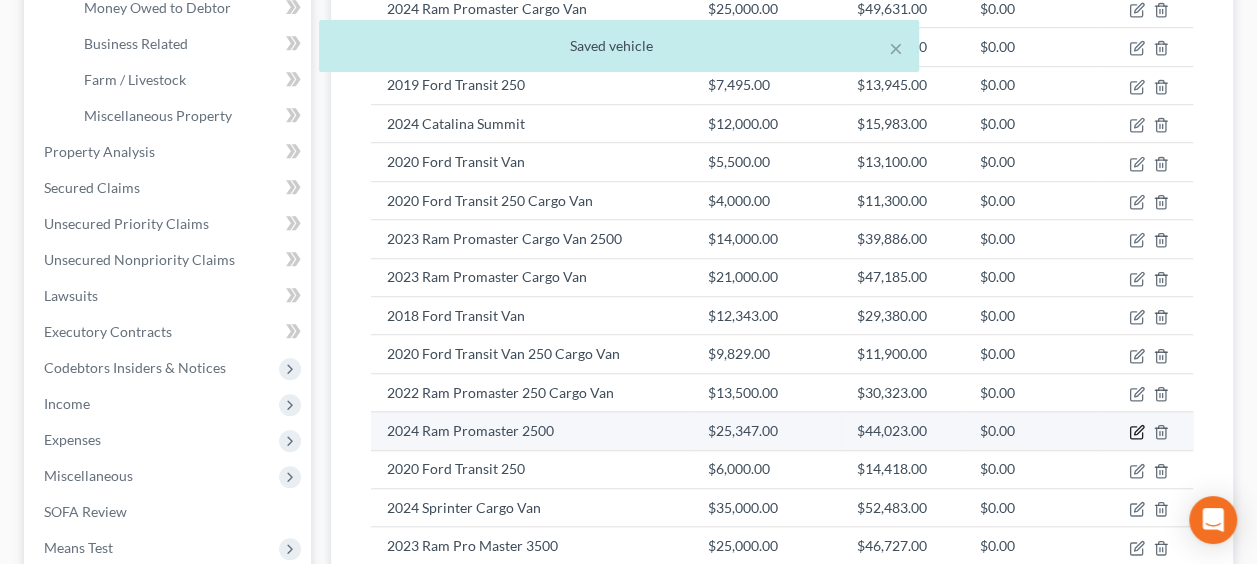 click 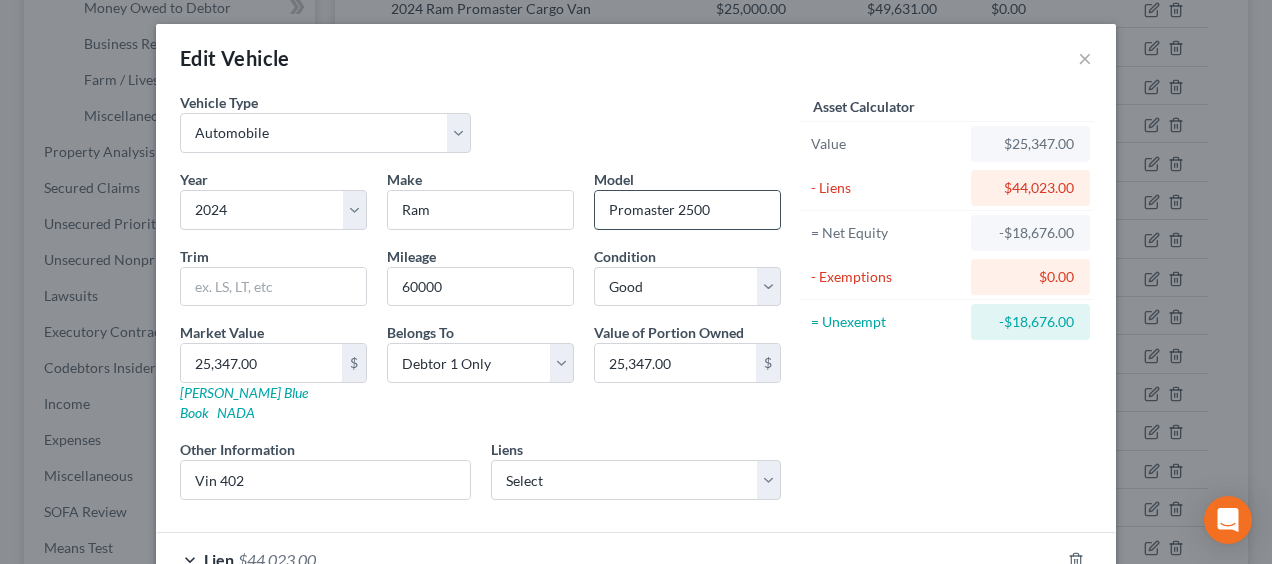 click on "Promaster 2500" at bounding box center [687, 210] 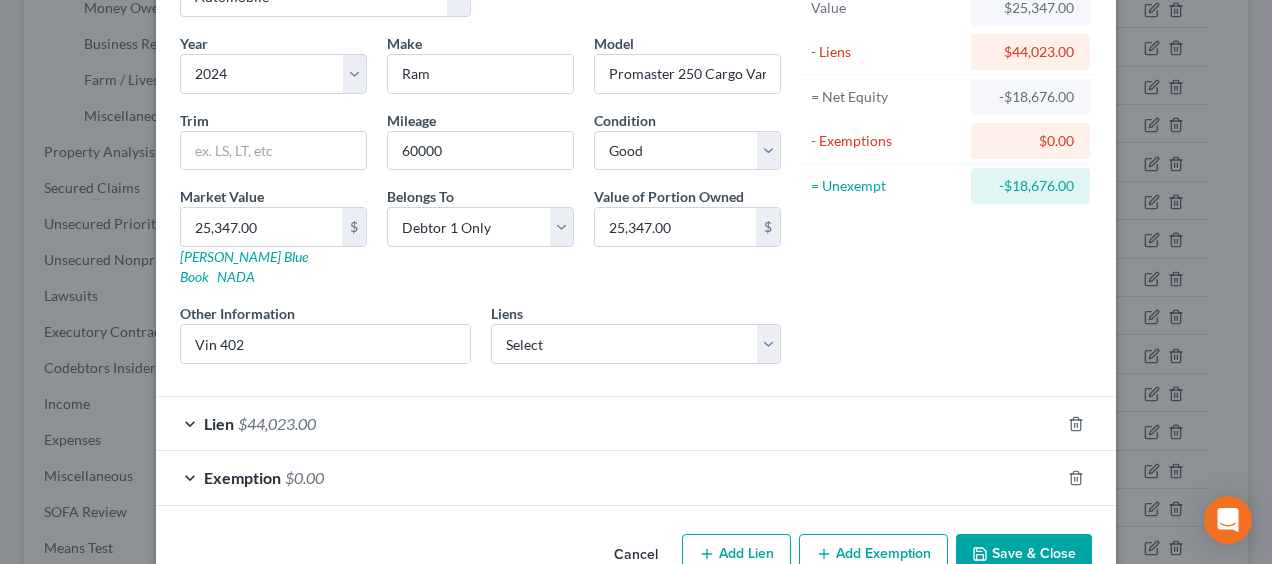 scroll, scrollTop: 162, scrollLeft: 0, axis: vertical 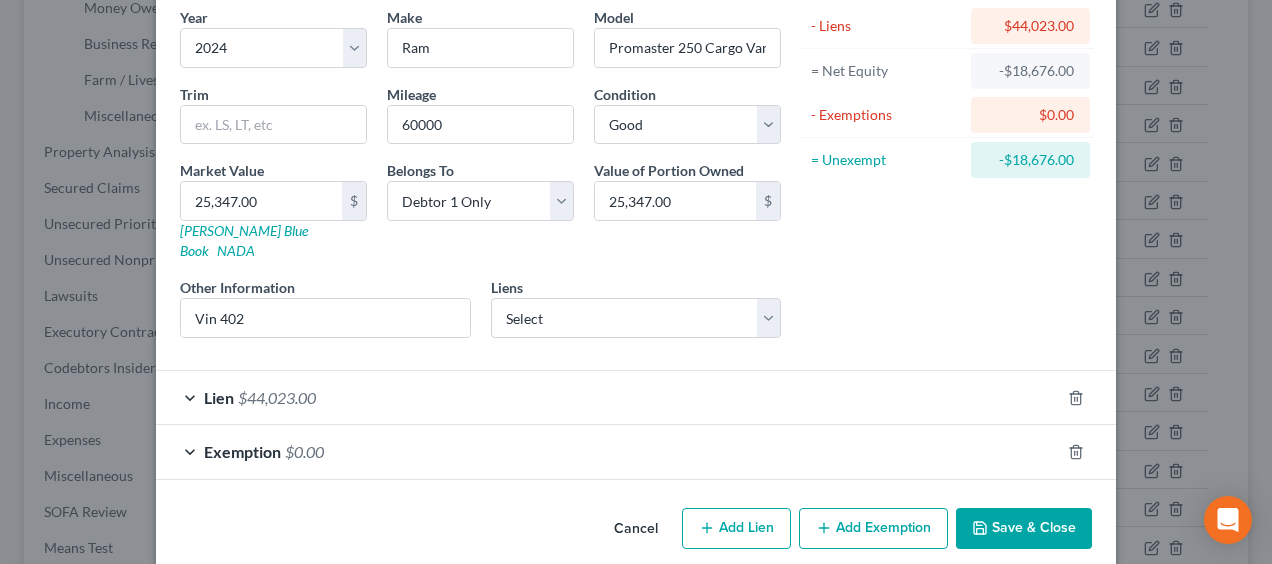click on "Save & Close" at bounding box center (1024, 529) 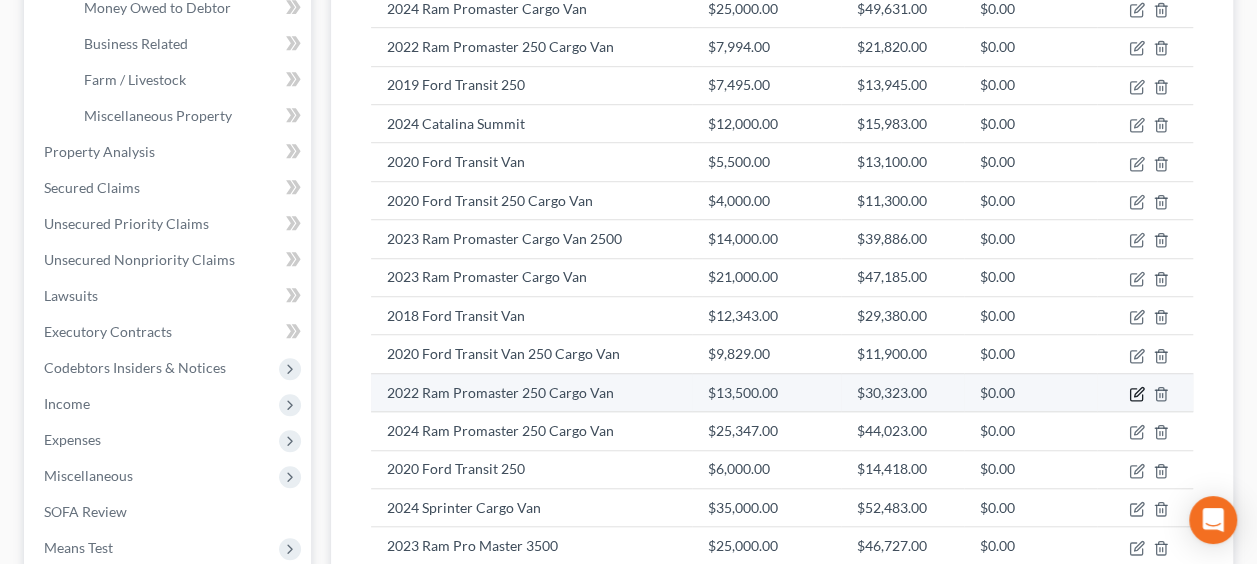 click 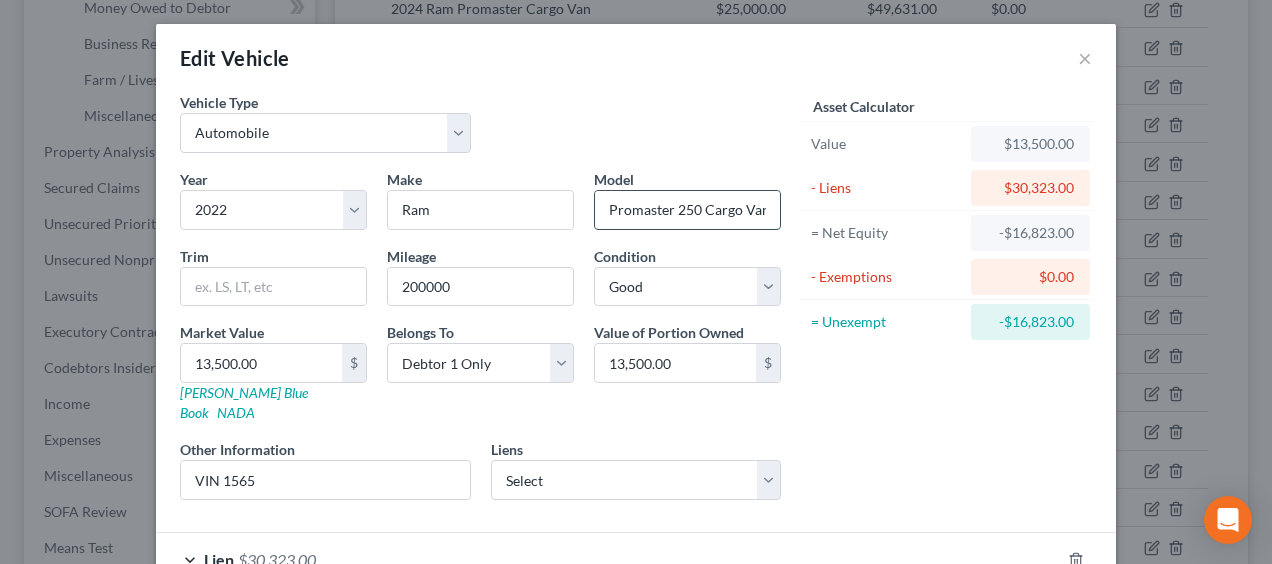 click on "Promaster 250 Cargo Van" at bounding box center (687, 210) 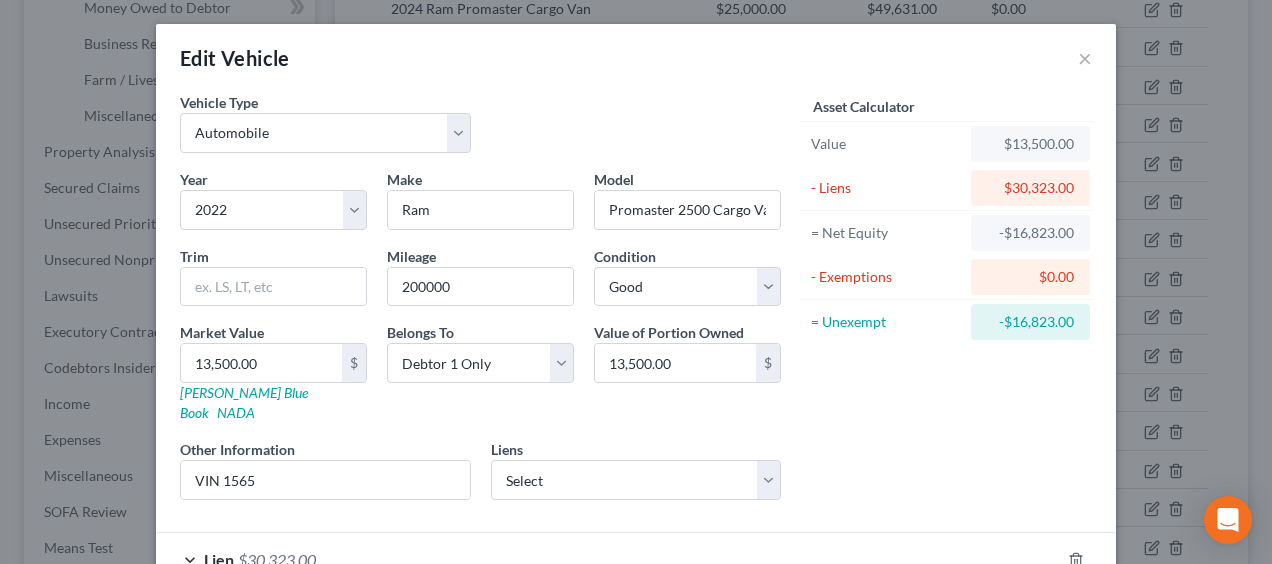 scroll, scrollTop: 162, scrollLeft: 0, axis: vertical 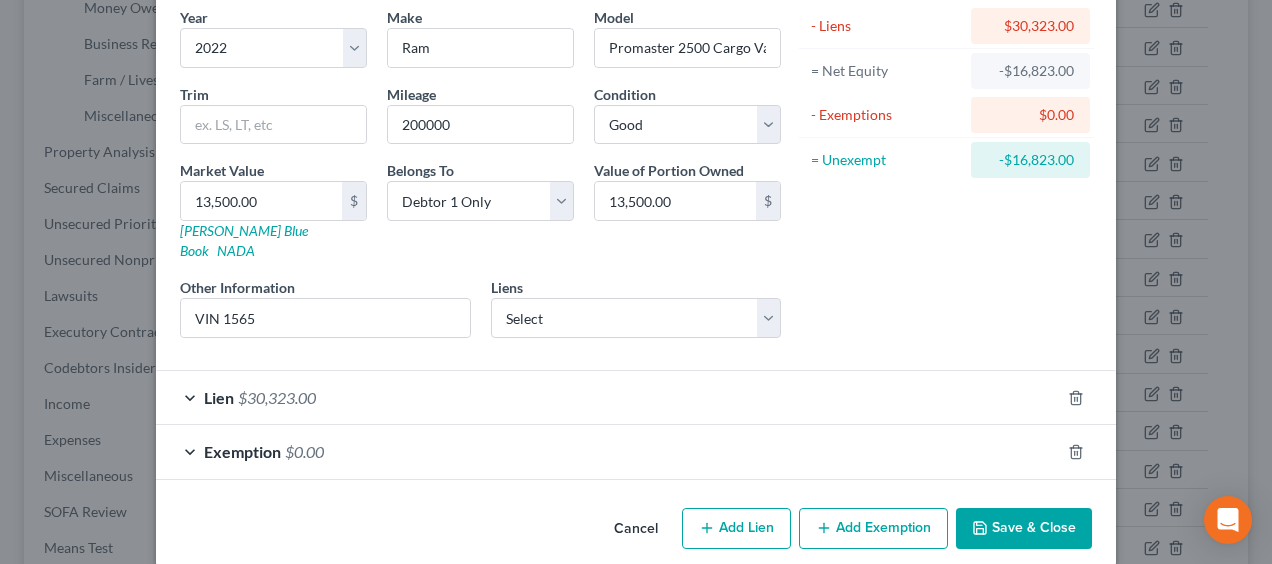 click on "Save & Close" at bounding box center (1024, 529) 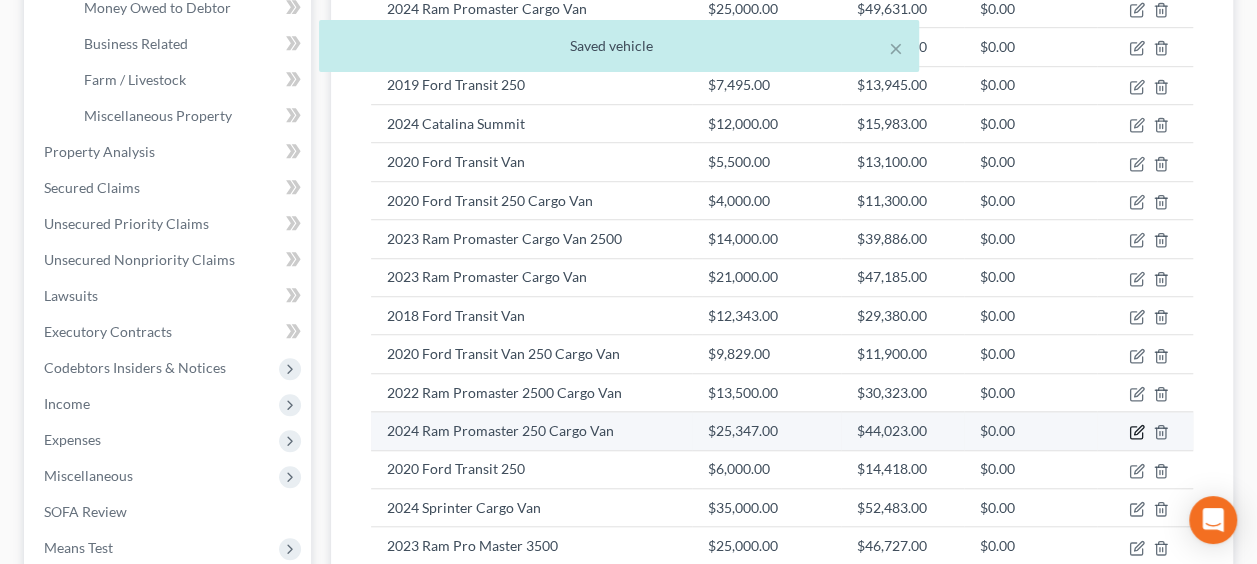 click 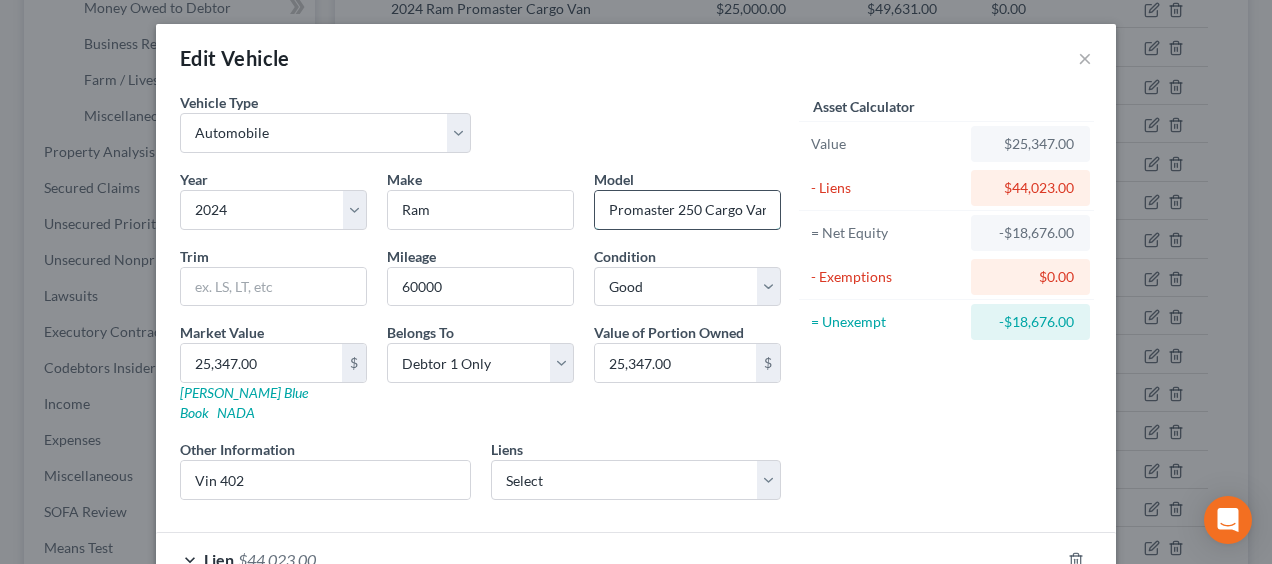 click on "Promaster 250 Cargo Van" at bounding box center [687, 210] 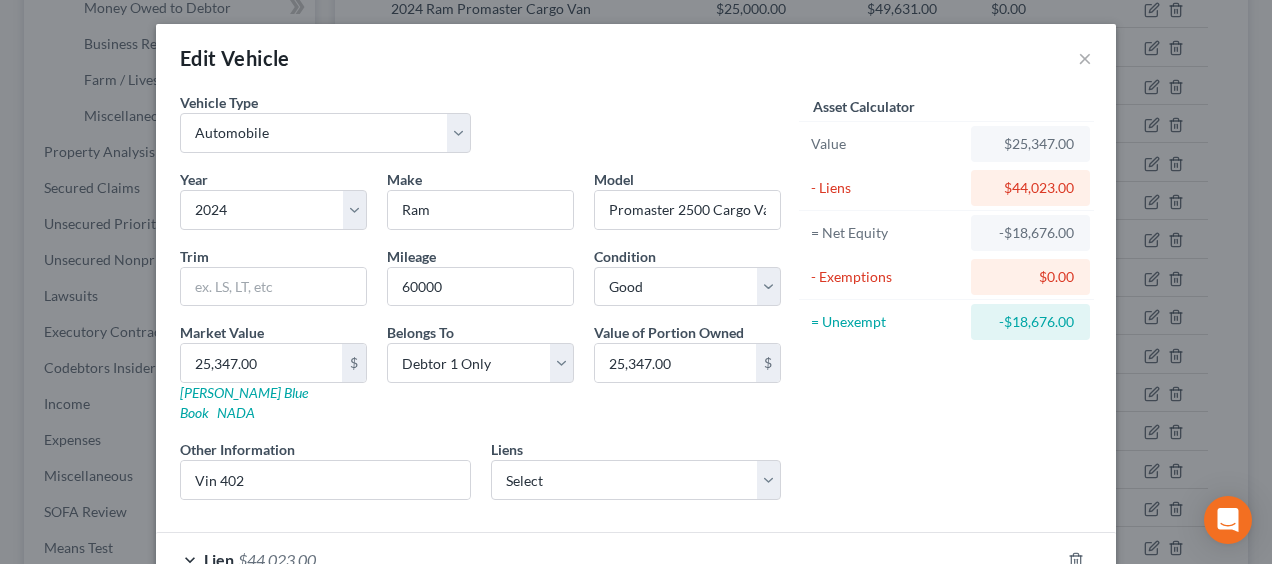 scroll, scrollTop: 162, scrollLeft: 0, axis: vertical 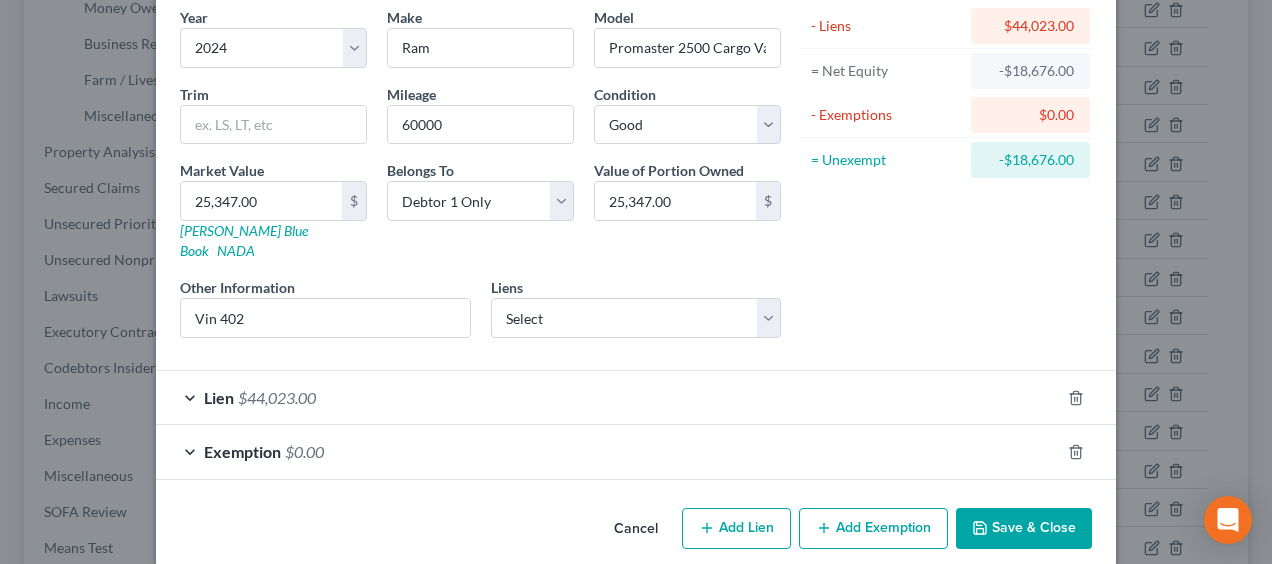click on "Save & Close" at bounding box center [1024, 529] 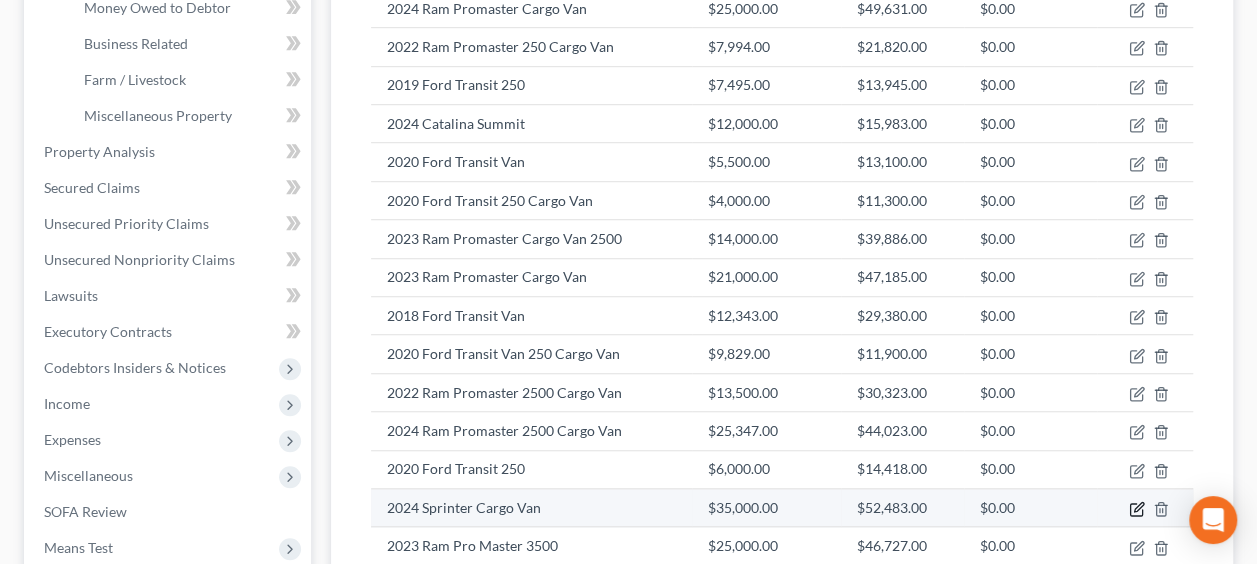 click 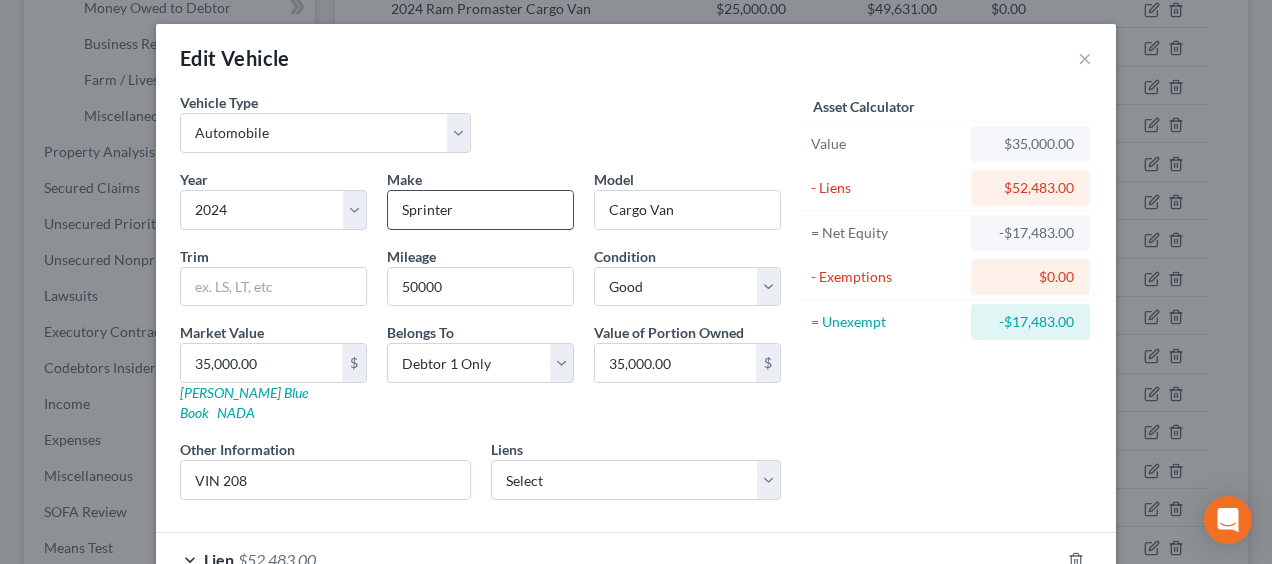 click on "Sprinter" at bounding box center [480, 210] 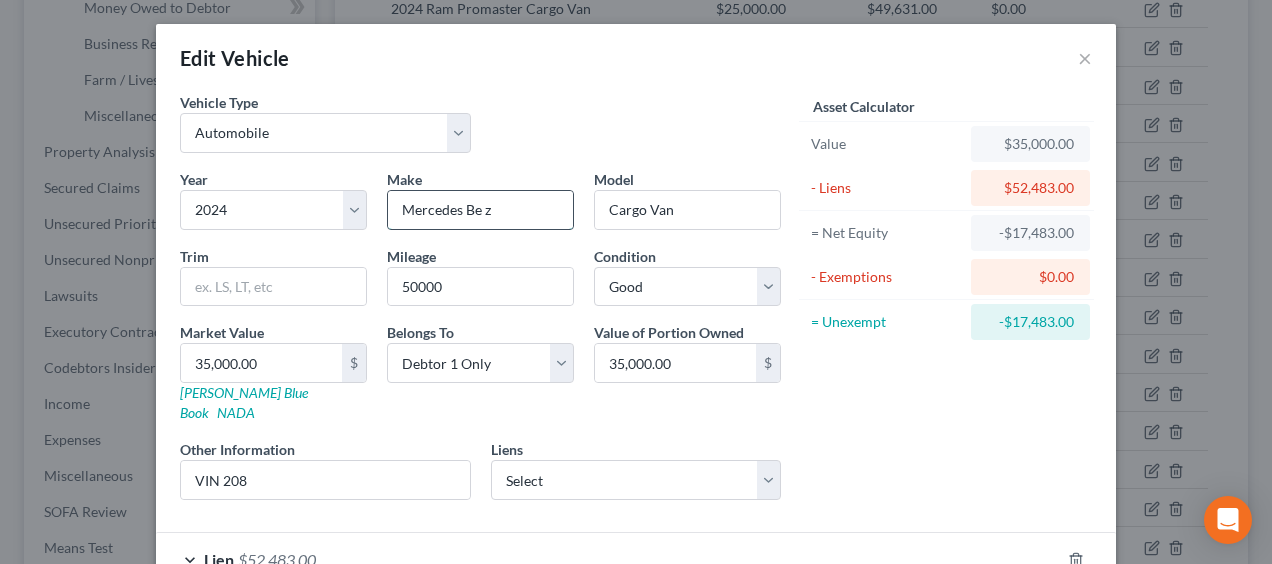 click on "Mercedes Be z" at bounding box center [480, 210] 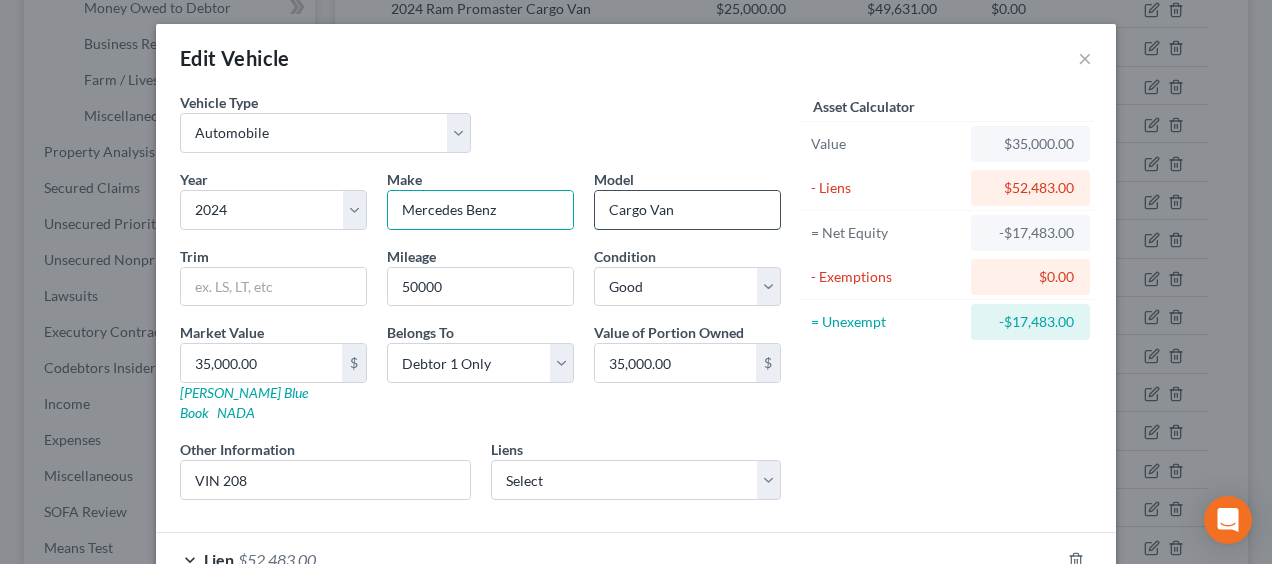 click on "Cargo Van" at bounding box center [687, 210] 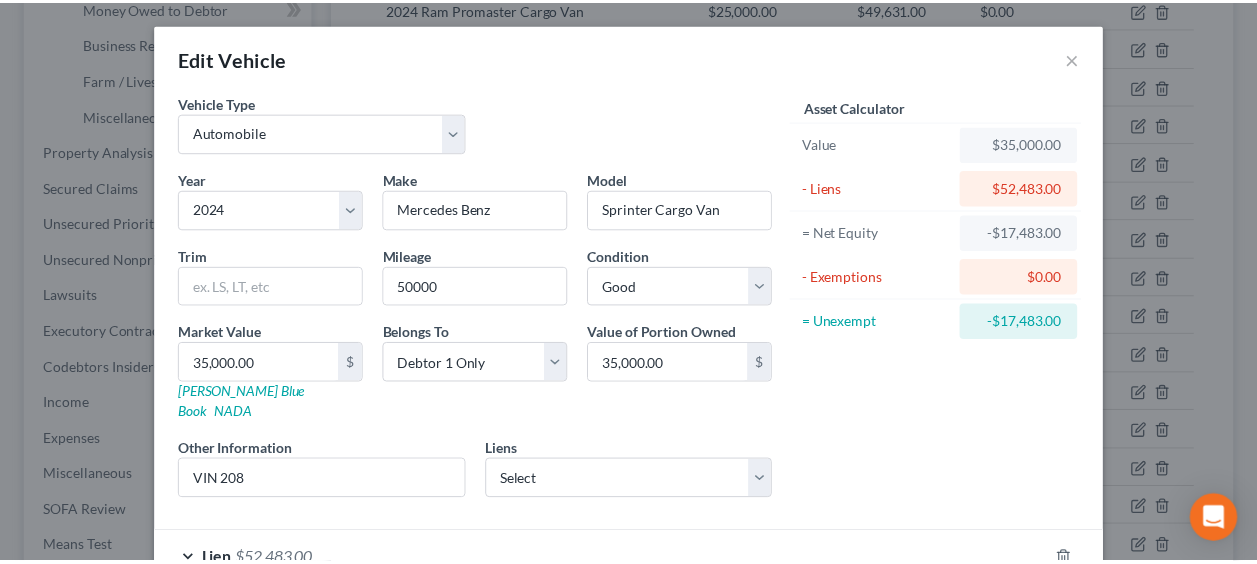 scroll, scrollTop: 162, scrollLeft: 0, axis: vertical 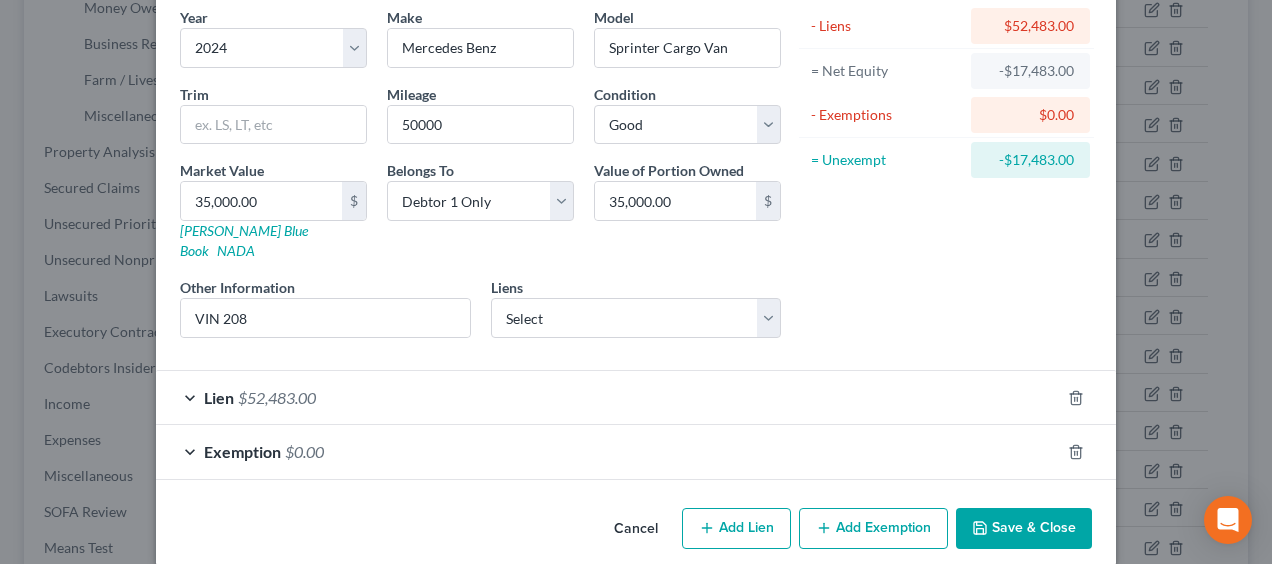 click on "Save & Close" at bounding box center (1024, 529) 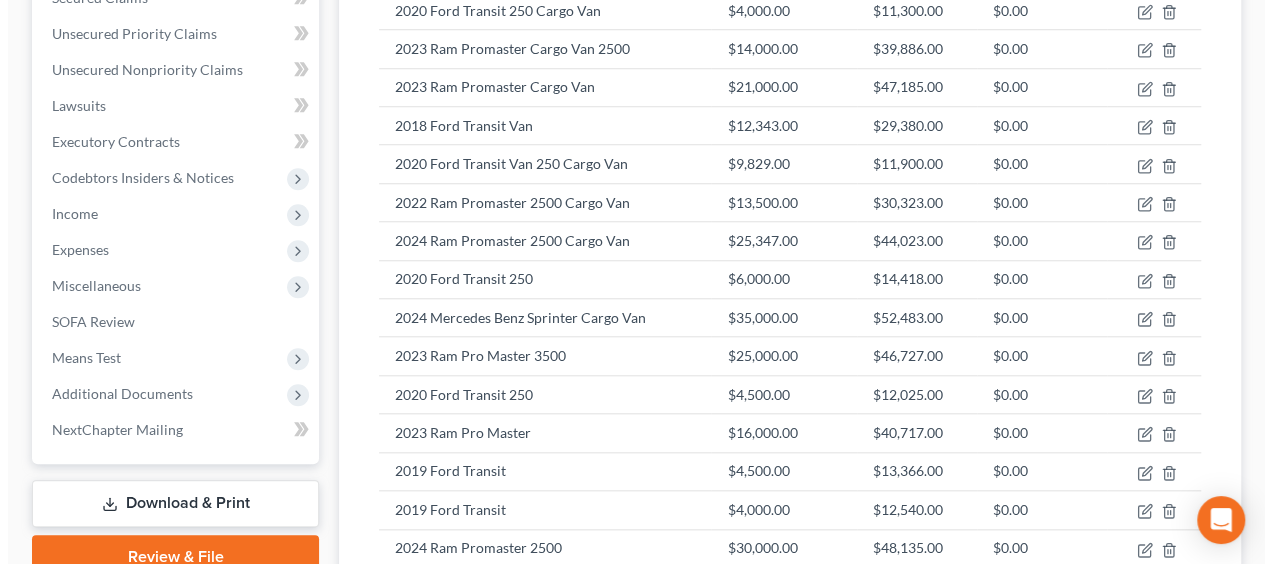 scroll, scrollTop: 802, scrollLeft: 0, axis: vertical 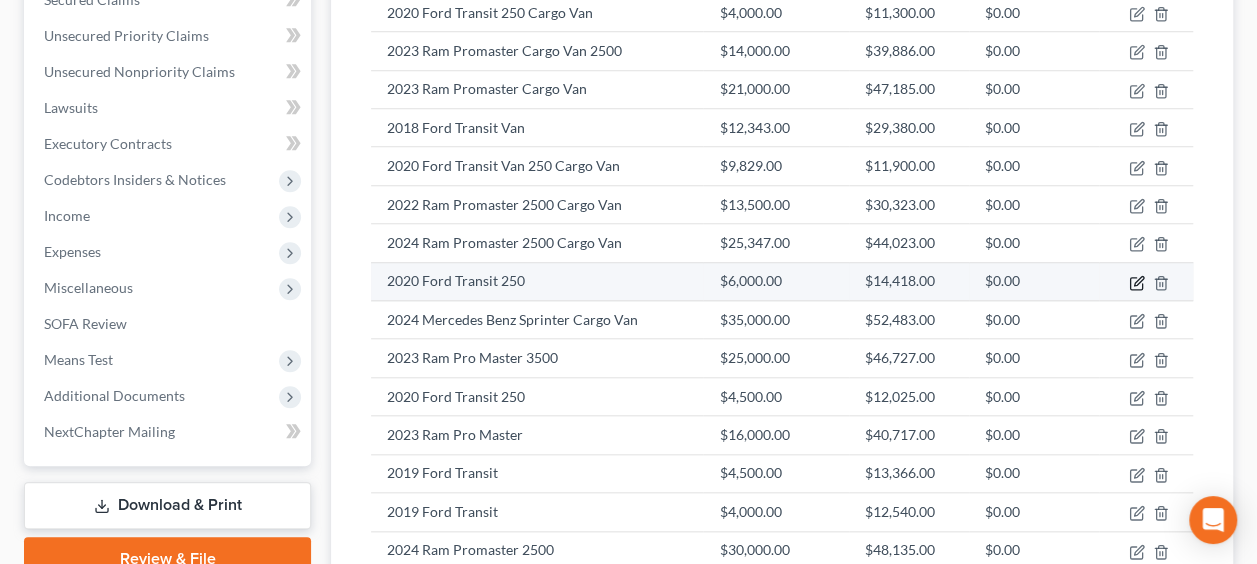 click 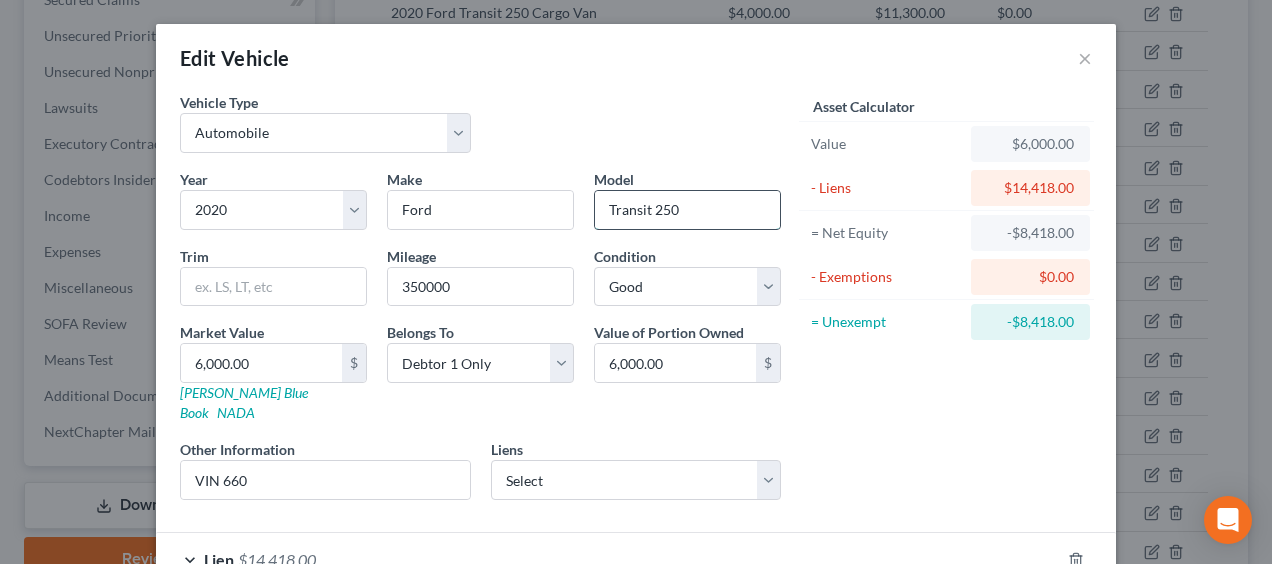 click on "Transit 250" at bounding box center [687, 210] 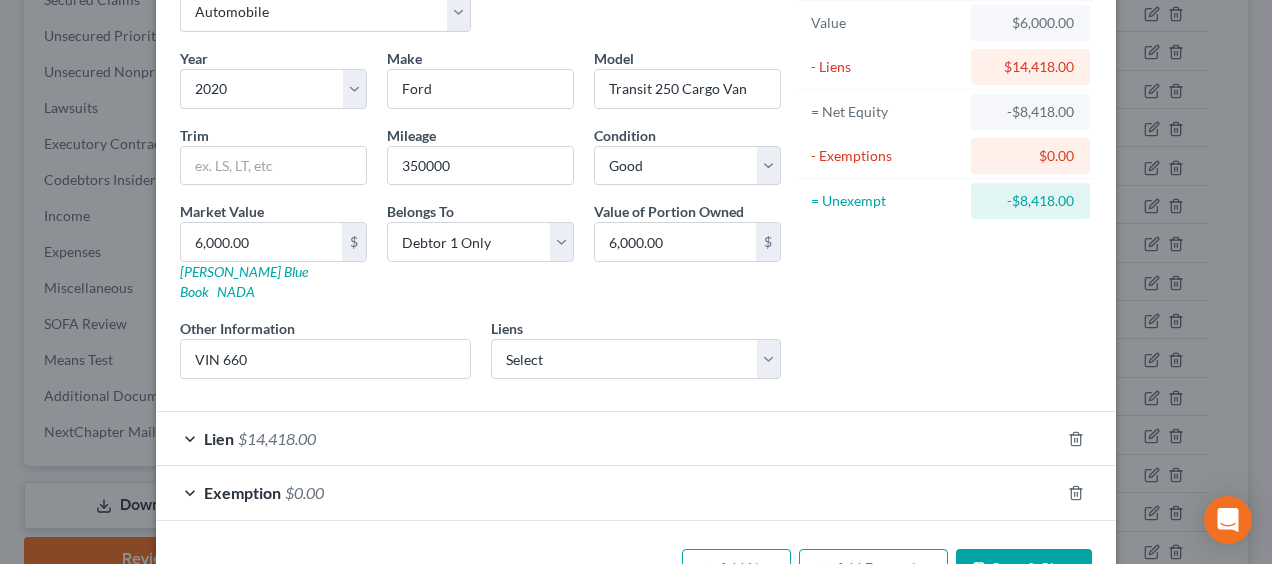scroll, scrollTop: 162, scrollLeft: 0, axis: vertical 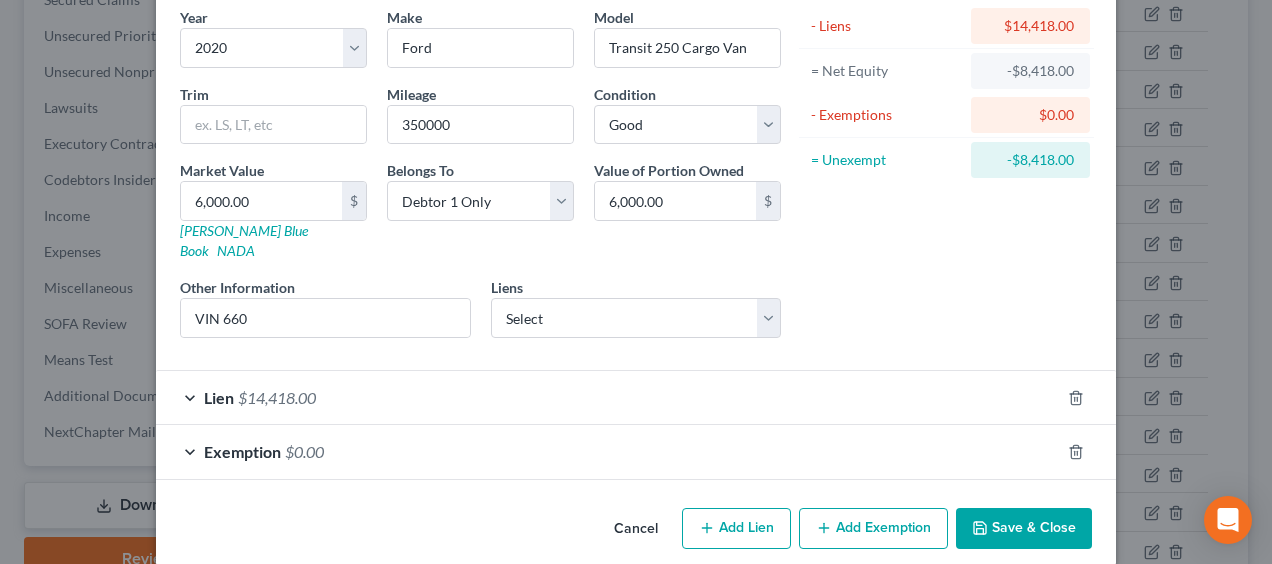 click on "Save & Close" at bounding box center (1024, 529) 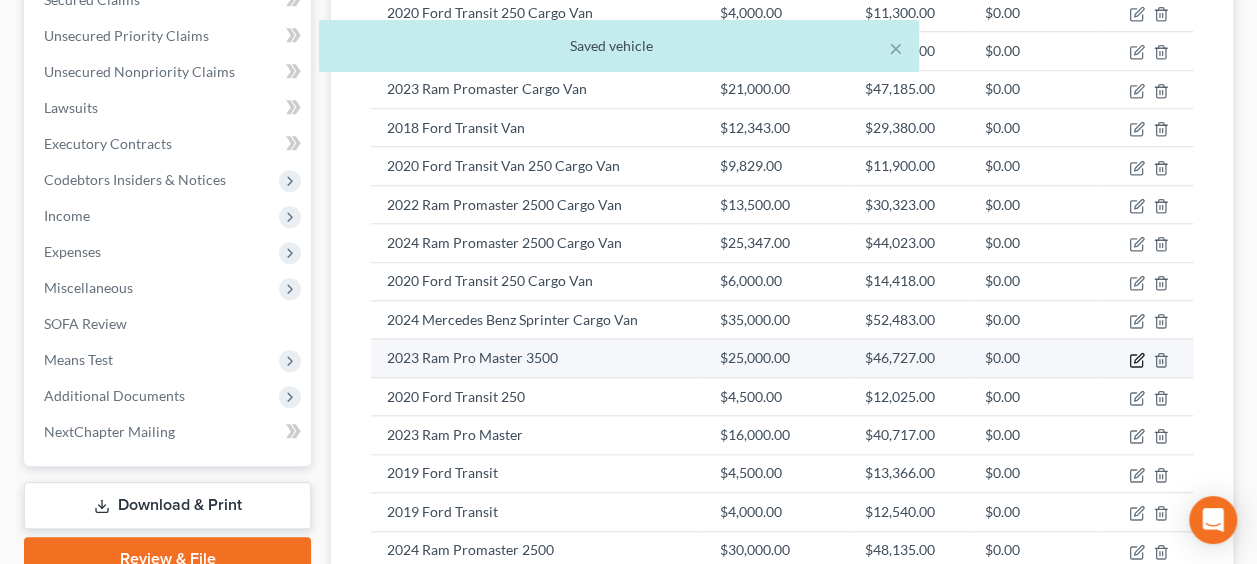 click 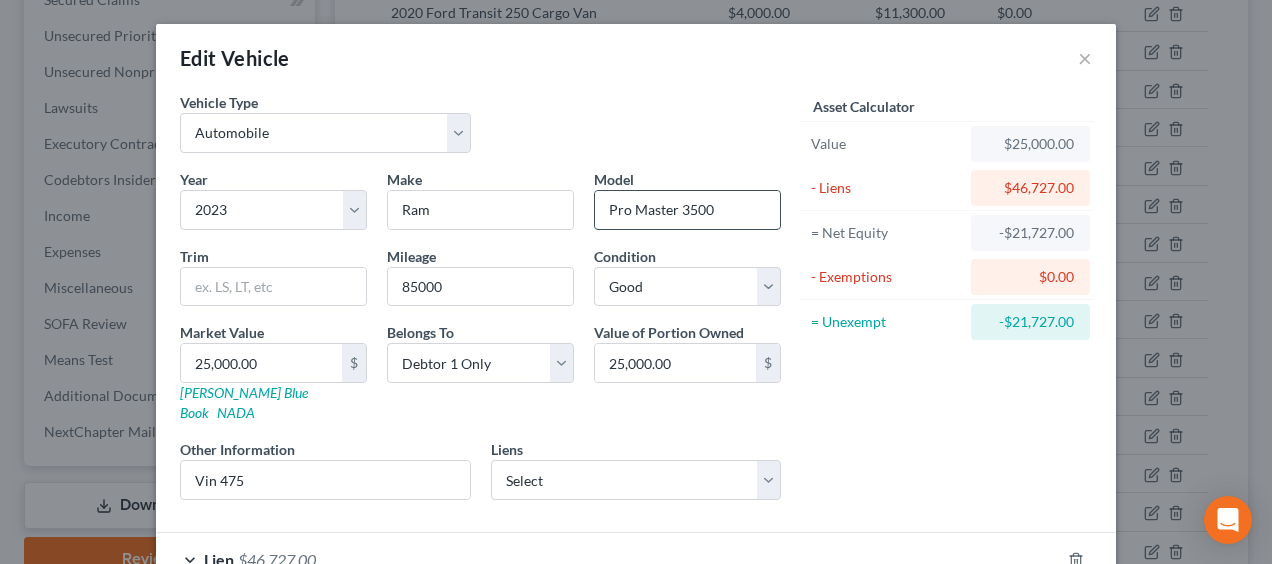 click on "Pro Master 3500" at bounding box center [687, 210] 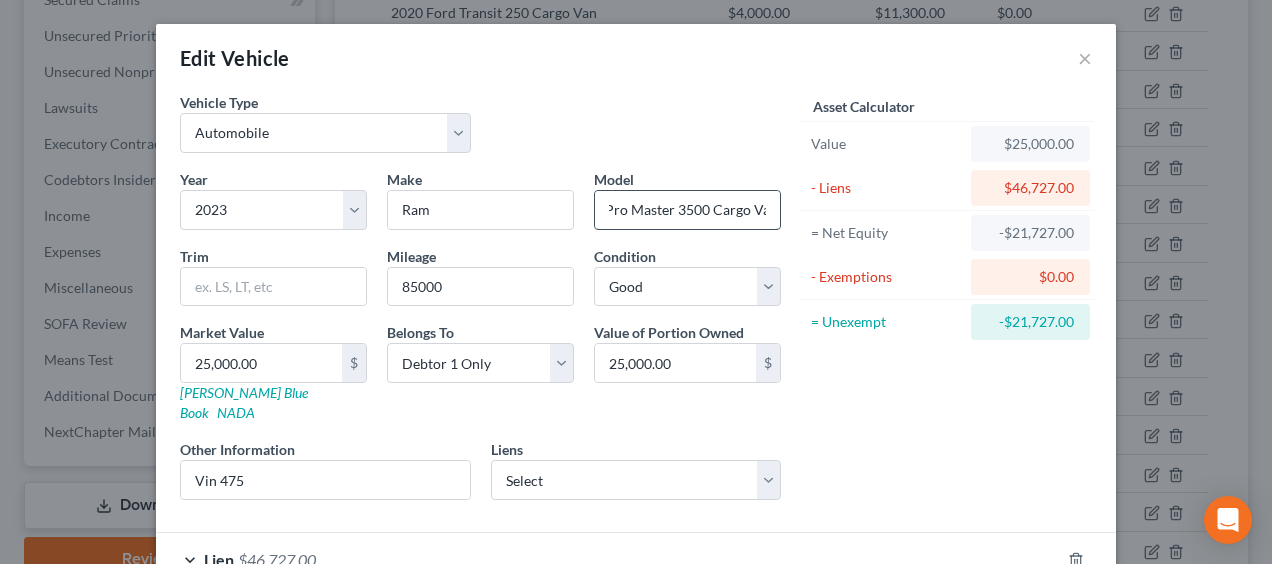 scroll, scrollTop: 0, scrollLeft: 12, axis: horizontal 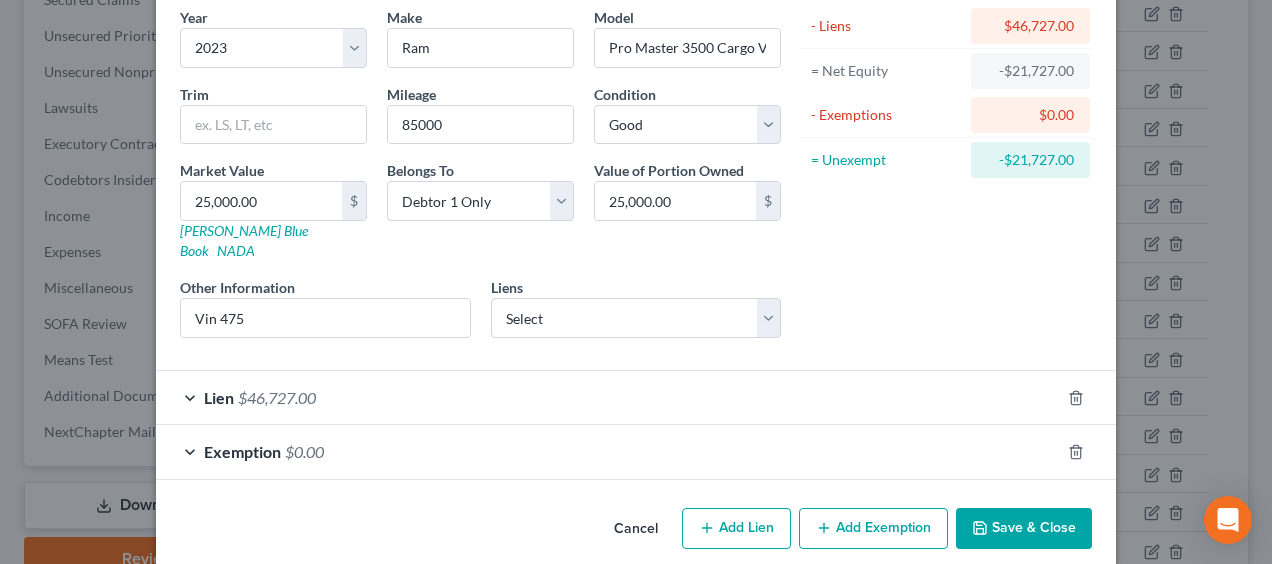 click on "Save & Close" at bounding box center [1024, 529] 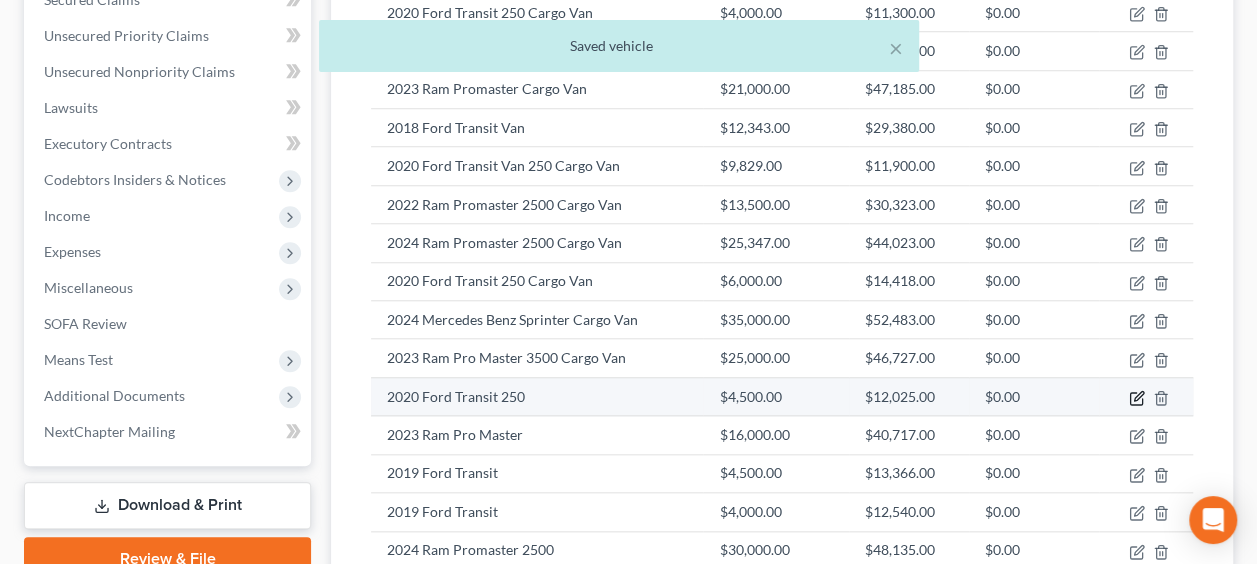 click 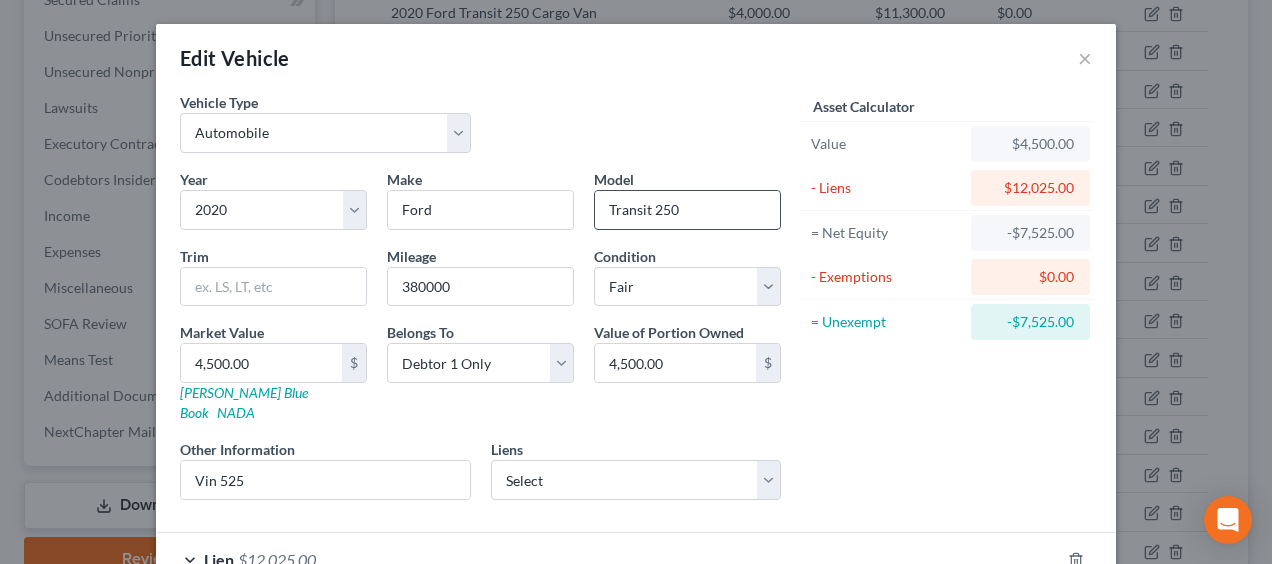 click on "Transit 250" at bounding box center [687, 210] 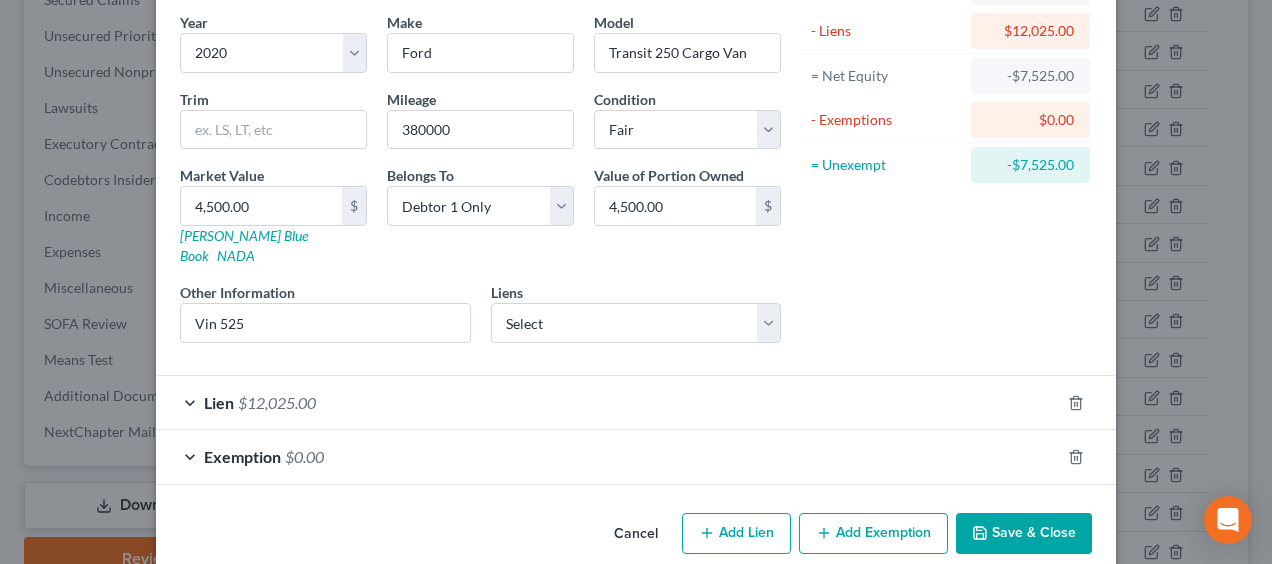 scroll, scrollTop: 162, scrollLeft: 0, axis: vertical 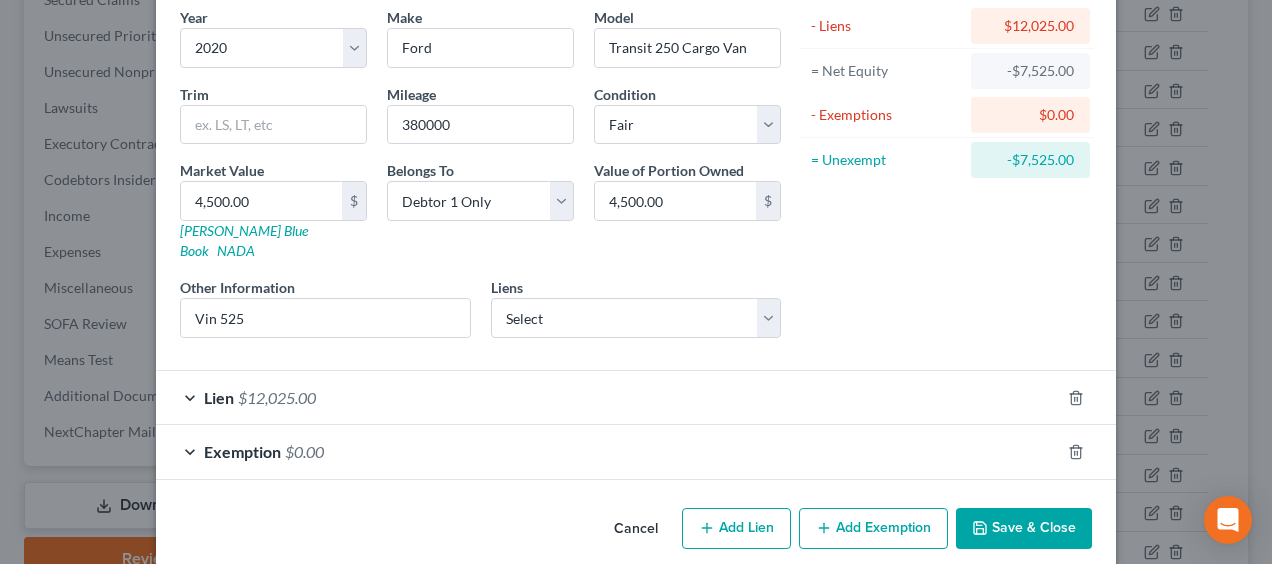 click on "Save & Close" at bounding box center (1024, 529) 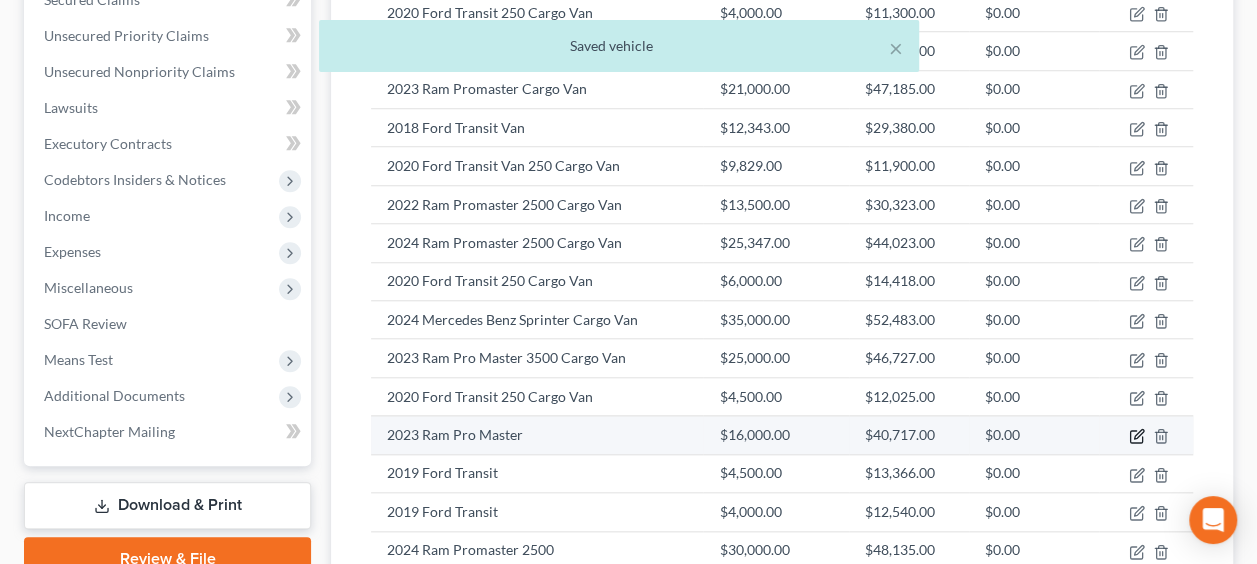 click 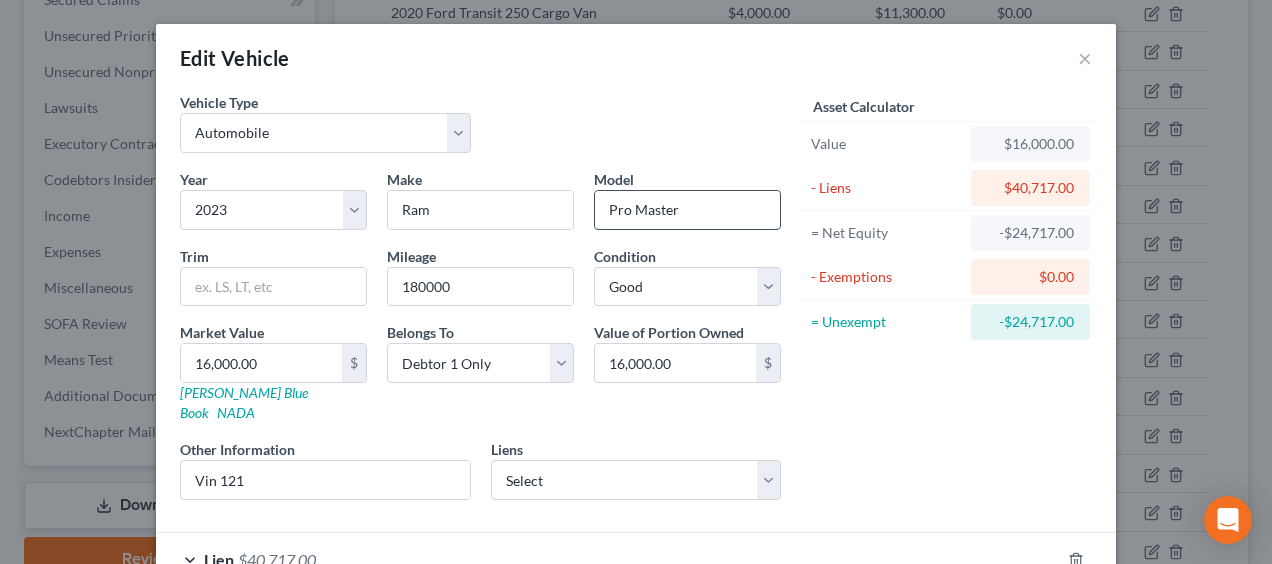 click on "Pro Master" at bounding box center (687, 210) 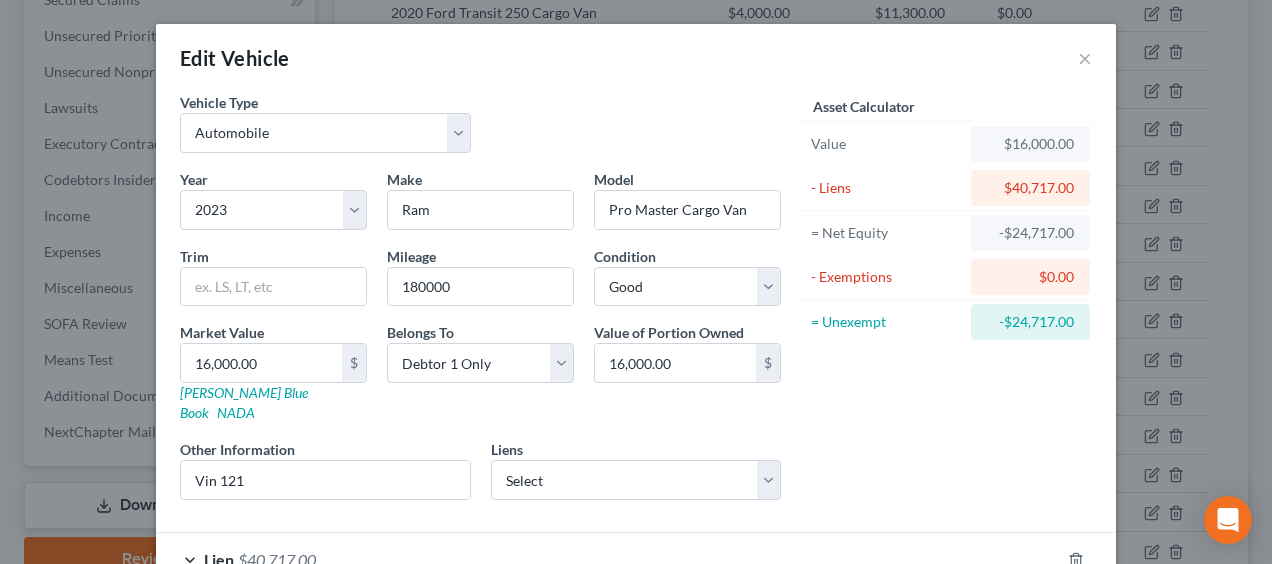 scroll, scrollTop: 108, scrollLeft: 0, axis: vertical 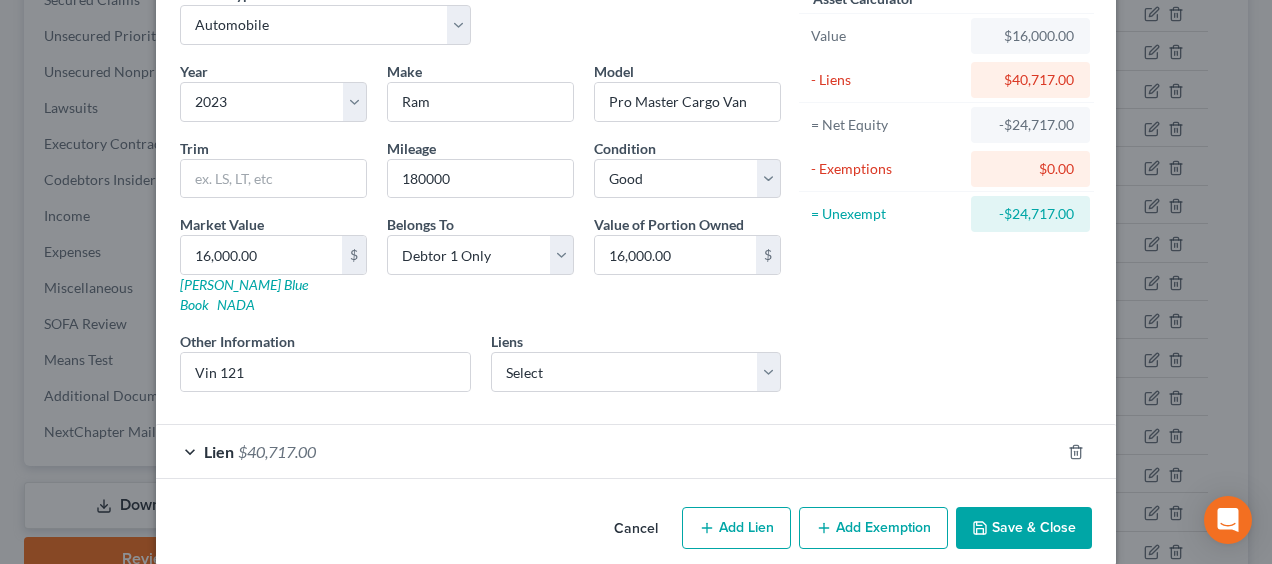 click on "Save & Close" at bounding box center (1024, 528) 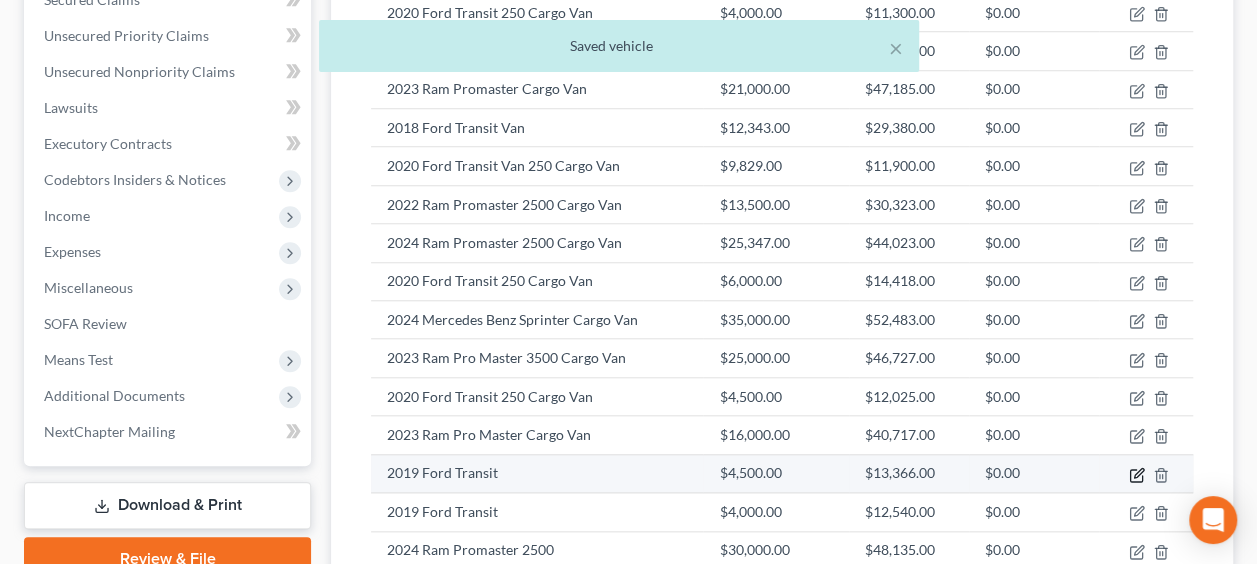 click 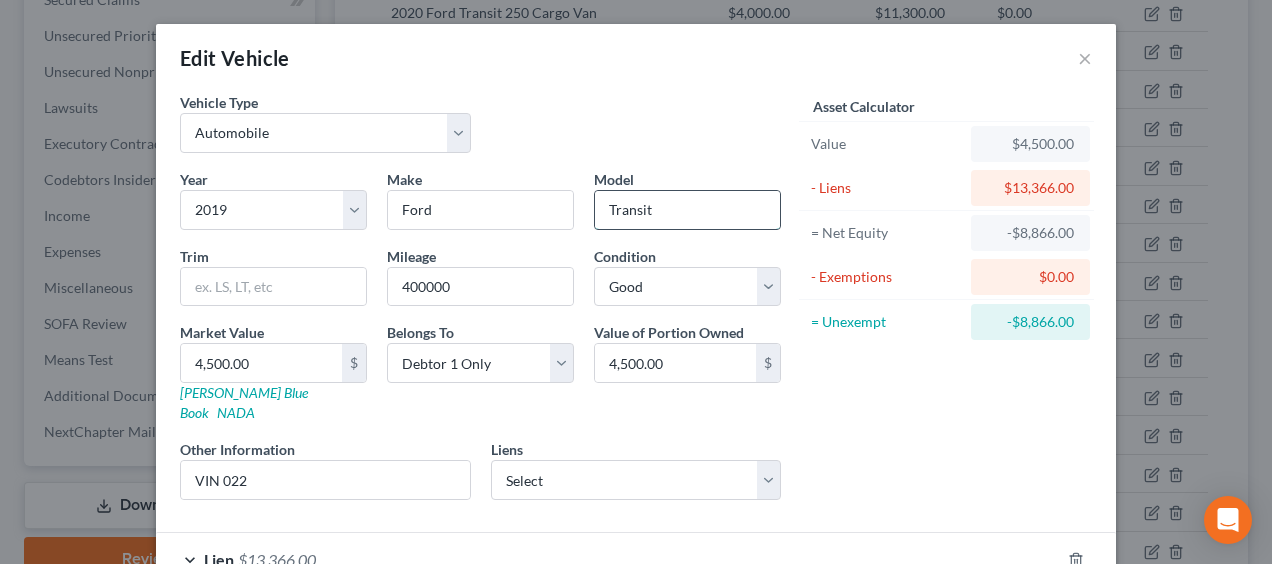click on "Transit" at bounding box center [687, 210] 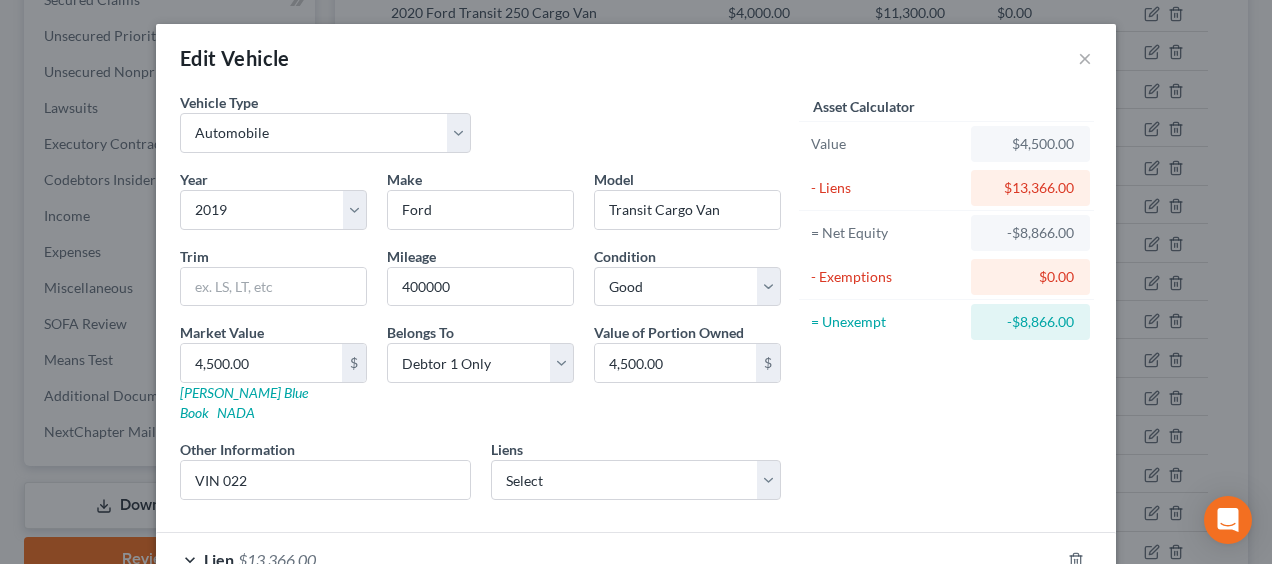 scroll, scrollTop: 108, scrollLeft: 0, axis: vertical 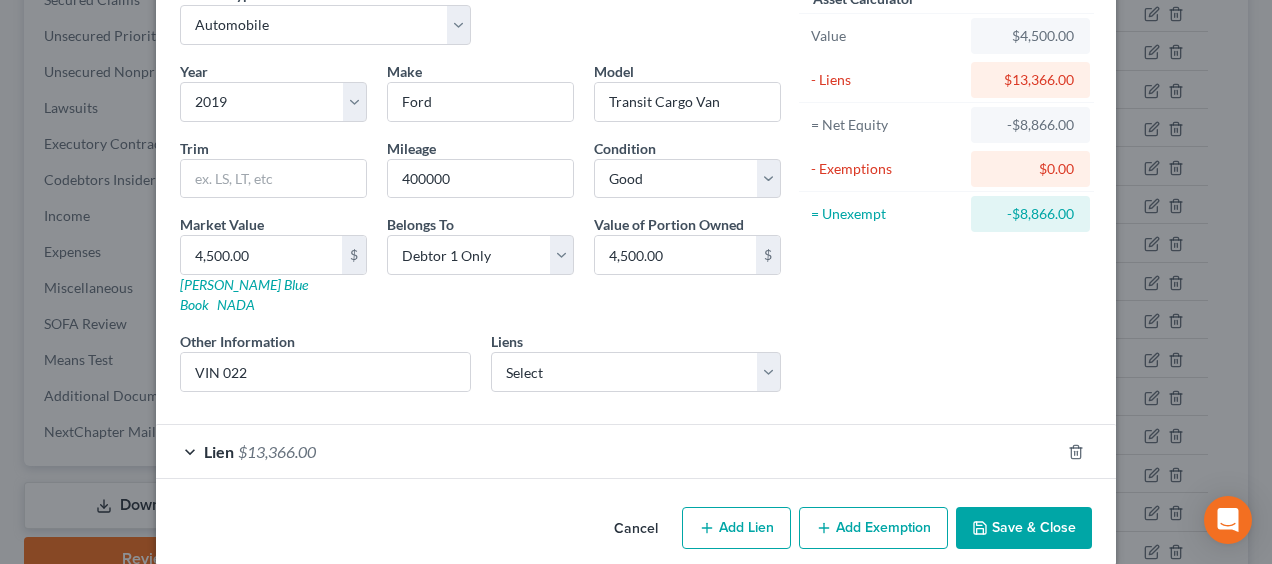 click on "Save & Close" at bounding box center (1024, 528) 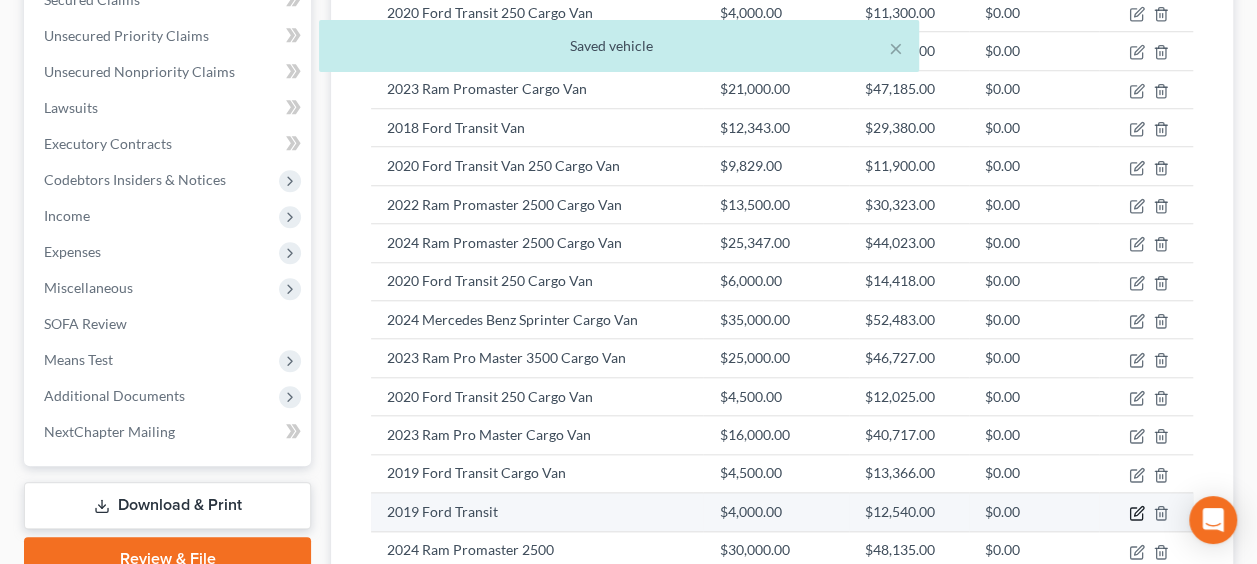 click 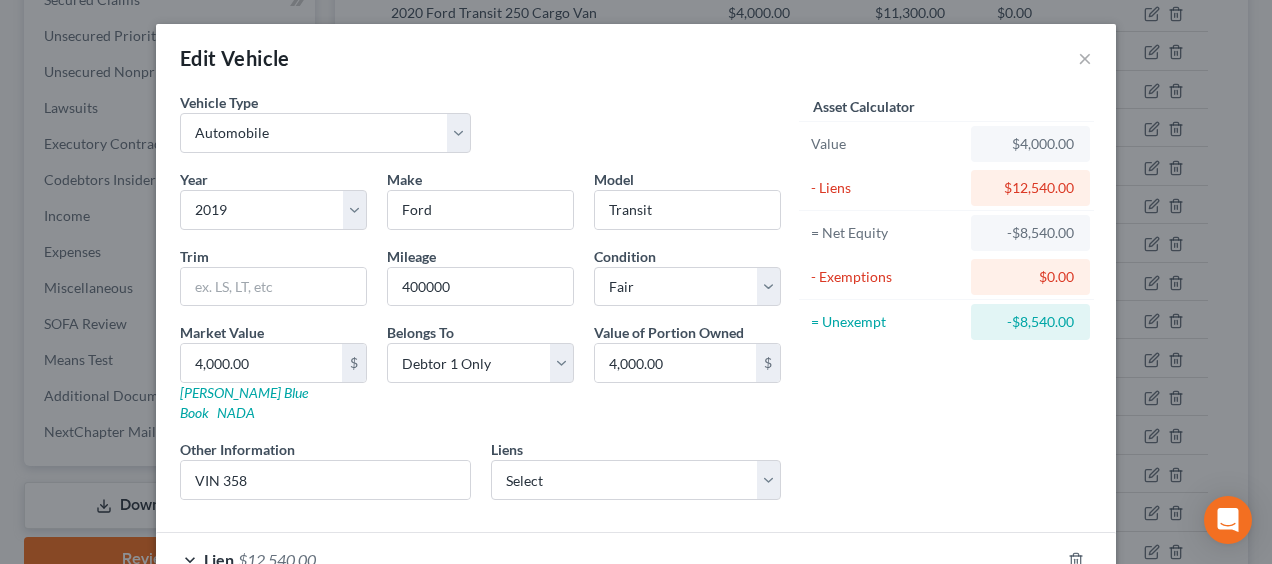 scroll, scrollTop: 108, scrollLeft: 0, axis: vertical 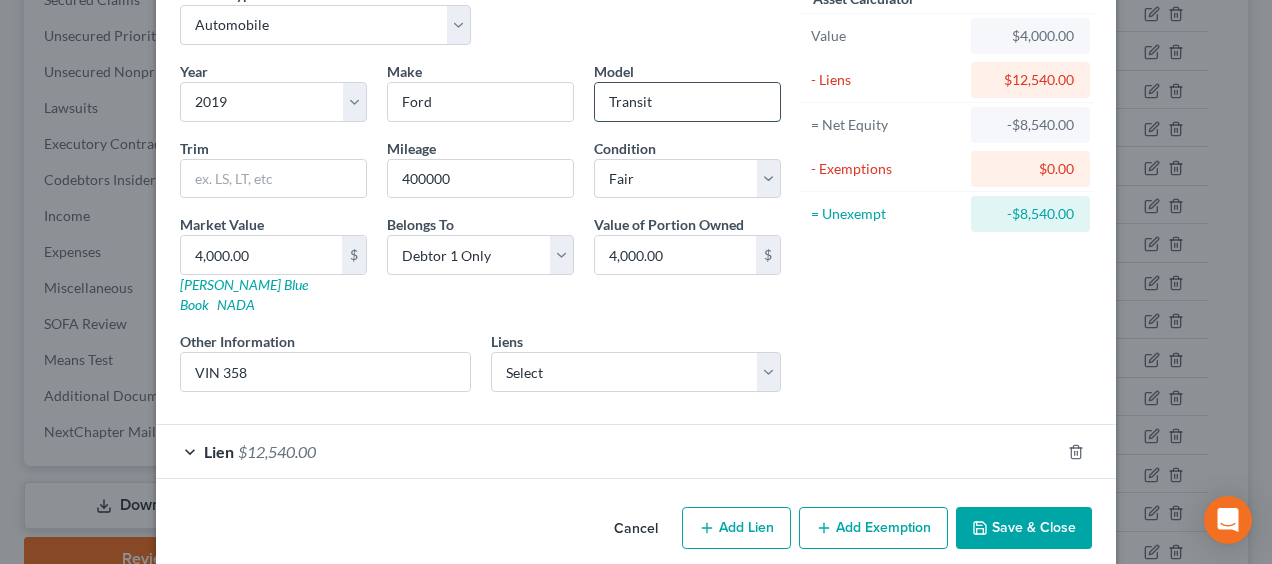 click on "Transit" at bounding box center [687, 102] 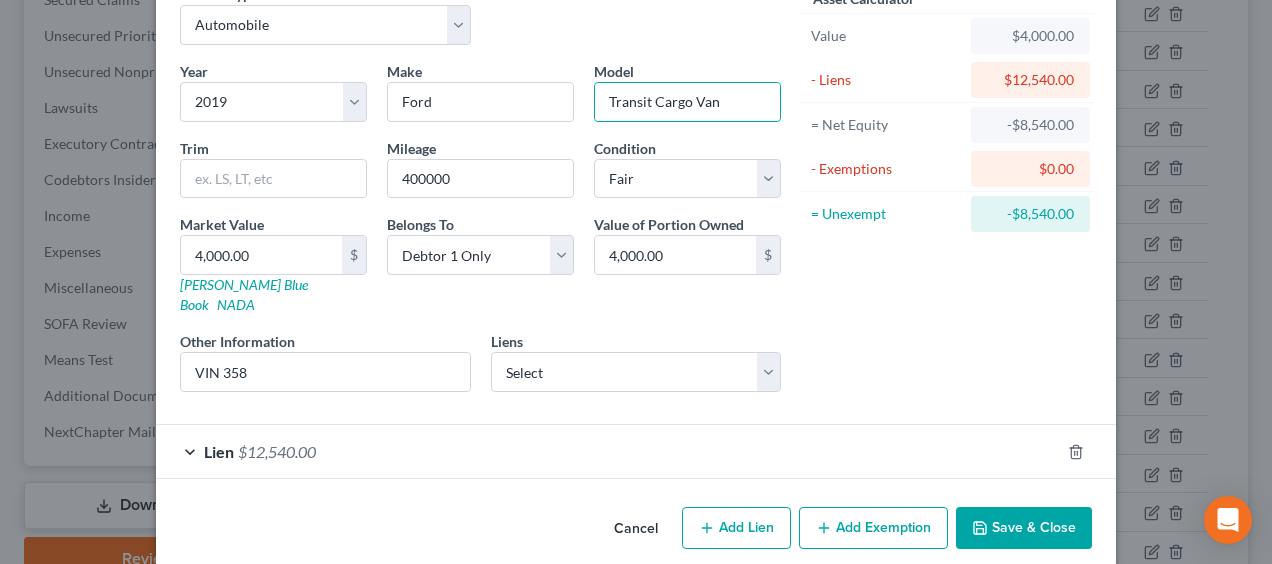 click on "Add Exemption" at bounding box center [873, 528] 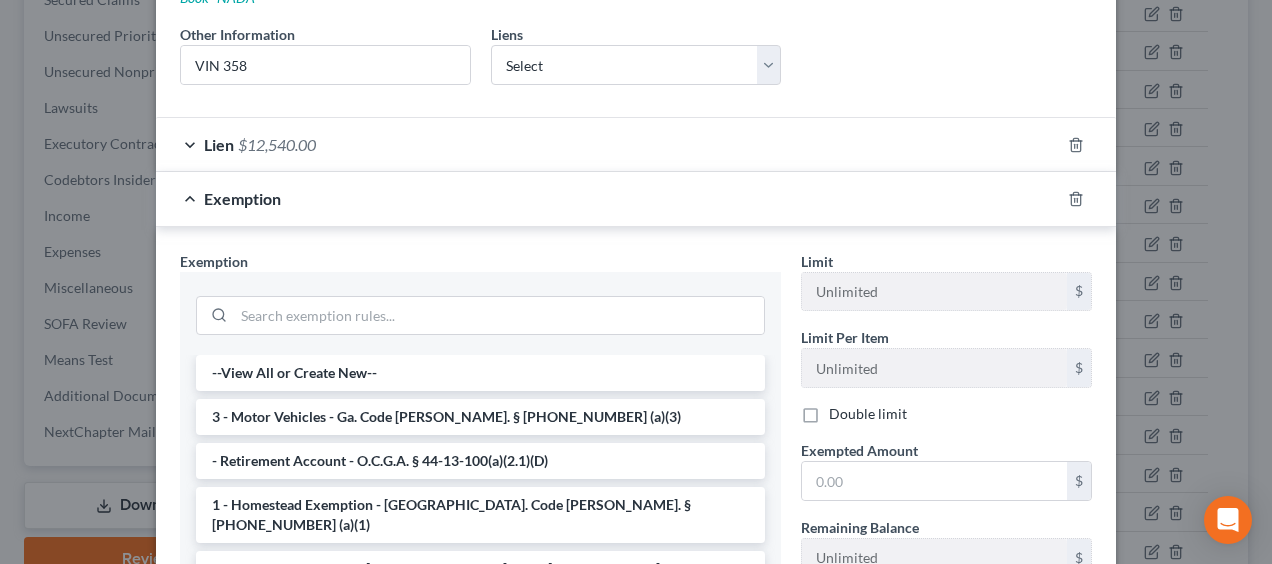 scroll, scrollTop: 380, scrollLeft: 0, axis: vertical 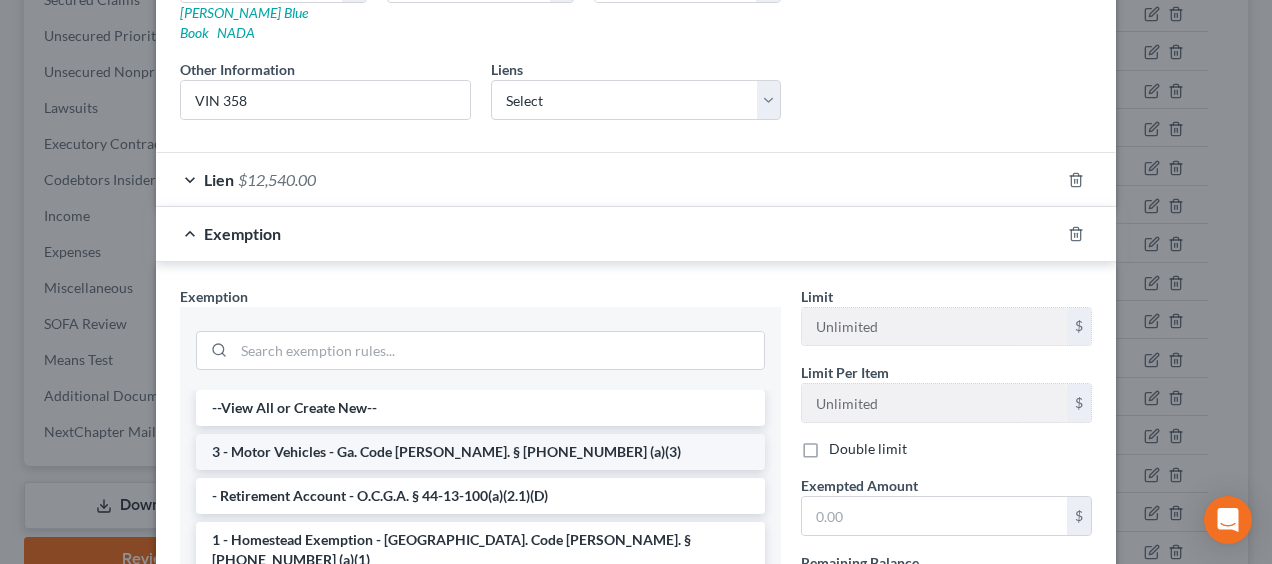 click on "3 - Motor Vehicles - Ga. Code [PERSON_NAME]. § [PHONE_NUMBER] (a)(3)" at bounding box center [480, 452] 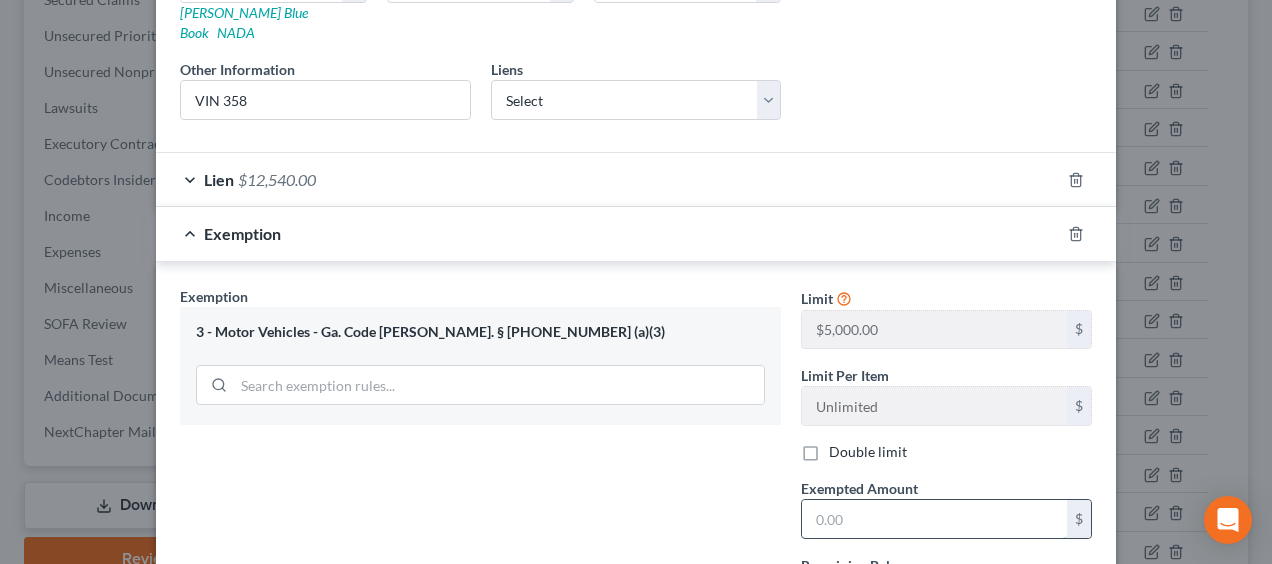 click at bounding box center [934, 519] 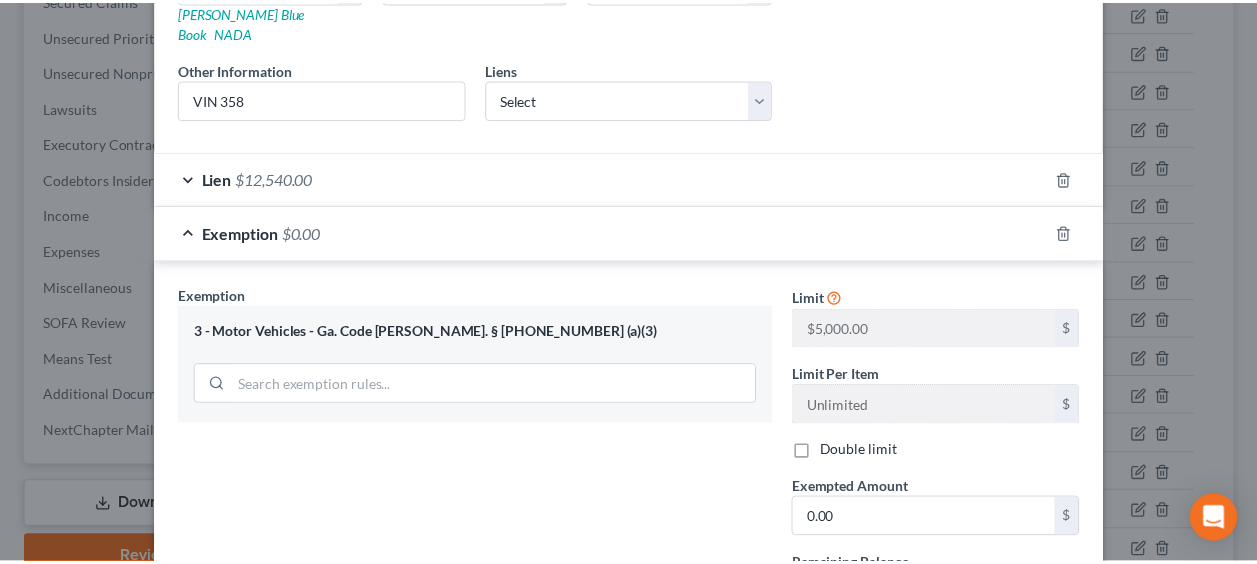 scroll, scrollTop: 547, scrollLeft: 0, axis: vertical 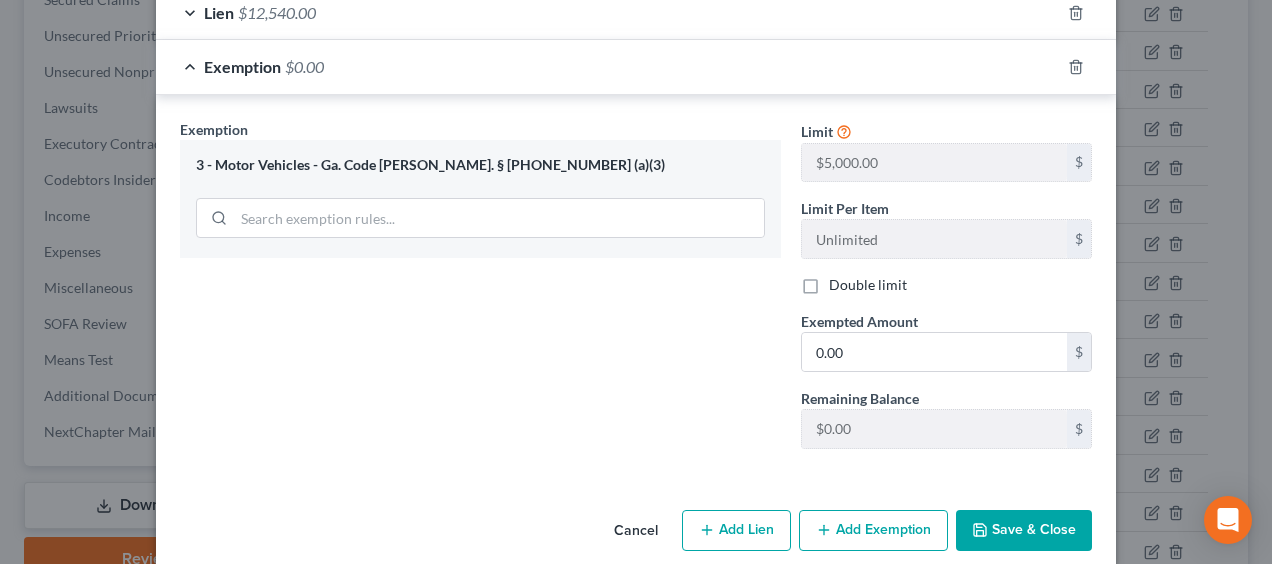 click on "Save & Close" at bounding box center (1024, 531) 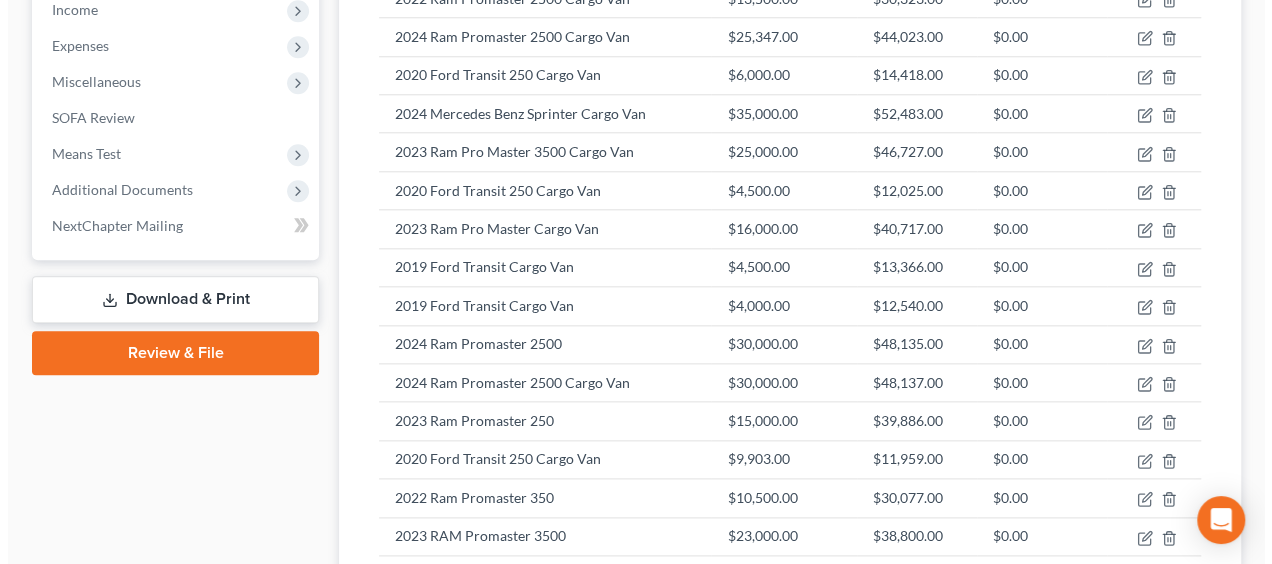 scroll, scrollTop: 1010, scrollLeft: 0, axis: vertical 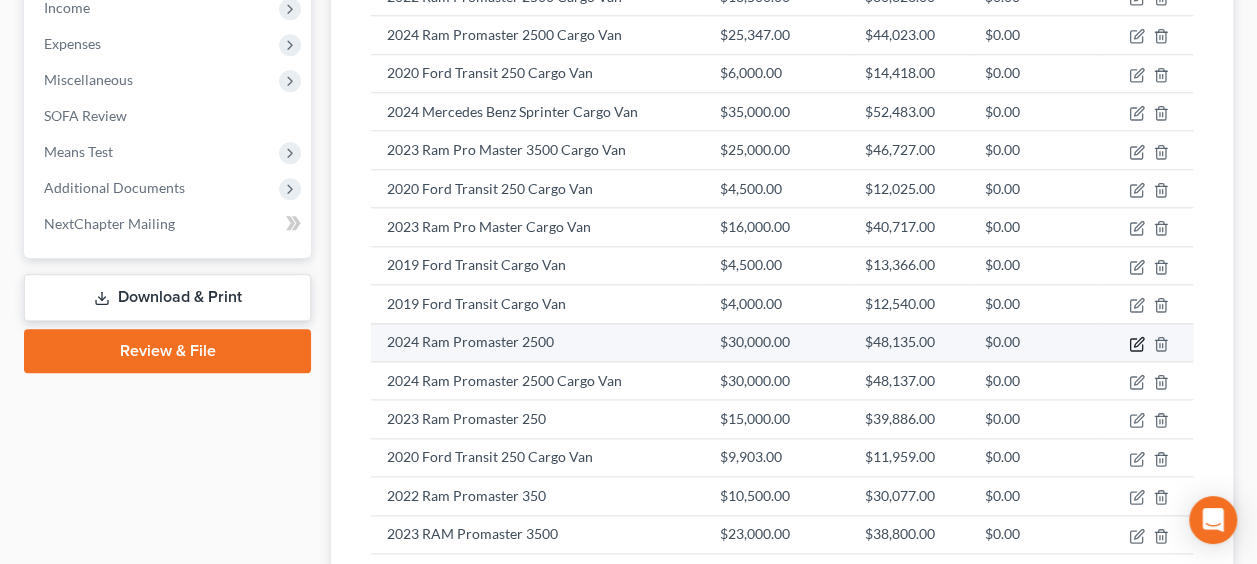 click 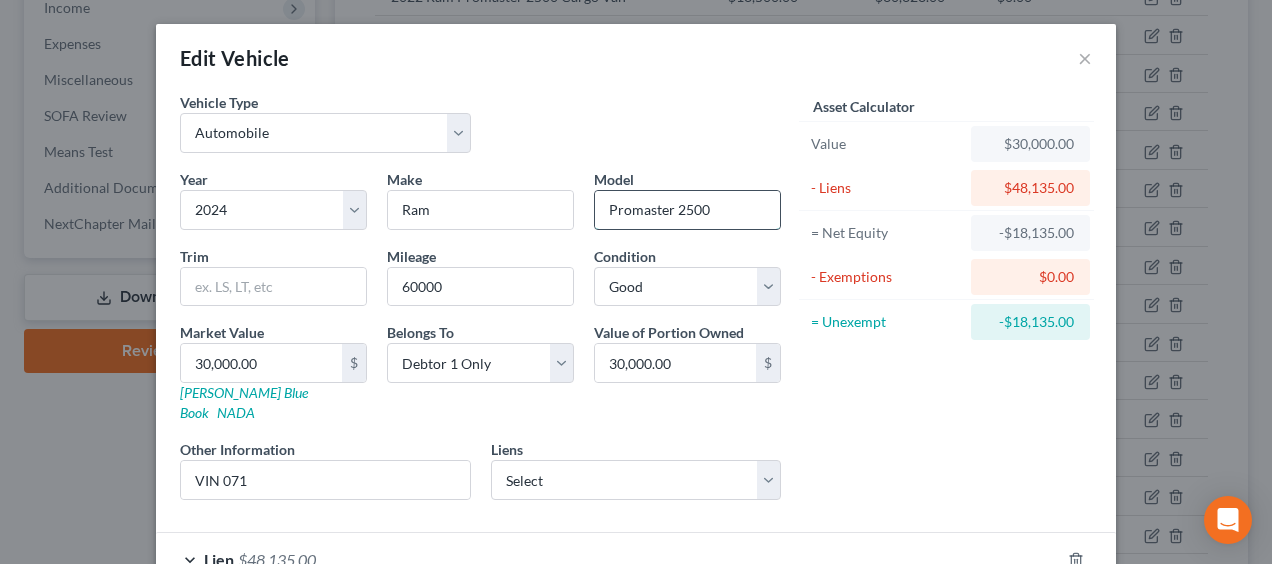 click on "Promaster 2500" at bounding box center (687, 210) 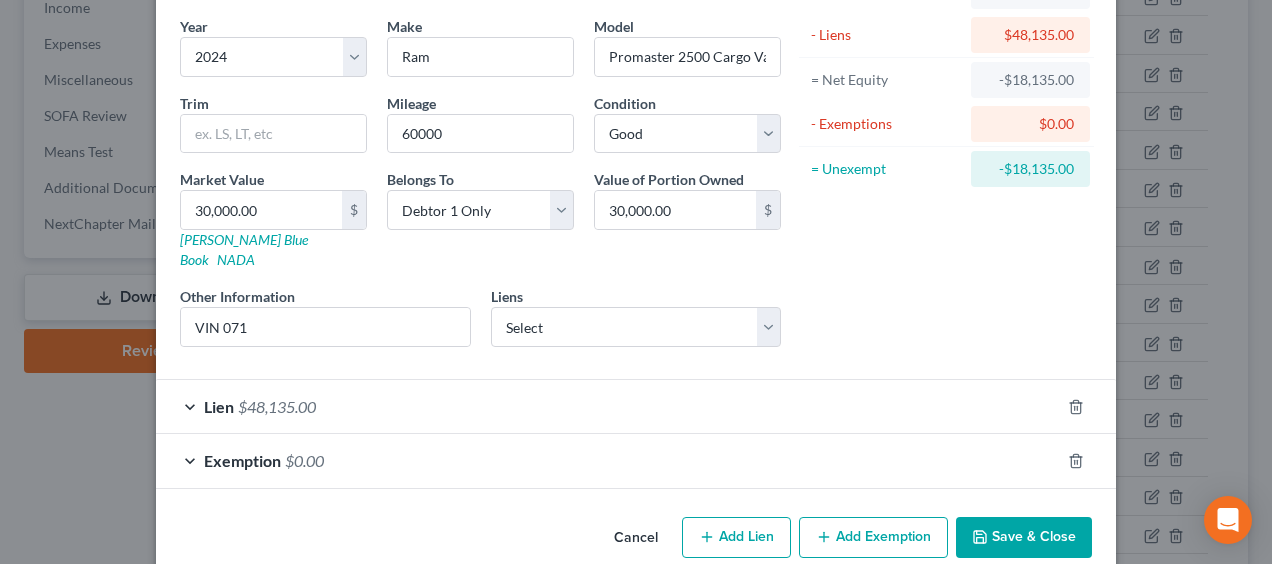 scroll, scrollTop: 160, scrollLeft: 0, axis: vertical 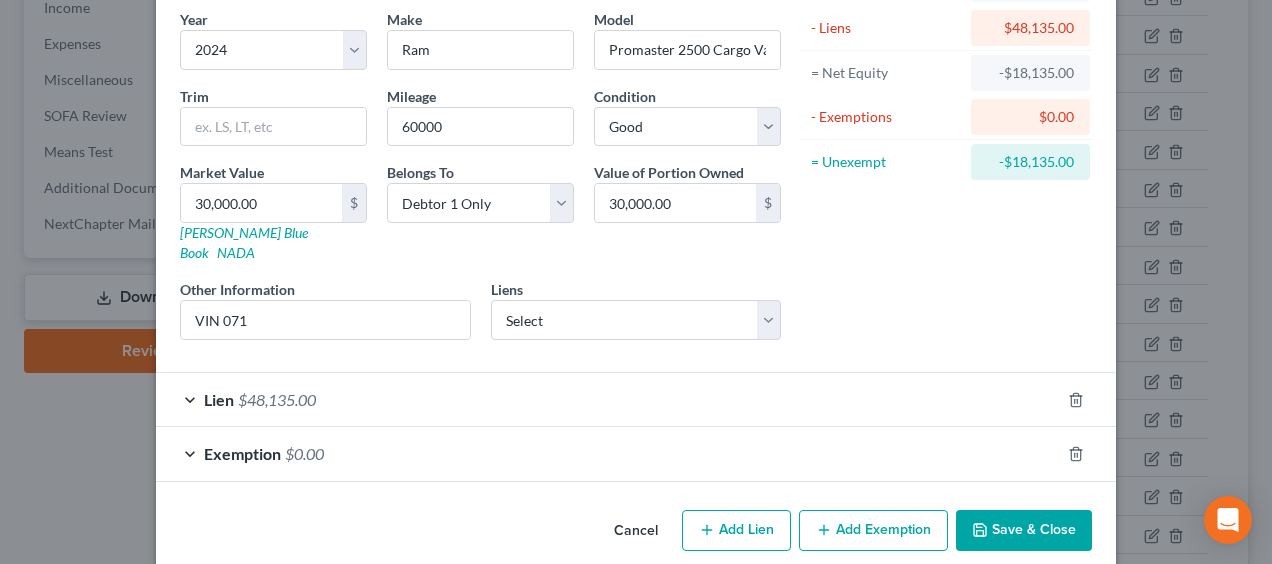 click on "Save & Close" at bounding box center (1024, 531) 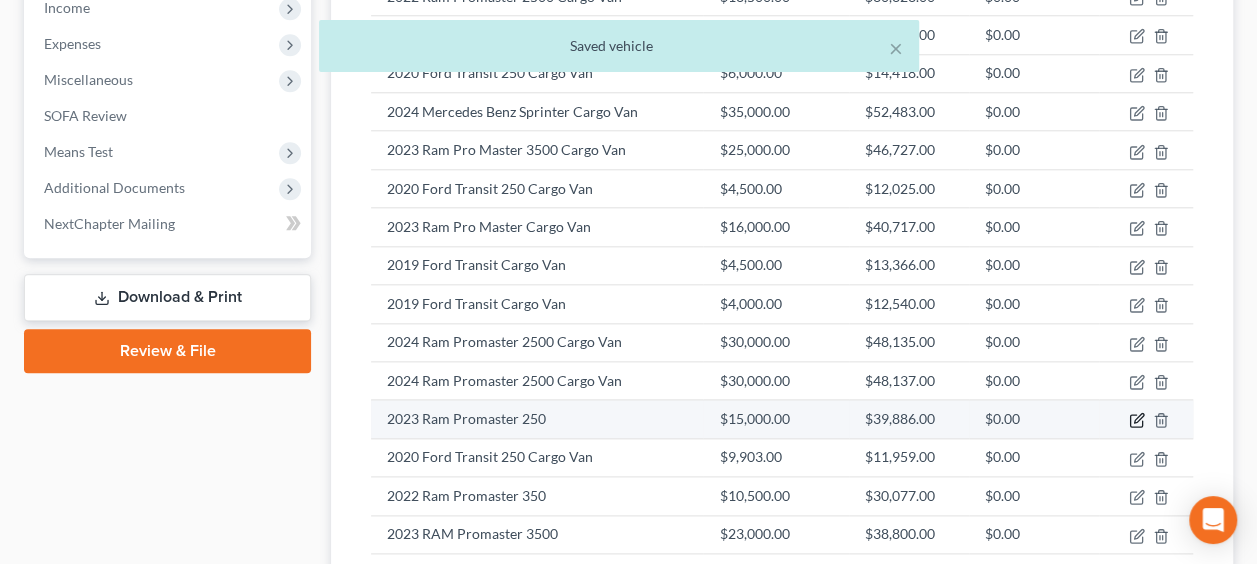 click 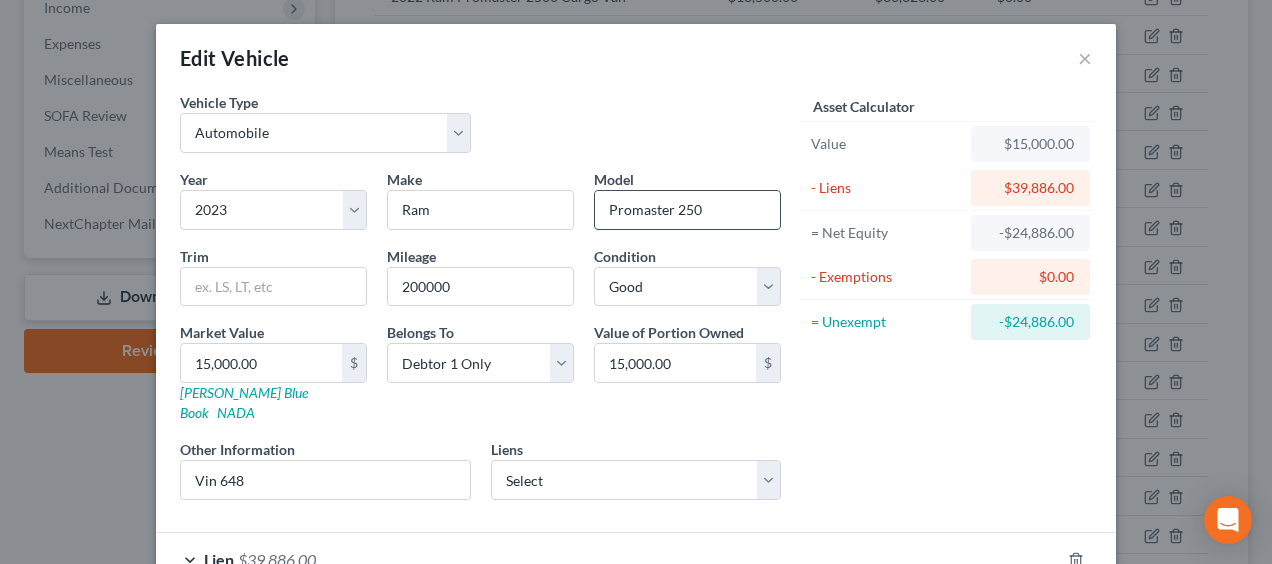 click on "Promaster 250" at bounding box center (687, 210) 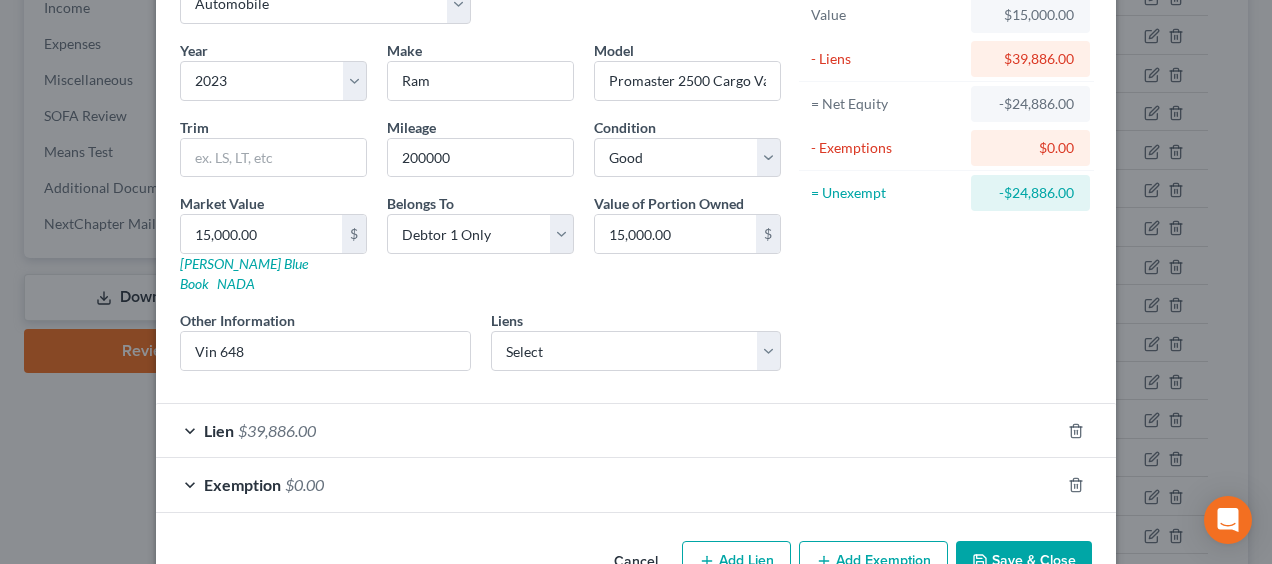 scroll, scrollTop: 162, scrollLeft: 0, axis: vertical 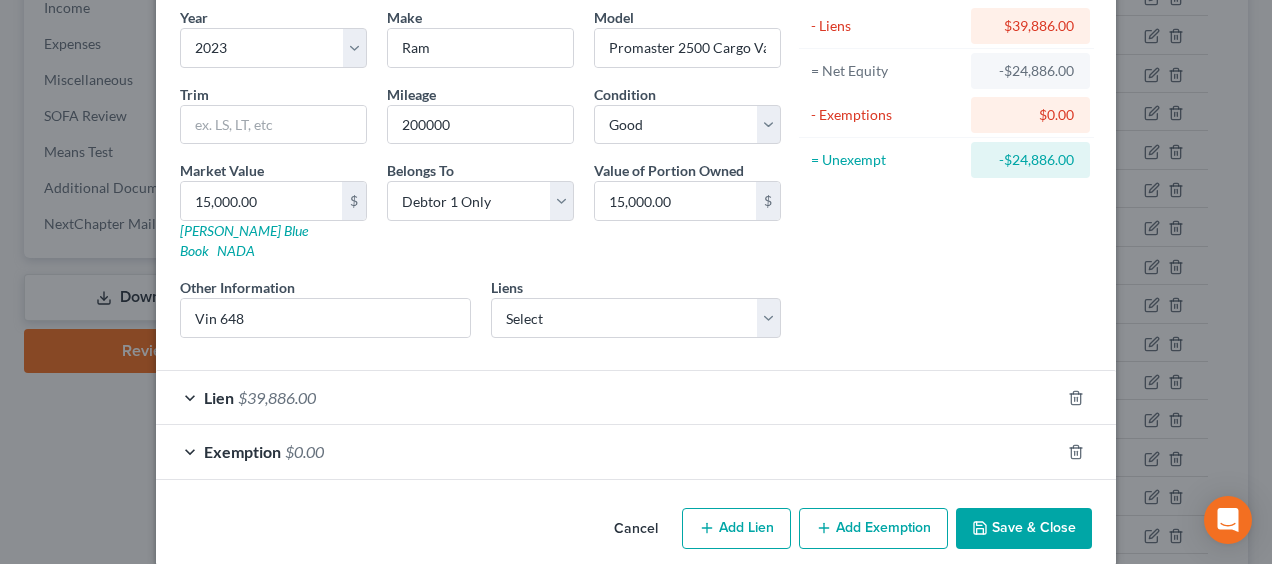 click on "Save & Close" at bounding box center [1024, 529] 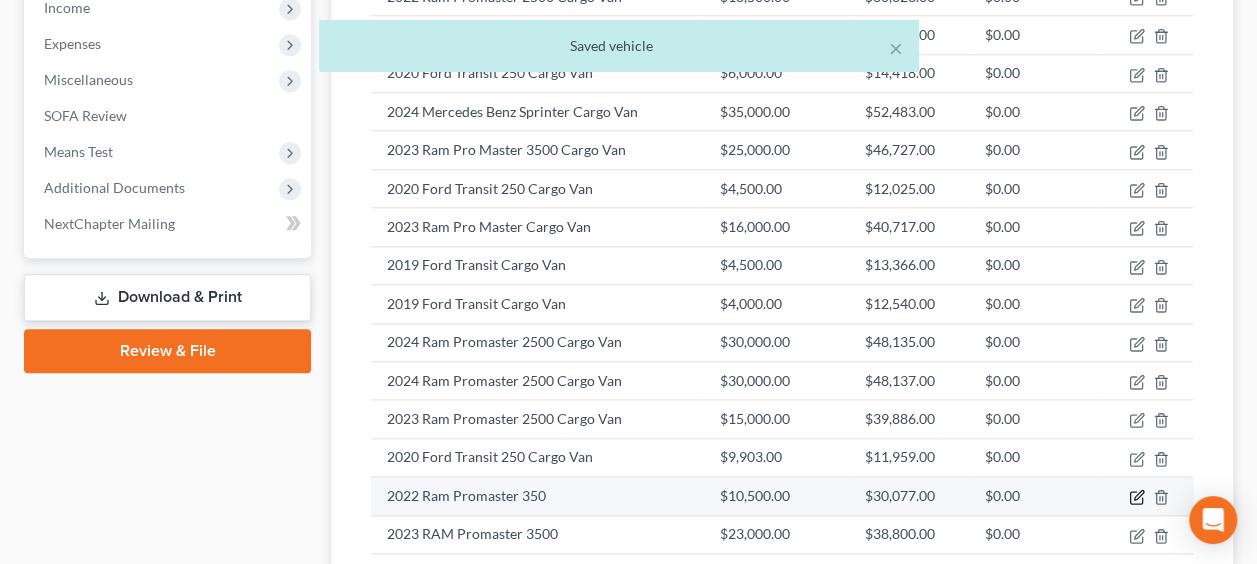 click 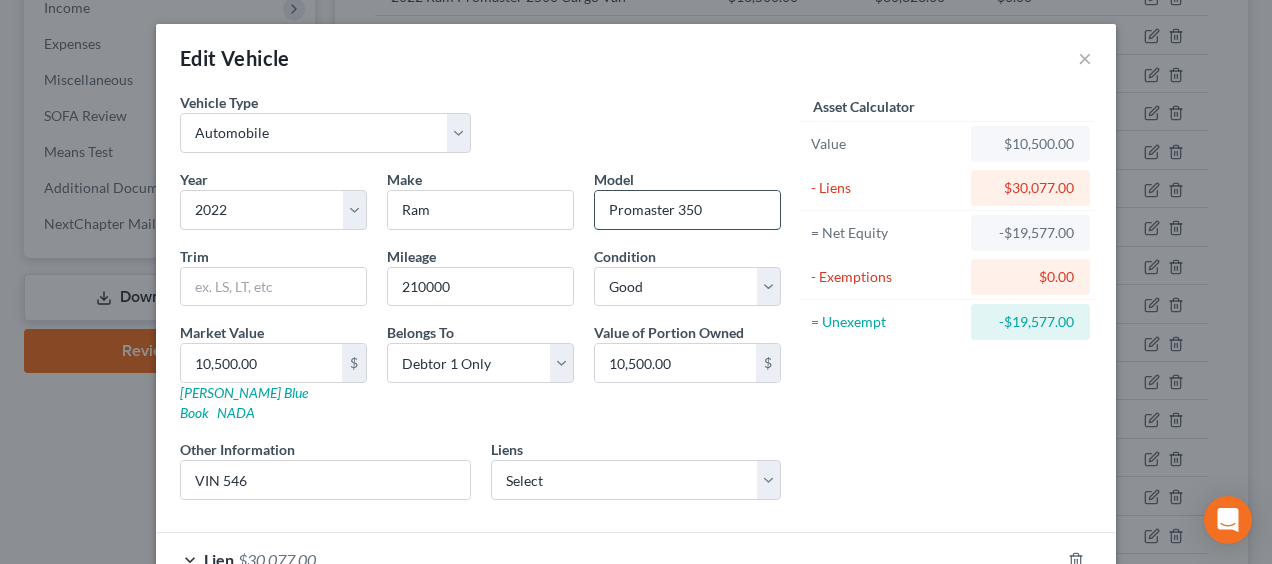 click on "Promaster 350" at bounding box center [687, 210] 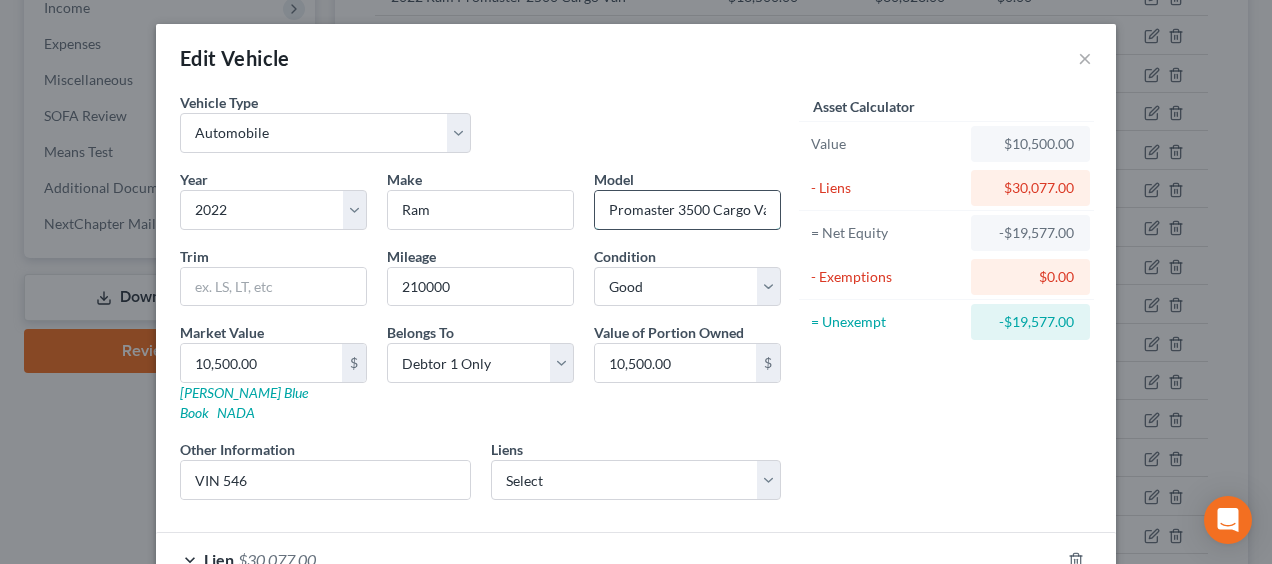 scroll, scrollTop: 0, scrollLeft: 8, axis: horizontal 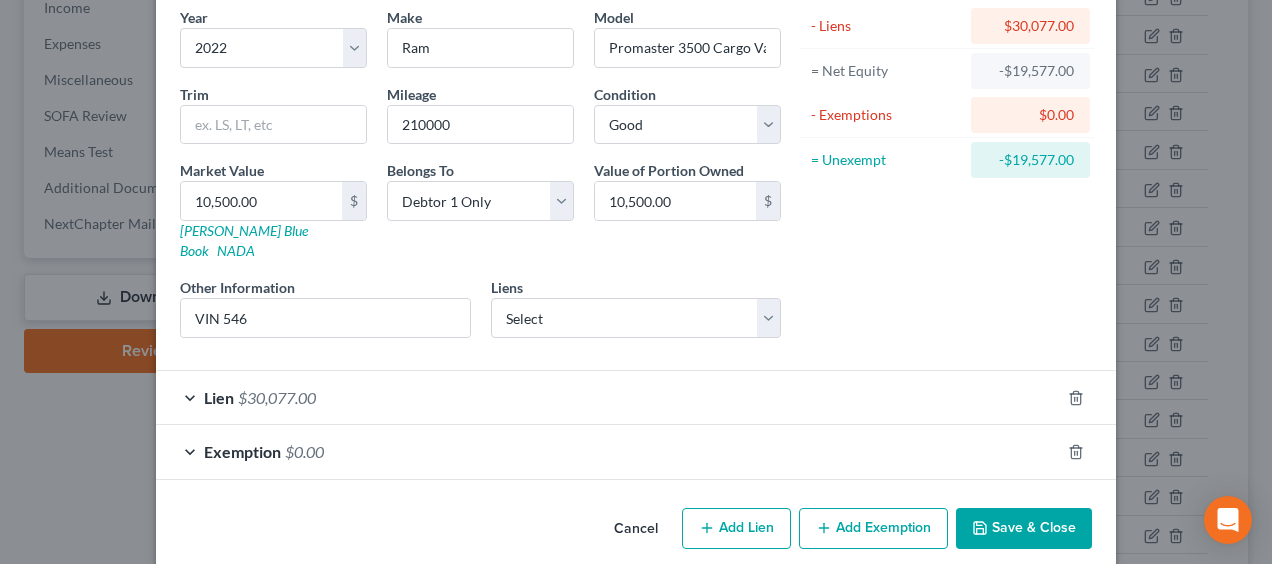 click on "Save & Close" at bounding box center [1024, 529] 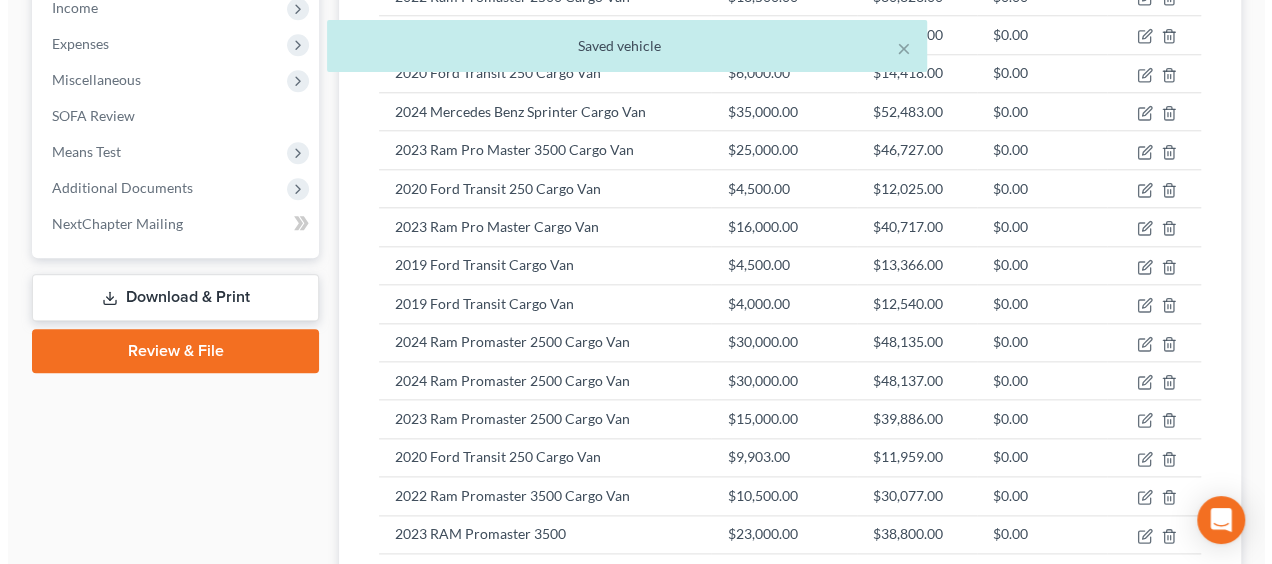 scroll, scrollTop: 1206, scrollLeft: 0, axis: vertical 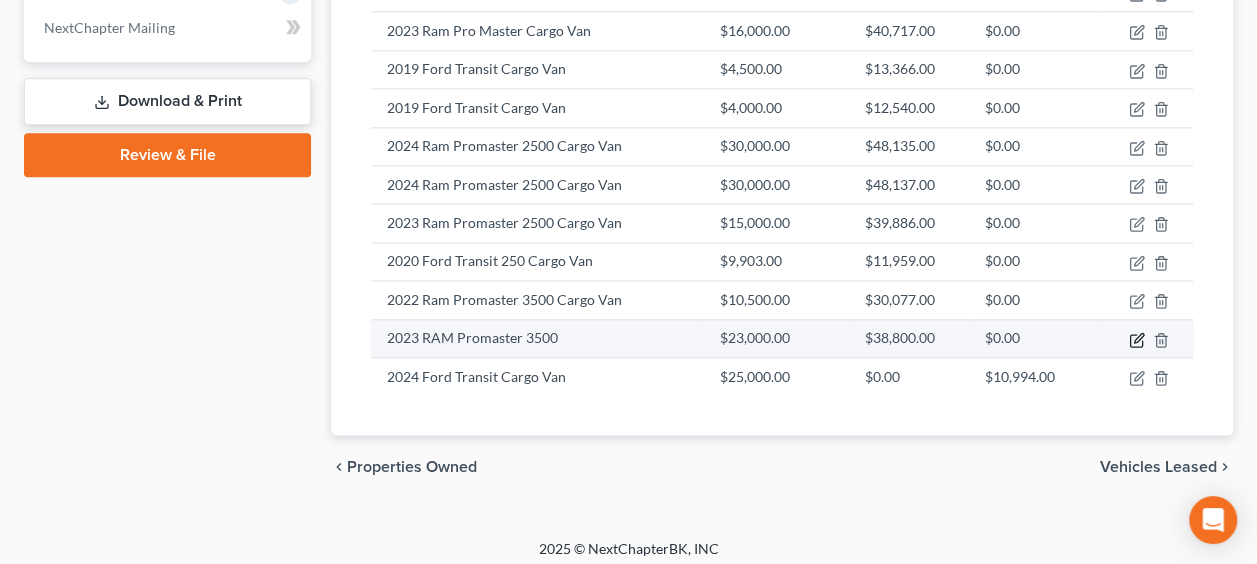 click 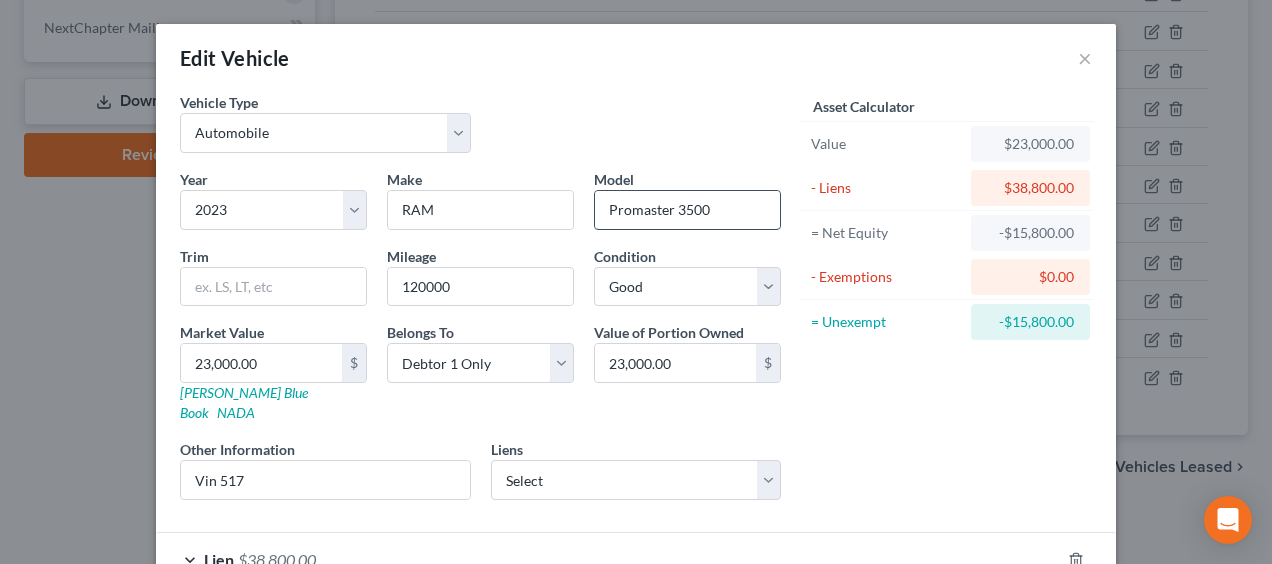 click on "Promaster 3500" at bounding box center [687, 210] 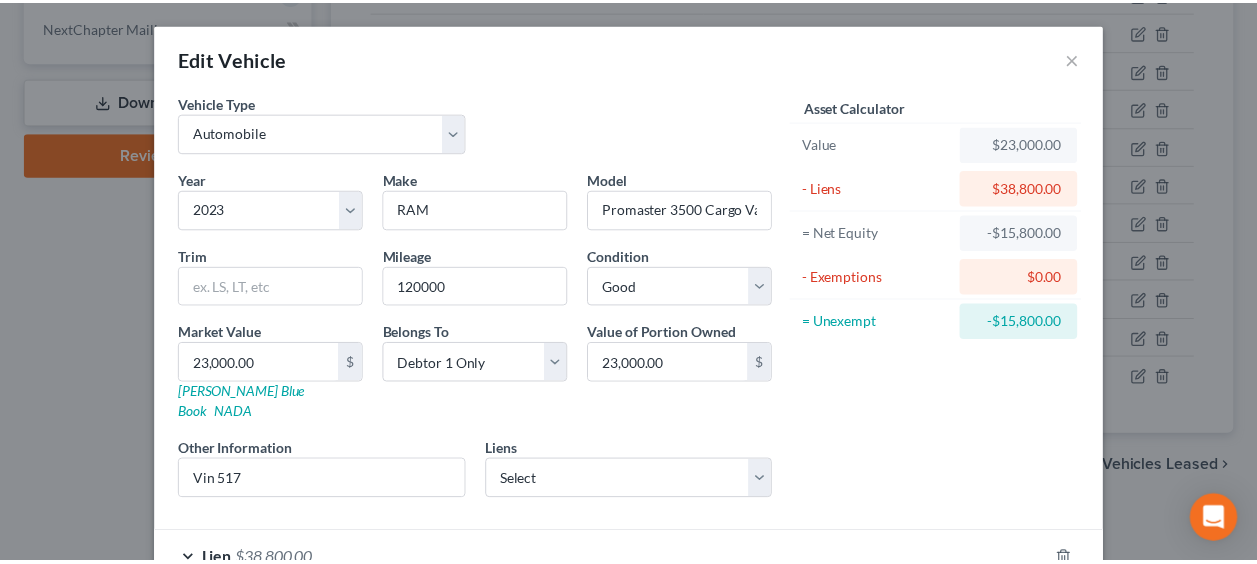 scroll, scrollTop: 162, scrollLeft: 0, axis: vertical 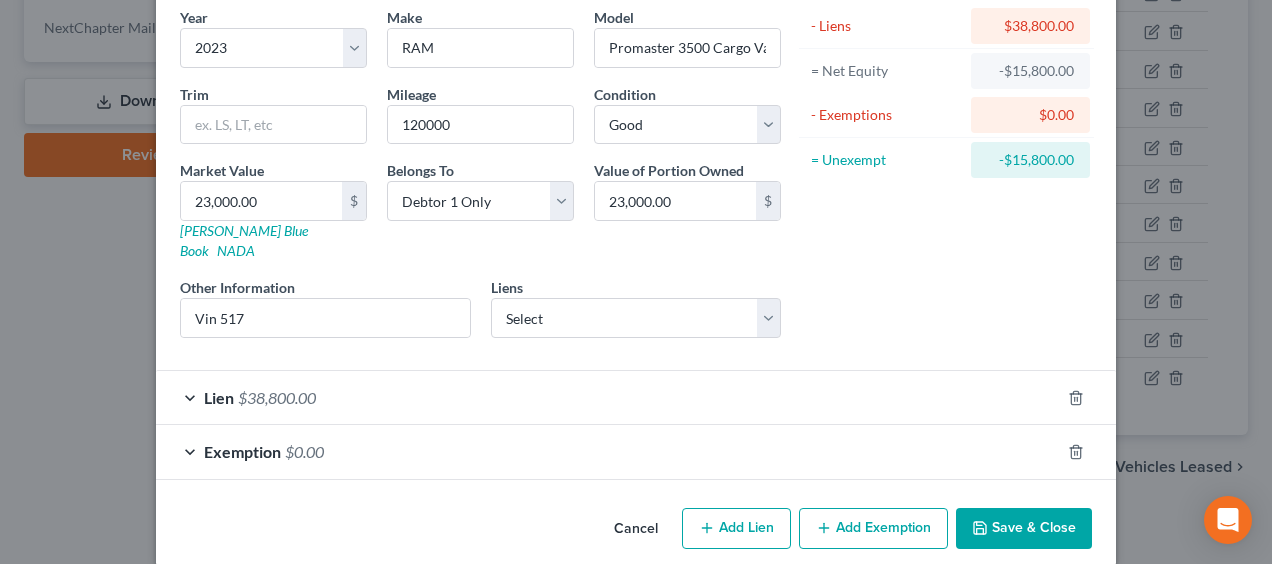 click on "Save & Close" at bounding box center (1024, 529) 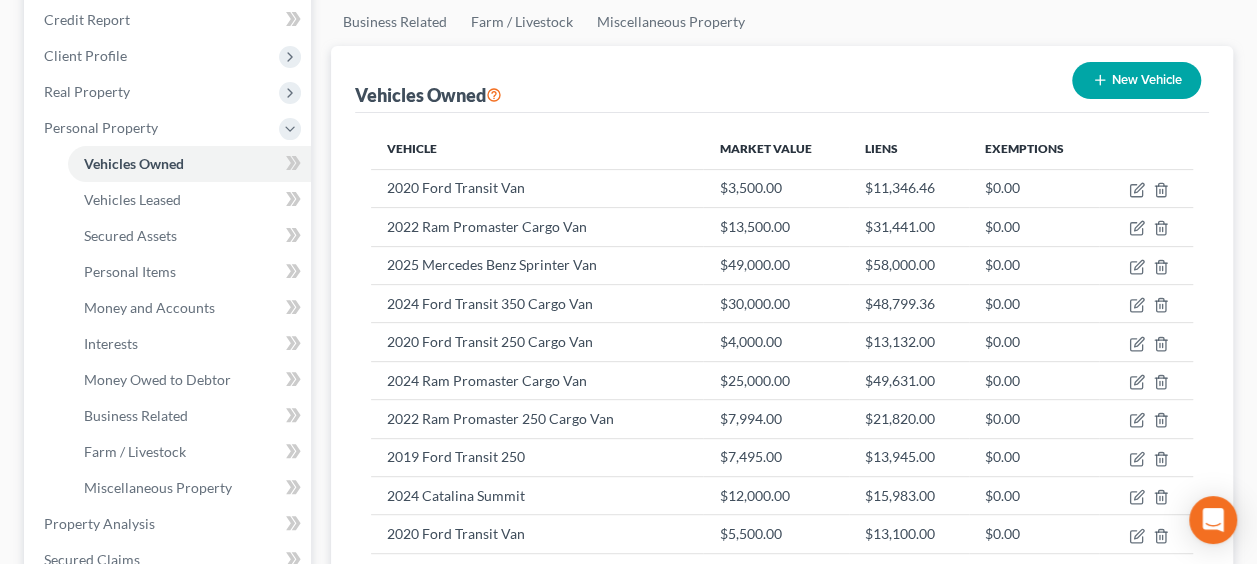 scroll, scrollTop: 220, scrollLeft: 0, axis: vertical 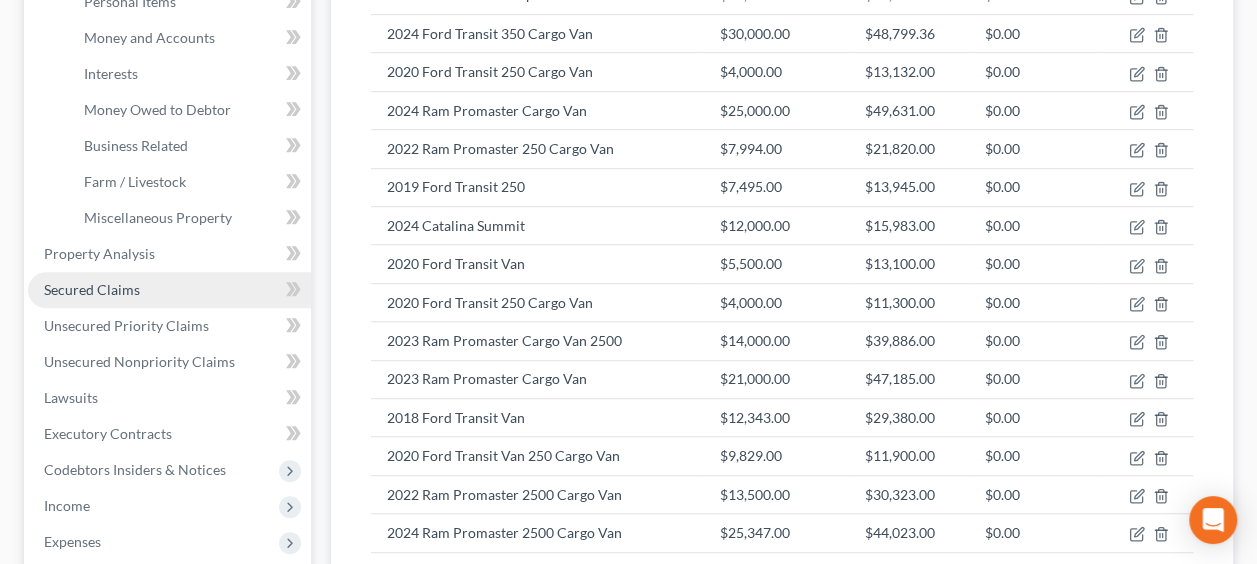 click on "Secured Claims" at bounding box center (92, 289) 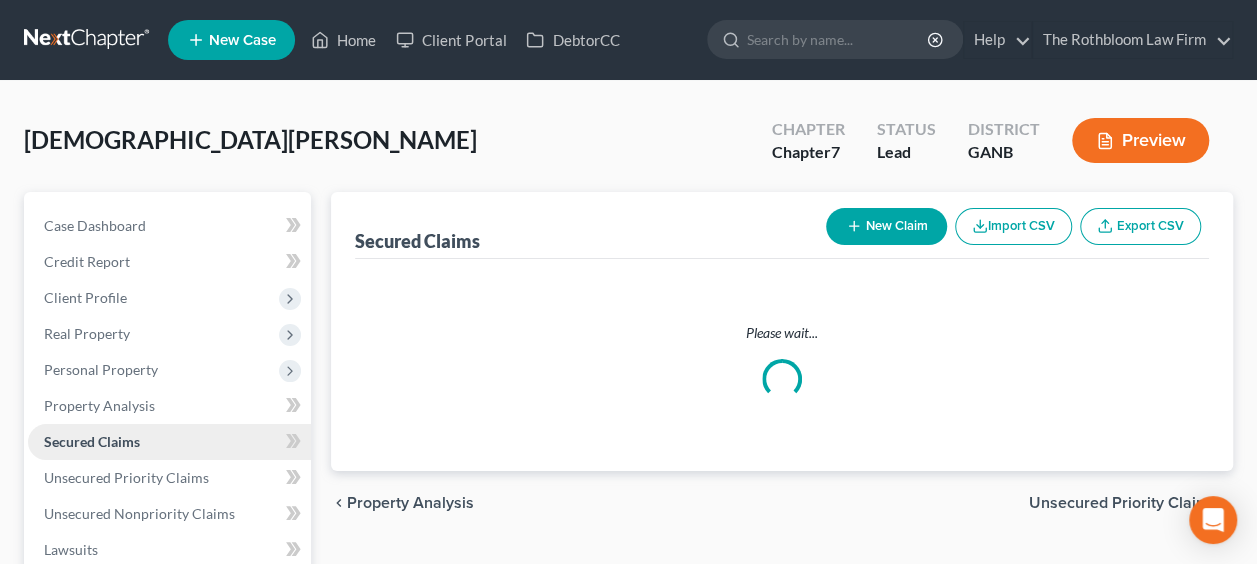 scroll, scrollTop: 0, scrollLeft: 0, axis: both 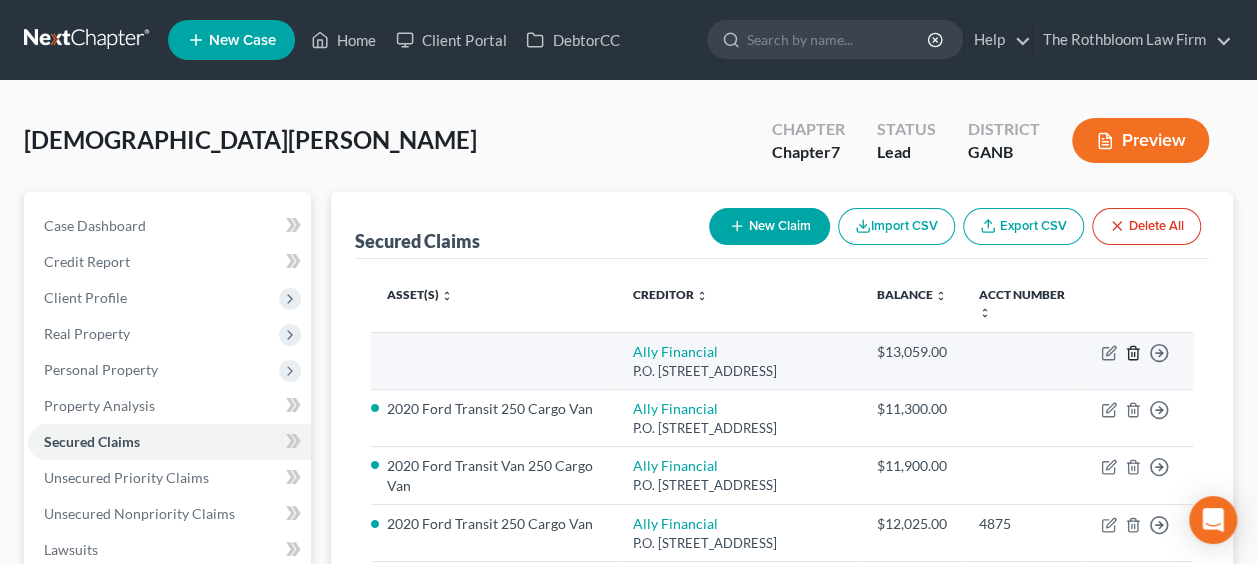 click 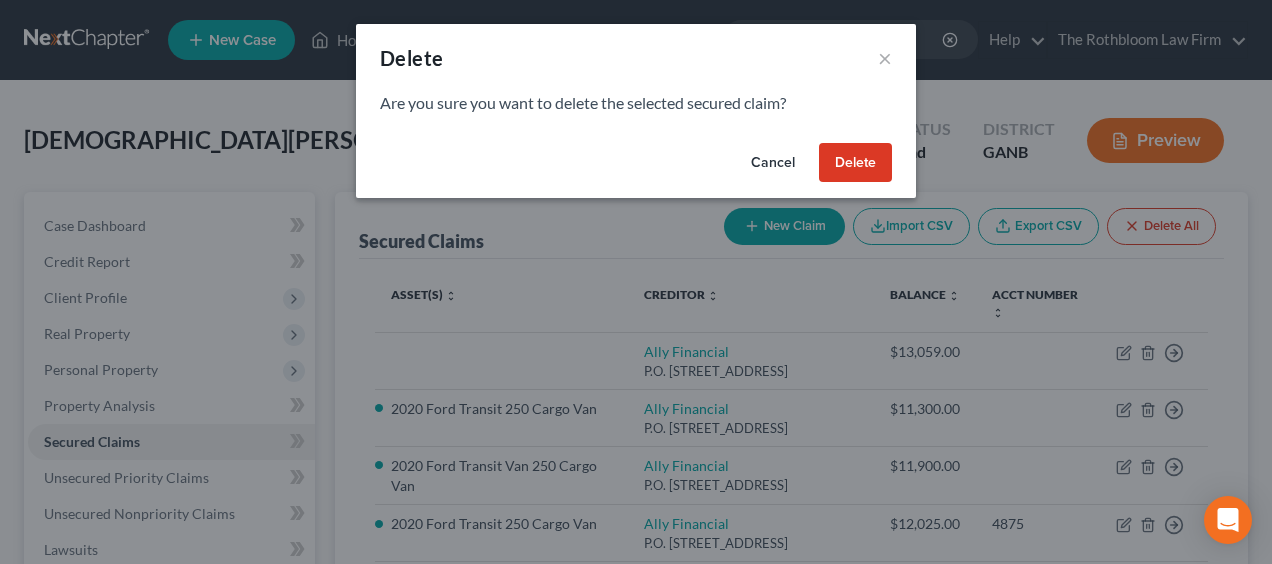 click on "Delete" at bounding box center (855, 163) 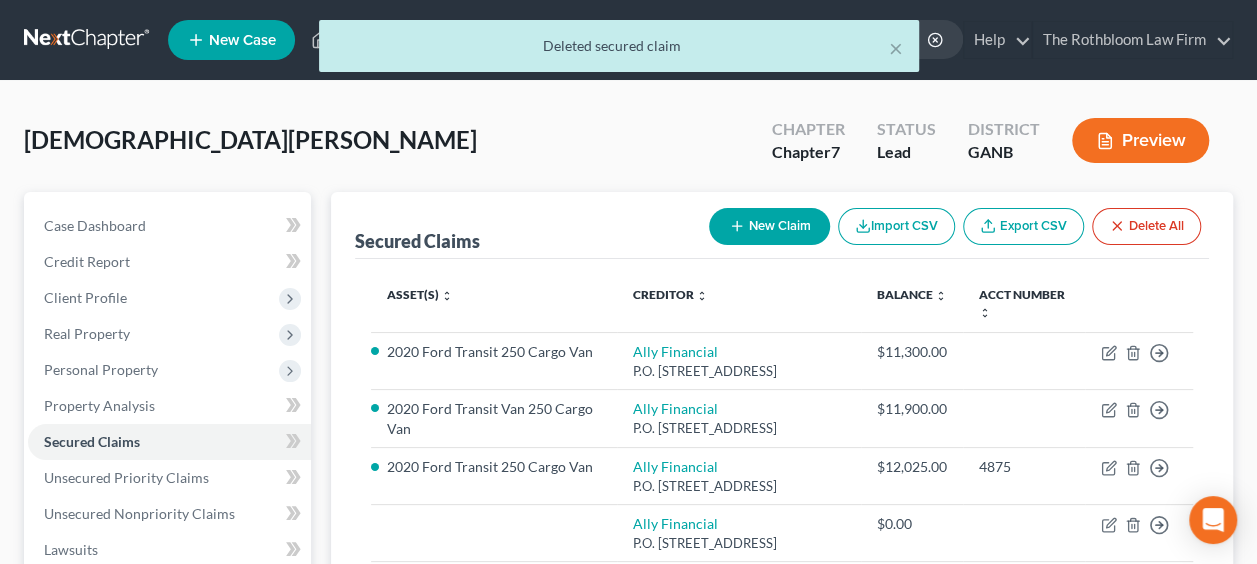 scroll, scrollTop: 493, scrollLeft: 0, axis: vertical 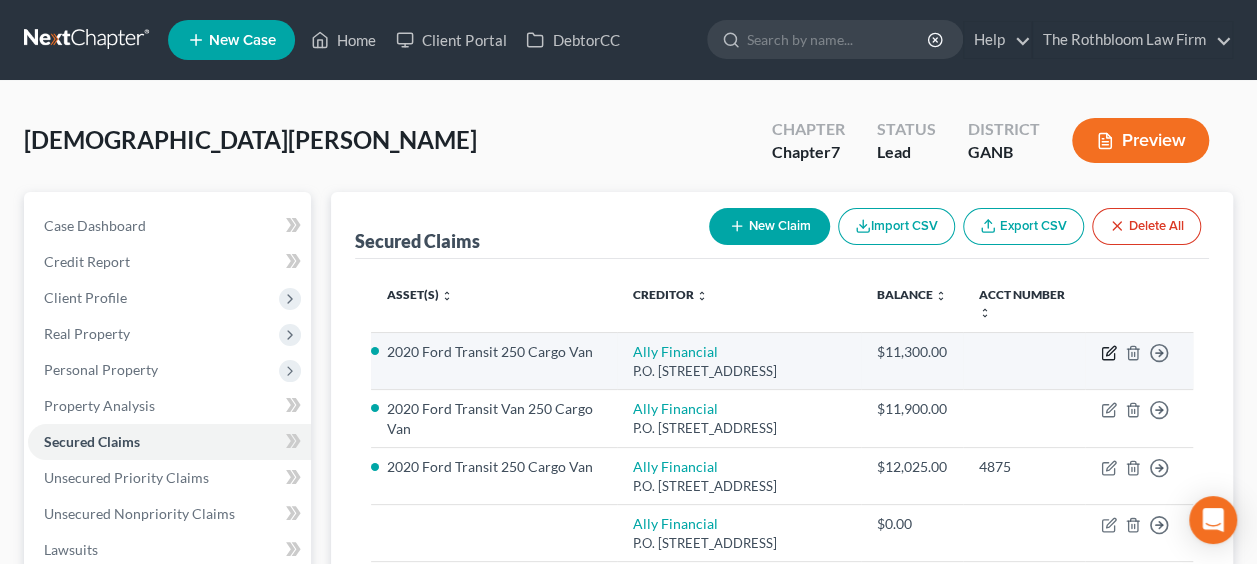 click 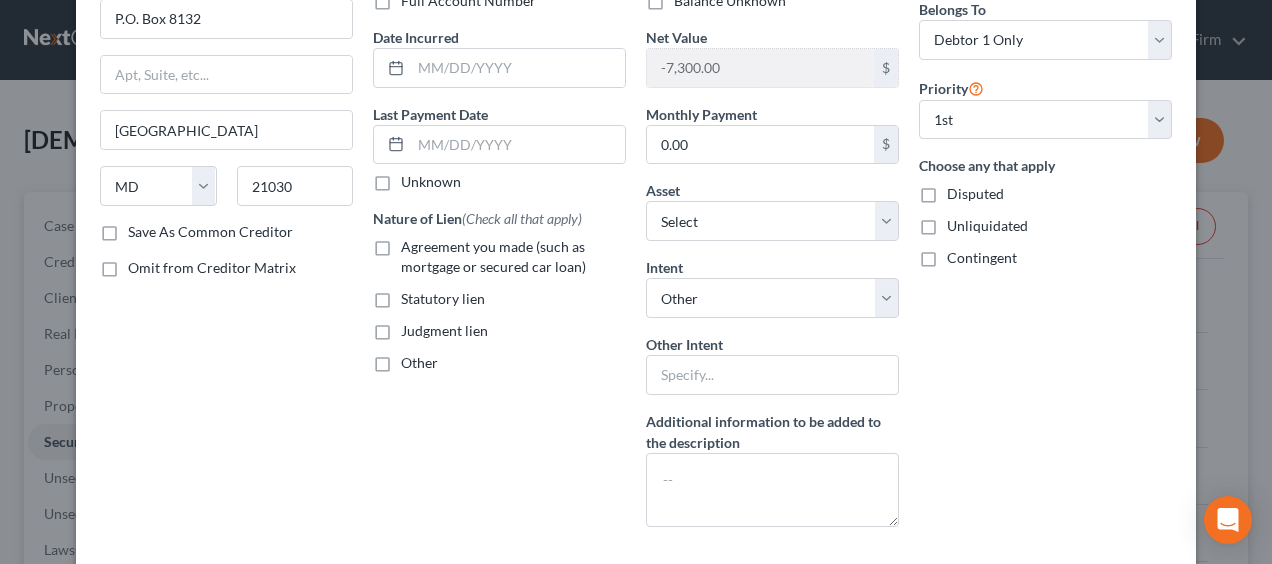 scroll, scrollTop: 163, scrollLeft: 0, axis: vertical 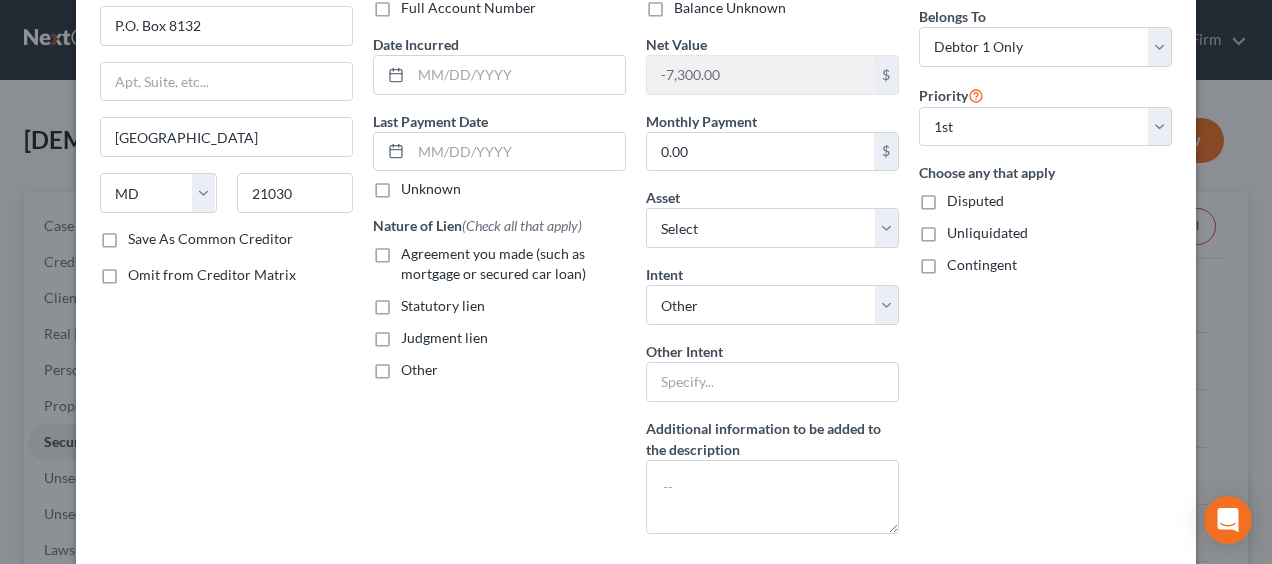 click on "Agreement you made (such as mortgage or secured car loan)" at bounding box center [513, 264] 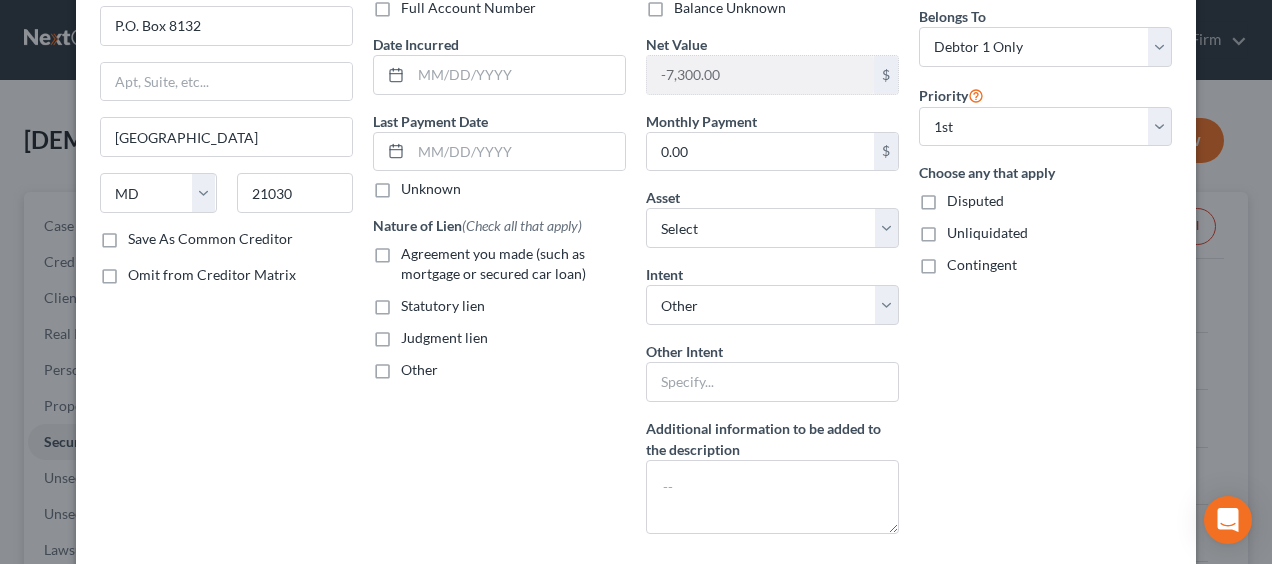 click on "Agreement you made (such as mortgage or secured car loan)" at bounding box center (415, 250) 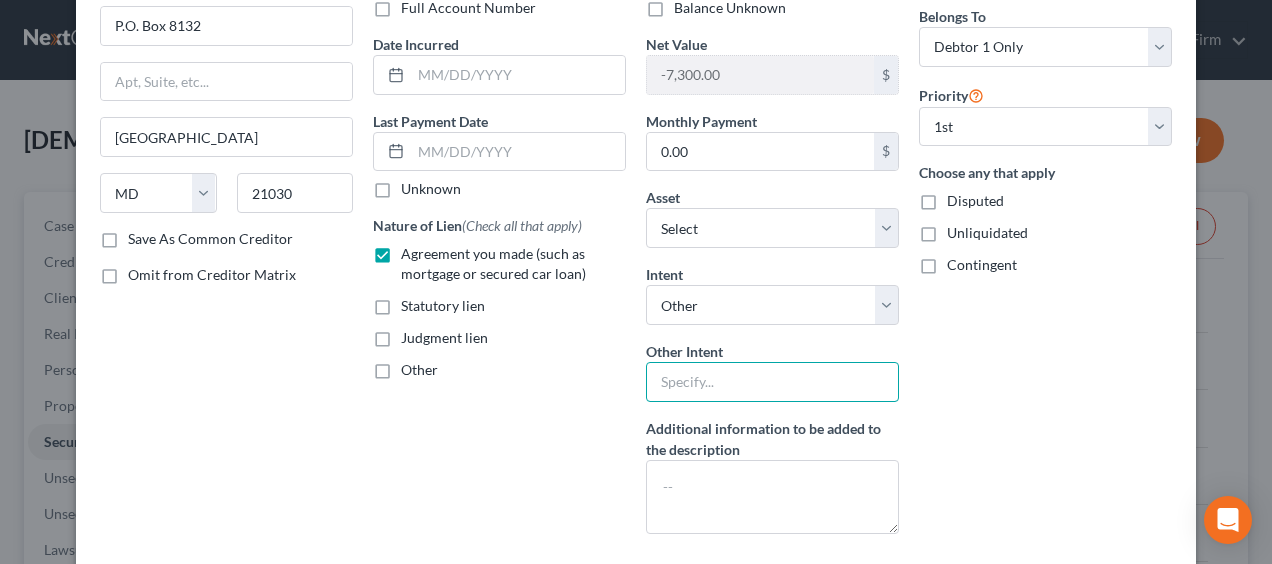 click at bounding box center [772, 382] 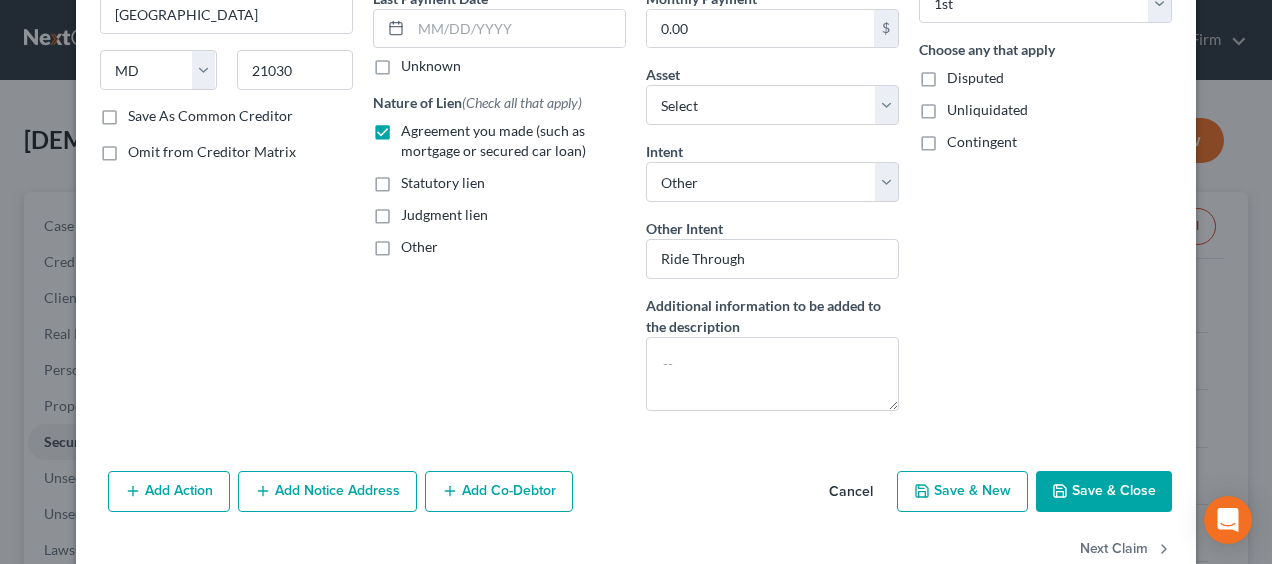 scroll, scrollTop: 327, scrollLeft: 0, axis: vertical 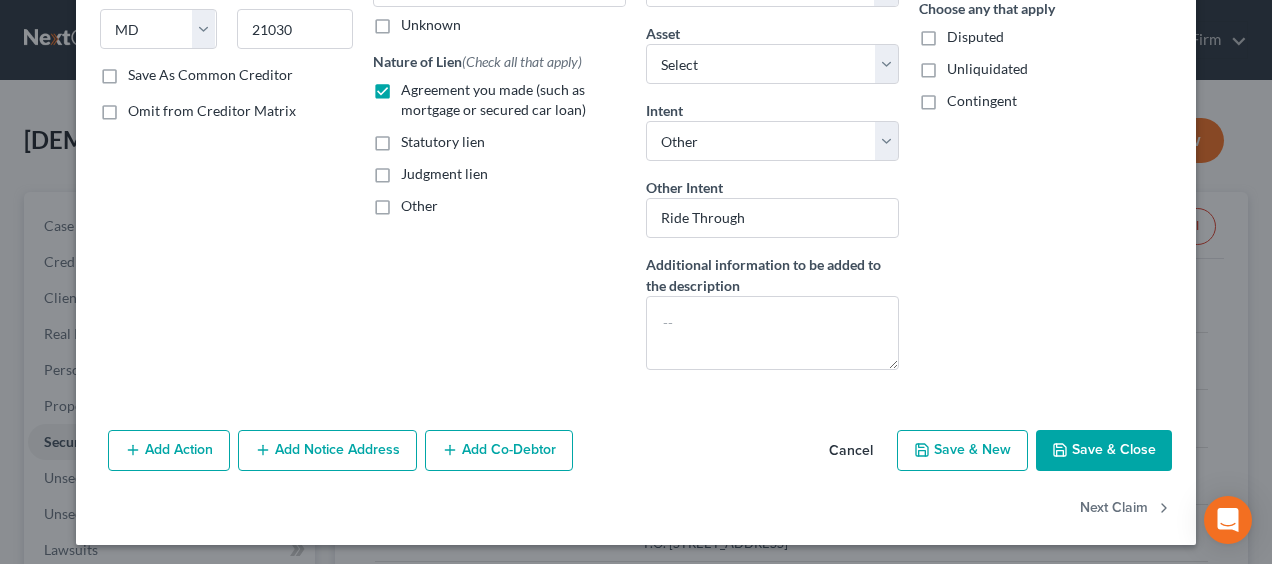 click on "Save & Close" at bounding box center [1104, 451] 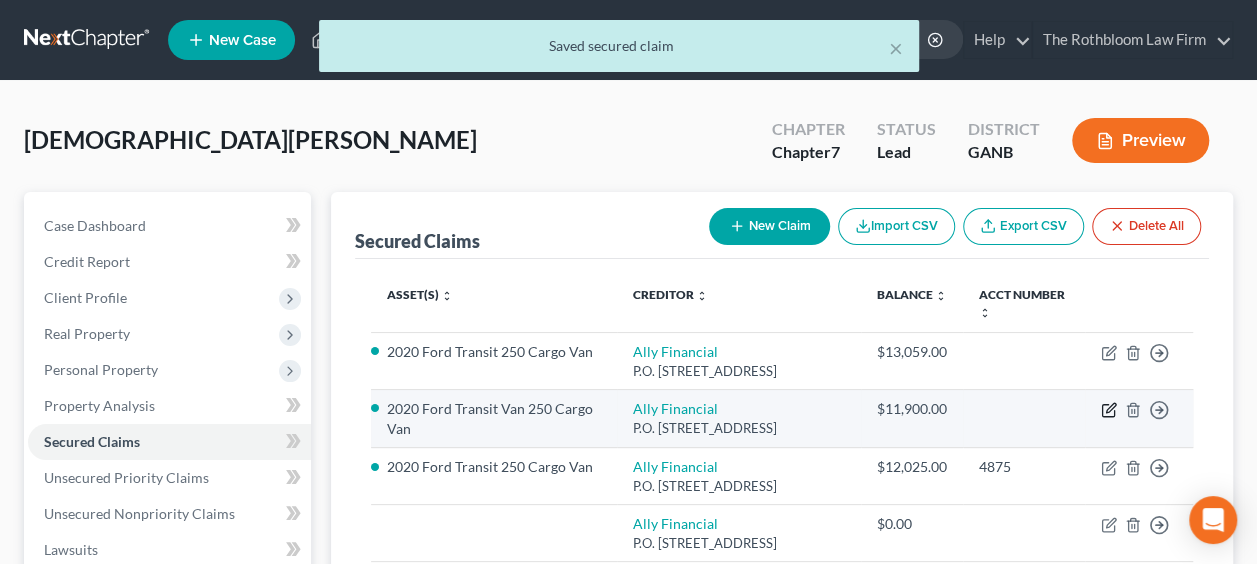 click 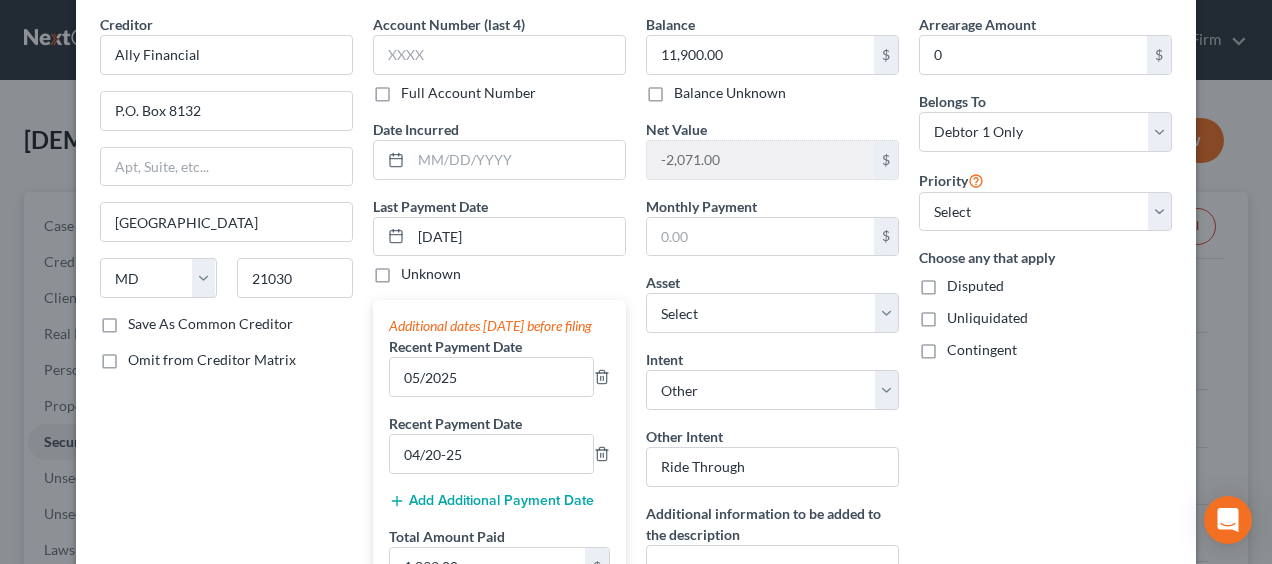 scroll, scrollTop: 130, scrollLeft: 0, axis: vertical 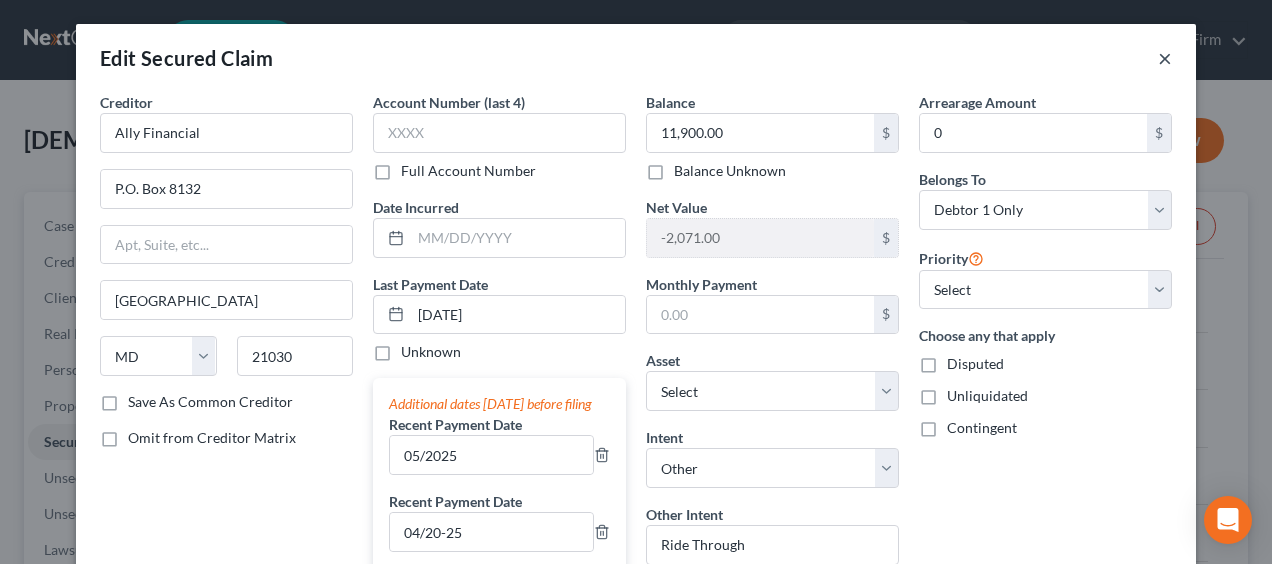 click on "×" at bounding box center (1165, 58) 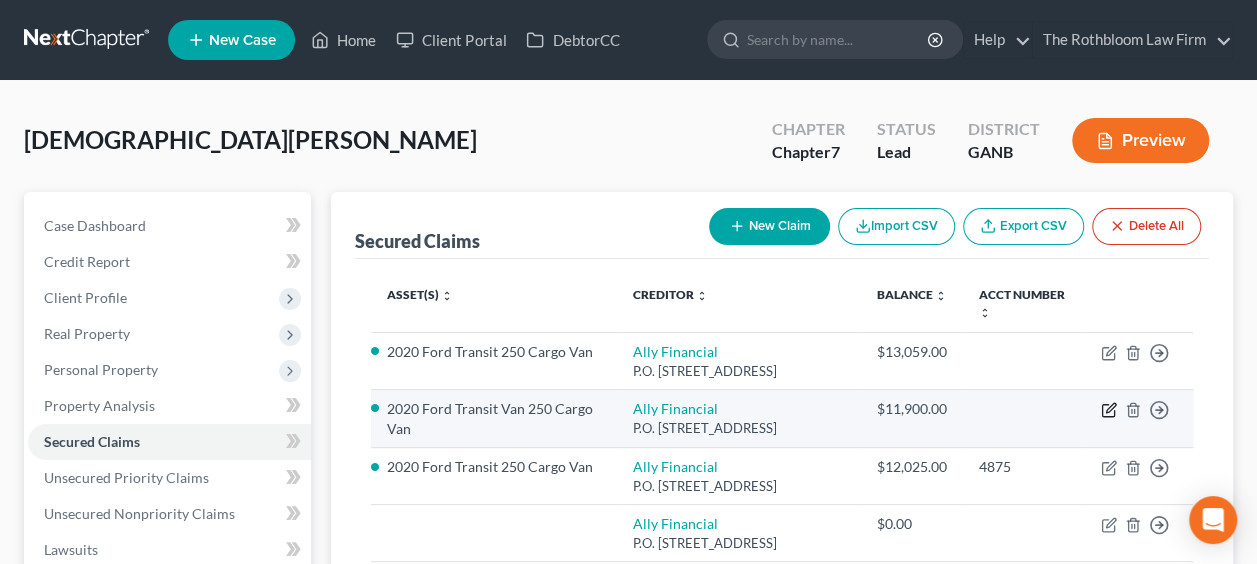 click 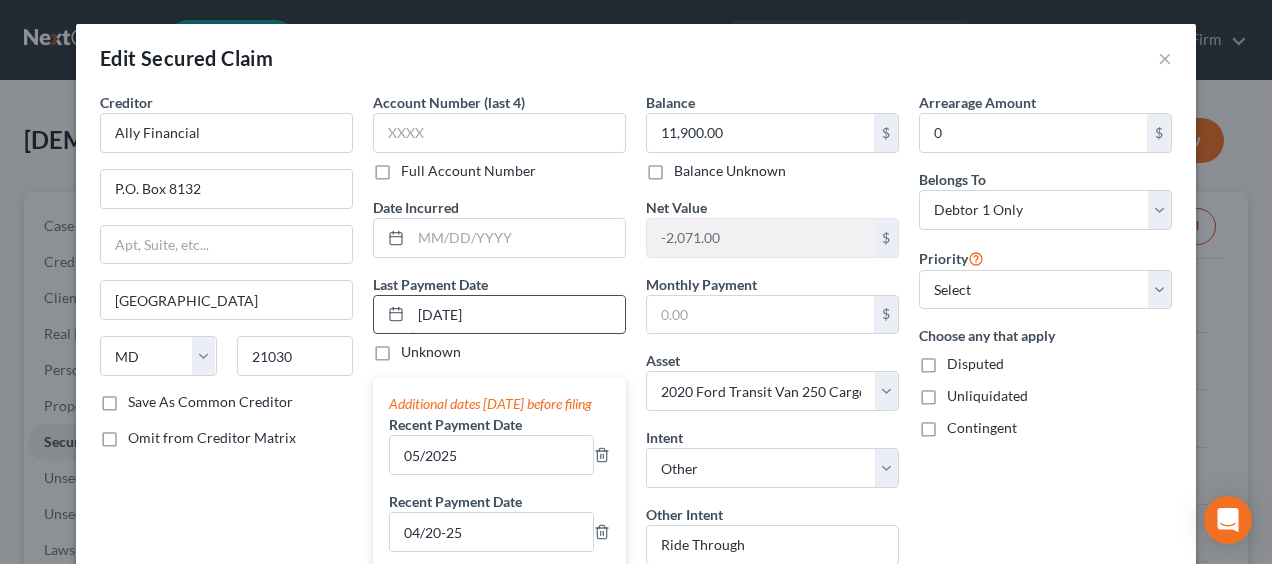 click on "[DATE]" at bounding box center [518, 315] 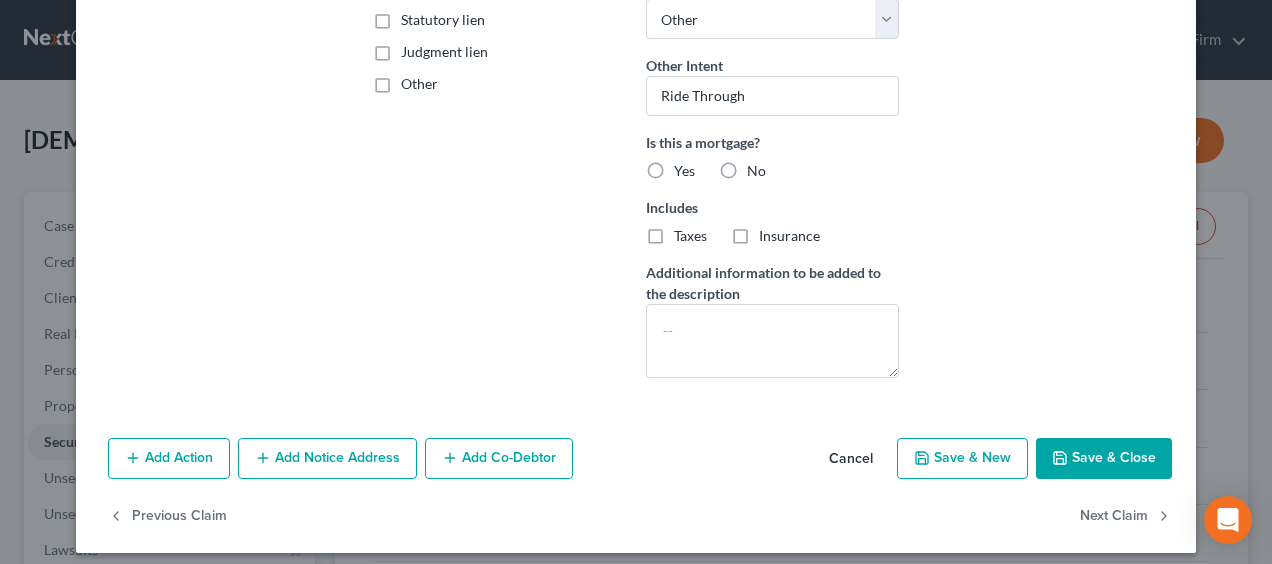 scroll, scrollTop: 457, scrollLeft: 0, axis: vertical 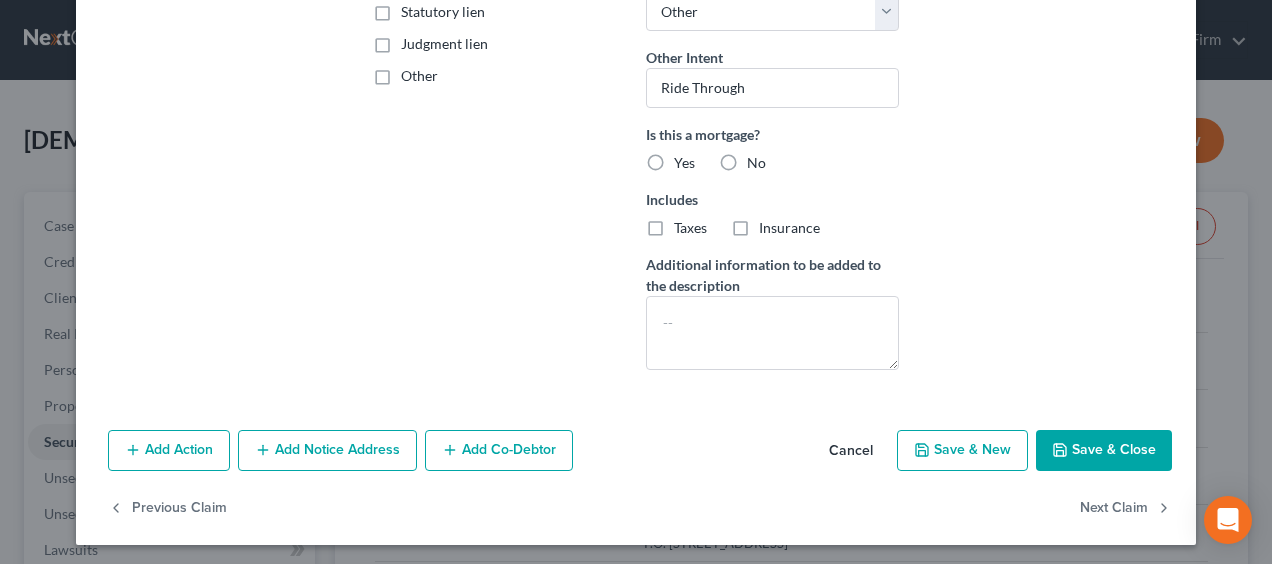 click on "Save & Close" at bounding box center (1104, 451) 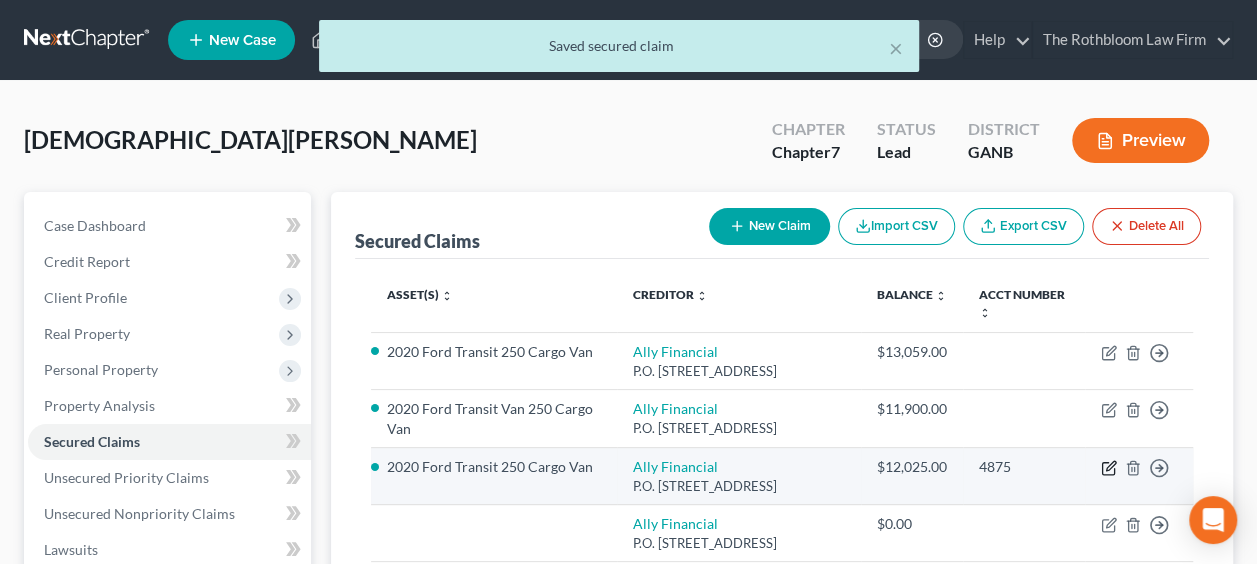 click 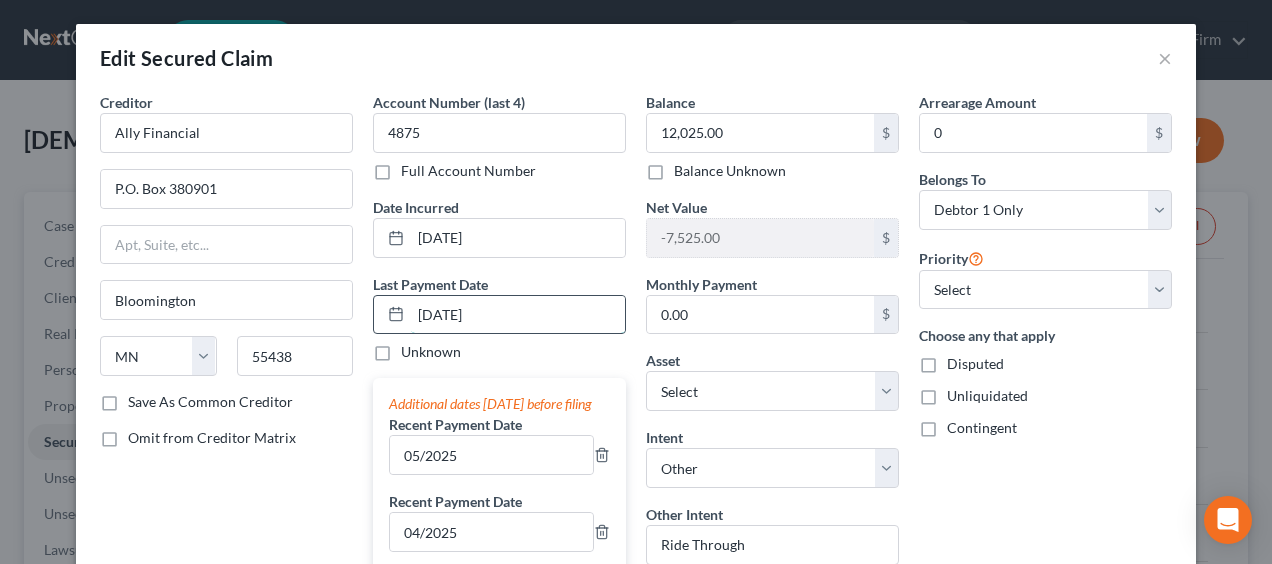 click on "[DATE]" at bounding box center [518, 315] 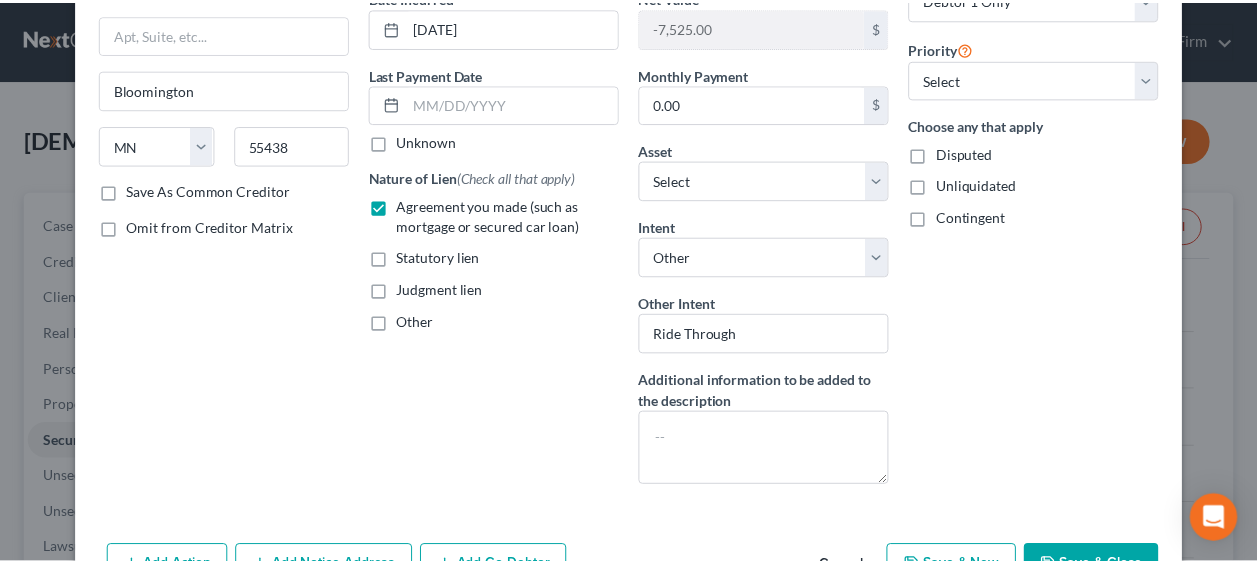 scroll, scrollTop: 250, scrollLeft: 0, axis: vertical 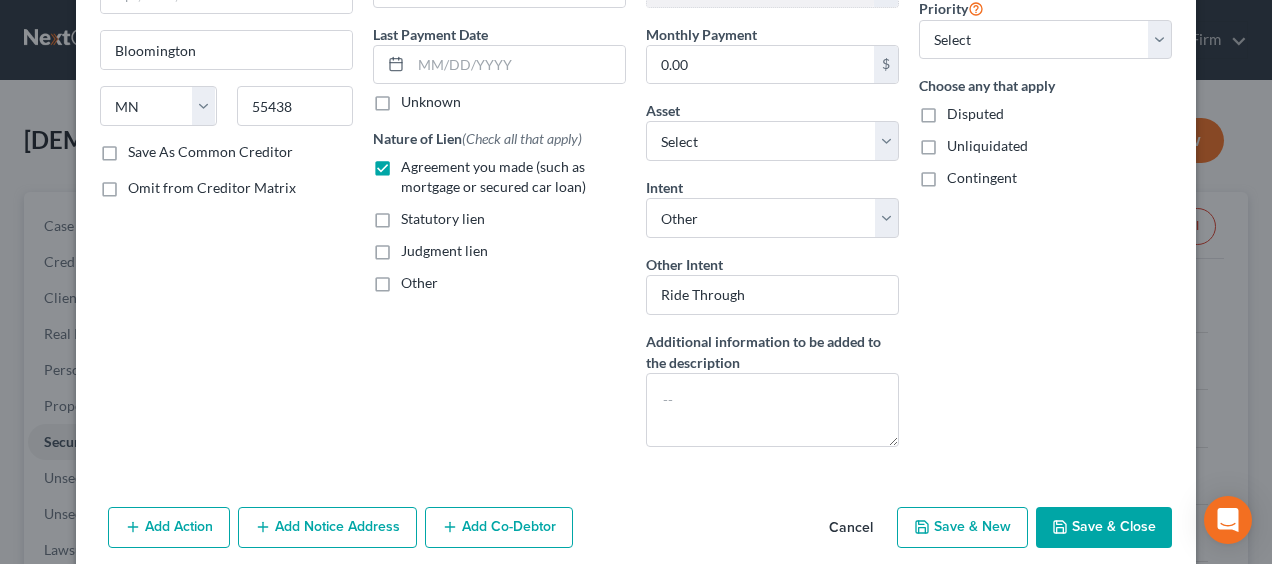 click on "Save & Close" at bounding box center (1104, 528) 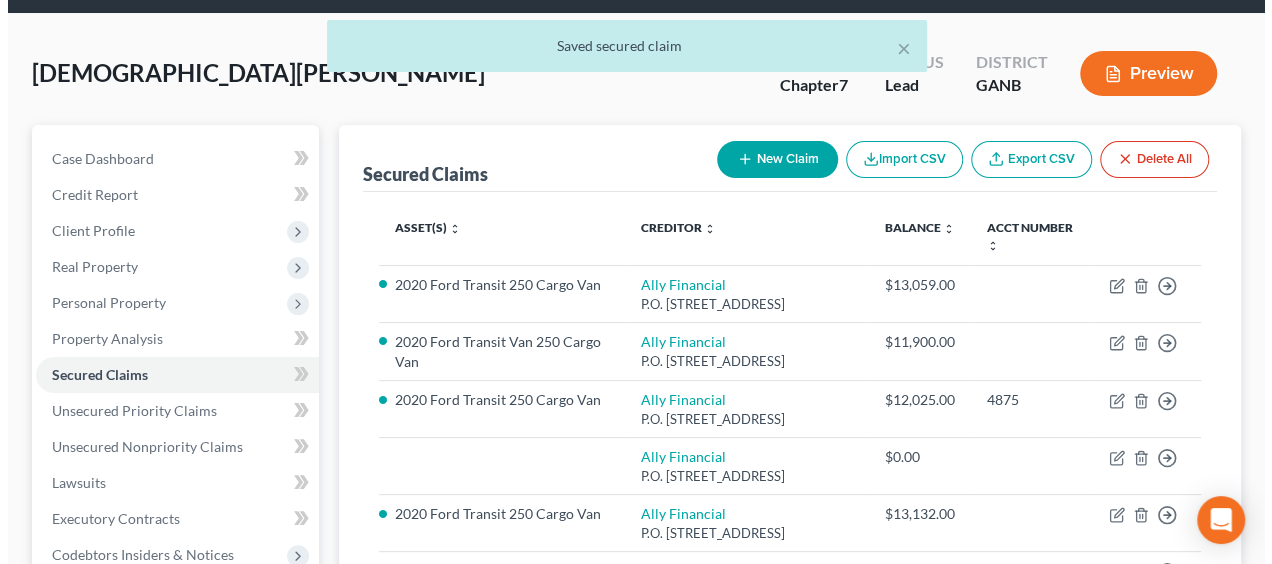 scroll, scrollTop: 131, scrollLeft: 0, axis: vertical 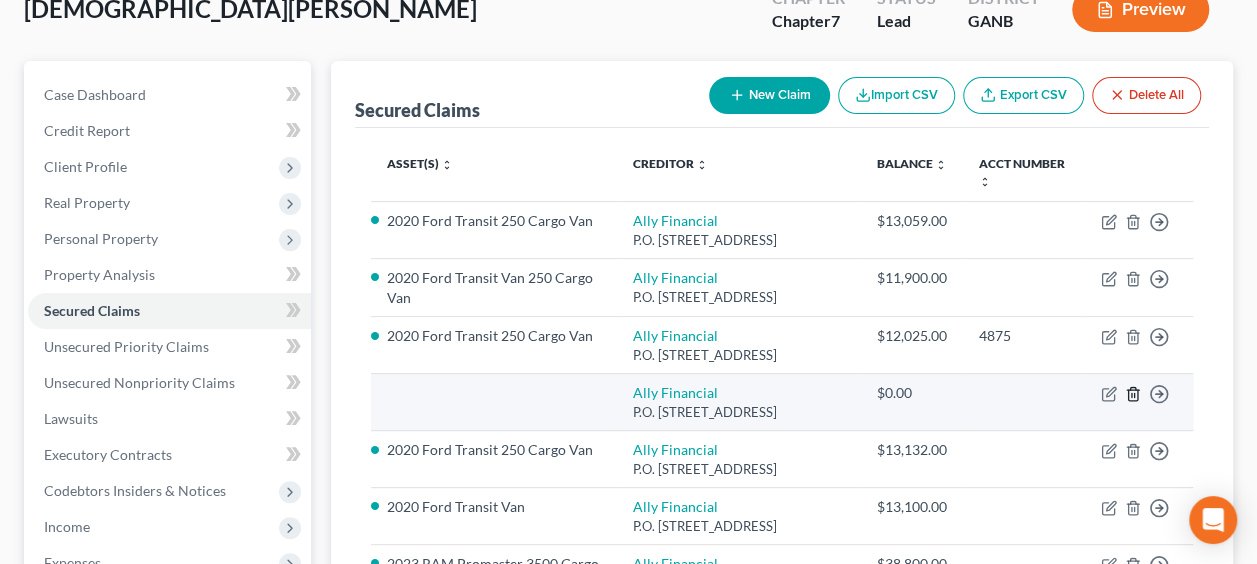 click 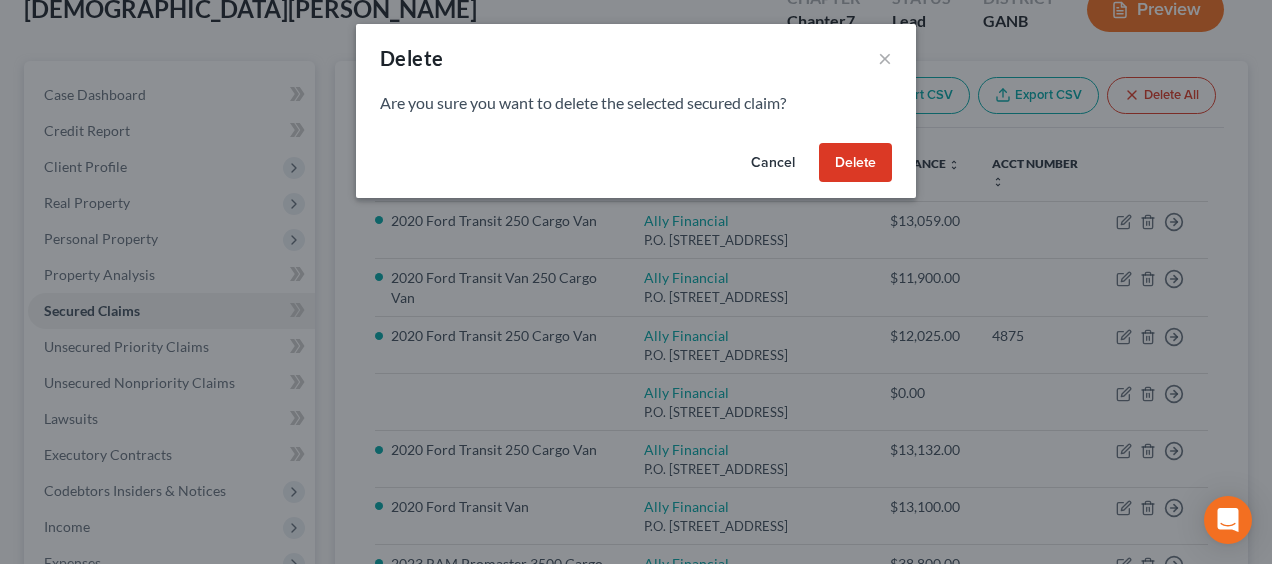click on "Delete" at bounding box center [855, 163] 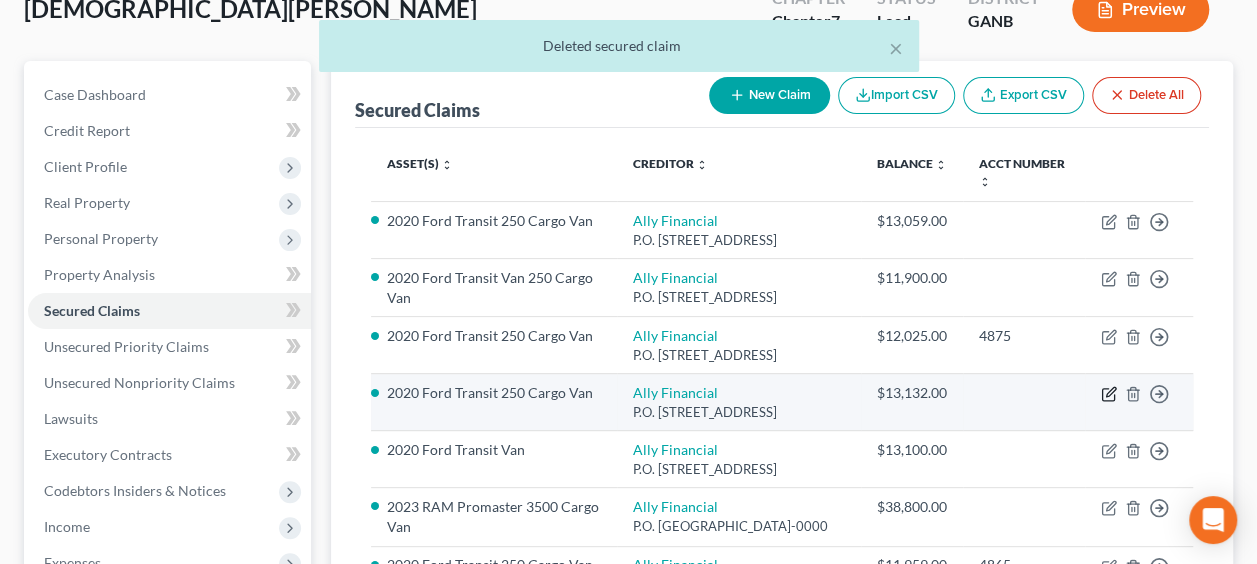 click 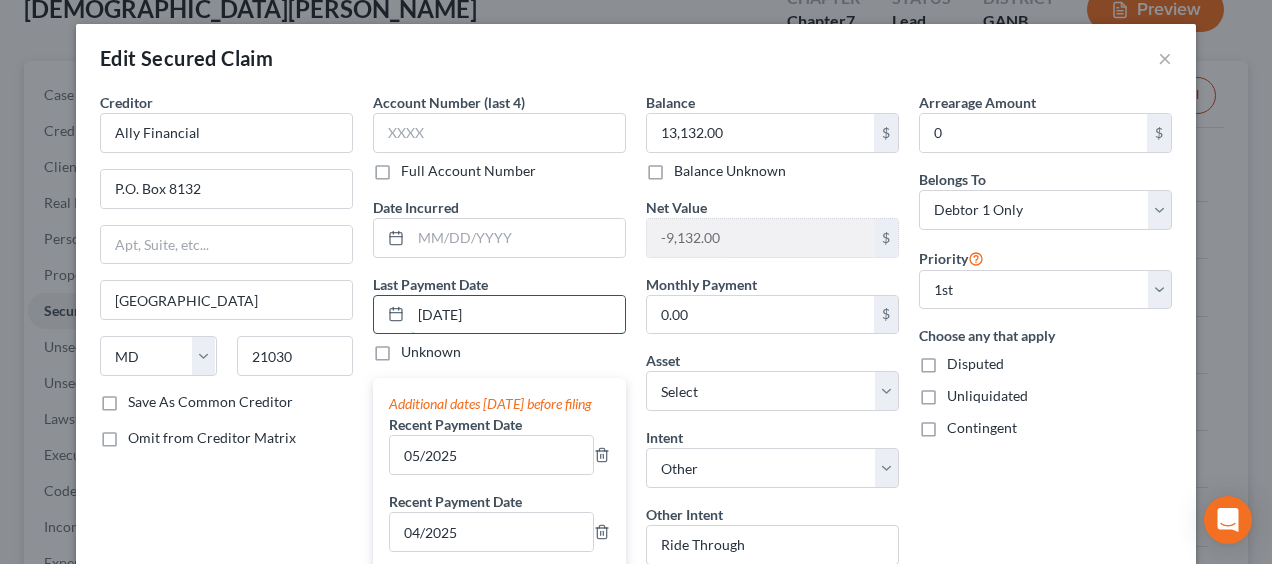 click on "[DATE]" at bounding box center [518, 315] 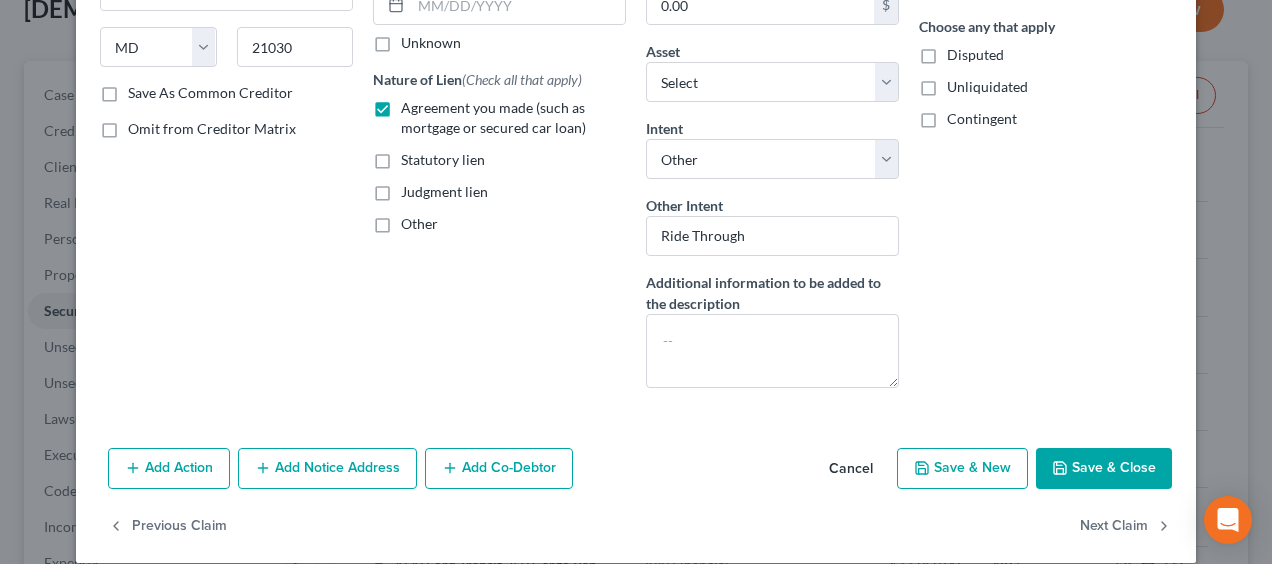 scroll, scrollTop: 327, scrollLeft: 0, axis: vertical 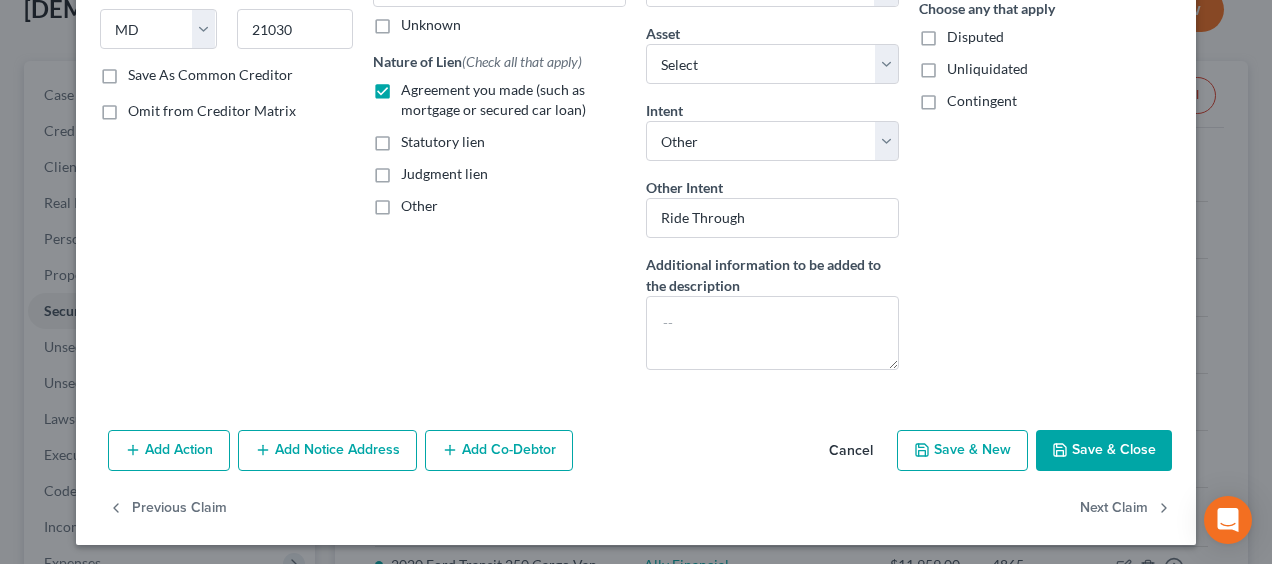 click on "Save & Close" at bounding box center [1104, 451] 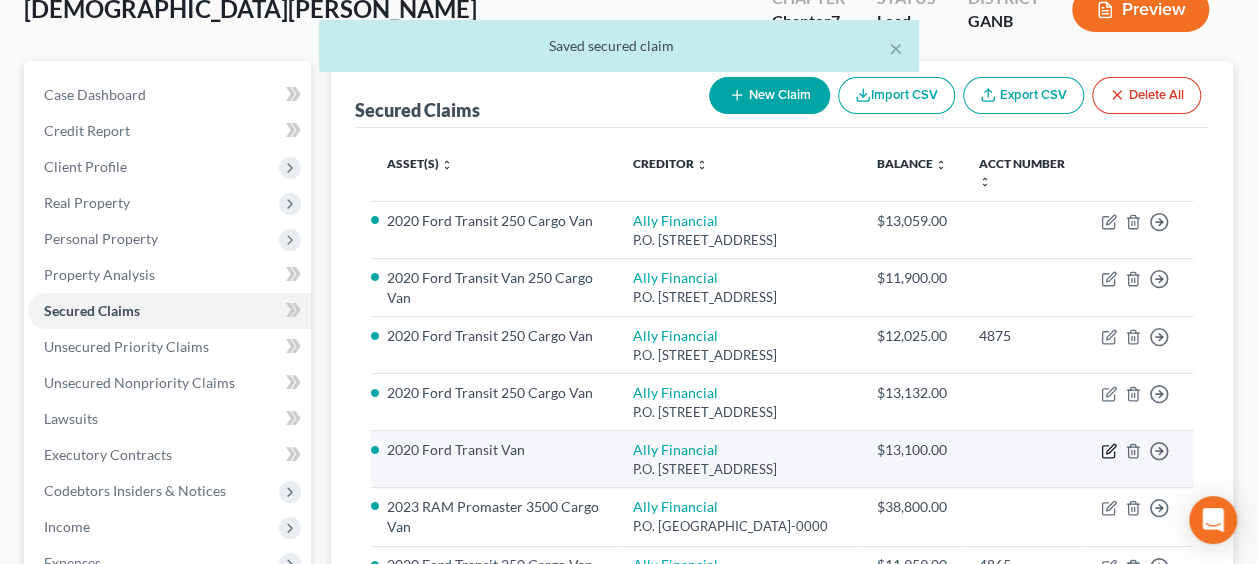 click 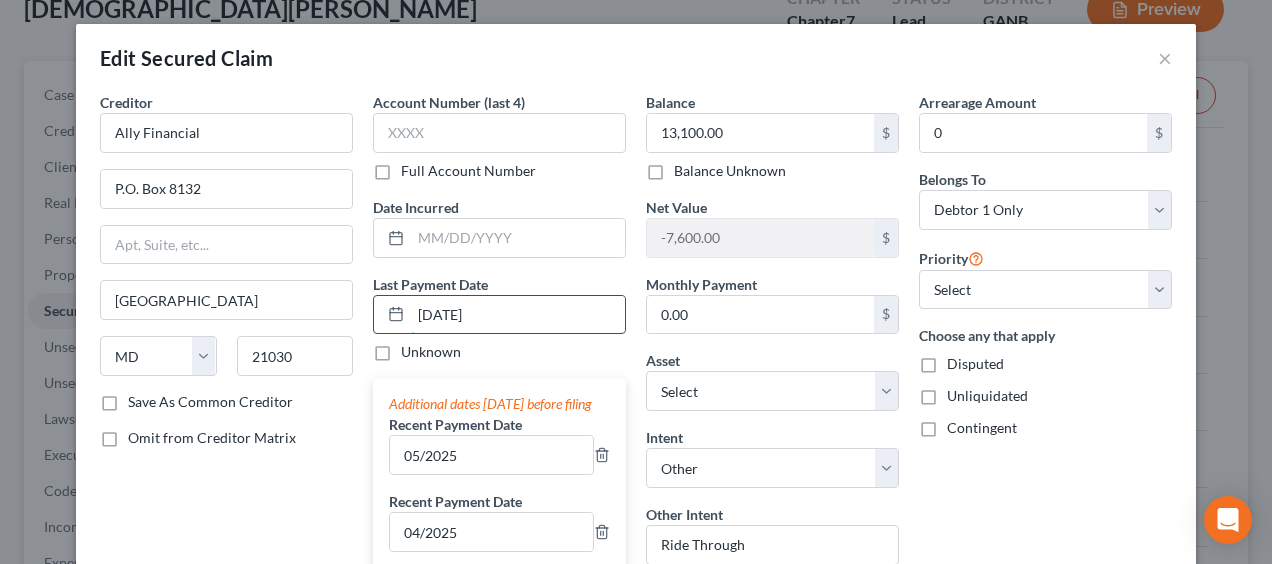 click on "[DATE]" at bounding box center (518, 315) 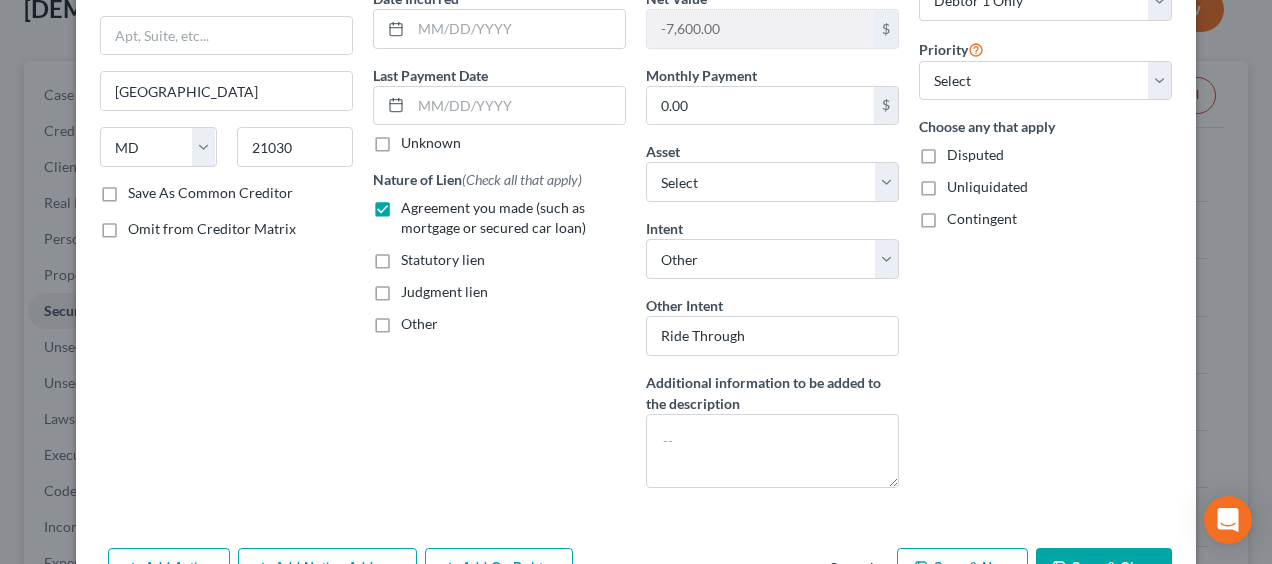 scroll, scrollTop: 274, scrollLeft: 0, axis: vertical 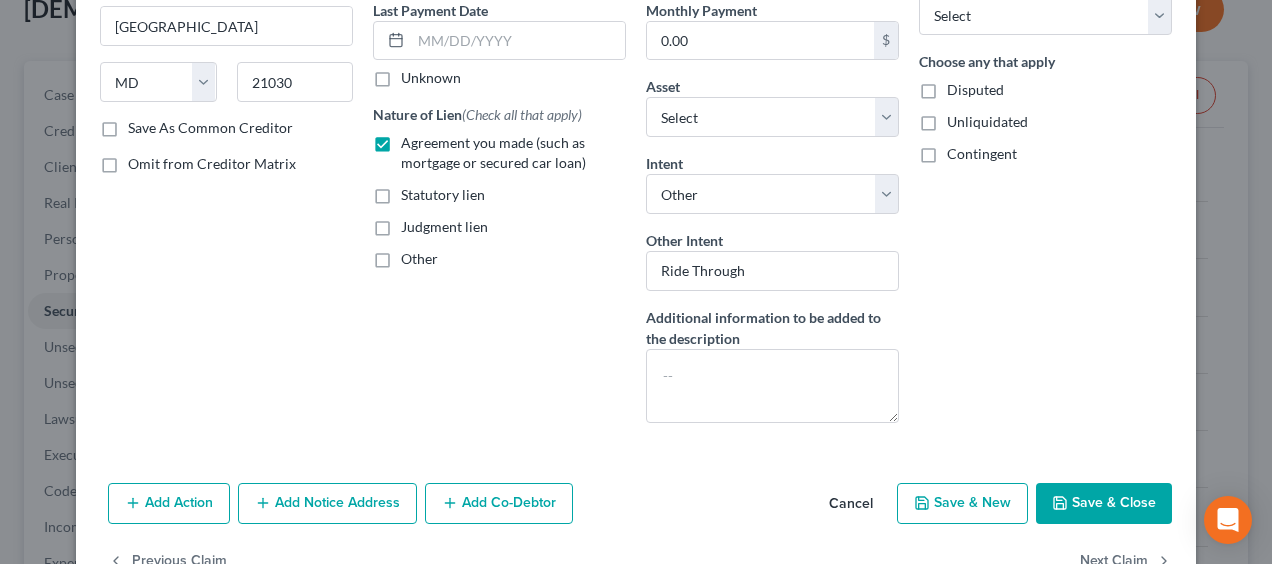 click on "Save & Close" at bounding box center [1104, 504] 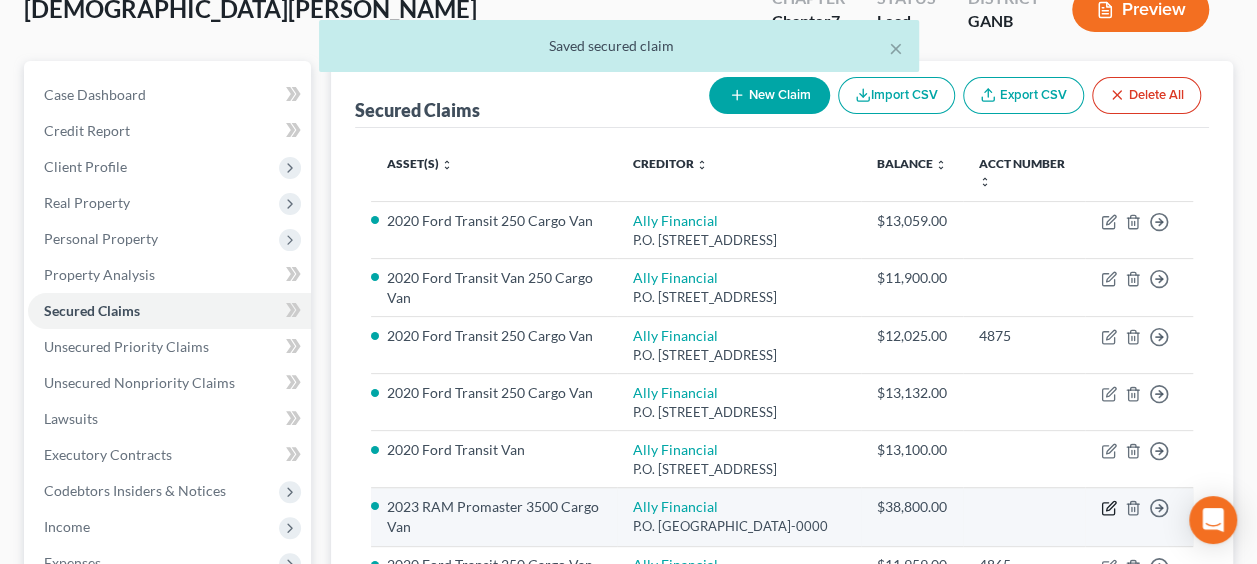 click 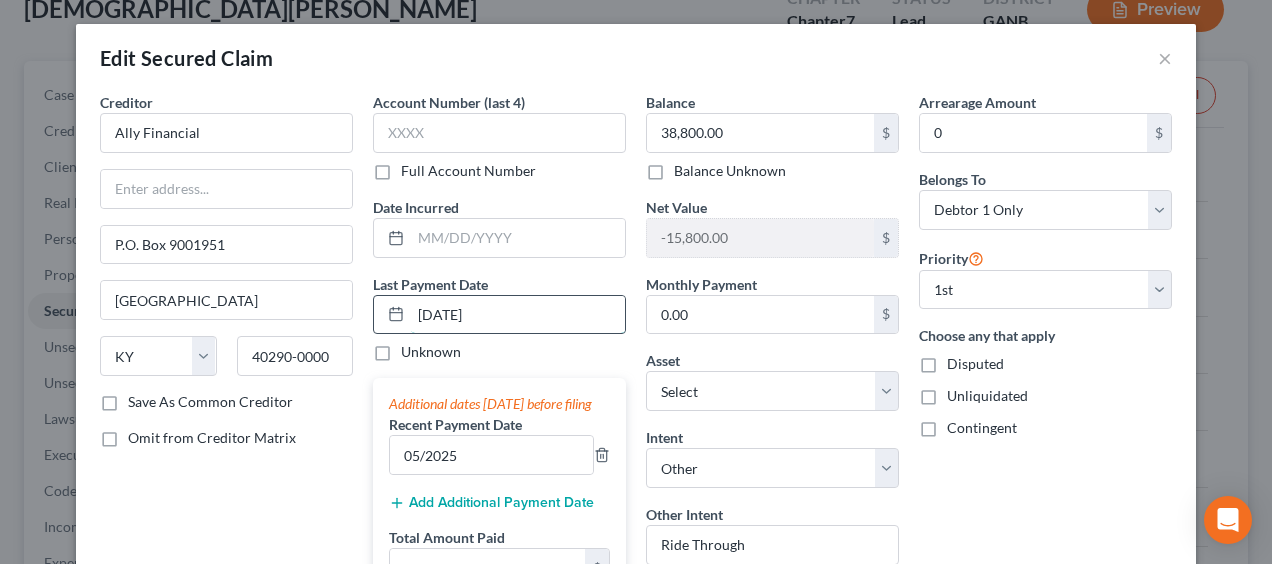 click on "[DATE]" at bounding box center [518, 315] 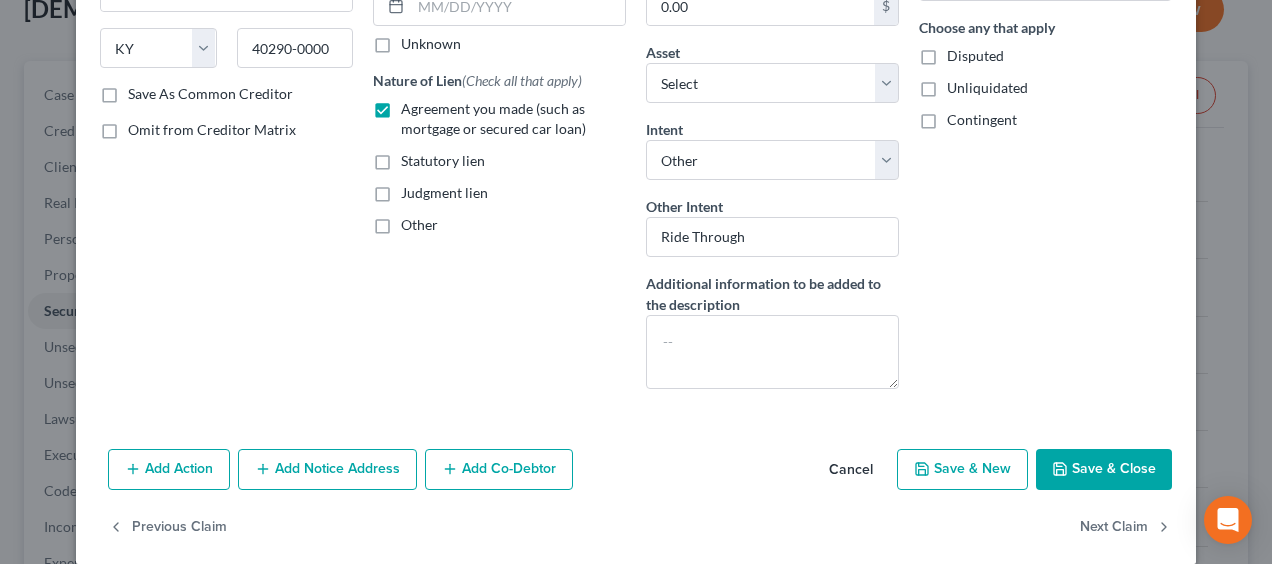scroll, scrollTop: 327, scrollLeft: 0, axis: vertical 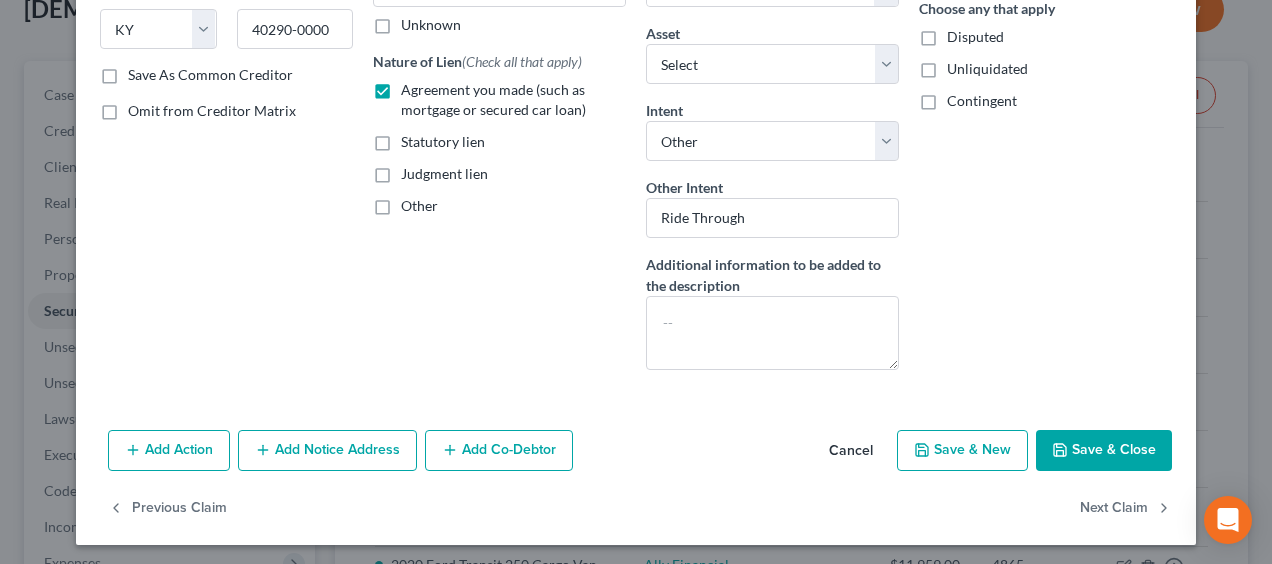 click on "Save & Close" at bounding box center (1104, 451) 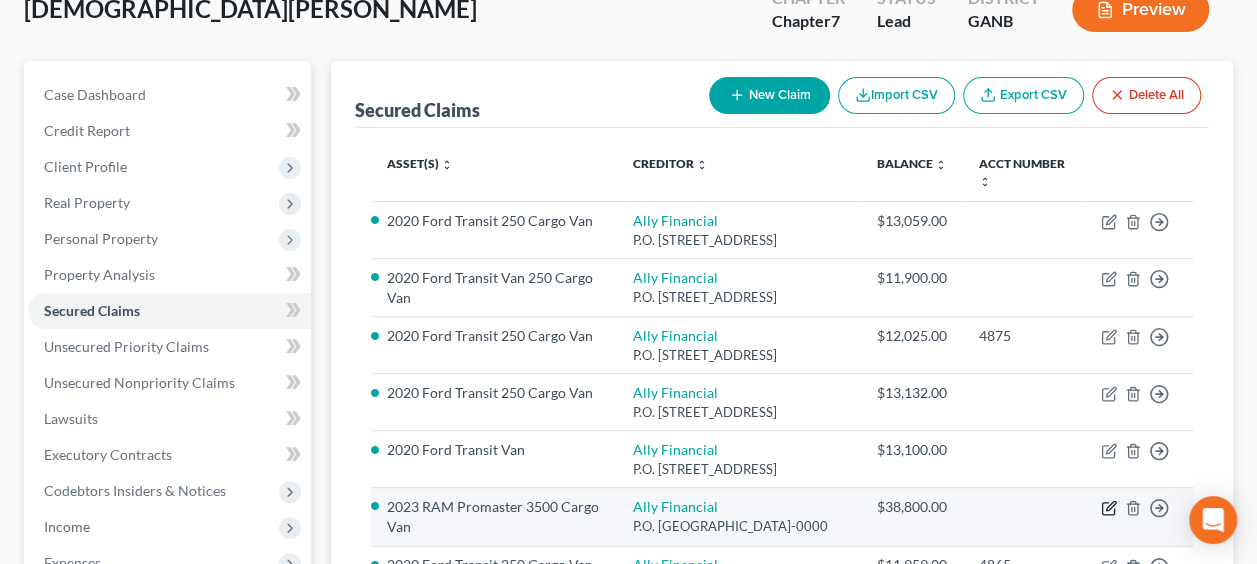 click 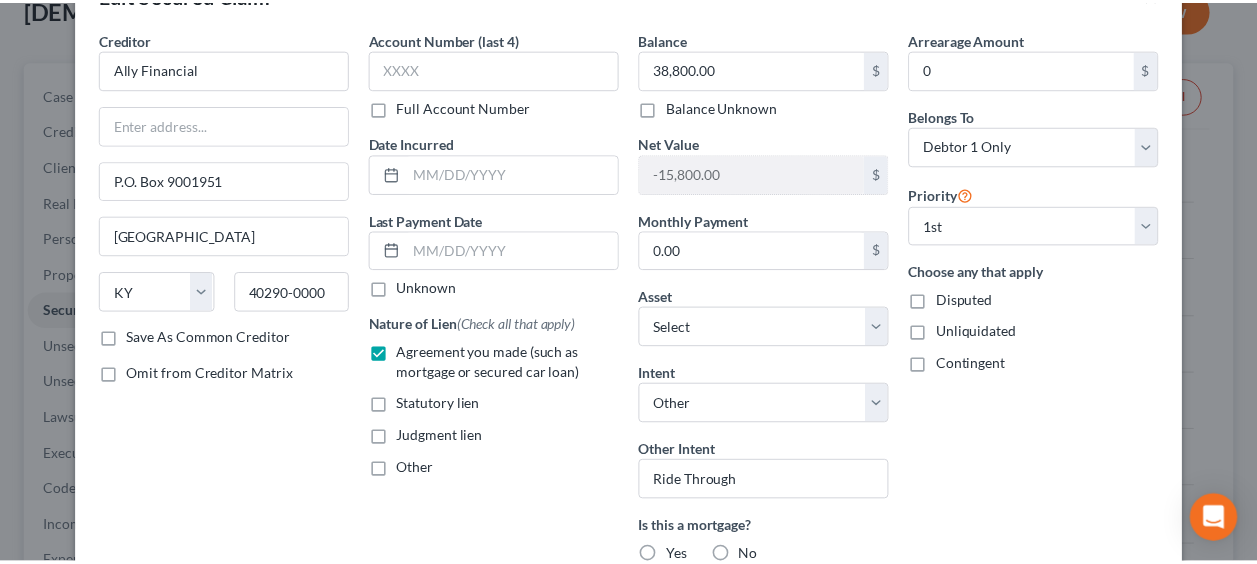 scroll, scrollTop: 457, scrollLeft: 0, axis: vertical 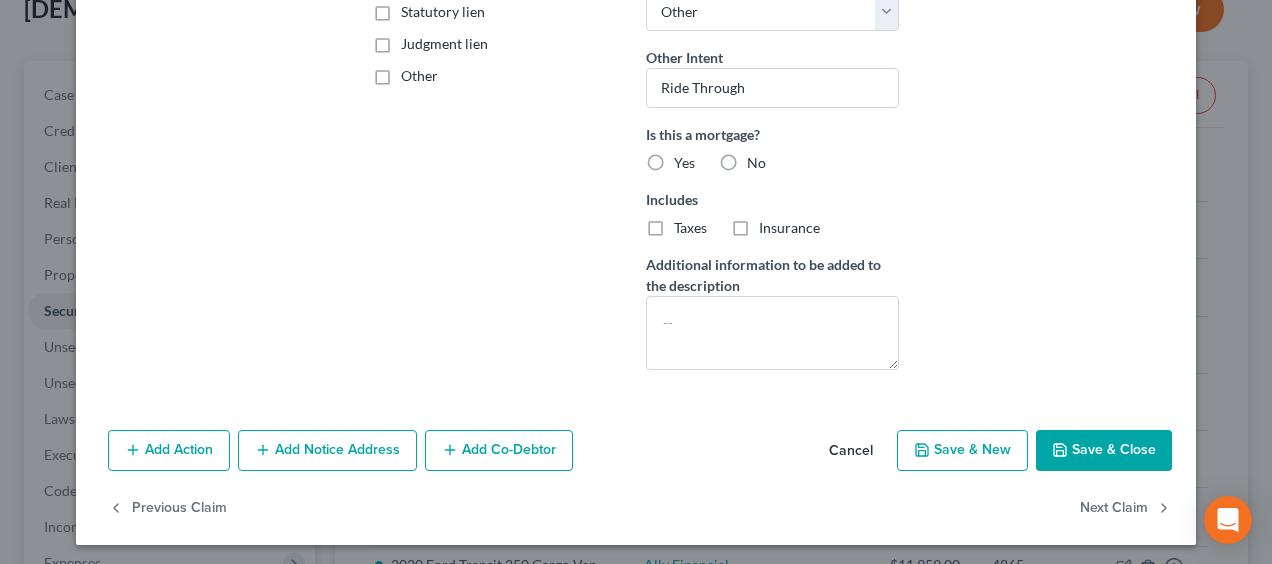 click on "Save & Close" at bounding box center (1104, 451) 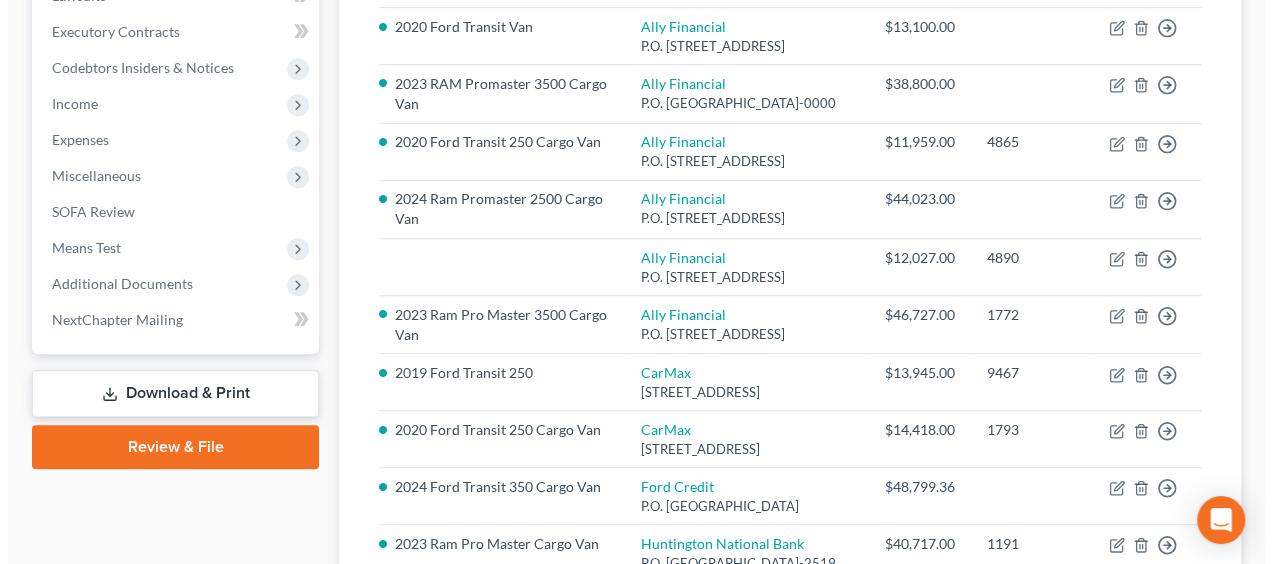 scroll, scrollTop: 547, scrollLeft: 0, axis: vertical 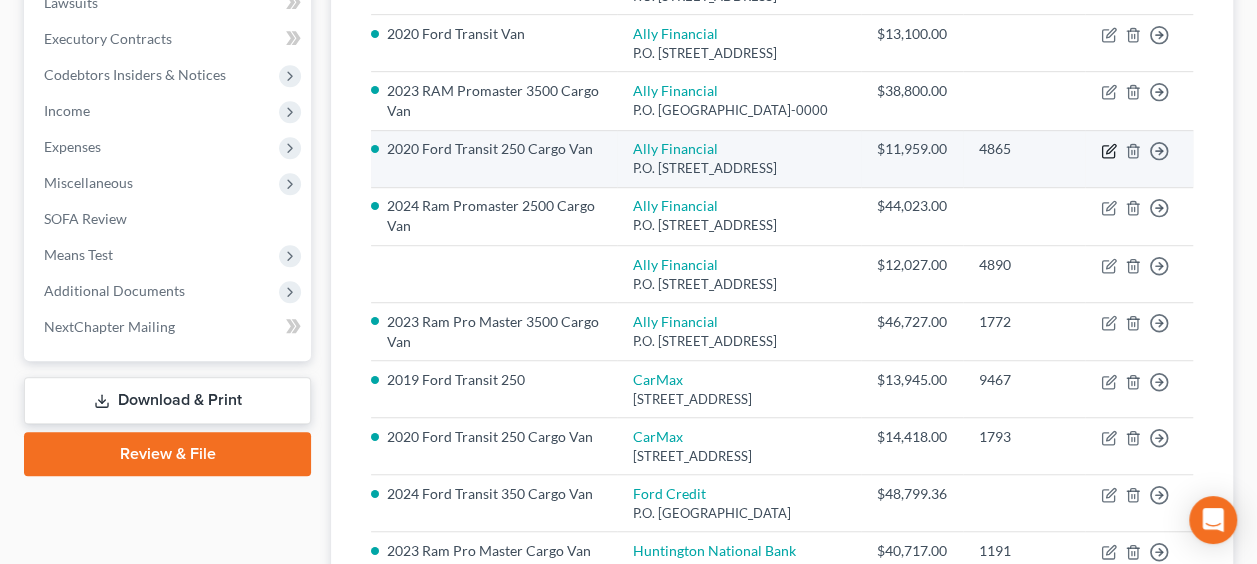 click 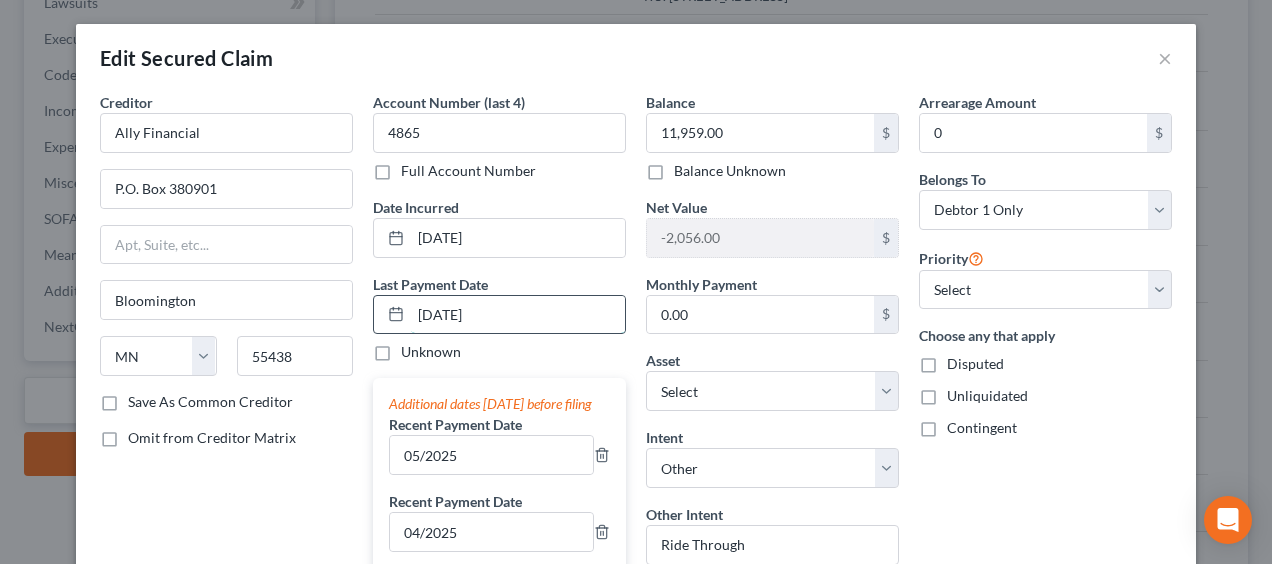 click on "[DATE]" at bounding box center (518, 315) 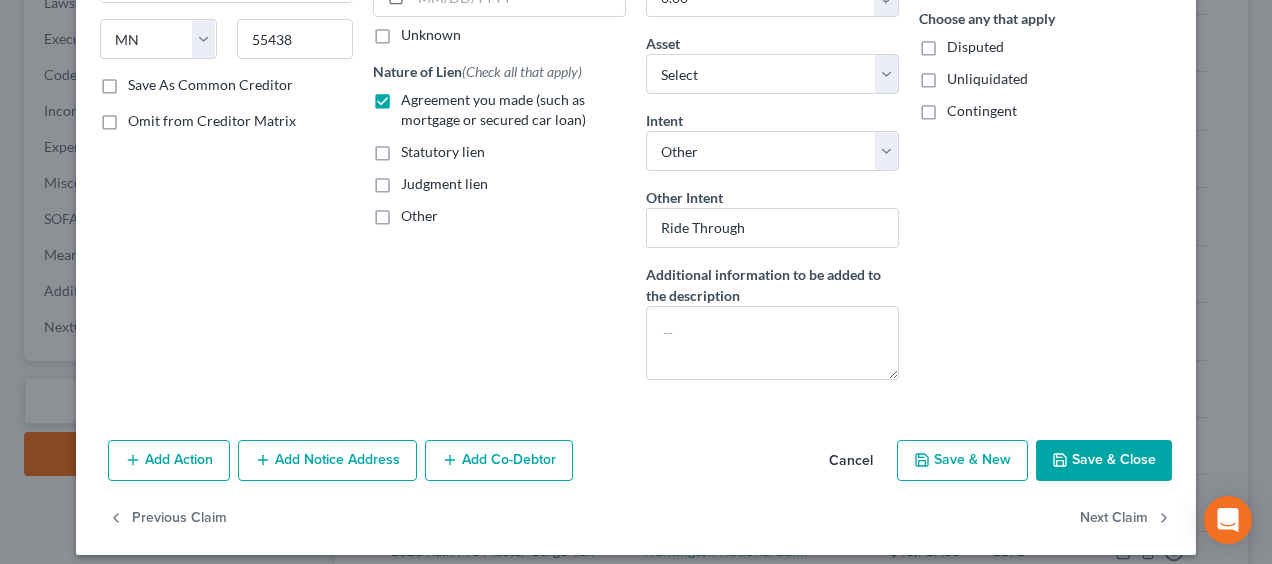 scroll, scrollTop: 327, scrollLeft: 0, axis: vertical 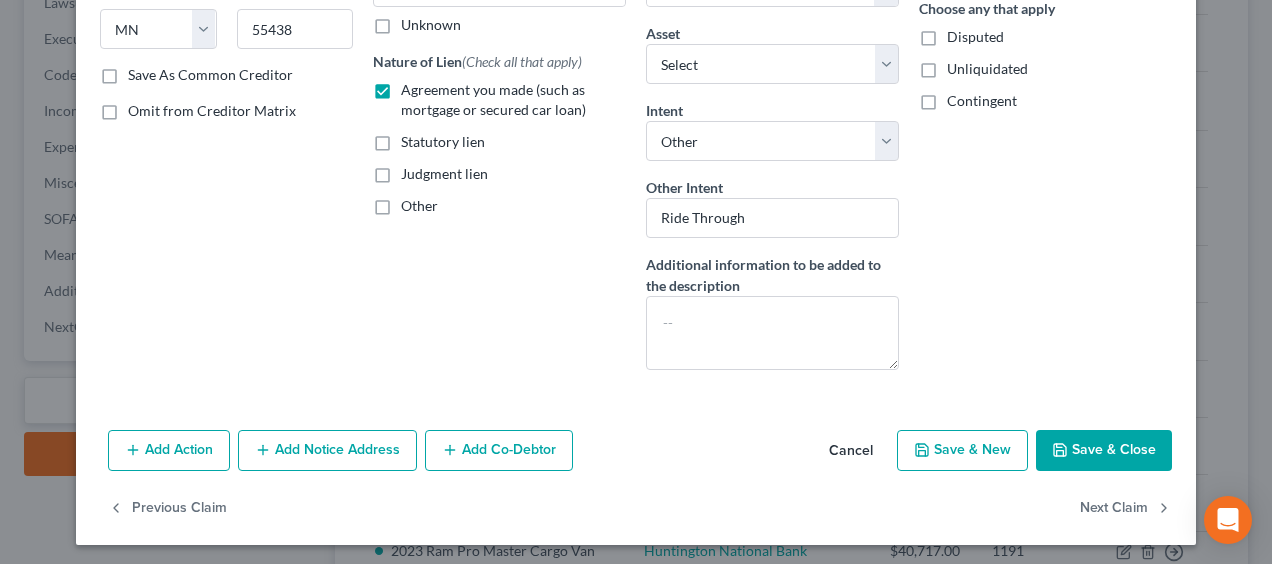 click on "Save & Close" at bounding box center (1104, 451) 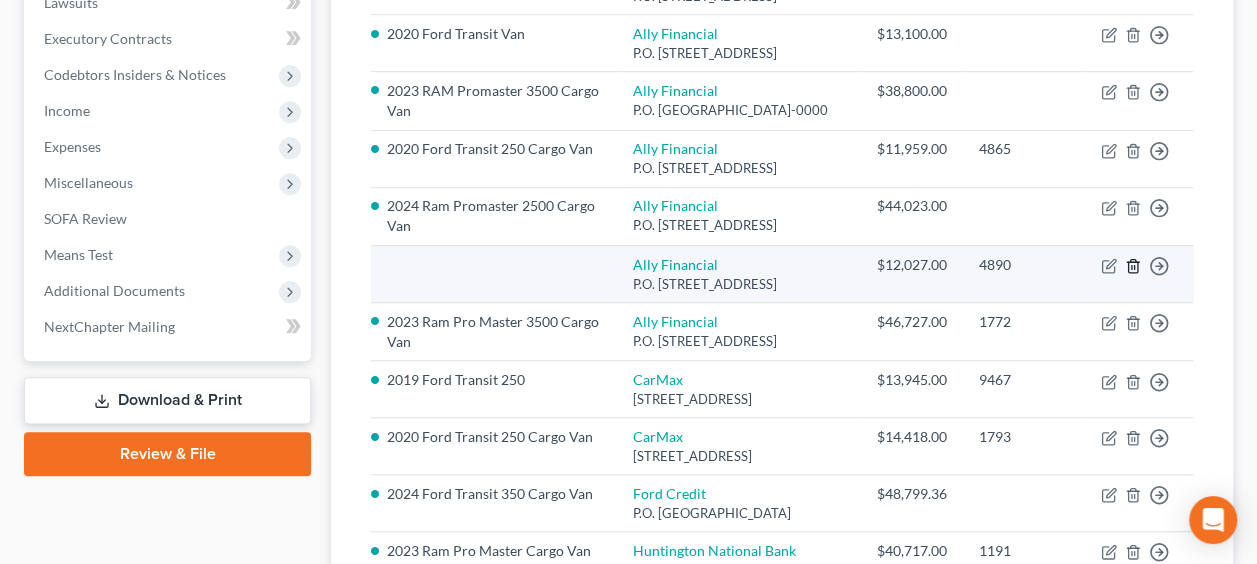 click 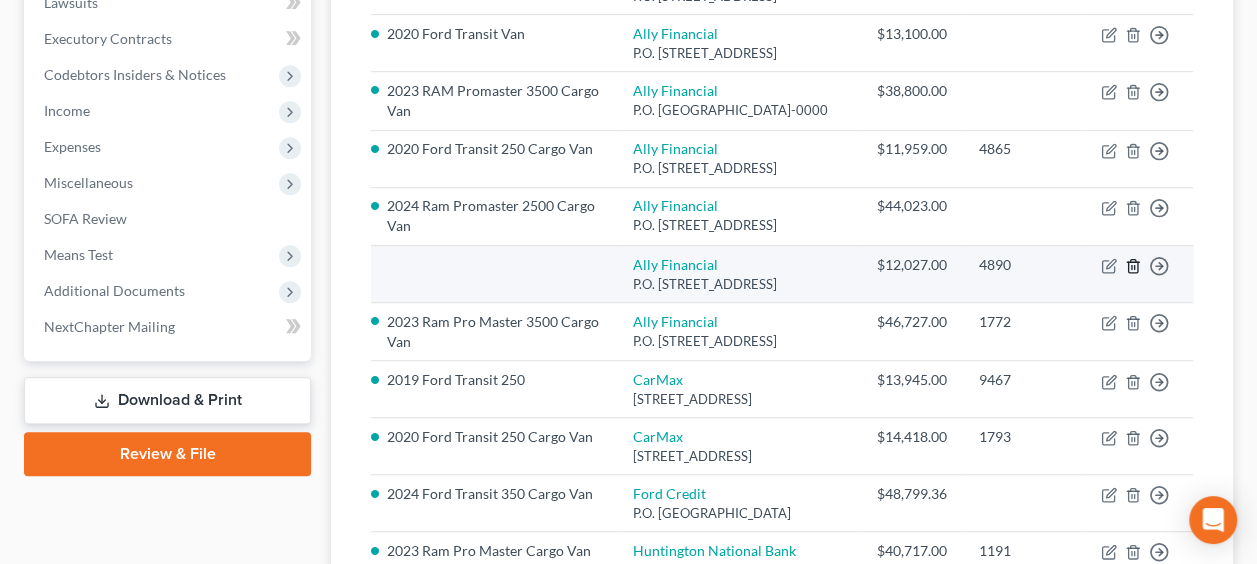 click 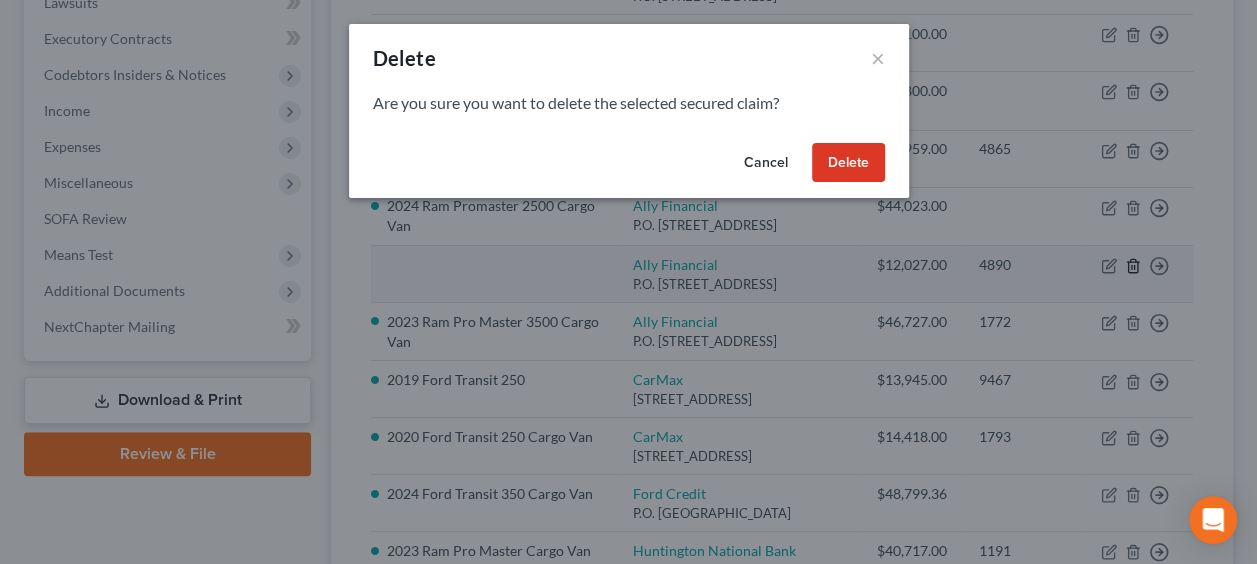 click on "Delete
×
Are you sure you want to delete the selected secured claim?
Cancel
Delete" at bounding box center (628, 282) 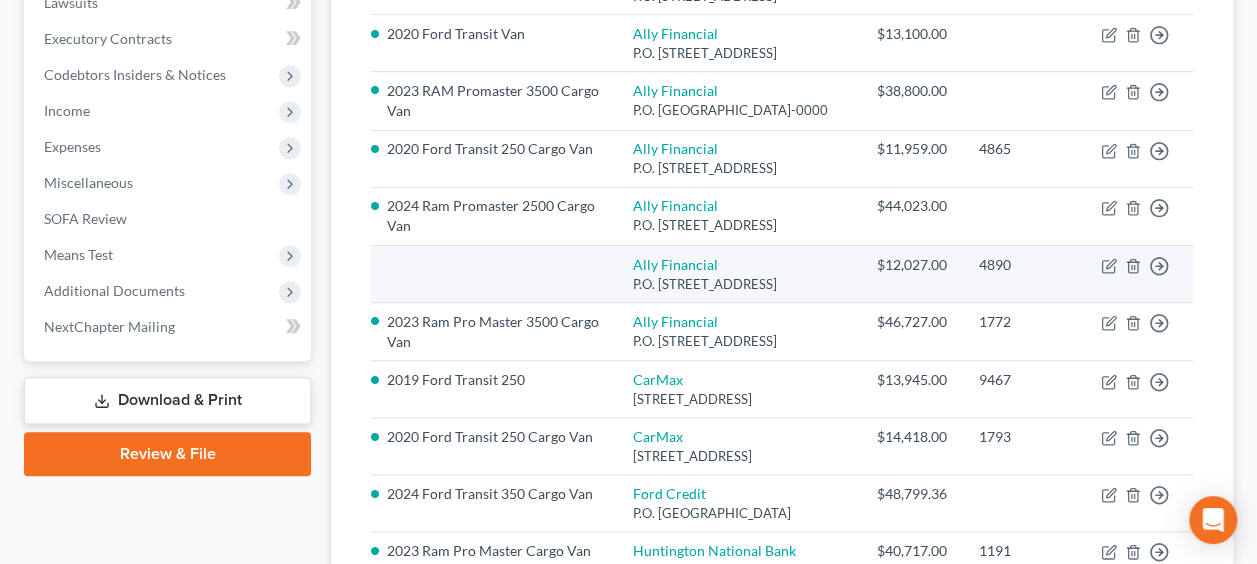 click on "P.O. [STREET_ADDRESS]" at bounding box center [739, 284] 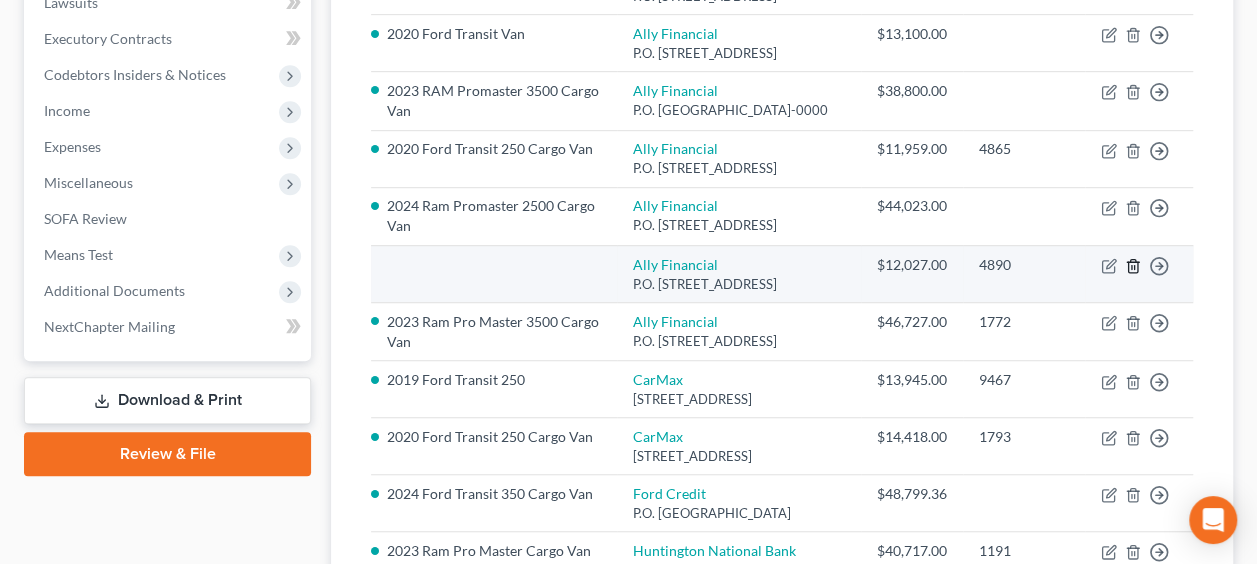 click 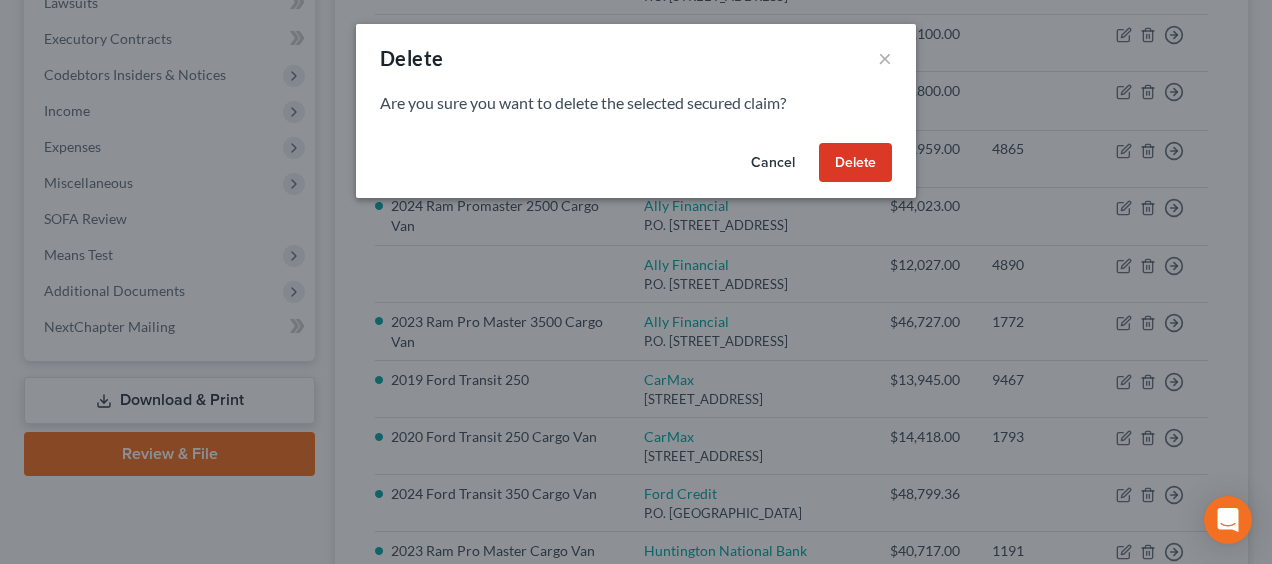 click on "Delete" at bounding box center (855, 163) 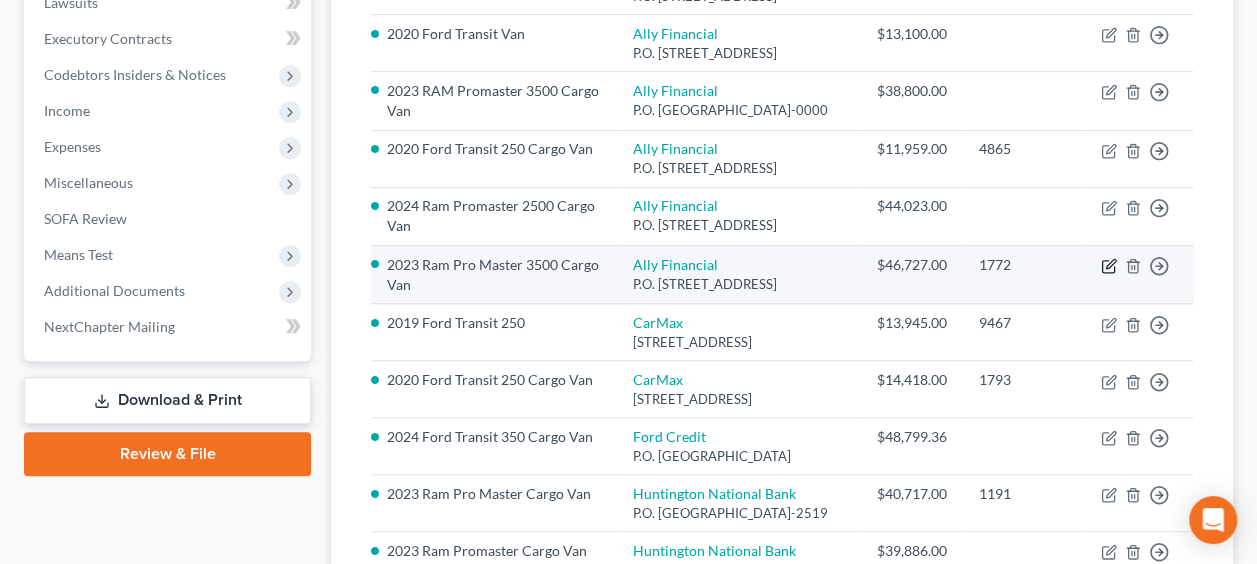 click 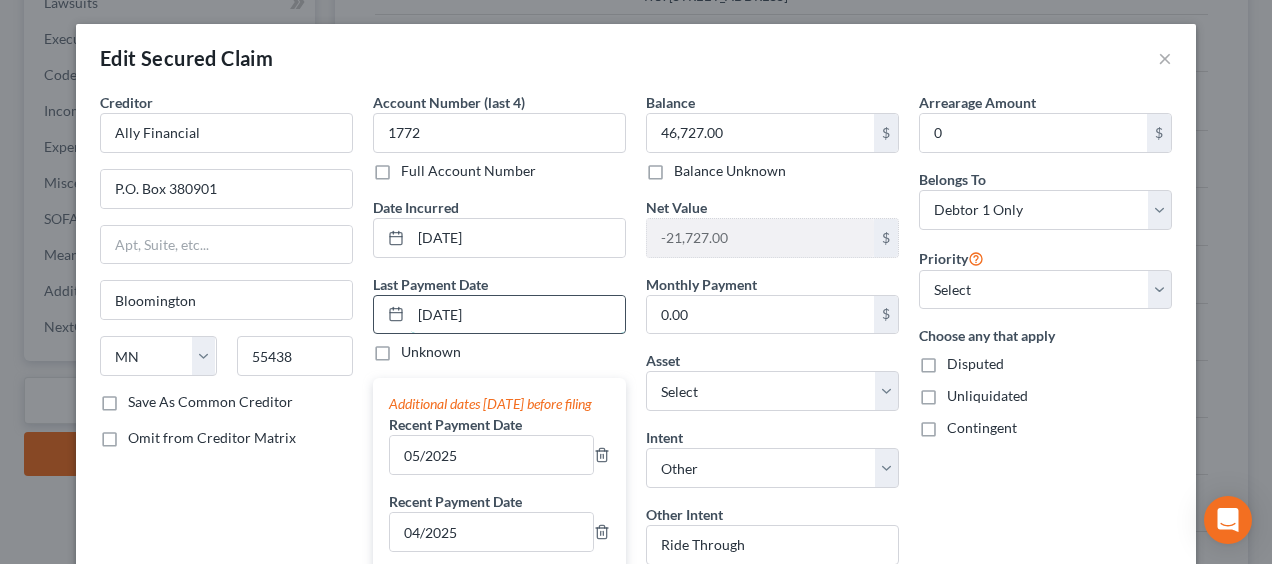 click on "[DATE]" at bounding box center (518, 315) 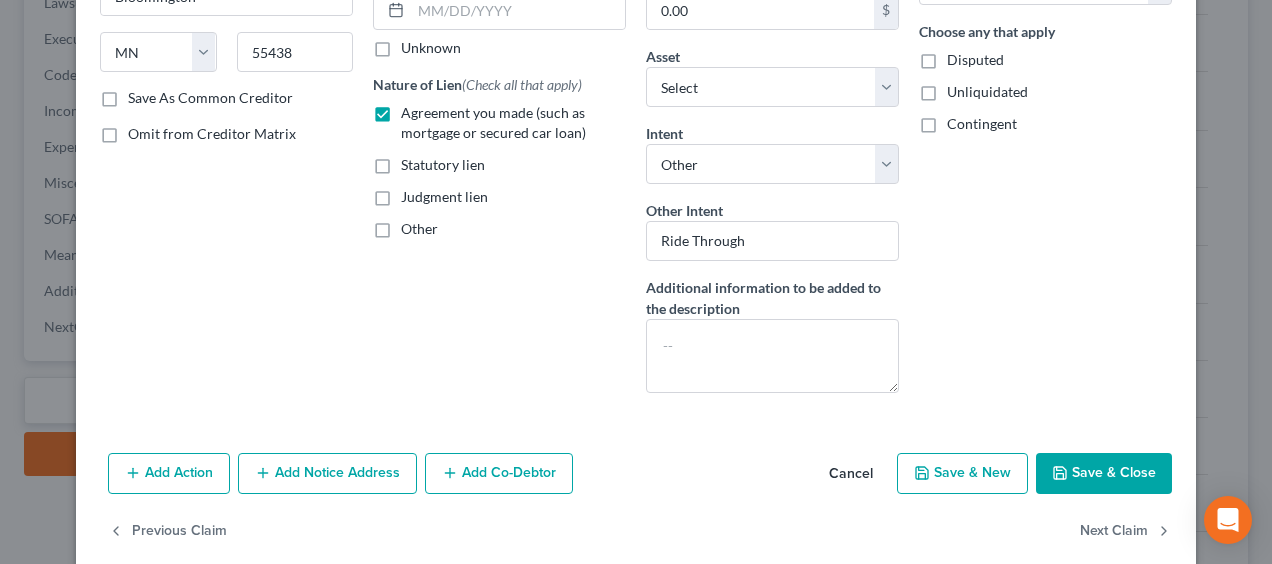 scroll, scrollTop: 327, scrollLeft: 0, axis: vertical 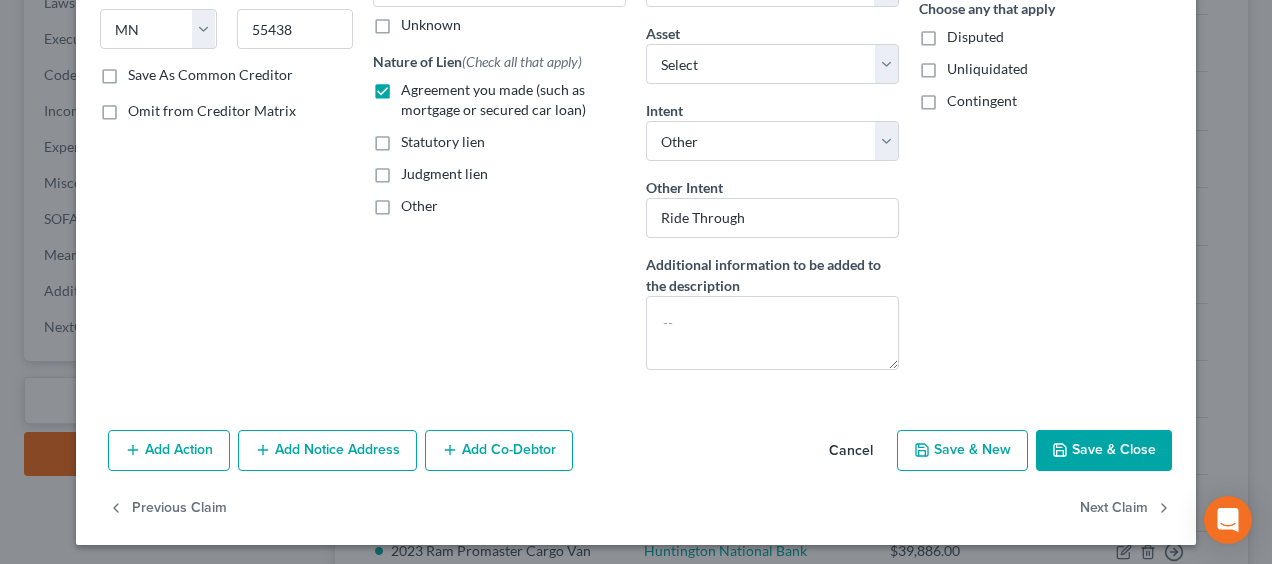 click on "Save & Close" at bounding box center (1104, 451) 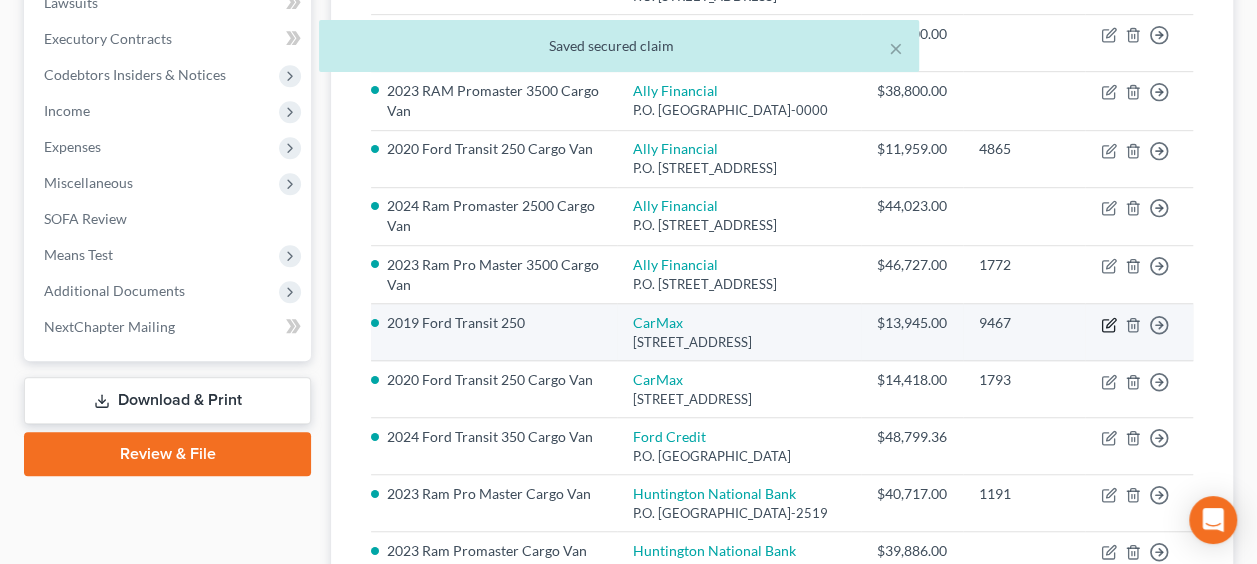 click 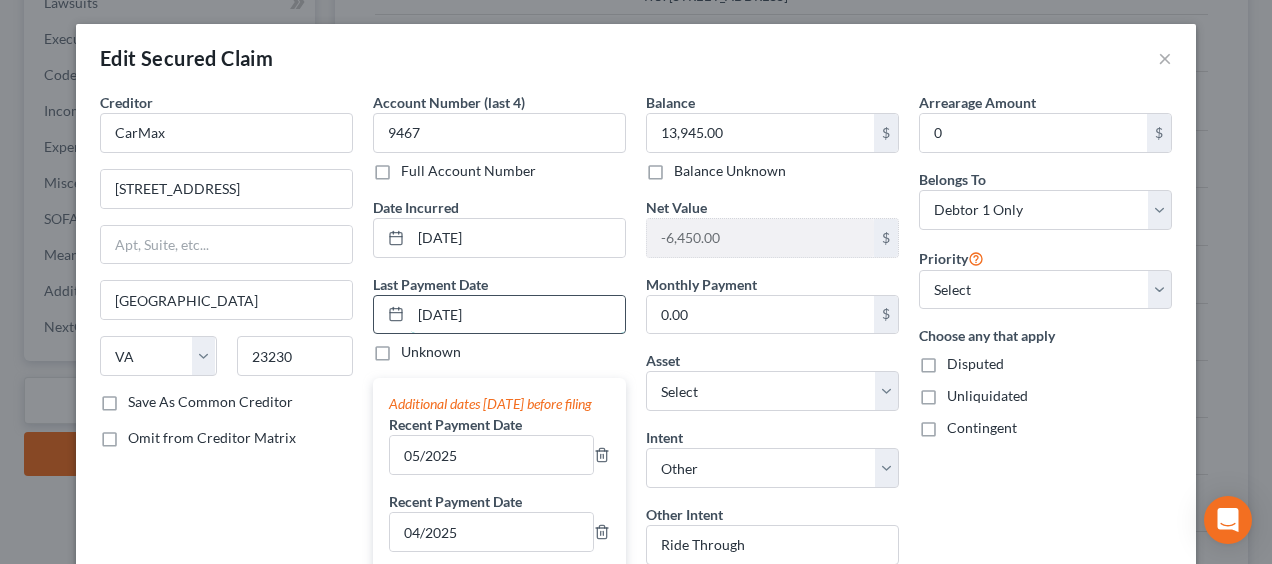click on "[DATE]" at bounding box center (518, 315) 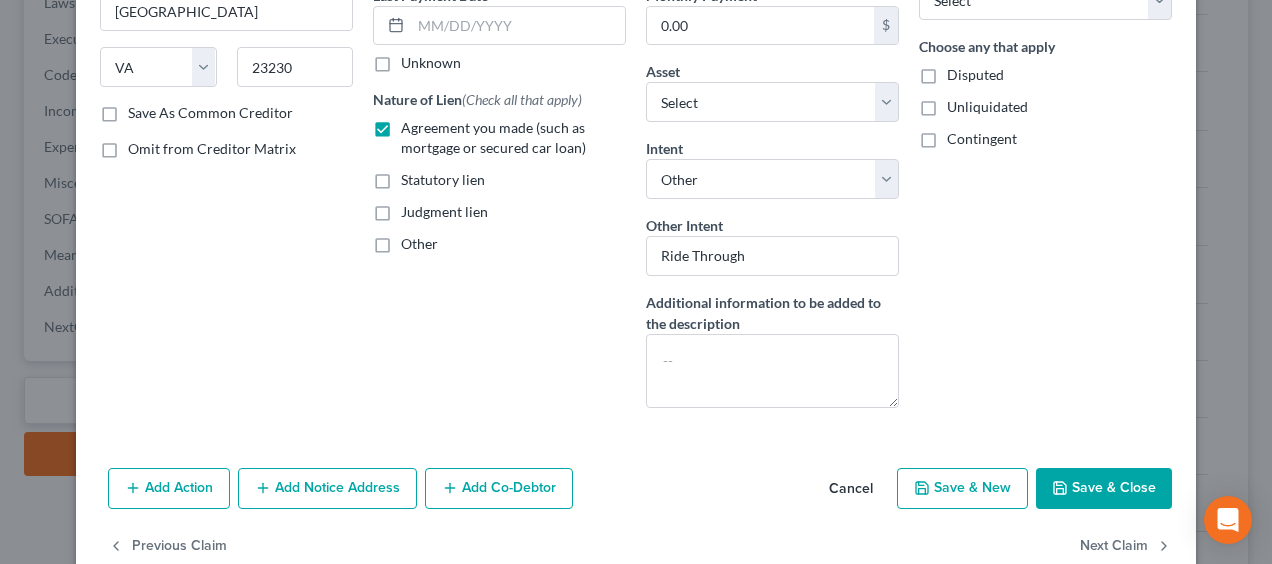 scroll, scrollTop: 320, scrollLeft: 0, axis: vertical 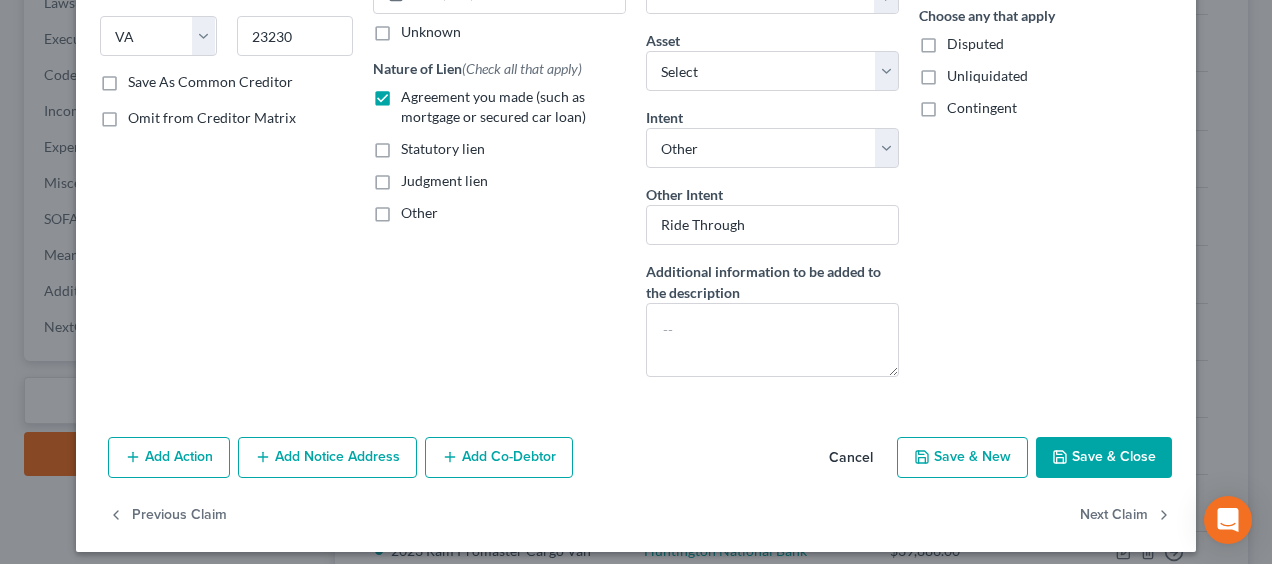 click on "Save & Close" at bounding box center [1104, 458] 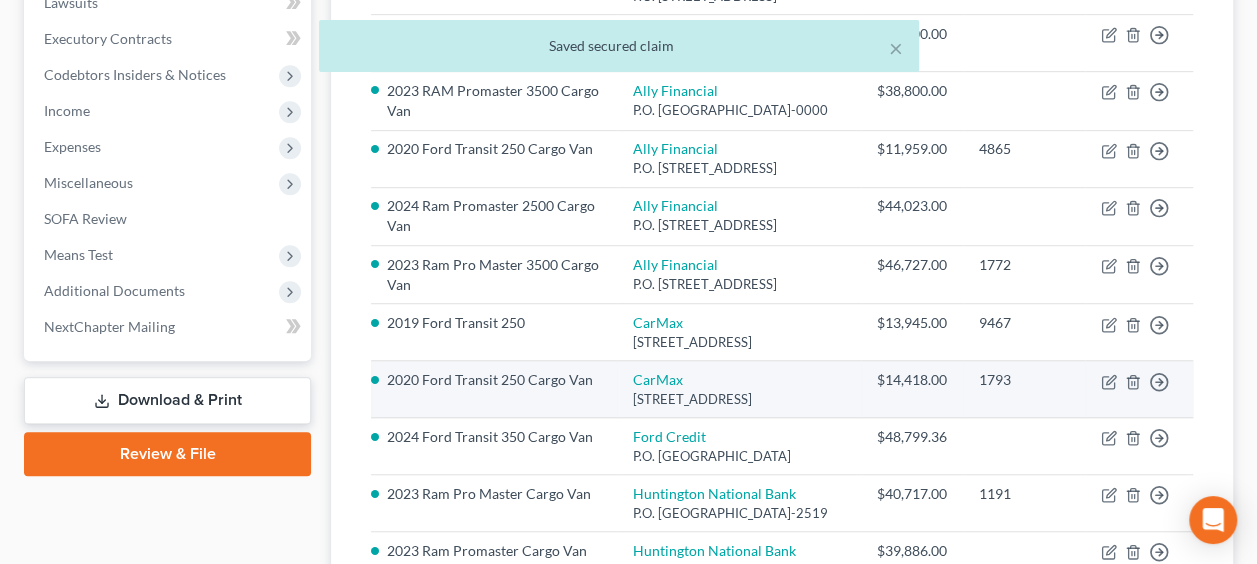 drag, startPoint x: 1111, startPoint y: 452, endPoint x: 930, endPoint y: 473, distance: 182.21416 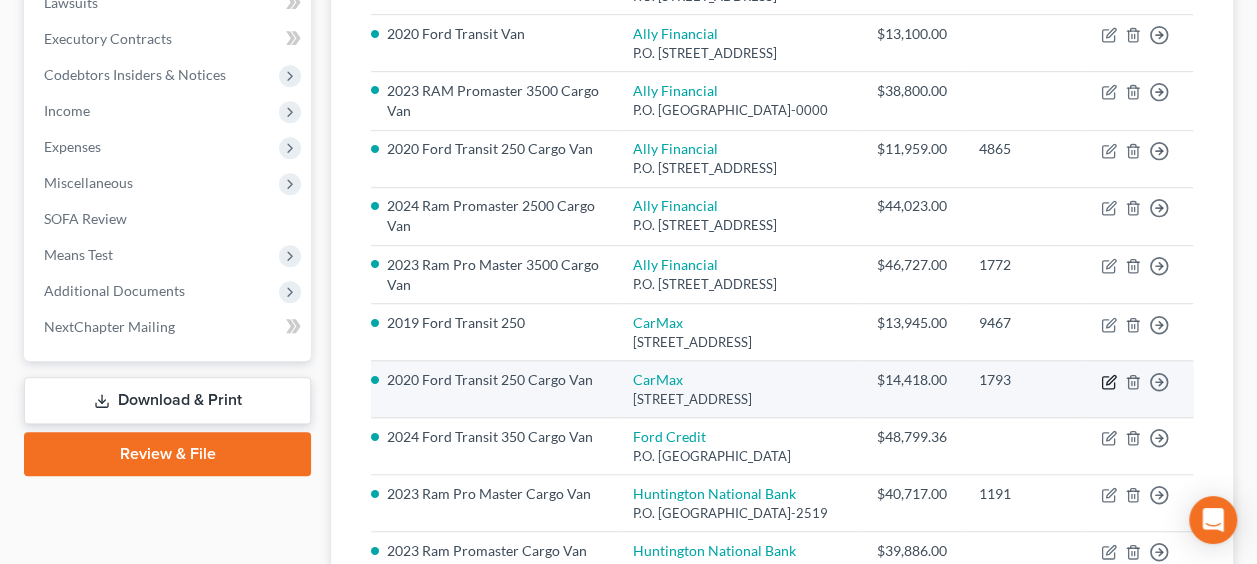 click 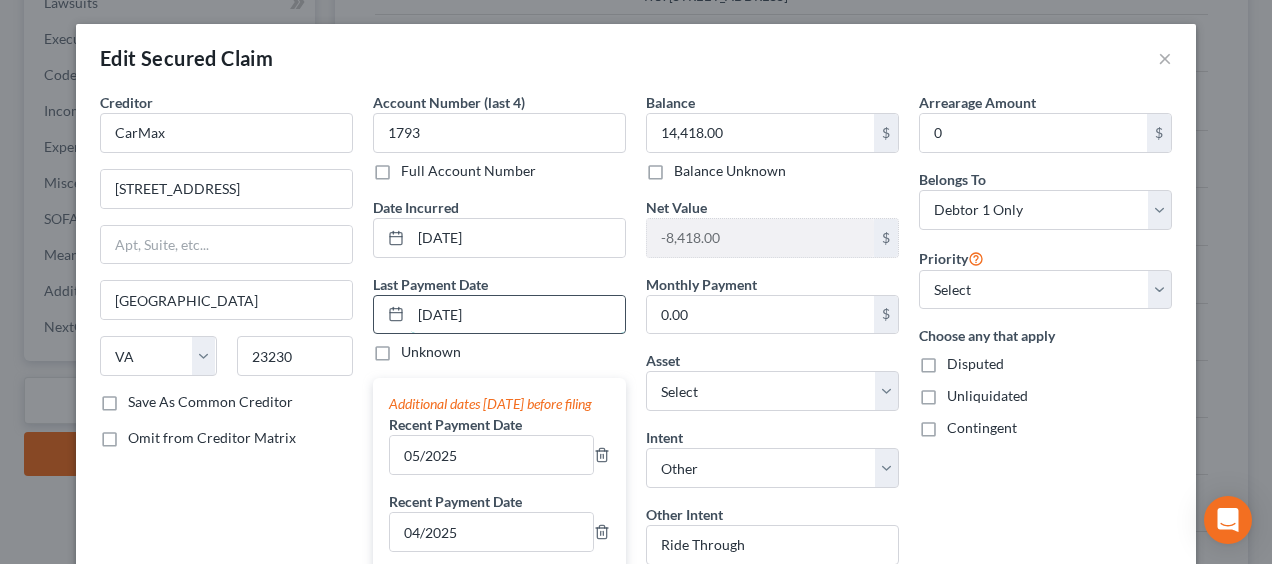 click on "[DATE]" at bounding box center (518, 315) 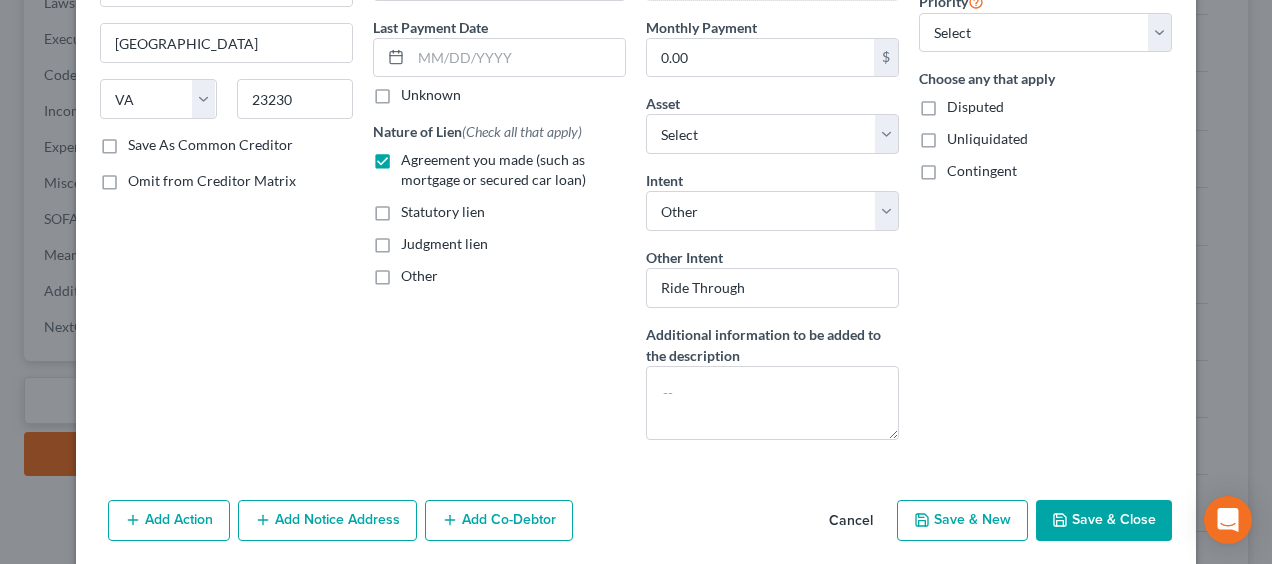 scroll, scrollTop: 272, scrollLeft: 0, axis: vertical 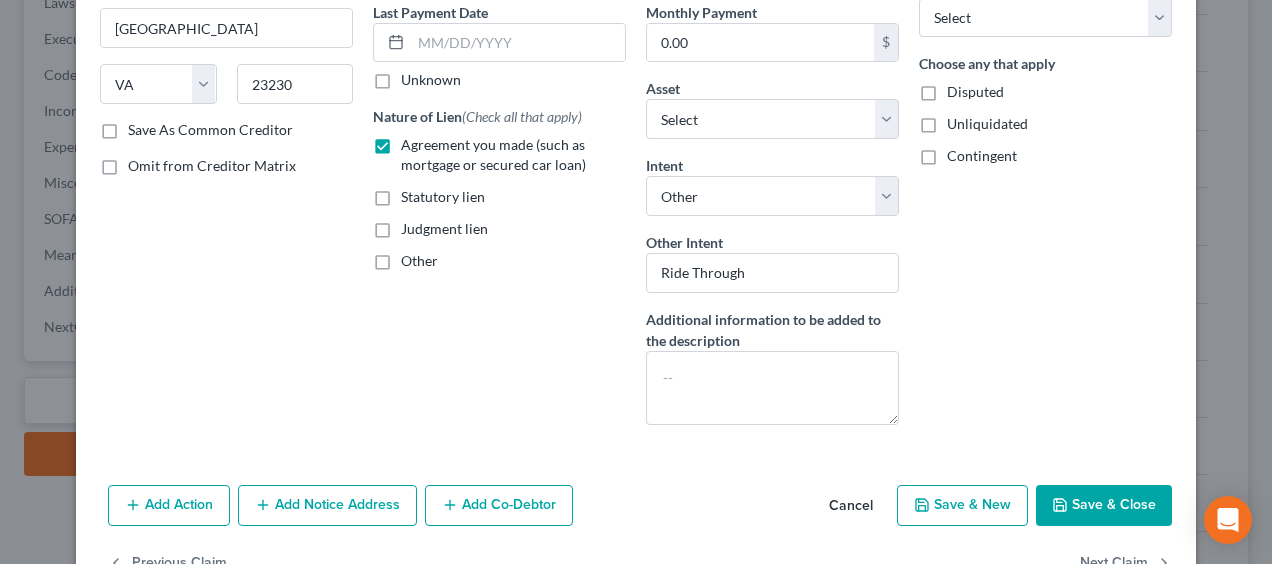 click on "Save & Close" at bounding box center [1104, 506] 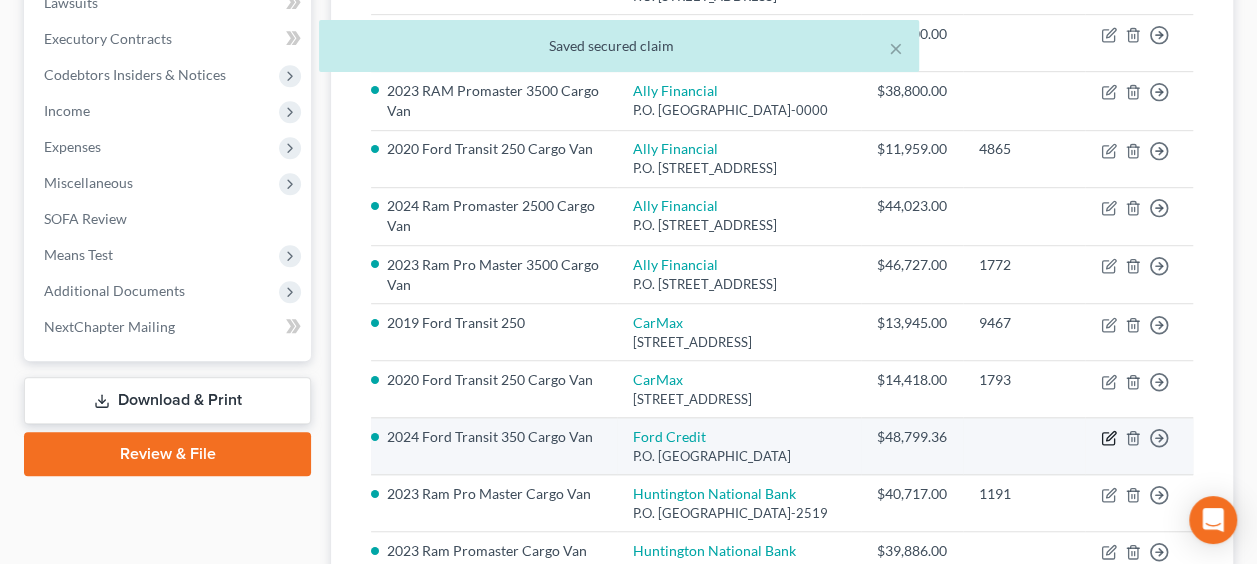 click 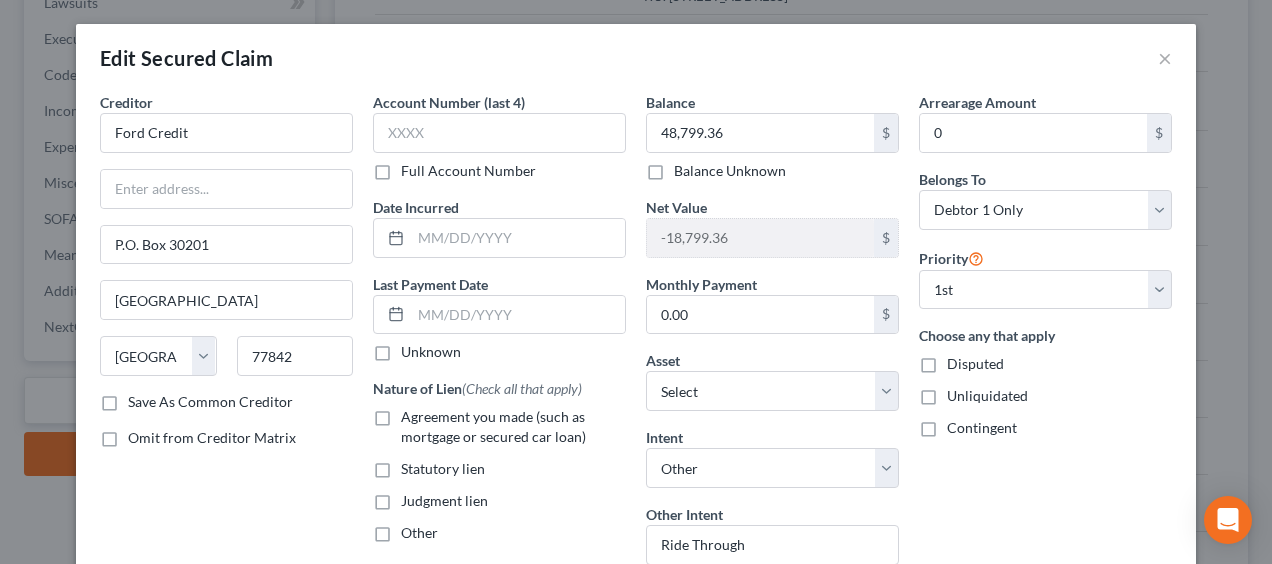 click on "Agreement you made (such as mortgage or secured car loan)" at bounding box center [513, 427] 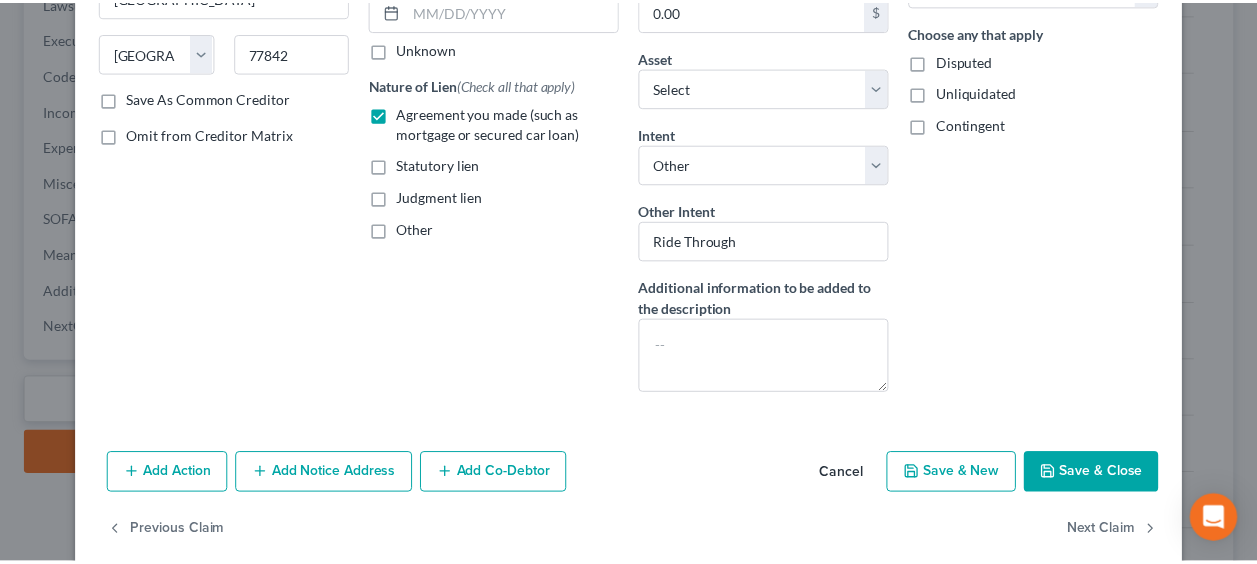 scroll, scrollTop: 327, scrollLeft: 0, axis: vertical 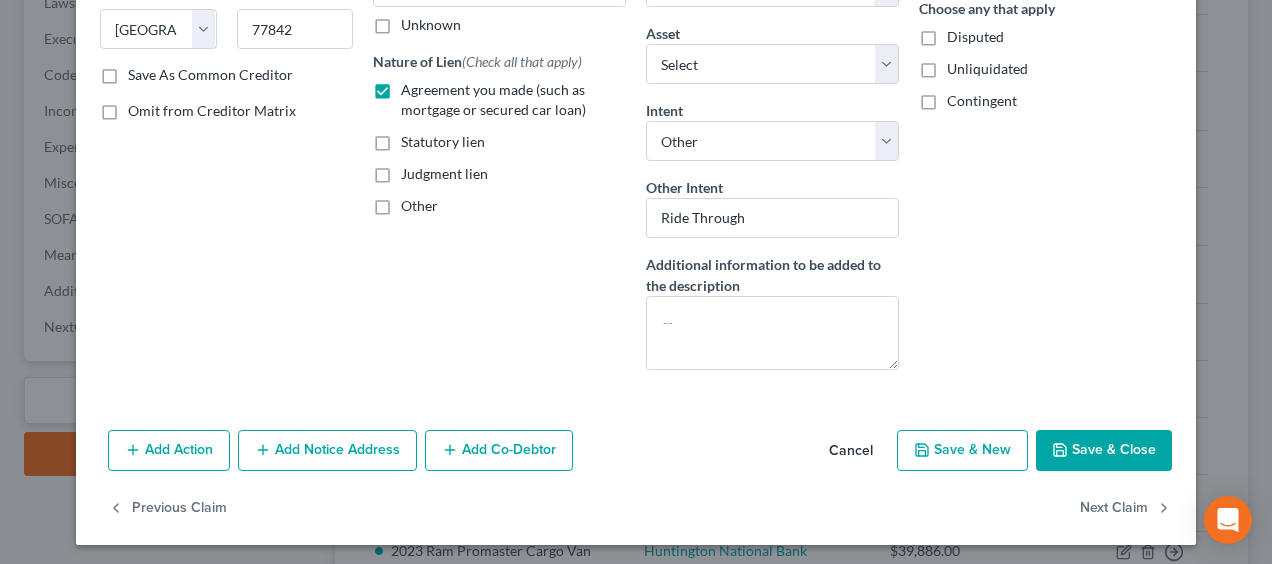 click on "Save & Close" at bounding box center [1104, 451] 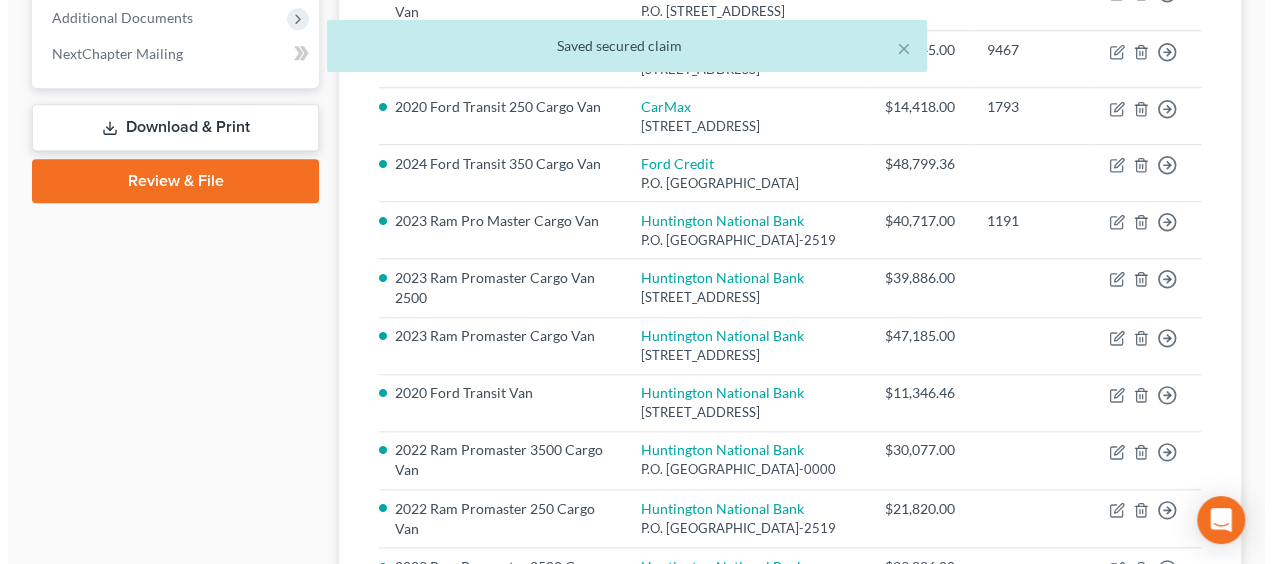 scroll, scrollTop: 826, scrollLeft: 0, axis: vertical 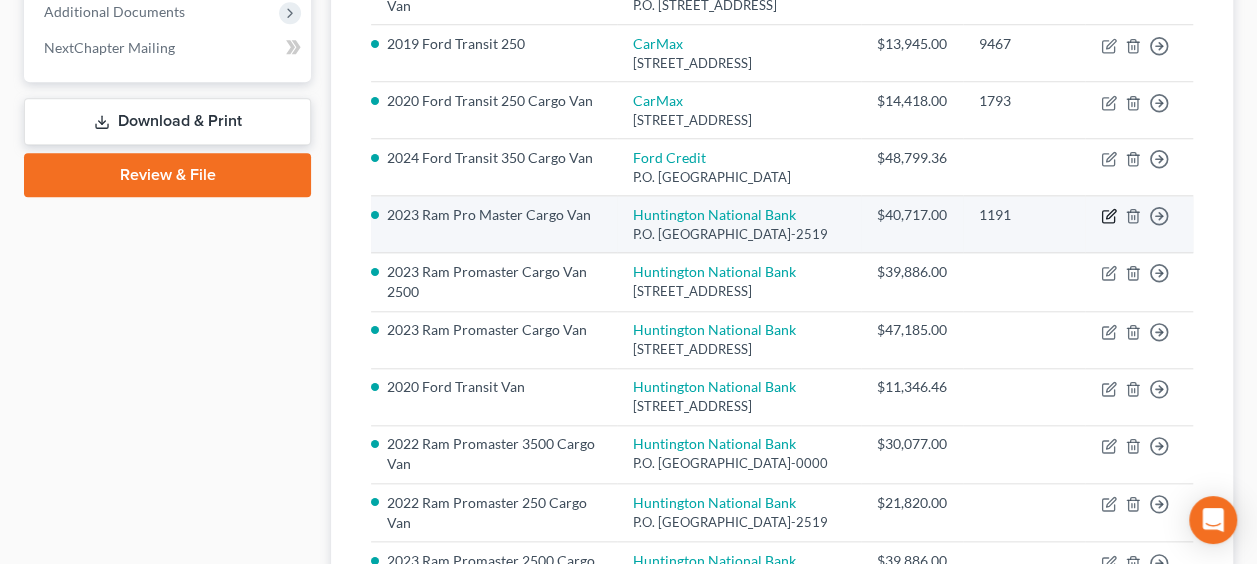 click 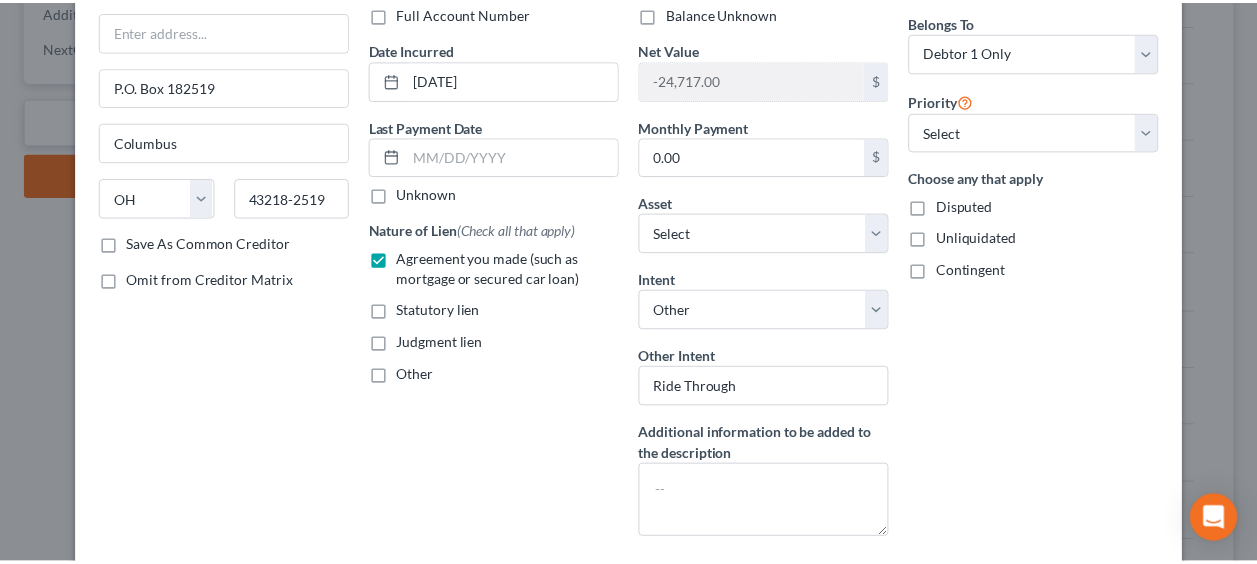 scroll, scrollTop: 327, scrollLeft: 0, axis: vertical 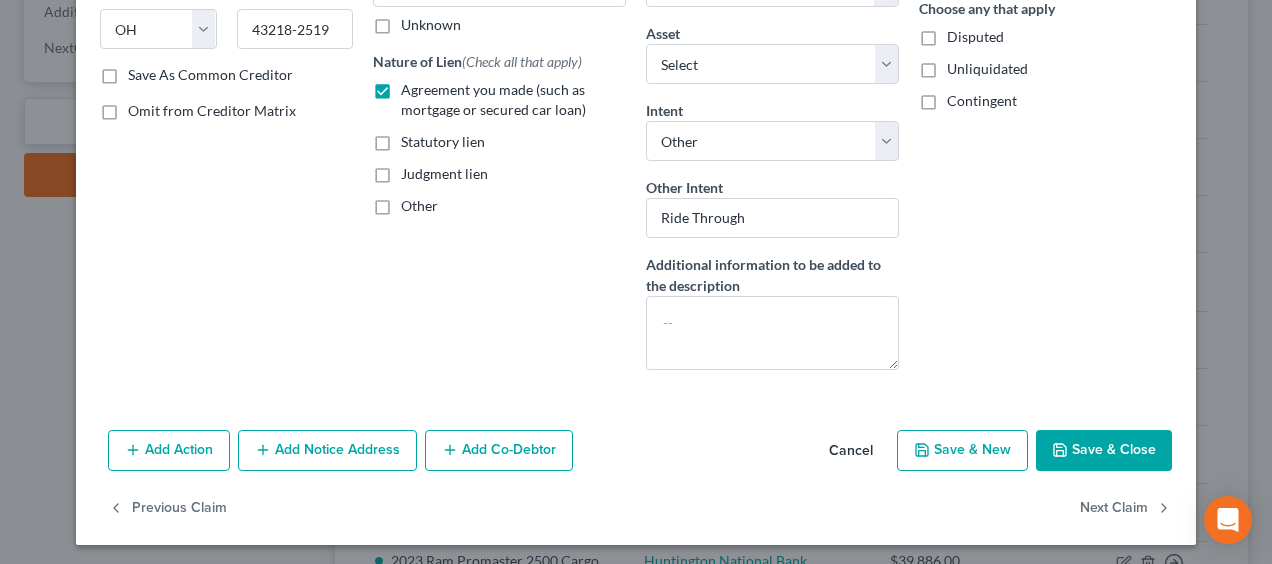 click on "Save & Close" at bounding box center (1104, 451) 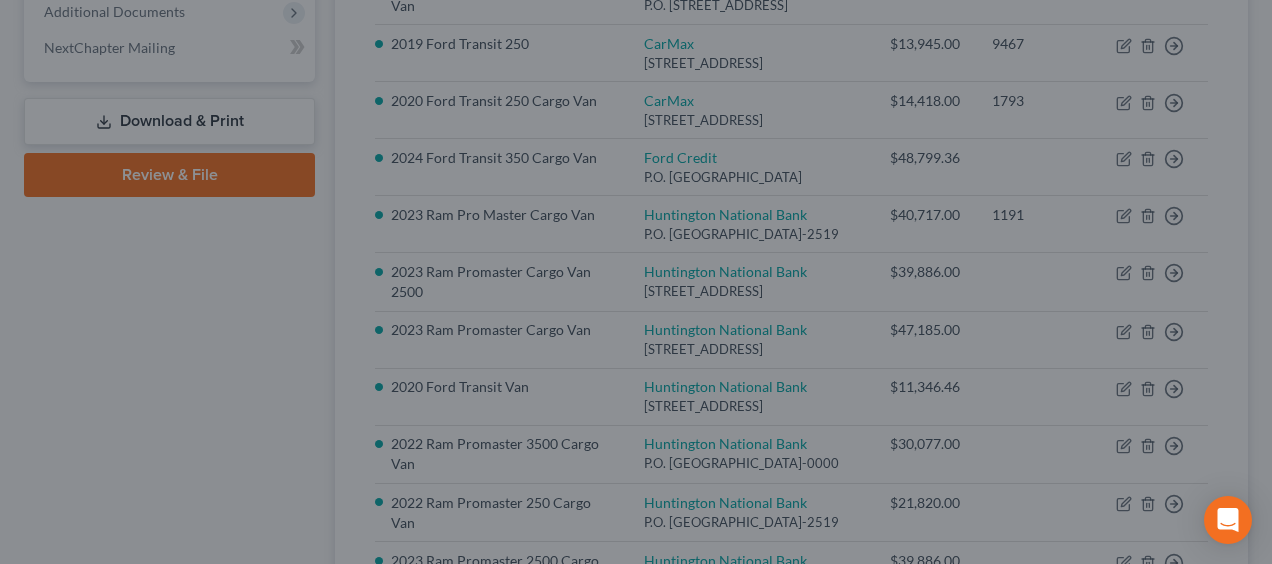 scroll, scrollTop: 0, scrollLeft: 0, axis: both 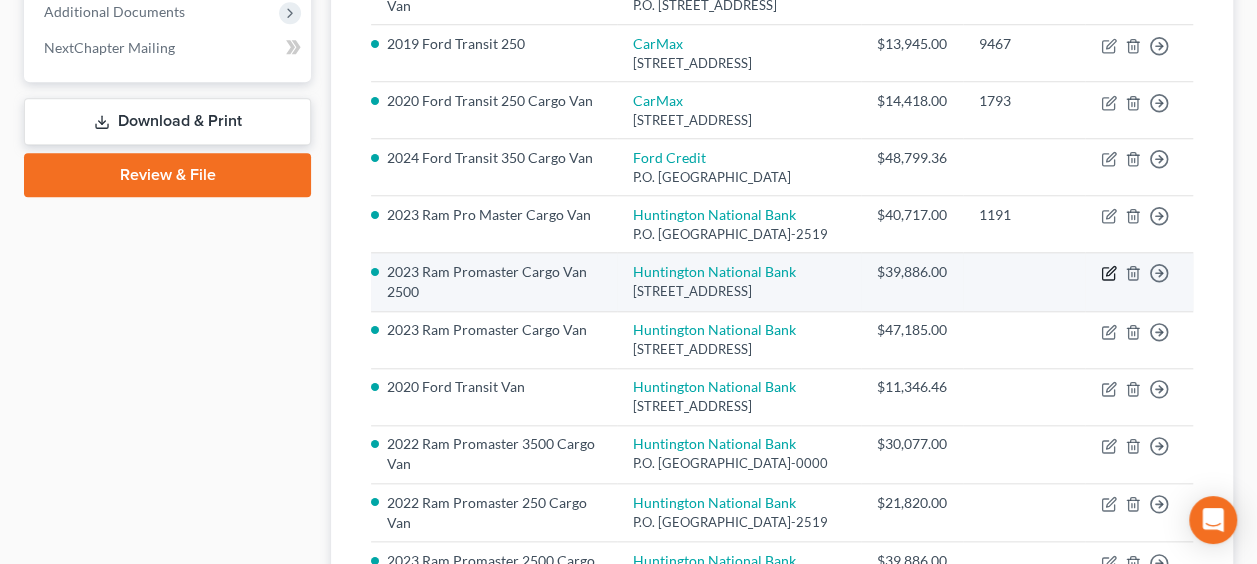 click 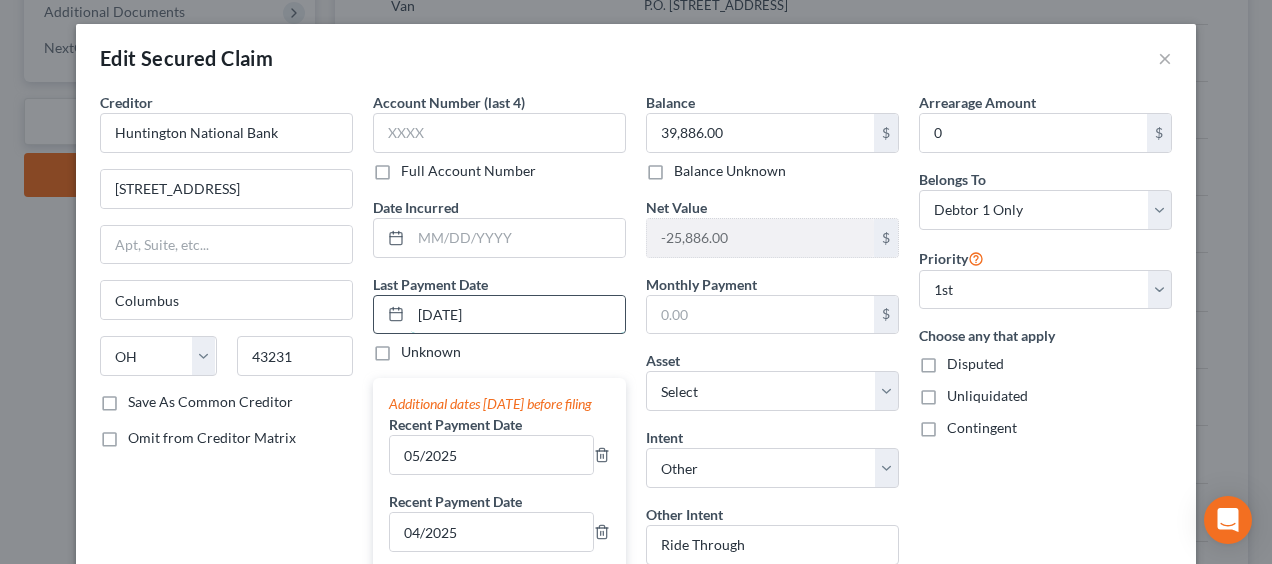click on "[DATE]" at bounding box center (518, 315) 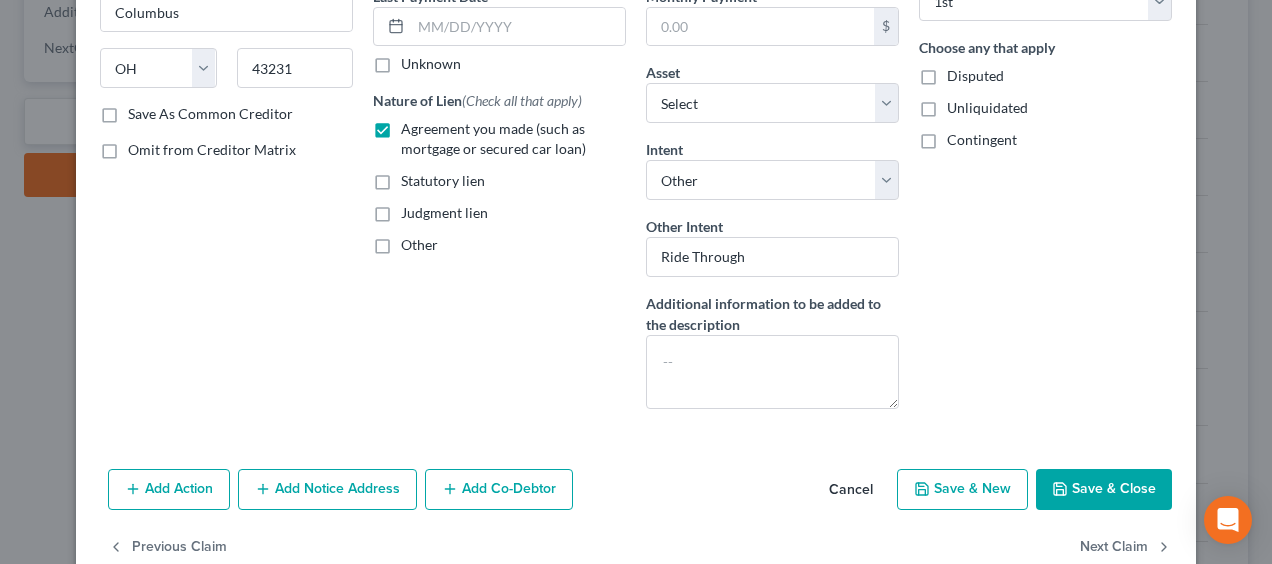 scroll, scrollTop: 327, scrollLeft: 0, axis: vertical 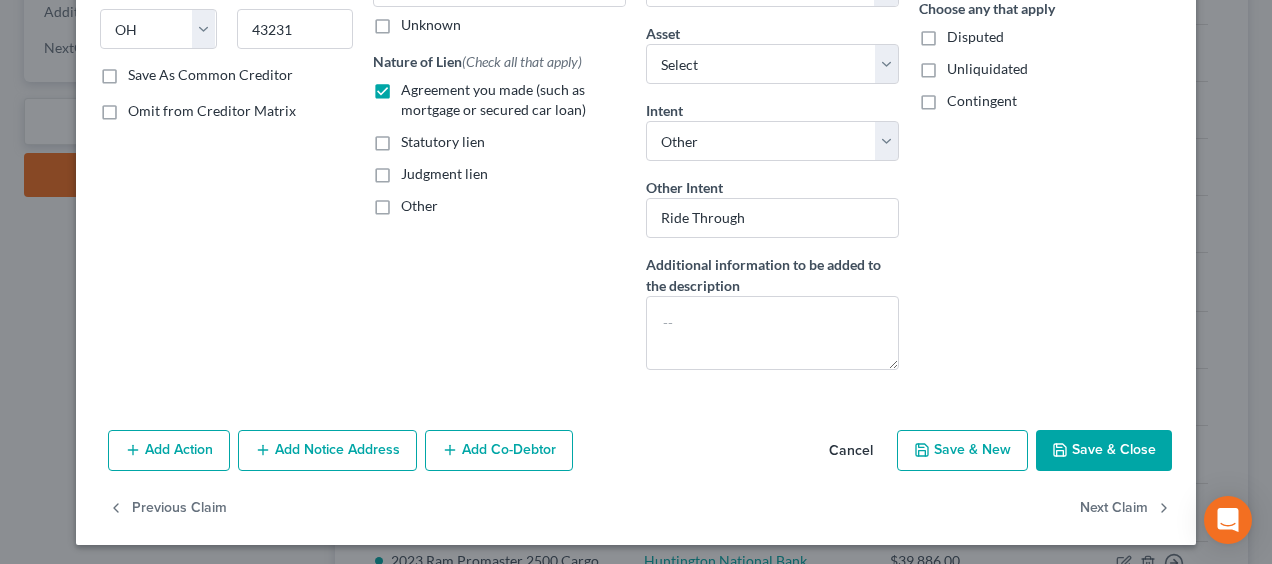 click on "Save & Close" at bounding box center (1104, 451) 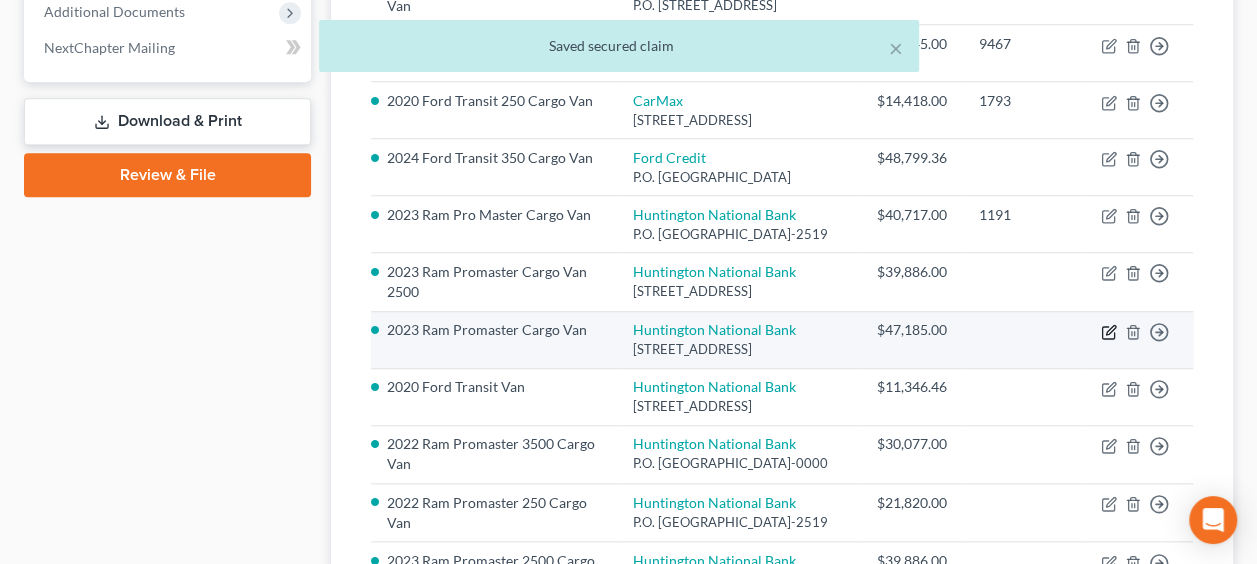 click 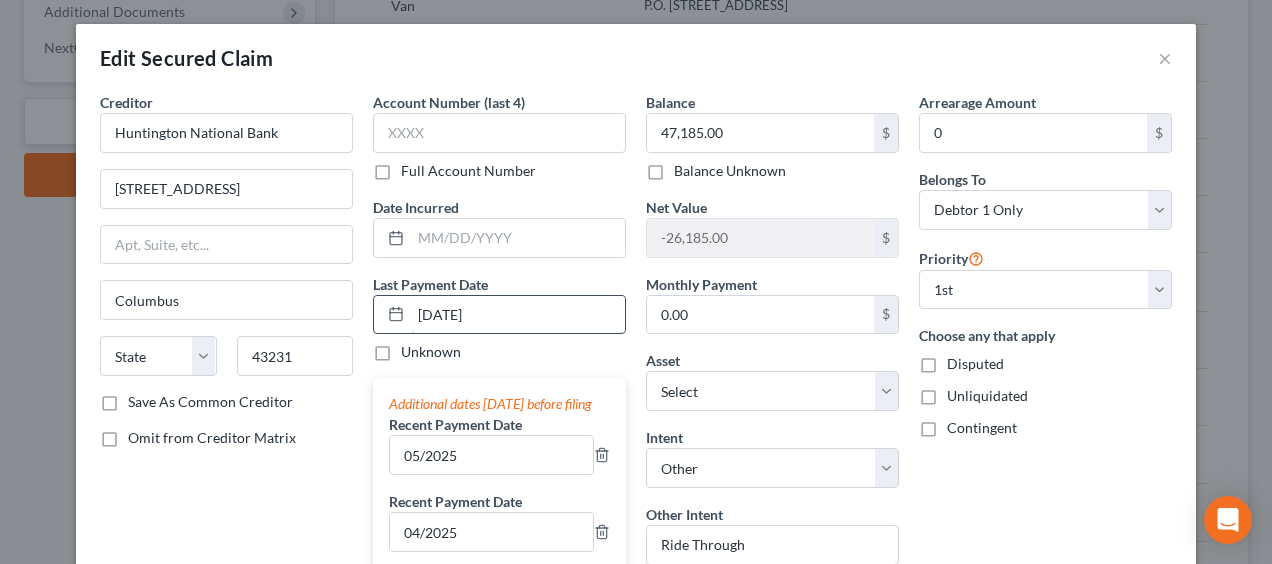 click on "[DATE]" at bounding box center [518, 315] 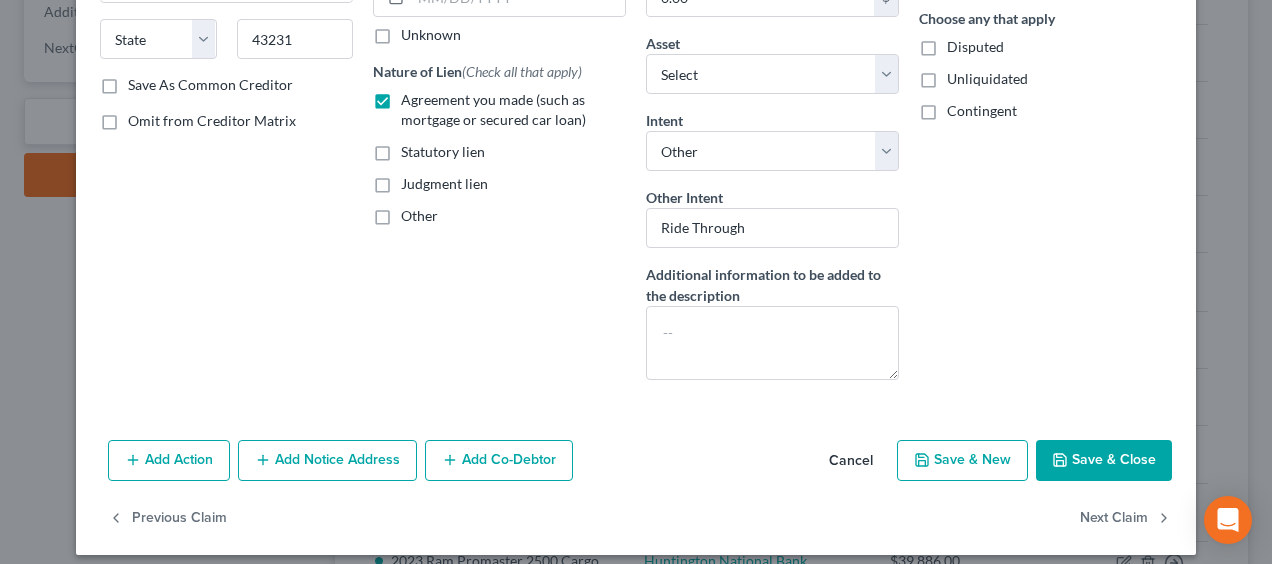 scroll, scrollTop: 327, scrollLeft: 0, axis: vertical 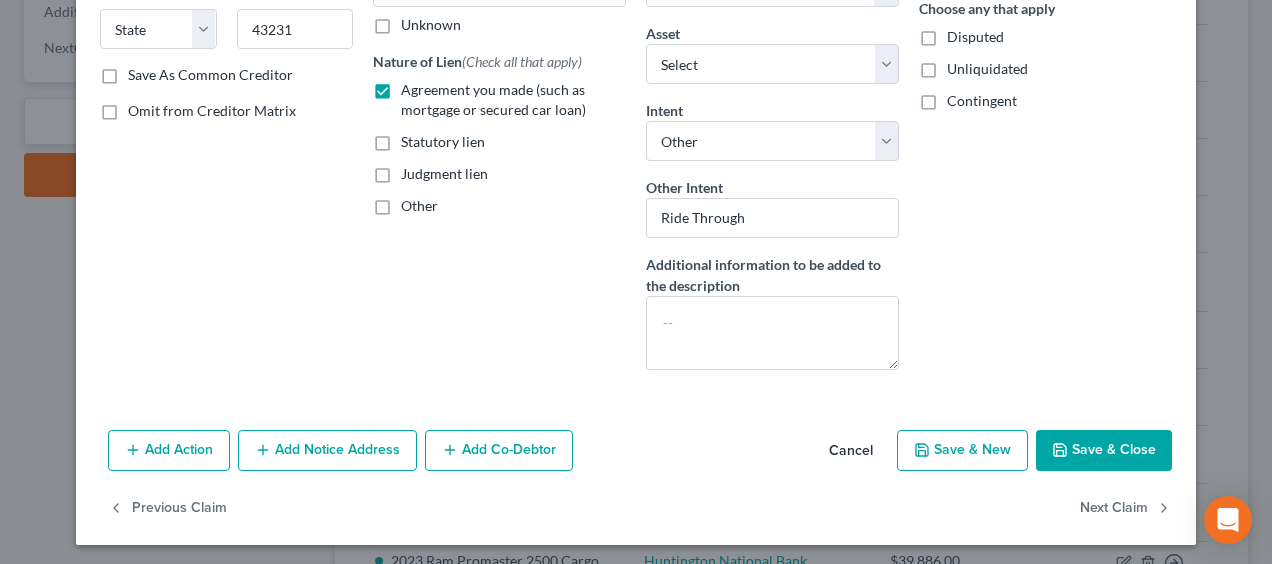 click on "Save & Close" at bounding box center (1104, 451) 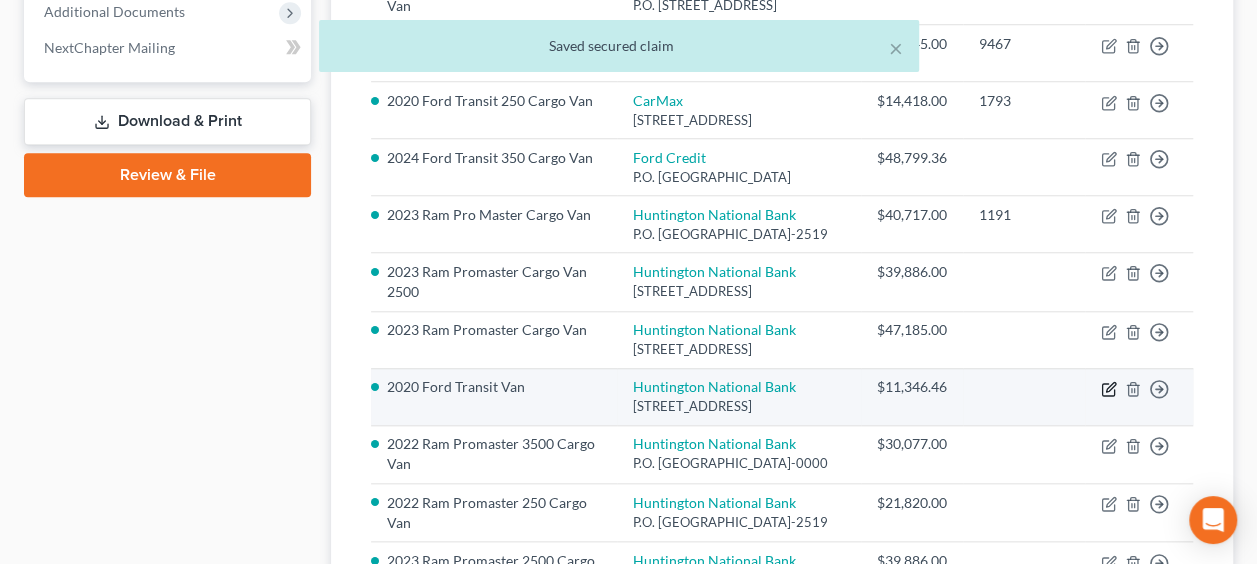 click 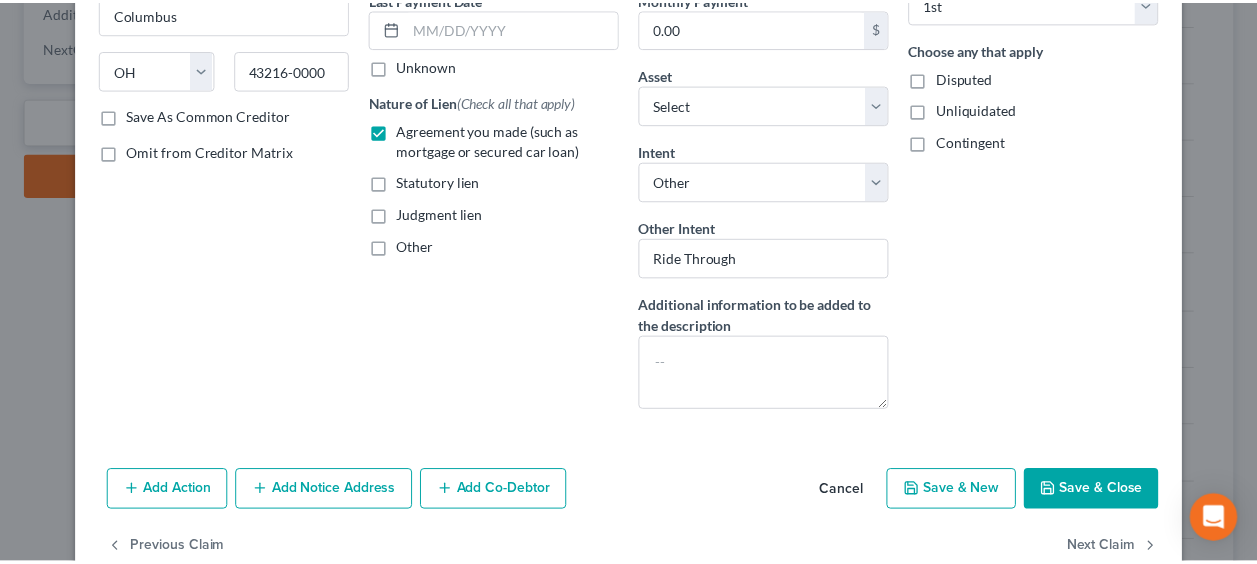 scroll, scrollTop: 311, scrollLeft: 0, axis: vertical 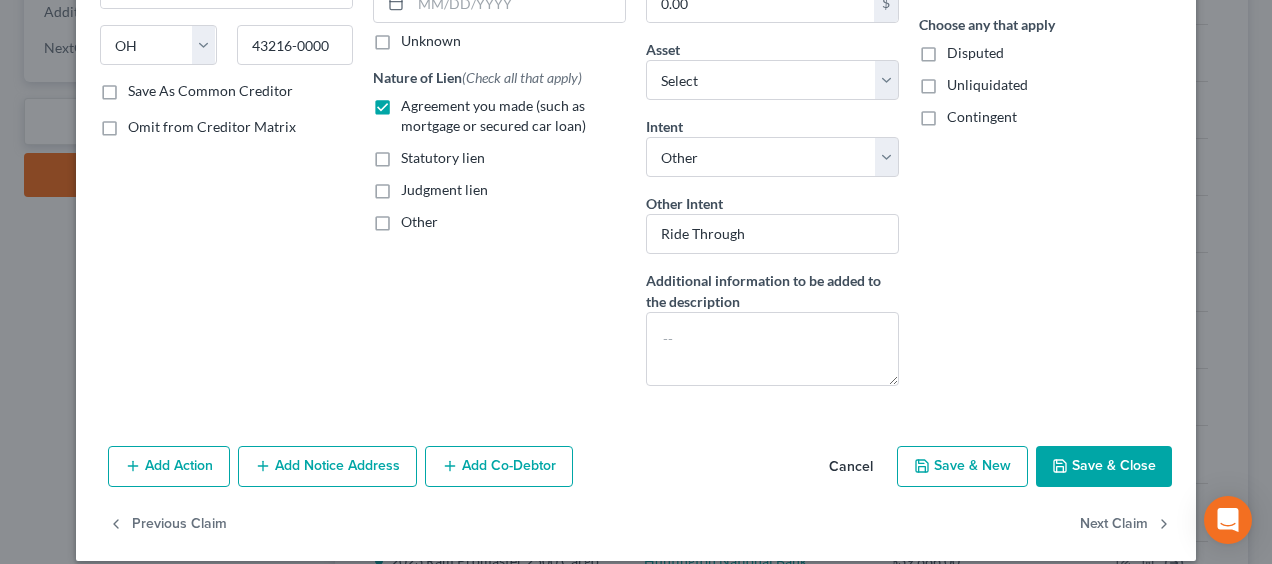 click on "Save & Close" at bounding box center (1104, 467) 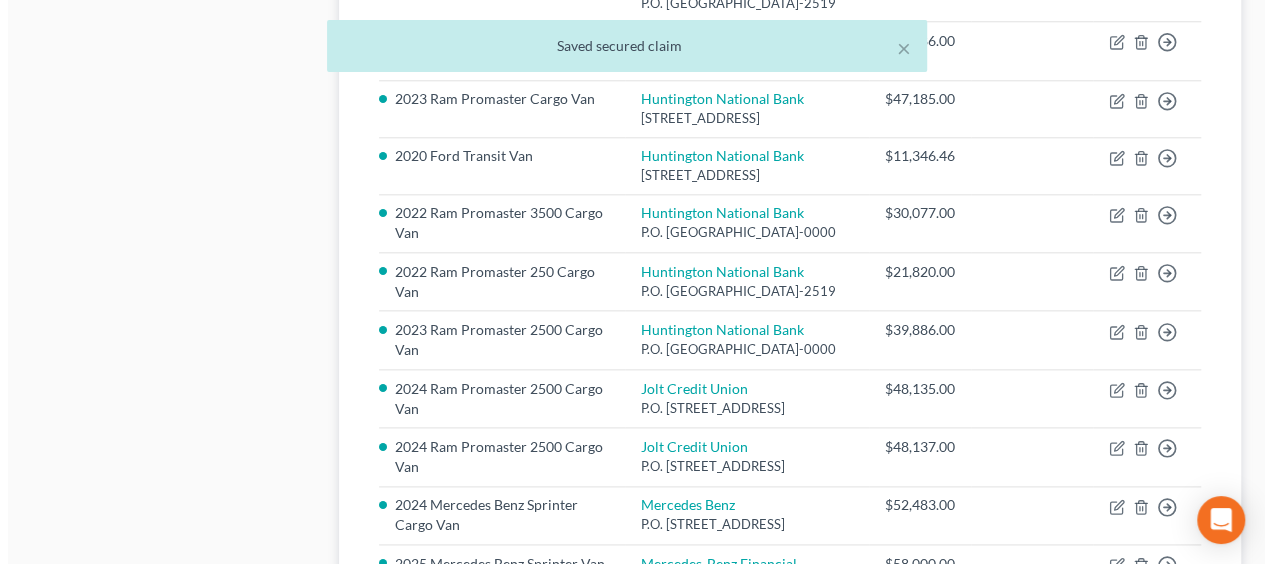 scroll, scrollTop: 1099, scrollLeft: 0, axis: vertical 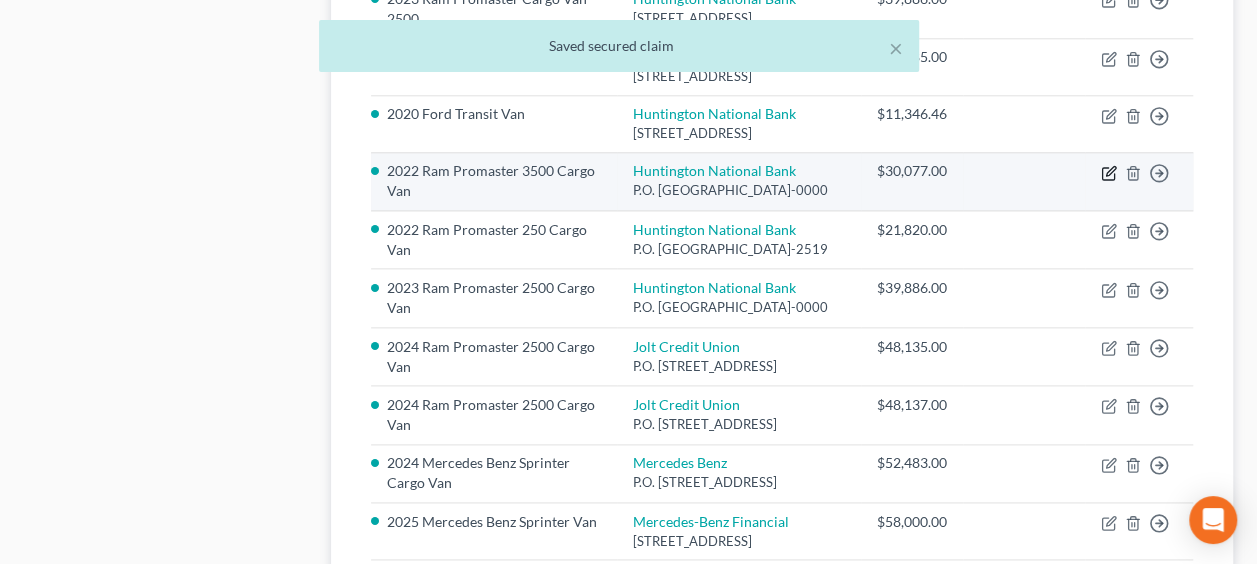 click 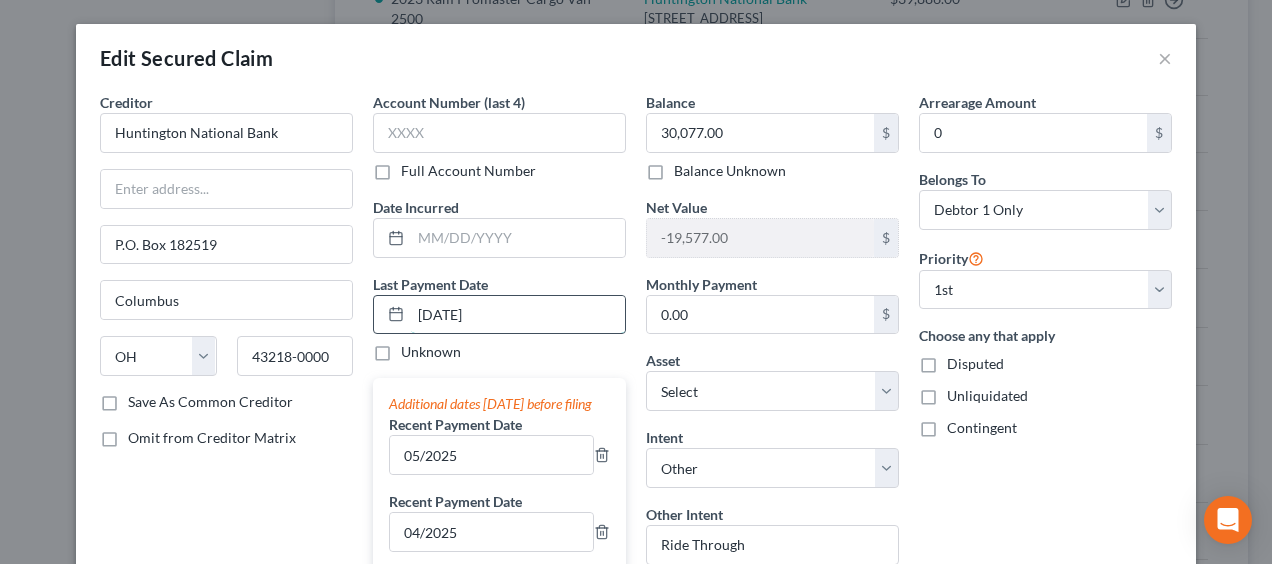 click on "[DATE]" at bounding box center [518, 315] 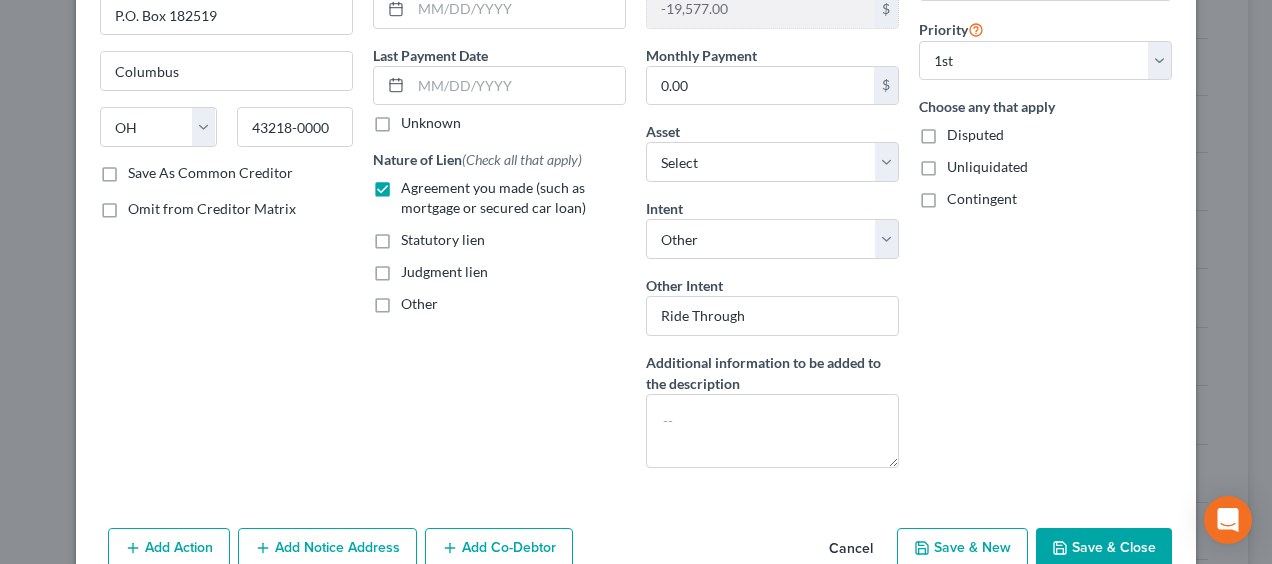 scroll, scrollTop: 327, scrollLeft: 0, axis: vertical 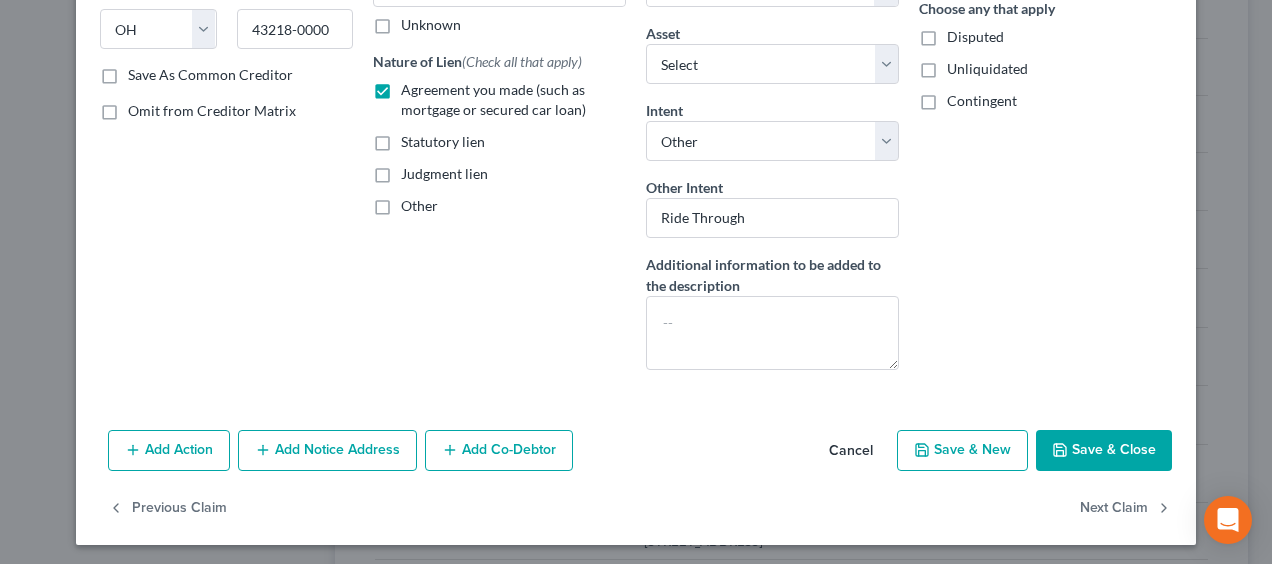 click on "Save & Close" at bounding box center (1104, 451) 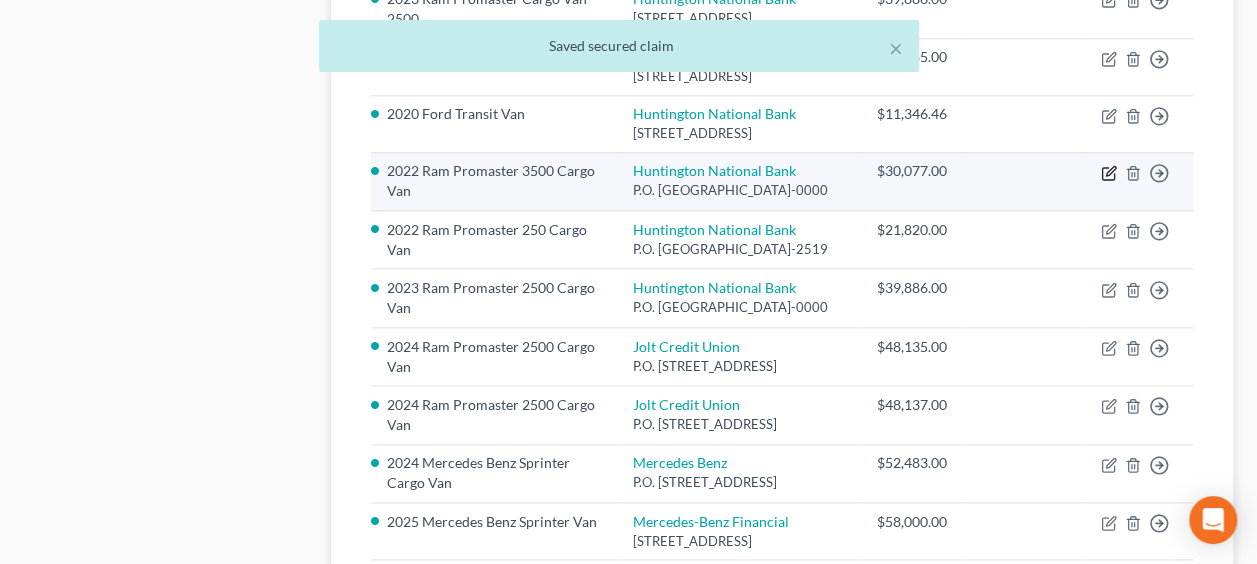 click 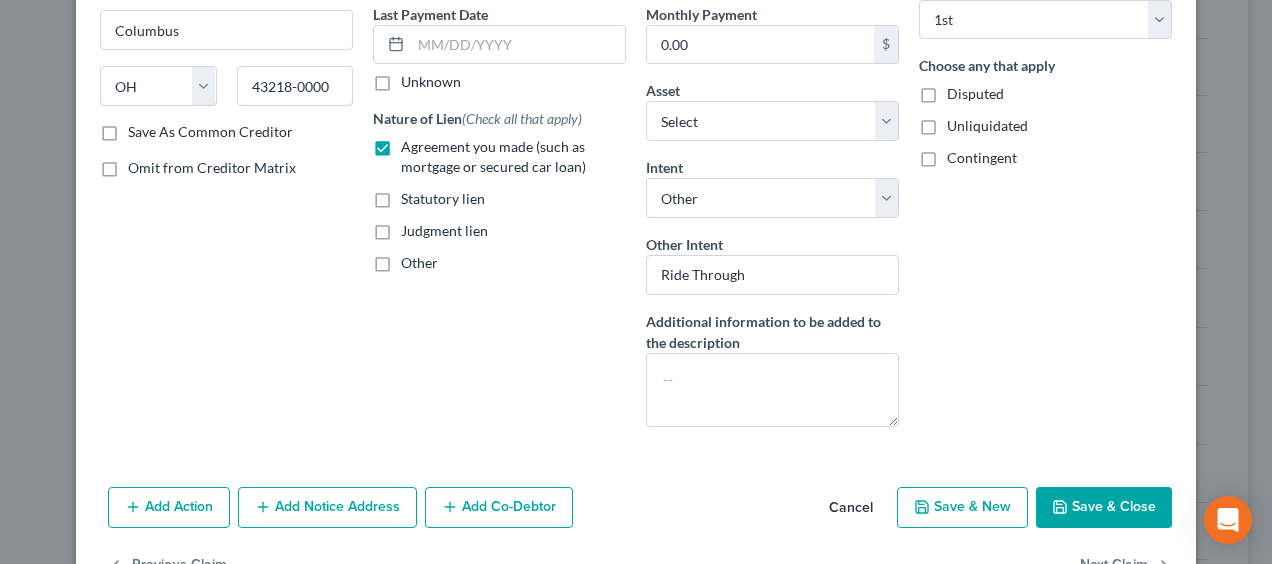 scroll, scrollTop: 307, scrollLeft: 0, axis: vertical 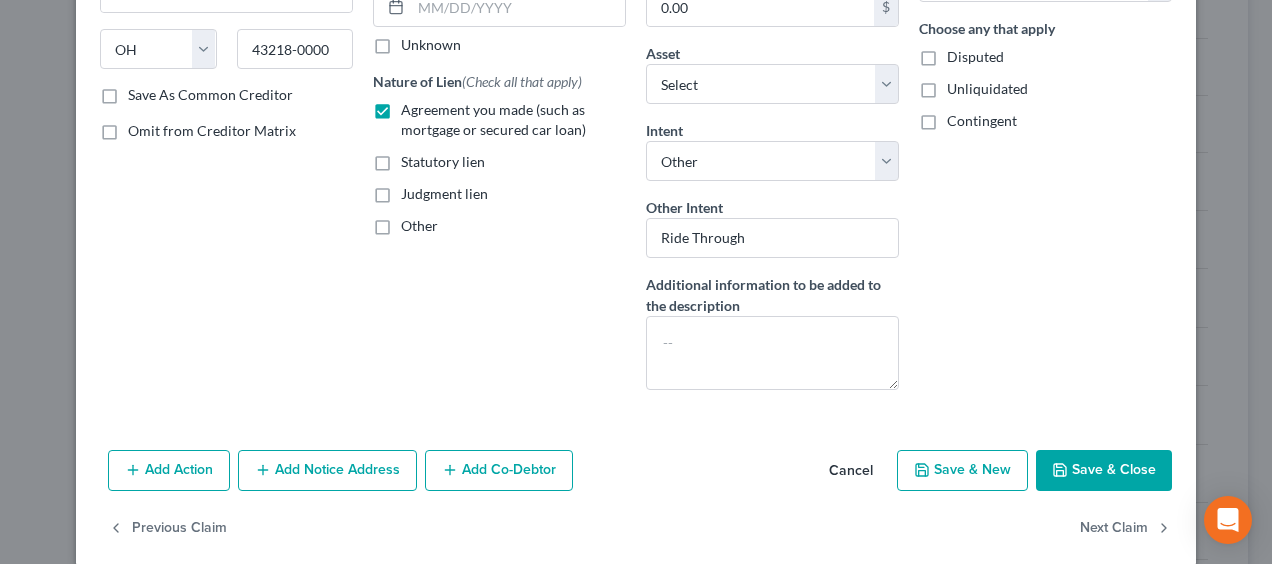 click on "Save & Close" at bounding box center (1104, 471) 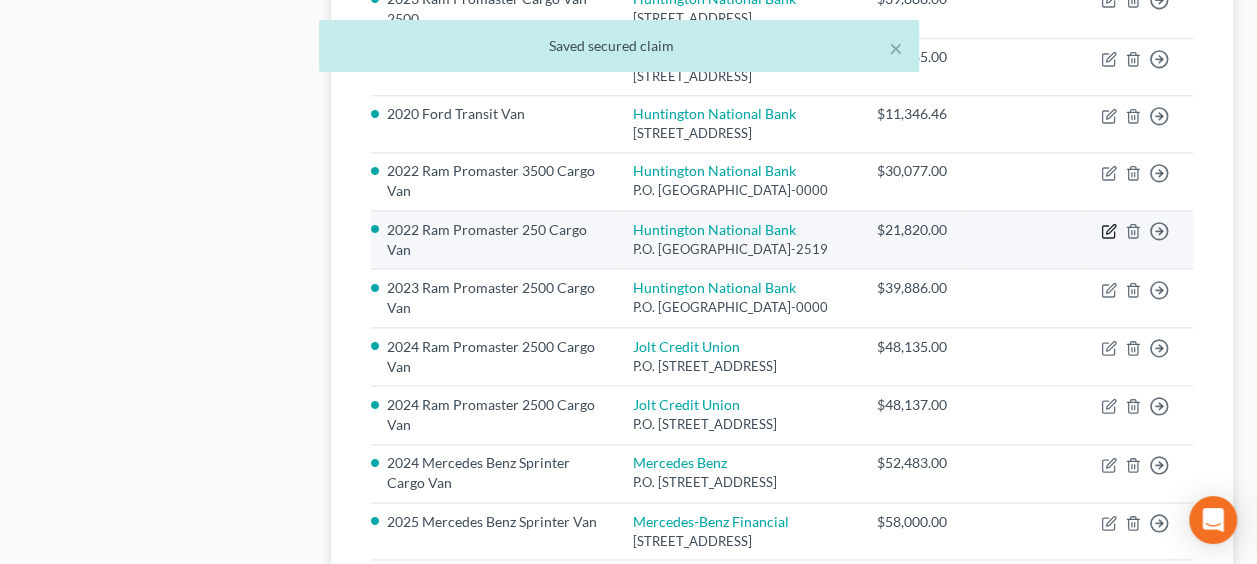 click 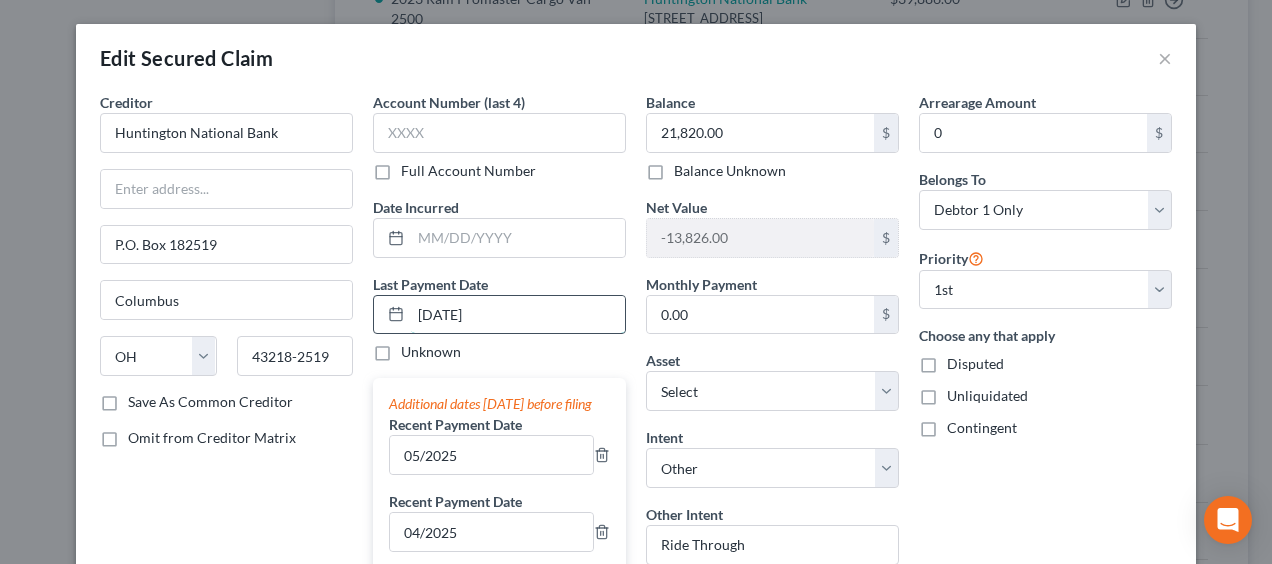 click on "[DATE]" at bounding box center [518, 315] 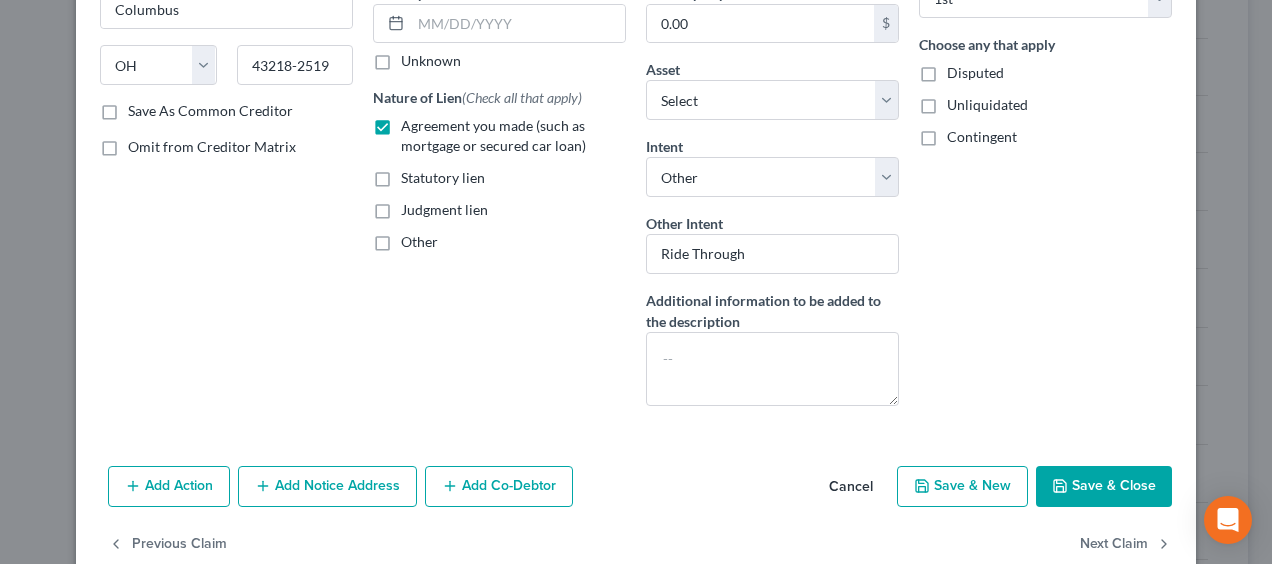 scroll, scrollTop: 327, scrollLeft: 0, axis: vertical 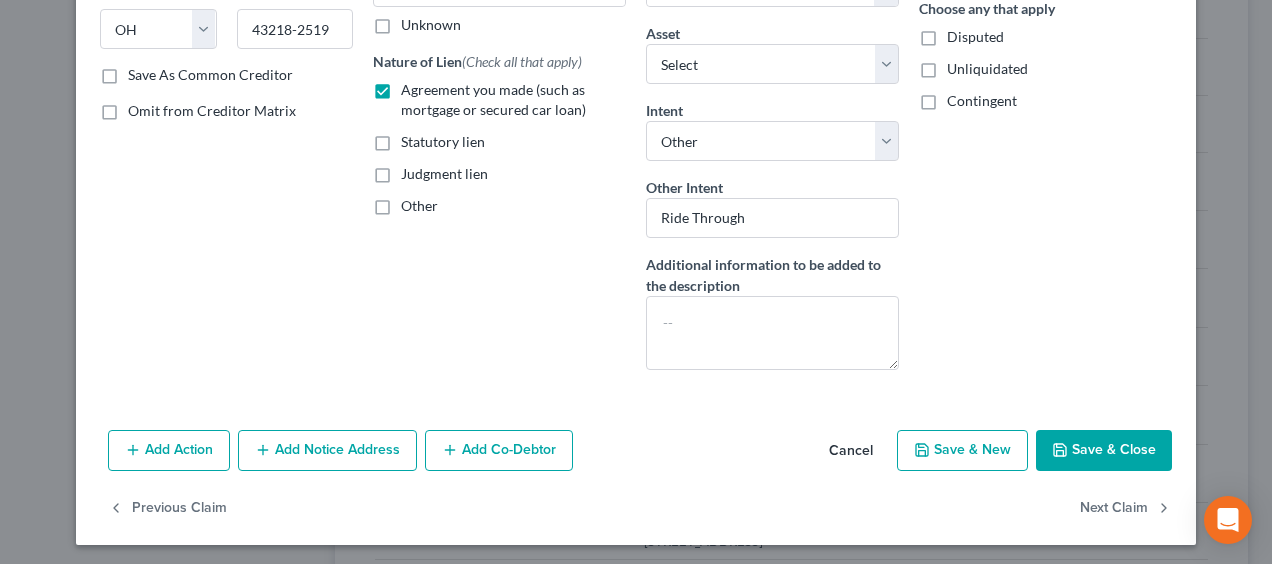 click on "Save & Close" at bounding box center (1104, 451) 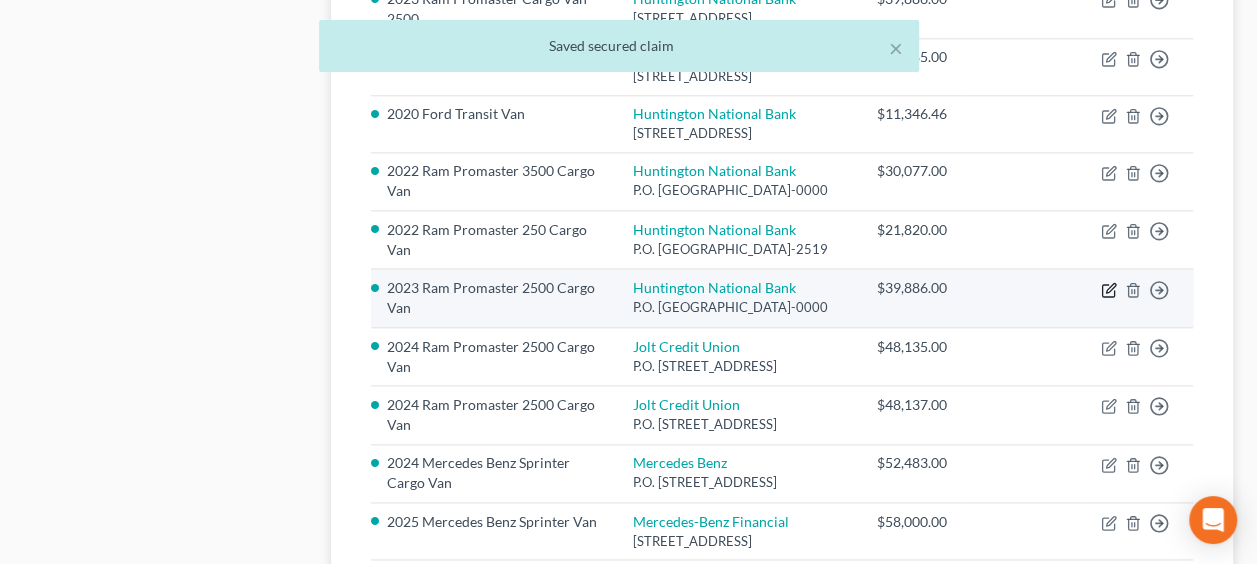 click 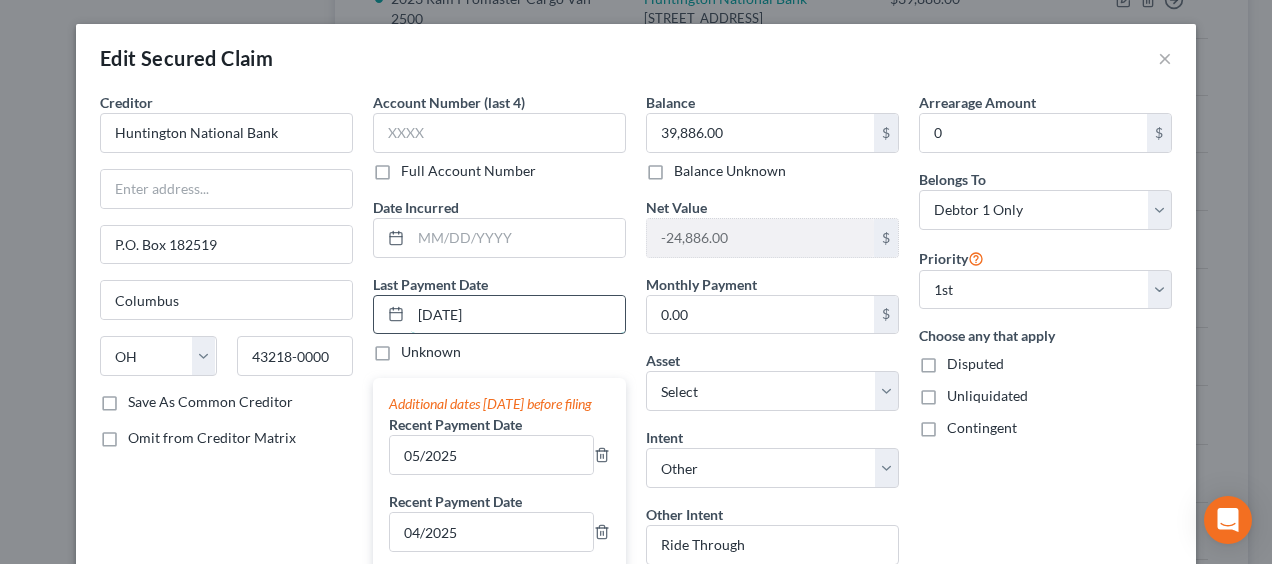 click on "[DATE]" at bounding box center (518, 315) 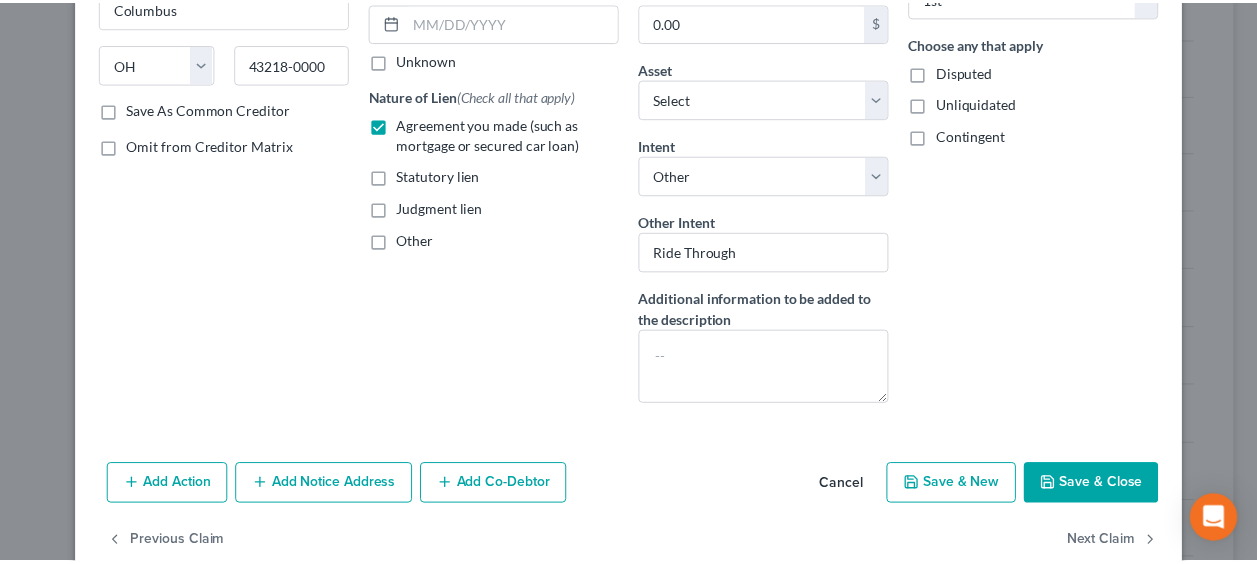 scroll, scrollTop: 327, scrollLeft: 0, axis: vertical 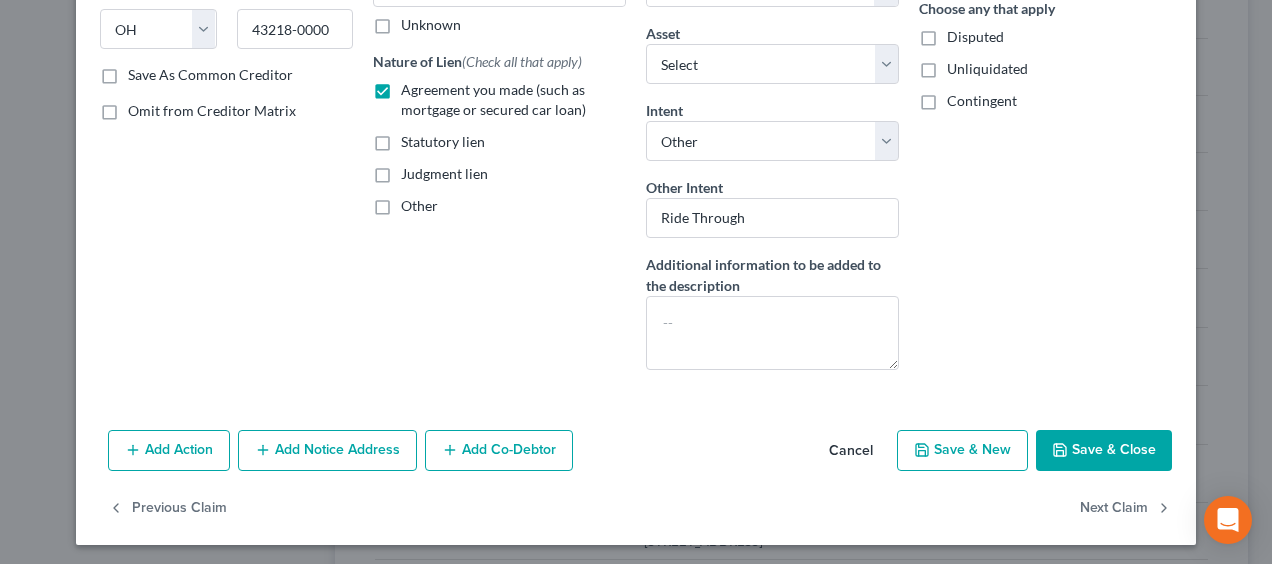 click on "Save & Close" at bounding box center [1104, 451] 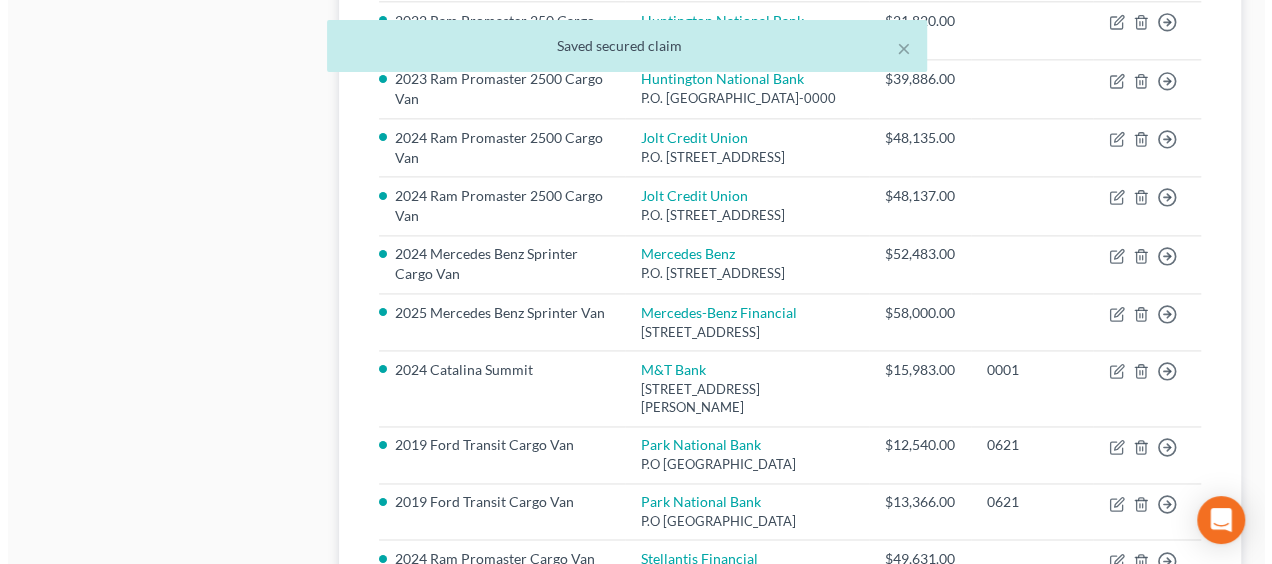 scroll, scrollTop: 1311, scrollLeft: 0, axis: vertical 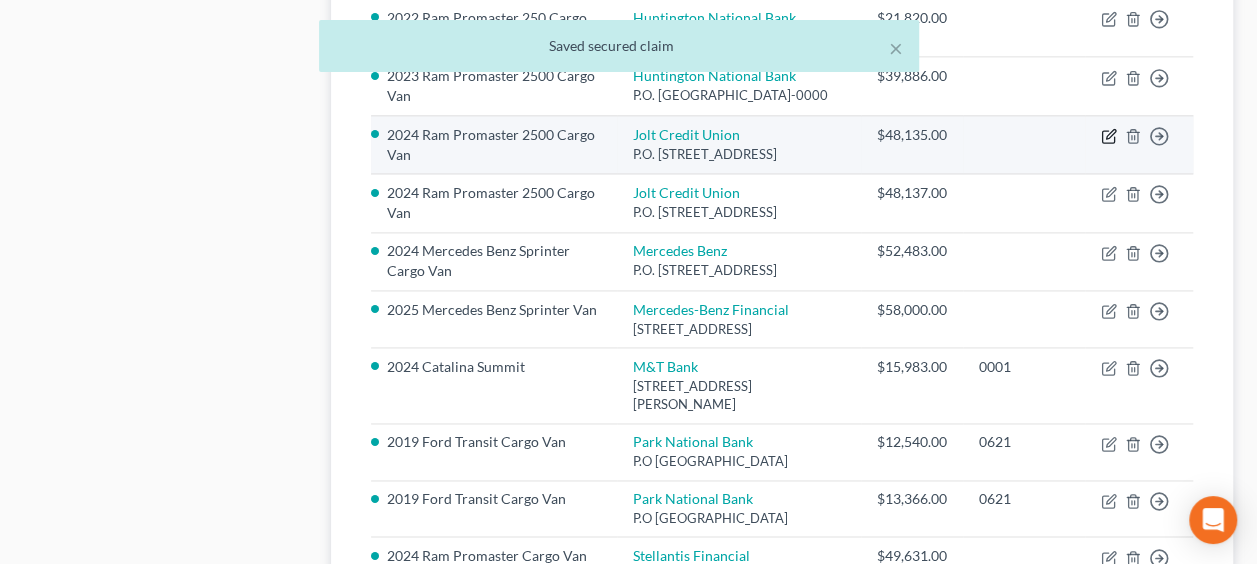 click 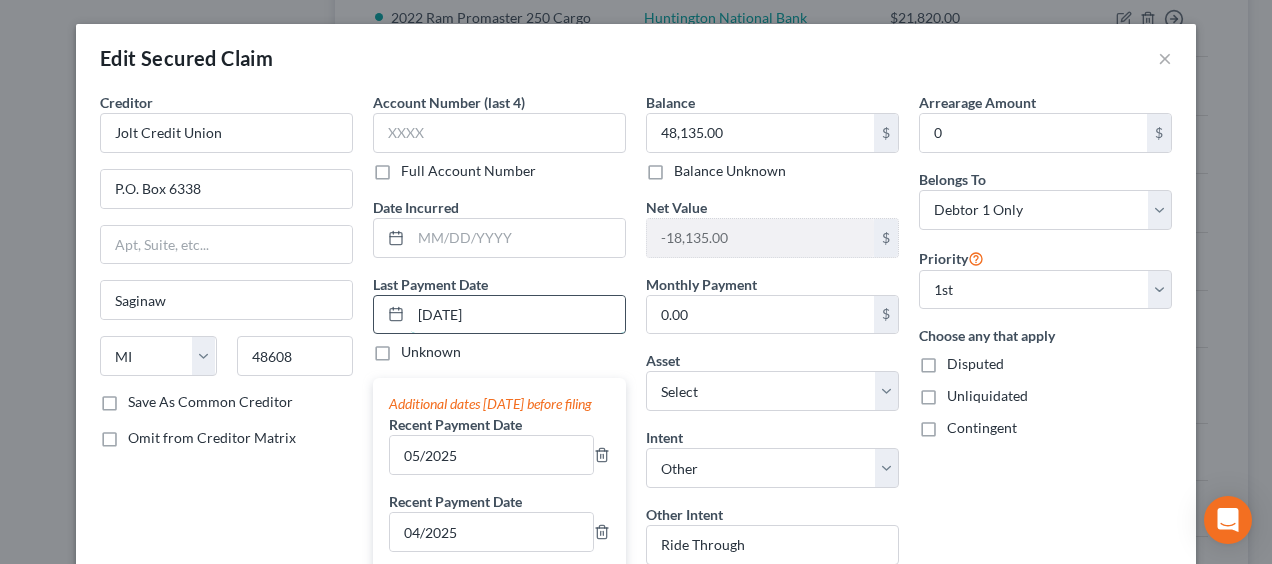 click on "[DATE]" at bounding box center (518, 315) 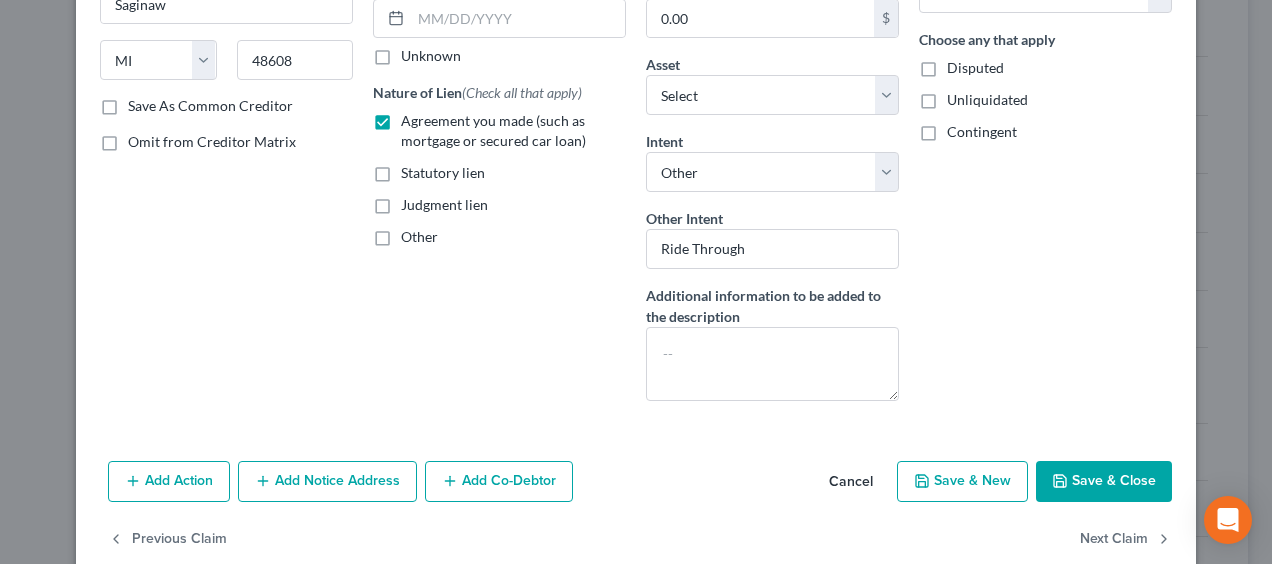 scroll, scrollTop: 327, scrollLeft: 0, axis: vertical 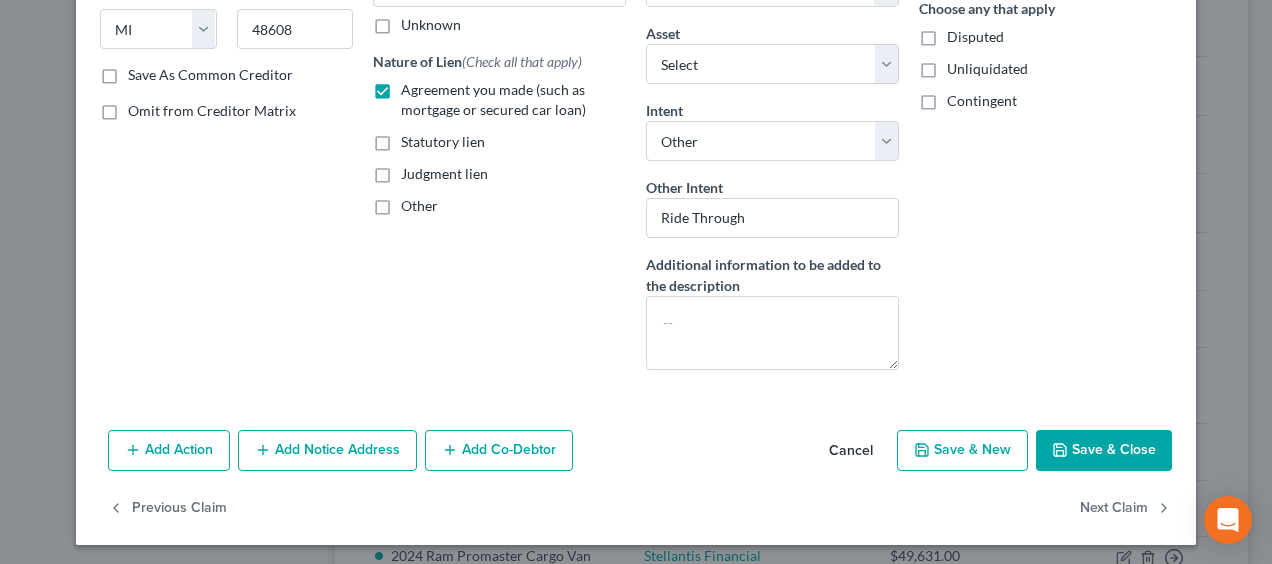 click on "Save & Close" at bounding box center [1104, 451] 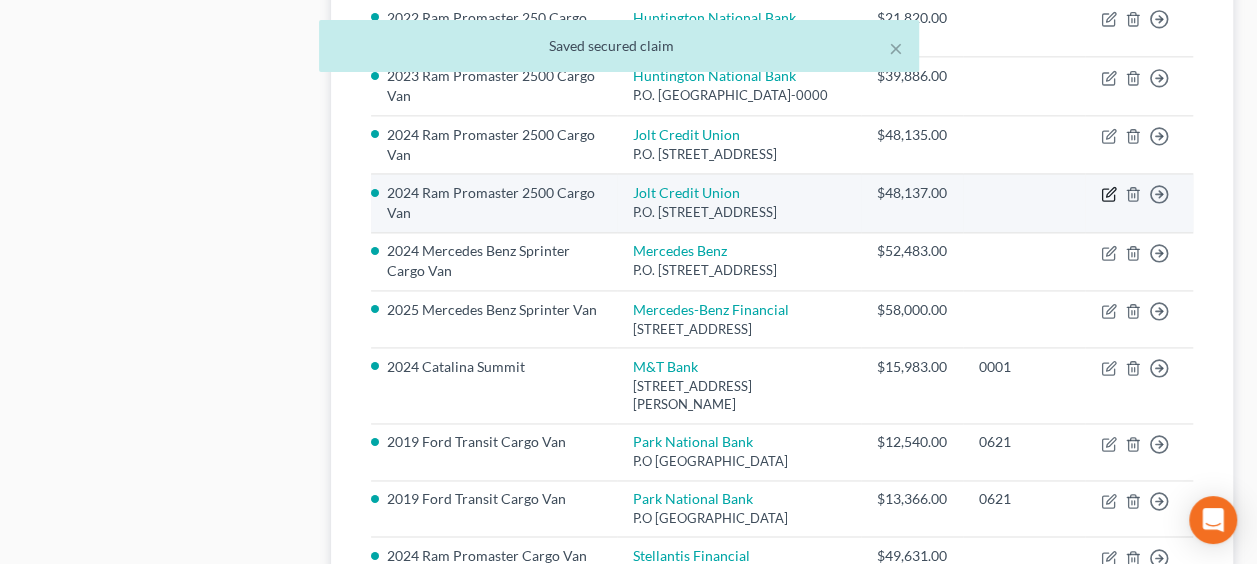click 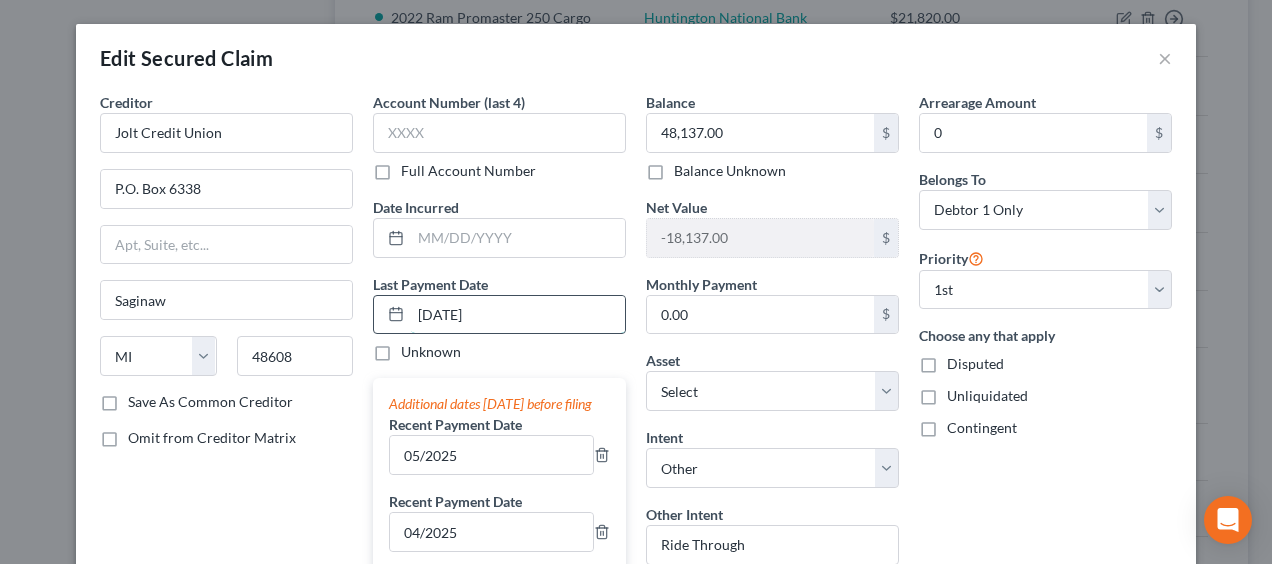 click on "[DATE]" at bounding box center [518, 315] 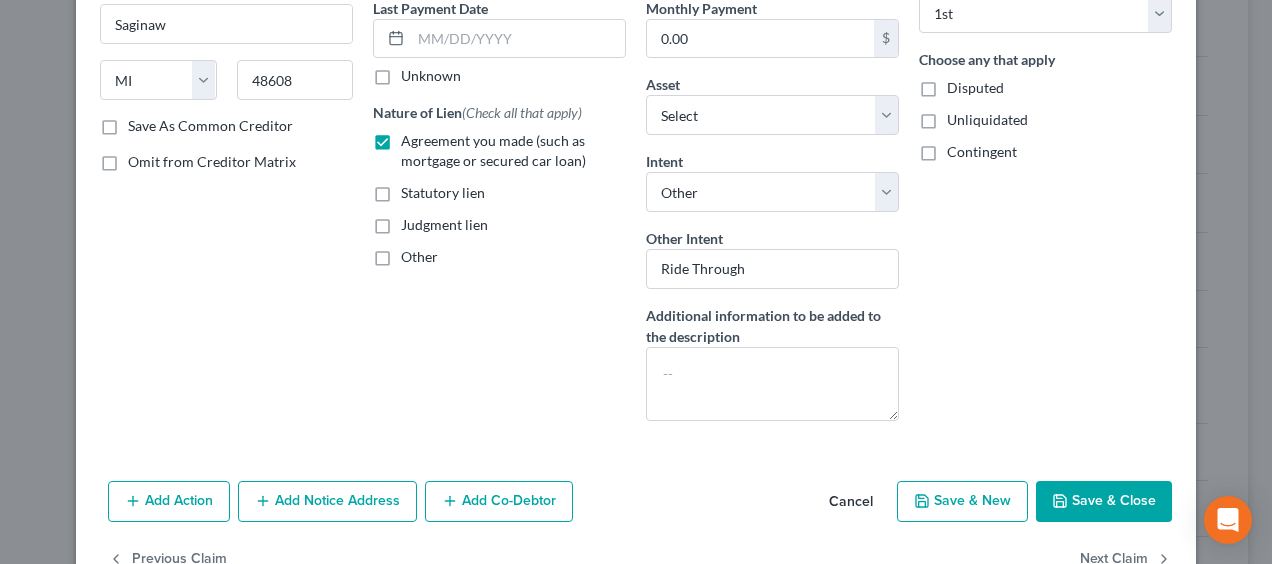 scroll, scrollTop: 327, scrollLeft: 0, axis: vertical 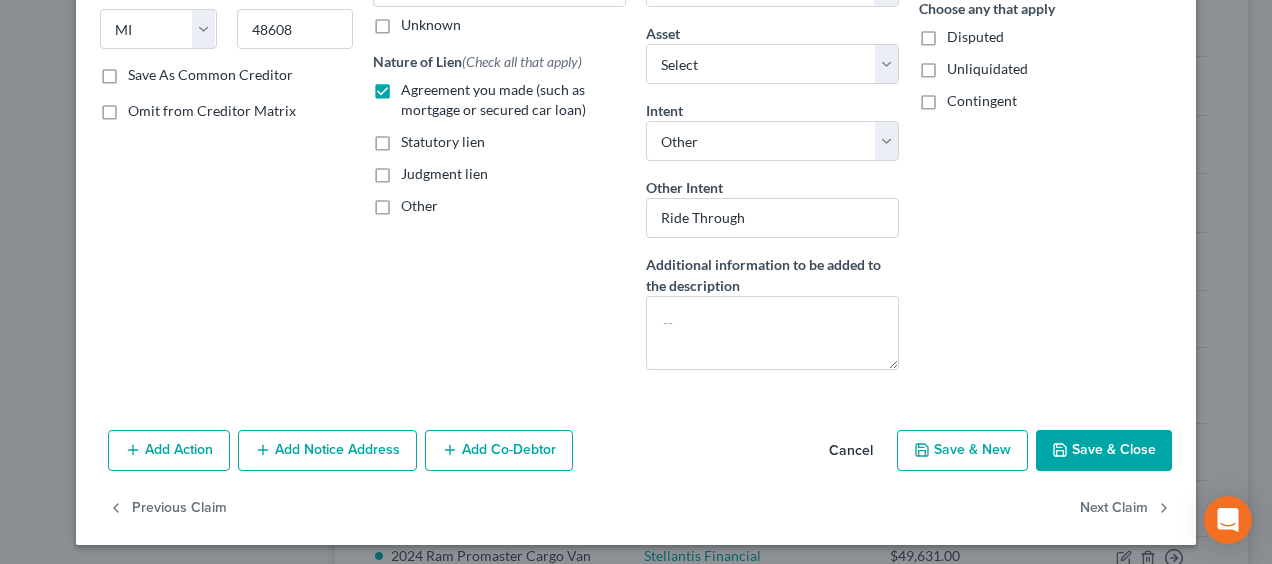 click on "Save & Close" at bounding box center (1104, 451) 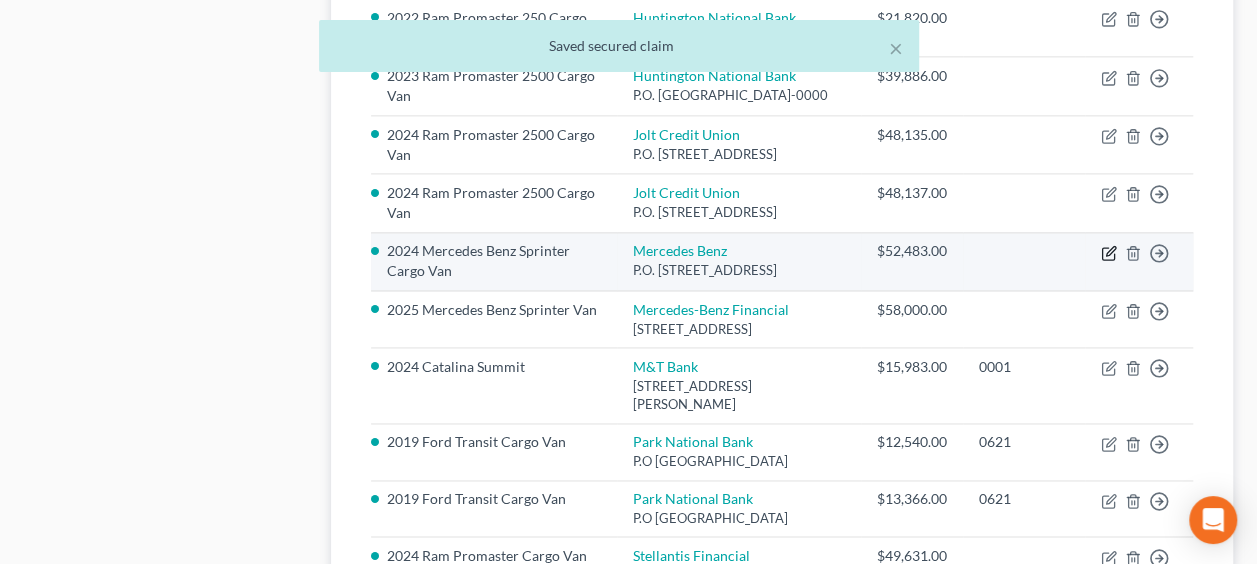 click 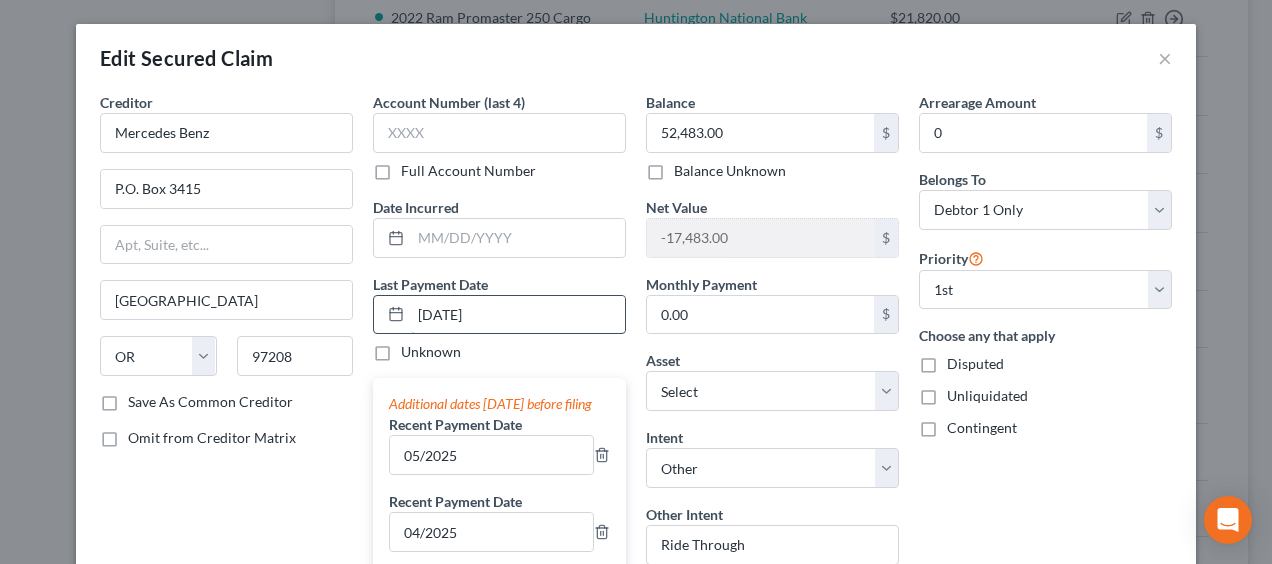 click on "[DATE]" at bounding box center [518, 315] 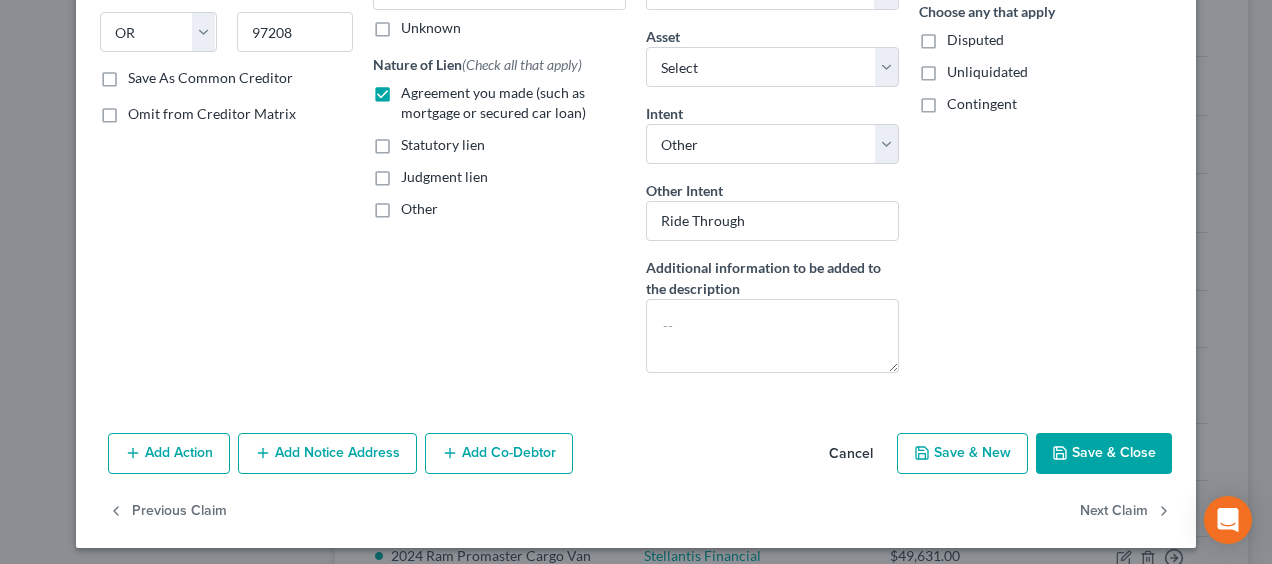 scroll, scrollTop: 327, scrollLeft: 0, axis: vertical 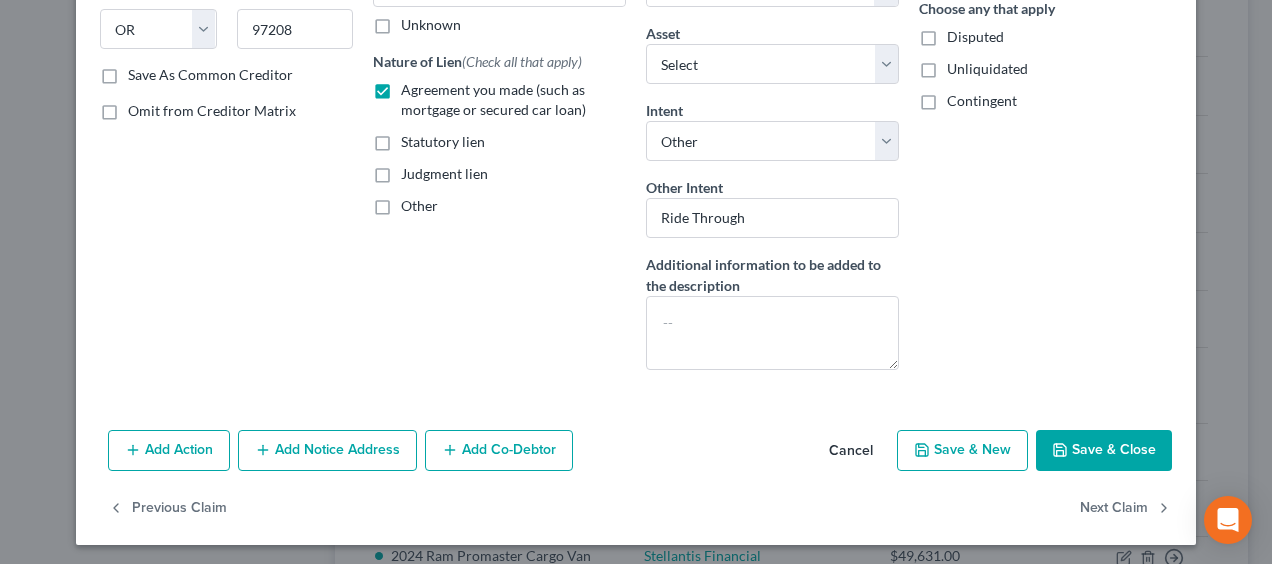 click on "Save & Close" at bounding box center (1104, 451) 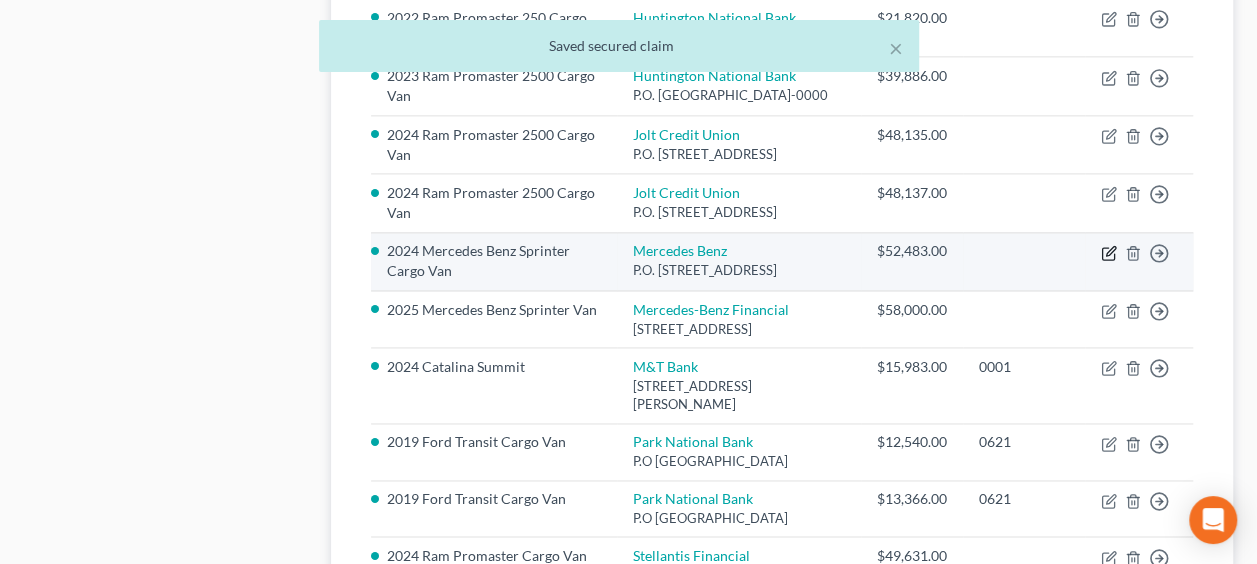 click 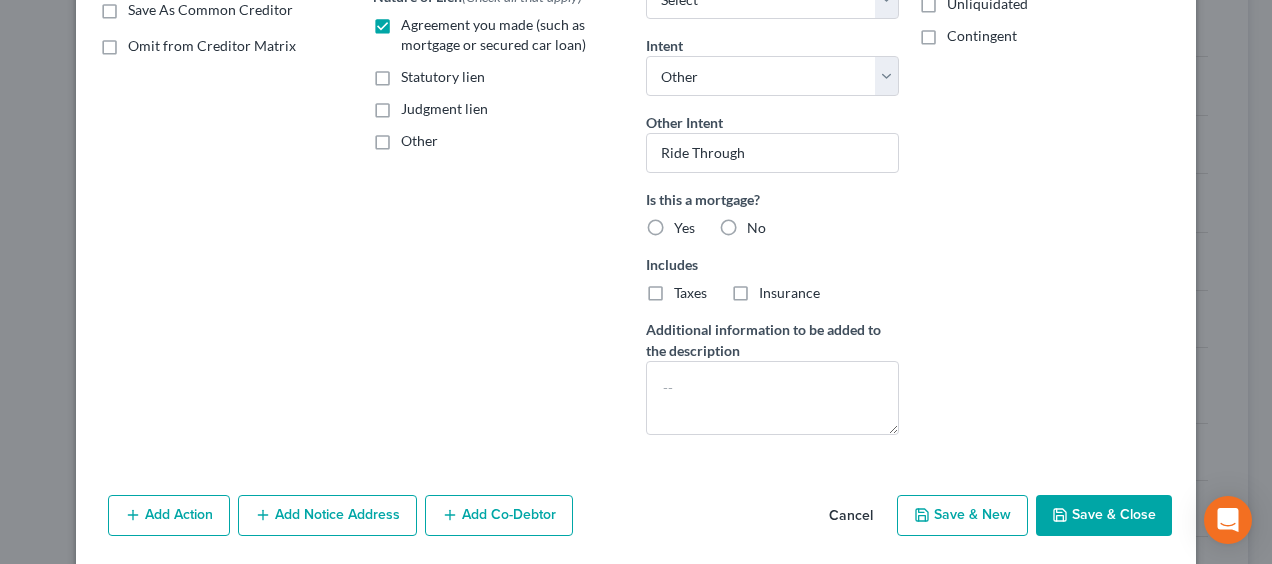 scroll, scrollTop: 443, scrollLeft: 0, axis: vertical 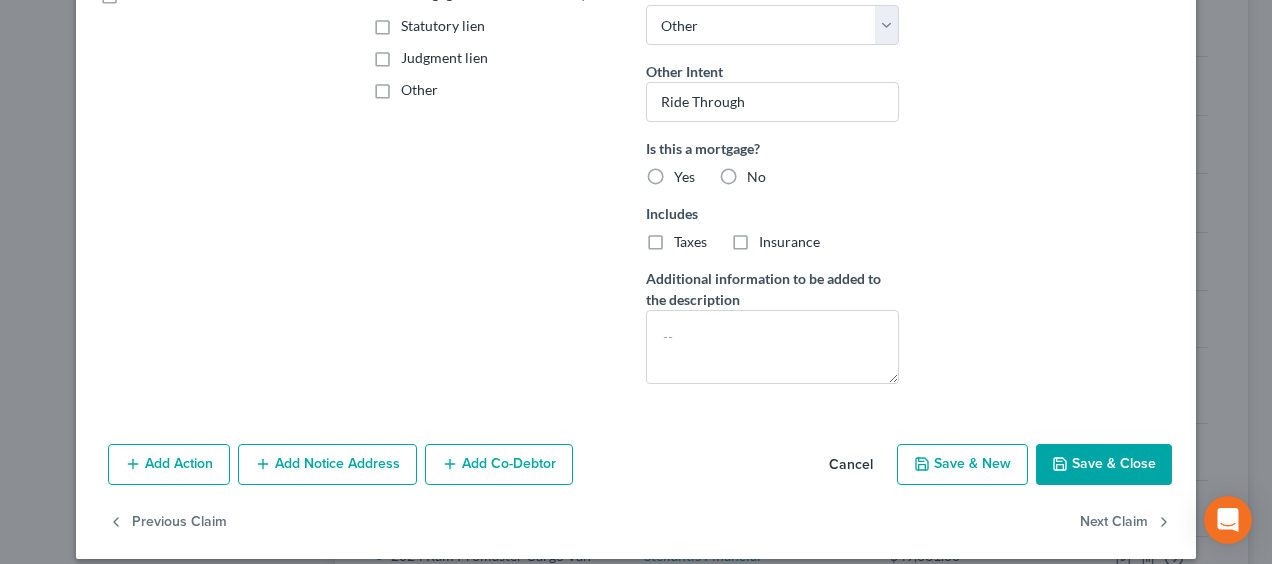 click on "Save & Close" at bounding box center (1104, 465) 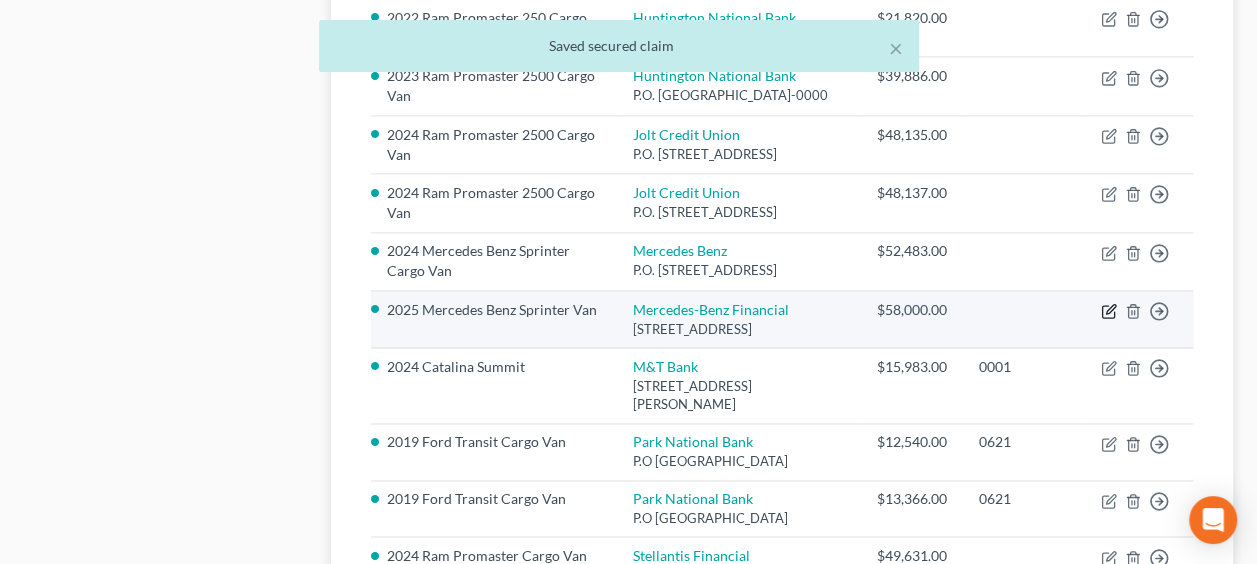 click 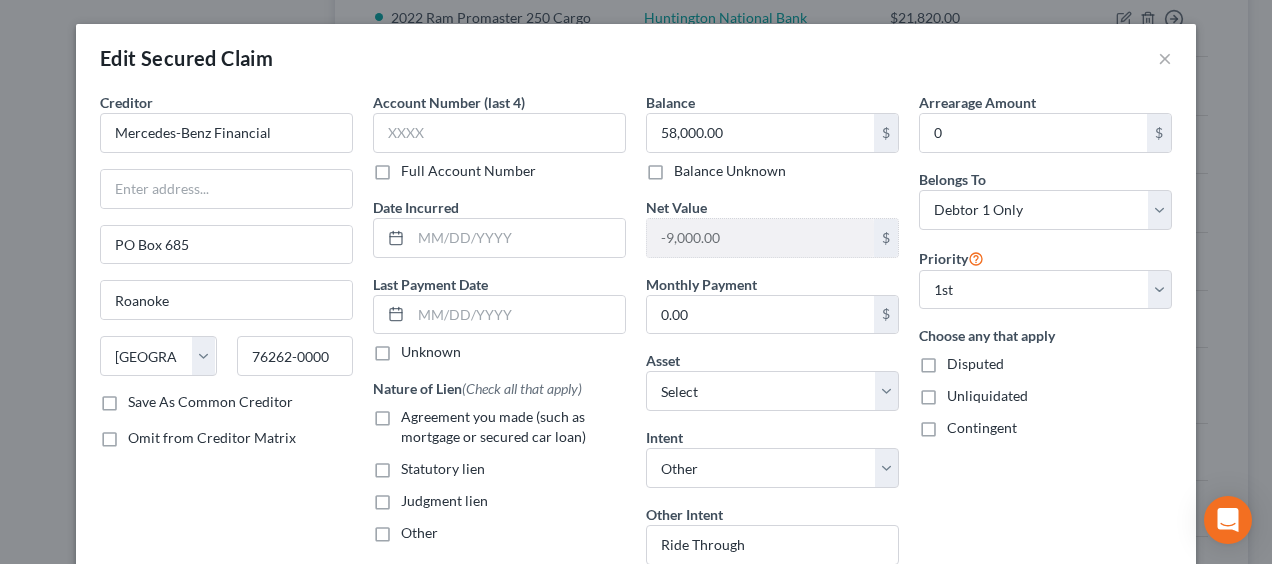 click on "Agreement you made (such as mortgage or secured car loan)" at bounding box center [513, 427] 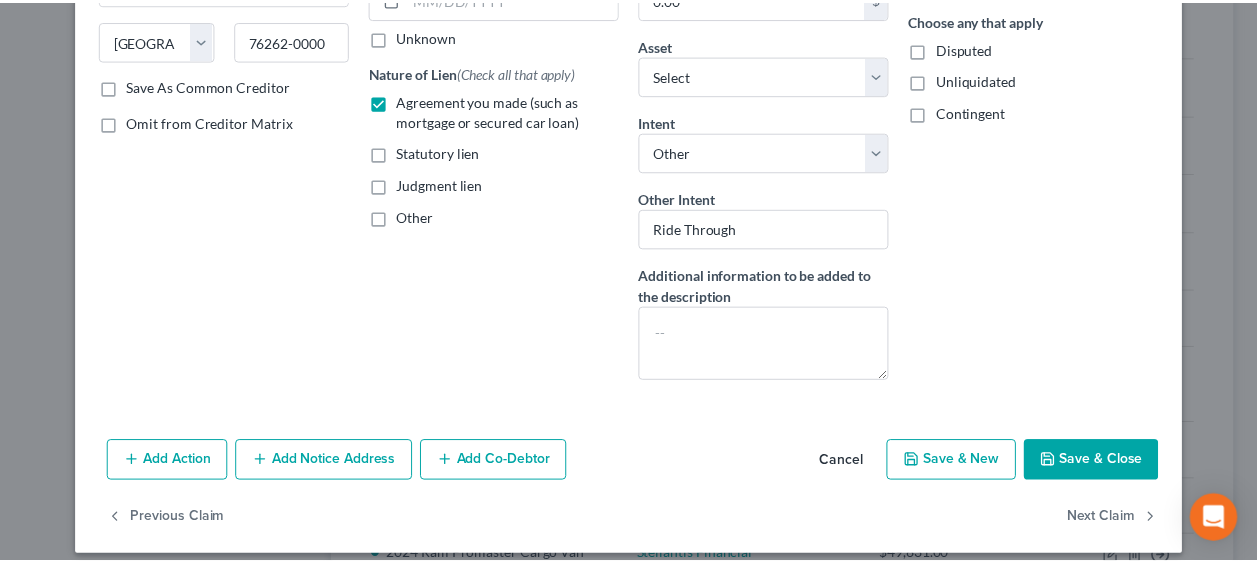 scroll, scrollTop: 327, scrollLeft: 0, axis: vertical 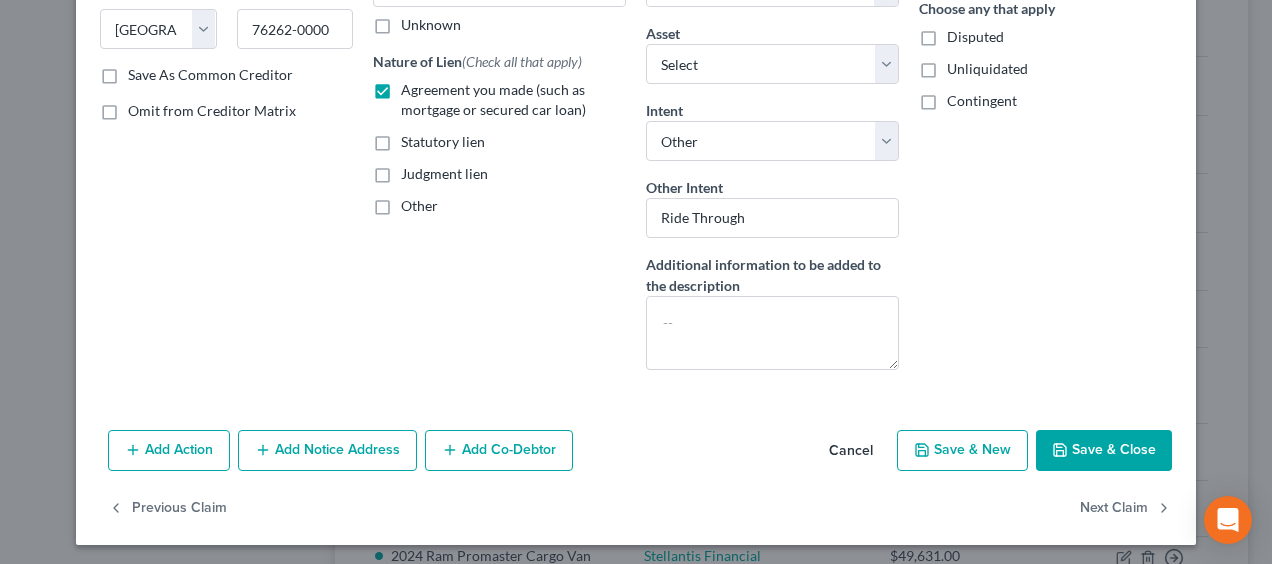 click on "Add Action Add Notice Address Add Co-Debtor Cancel Save & New Save & Close" at bounding box center [636, 455] 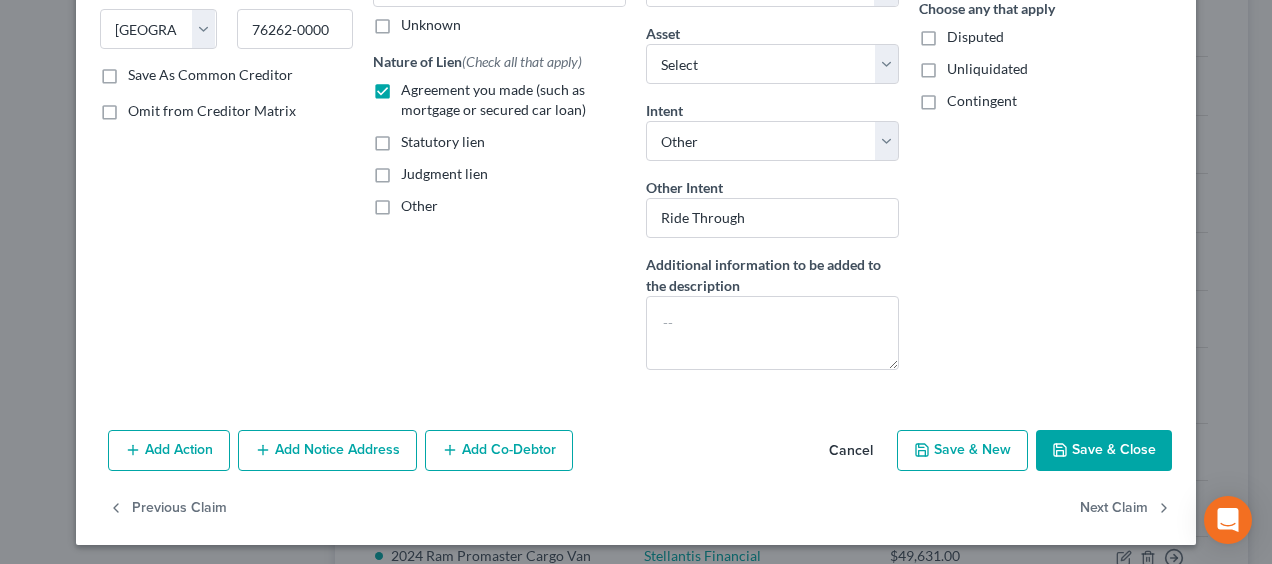 click on "Save & Close" at bounding box center [1104, 451] 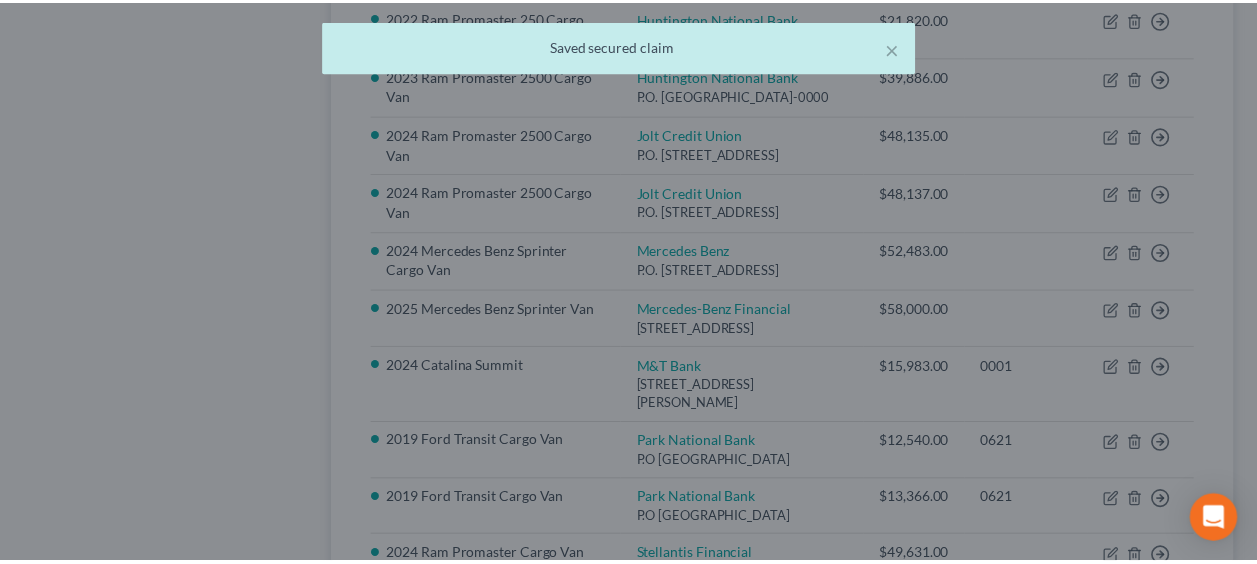 scroll, scrollTop: 0, scrollLeft: 0, axis: both 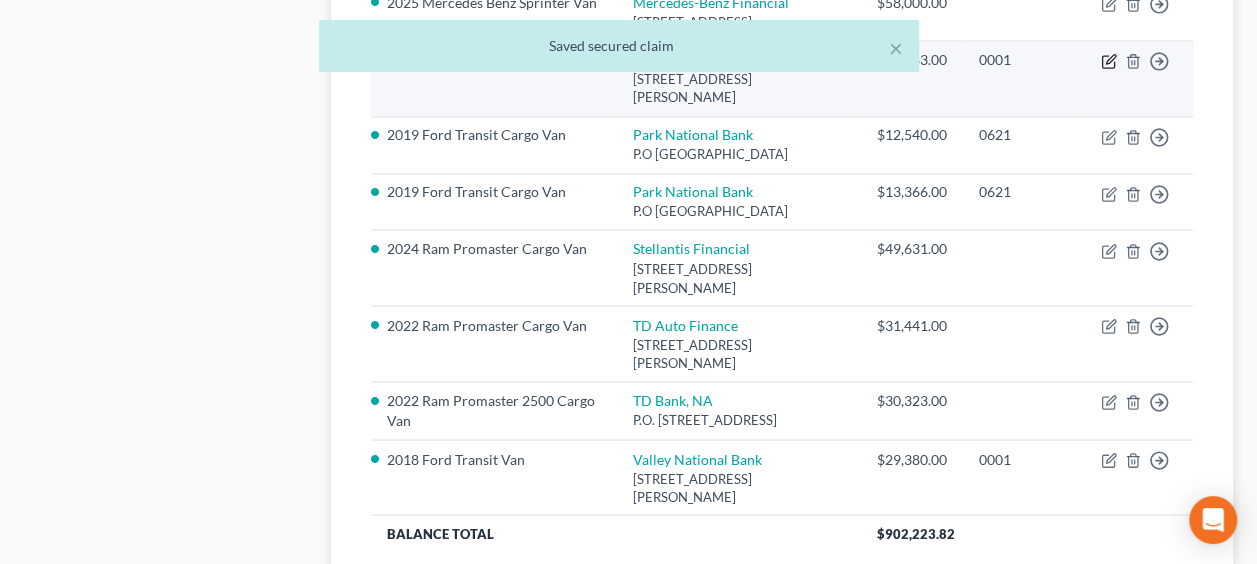 click 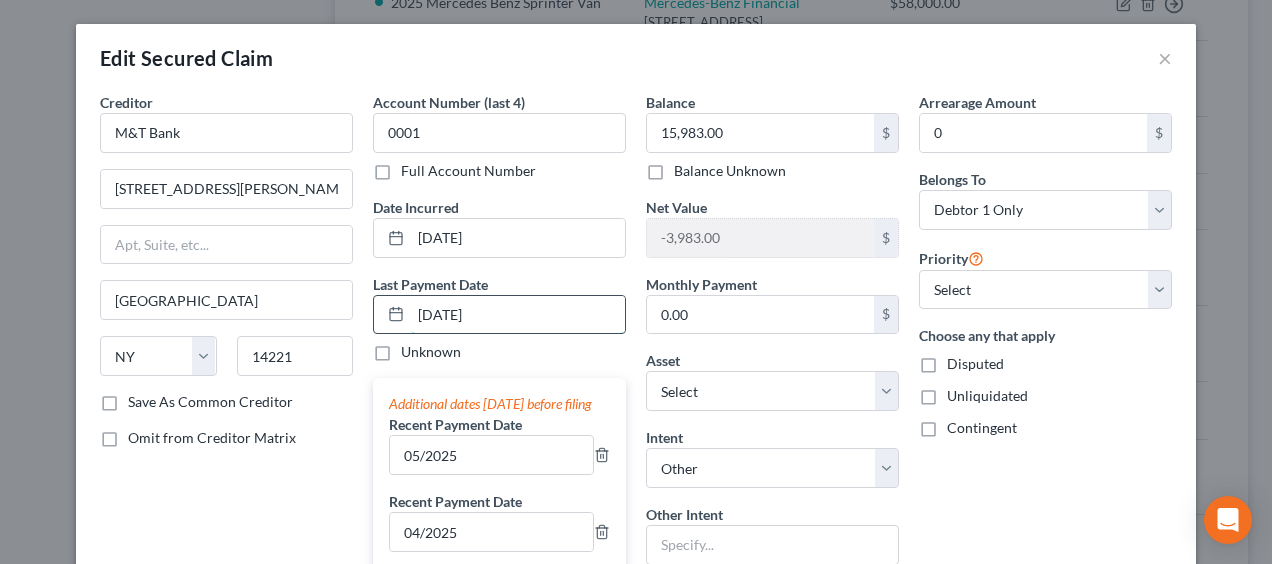 click on "[DATE]" at bounding box center (518, 315) 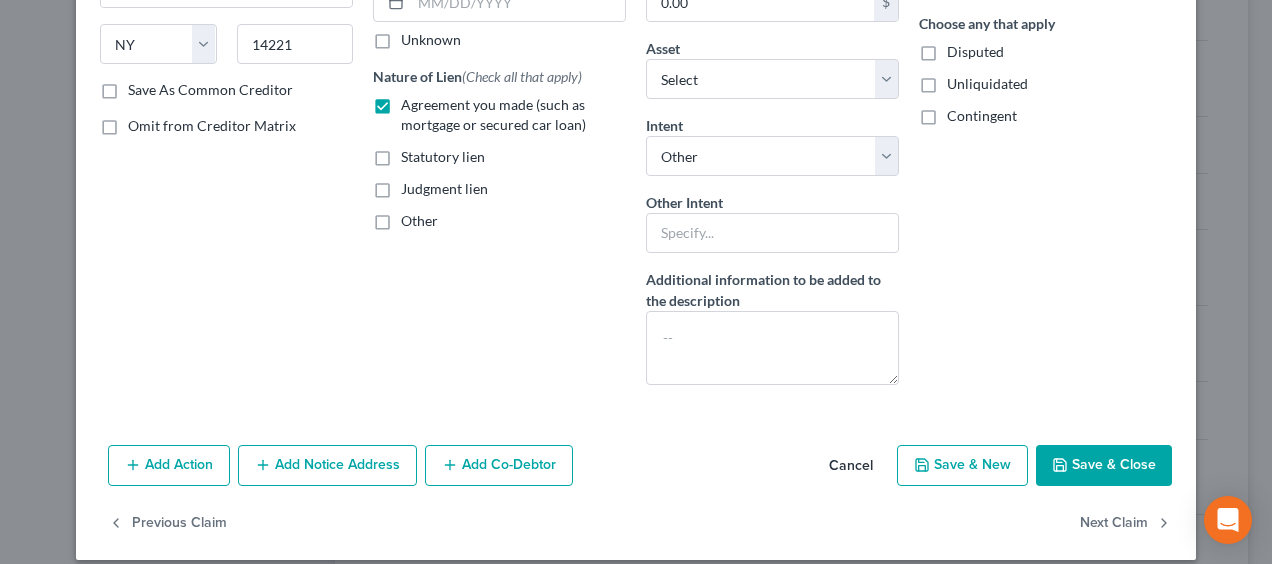 scroll, scrollTop: 327, scrollLeft: 0, axis: vertical 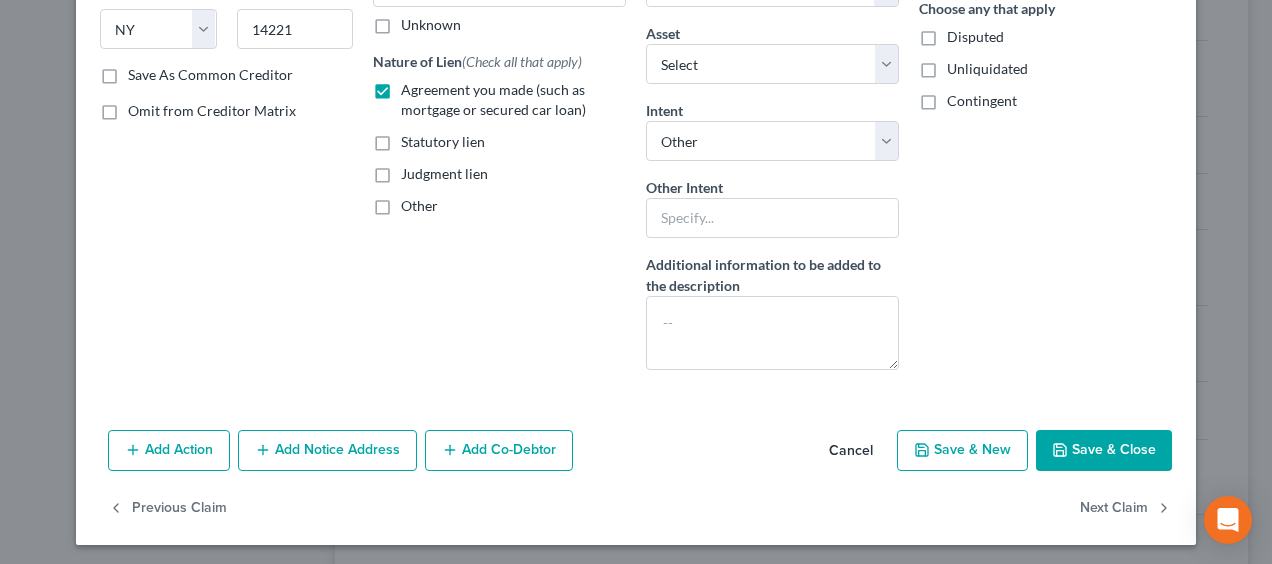 click on "Save & Close" at bounding box center [1104, 451] 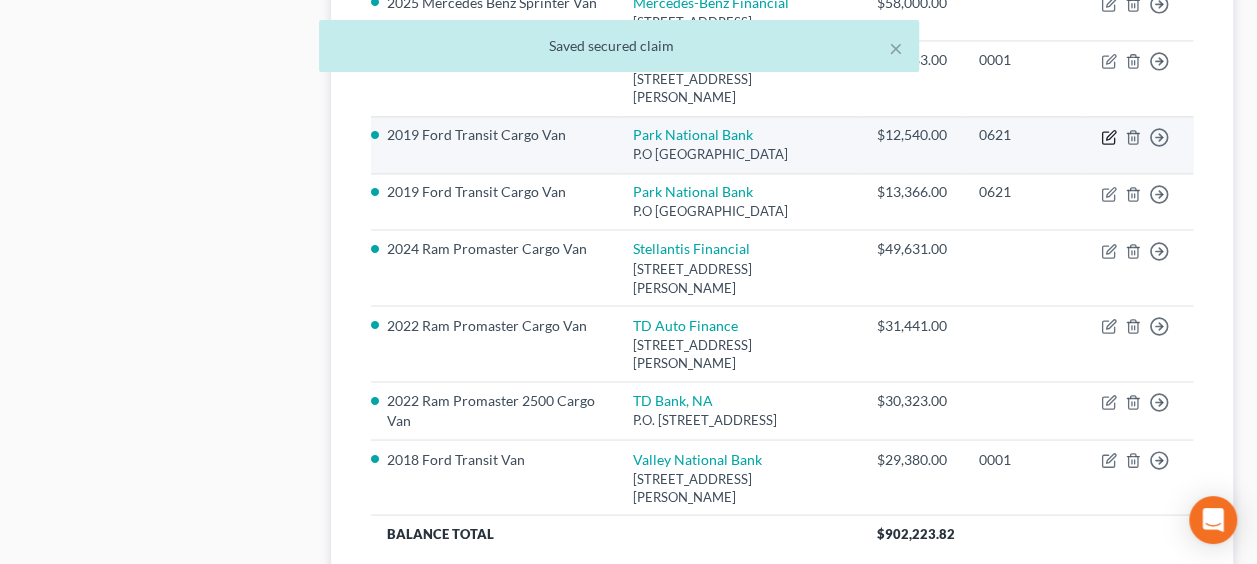 click 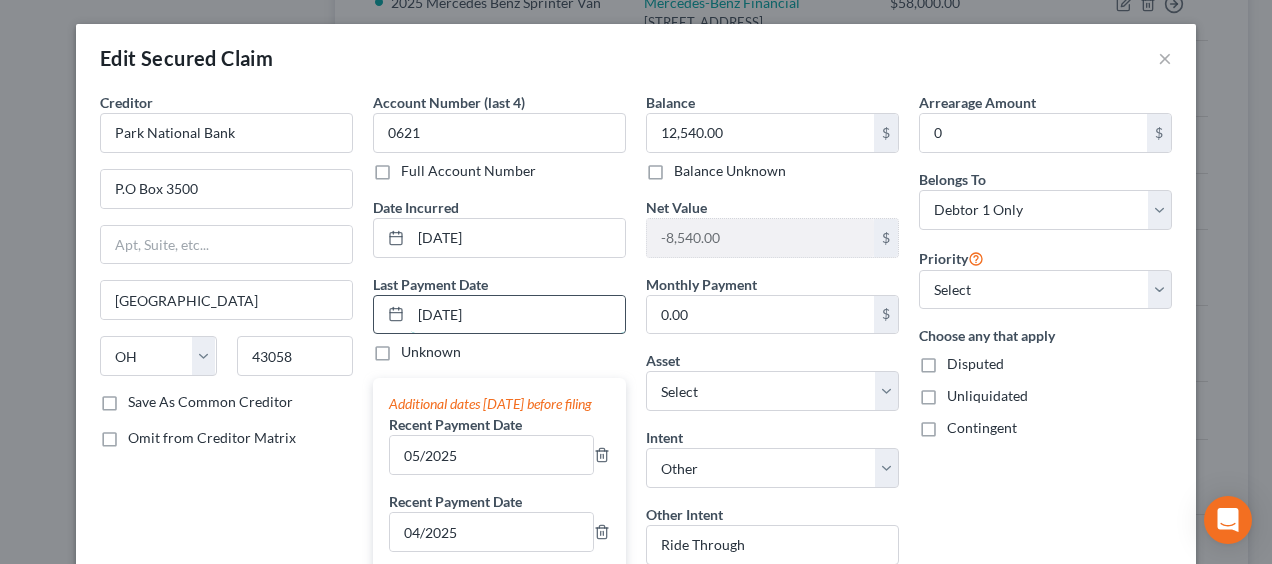 click on "[DATE]" at bounding box center (518, 315) 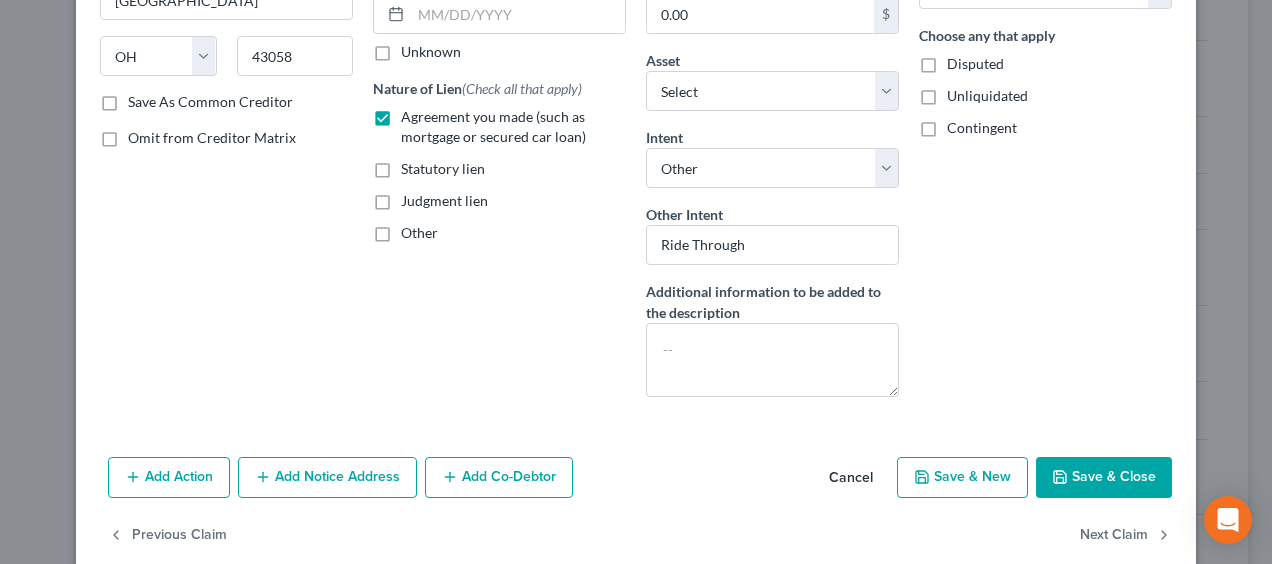 scroll, scrollTop: 319, scrollLeft: 0, axis: vertical 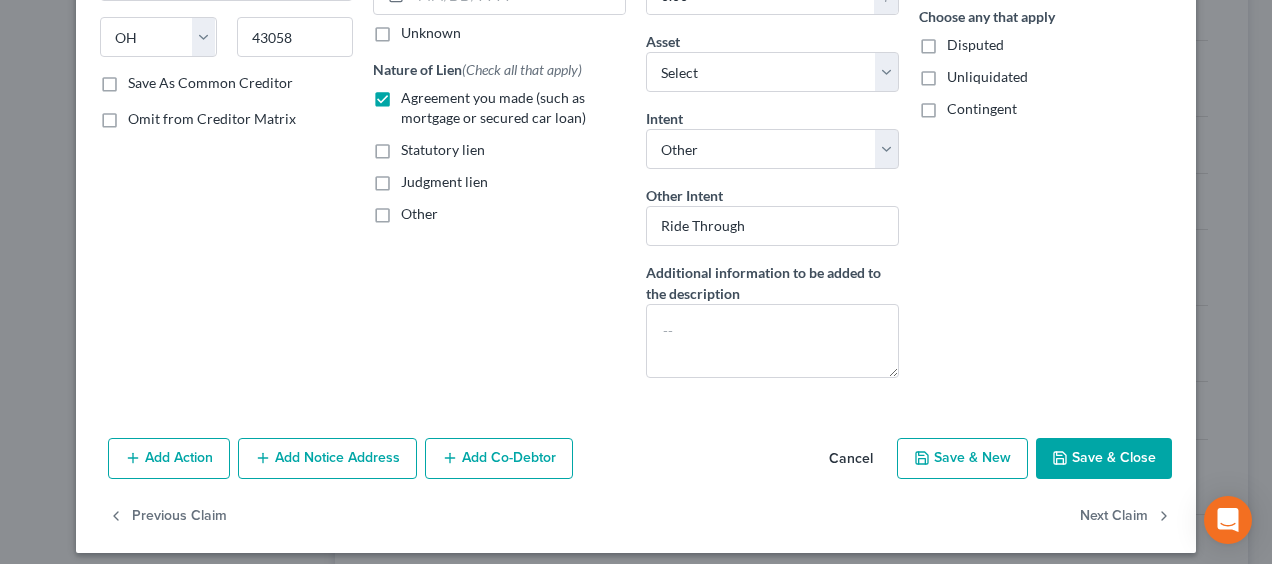 click on "Save & Close" at bounding box center (1104, 459) 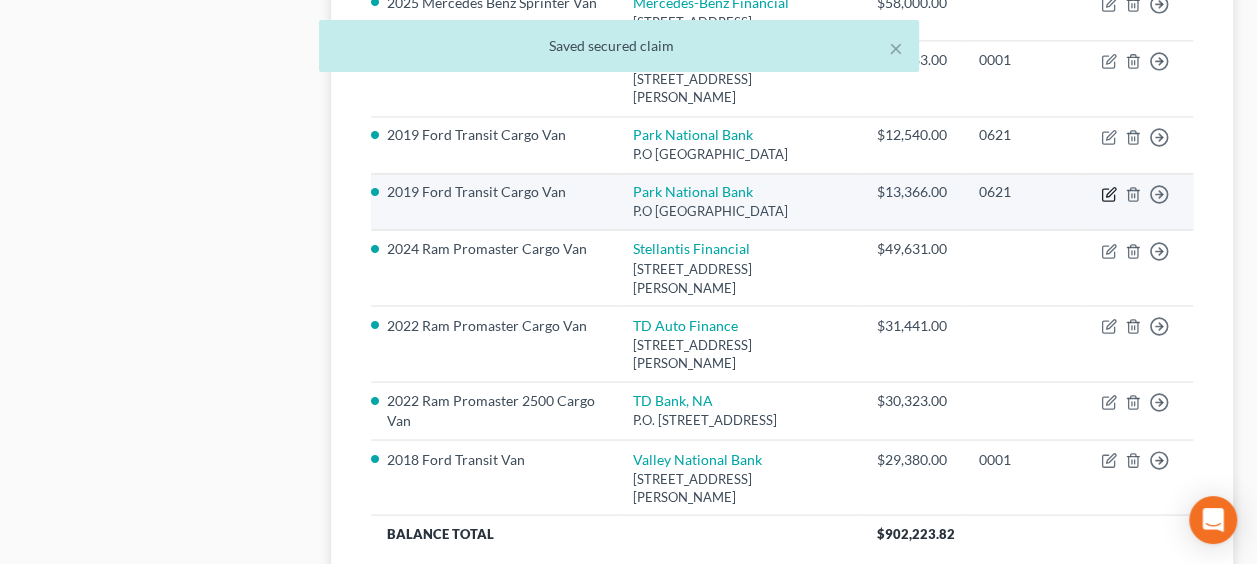 click 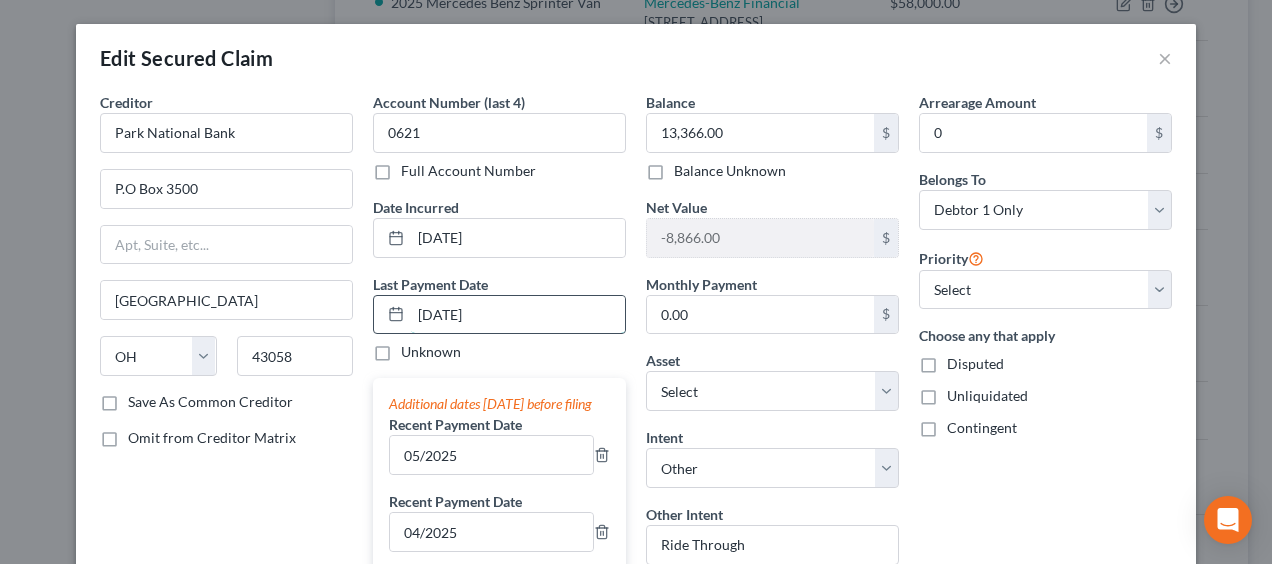 click on "[DATE]" at bounding box center (518, 315) 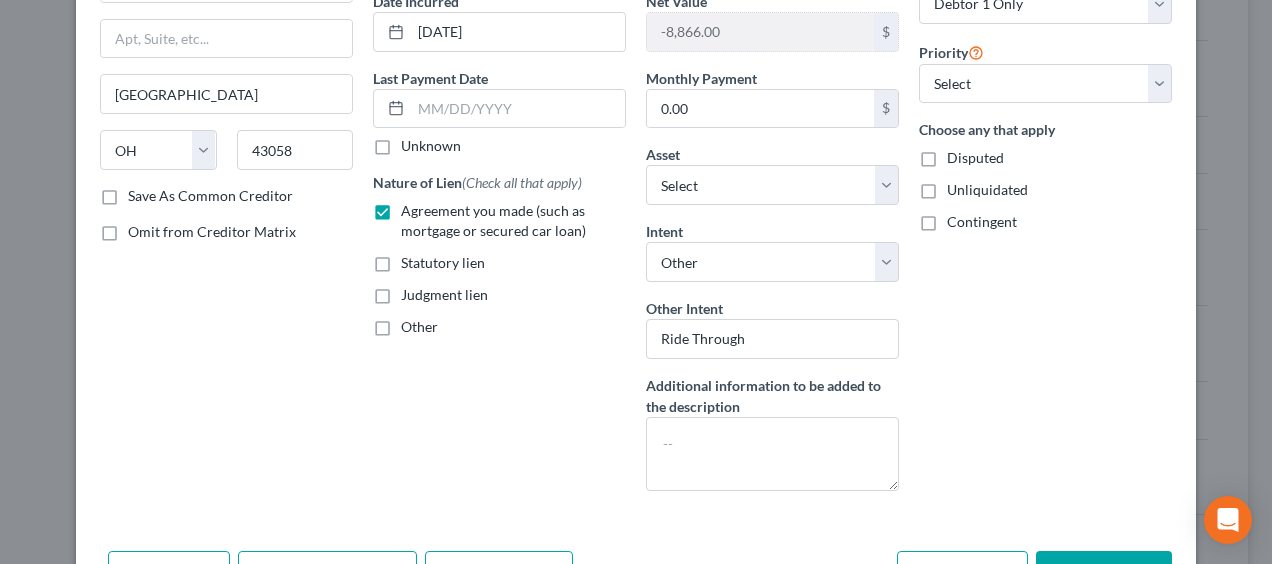 scroll, scrollTop: 327, scrollLeft: 0, axis: vertical 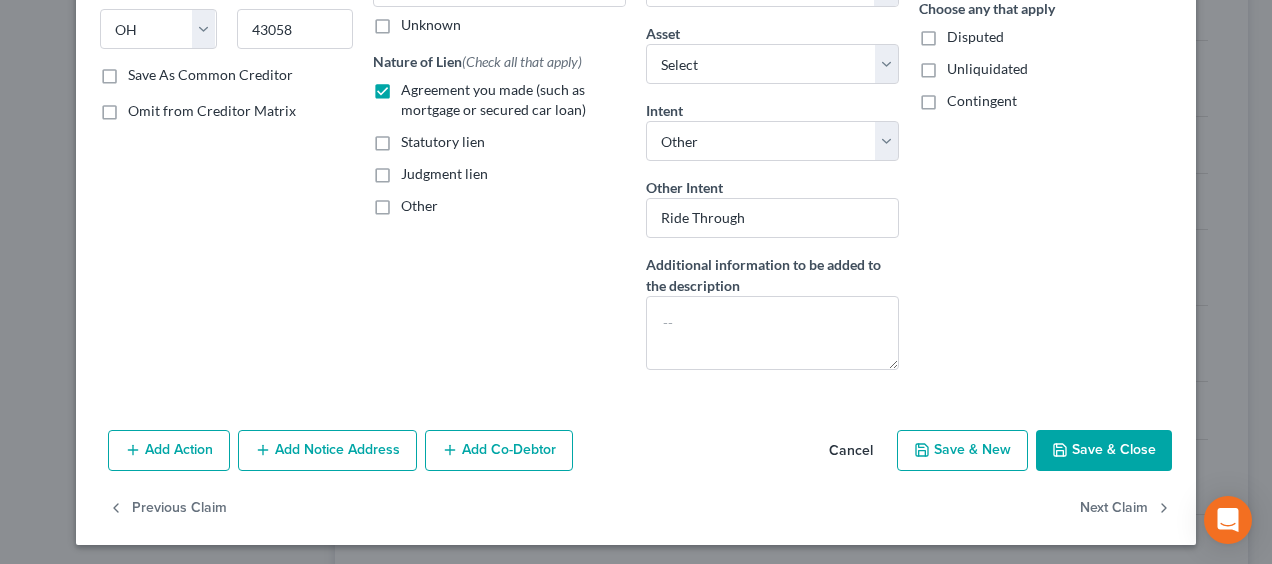 click on "Save & Close" at bounding box center (1104, 451) 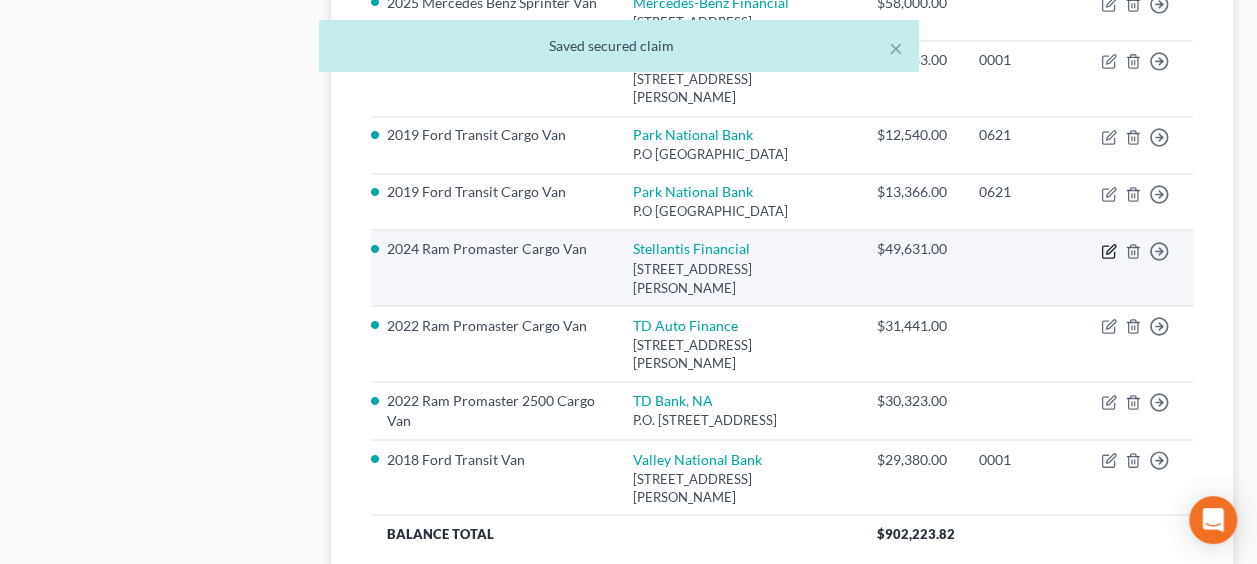click 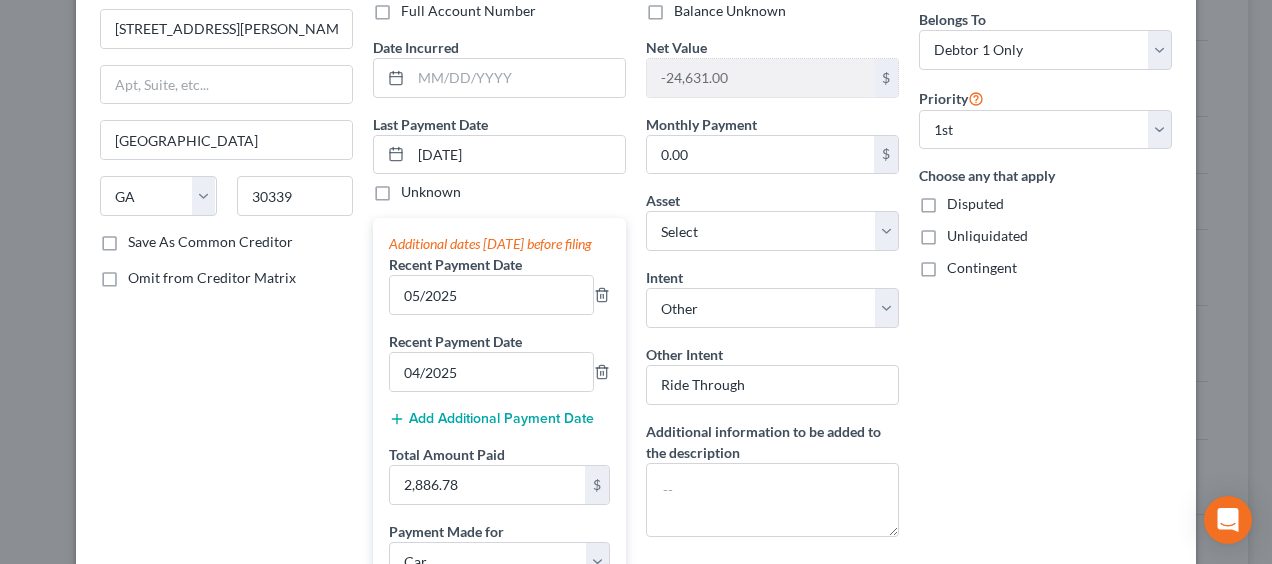 scroll, scrollTop: 156, scrollLeft: 0, axis: vertical 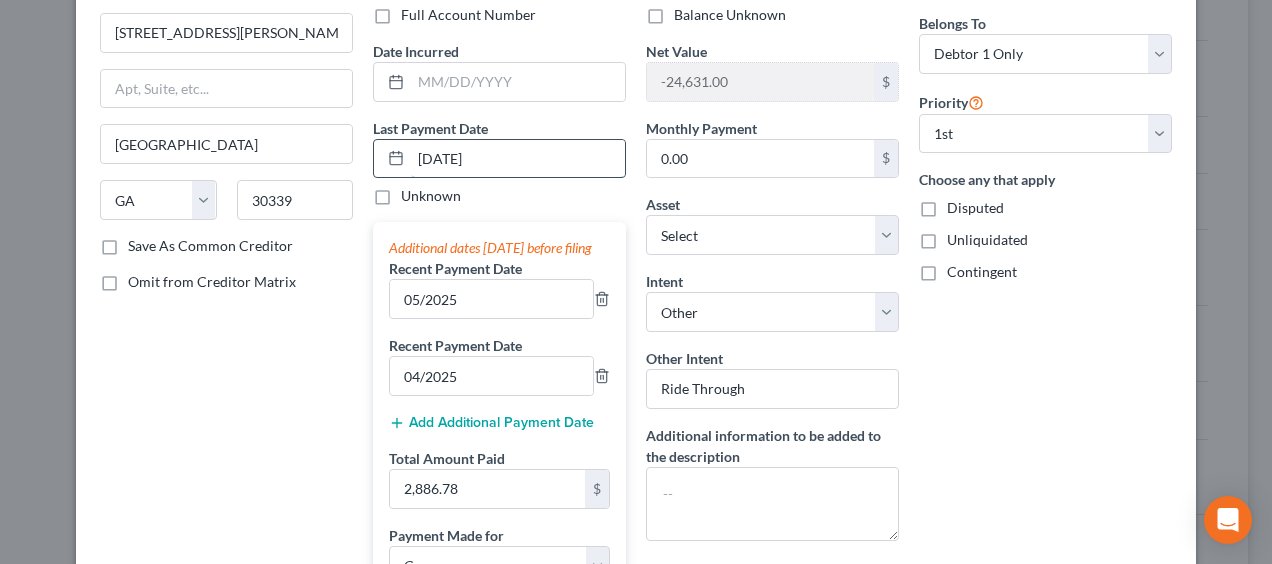click on "[DATE]" at bounding box center [518, 159] 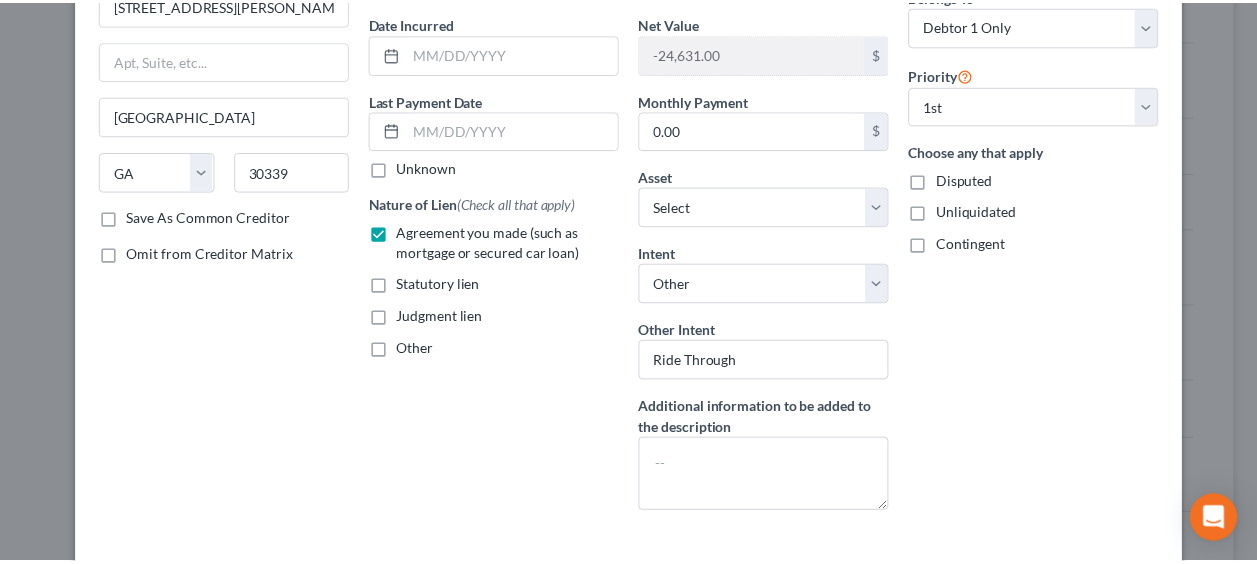 scroll, scrollTop: 327, scrollLeft: 0, axis: vertical 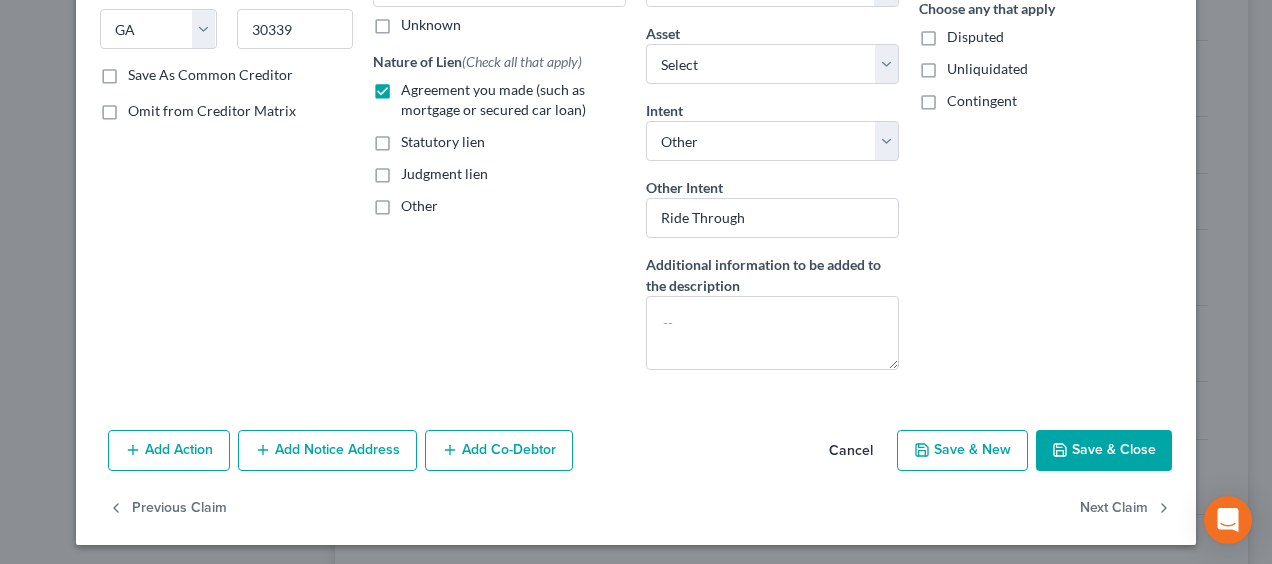 click on "Save & Close" at bounding box center [1104, 451] 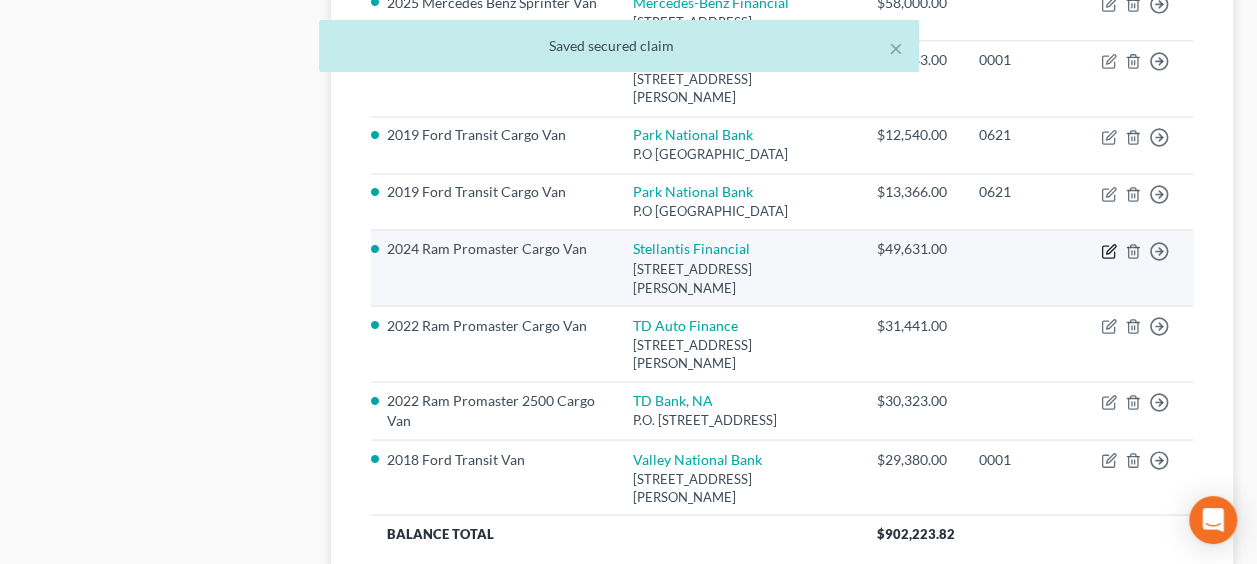 click 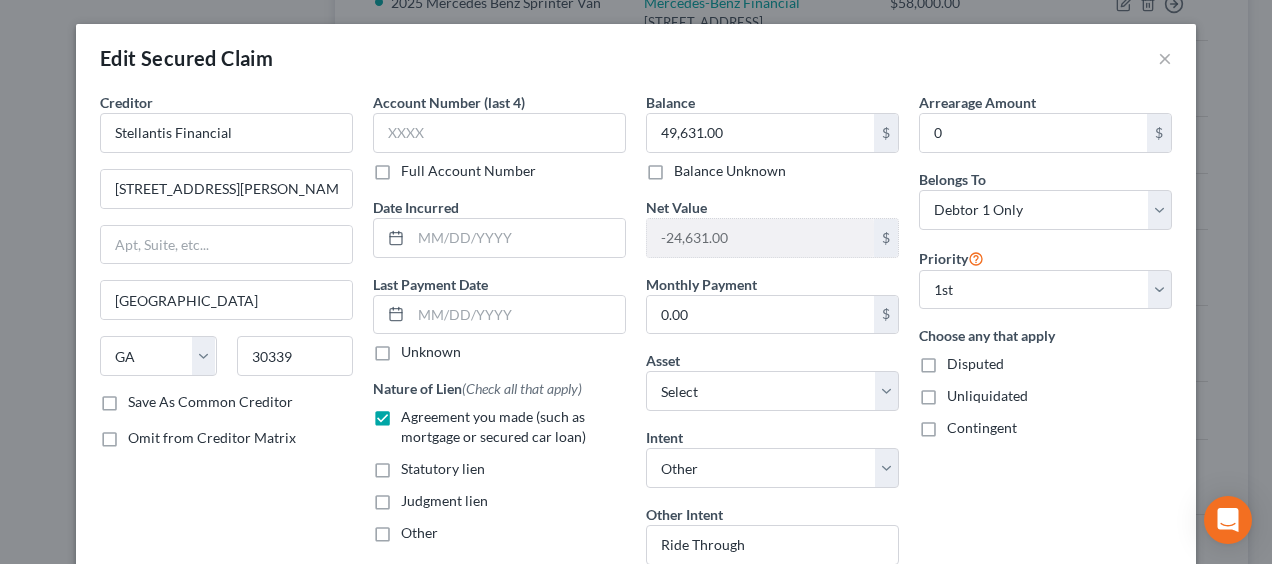 drag, startPoint x: 1156, startPoint y: 58, endPoint x: 1222, endPoint y: 17, distance: 77.698135 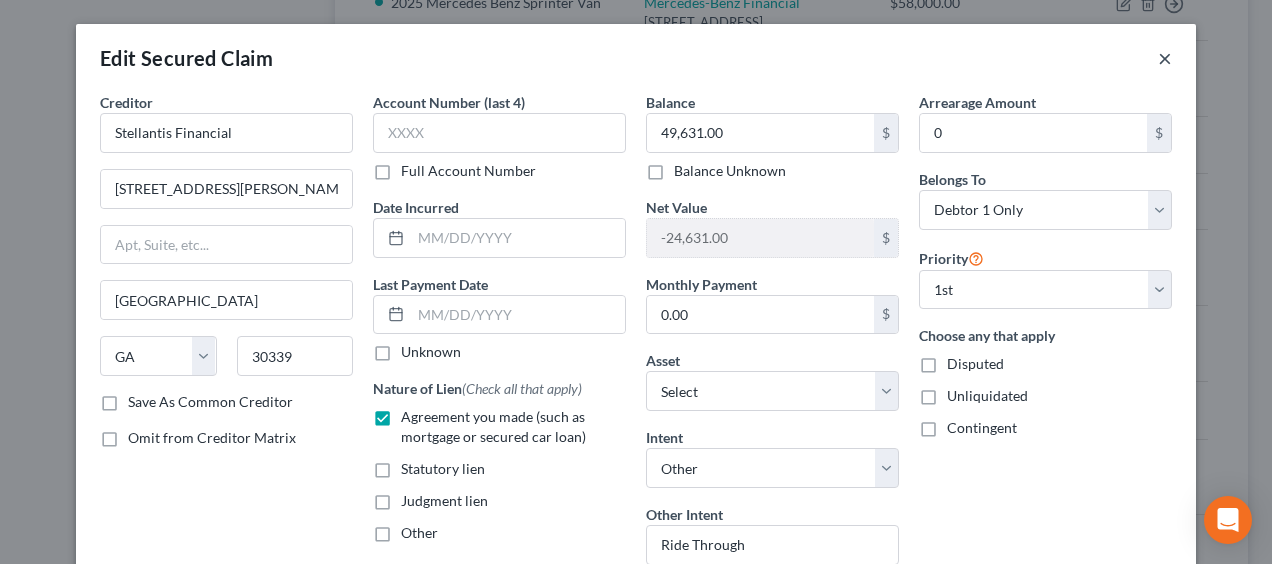 click on "×" at bounding box center [1165, 58] 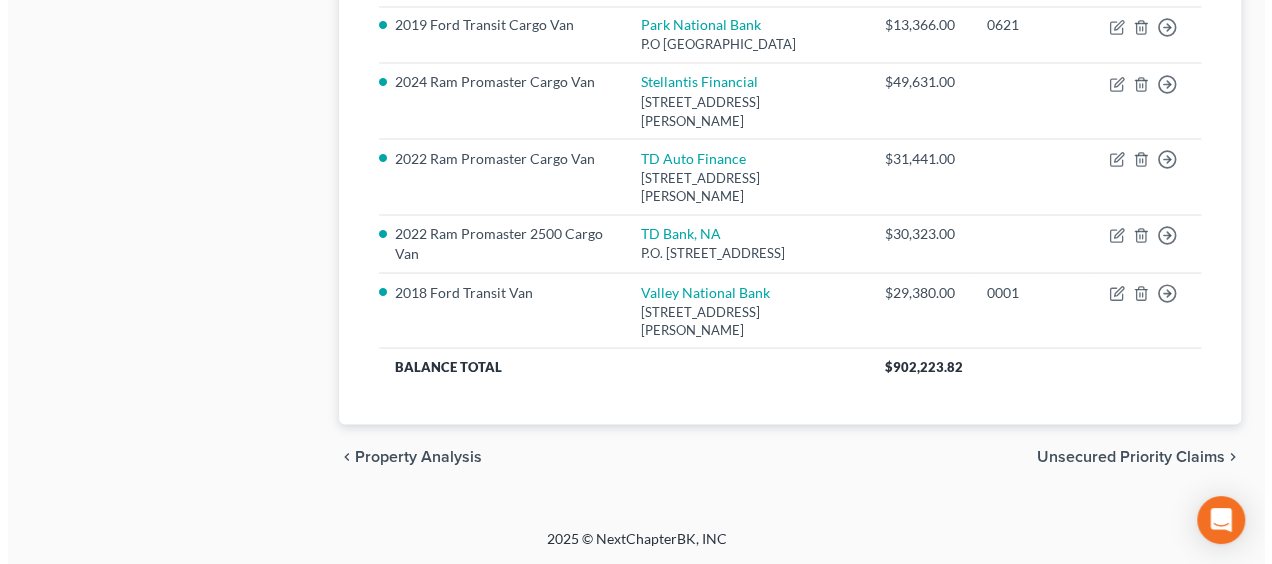 scroll, scrollTop: 1942, scrollLeft: 0, axis: vertical 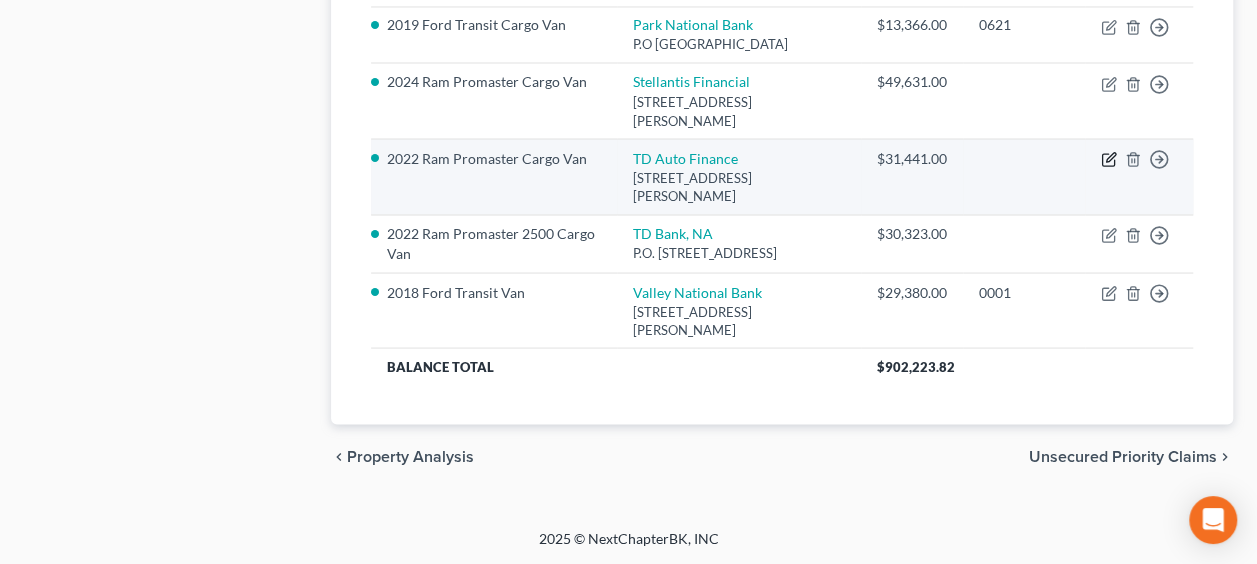 click 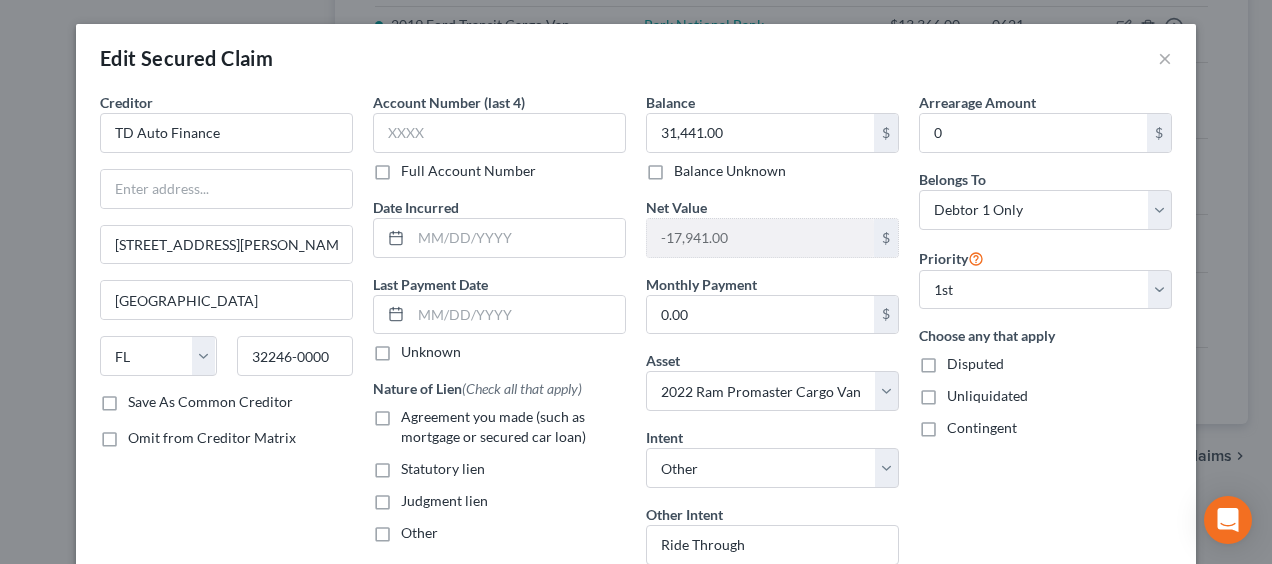 click on "Agreement you made (such as mortgage or secured car loan)" at bounding box center (513, 427) 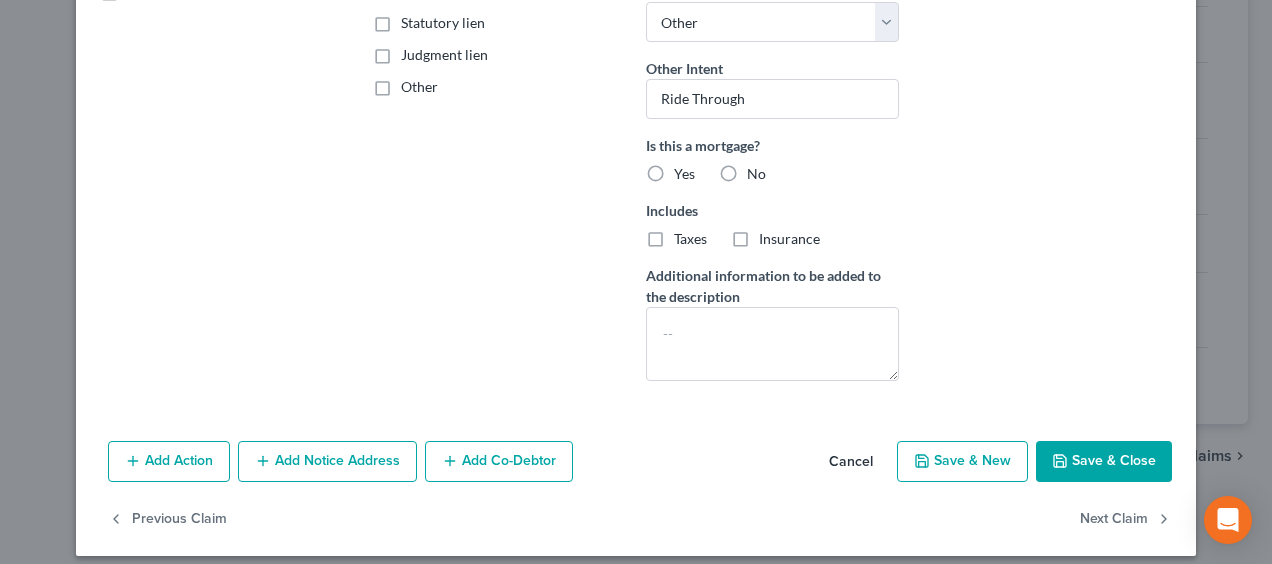 scroll, scrollTop: 457, scrollLeft: 0, axis: vertical 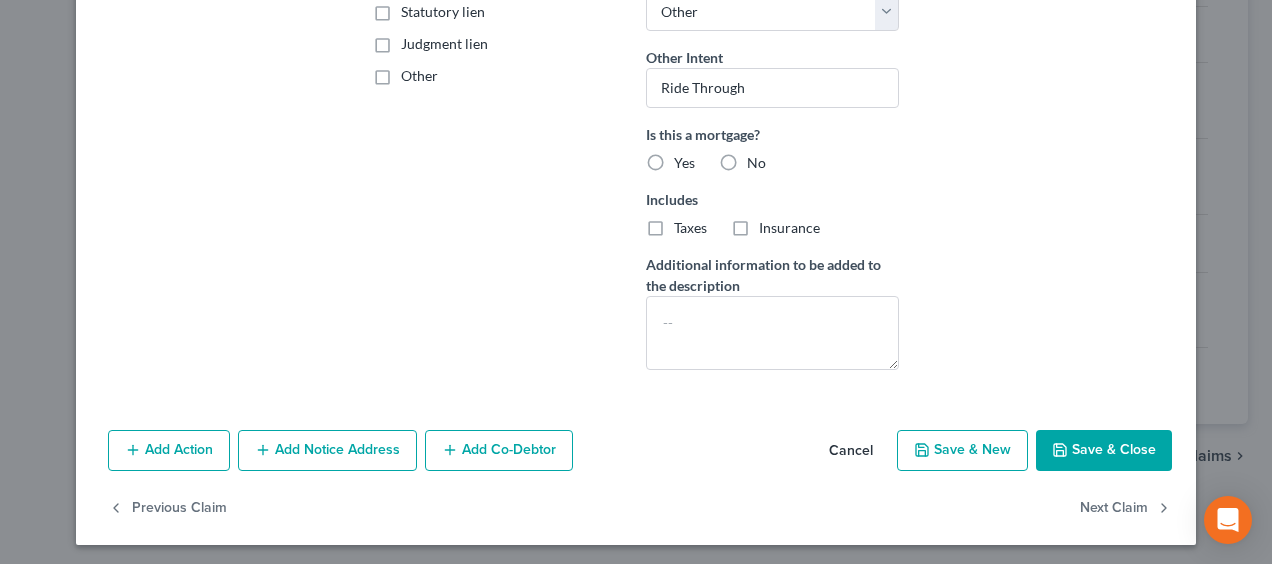 click on "Save & Close" at bounding box center [1104, 451] 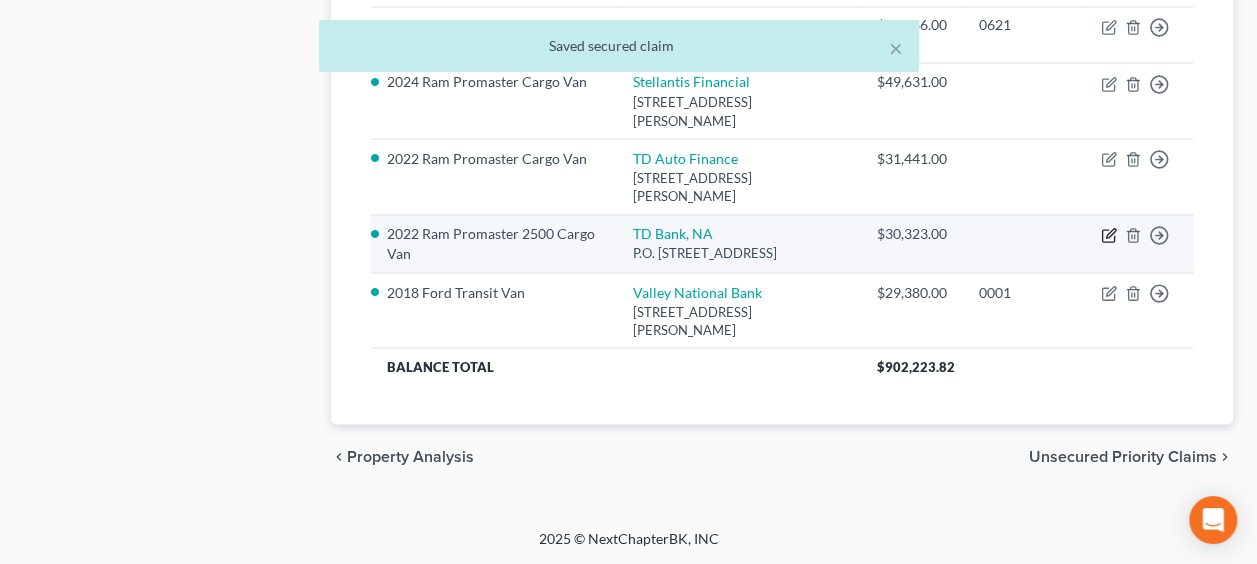 click 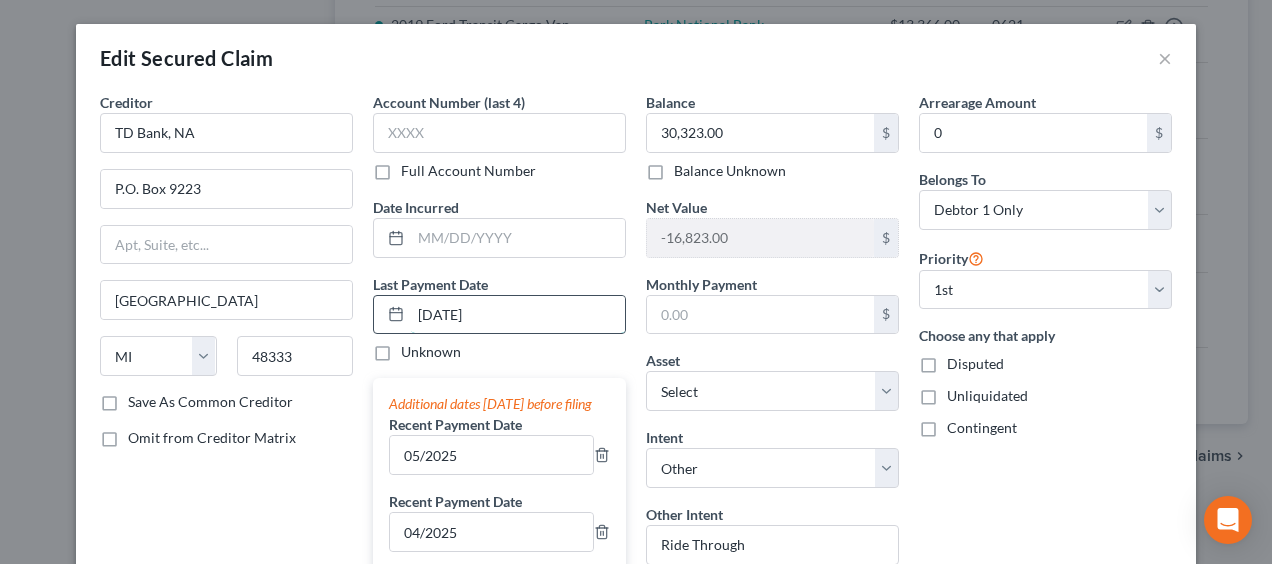 click on "[DATE]" at bounding box center (518, 315) 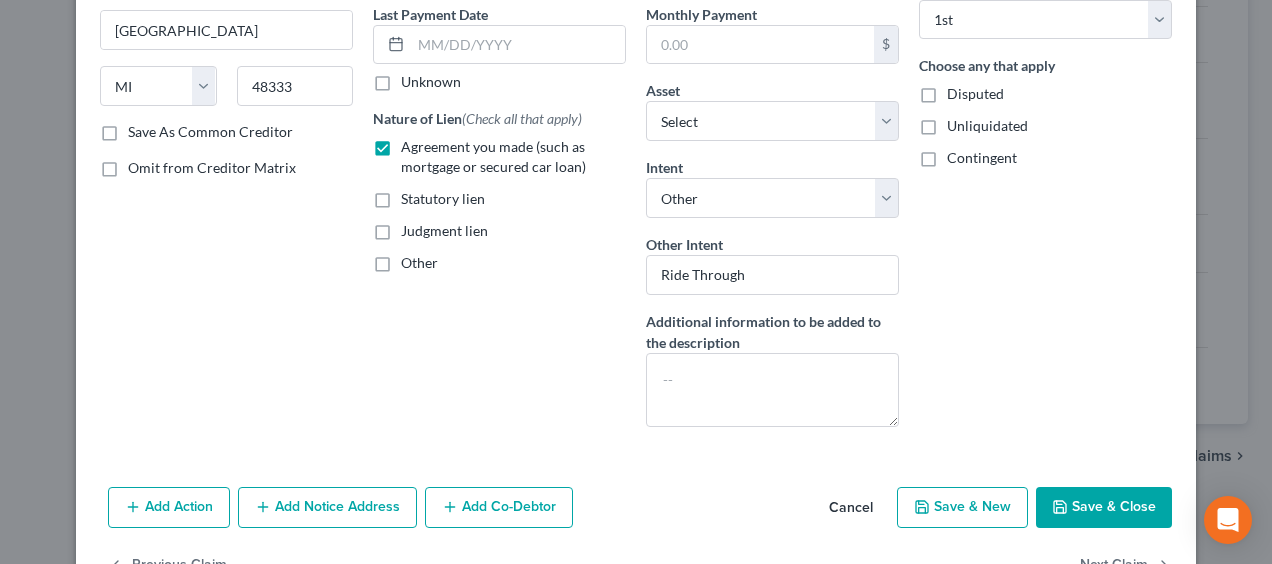 scroll, scrollTop: 327, scrollLeft: 0, axis: vertical 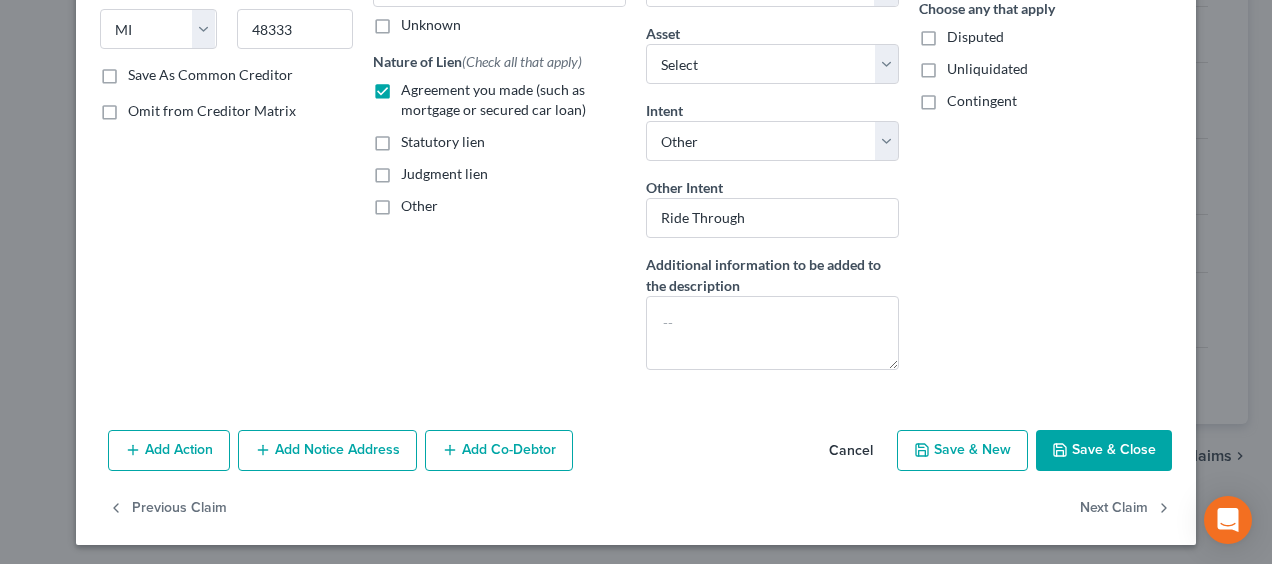 click on "Save & Close" at bounding box center (1104, 451) 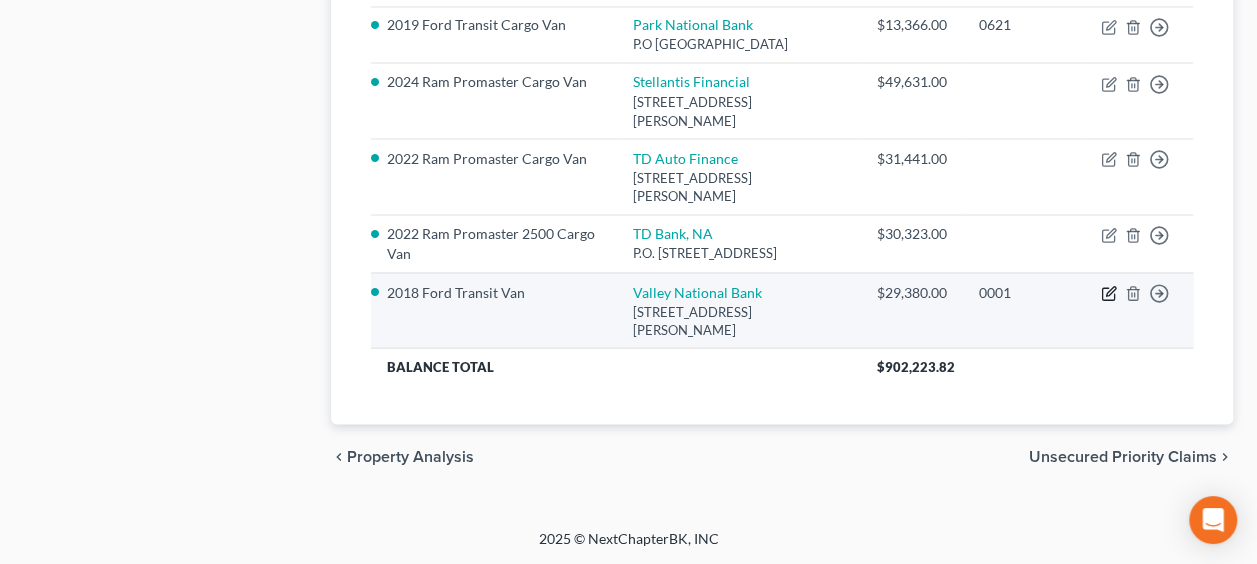 click 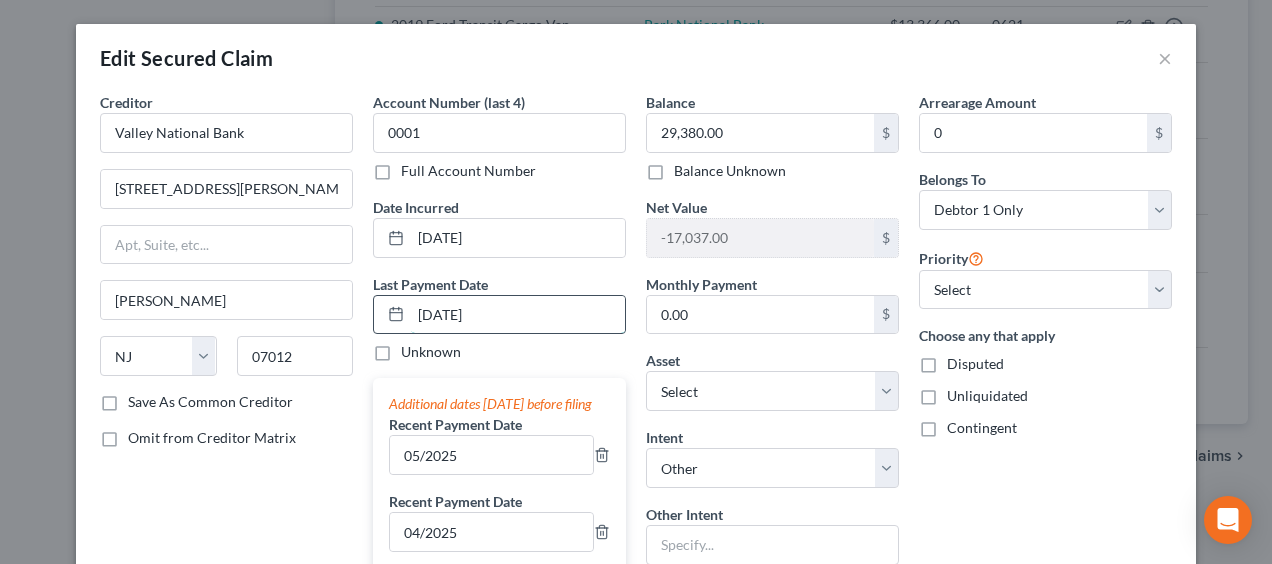 click on "[DATE]" at bounding box center (518, 315) 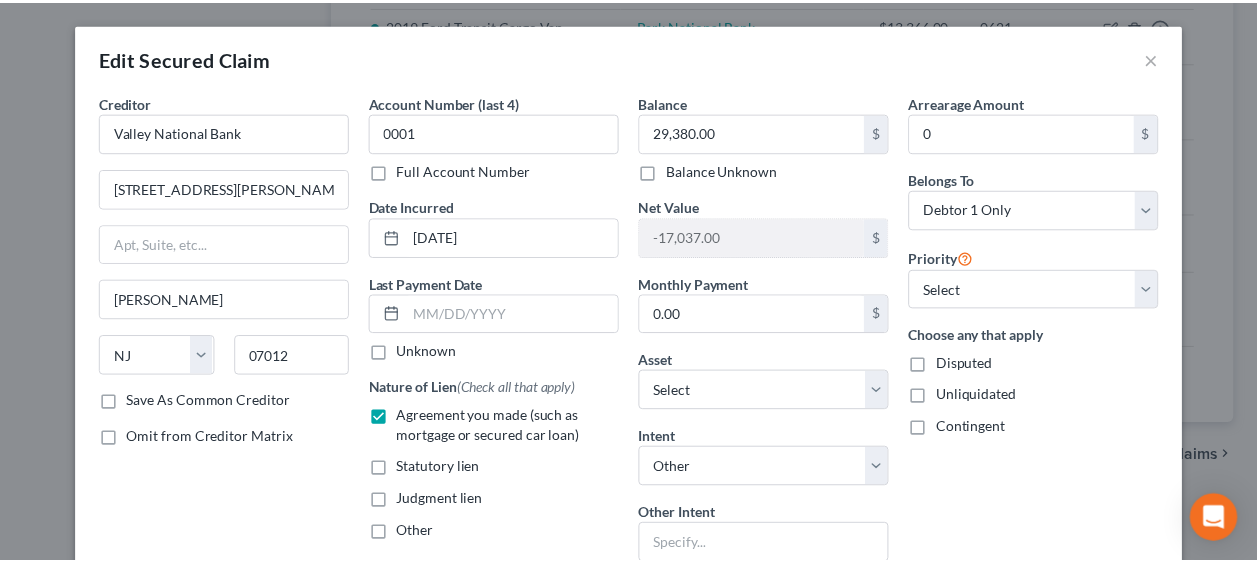 scroll, scrollTop: 327, scrollLeft: 0, axis: vertical 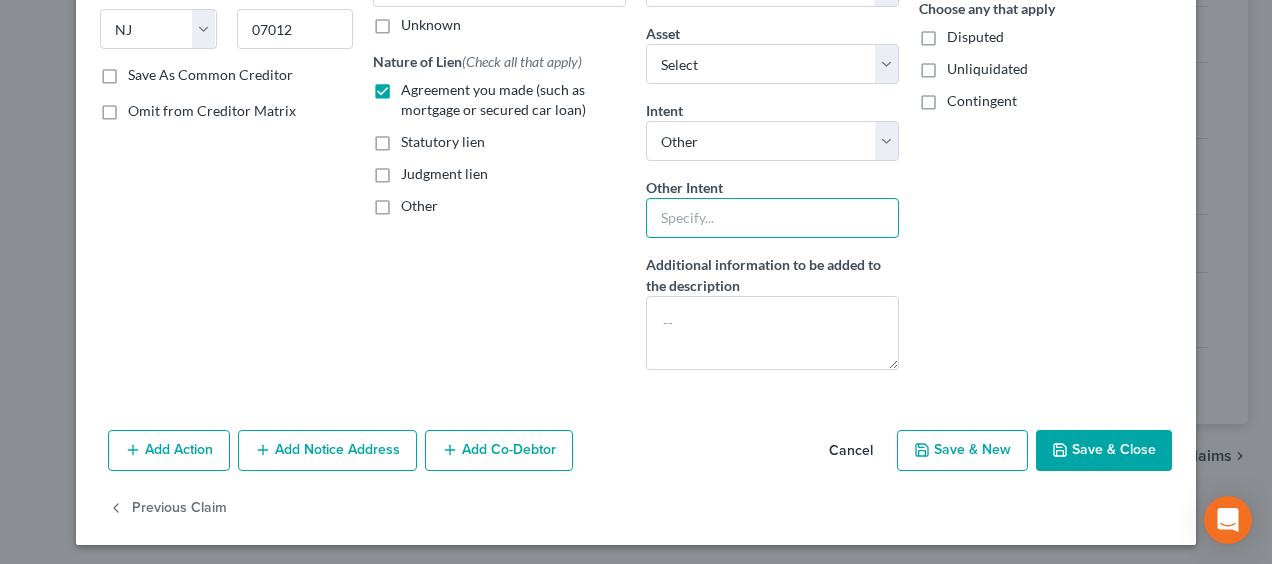 click at bounding box center (772, 218) 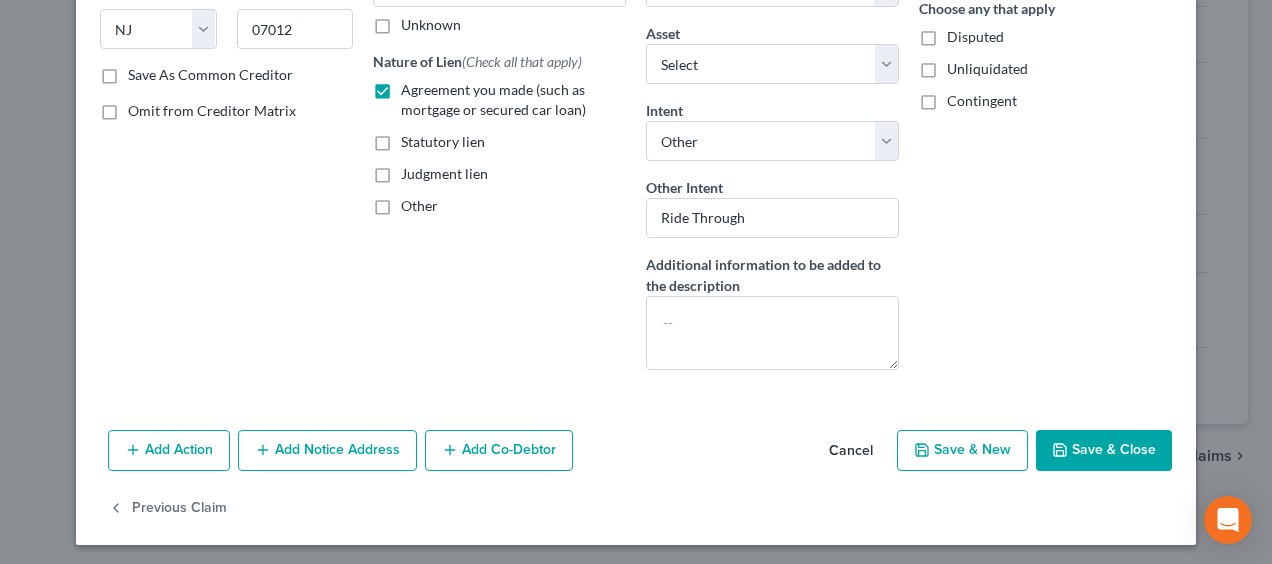 click on "Save & Close" at bounding box center (1104, 451) 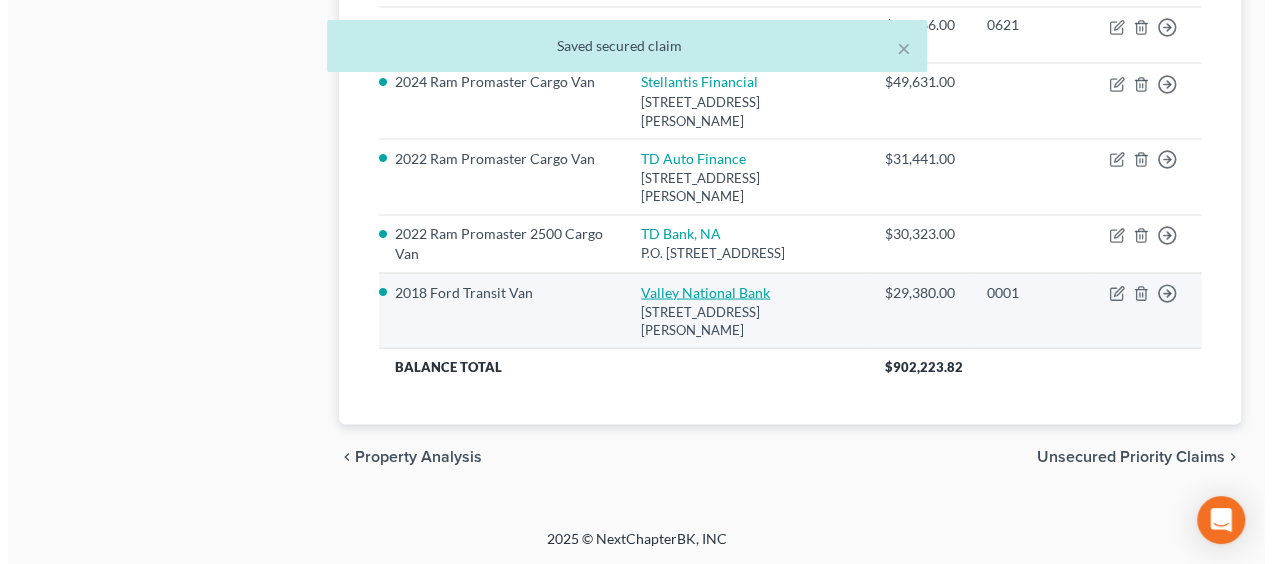 scroll, scrollTop: 1960, scrollLeft: 0, axis: vertical 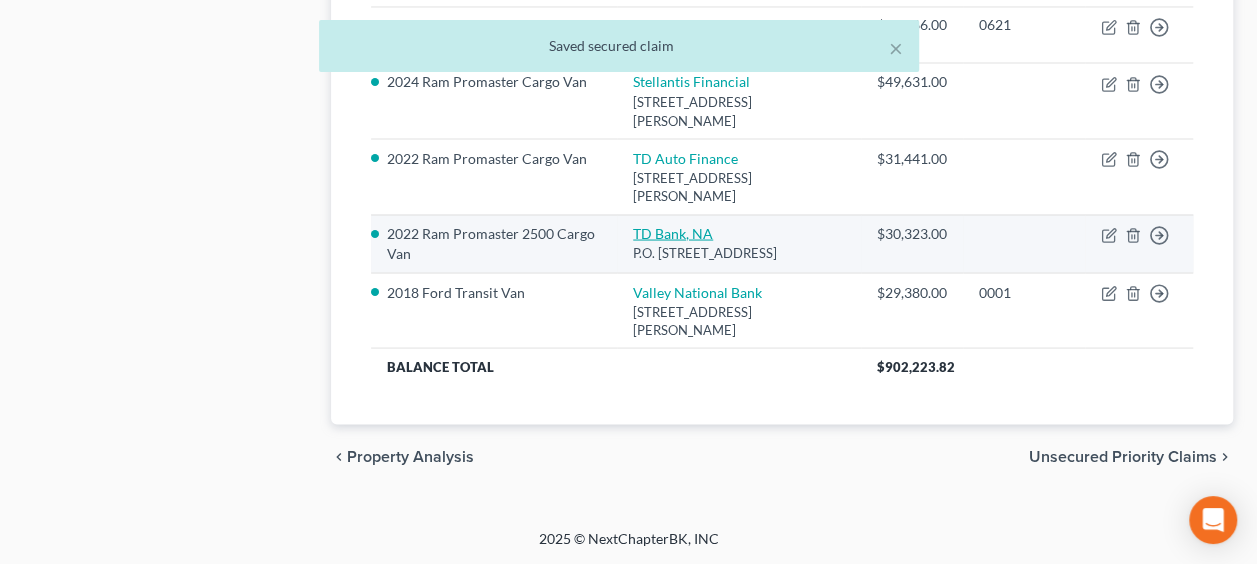 click on "TD Bank, NA" at bounding box center [673, 232] 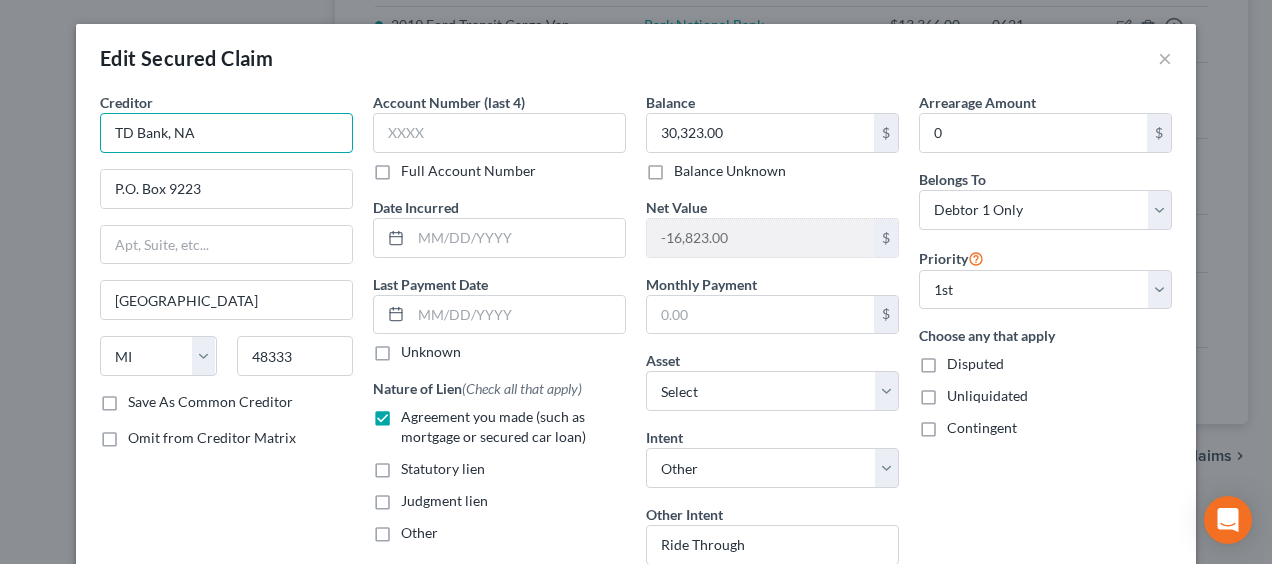 click on "TD Bank, NA" at bounding box center (226, 133) 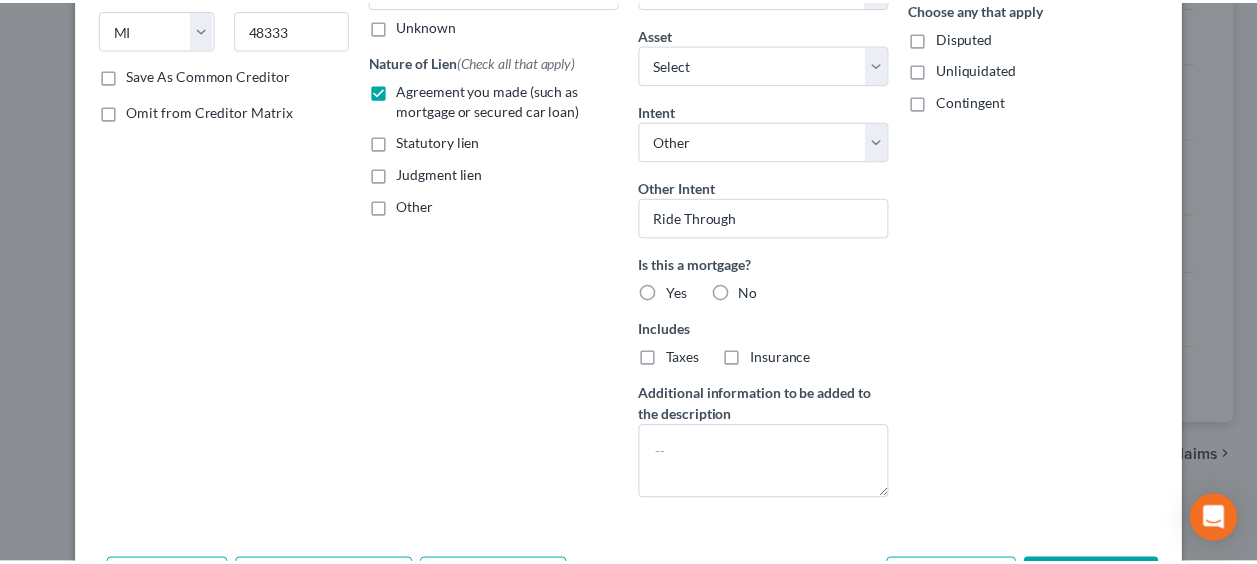 scroll, scrollTop: 399, scrollLeft: 0, axis: vertical 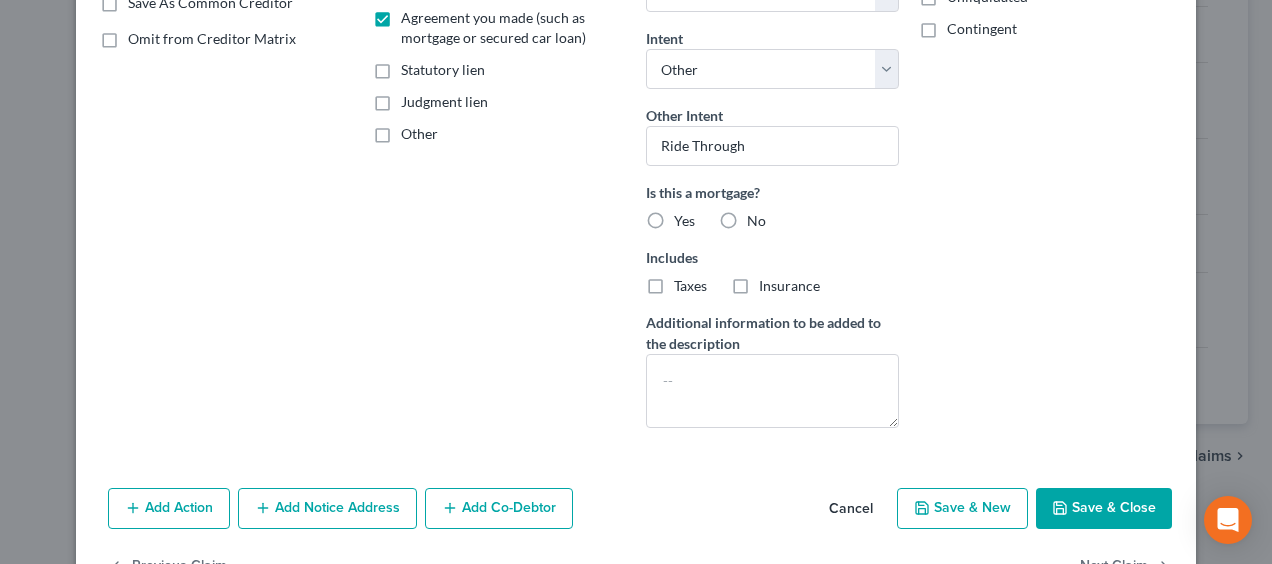 click on "Save & Close" at bounding box center [1104, 509] 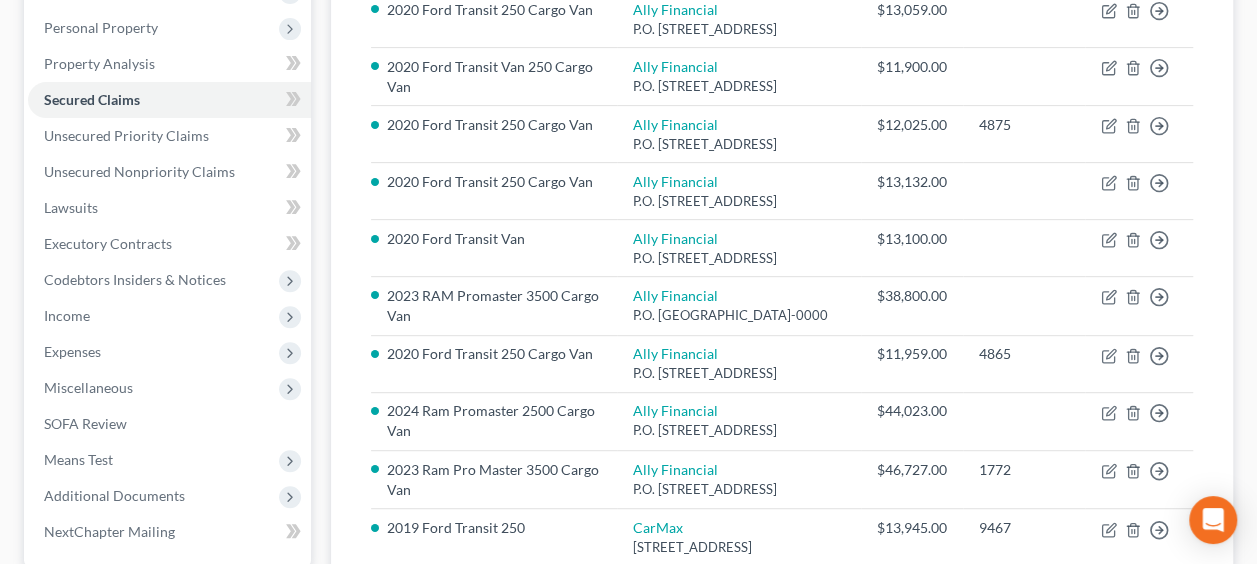 scroll, scrollTop: 0, scrollLeft: 0, axis: both 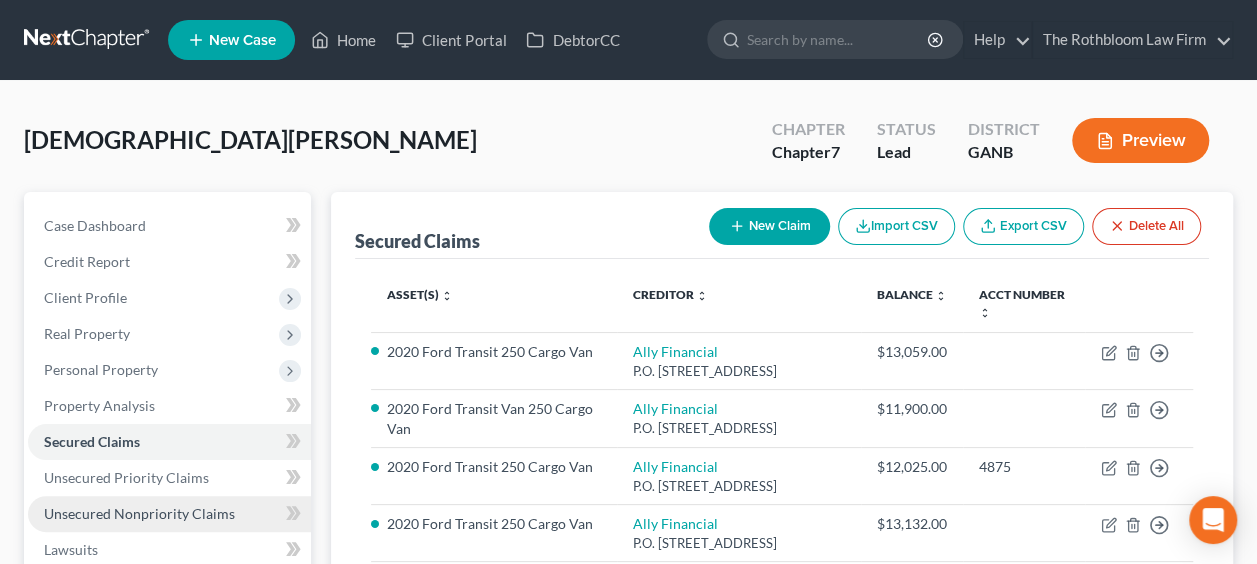 click on "Unsecured Nonpriority Claims" at bounding box center [139, 513] 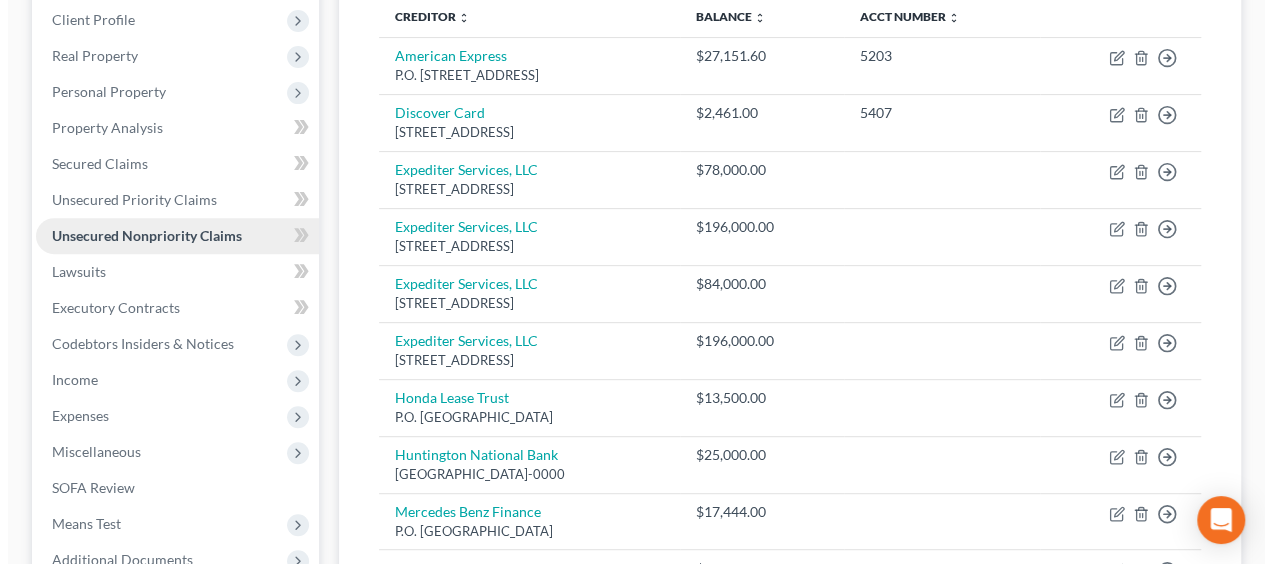 scroll, scrollTop: 280, scrollLeft: 0, axis: vertical 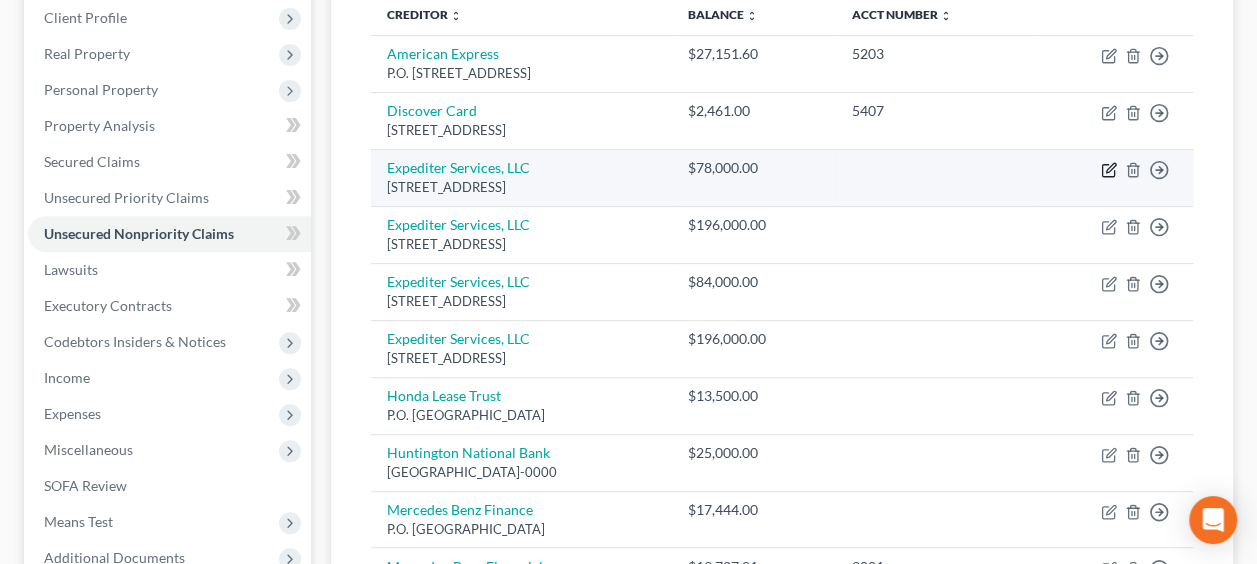 click 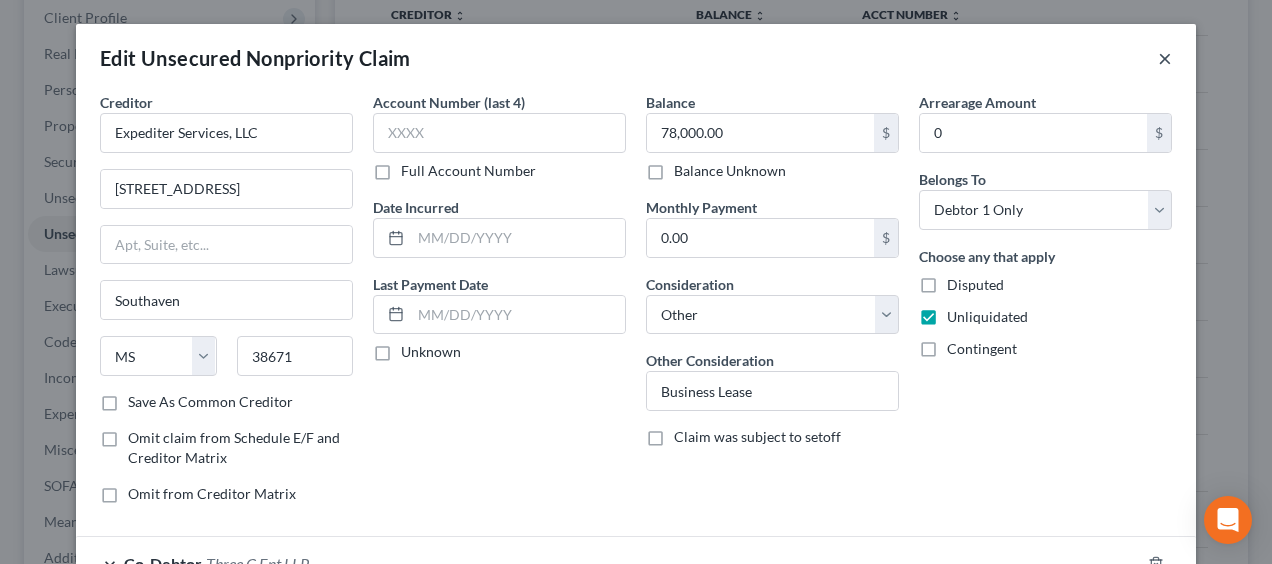 click on "×" at bounding box center [1165, 58] 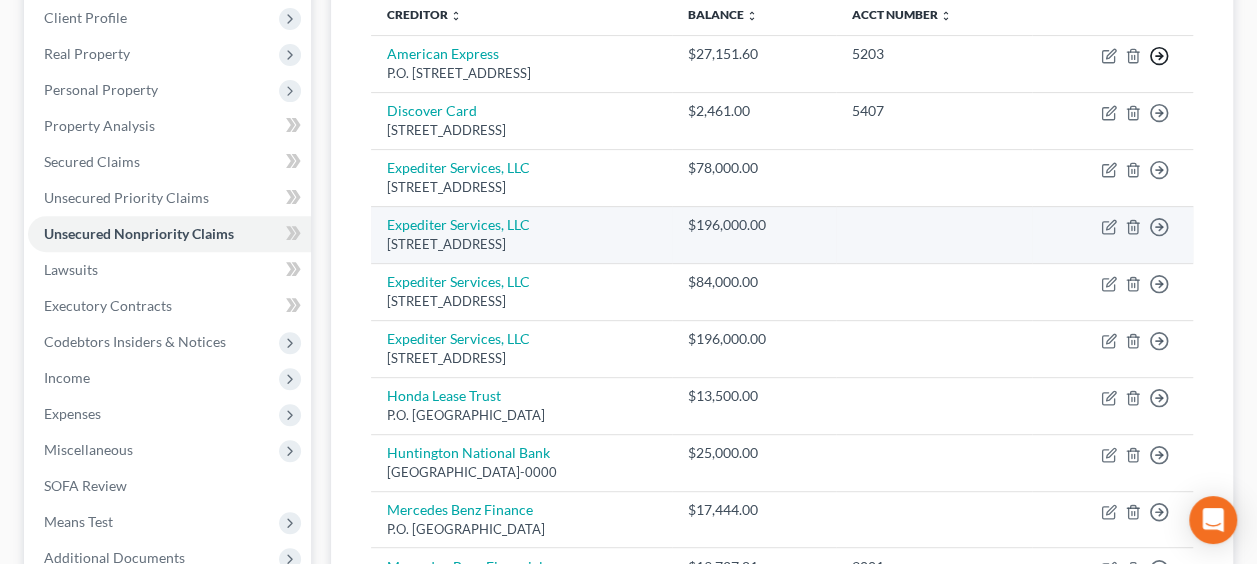 drag, startPoint x: 1160, startPoint y: 56, endPoint x: 1107, endPoint y: 215, distance: 167.60072 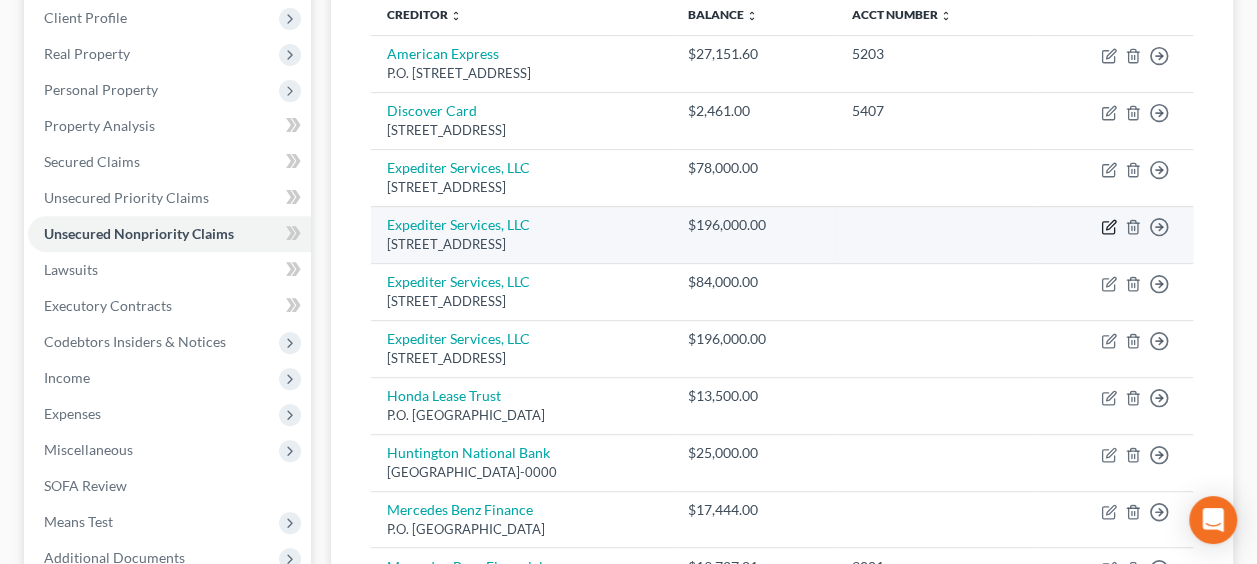 click 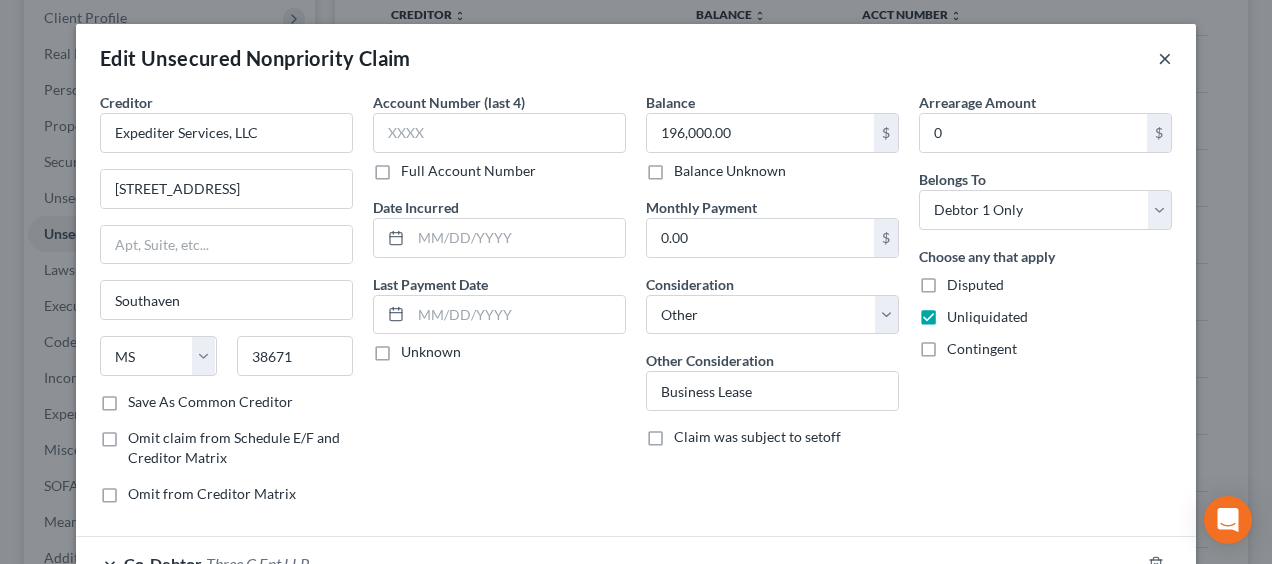 click on "×" at bounding box center (1165, 58) 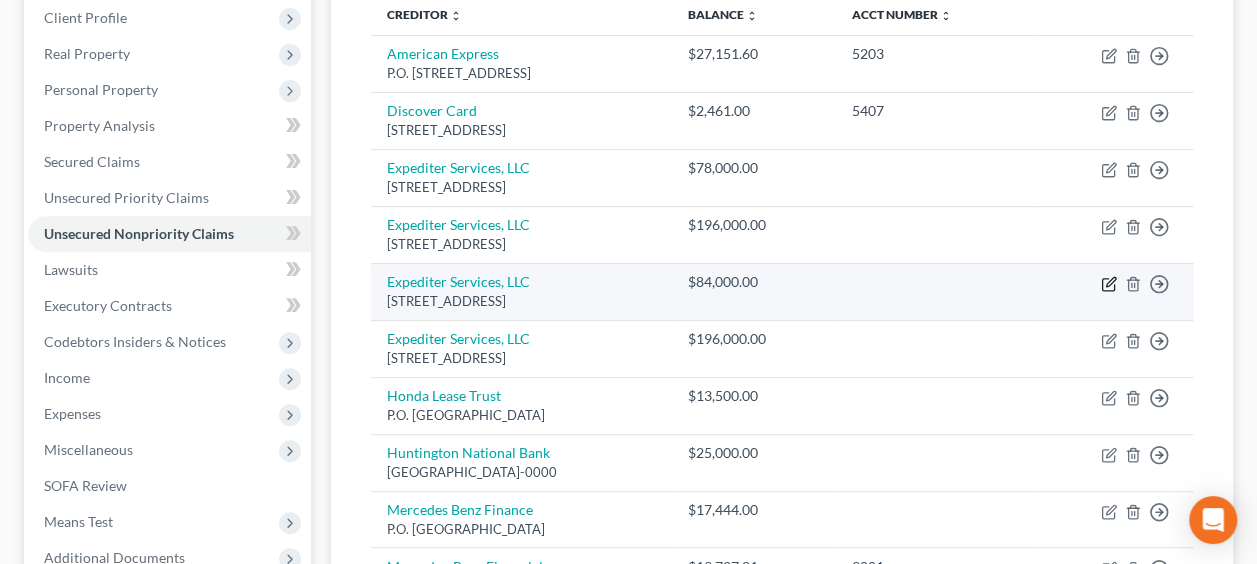 click 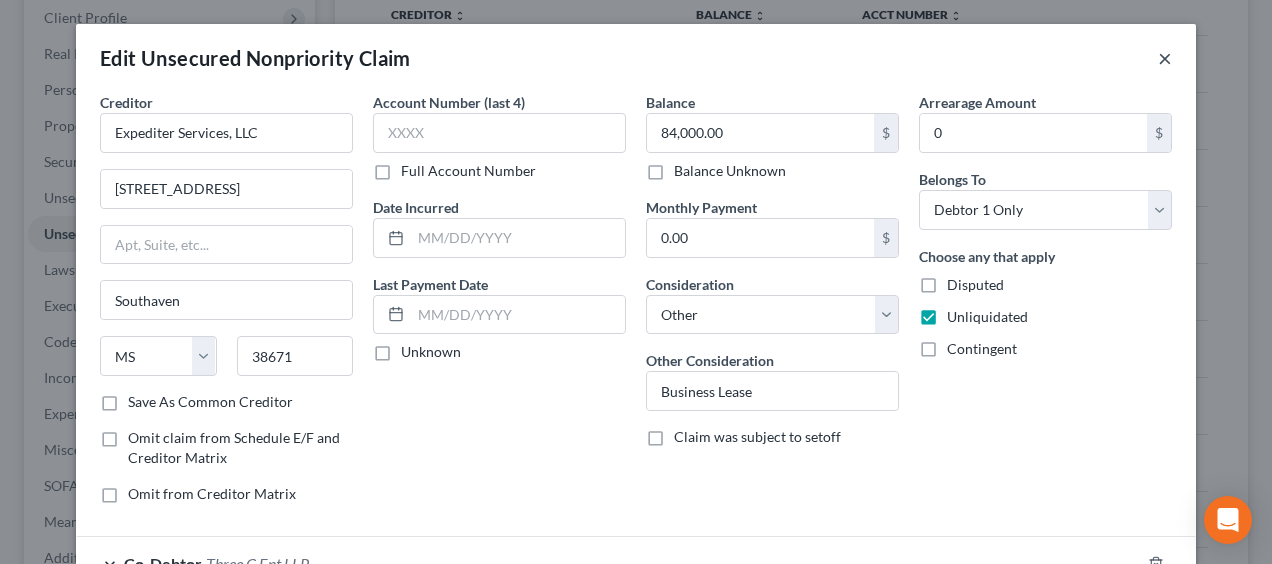 click on "×" at bounding box center [1165, 58] 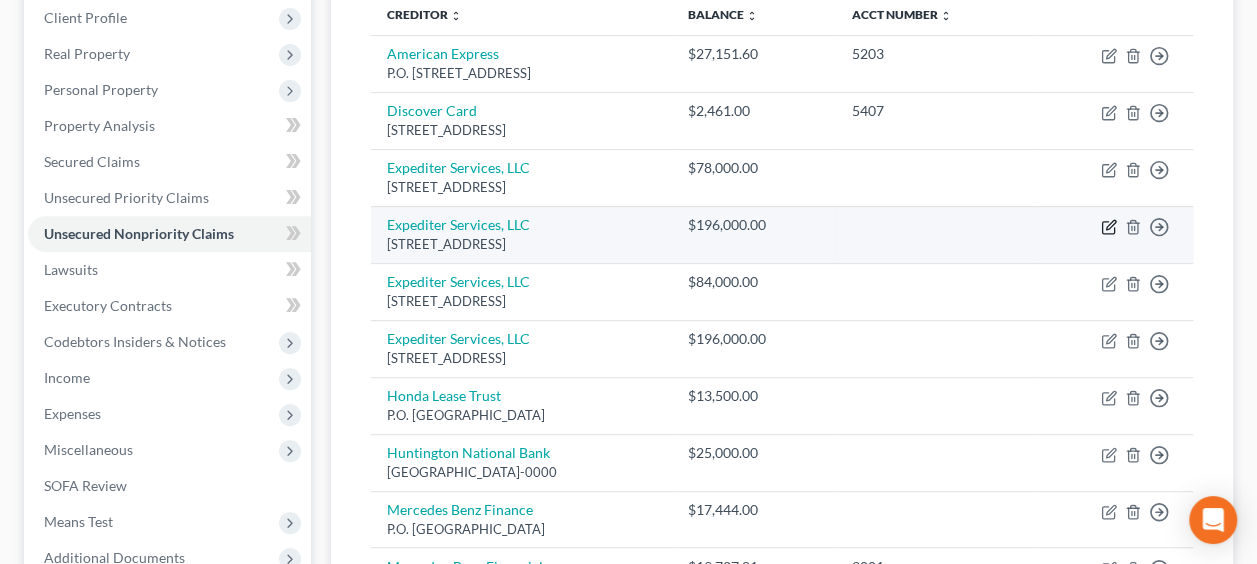 click 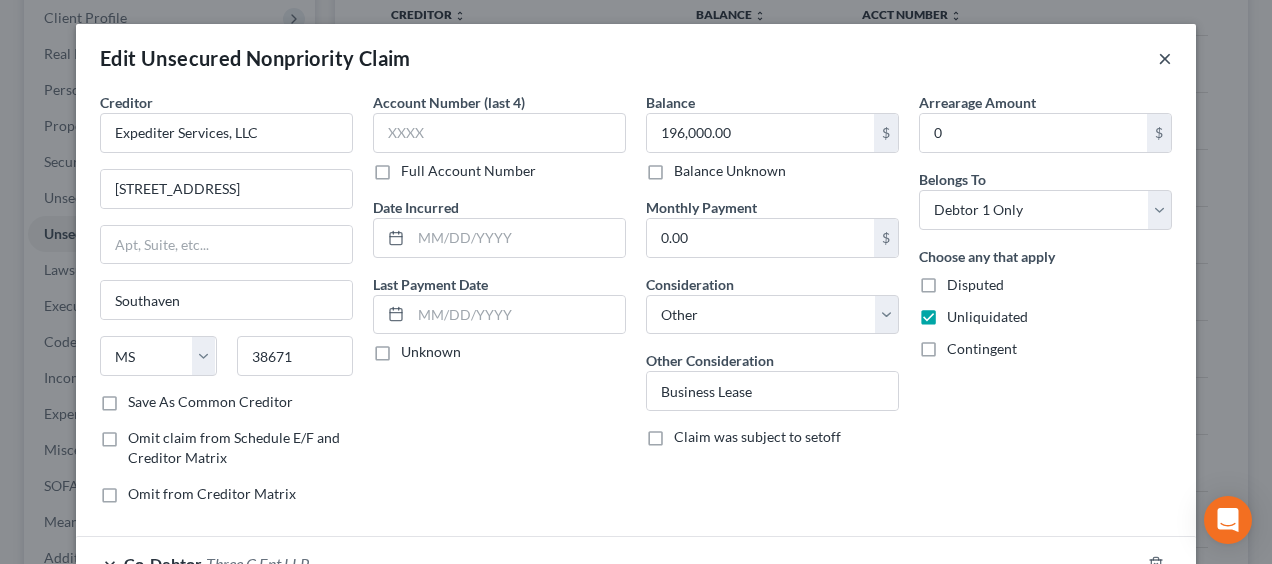 click on "×" at bounding box center (1165, 58) 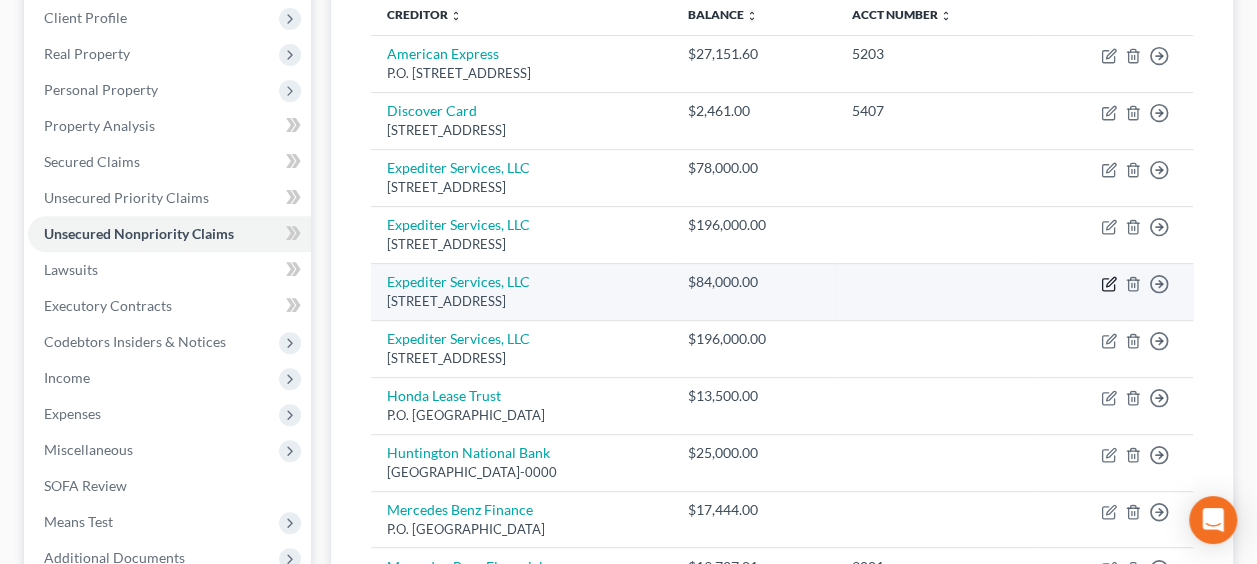 click 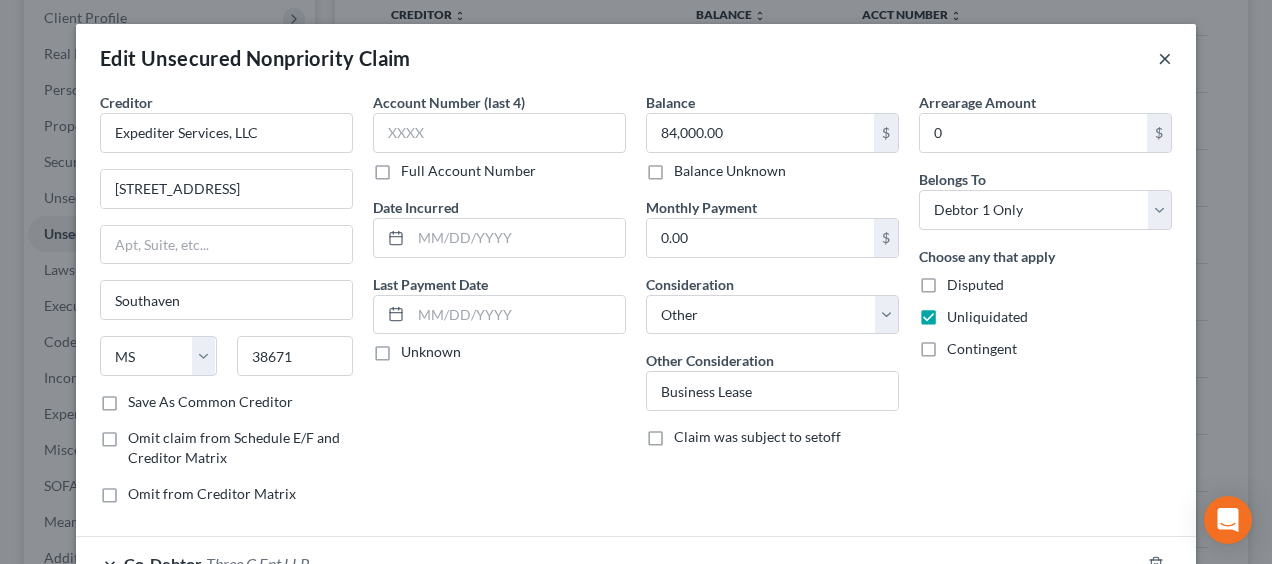 click on "×" at bounding box center (1165, 58) 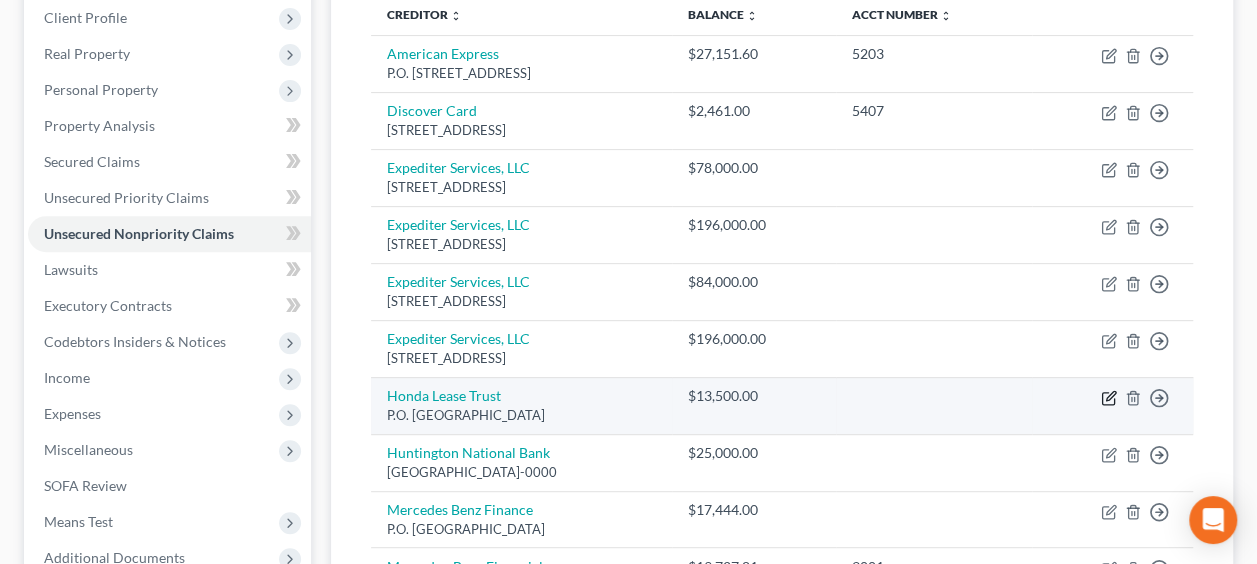 click 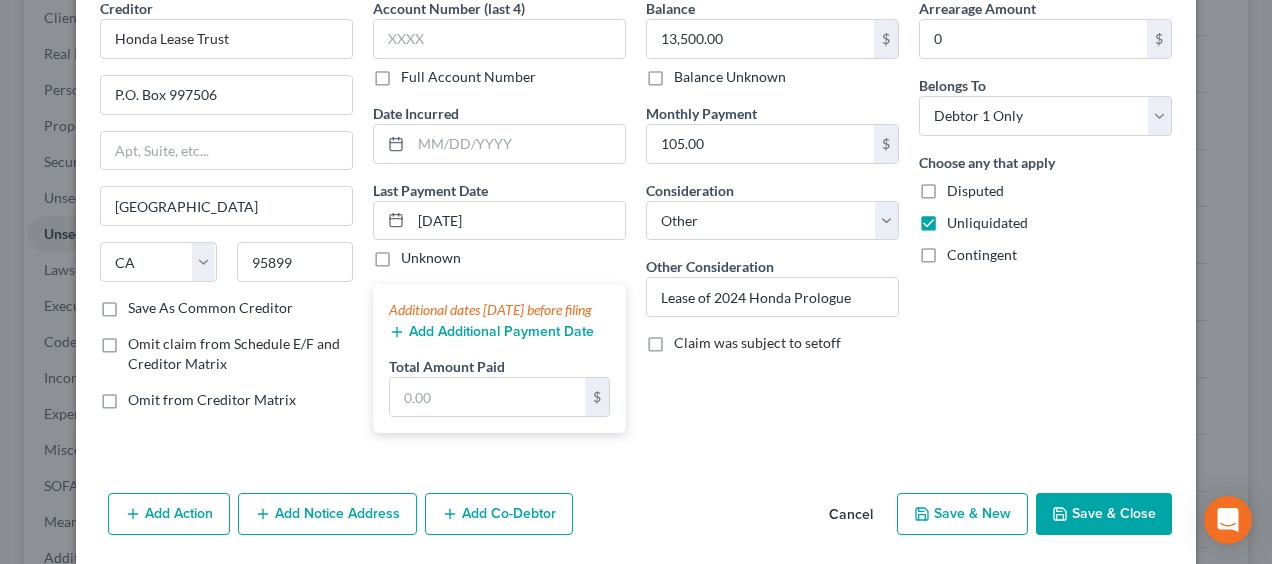scroll, scrollTop: 92, scrollLeft: 0, axis: vertical 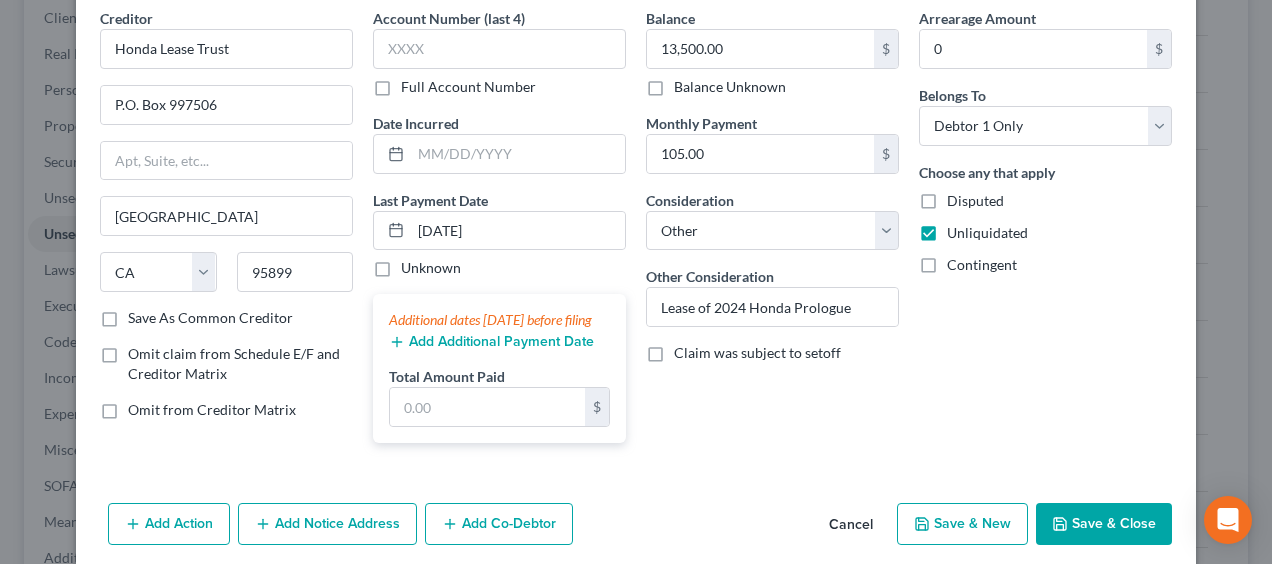 click on "Save & Close" at bounding box center (1104, 524) 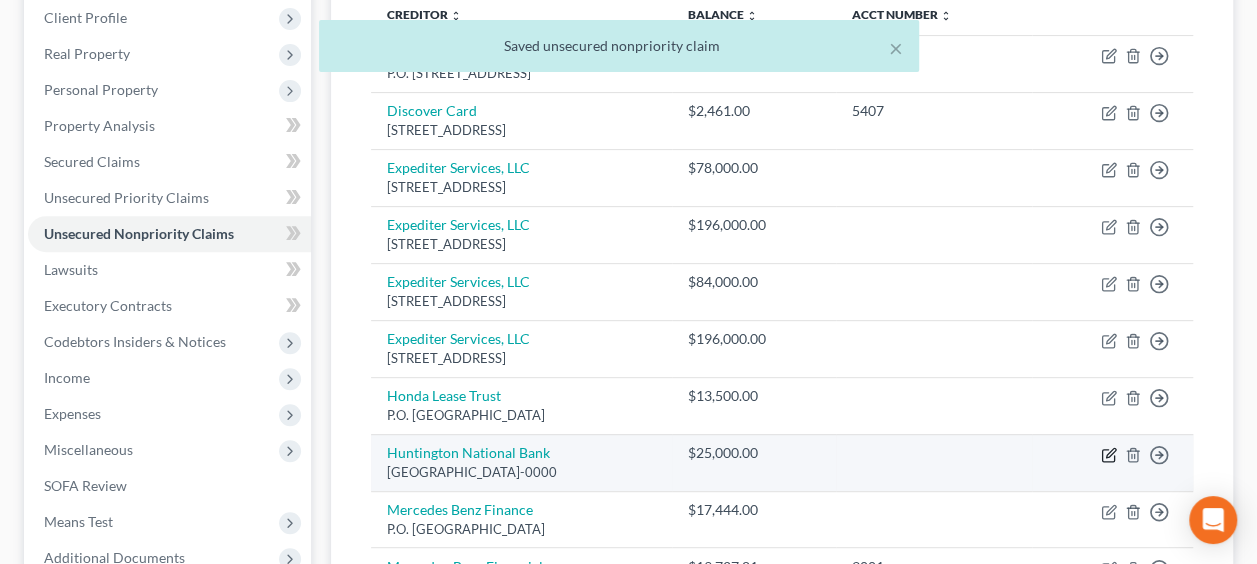 click 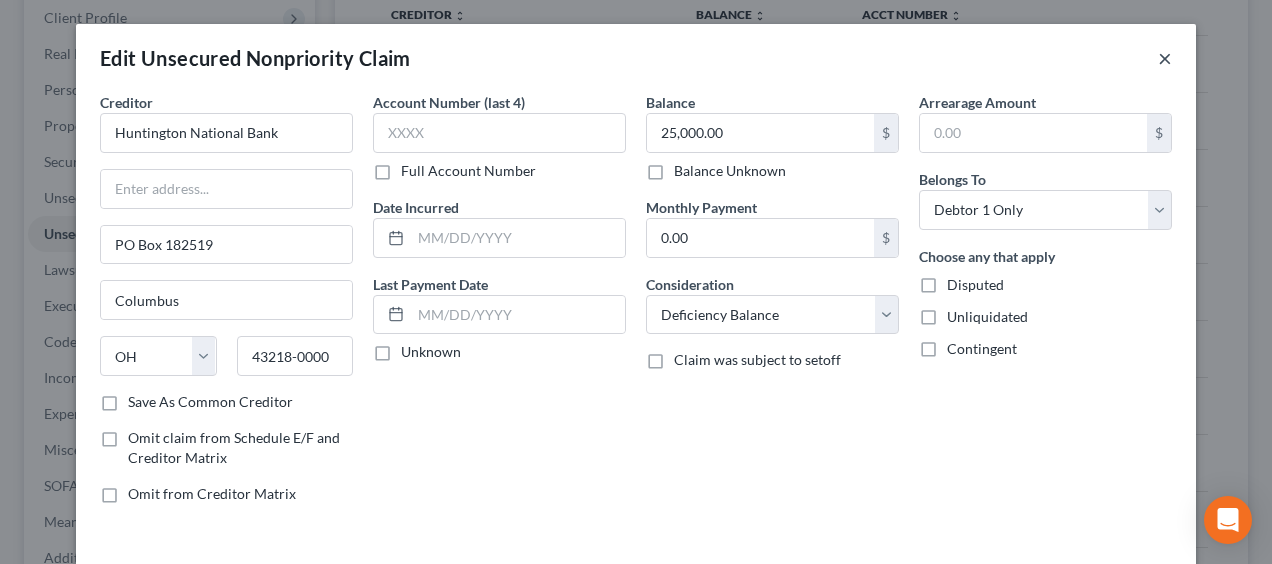 click on "×" at bounding box center [1165, 58] 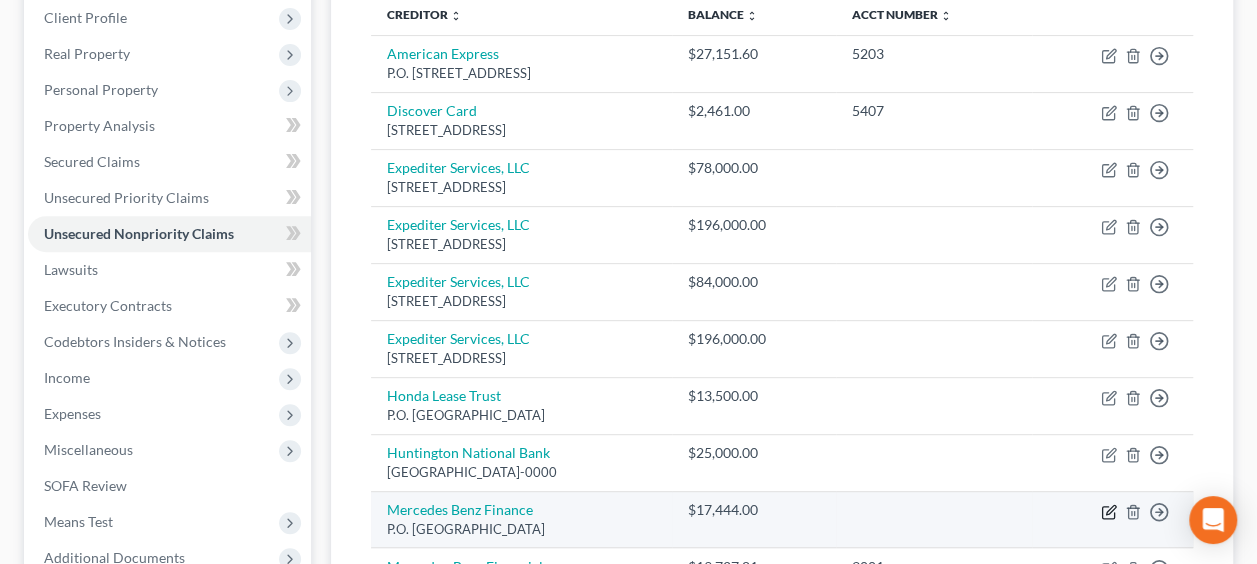 click 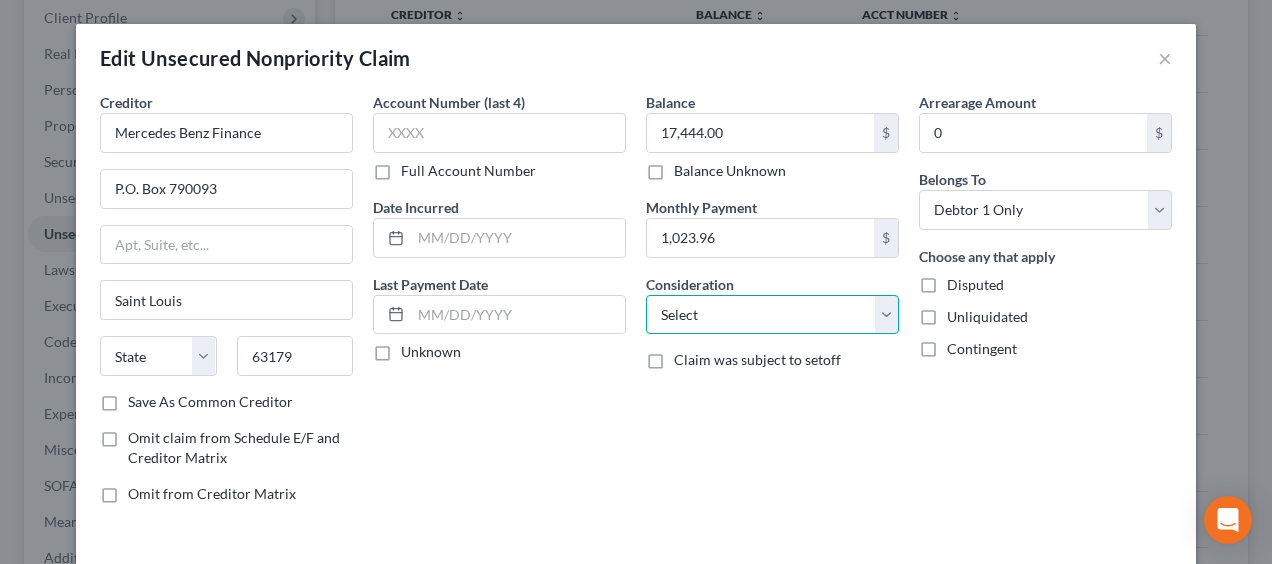 click on "Select Cable / Satellite Services Collection Agency Credit Card Debt Debt Counseling / Attorneys Deficiency Balance Domestic Support Obligations Home / Car Repairs Income Taxes Judgment Liens Medical Services Monies Loaned / Advanced Mortgage Obligation From Divorce Or Separation Obligation To Pensions Other Overdrawn Bank Account Promised To Help Pay Creditors Student Loans Suppliers And Vendors Telephone / Internet Services Utility Services" at bounding box center [772, 315] 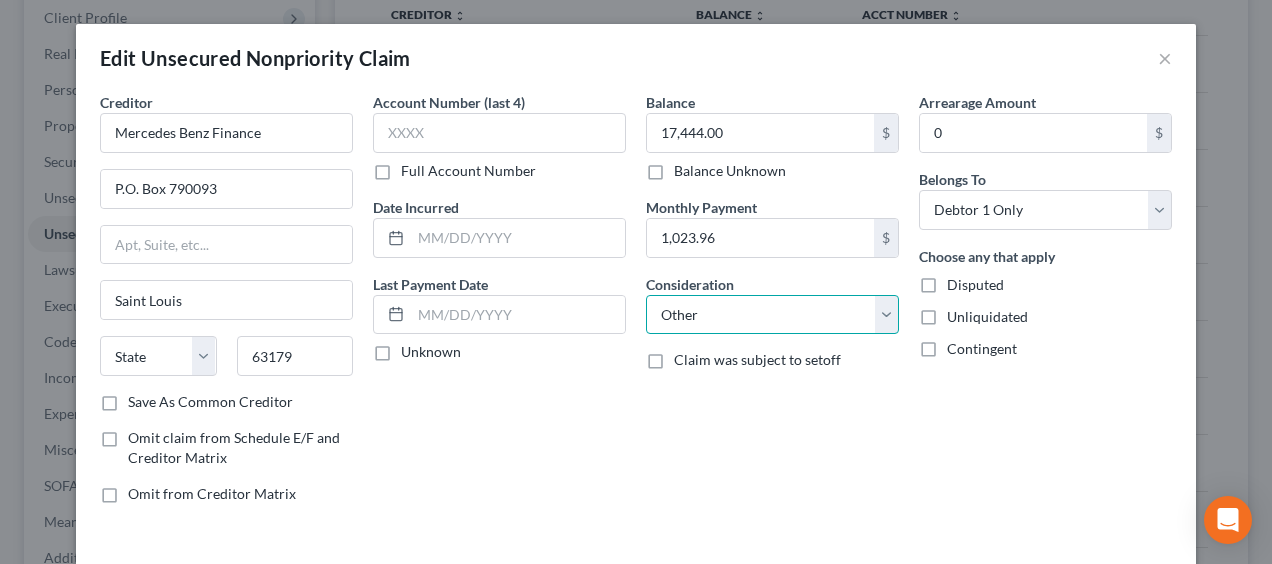 click on "Select Cable / Satellite Services Collection Agency Credit Card Debt Debt Counseling / Attorneys Deficiency Balance Domestic Support Obligations Home / Car Repairs Income Taxes Judgment Liens Medical Services Monies Loaned / Advanced Mortgage Obligation From Divorce Or Separation Obligation To Pensions Other Overdrawn Bank Account Promised To Help Pay Creditors Student Loans Suppliers And Vendors Telephone / Internet Services Utility Services" at bounding box center [772, 315] 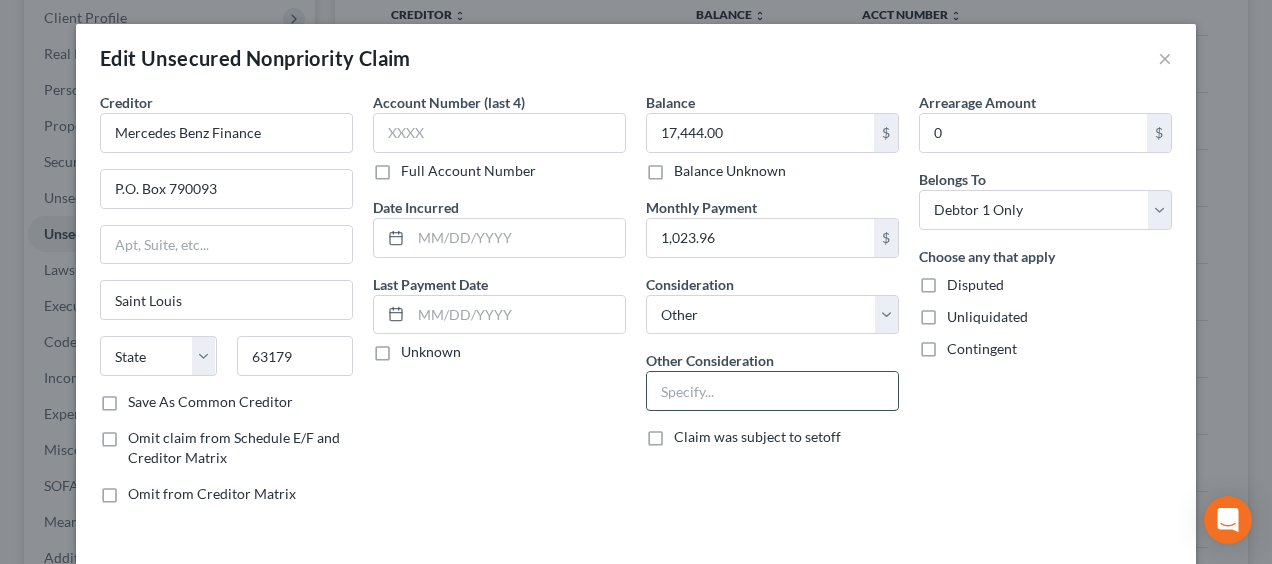 click at bounding box center (772, 391) 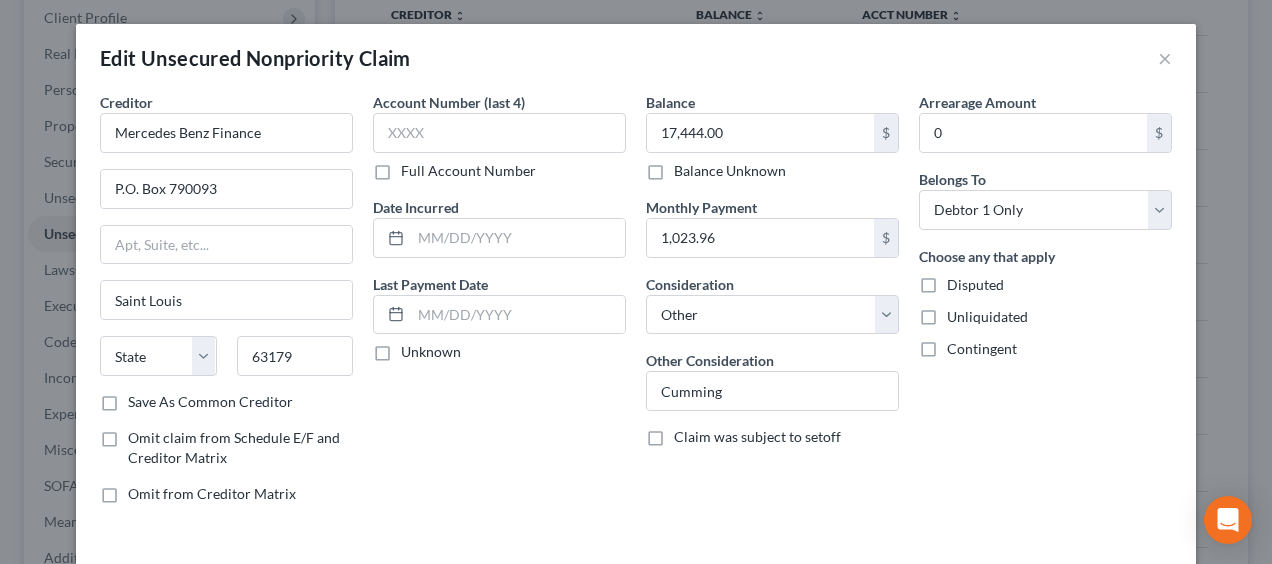 click on "Unliquidated" at bounding box center (987, 317) 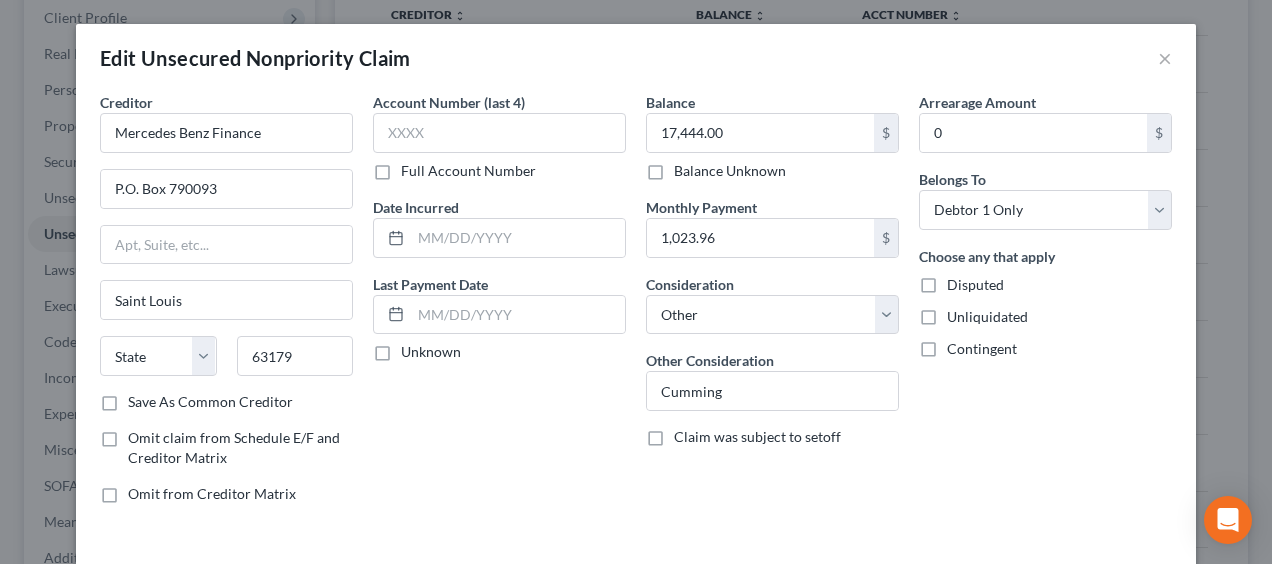 click on "Unliquidated" at bounding box center [961, 313] 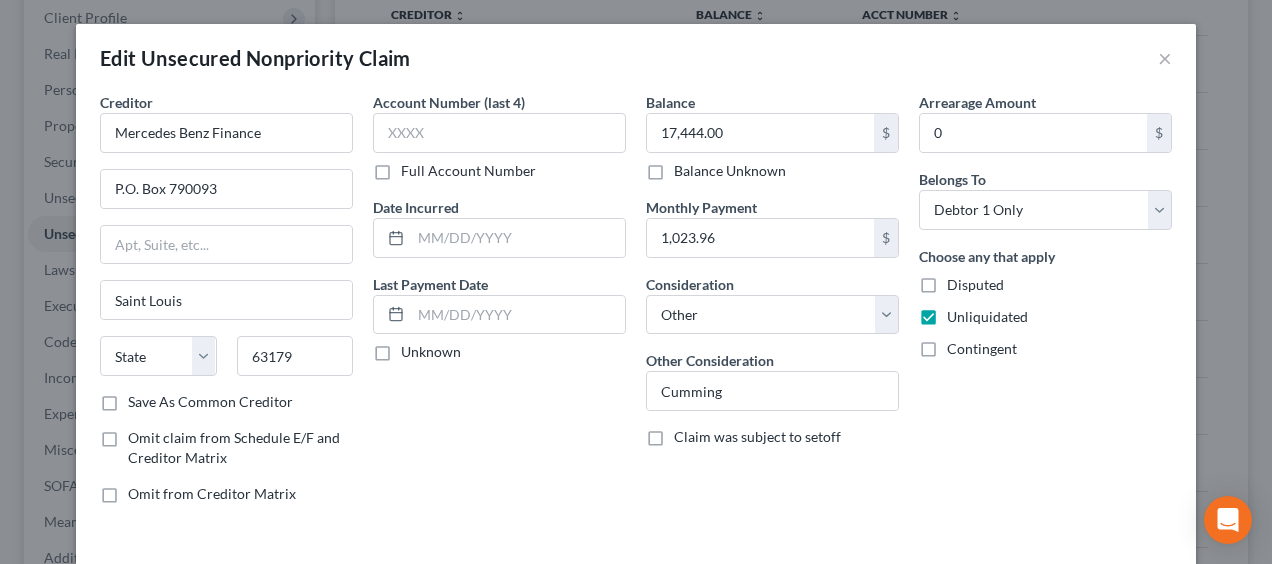 click on "Unliquidated" at bounding box center (987, 317) 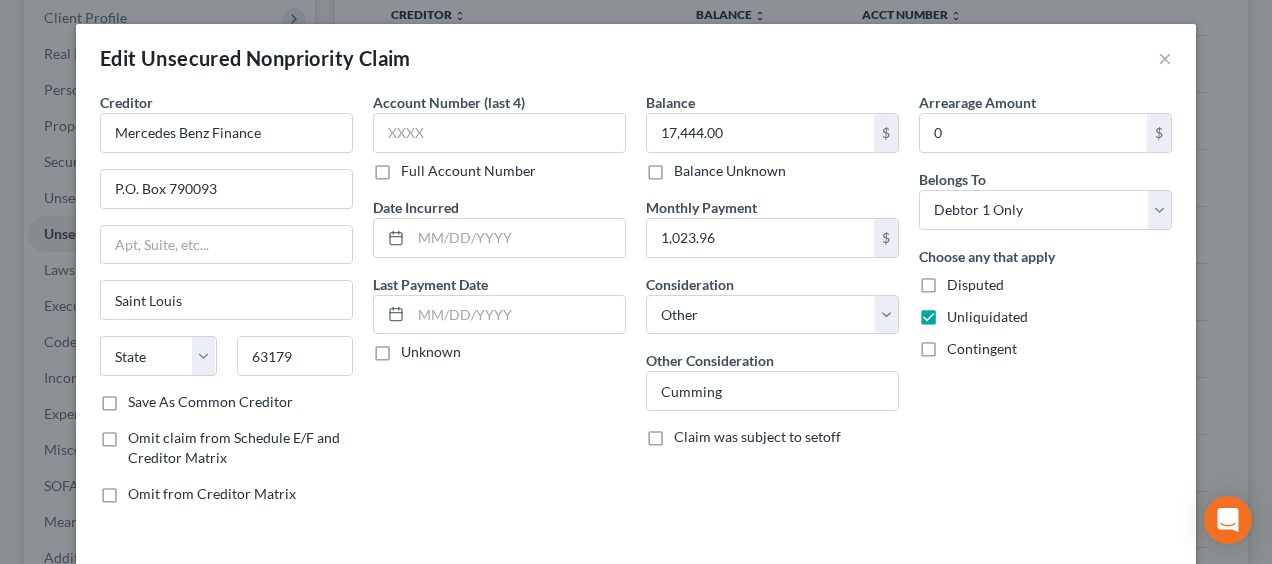click on "Unliquidated" at bounding box center [961, 313] 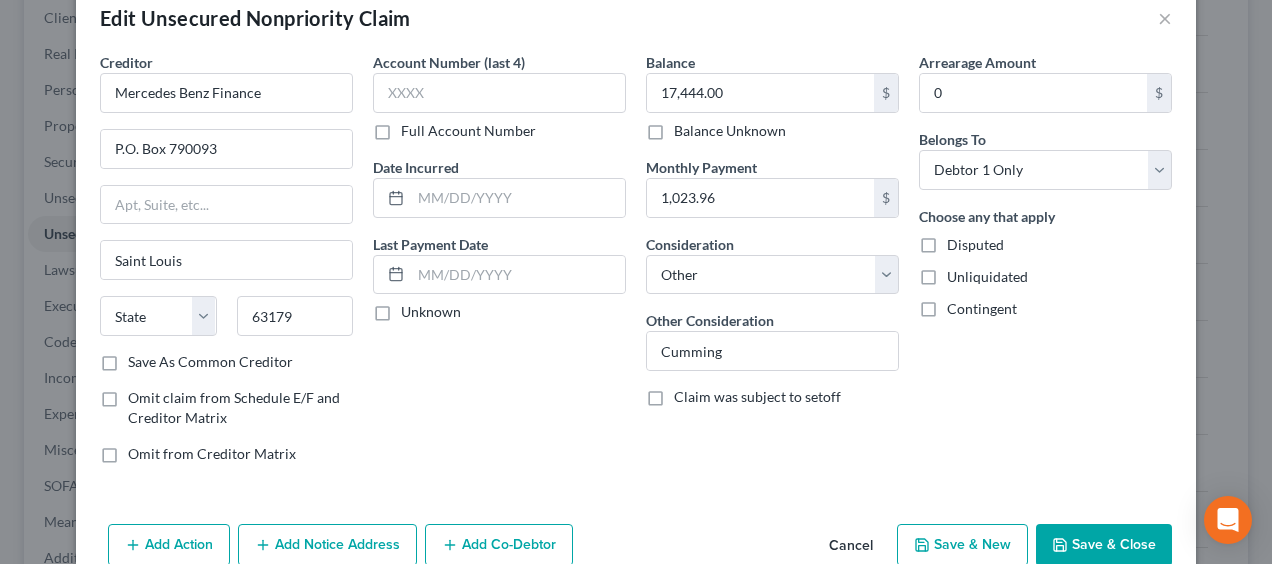 scroll, scrollTop: 136, scrollLeft: 0, axis: vertical 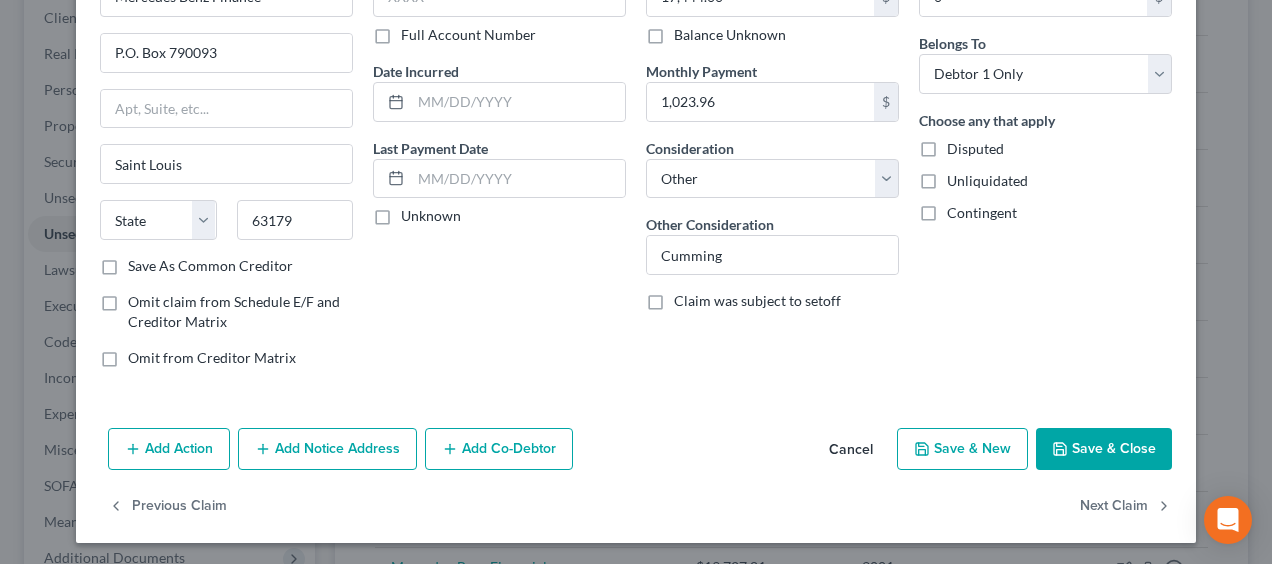 click on "Add Co-Debtor" at bounding box center [499, 449] 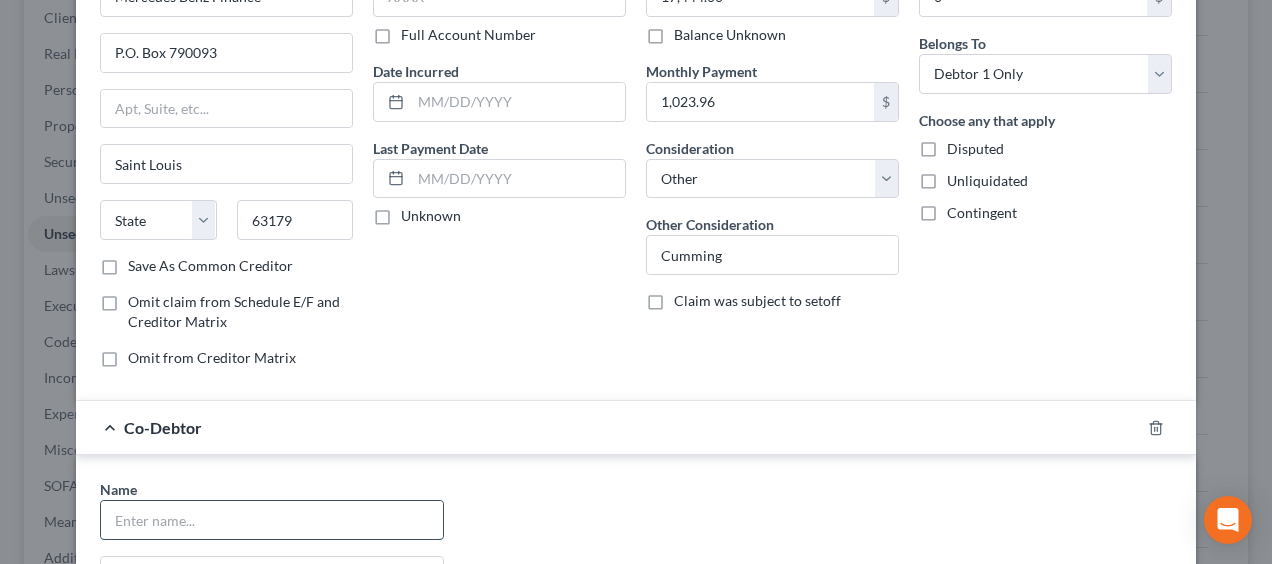 click at bounding box center [272, 520] 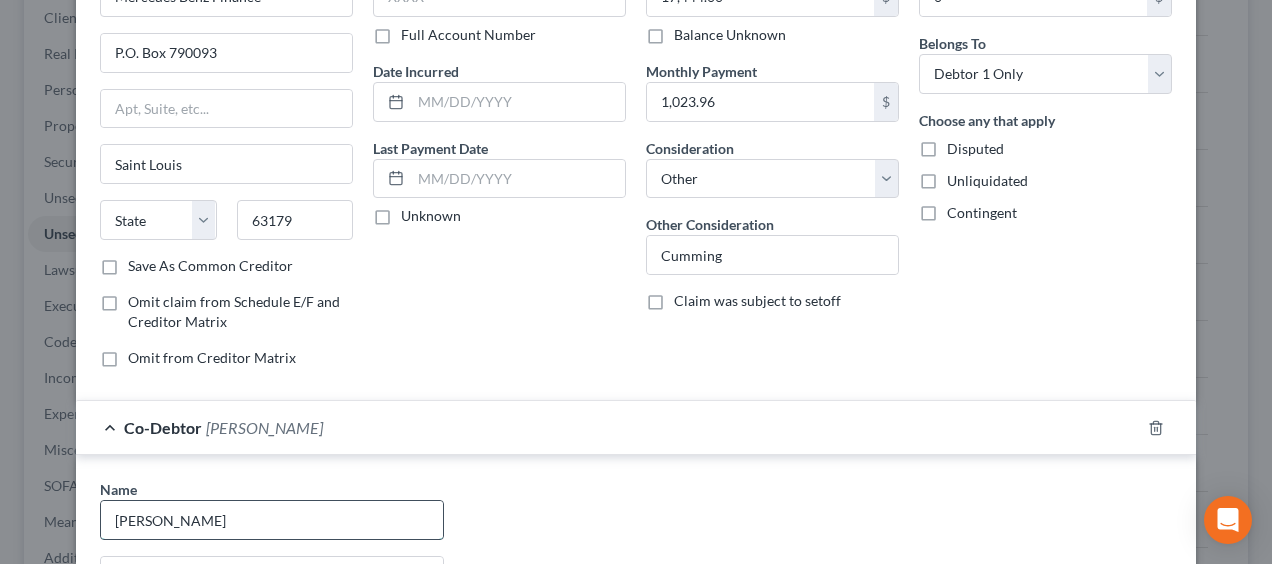 click on "[PERSON_NAME]" at bounding box center [272, 520] 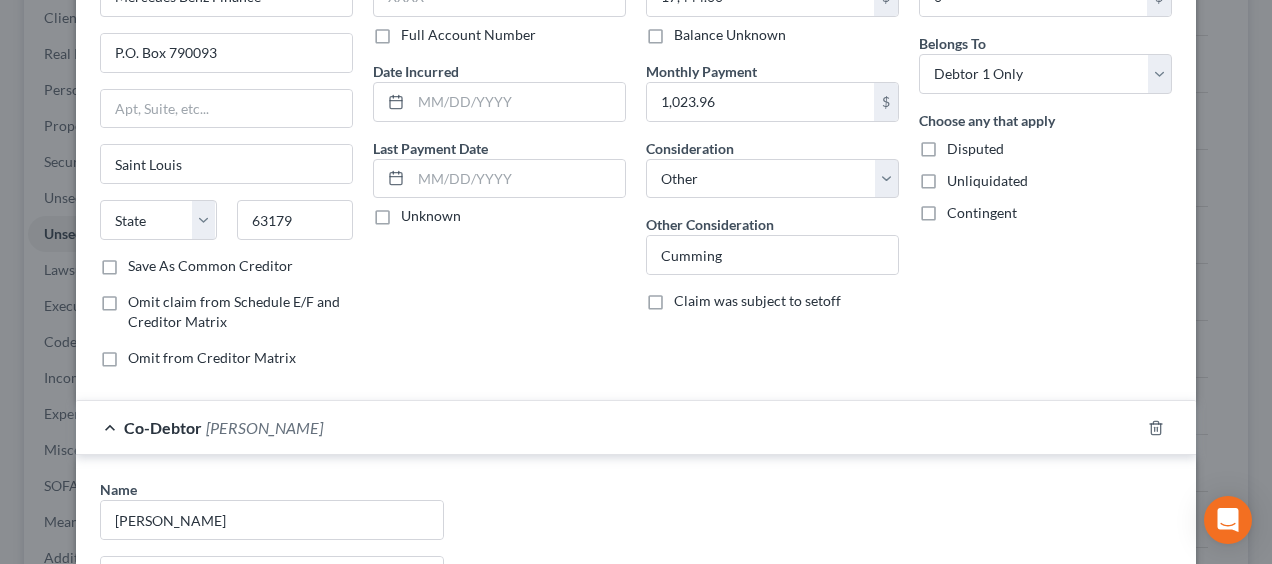 click on "Name
*
[PERSON_NAME] 555 Masters Way [GEOGRAPHIC_DATA] [US_STATE] AK AR AZ CA CO [GEOGRAPHIC_DATA] DE DC [GEOGRAPHIC_DATA] [GEOGRAPHIC_DATA] GU HI ID IL IN [GEOGRAPHIC_DATA] [GEOGRAPHIC_DATA] [GEOGRAPHIC_DATA] LA ME MD [GEOGRAPHIC_DATA] [GEOGRAPHIC_DATA] [GEOGRAPHIC_DATA] [GEOGRAPHIC_DATA] [GEOGRAPHIC_DATA] MT [GEOGRAPHIC_DATA] [GEOGRAPHIC_DATA] [GEOGRAPHIC_DATA] [GEOGRAPHIC_DATA] [GEOGRAPHIC_DATA] [GEOGRAPHIC_DATA] [GEOGRAPHIC_DATA] [GEOGRAPHIC_DATA] [GEOGRAPHIC_DATA] [GEOGRAPHIC_DATA] OR [GEOGRAPHIC_DATA] PR RI SC SD [GEOGRAPHIC_DATA] [GEOGRAPHIC_DATA] [GEOGRAPHIC_DATA] VI VA [GEOGRAPHIC_DATA] [GEOGRAPHIC_DATA] WV WI WY 30607 Omit from Creditor Matrix Save as Common Co-Debtor" at bounding box center [636, 665] 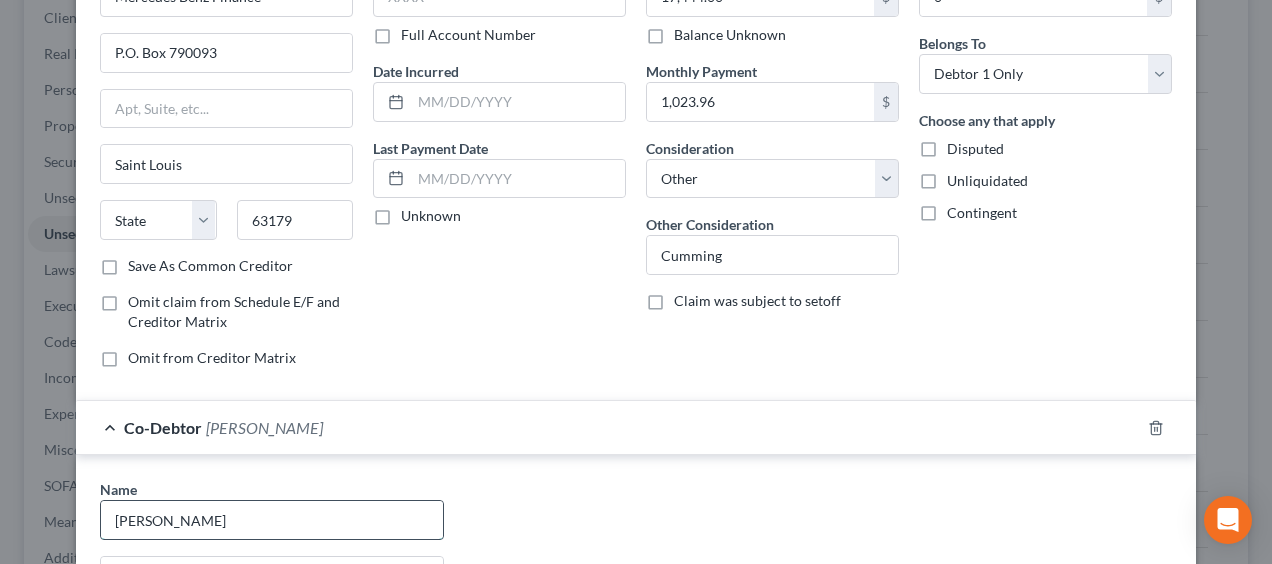 click on "[PERSON_NAME]" at bounding box center (272, 520) 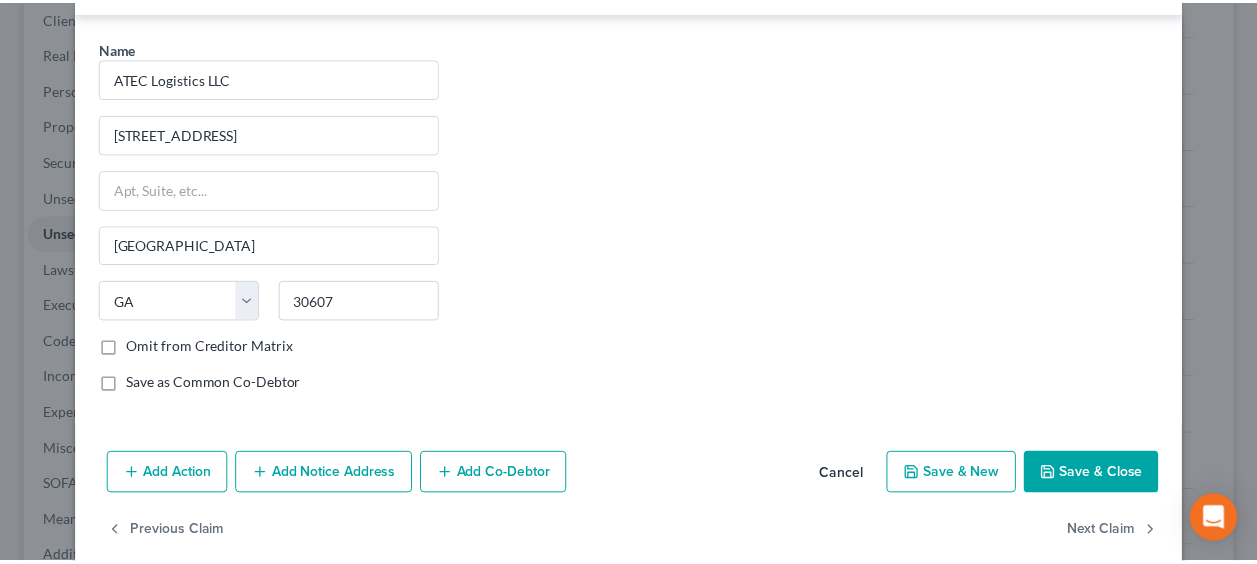 scroll, scrollTop: 599, scrollLeft: 0, axis: vertical 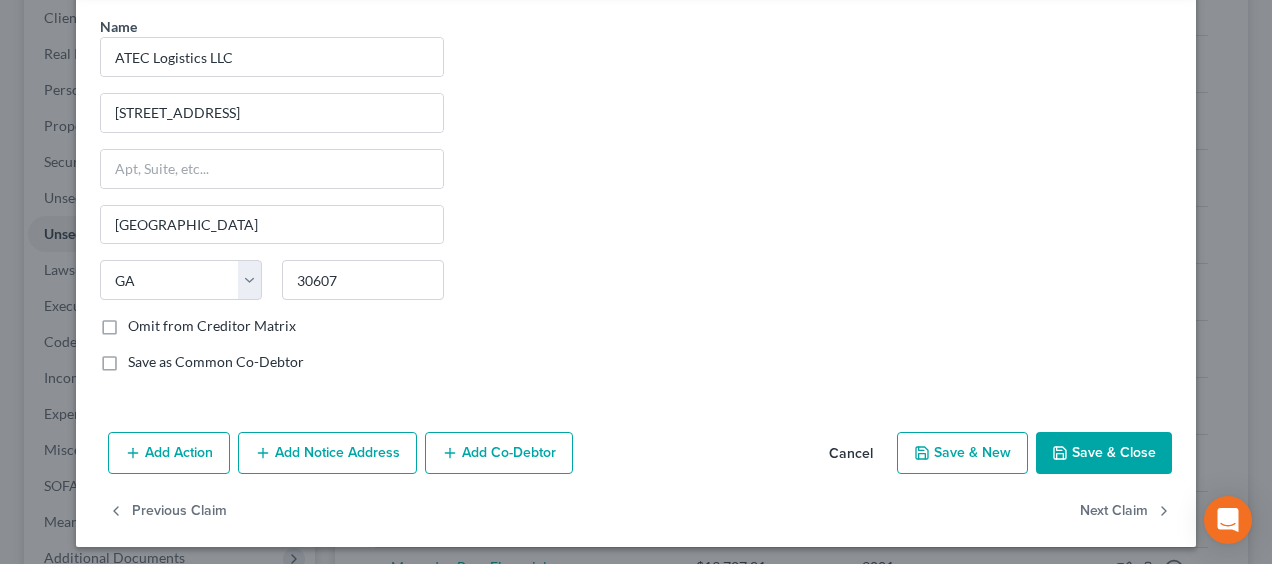 click on "Omit from Creditor Matrix" at bounding box center (212, 326) 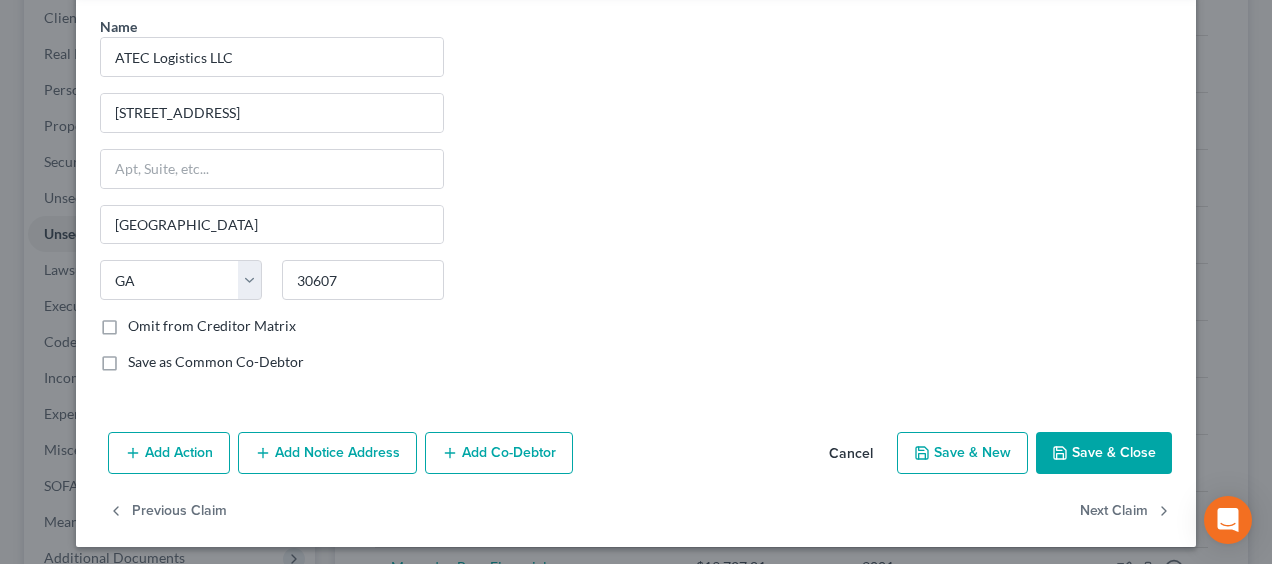 click on "Omit from Creditor Matrix" at bounding box center (142, 322) 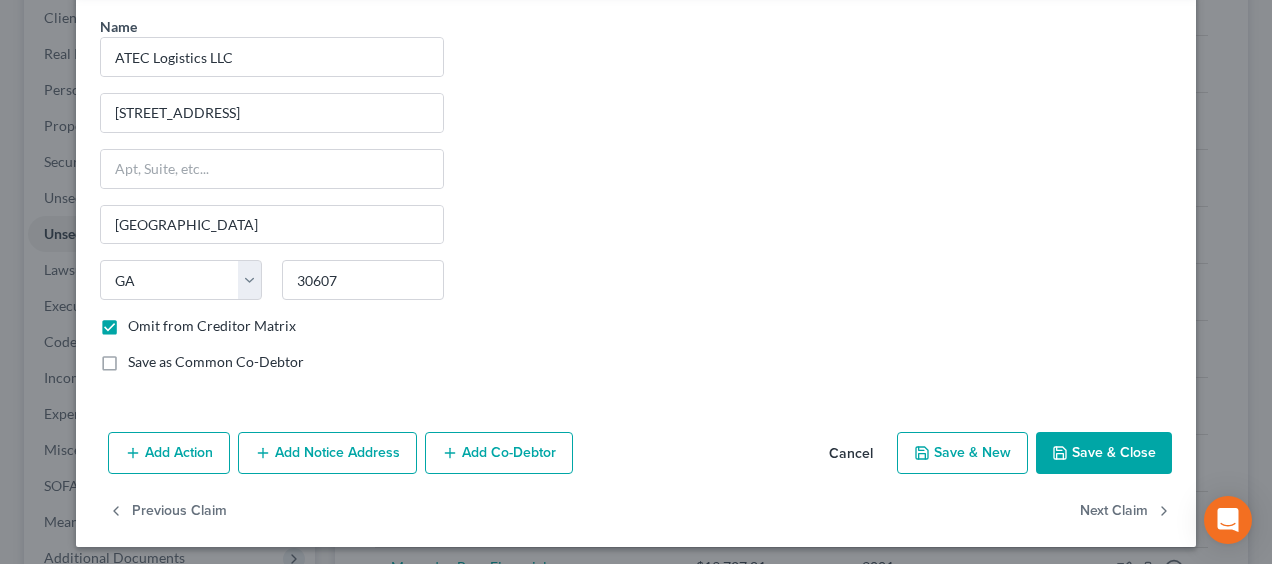 click on "Save & Close" at bounding box center (1104, 453) 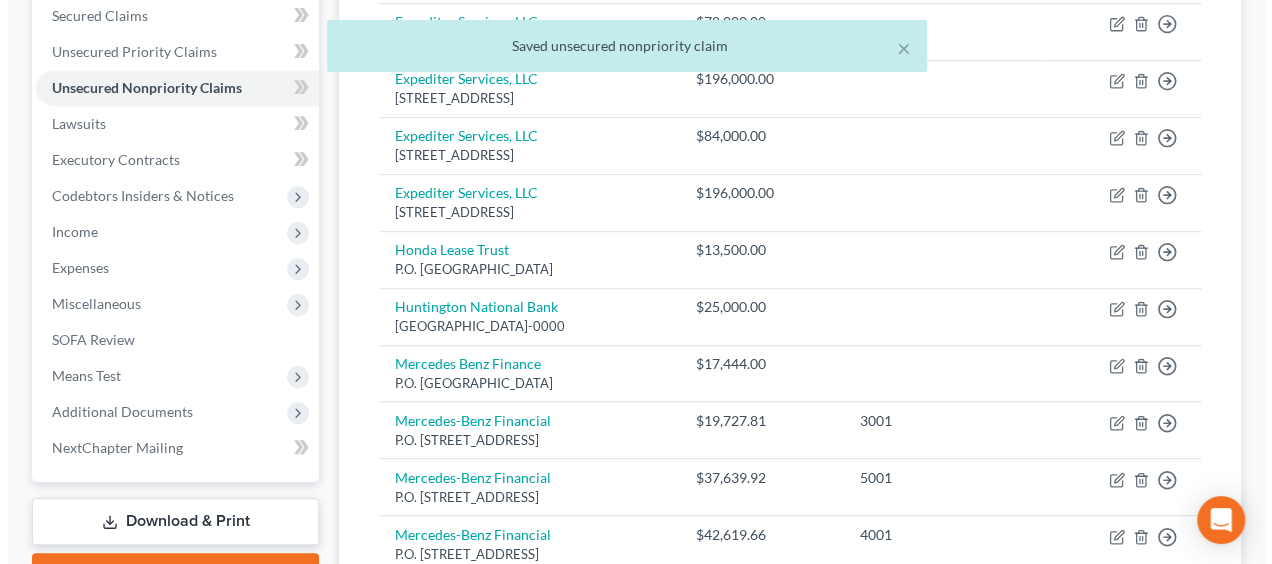scroll, scrollTop: 472, scrollLeft: 0, axis: vertical 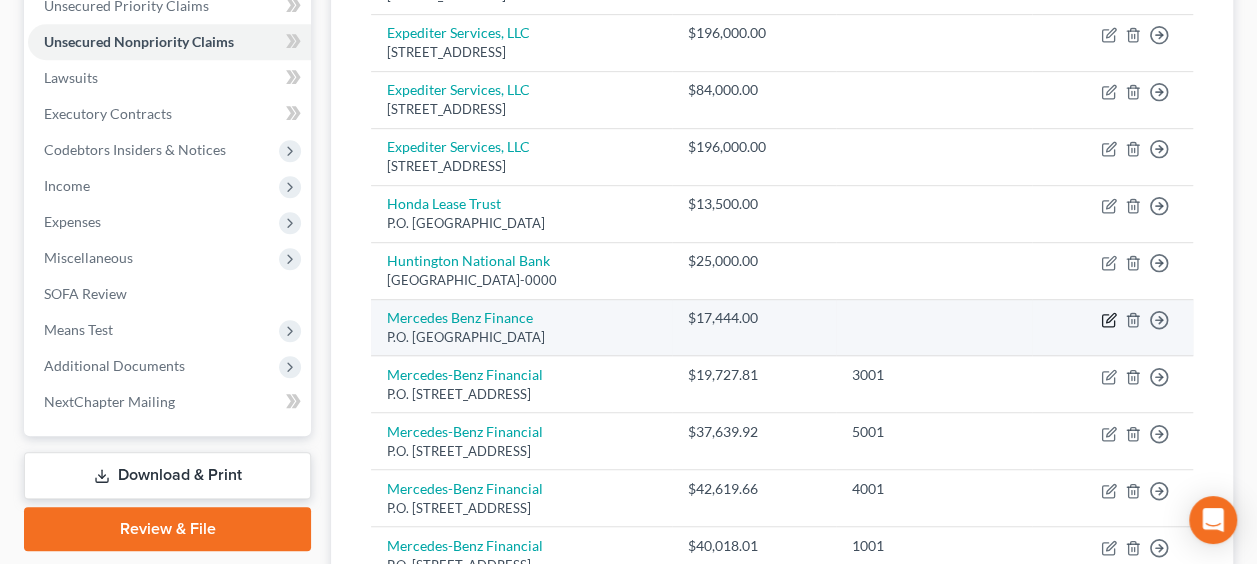 click 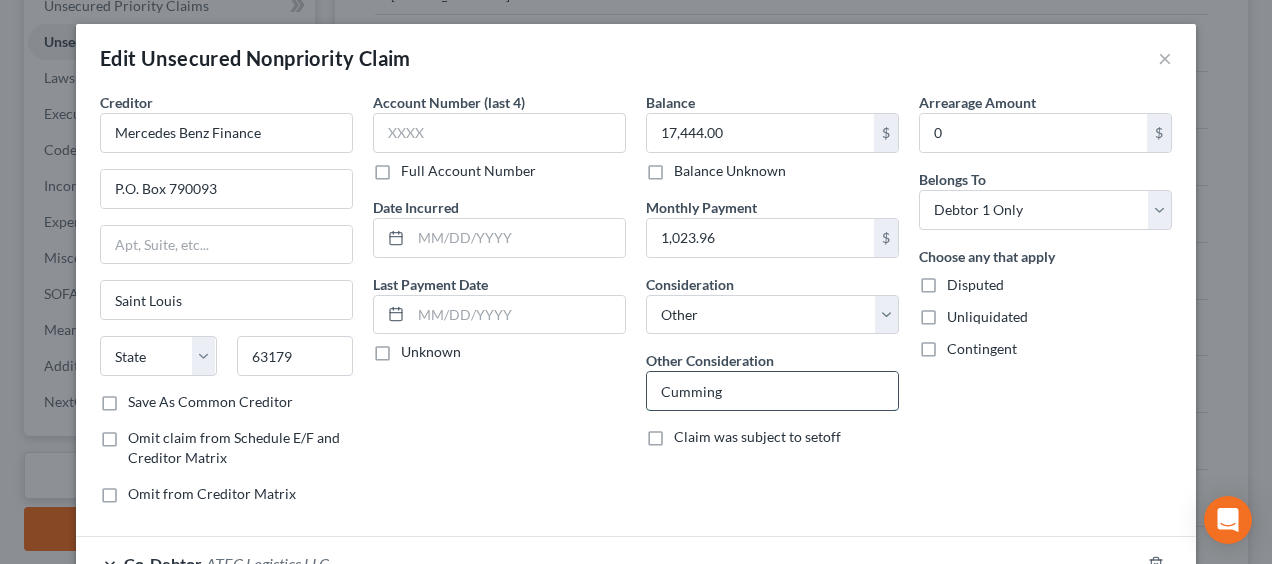 click on "Cumming" at bounding box center (772, 391) 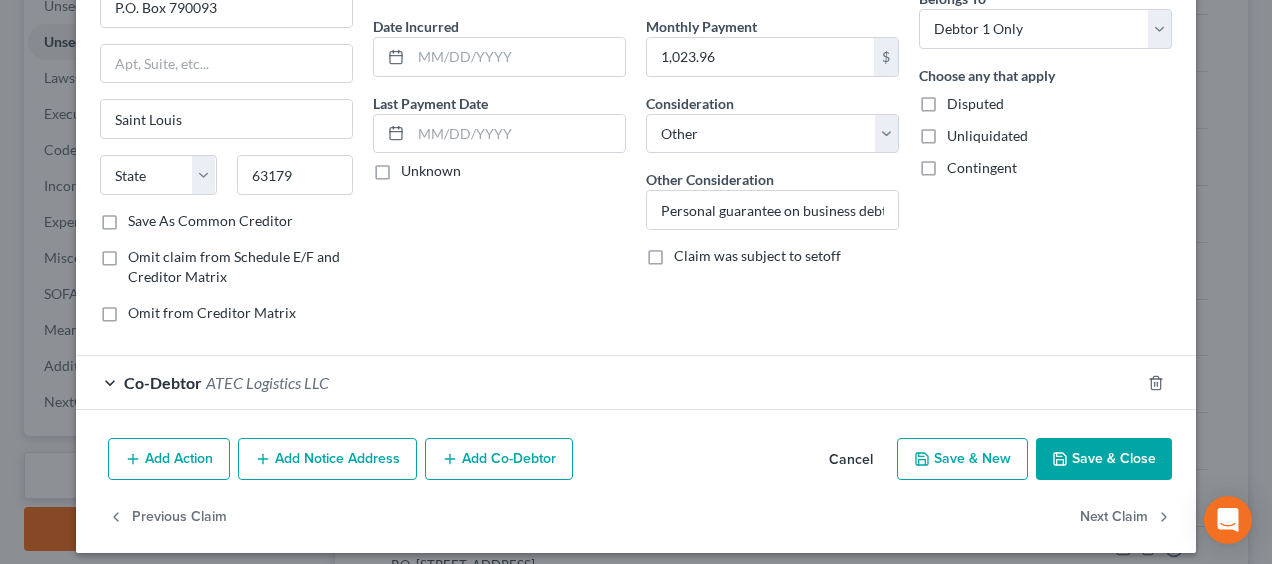 scroll, scrollTop: 190, scrollLeft: 0, axis: vertical 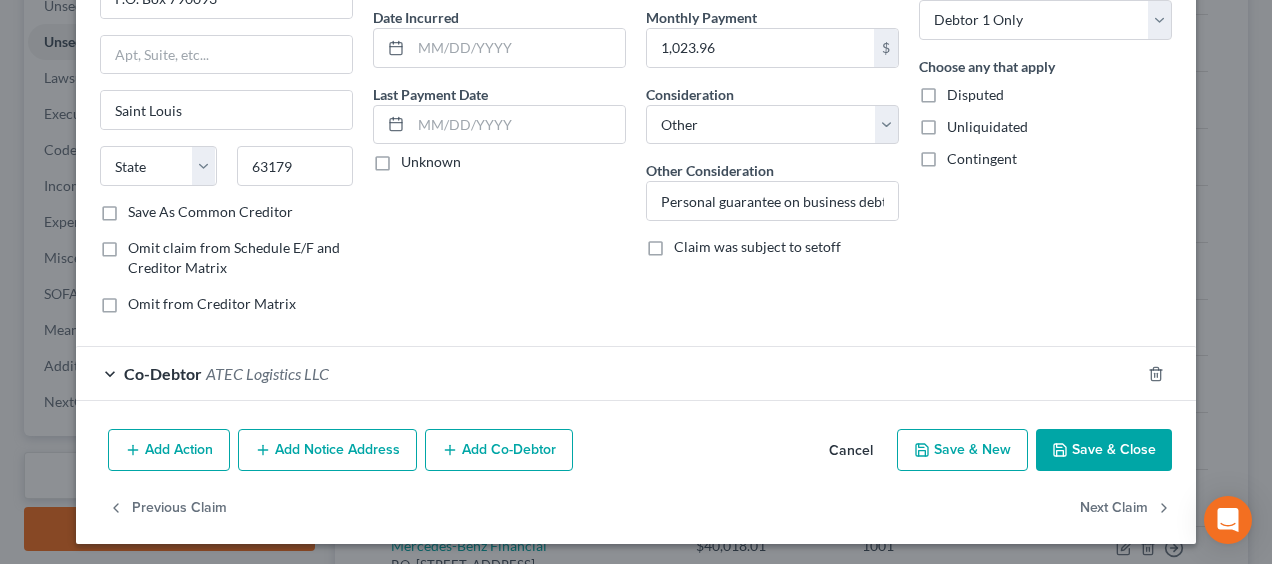 click on "Save & Close" at bounding box center (1104, 450) 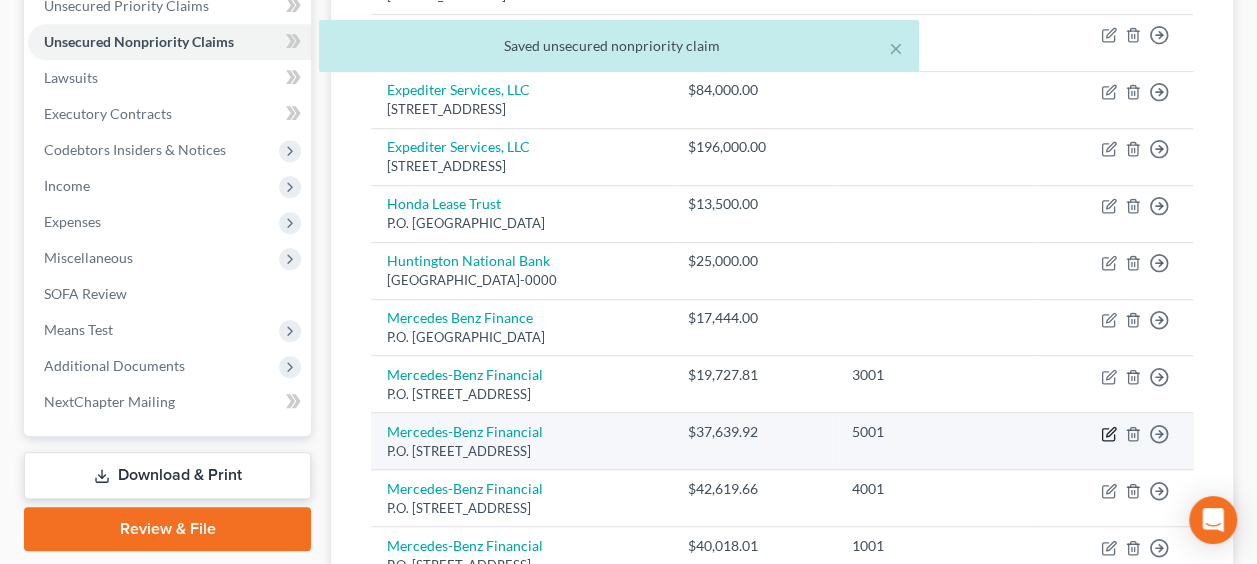 click 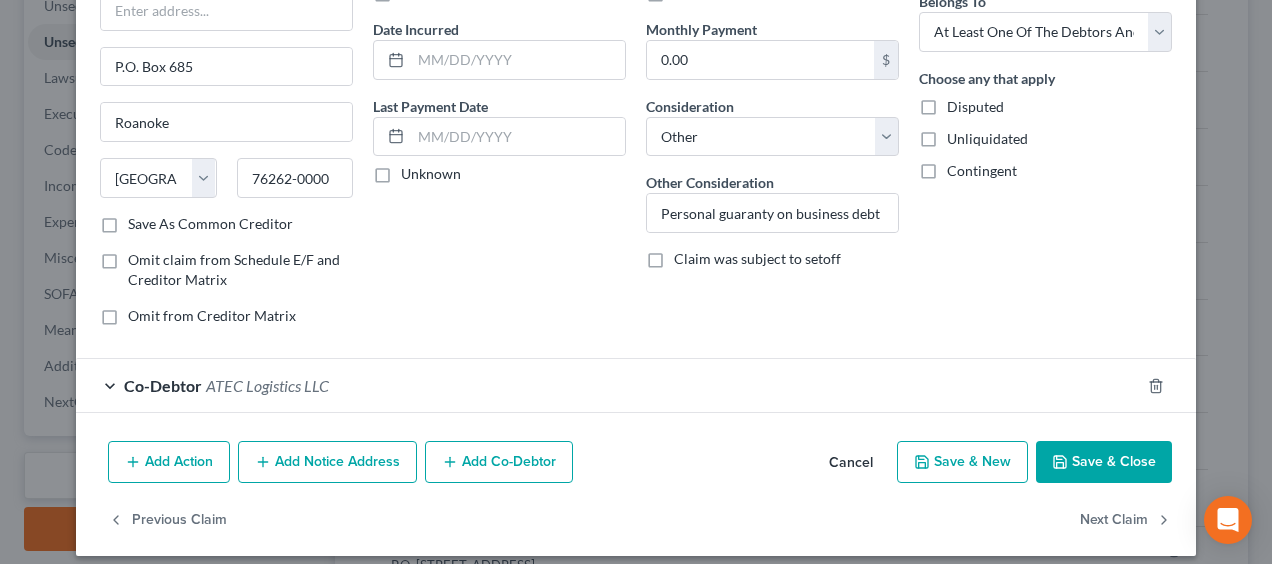 scroll, scrollTop: 182, scrollLeft: 0, axis: vertical 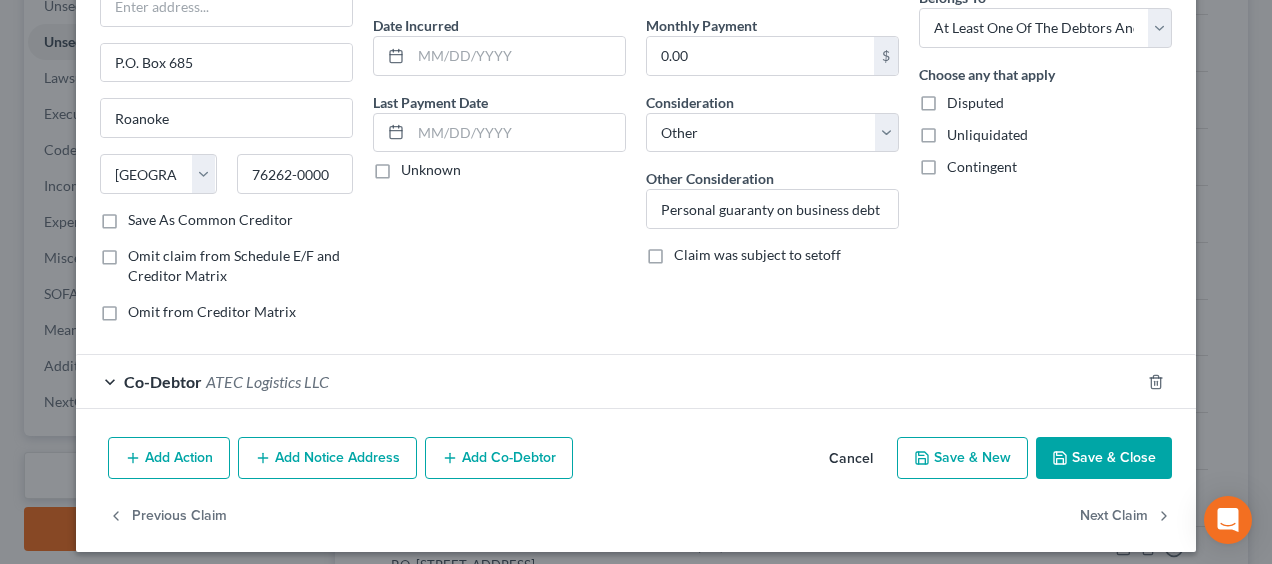 click on "Save & Close" at bounding box center (1104, 458) 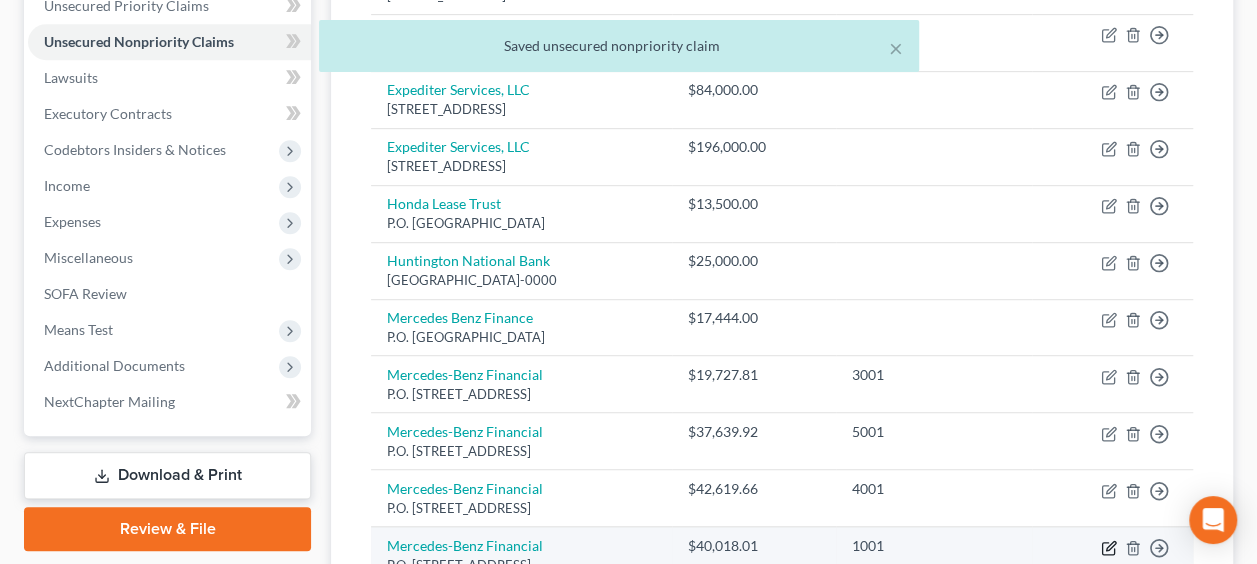 click 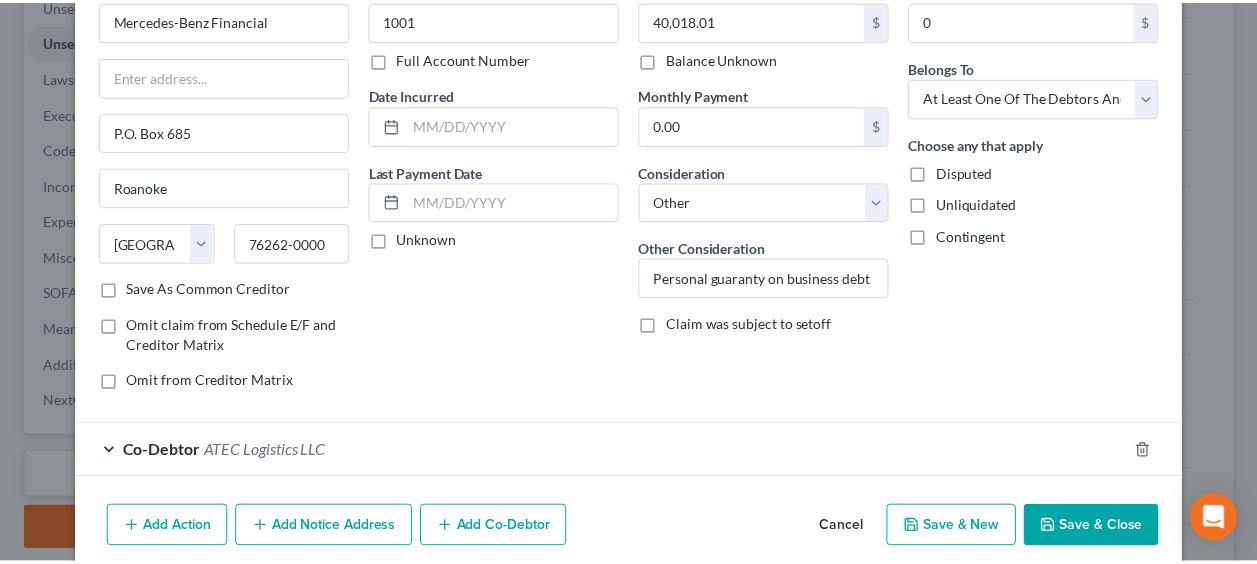 scroll, scrollTop: 114, scrollLeft: 0, axis: vertical 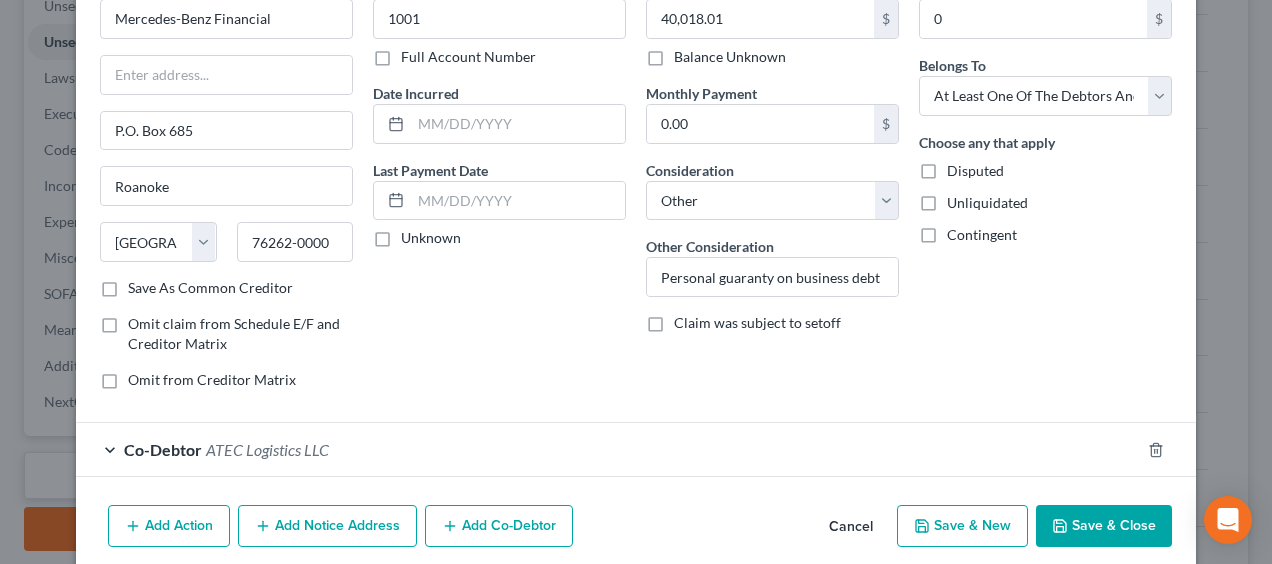 click on "Save & Close" at bounding box center [1104, 526] 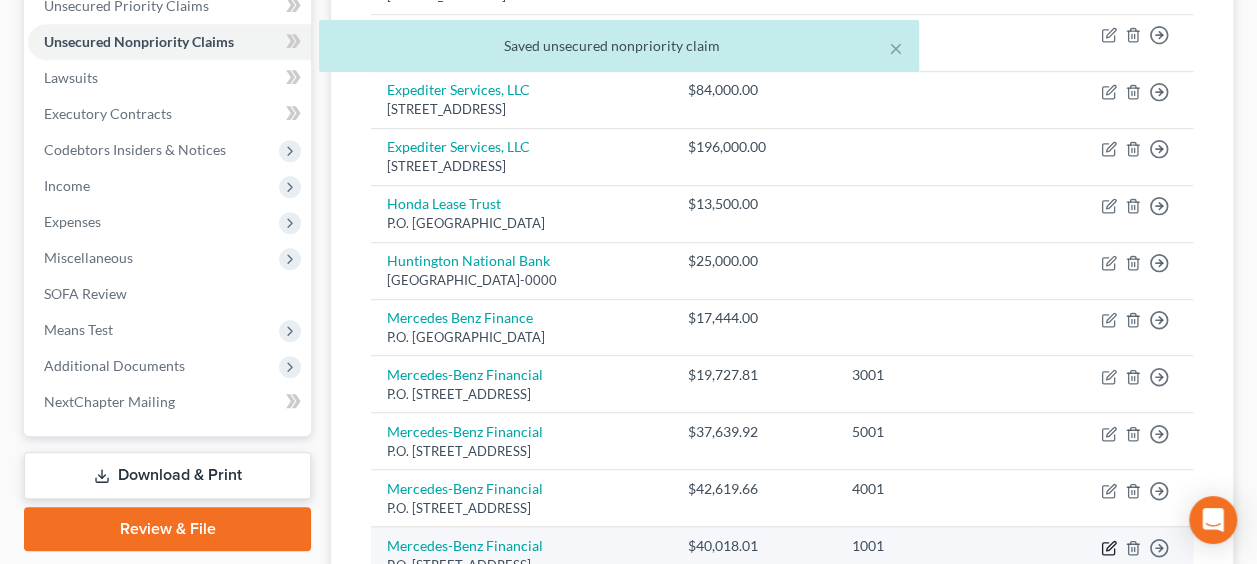 click 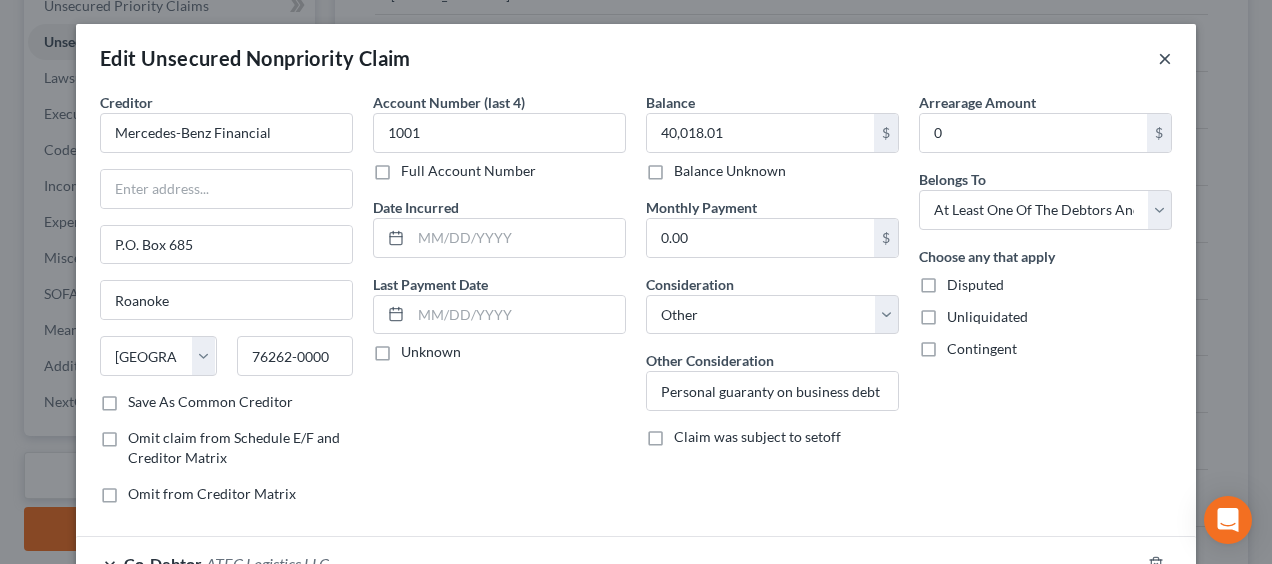 click on "×" at bounding box center [1165, 58] 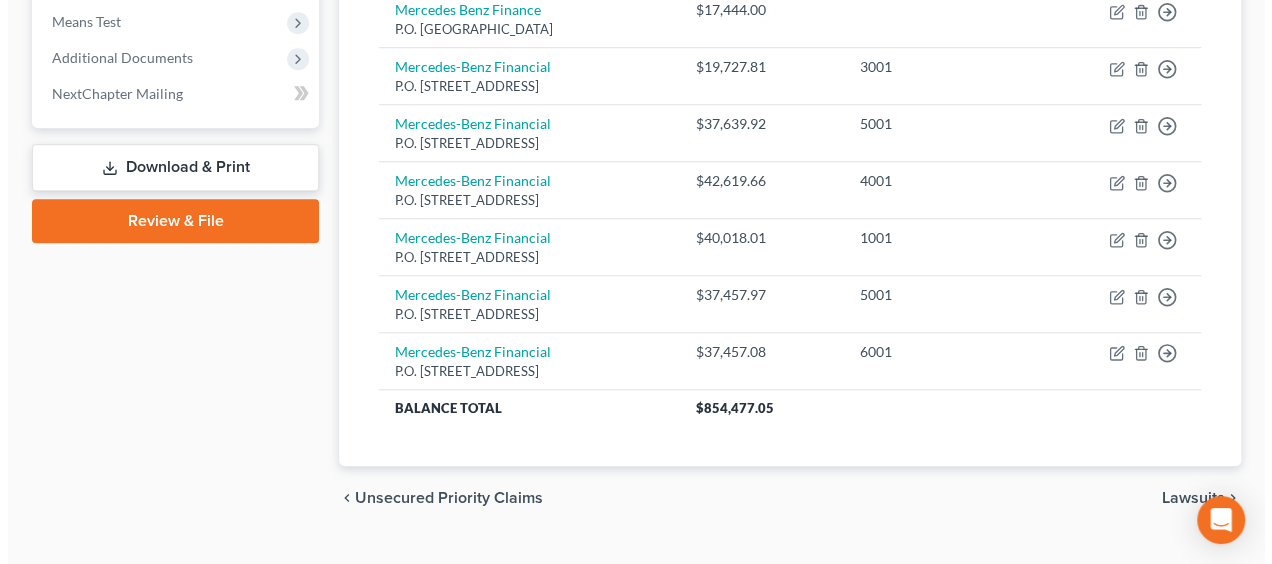 scroll, scrollTop: 816, scrollLeft: 0, axis: vertical 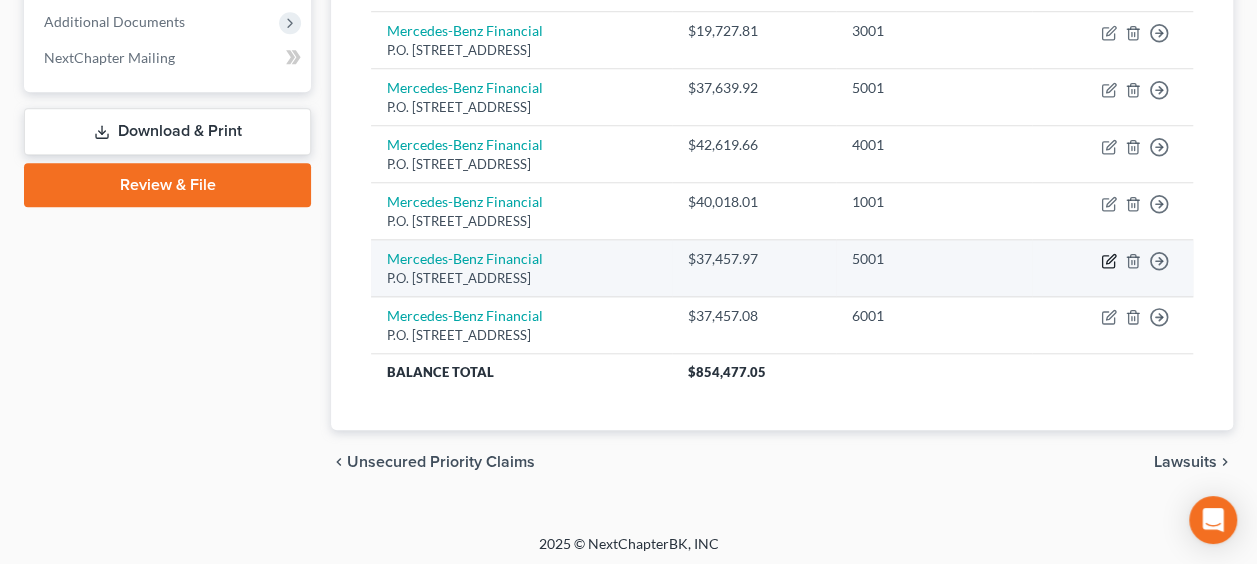 click 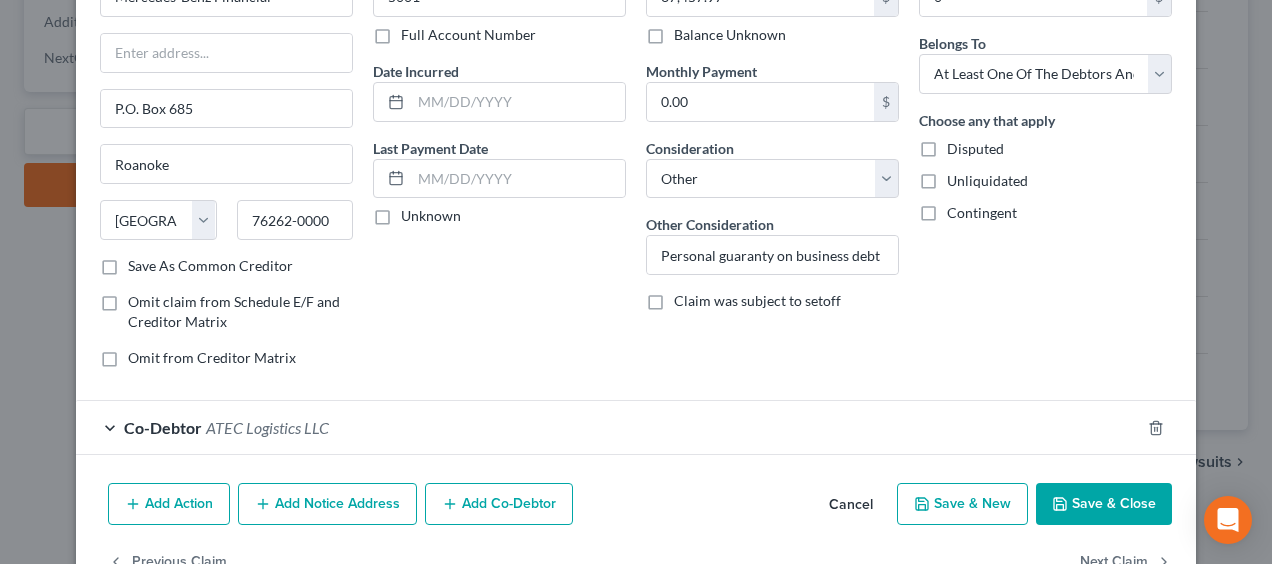 scroll, scrollTop: 0, scrollLeft: 0, axis: both 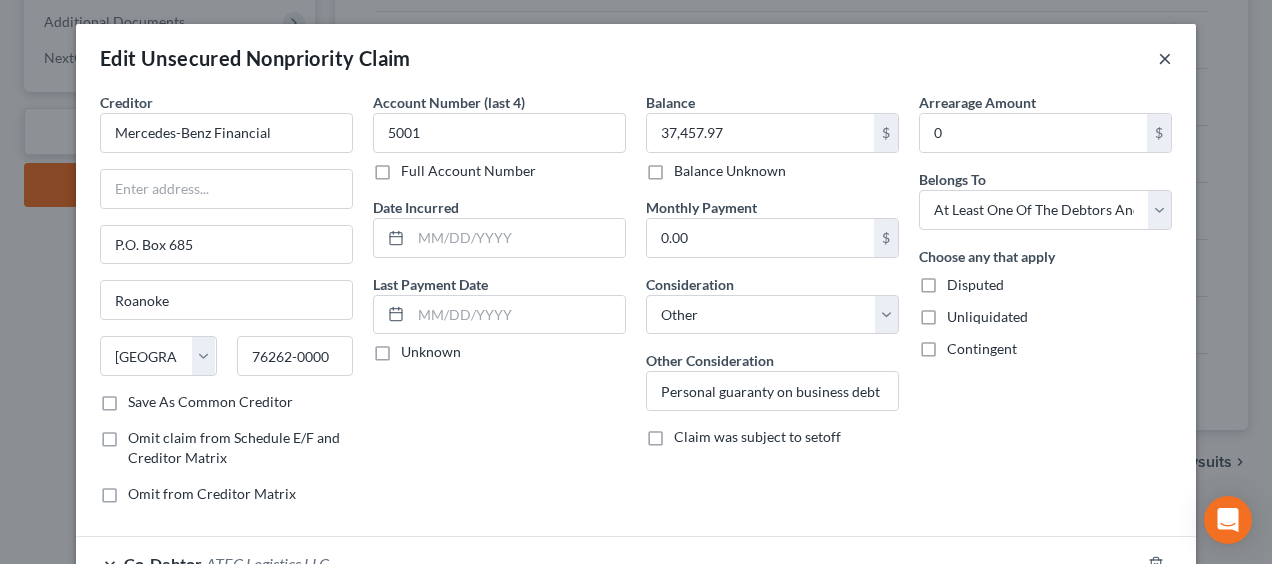 click on "×" at bounding box center [1165, 58] 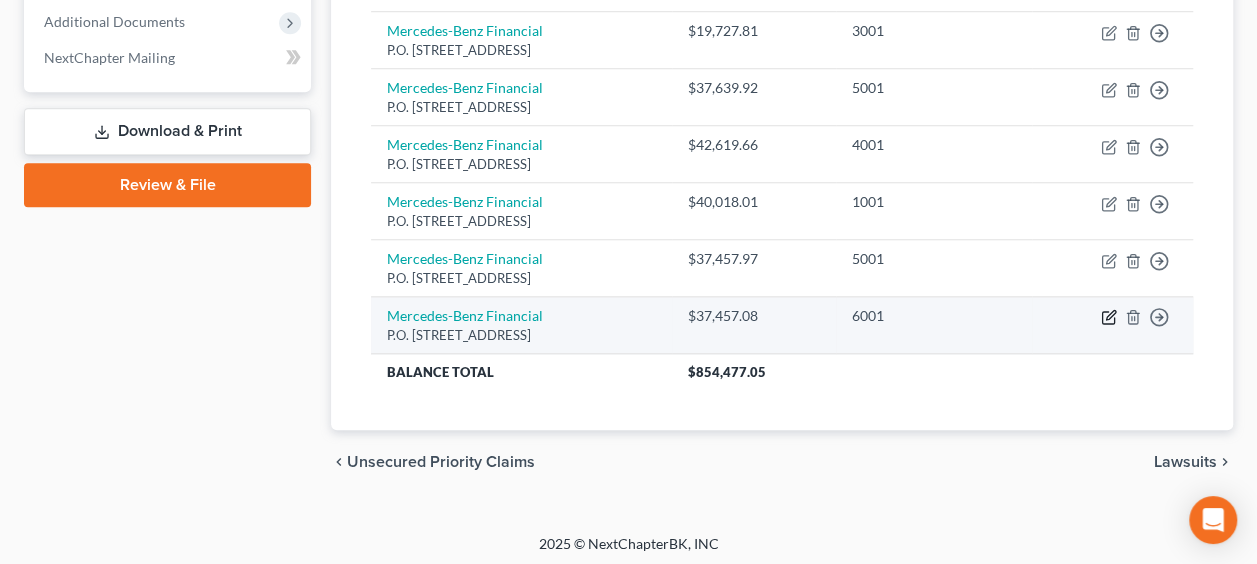click 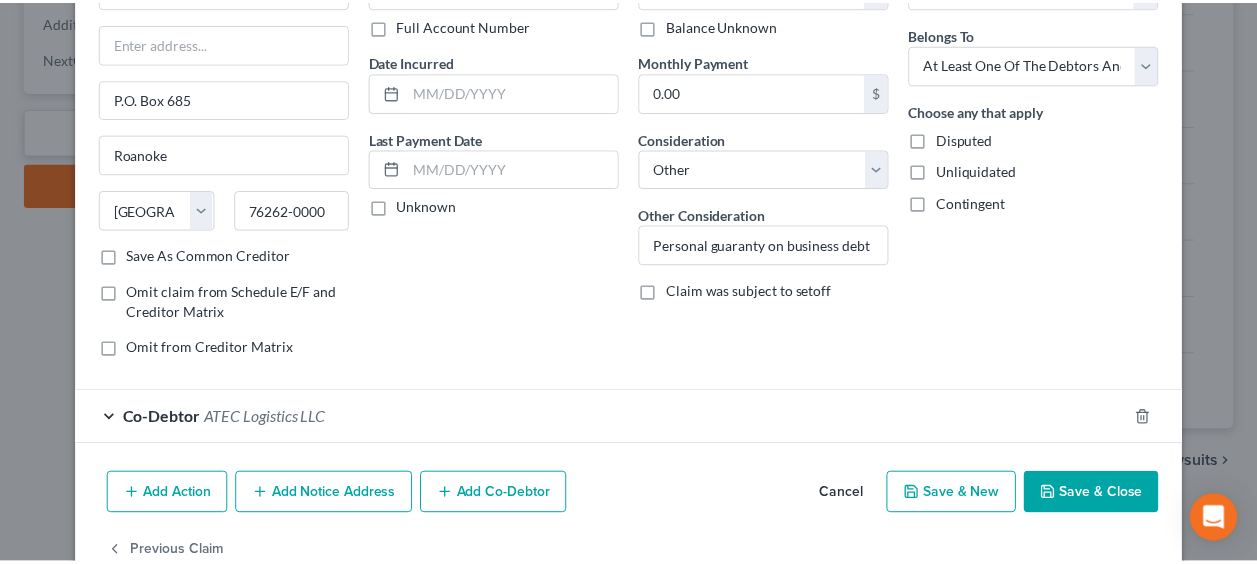 scroll, scrollTop: 0, scrollLeft: 0, axis: both 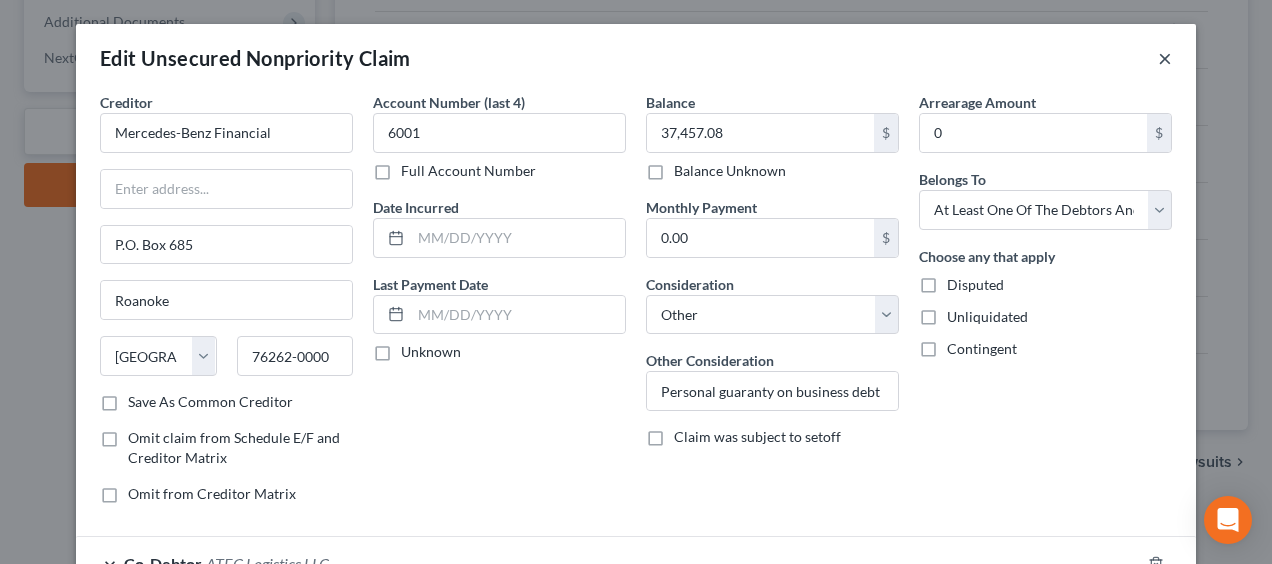 click on "×" at bounding box center [1165, 58] 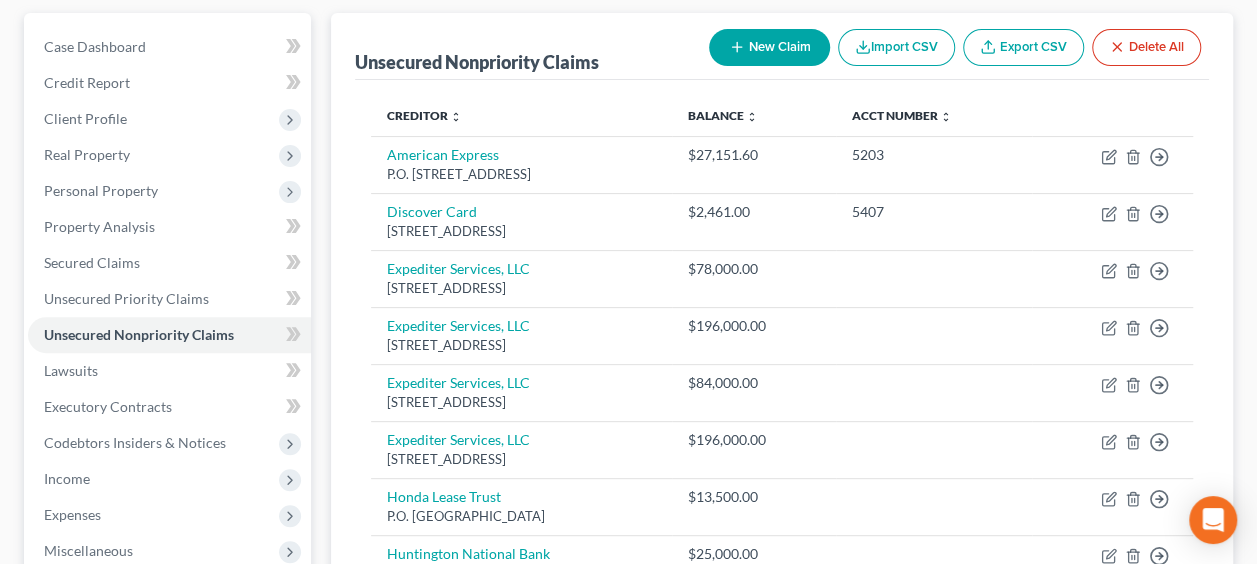 scroll, scrollTop: 233, scrollLeft: 0, axis: vertical 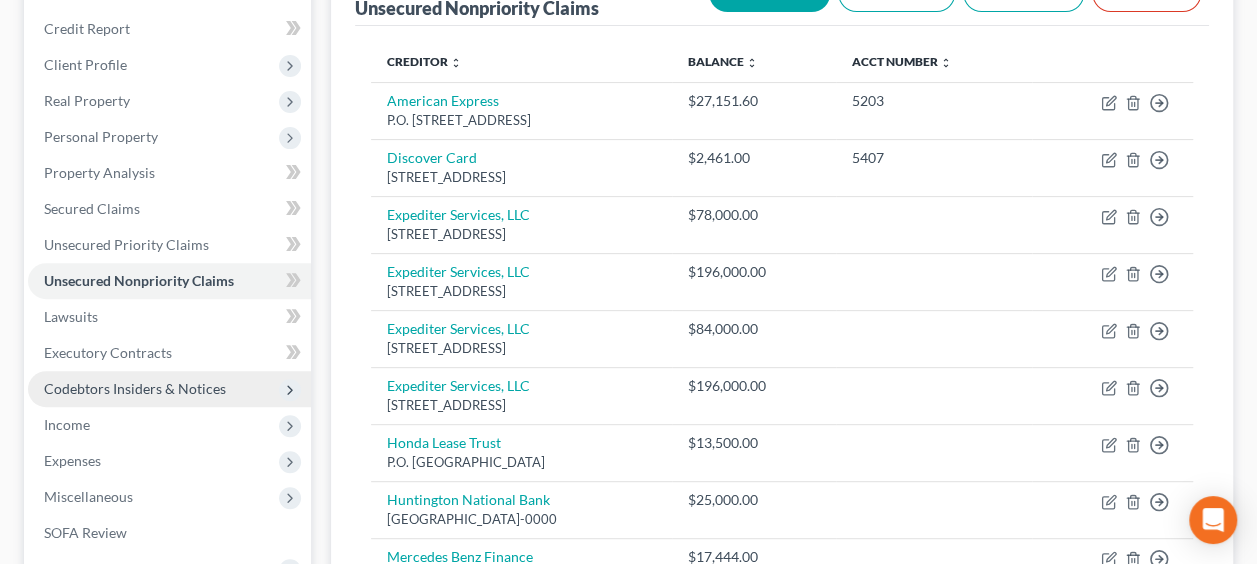 click on "Codebtors Insiders & Notices" at bounding box center [135, 388] 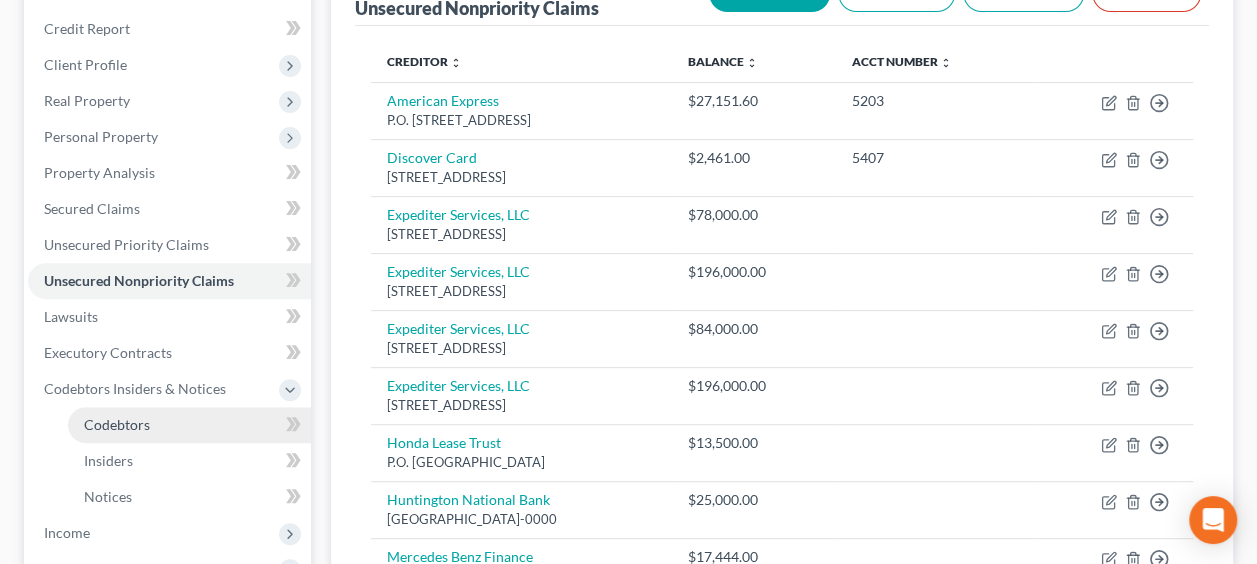 click on "Codebtors" at bounding box center (117, 424) 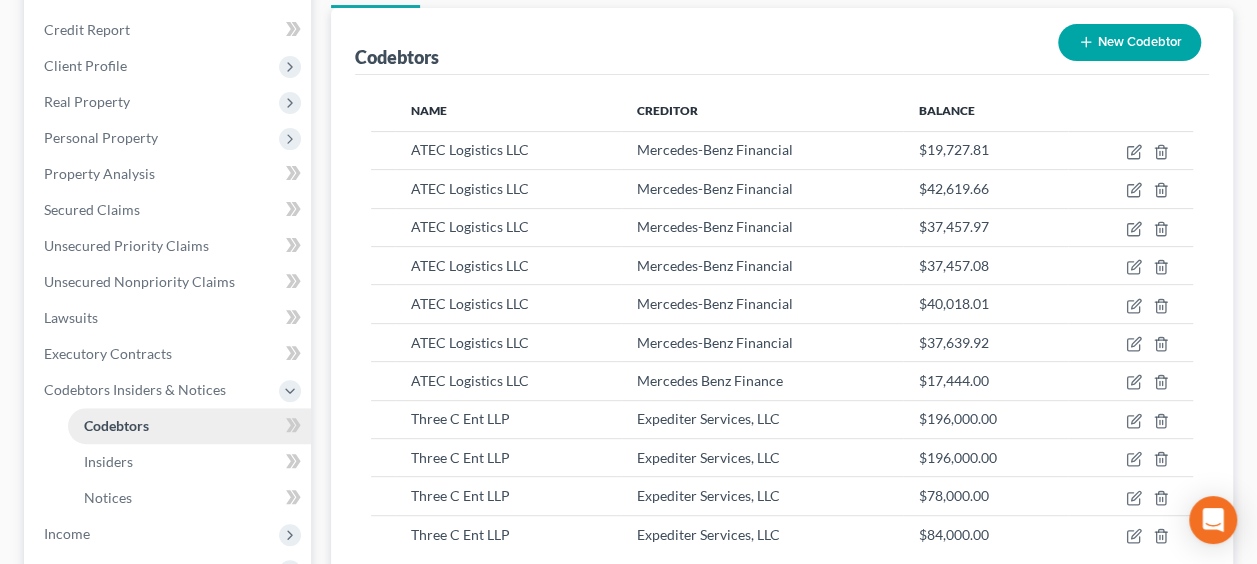scroll, scrollTop: 0, scrollLeft: 0, axis: both 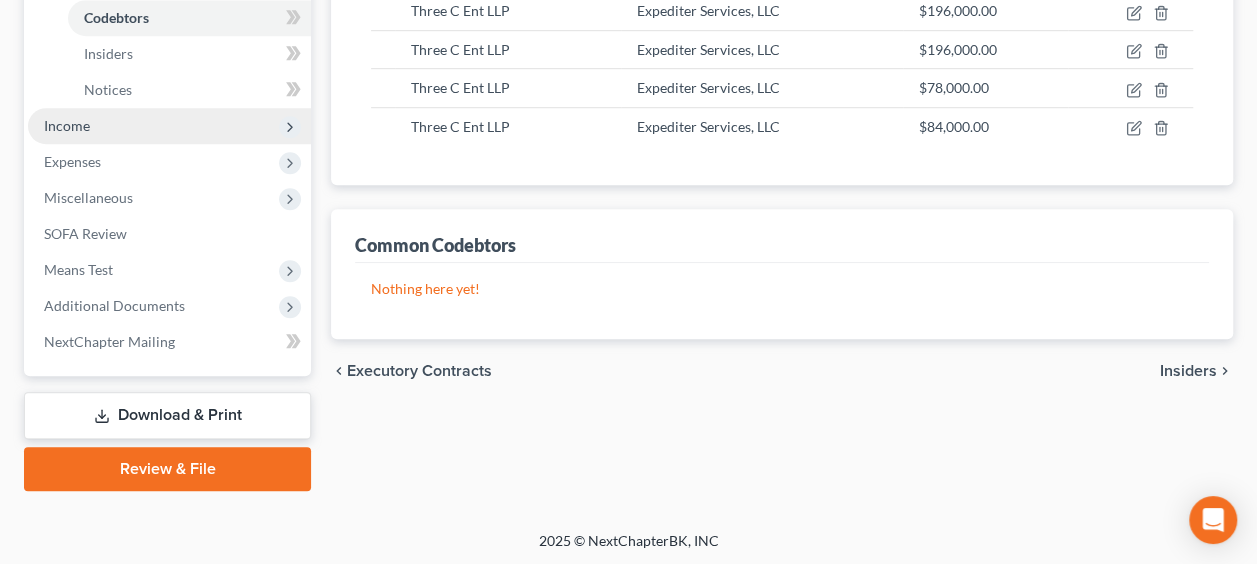 click on "Income" at bounding box center [169, 126] 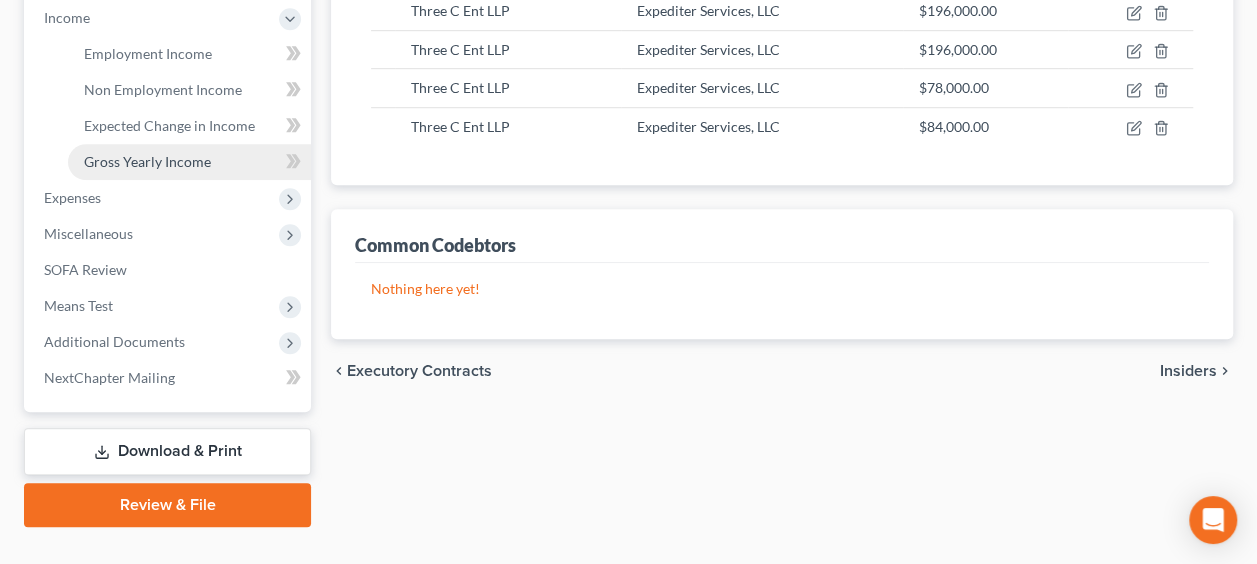 click on "Gross Yearly Income" at bounding box center (147, 161) 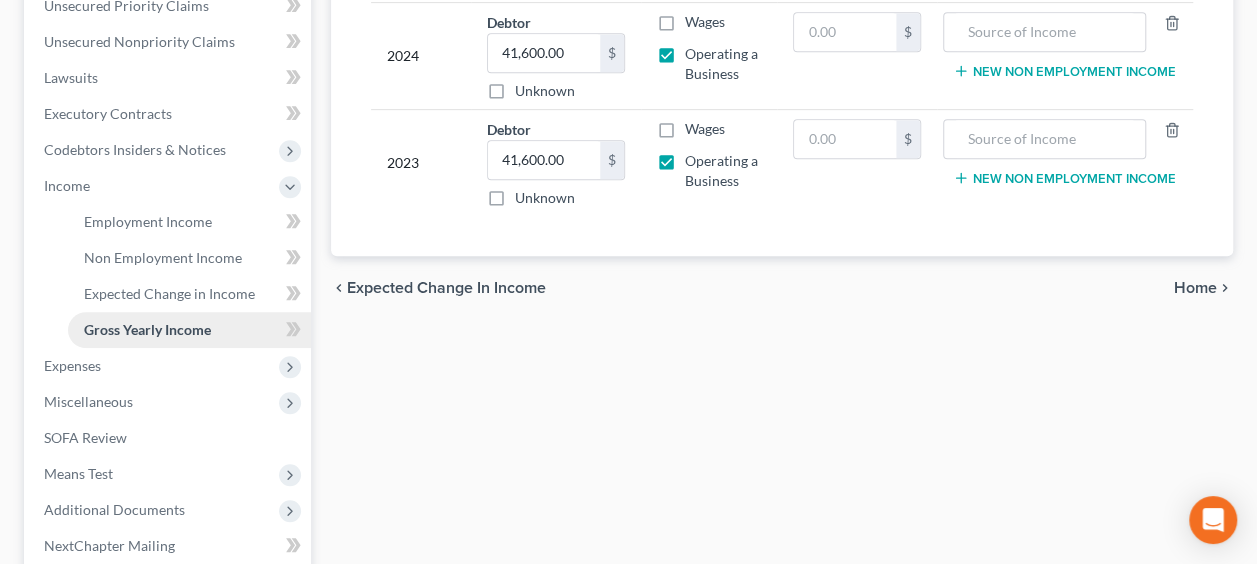 scroll, scrollTop: 493, scrollLeft: 0, axis: vertical 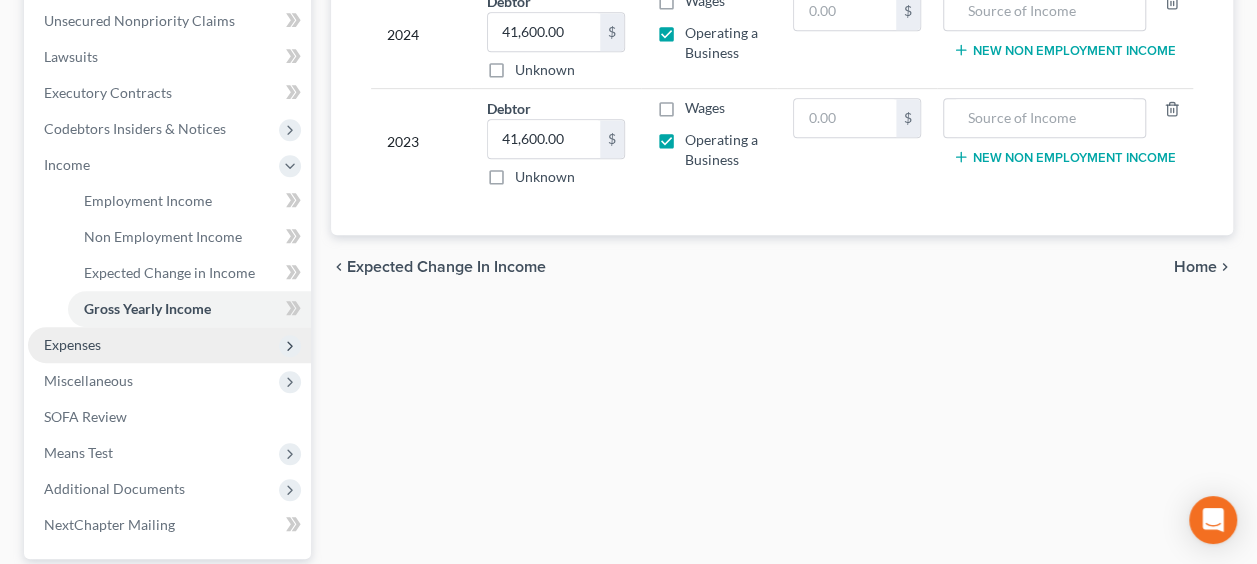 click on "Expenses" at bounding box center [169, 345] 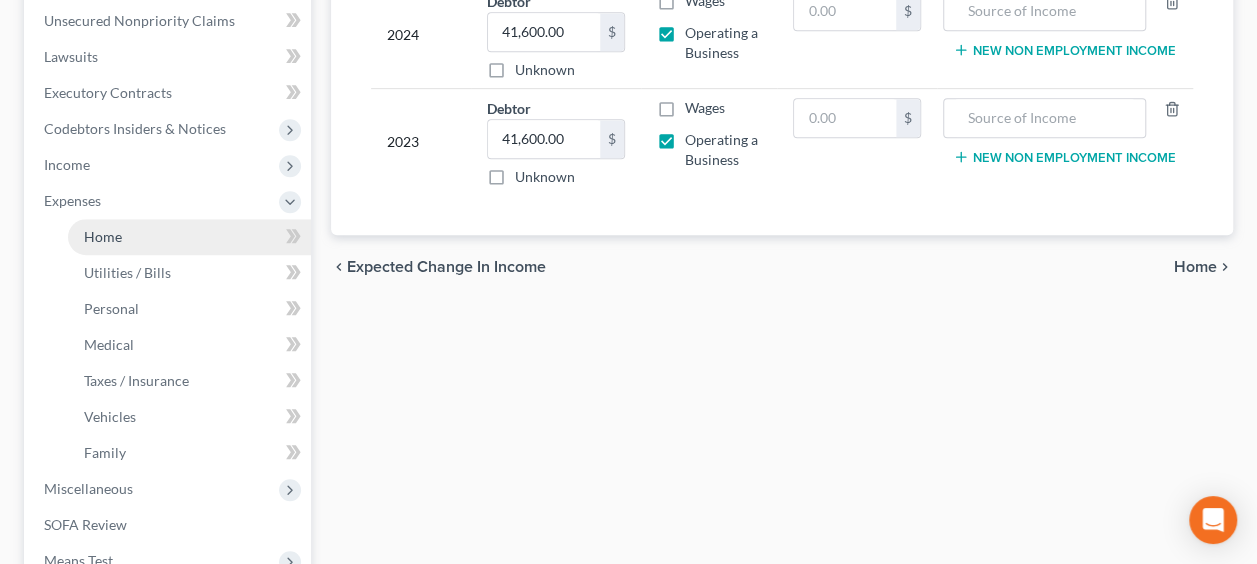click on "Home" at bounding box center (103, 236) 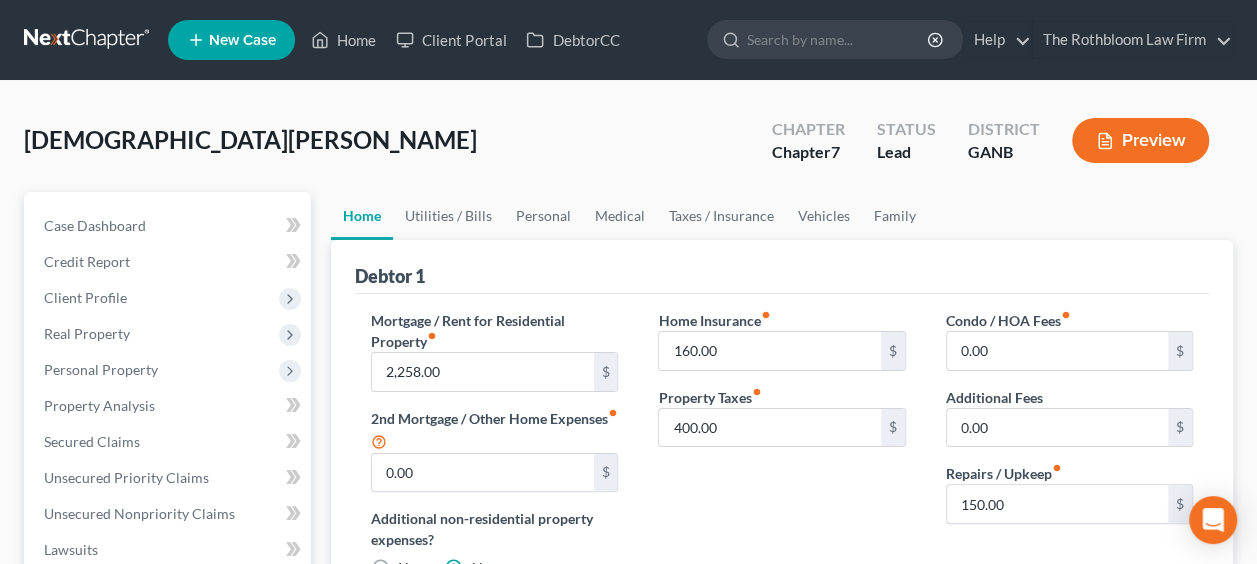 scroll, scrollTop: 493, scrollLeft: 0, axis: vertical 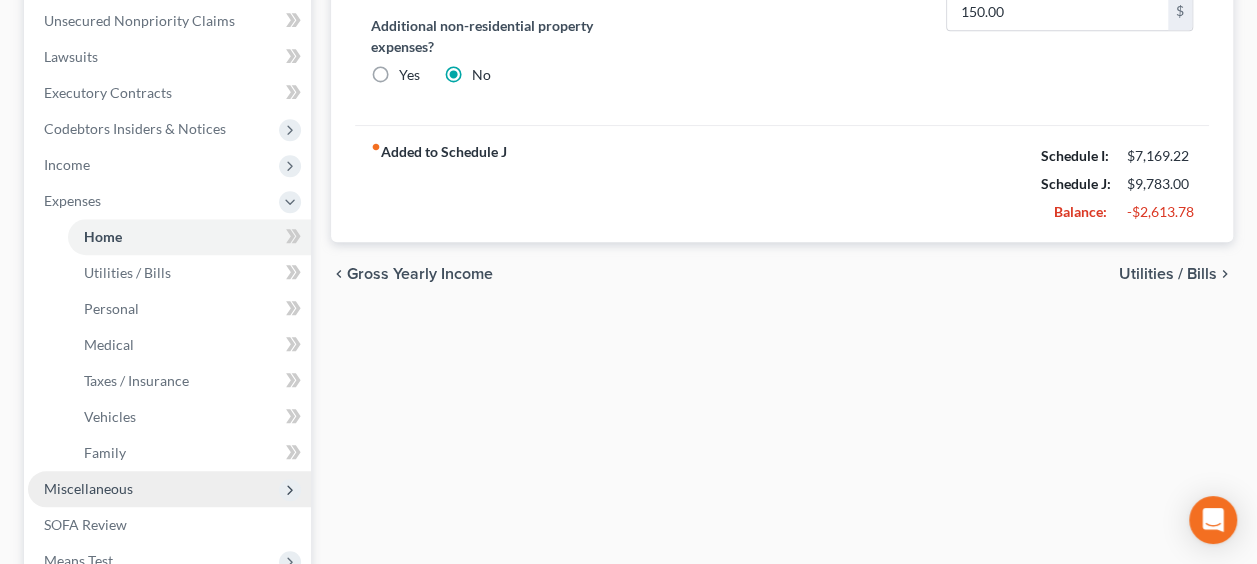 click on "Miscellaneous" at bounding box center [169, 489] 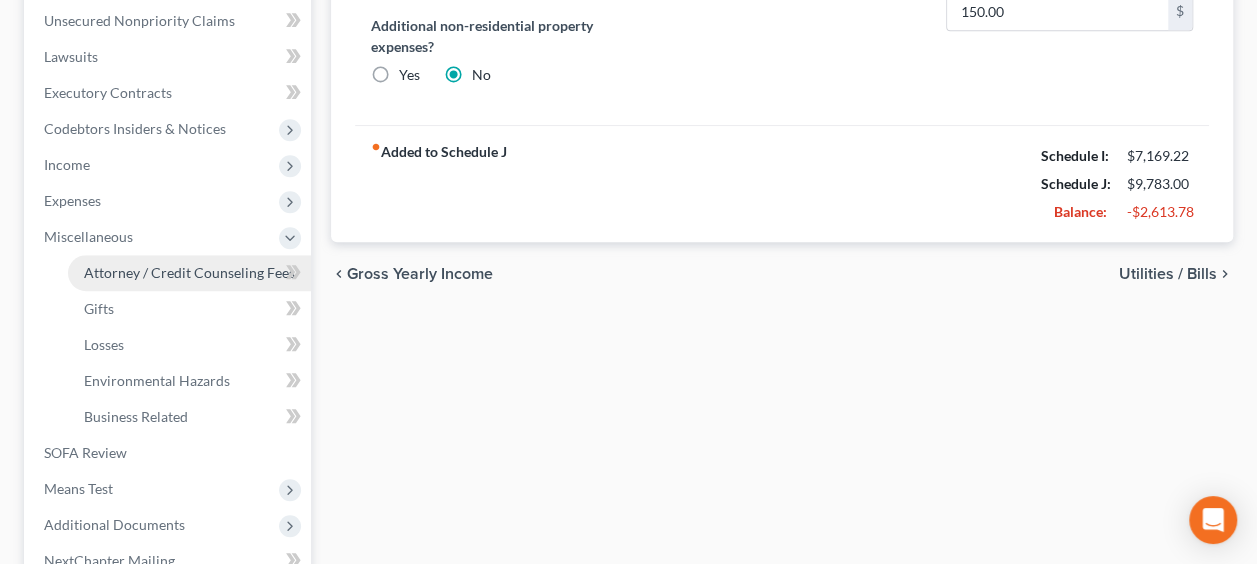 click on "Attorney / Credit Counseling Fees" at bounding box center (189, 273) 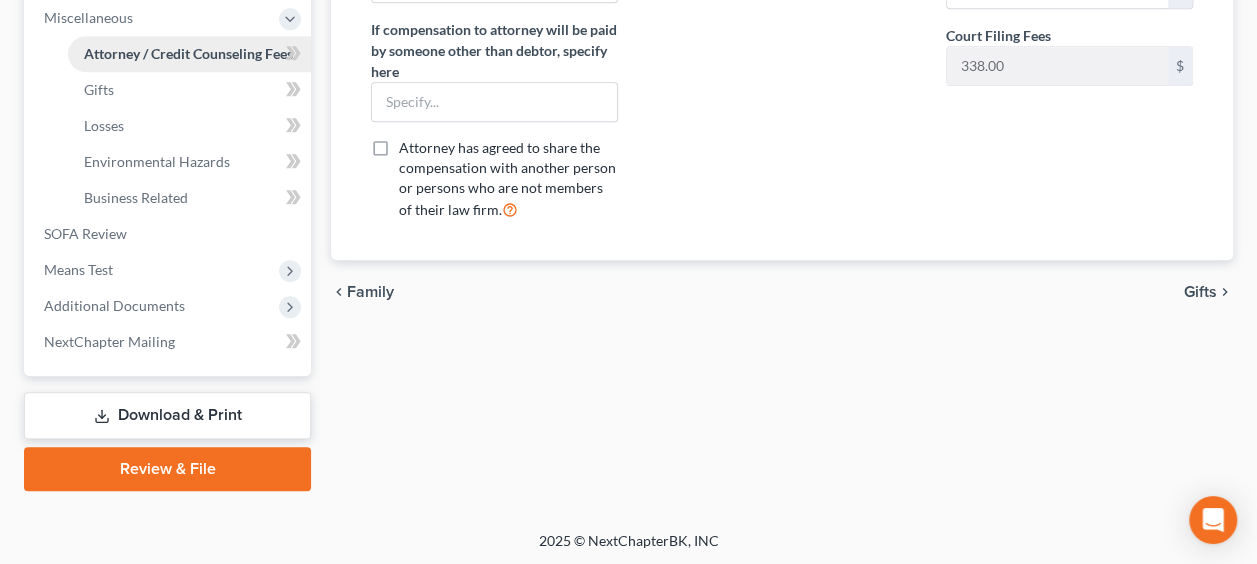 scroll, scrollTop: 706, scrollLeft: 0, axis: vertical 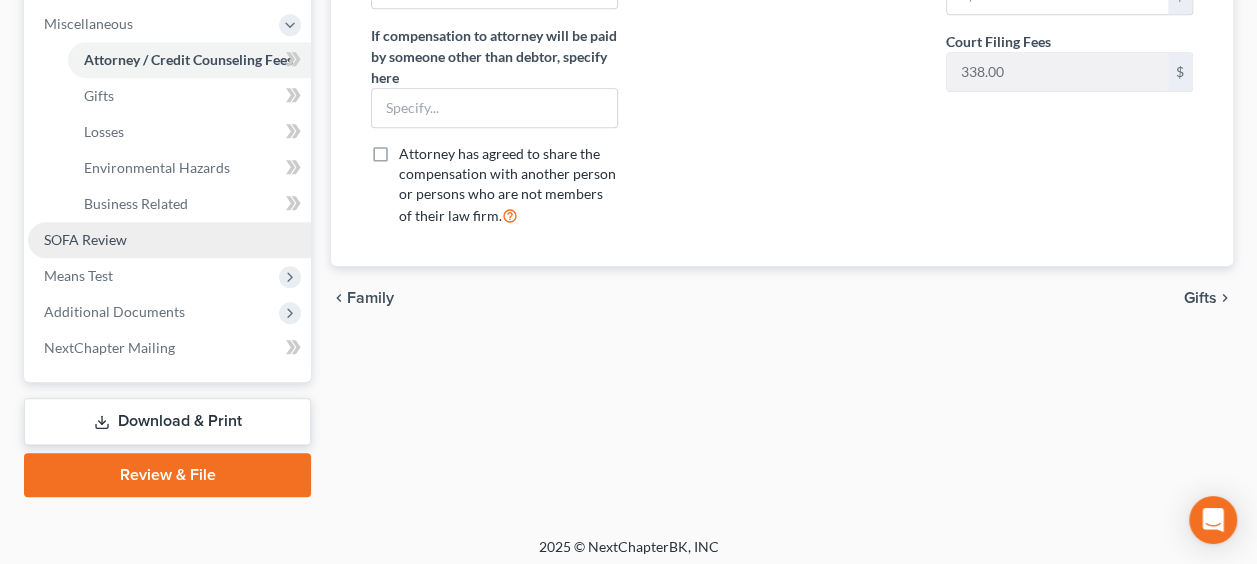 click on "SOFA Review" at bounding box center [85, 239] 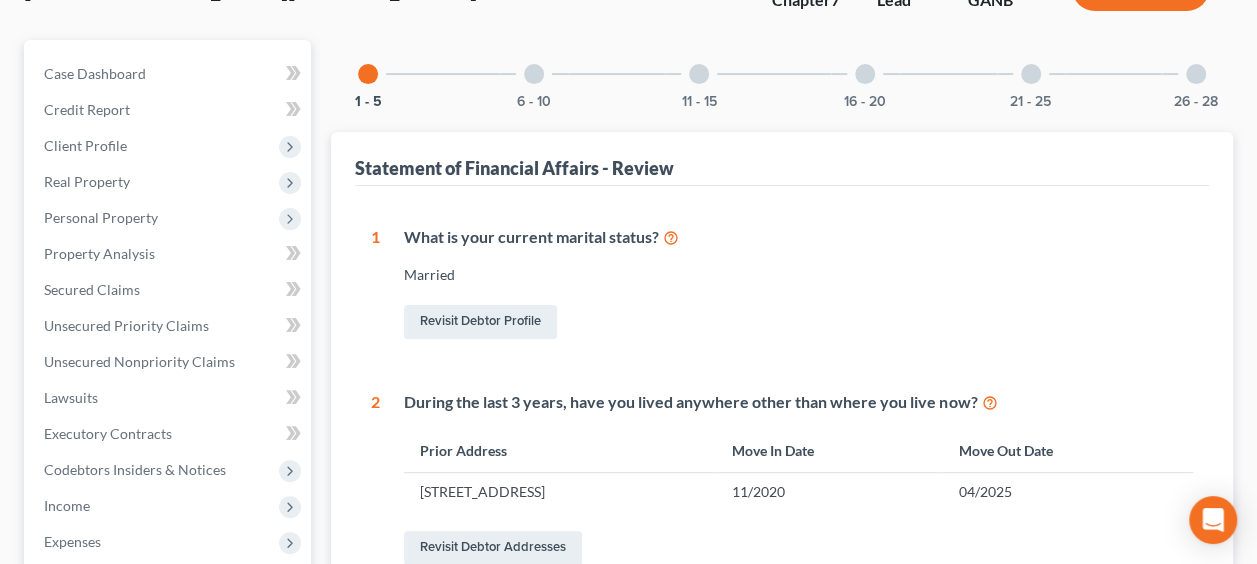 scroll, scrollTop: 0, scrollLeft: 0, axis: both 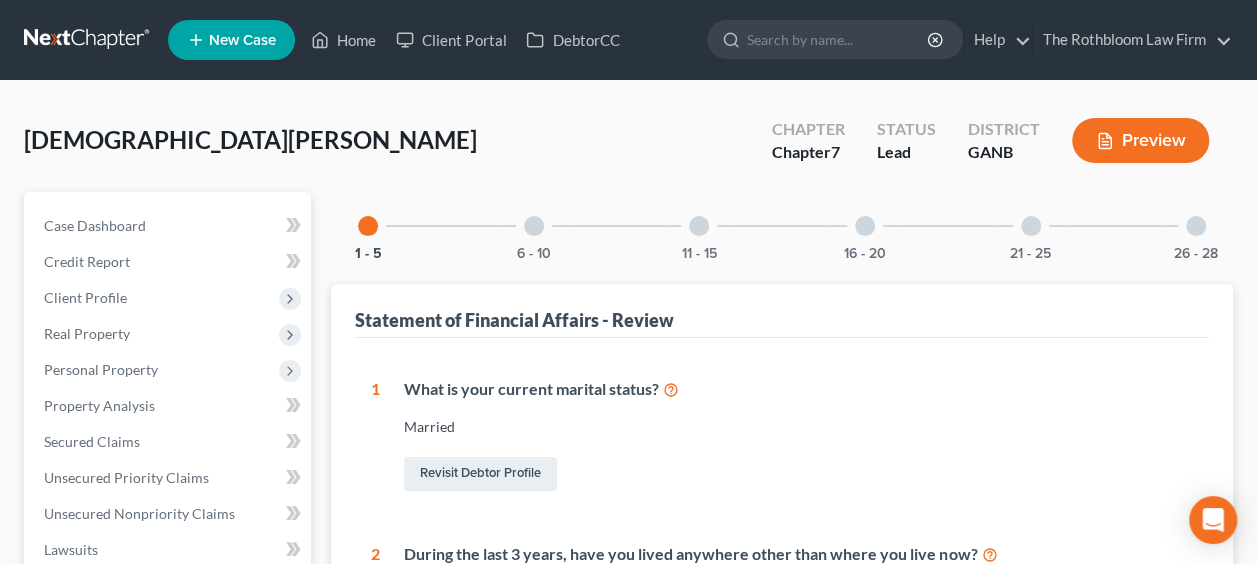 click at bounding box center [534, 226] 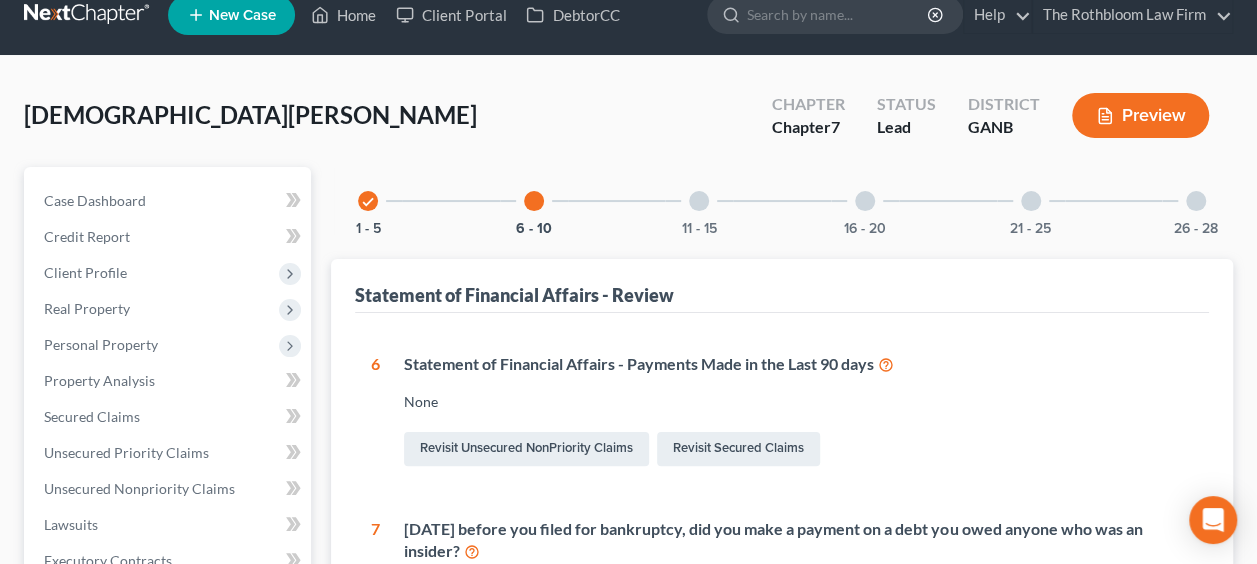 scroll, scrollTop: 0, scrollLeft: 0, axis: both 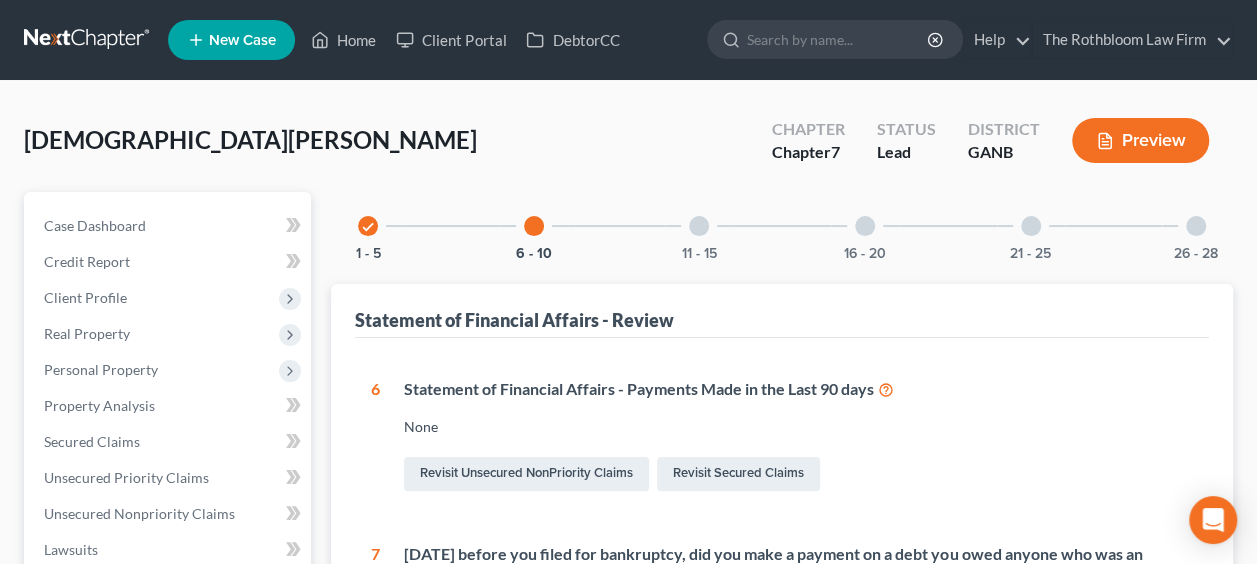 drag, startPoint x: 698, startPoint y: 222, endPoint x: 631, endPoint y: 246, distance: 71.168816 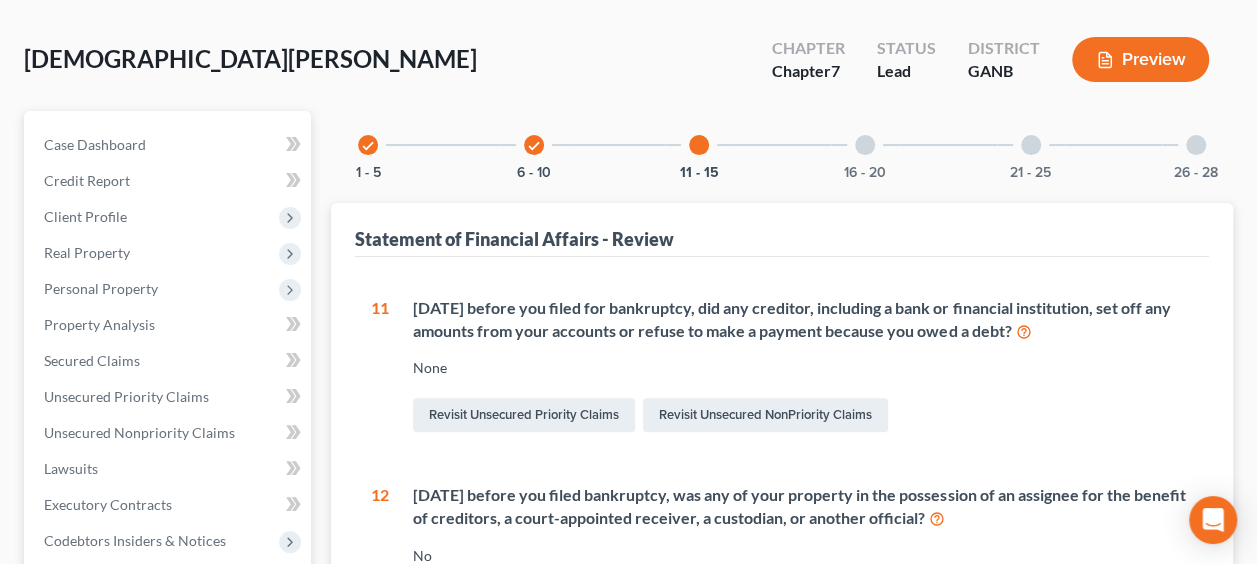 scroll, scrollTop: 0, scrollLeft: 0, axis: both 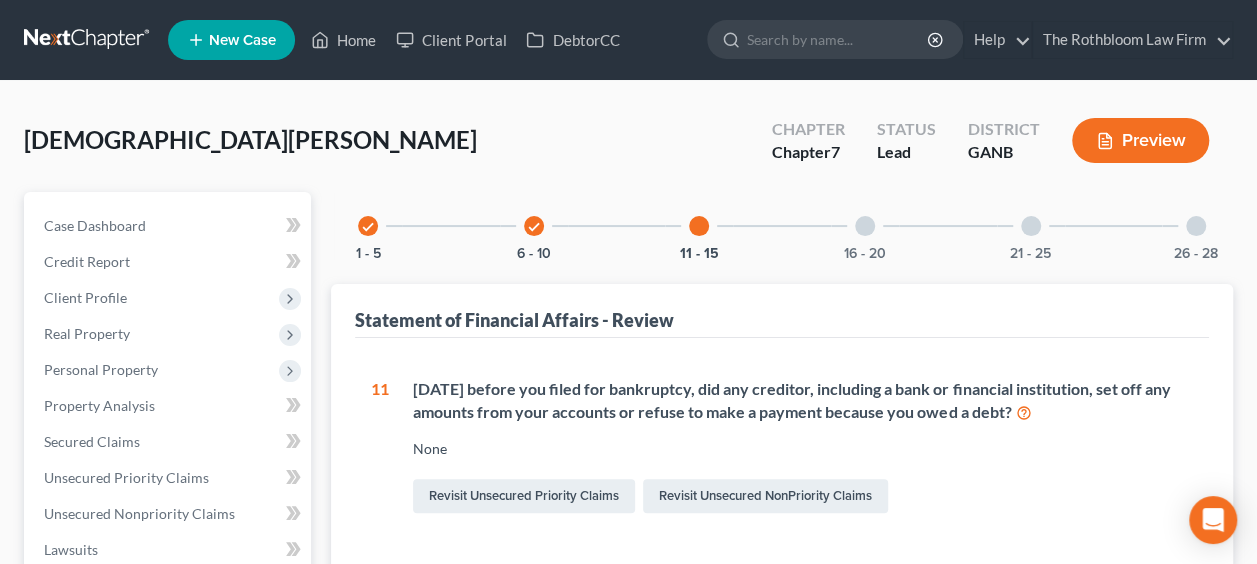 click at bounding box center (865, 226) 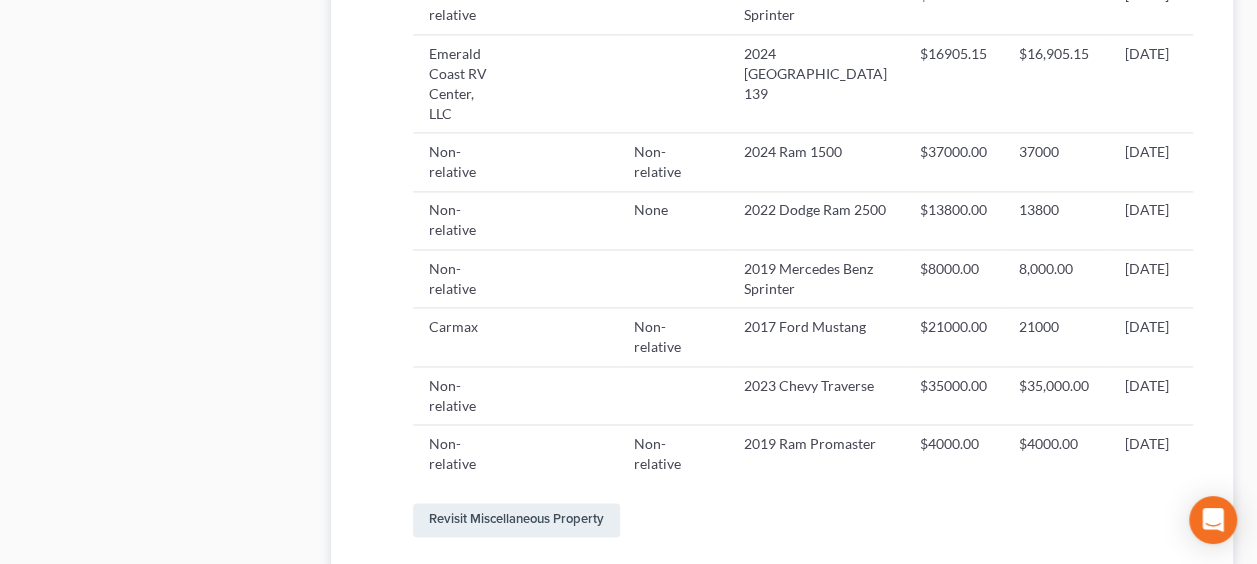 scroll, scrollTop: 1480, scrollLeft: 0, axis: vertical 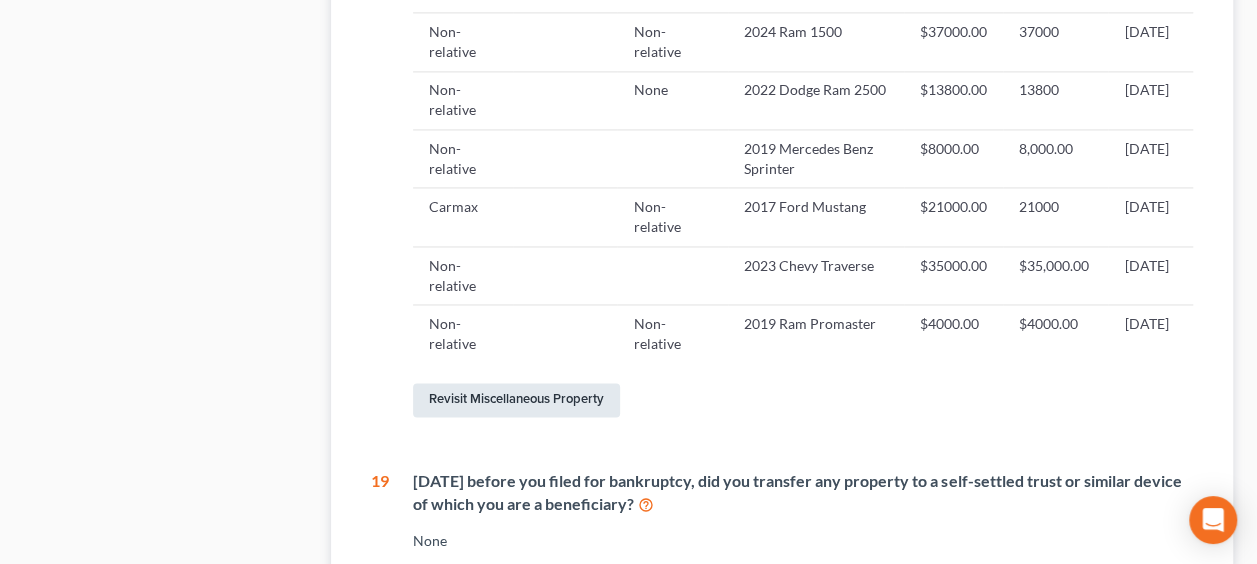 drag, startPoint x: 563, startPoint y: 492, endPoint x: 484, endPoint y: 500, distance: 79.40403 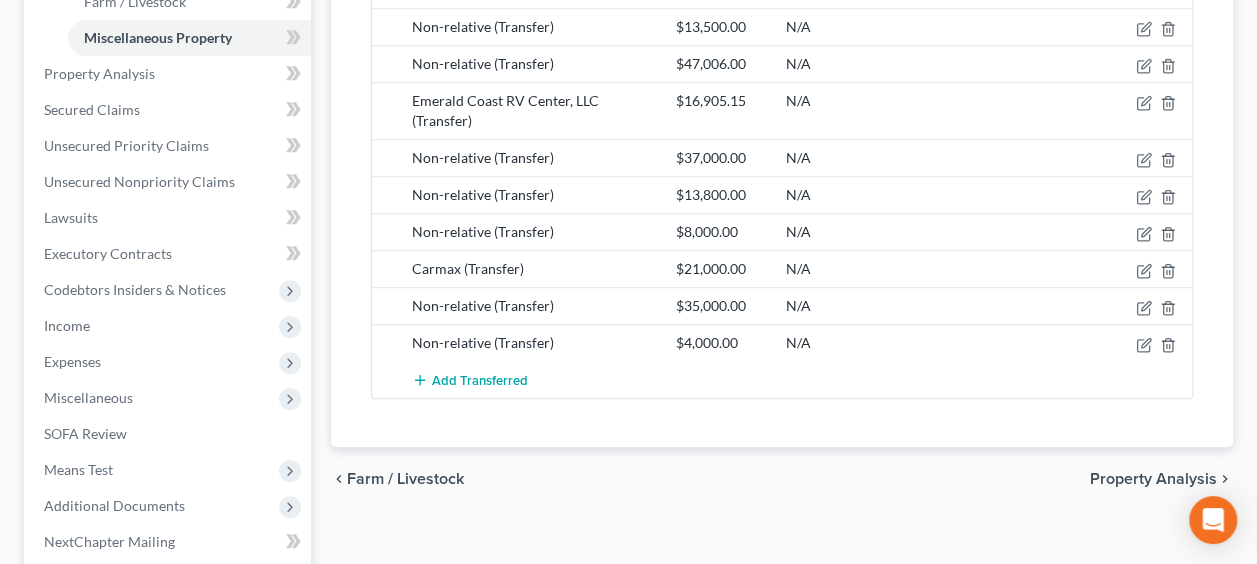 scroll, scrollTop: 720, scrollLeft: 0, axis: vertical 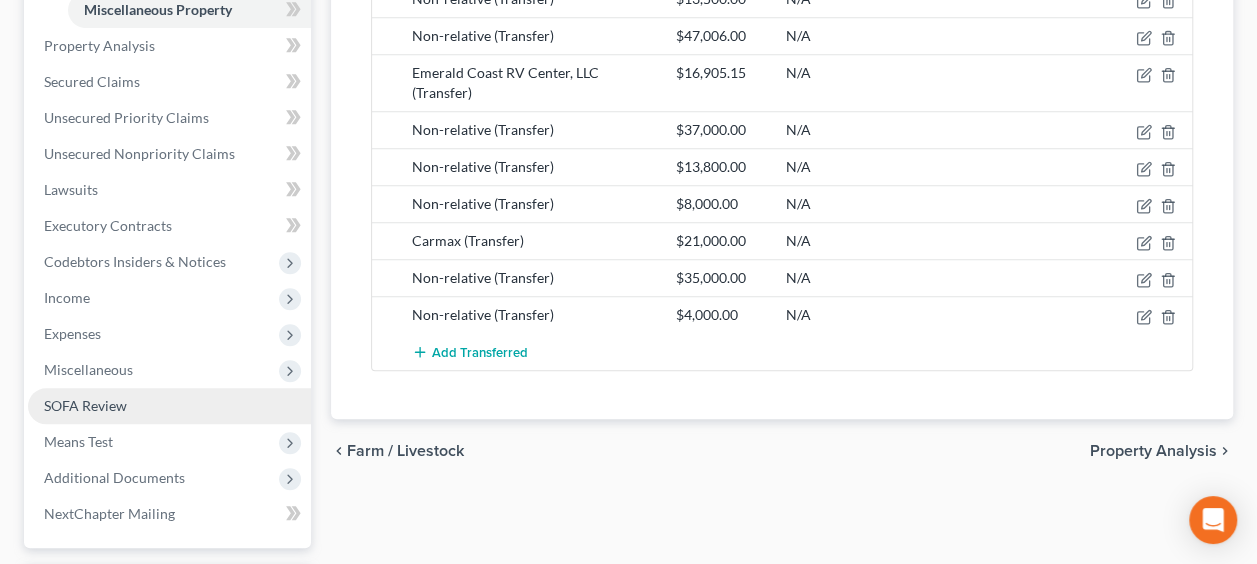 click on "SOFA Review" at bounding box center (85, 405) 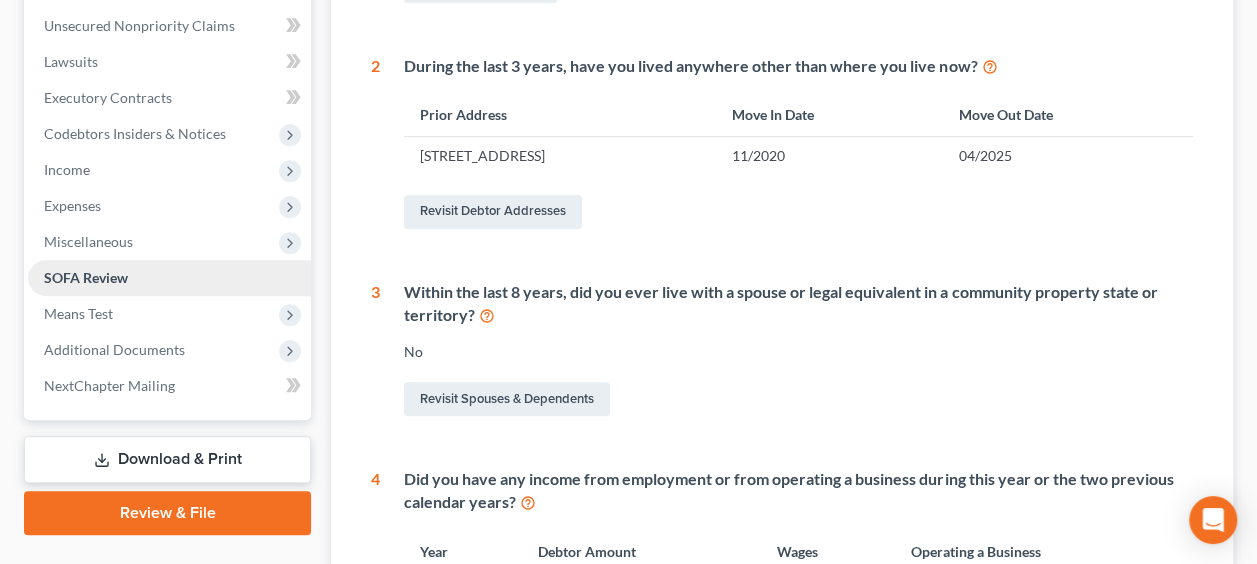 scroll, scrollTop: 0, scrollLeft: 0, axis: both 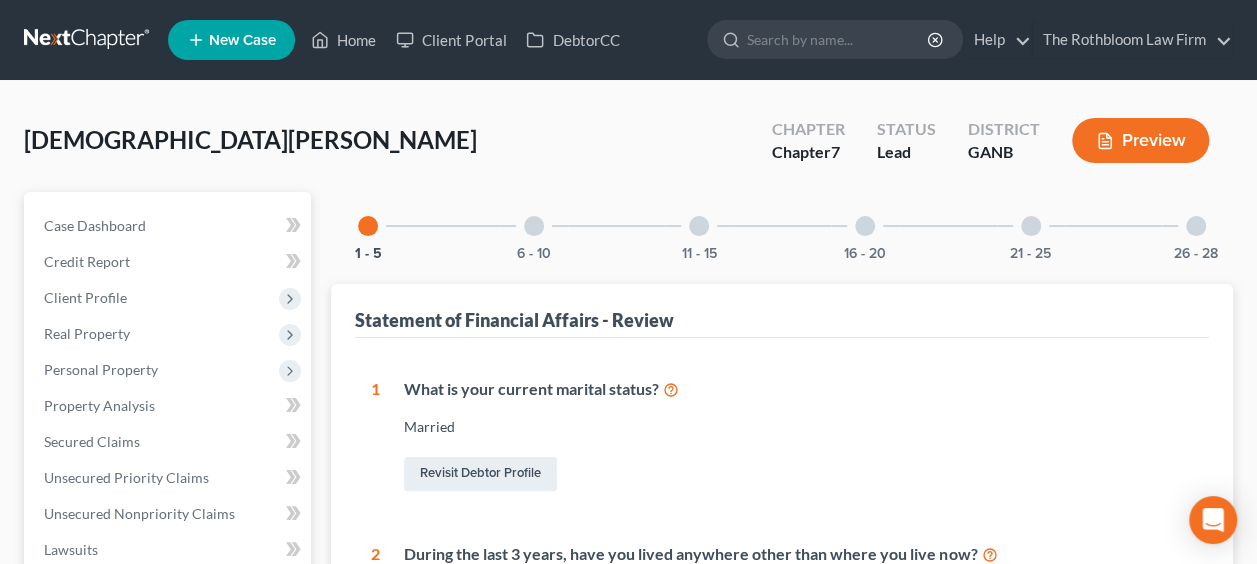 click at bounding box center [1031, 226] 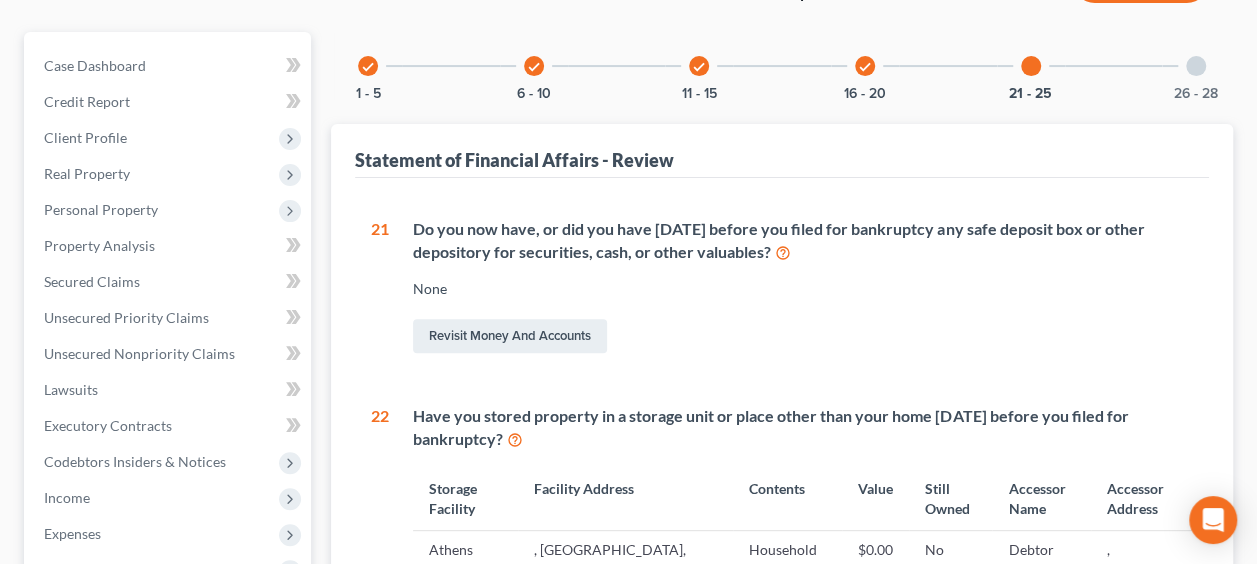 scroll, scrollTop: 120, scrollLeft: 0, axis: vertical 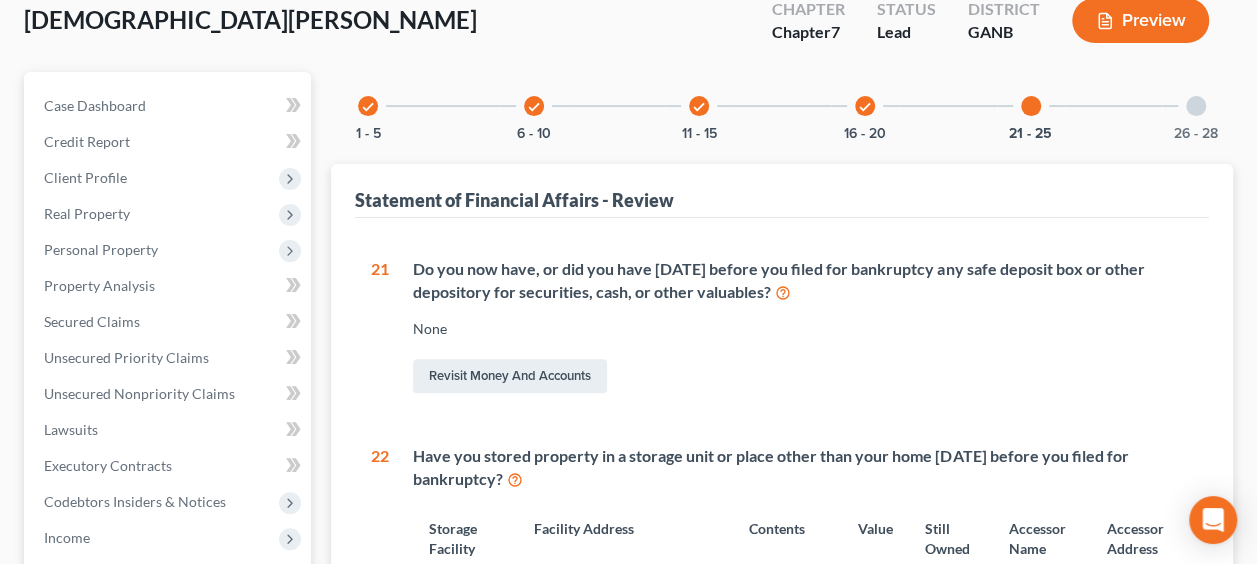 click on "26 - 28" at bounding box center [1196, 106] 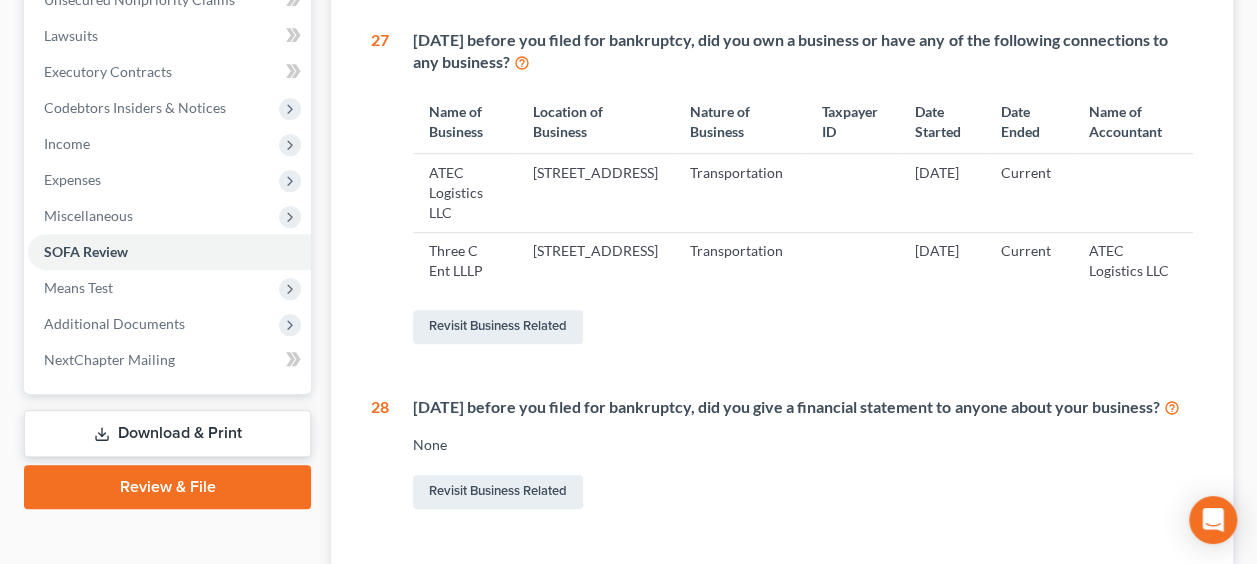 scroll, scrollTop: 516, scrollLeft: 0, axis: vertical 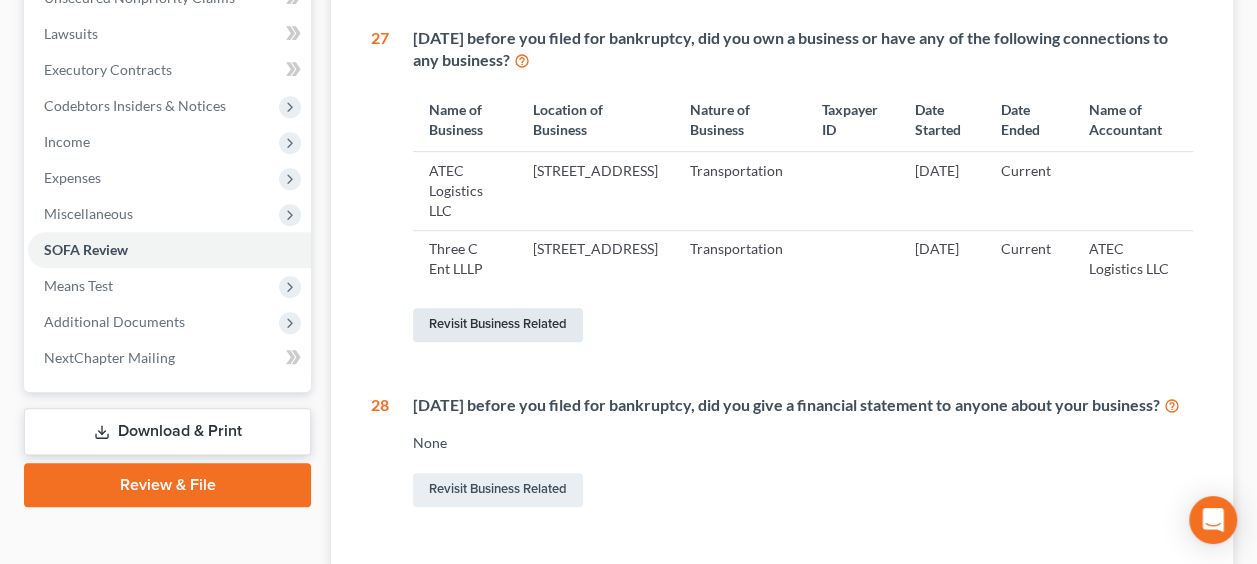 click on "Revisit Business Related" at bounding box center [498, 325] 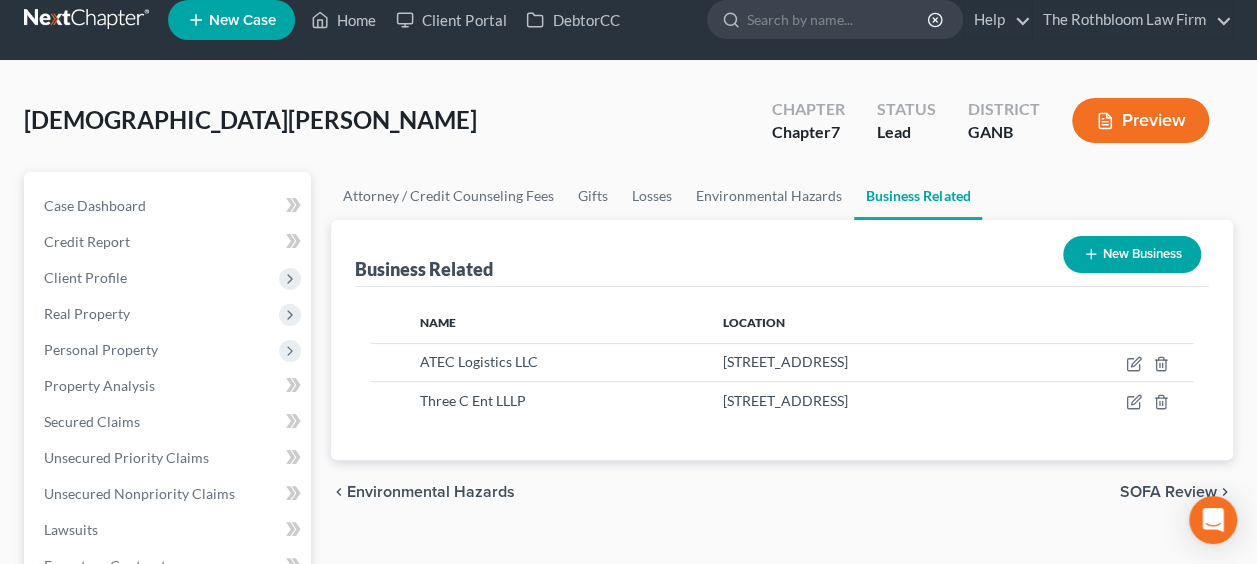 scroll, scrollTop: 0, scrollLeft: 0, axis: both 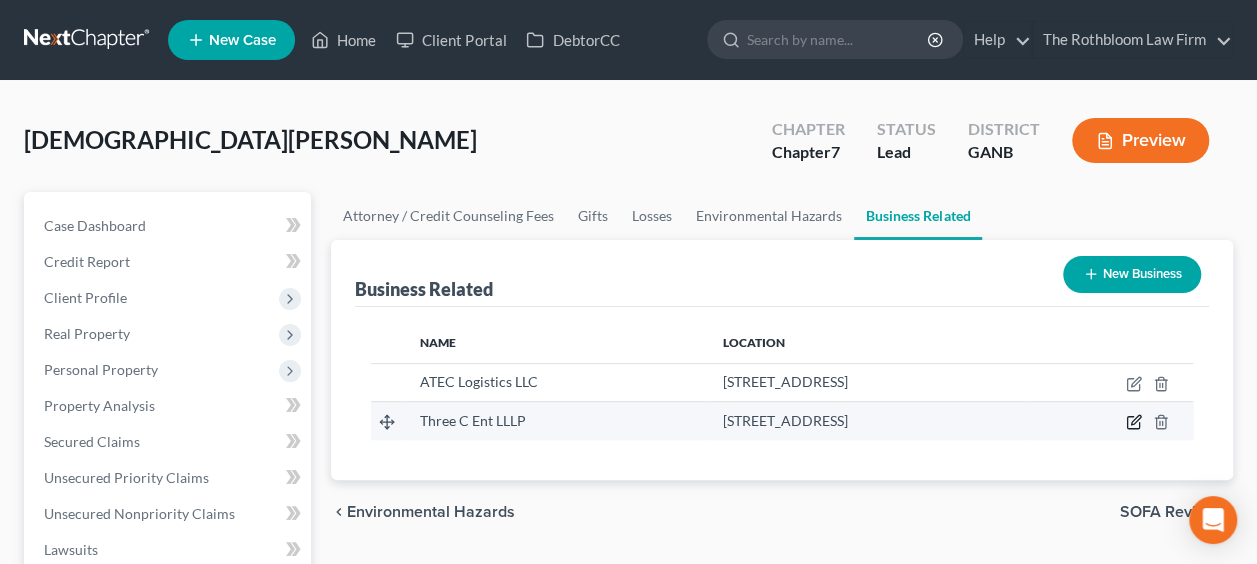 click 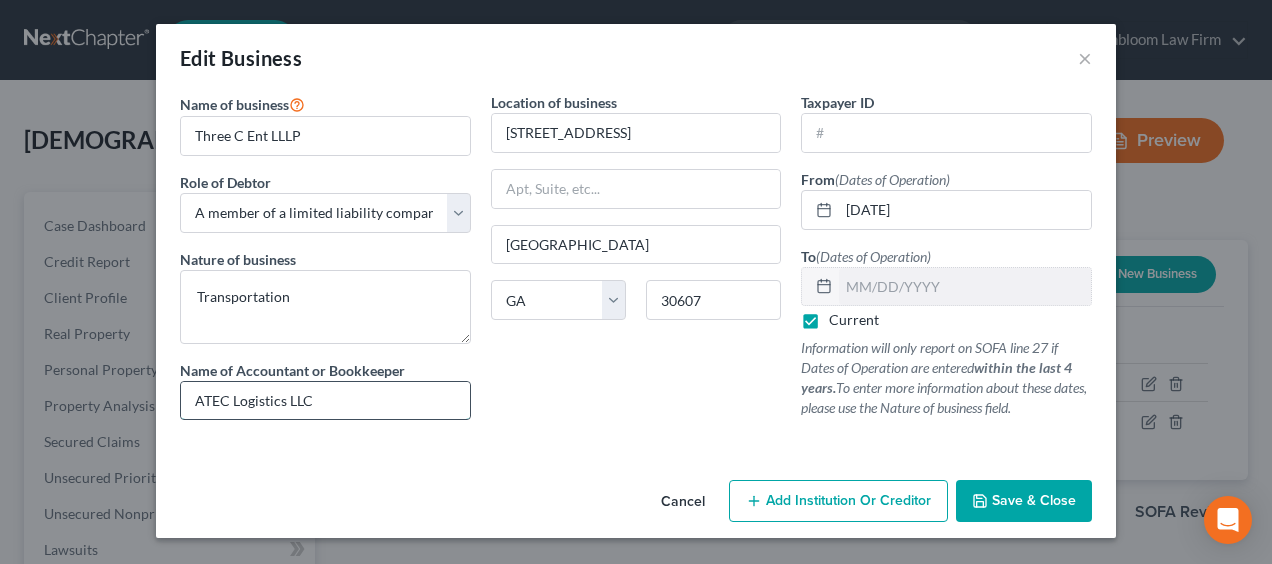 click on "ATEC Logistics LLC" at bounding box center (325, 401) 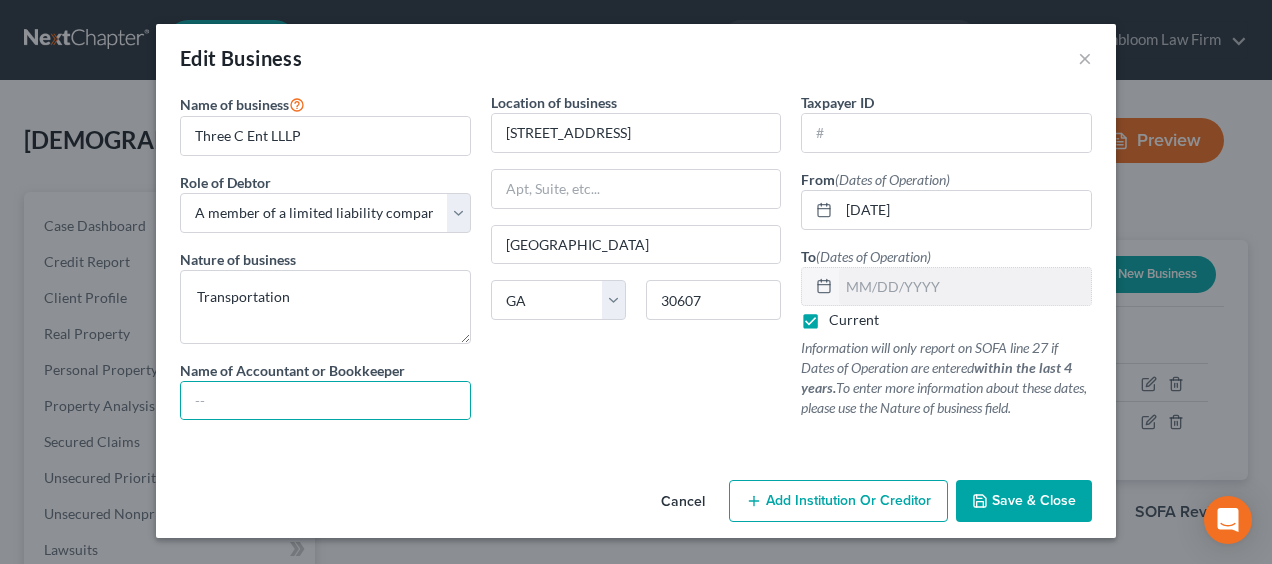 click on "Save & Close" at bounding box center (1034, 500) 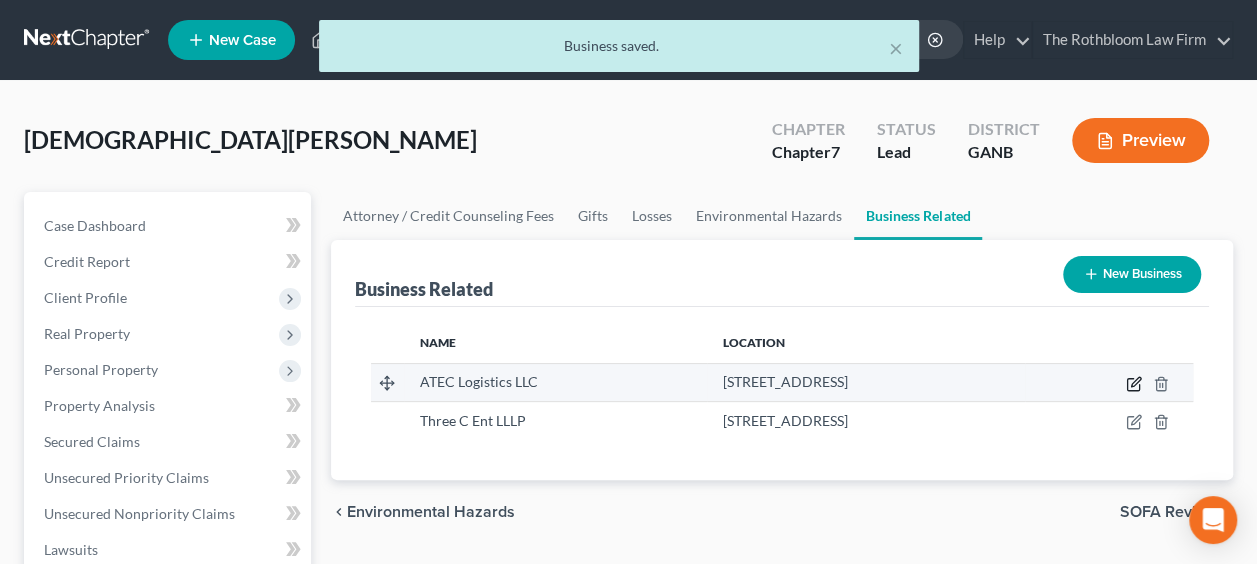 click 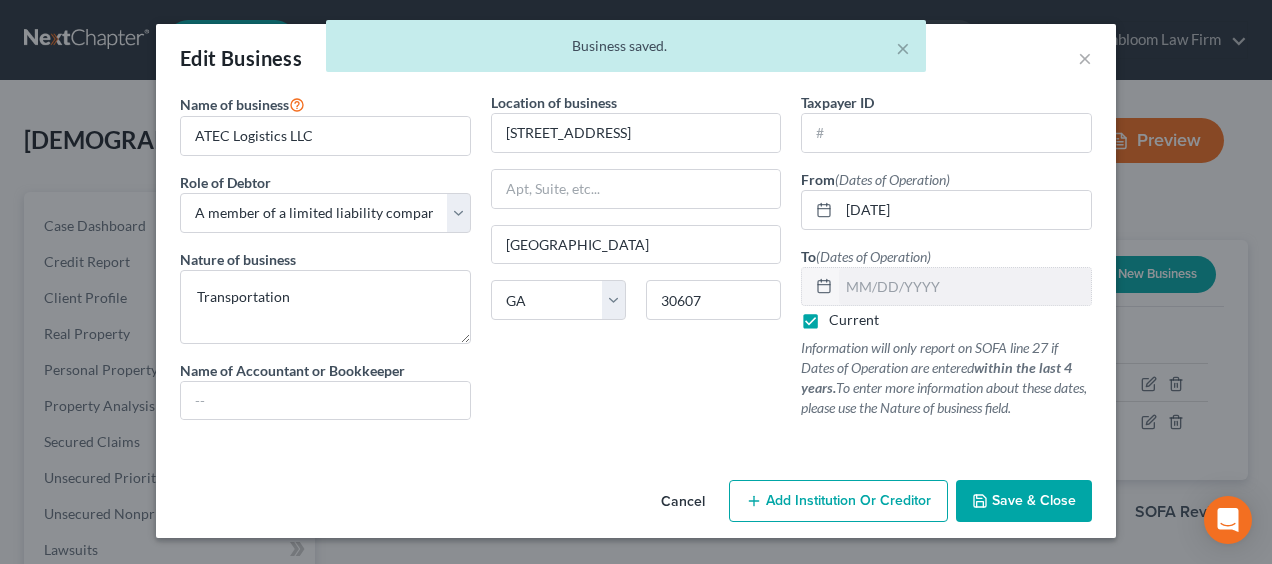 click on "Save & Close" at bounding box center [1034, 500] 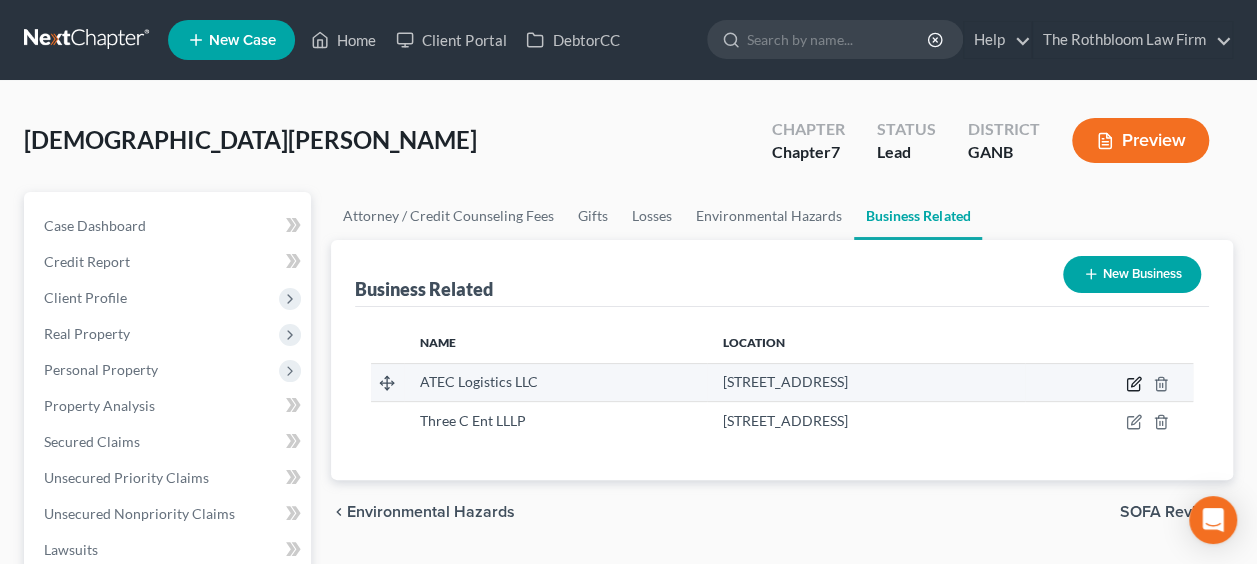 click 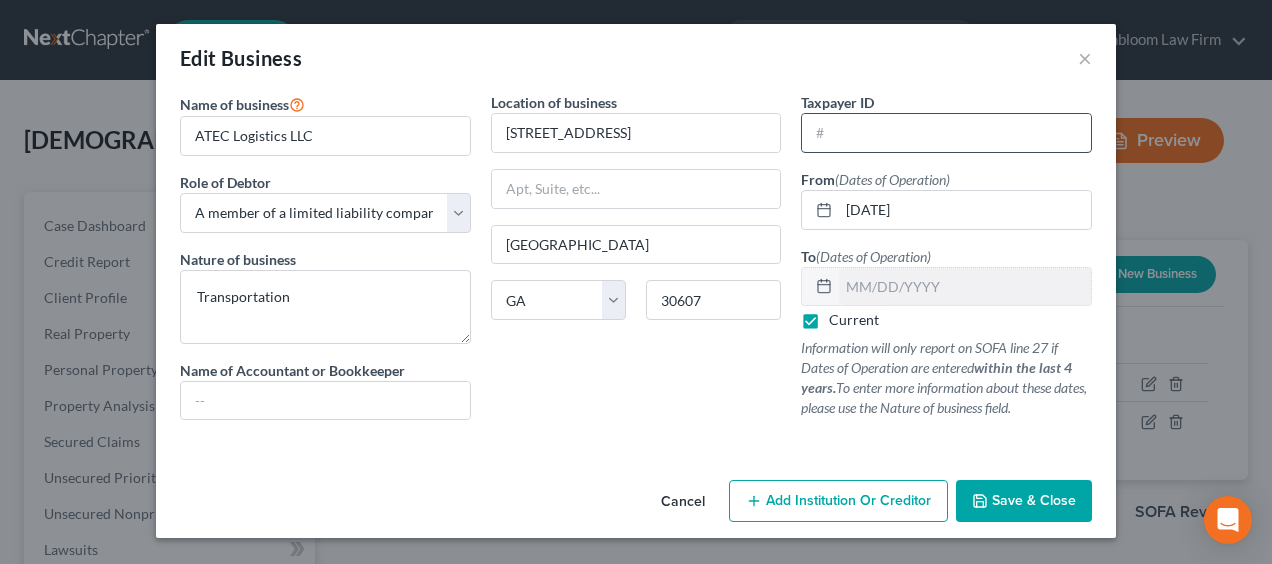 click at bounding box center (946, 133) 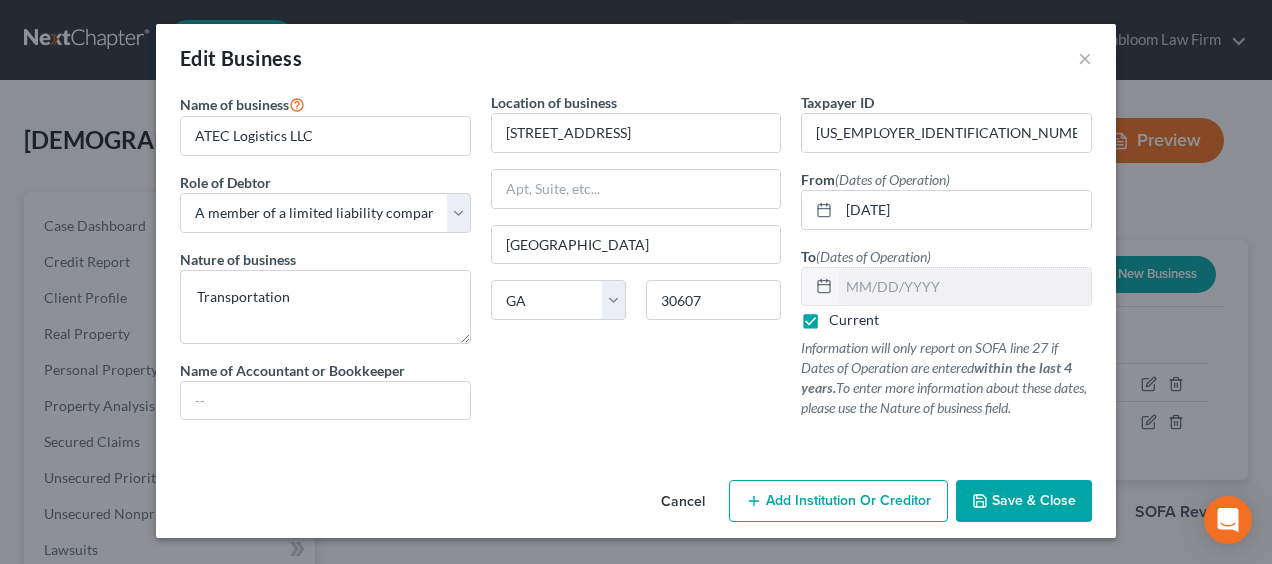 click on "Save & Close" at bounding box center [1034, 500] 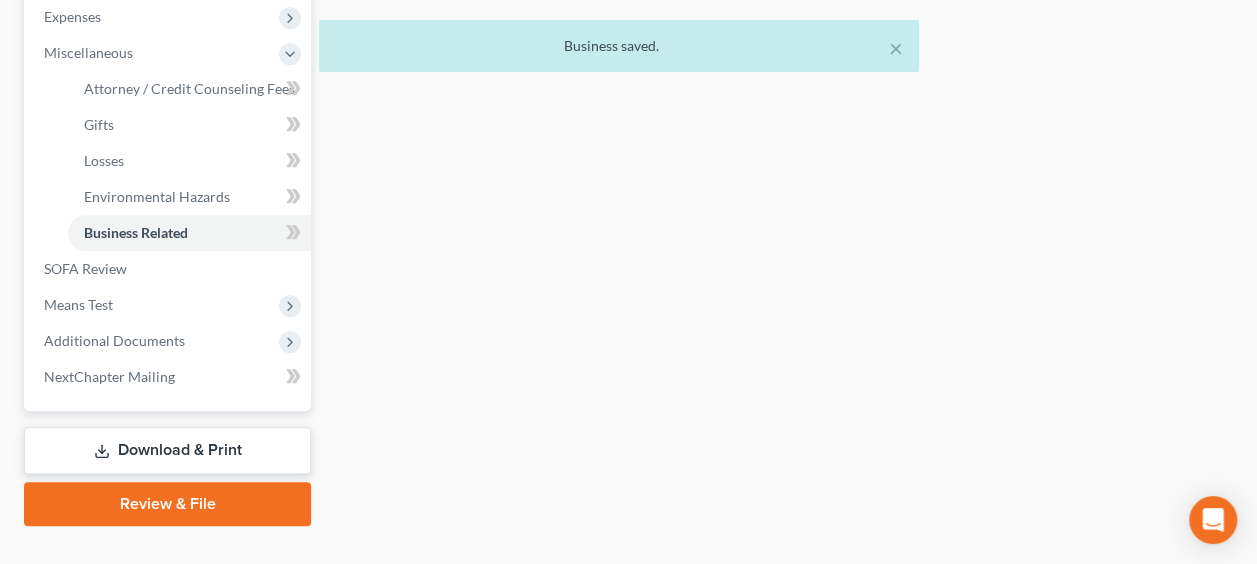 scroll, scrollTop: 712, scrollLeft: 0, axis: vertical 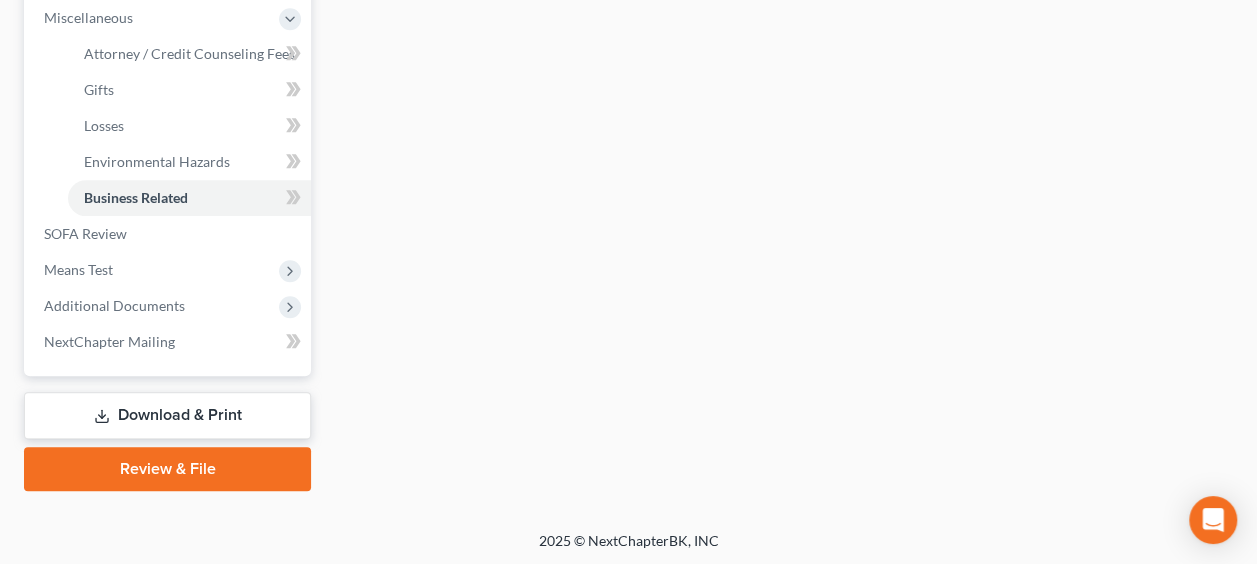 click on "Review & File" at bounding box center (167, 469) 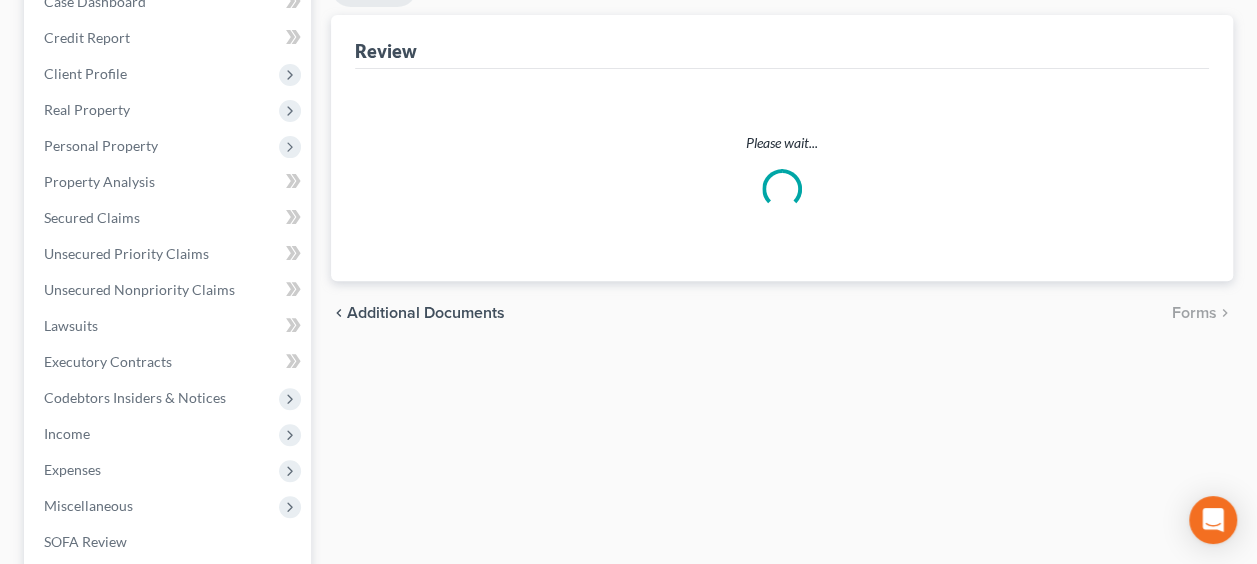 scroll, scrollTop: 0, scrollLeft: 0, axis: both 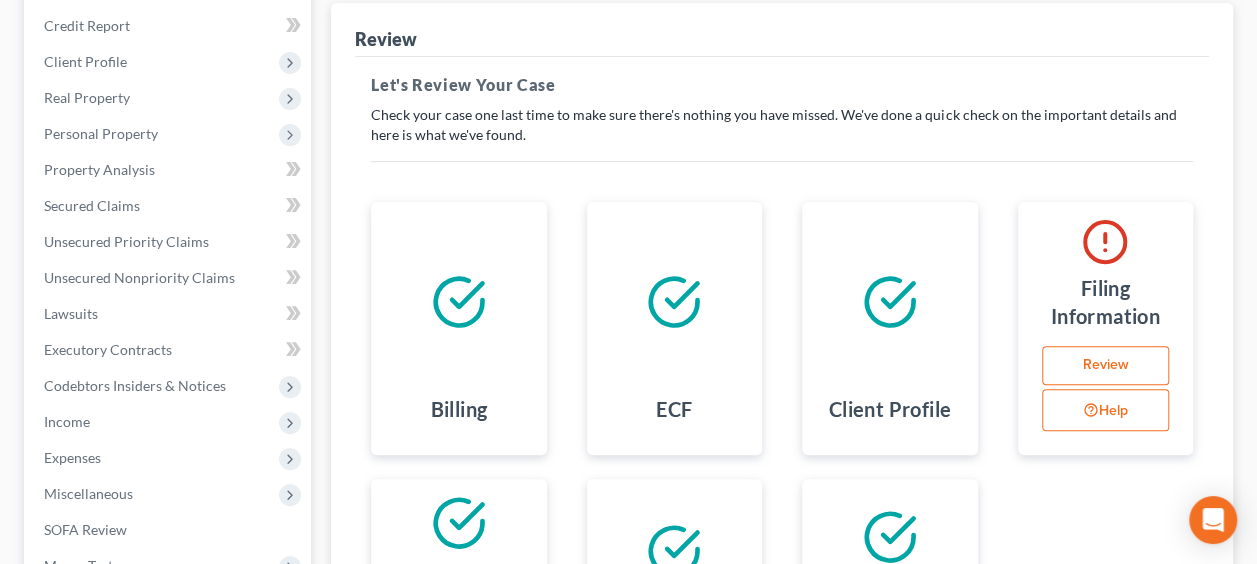 click on "Review" at bounding box center (1105, 366) 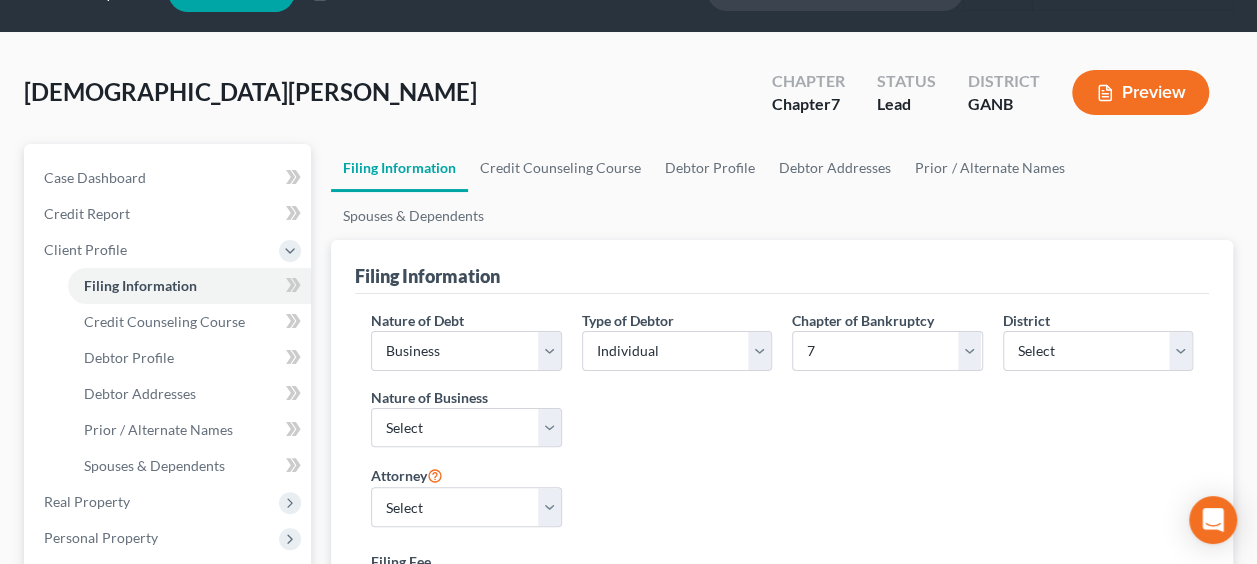 scroll, scrollTop: 0, scrollLeft: 0, axis: both 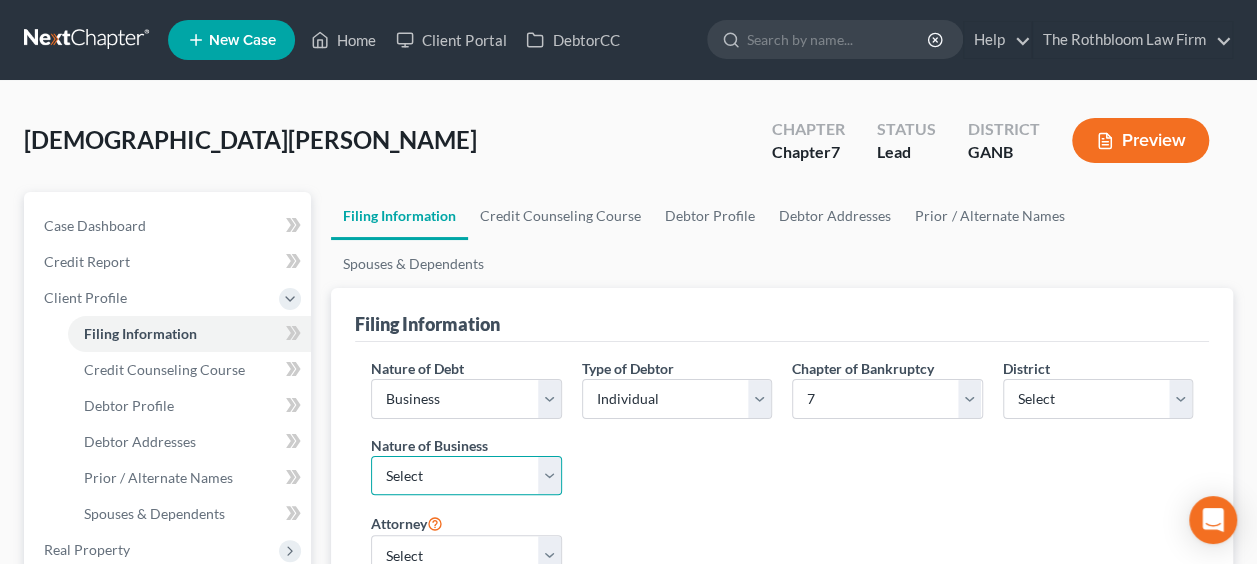 click on "Select Clearing Bank Commodity Broker Health Care Business Other Railroad Single Asset Real Estate As Defined In 11 USC § 101(51B) Stockbroker" at bounding box center (466, 476) 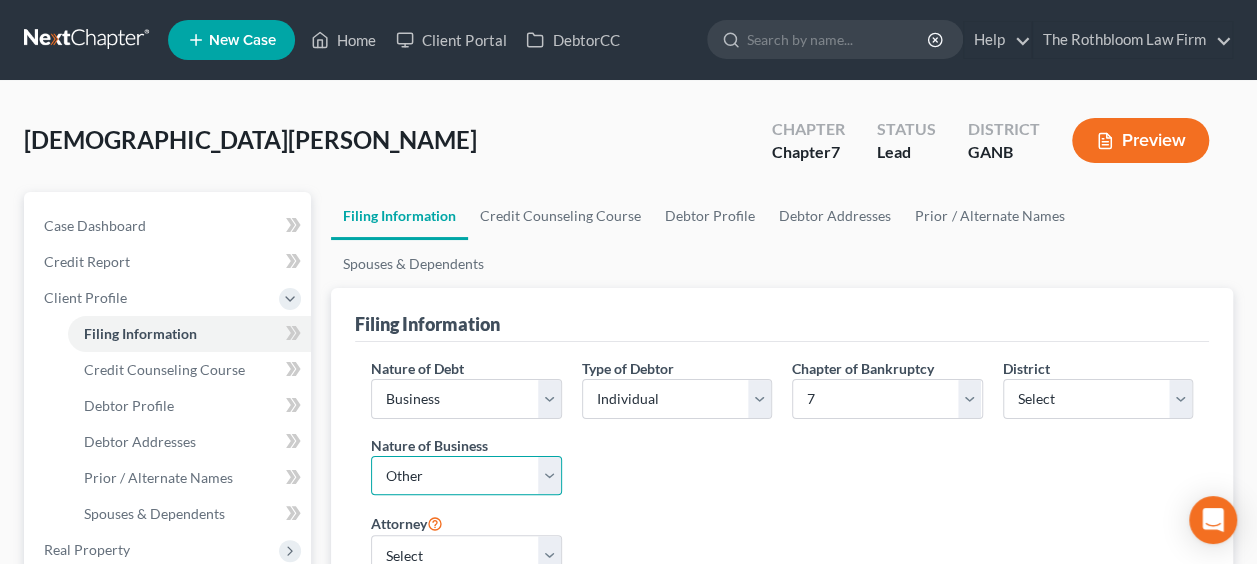 click on "Select Clearing Bank Commodity Broker Health Care Business Other Railroad Single Asset Real Estate As Defined In 11 USC § 101(51B) Stockbroker" at bounding box center (466, 476) 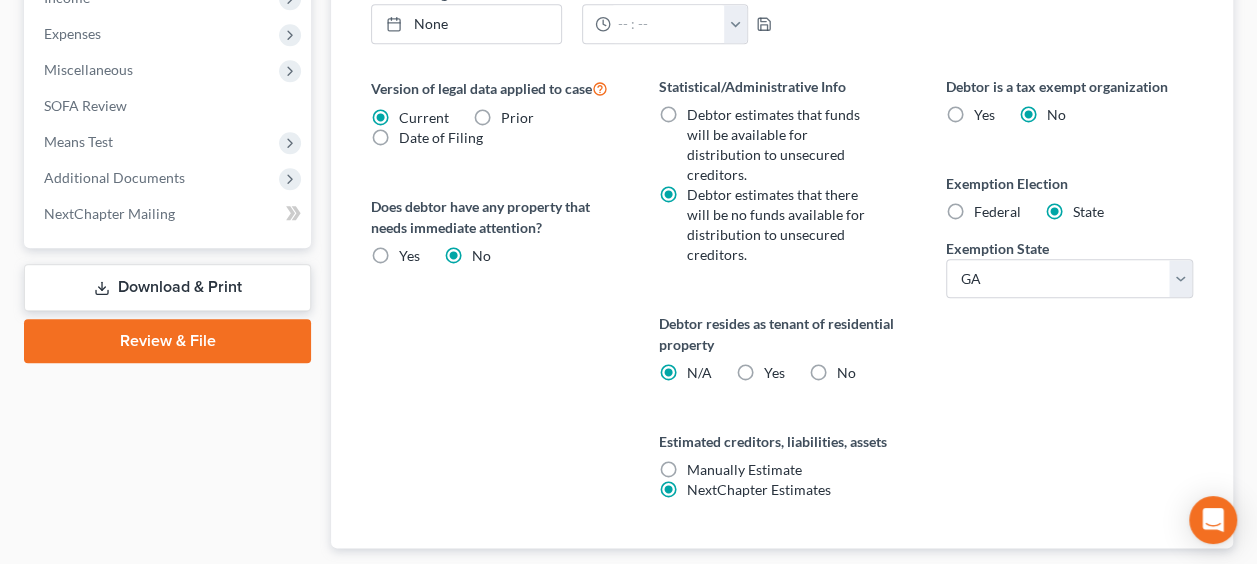 scroll, scrollTop: 927, scrollLeft: 0, axis: vertical 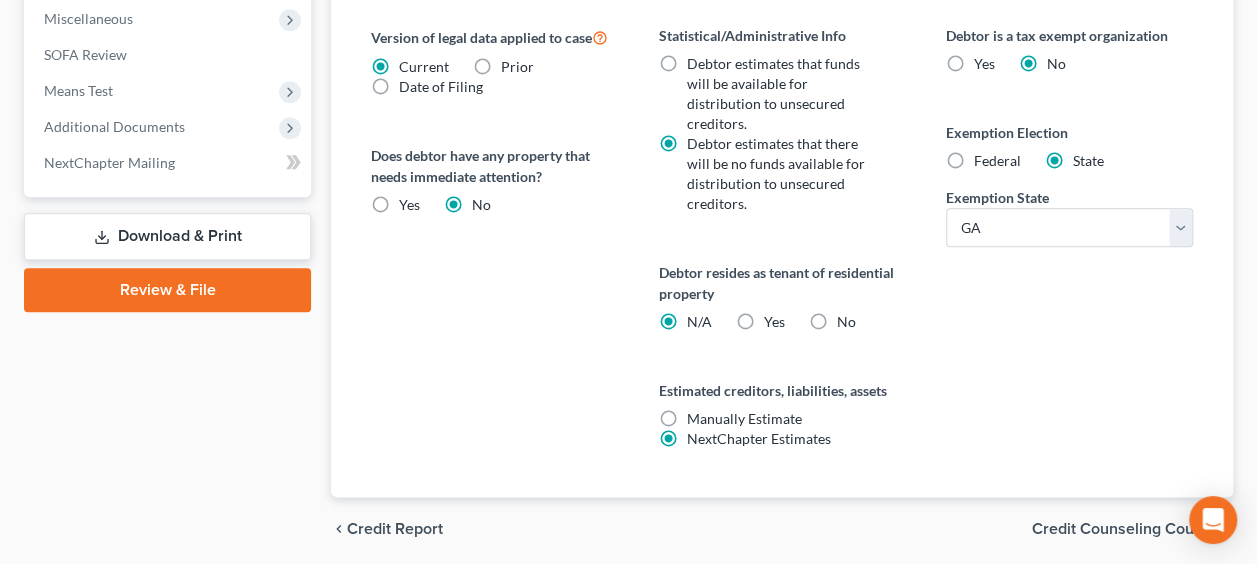 drag, startPoint x: 1262, startPoint y: 318, endPoint x: 162, endPoint y: 277, distance: 1100.7638 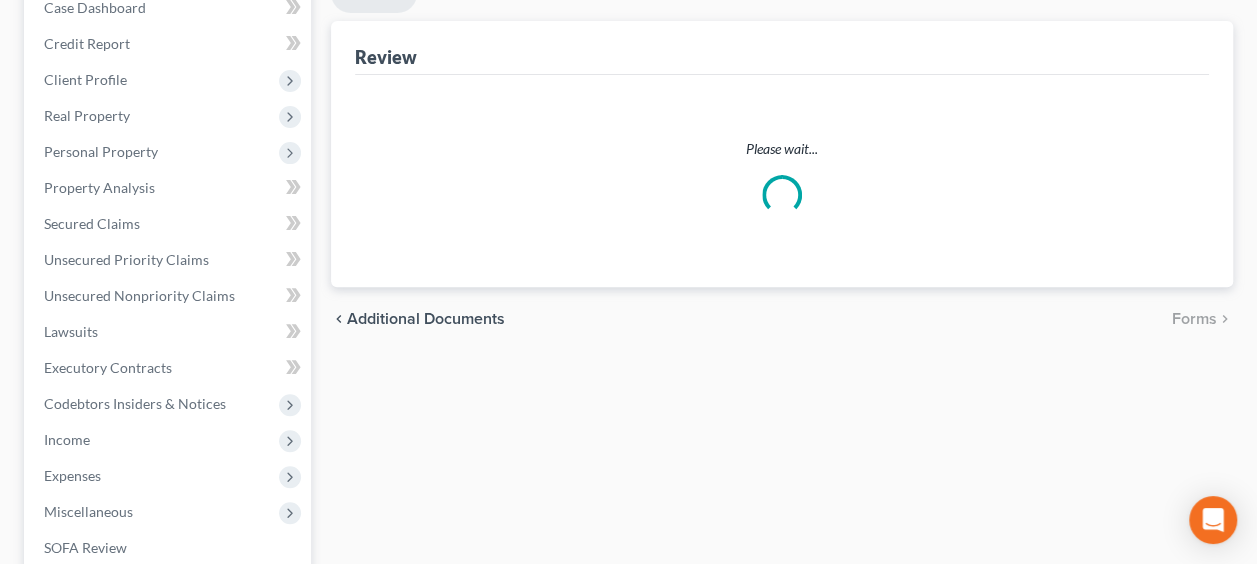 scroll, scrollTop: 0, scrollLeft: 0, axis: both 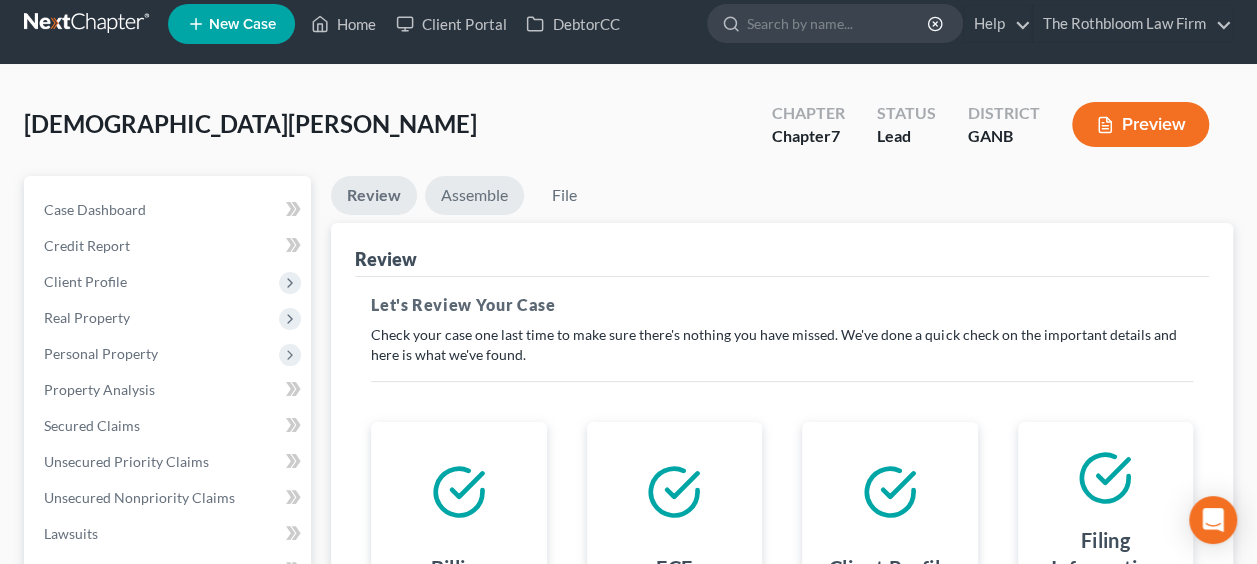 click on "Assemble" at bounding box center [474, 195] 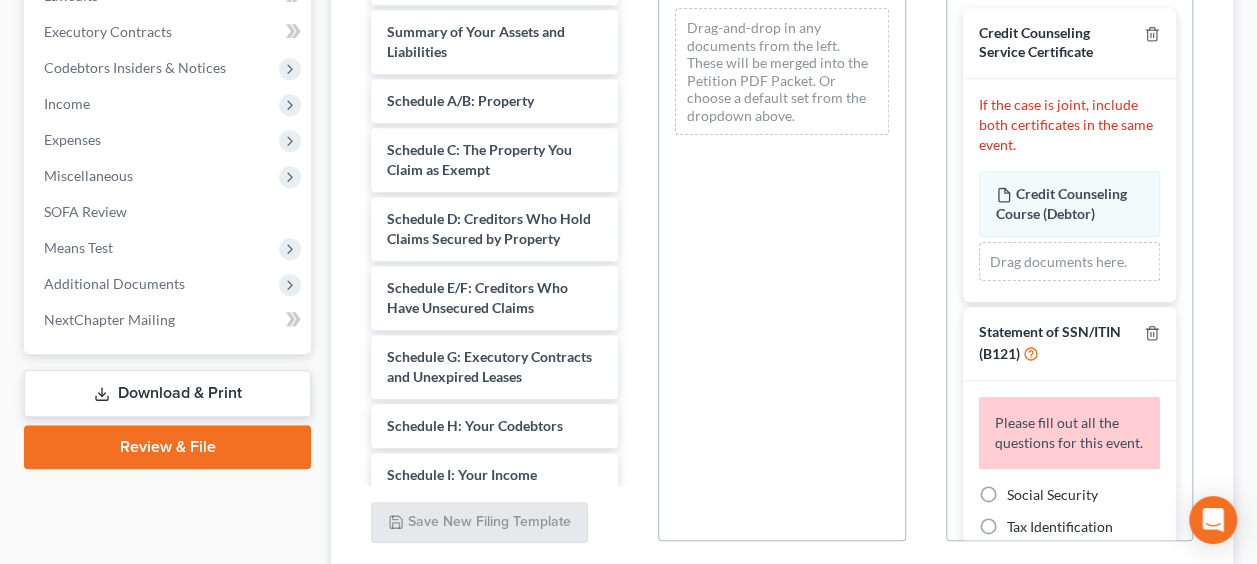 scroll, scrollTop: 644, scrollLeft: 0, axis: vertical 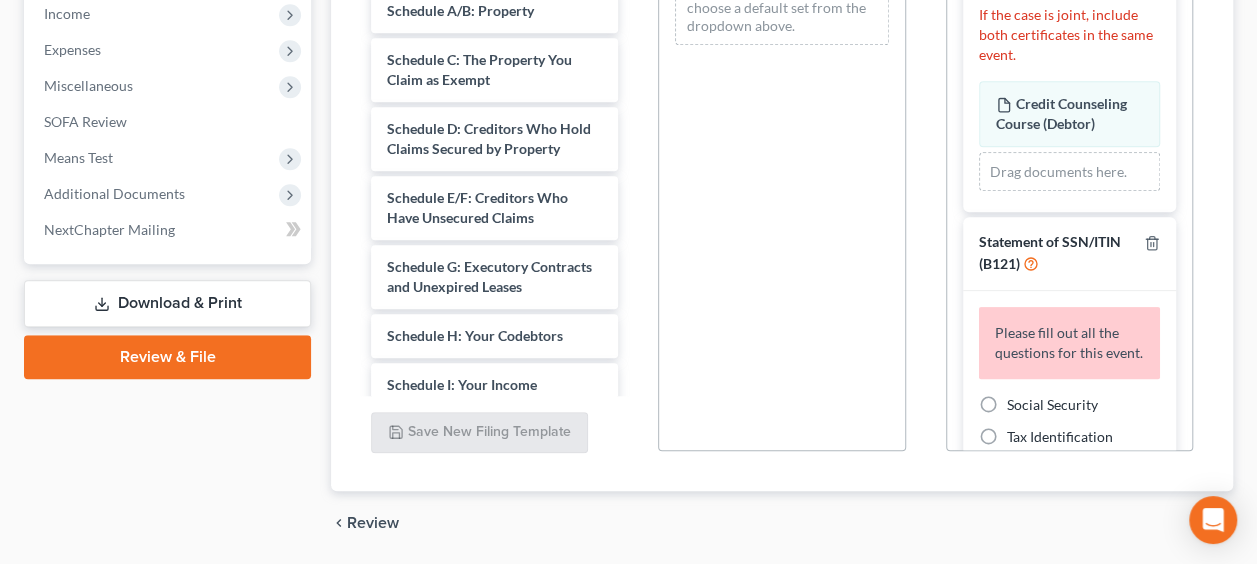 click on "Download & Print" at bounding box center [167, 303] 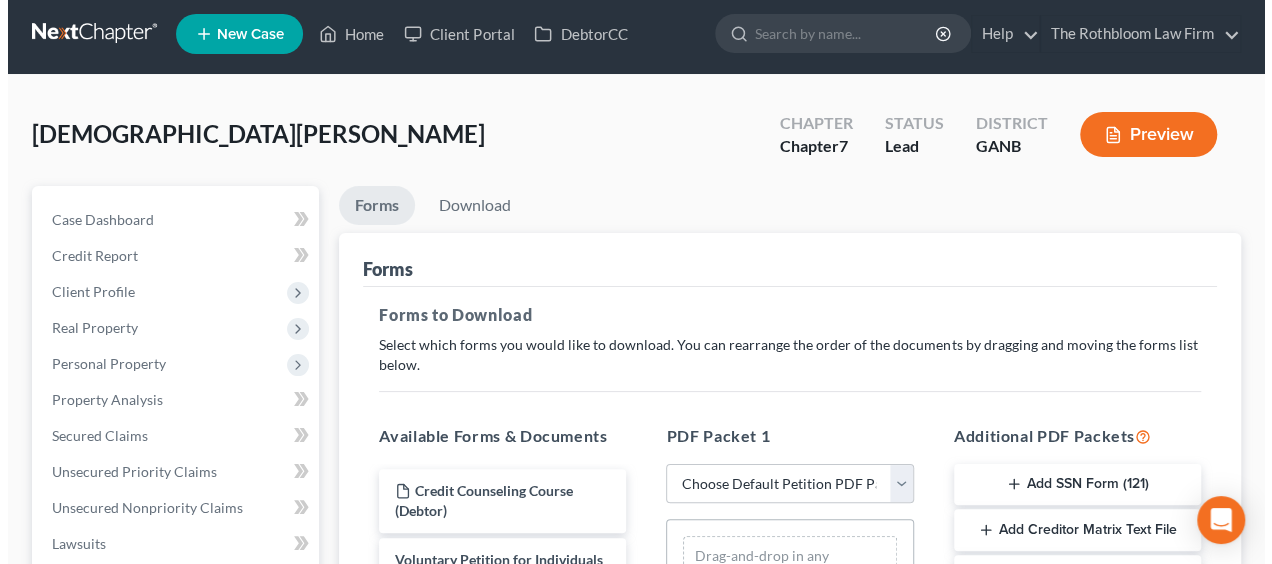 scroll, scrollTop: 0, scrollLeft: 0, axis: both 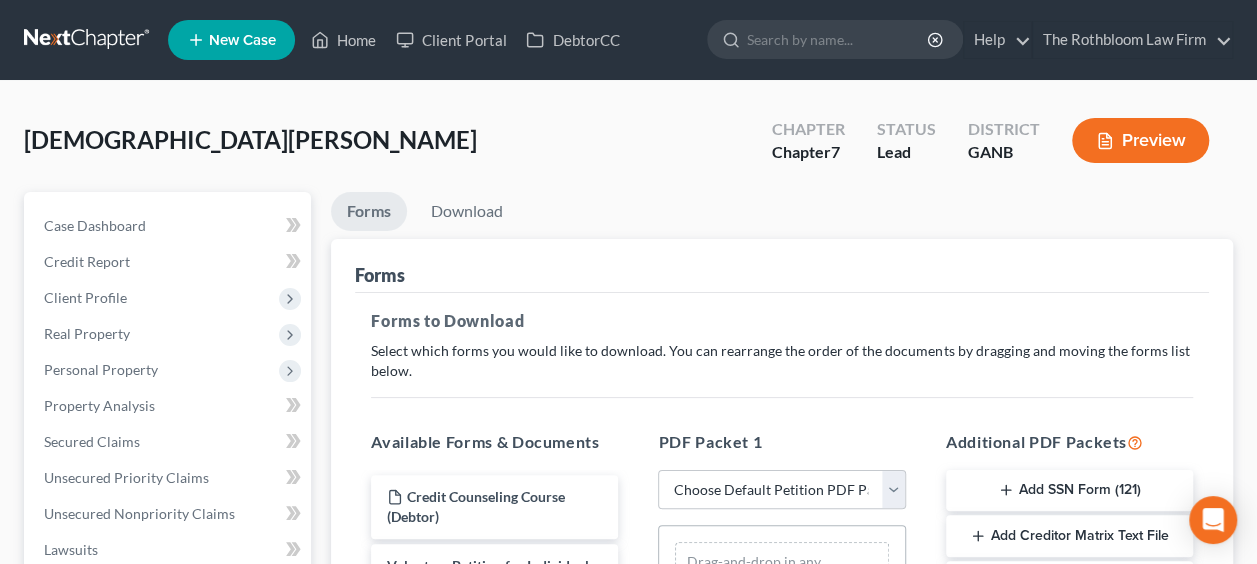 click on "Preview" at bounding box center (1140, 140) 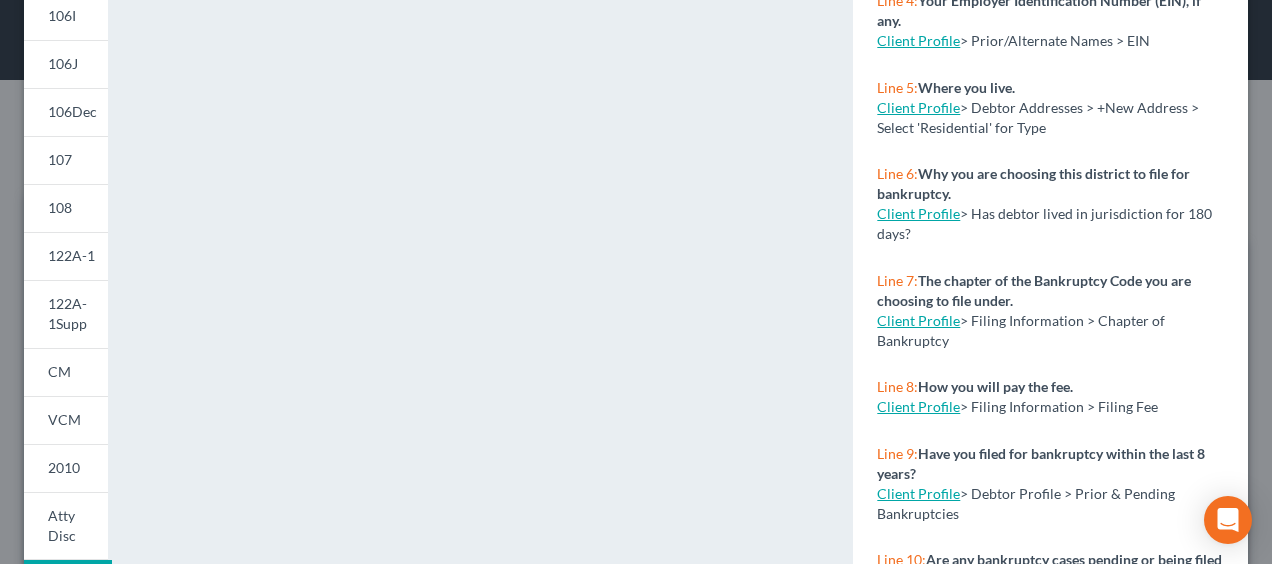 scroll, scrollTop: 571, scrollLeft: 0, axis: vertical 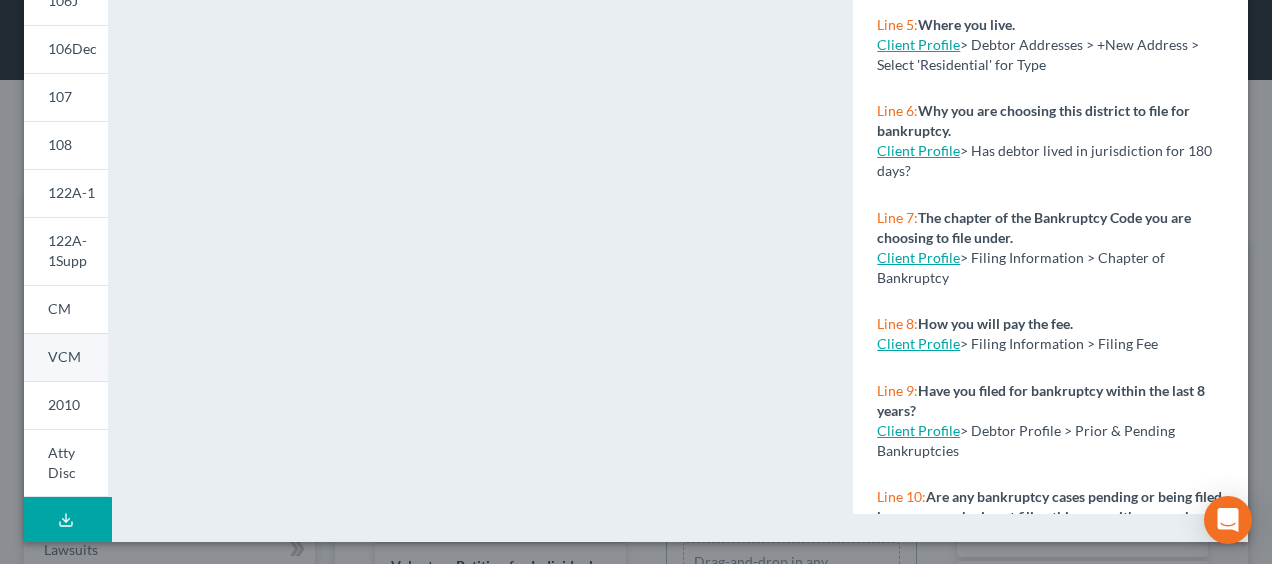 click on "VCM" at bounding box center [66, 357] 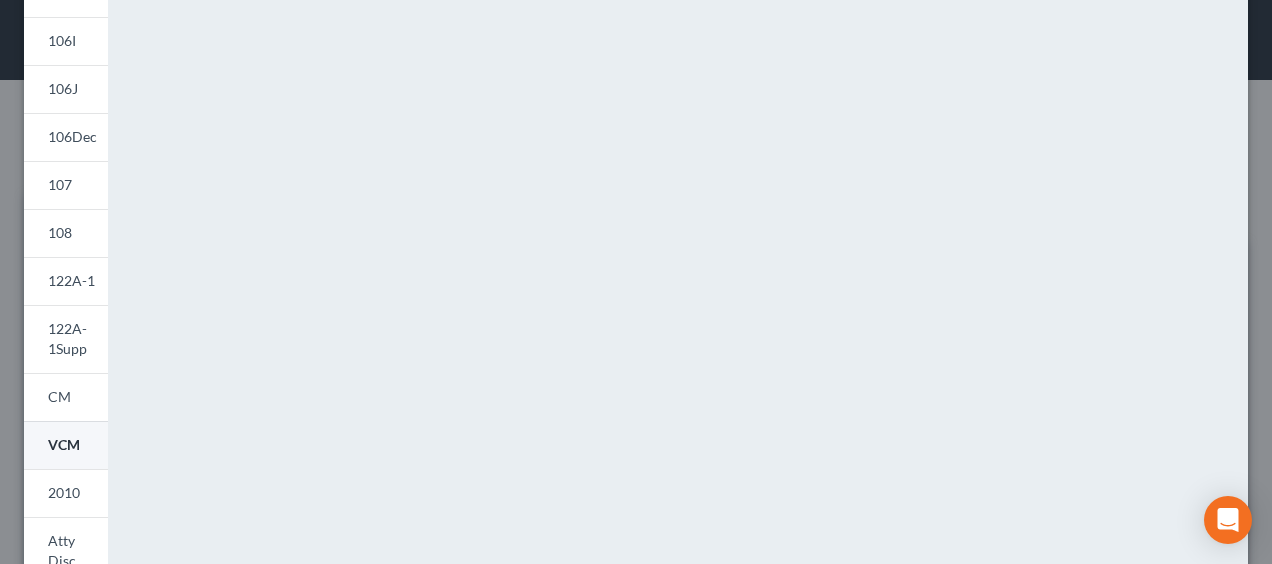 scroll, scrollTop: 560, scrollLeft: 0, axis: vertical 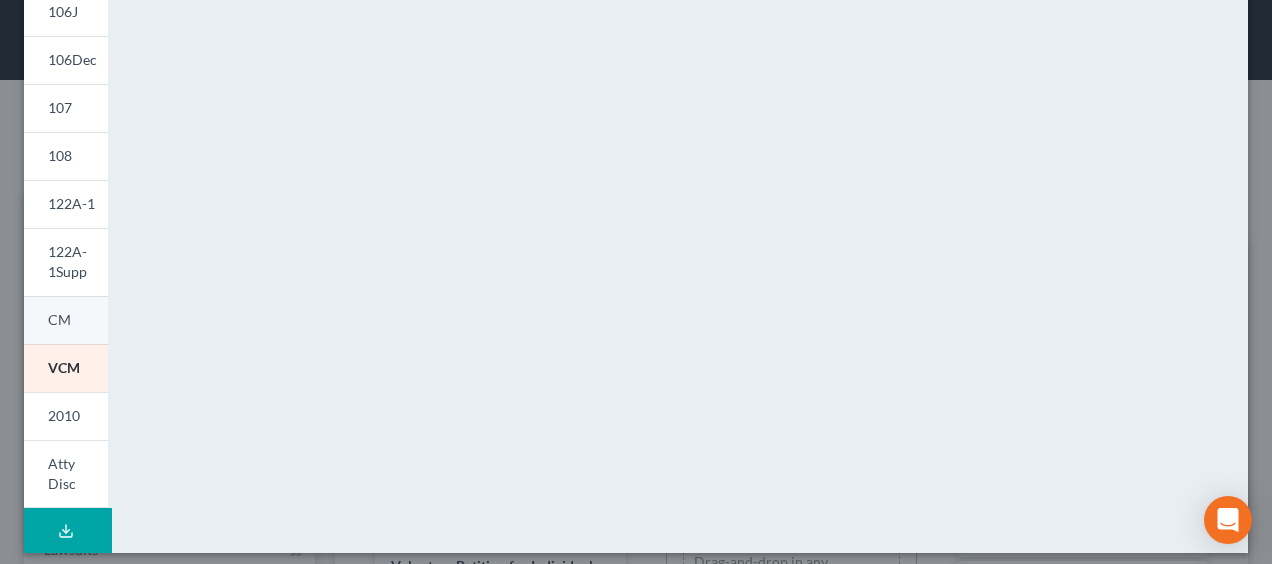 click on "CM" at bounding box center (66, 320) 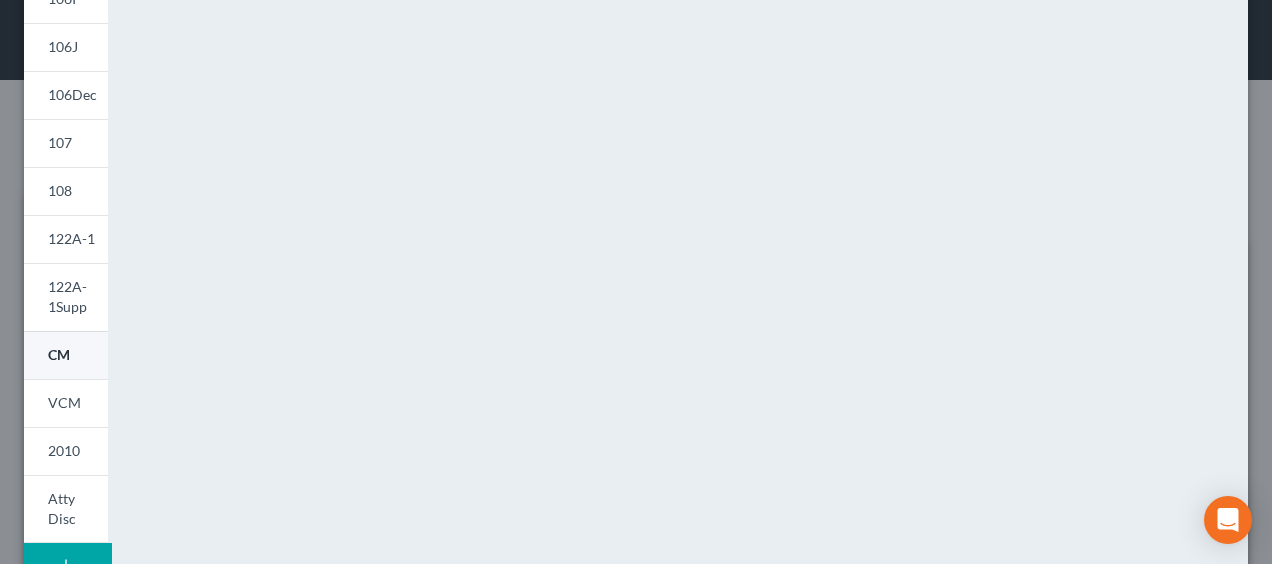 scroll, scrollTop: 571, scrollLeft: 0, axis: vertical 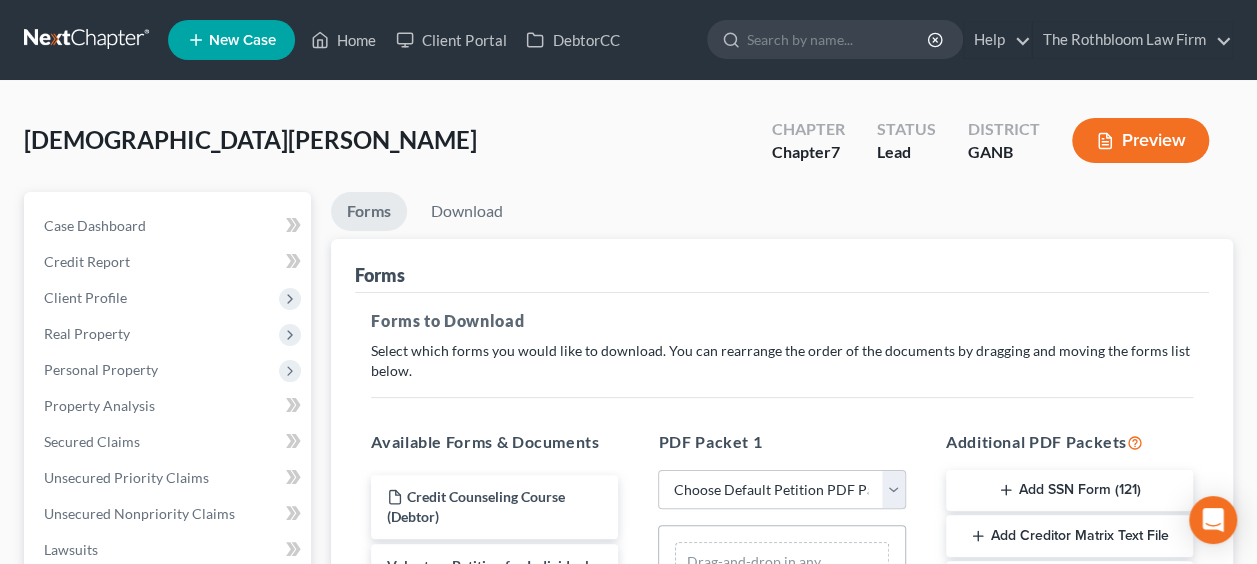 drag, startPoint x: 1261, startPoint y: 361, endPoint x: 1260, endPoint y: 236, distance: 125.004 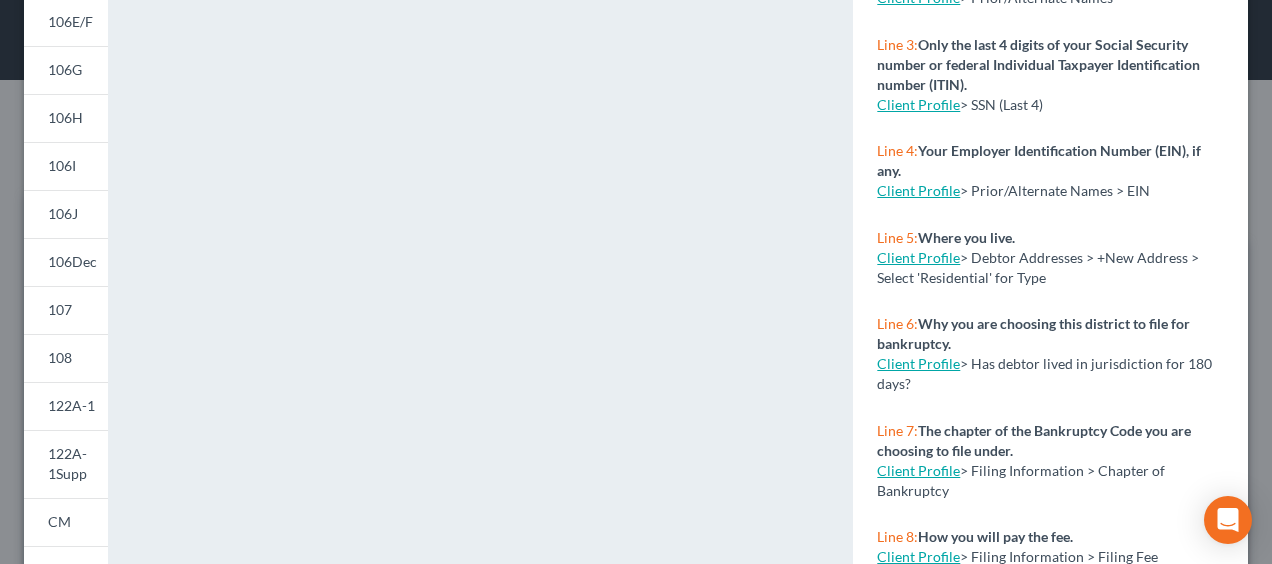 scroll, scrollTop: 400, scrollLeft: 0, axis: vertical 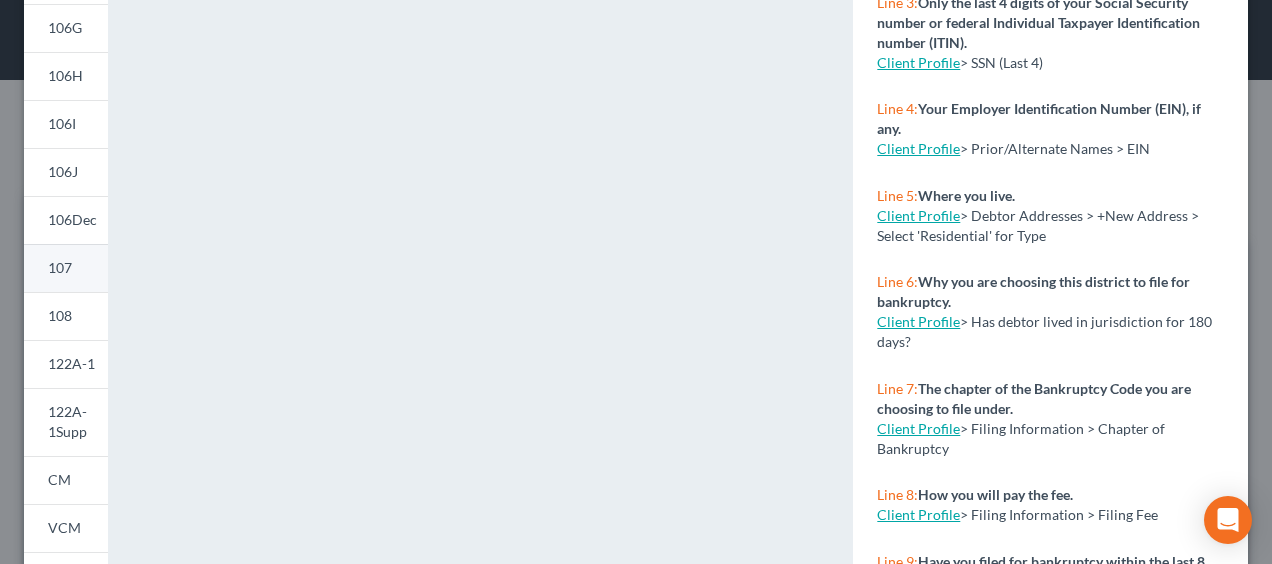 click on "107" at bounding box center (66, 268) 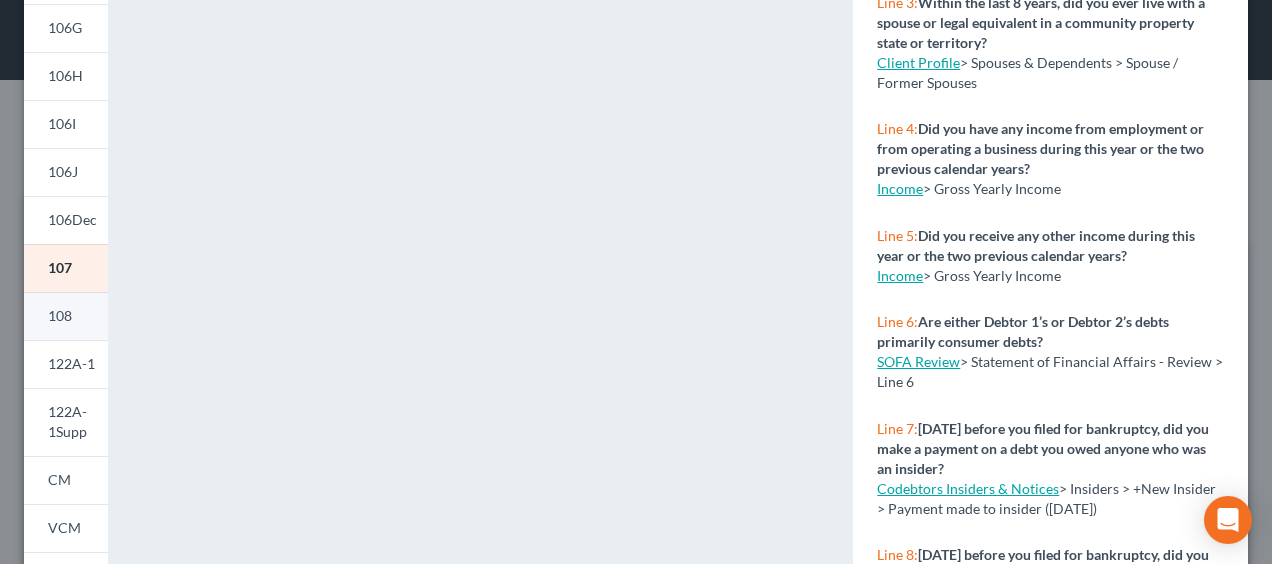 click on "108" at bounding box center (66, 316) 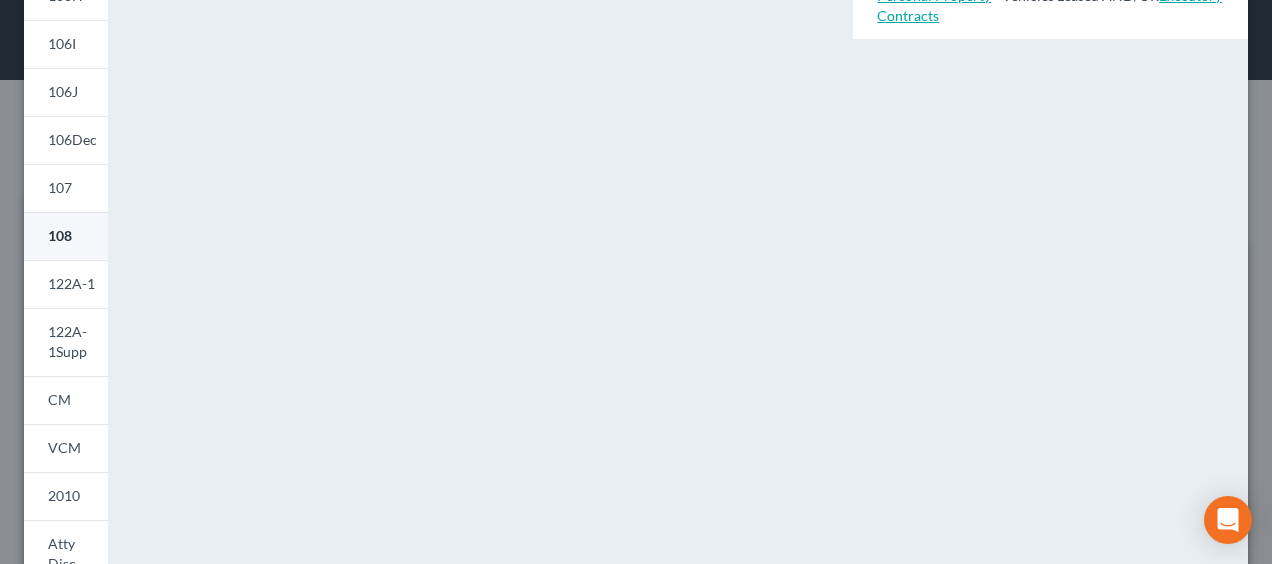 scroll, scrollTop: 571, scrollLeft: 0, axis: vertical 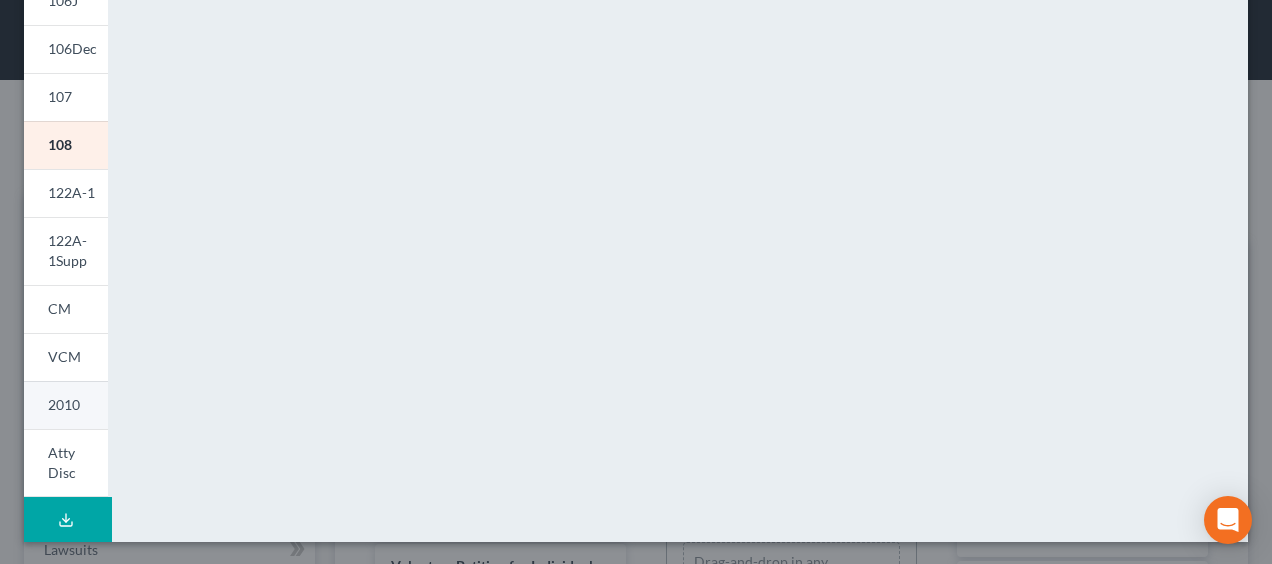 click on "2010" at bounding box center (64, 404) 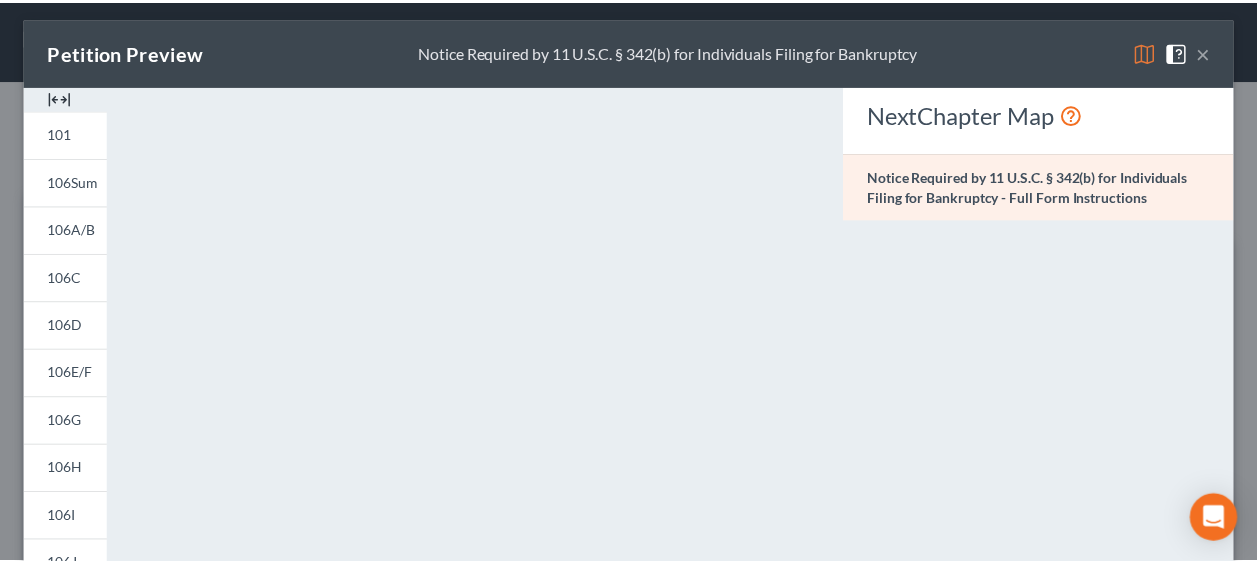 scroll, scrollTop: 0, scrollLeft: 0, axis: both 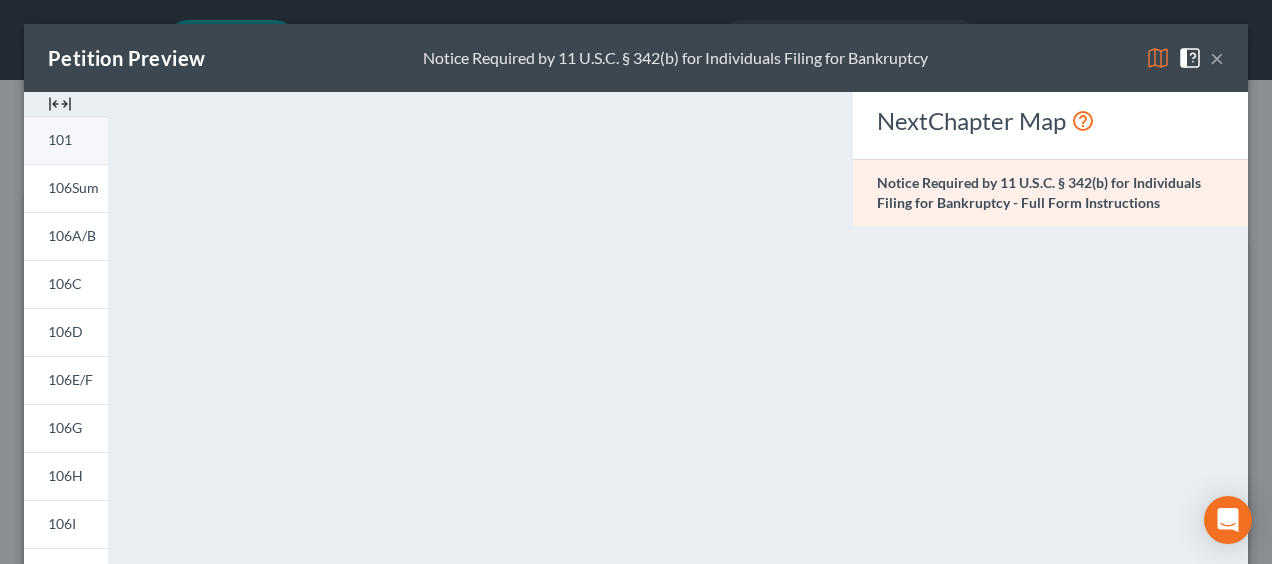 click on "101" at bounding box center (66, 140) 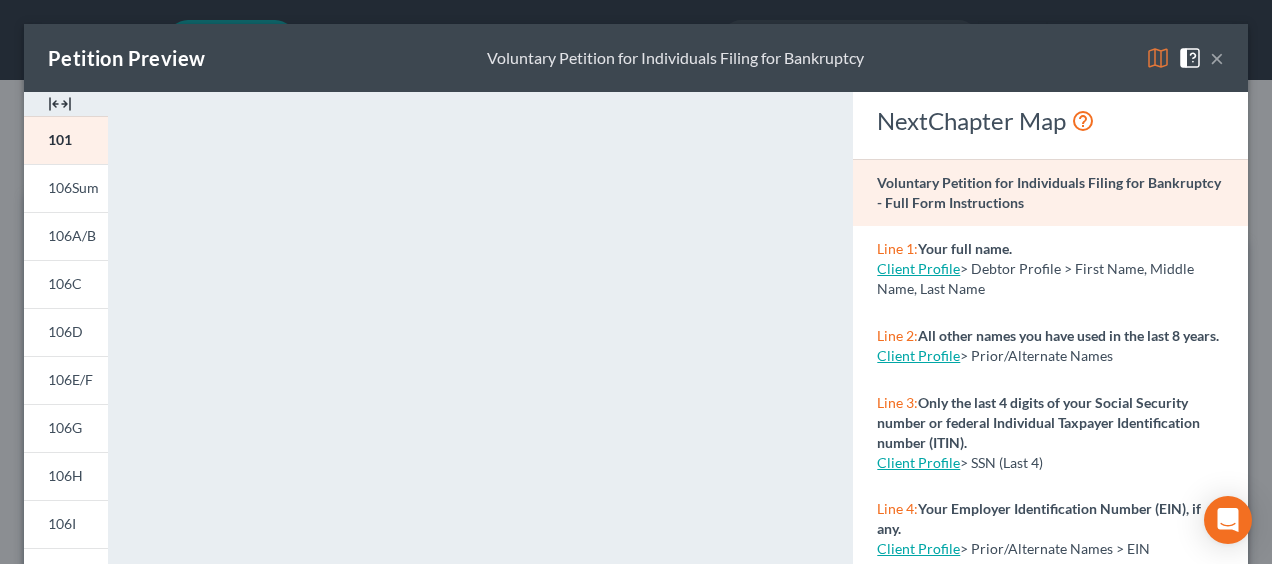 click on "×" at bounding box center (1217, 58) 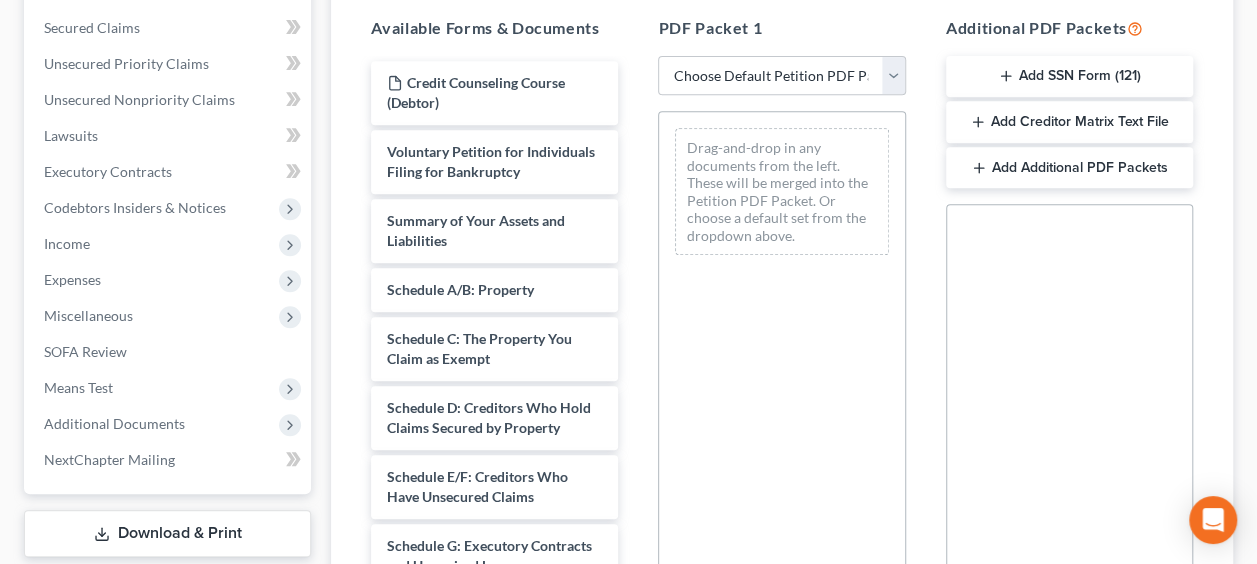 scroll, scrollTop: 441, scrollLeft: 0, axis: vertical 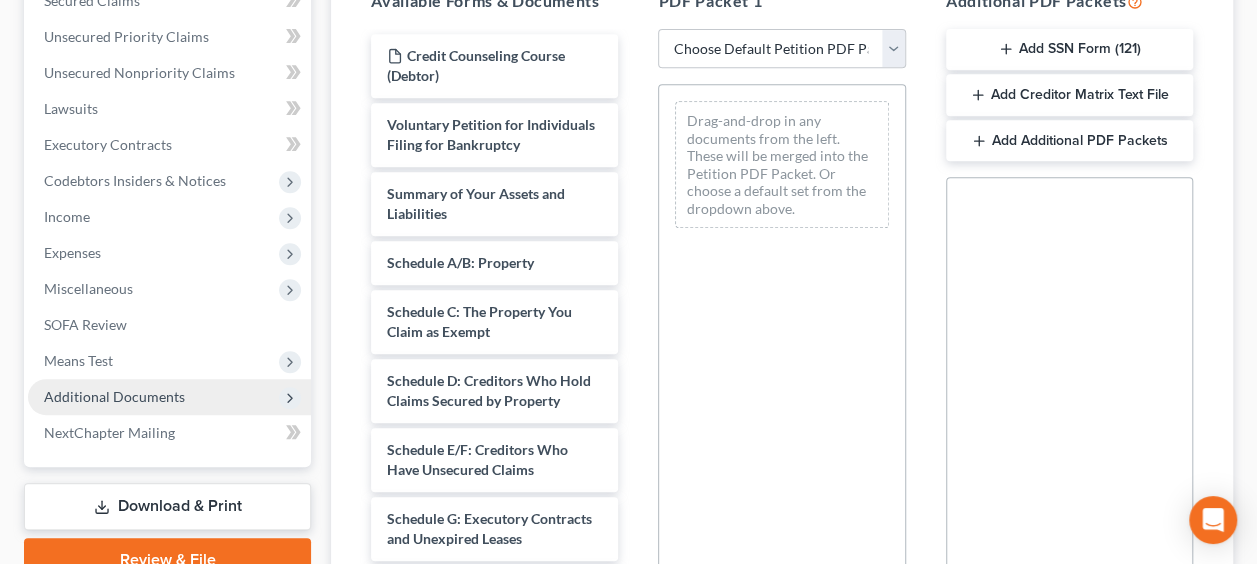 click on "Additional Documents" at bounding box center [114, 396] 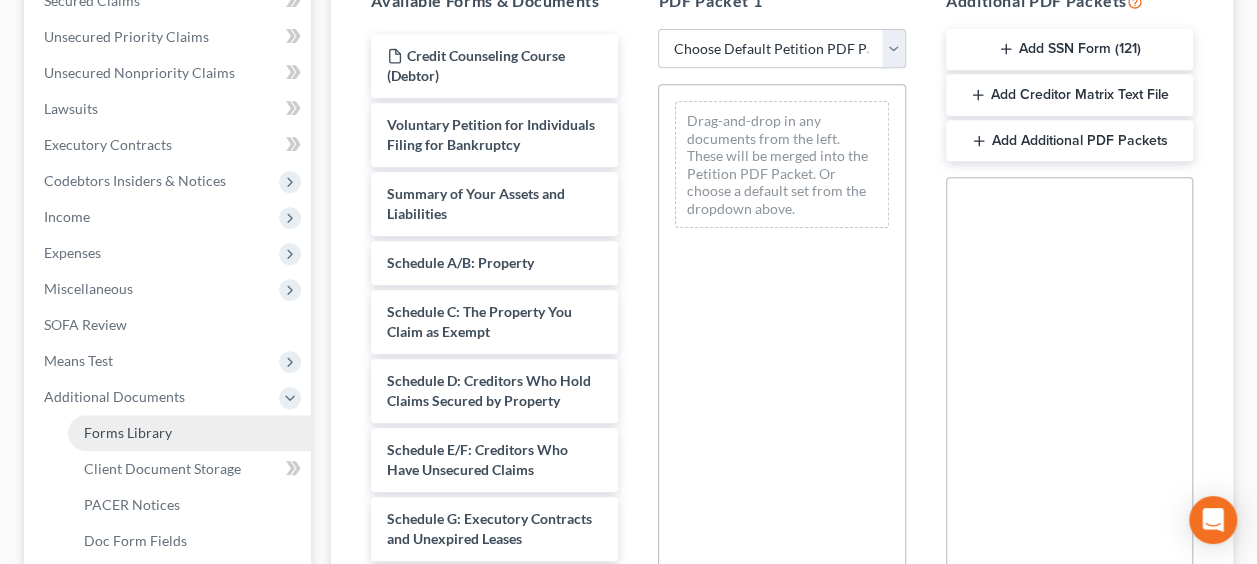click on "Forms Library" at bounding box center (128, 432) 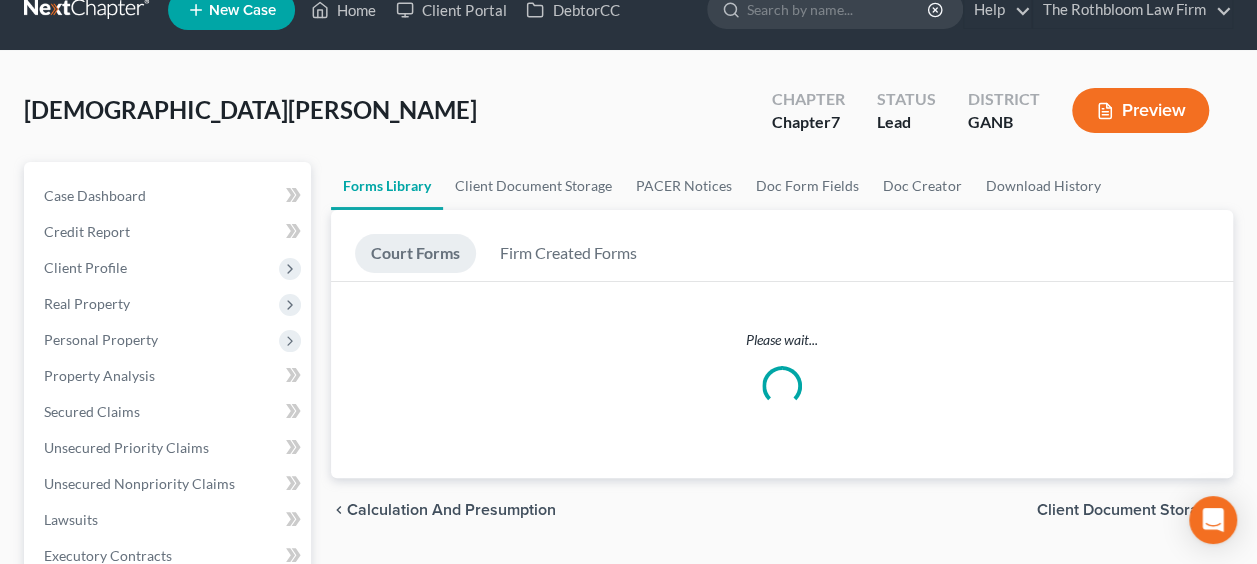 scroll, scrollTop: 0, scrollLeft: 0, axis: both 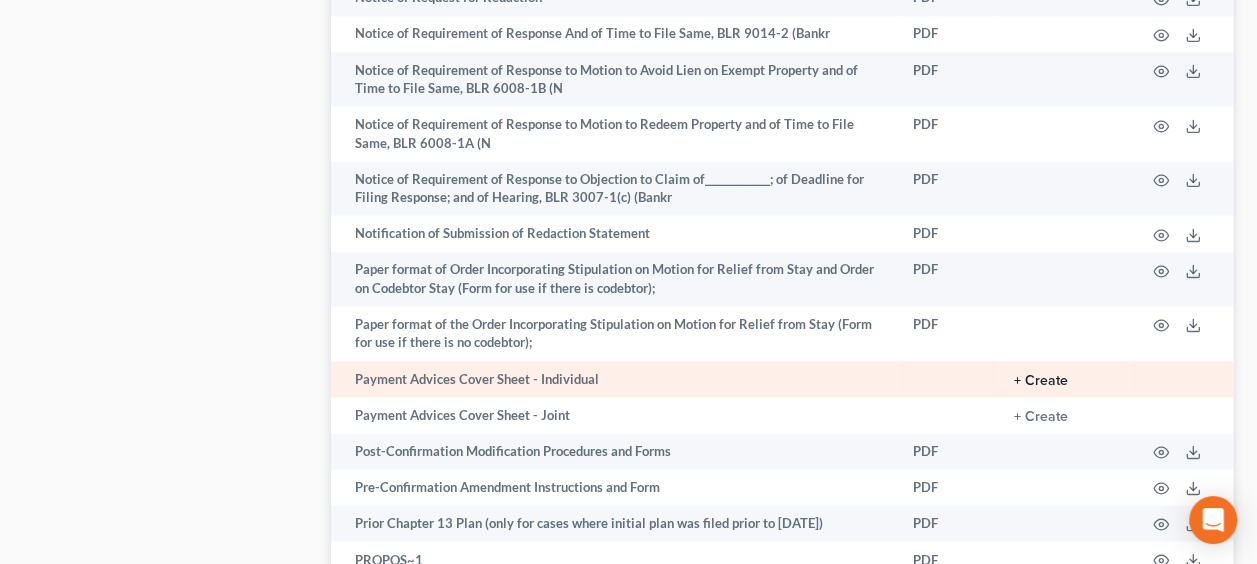 click on "+ Create" at bounding box center [1041, 380] 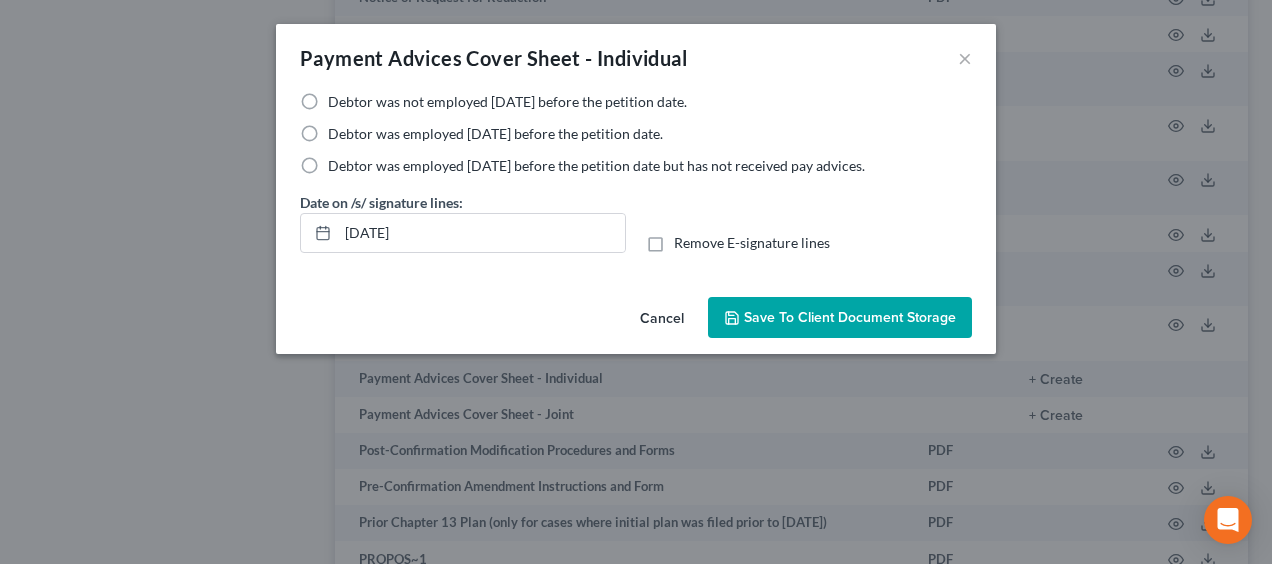 click on "Debtor was not employed [DATE] before the petition date." at bounding box center (507, 102) 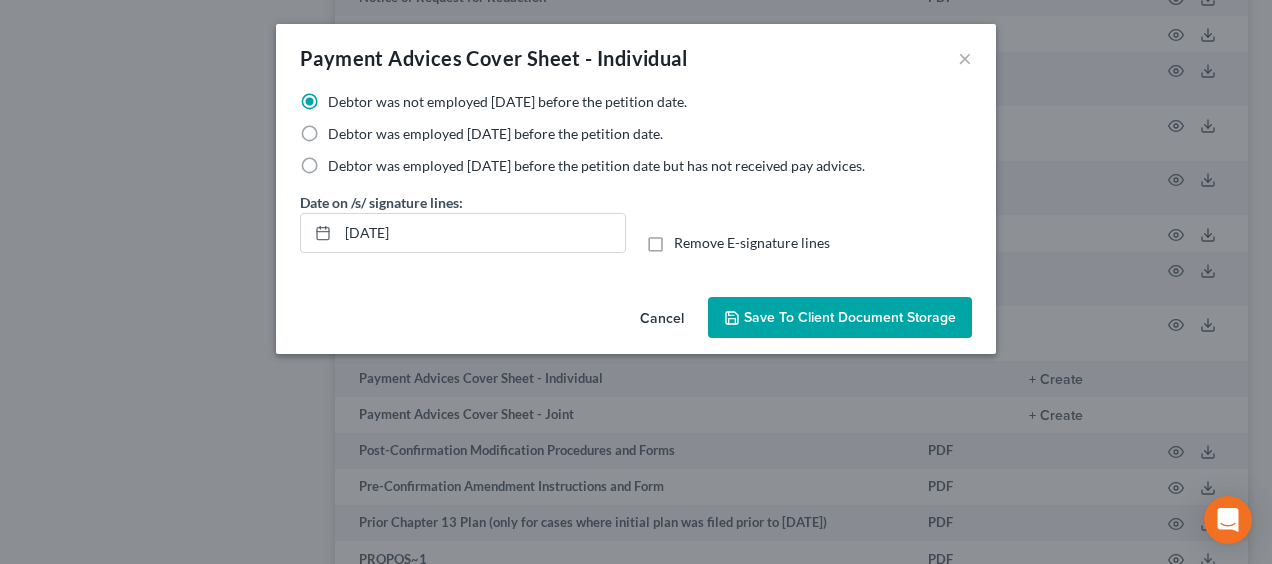 click on "Save to Client Document Storage" at bounding box center (850, 317) 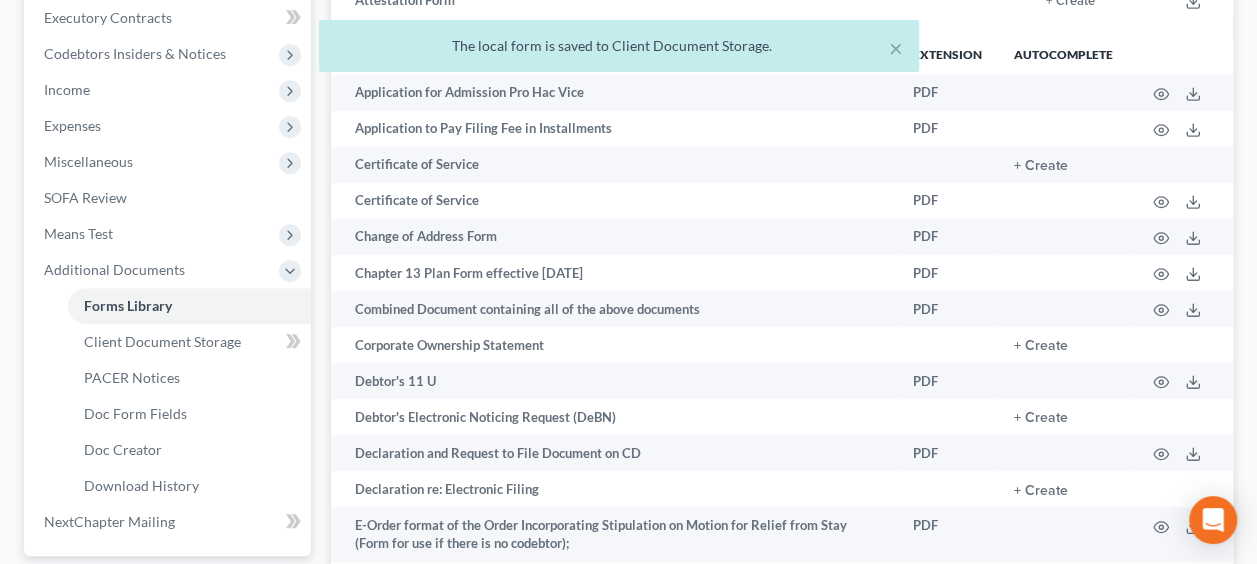scroll, scrollTop: 574, scrollLeft: 0, axis: vertical 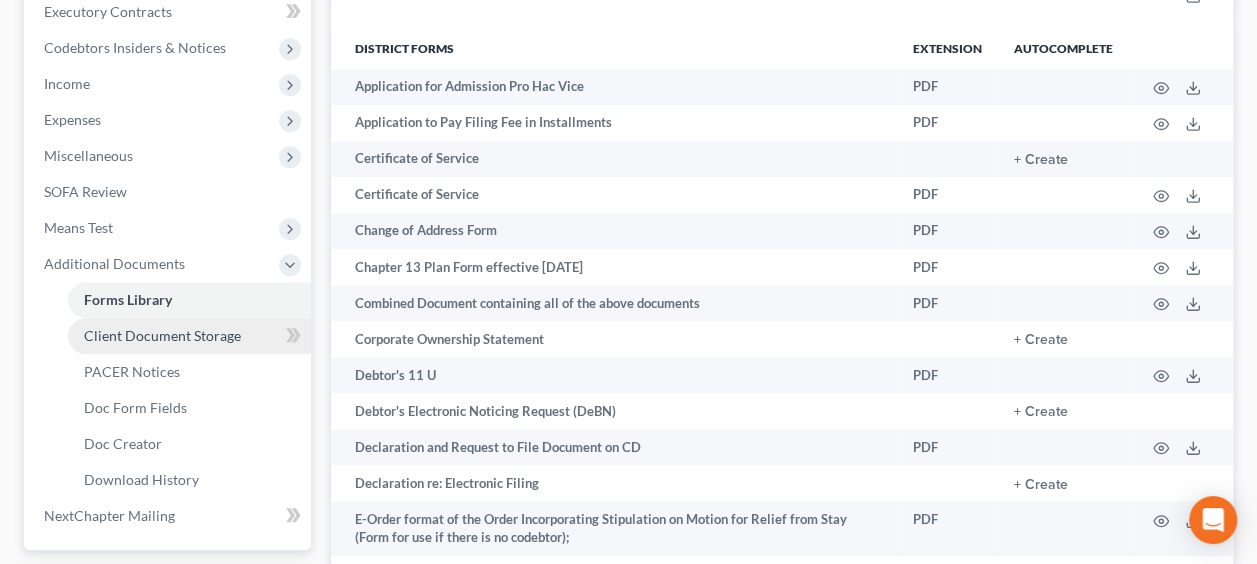 click on "Client Document Storage" at bounding box center [162, 335] 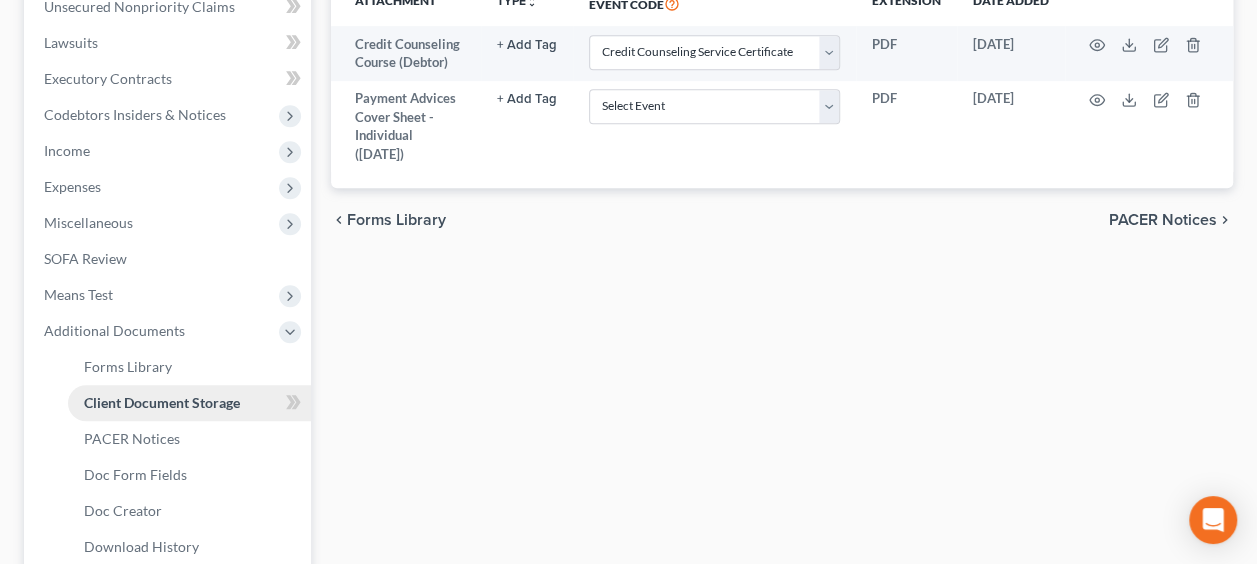 scroll, scrollTop: 0, scrollLeft: 0, axis: both 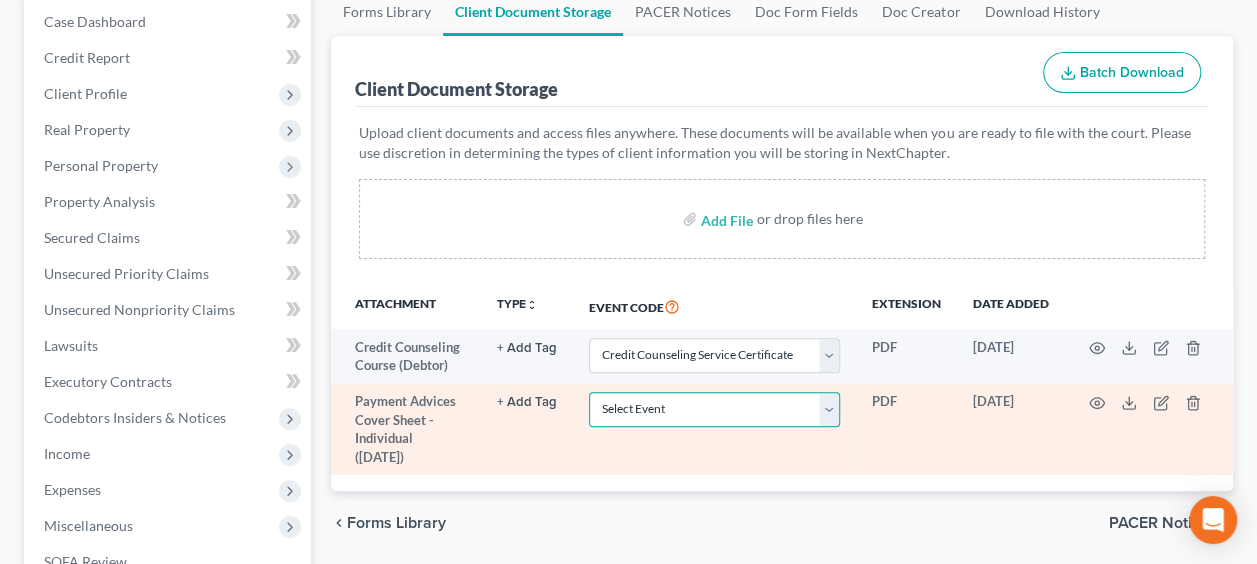 click on "Select Event 01 - Chapter 13 Plan - Initial Plan 02-Application to Pay Filing Fee in Installments Application for Waiver of Chapter 7 Filing Fee (103B) Certification of Financial Management Course for Debtor Corporate Ownership Statement Credit Counseling Service Certificate Exhibits Federal Tax Return Operating Report P-Amended List of Creditors (FEE) P-Amendment to Schedules D, E, F and/or E/F (FEE) P-Amendment to Voluntary Petition P-Attorney Disclosure Statement P-Chapter 11 Statement of Monthly Income (Form 122B) P-Chapter 13 Monthly Income Statement/Calculation of Disposable Income Document(s) - (122C-1/122C-2) P-Chapter 7 Statement of Monthly Income/Means Test Document(s) - (Forms 122A-1, 122A-1Supp, 122A-2) P-Corporate Resolution P-Declaration of Debtor P-Equity Security Holders P-Initial Statement About an Eviction Judgment Against You--Form 101A P-Schedule A/B P-Schedule C P-Schedule D P-Schedule E/F P-Schedule G P-Schedule H P-Schedule I P-Schedule J P-Statement of Financial Affairs Payment Advices" at bounding box center (714, 409) 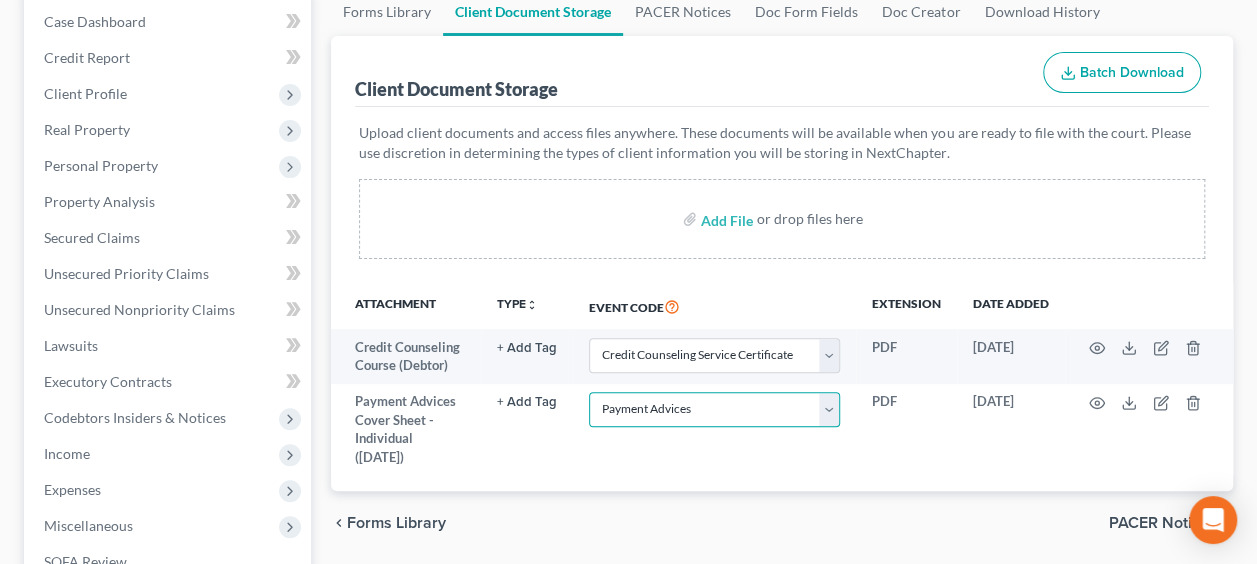 click on "Select Event 01 - Chapter 13 Plan - Initial Plan 02-Application to Pay Filing Fee in Installments Application for Waiver of Chapter 7 Filing Fee (103B) Certification of Financial Management Course for Debtor Corporate Ownership Statement Credit Counseling Service Certificate Exhibits Federal Tax Return Operating Report P-Amended List of Creditors (FEE) P-Amendment to Schedules D, E, F and/or E/F (FEE) P-Amendment to Voluntary Petition P-Attorney Disclosure Statement P-Chapter 11 Statement of Monthly Income (Form 122B) P-Chapter 13 Monthly Income Statement/Calculation of Disposable Income Document(s) - (122C-1/122C-2) P-Chapter 7 Statement of Monthly Income/Means Test Document(s) - (Forms 122A-1, 122A-1Supp, 122A-2) P-Corporate Resolution P-Declaration of Debtor P-Equity Security Holders P-Initial Statement About an Eviction Judgment Against You--Form 101A P-Schedule A/B P-Schedule C P-Schedule D P-Schedule E/F P-Schedule G P-Schedule H P-Schedule I P-Schedule J P-Statement of Financial Affairs Payment Advices" at bounding box center [714, 409] 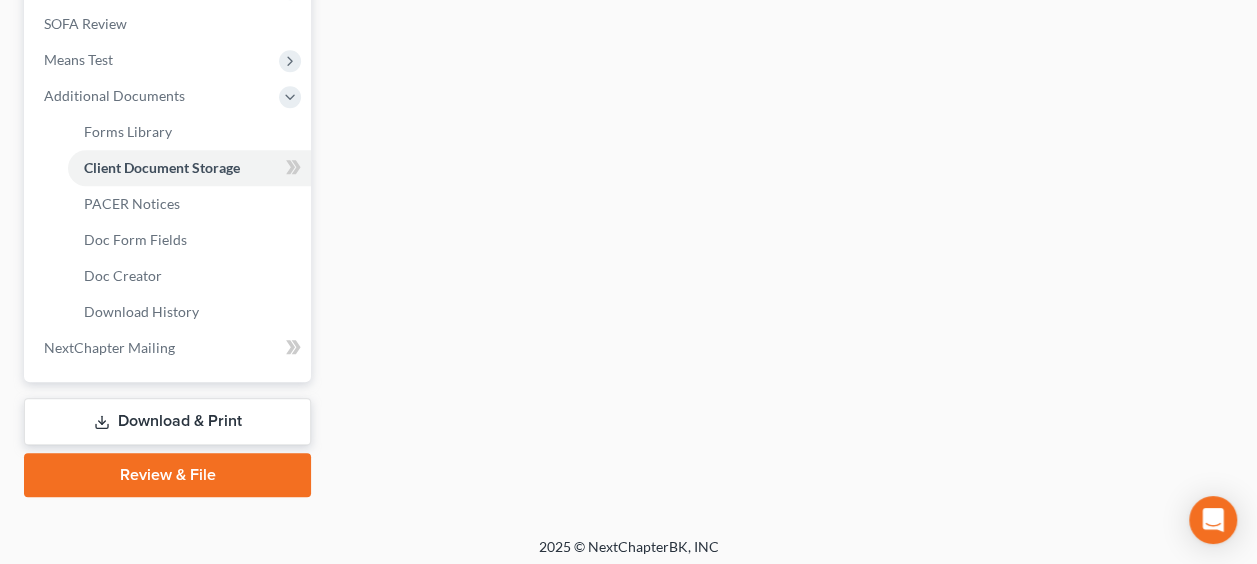 scroll, scrollTop: 748, scrollLeft: 0, axis: vertical 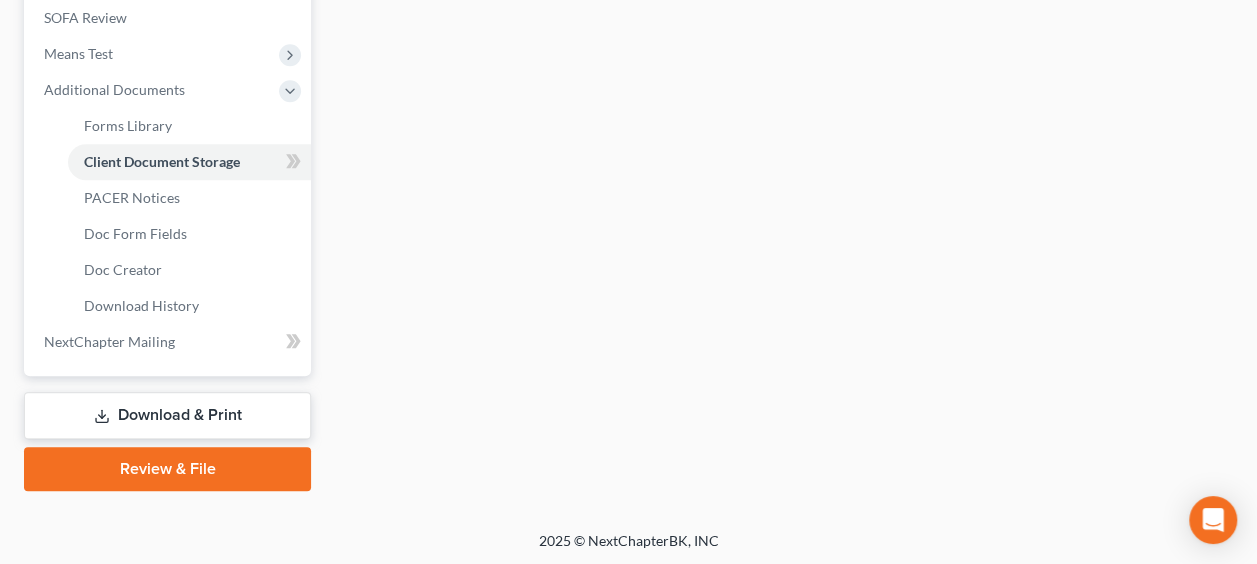 drag, startPoint x: 159, startPoint y: 413, endPoint x: 609, endPoint y: 398, distance: 450.24994 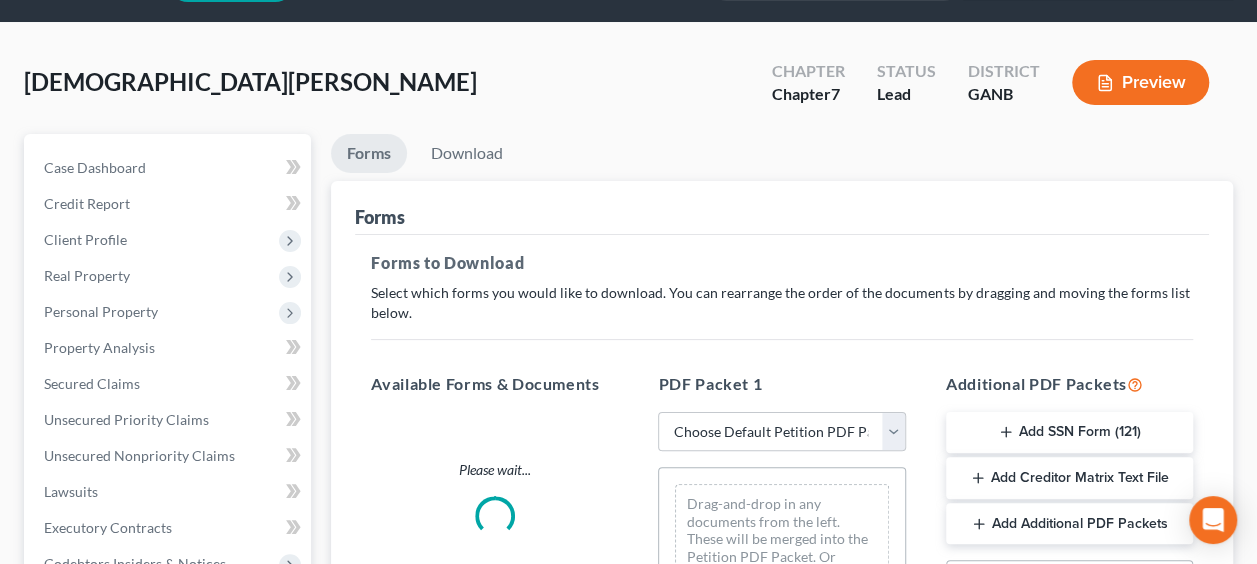 scroll, scrollTop: 0, scrollLeft: 0, axis: both 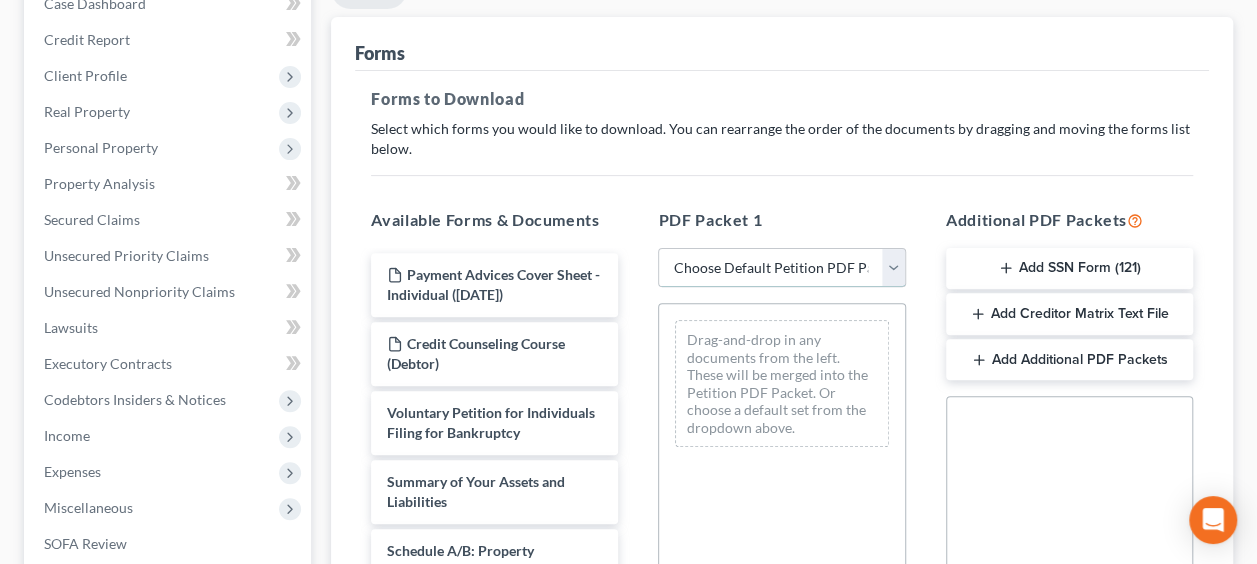 click on "Choose Default Petition PDF Packet Complete Bankruptcy Petition (all forms and schedules) Emergency Filing Forms (Petition and Creditor List Only) Amended Forms Signature Pages Only Chapter 7 Petition Chapter 7 Petition" at bounding box center (781, 268) 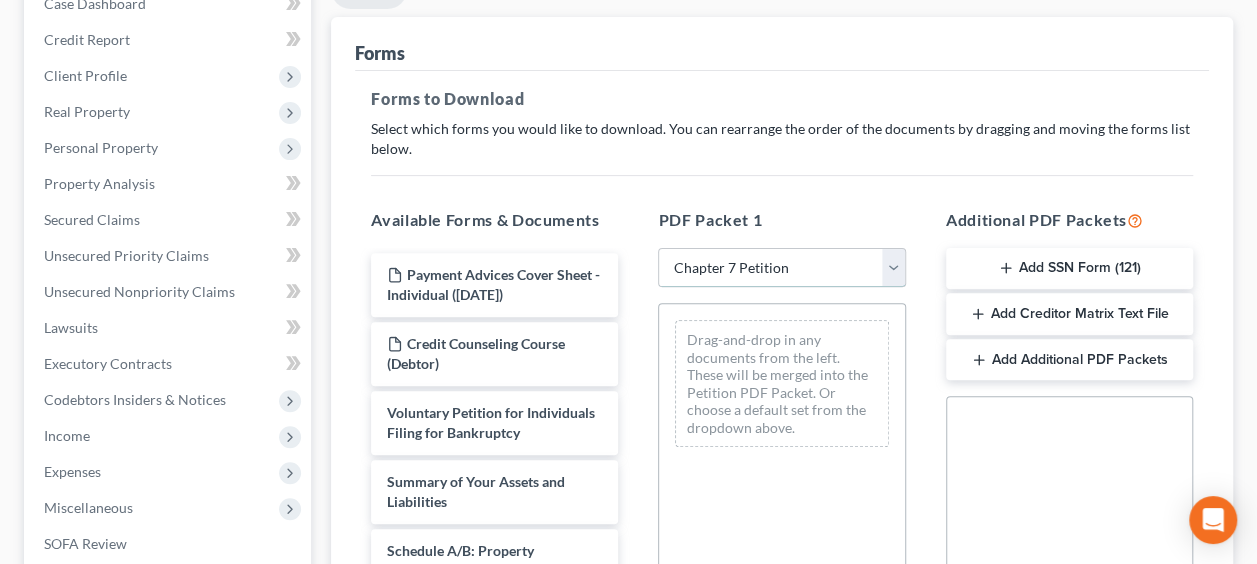 click on "Choose Default Petition PDF Packet Complete Bankruptcy Petition (all forms and schedules) Emergency Filing Forms (Petition and Creditor List Only) Amended Forms Signature Pages Only Chapter 7 Petition Chapter 7 Petition" at bounding box center (781, 268) 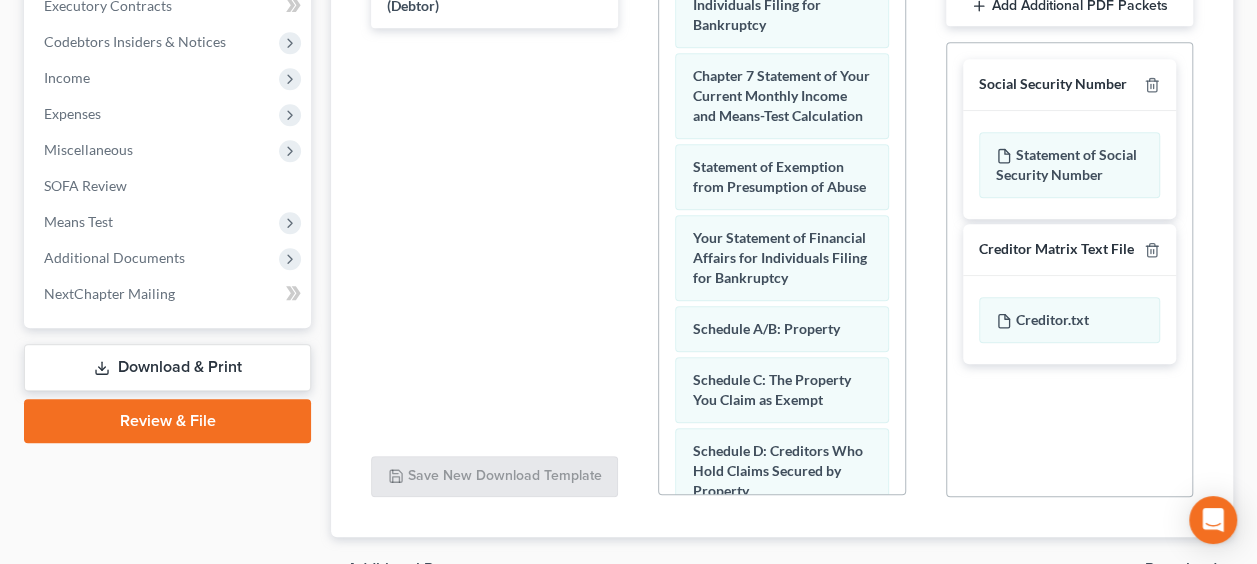 scroll, scrollTop: 618, scrollLeft: 0, axis: vertical 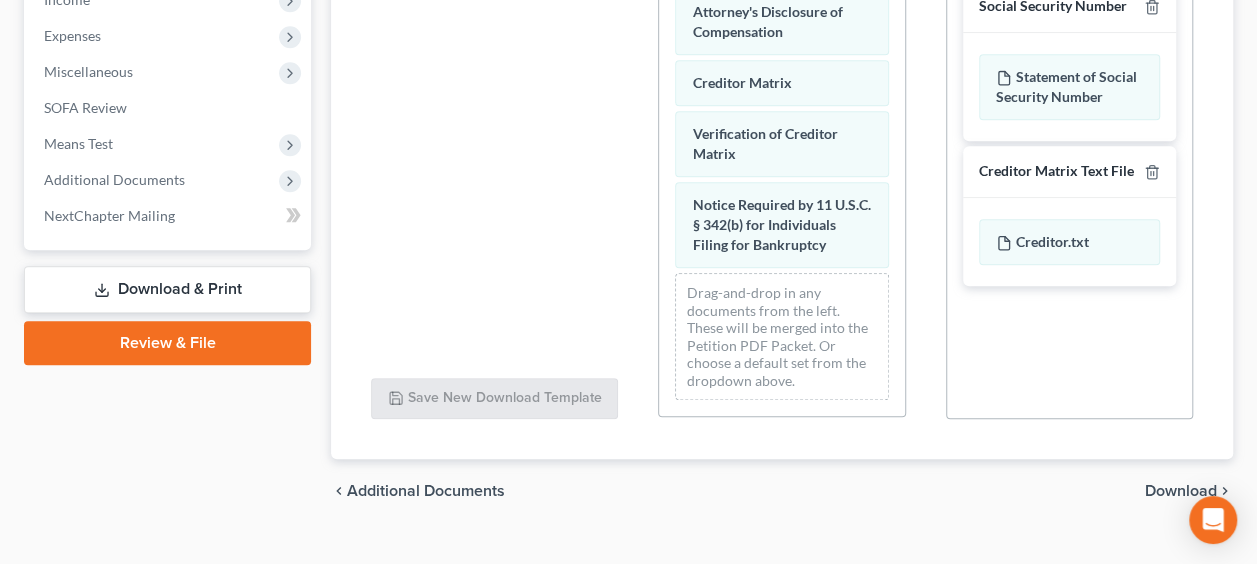 click on "Review & File" at bounding box center (167, 343) 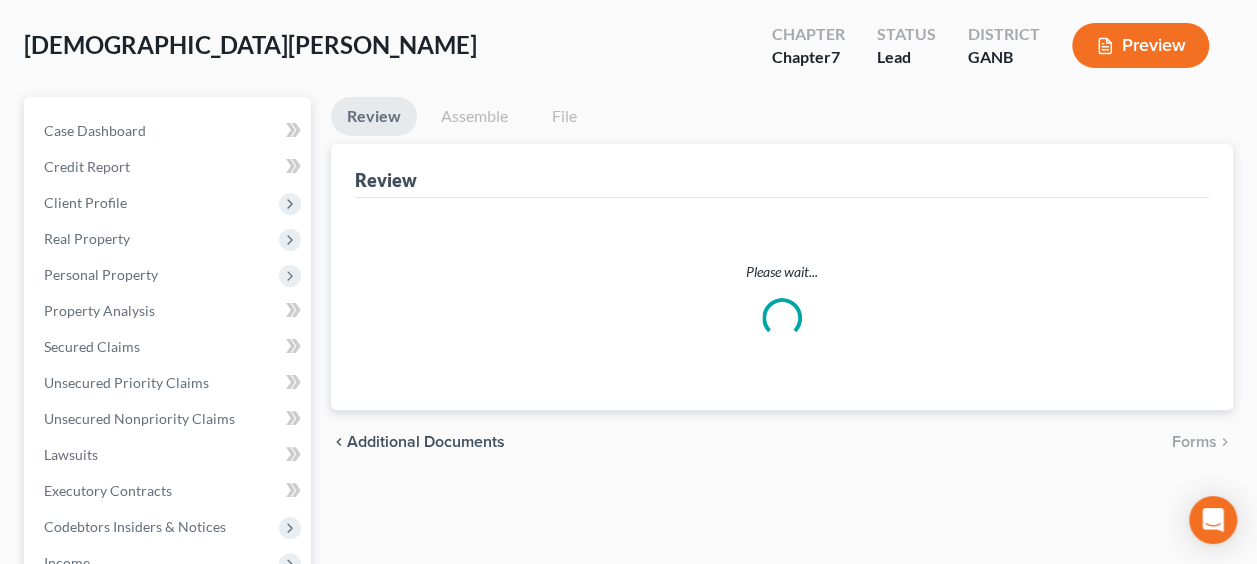 scroll, scrollTop: 0, scrollLeft: 0, axis: both 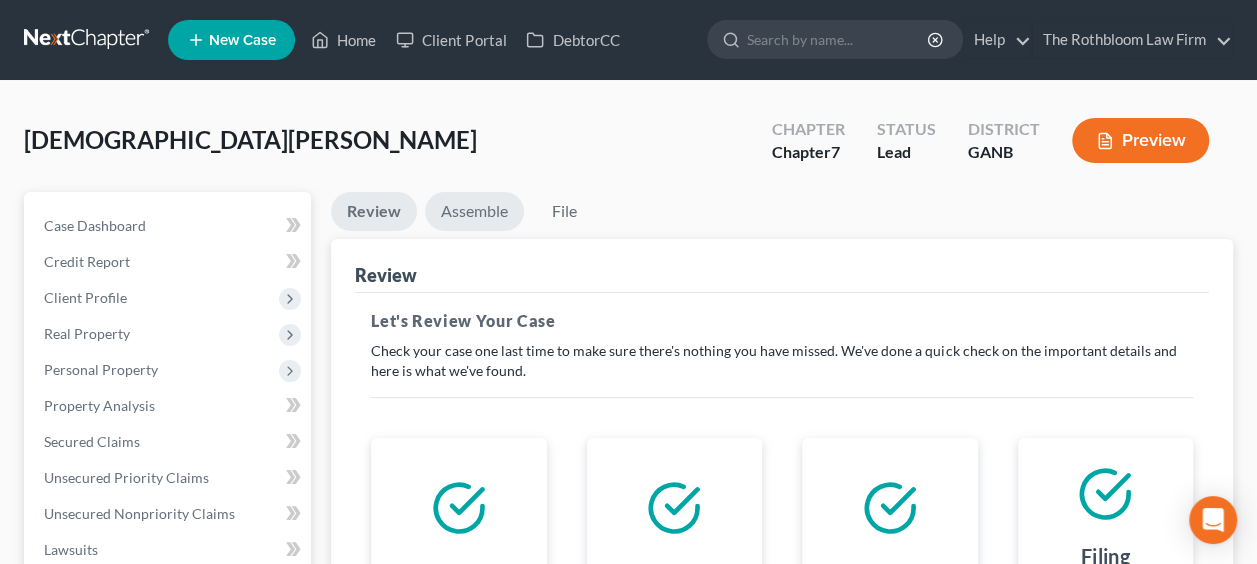click on "Assemble" at bounding box center [474, 211] 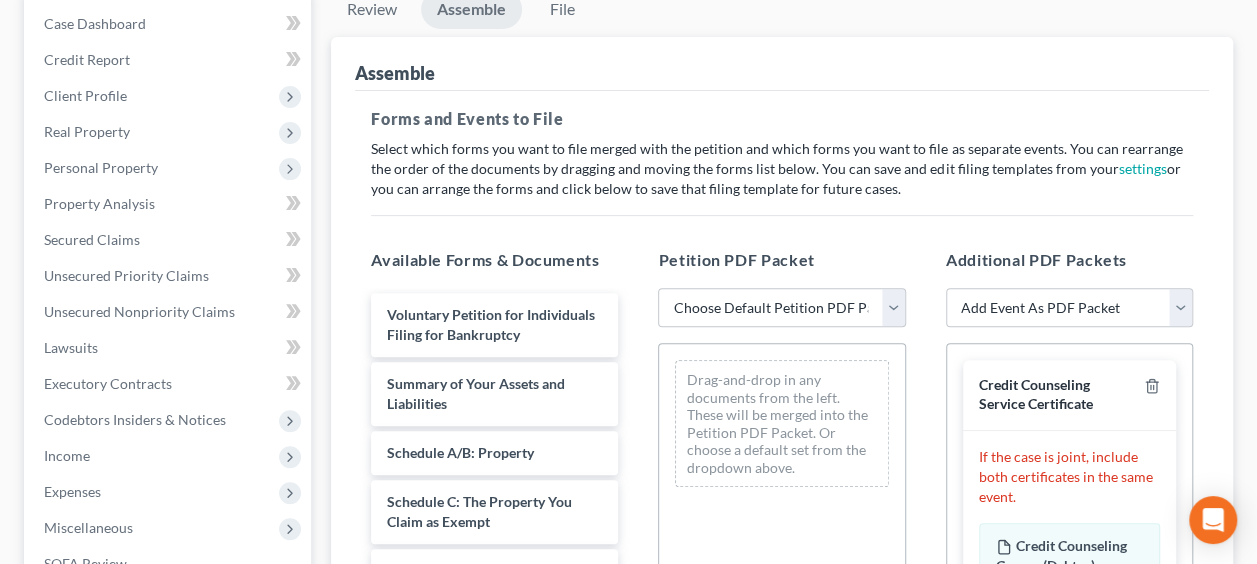 scroll, scrollTop: 265, scrollLeft: 0, axis: vertical 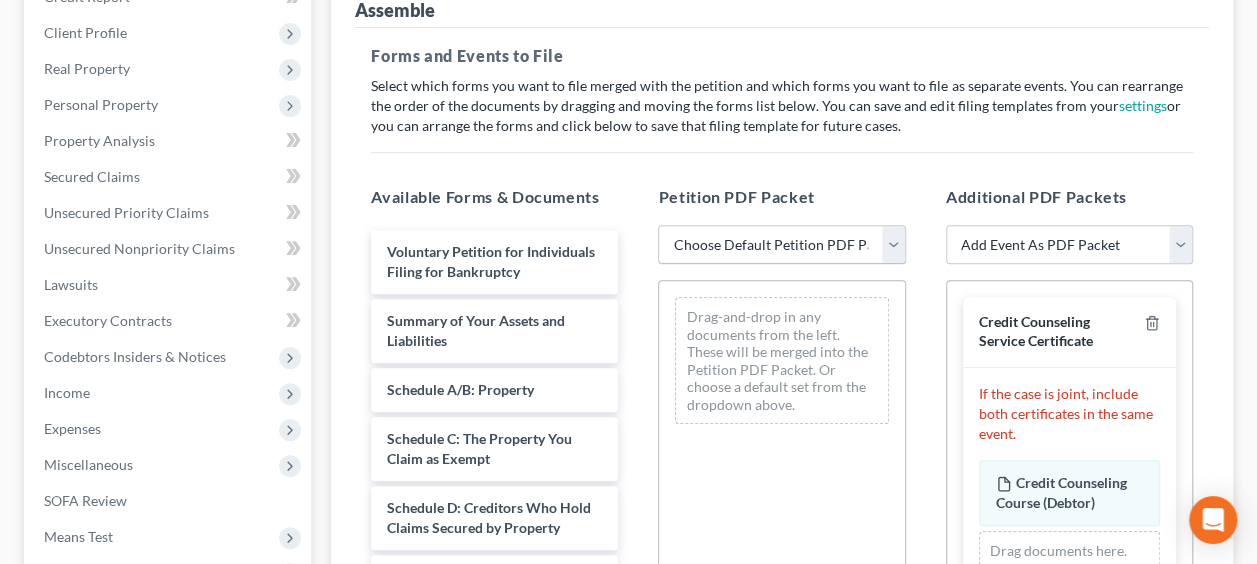 click on "Choose Default Petition PDF Packet Complete Bankruptcy Petition (all forms and schedules) Emergency Filing (Voluntary Petition and Creditor List Only) Chapter 7 Petition Complete Chapter 7" at bounding box center [781, 245] 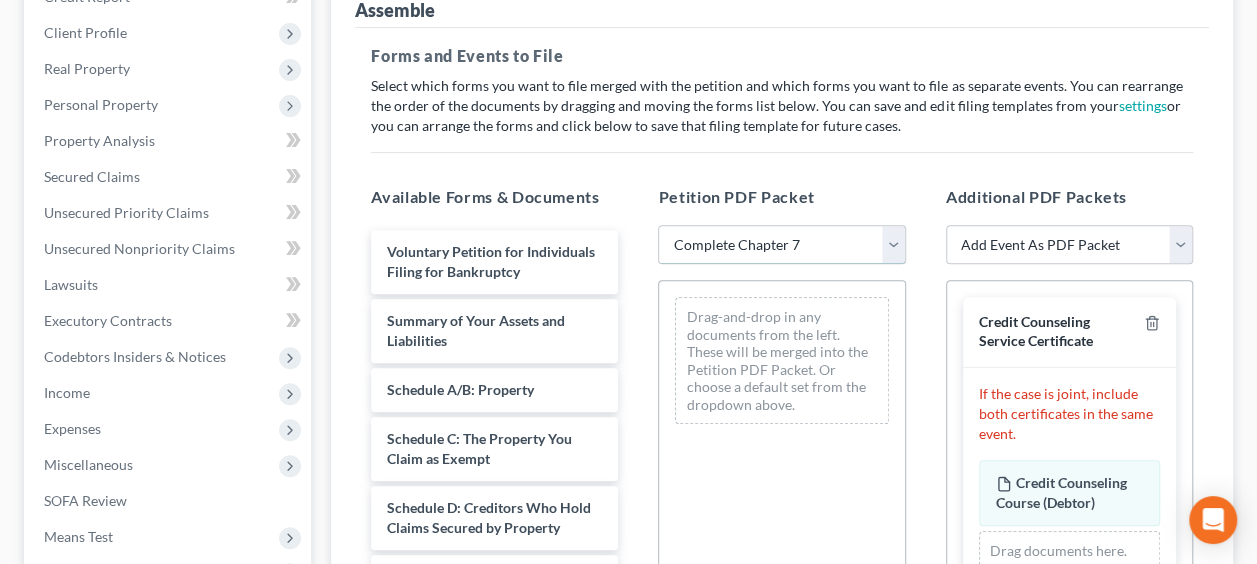 click on "Choose Default Petition PDF Packet Complete Bankruptcy Petition (all forms and schedules) Emergency Filing (Voluntary Petition and Creditor List Only) Chapter 7 Petition Complete Chapter 7" at bounding box center (781, 245) 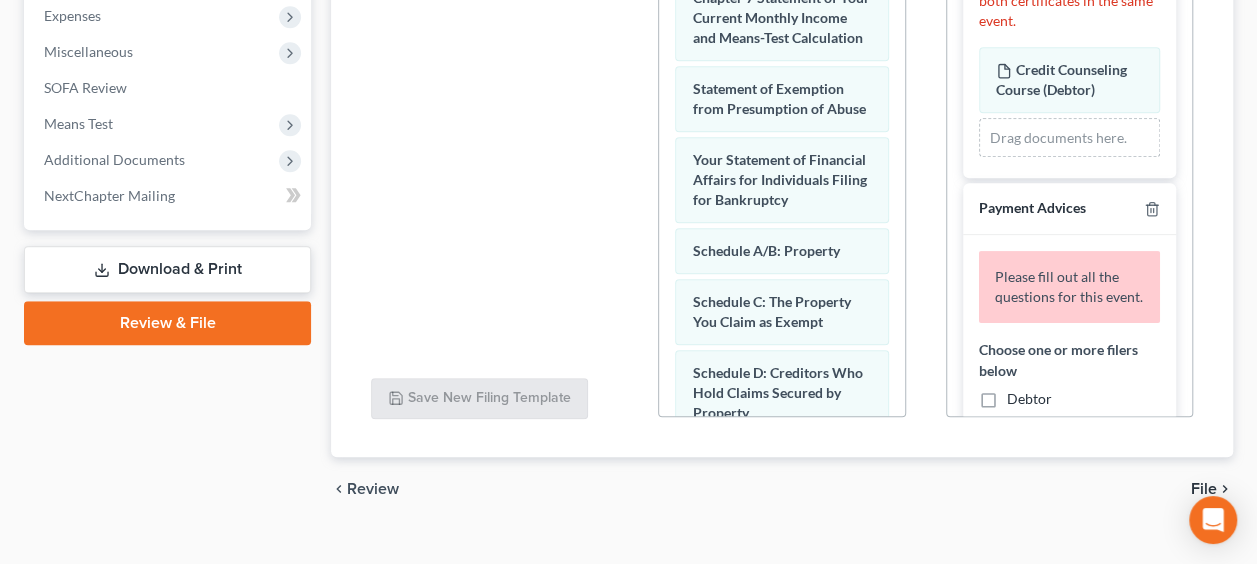 scroll, scrollTop: 709, scrollLeft: 0, axis: vertical 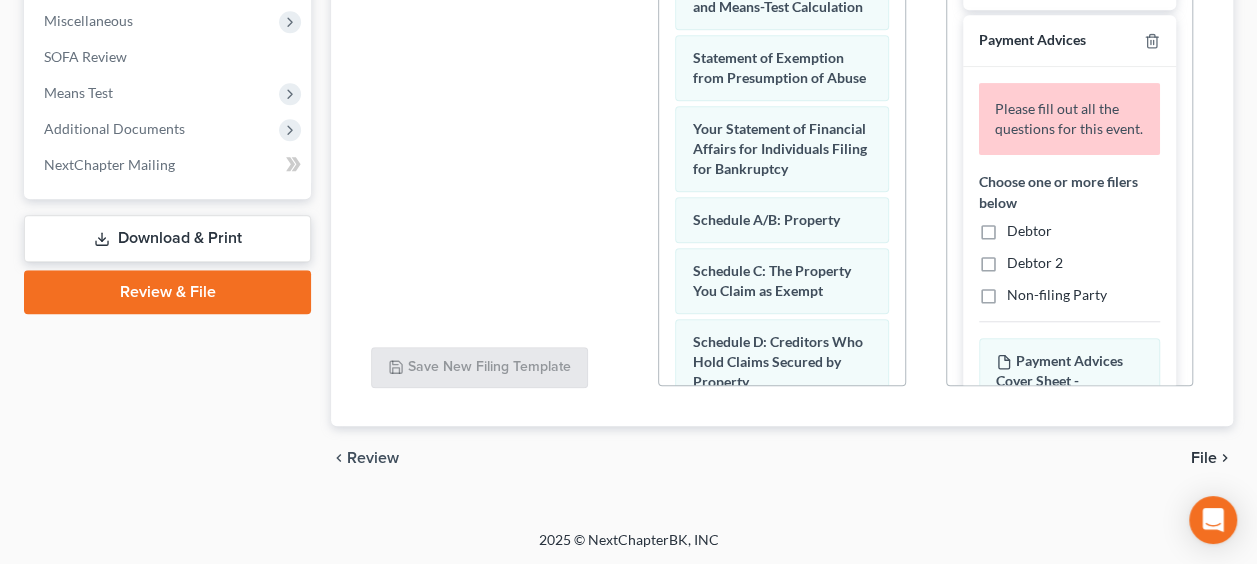 click on "Debtor" at bounding box center [1029, 231] 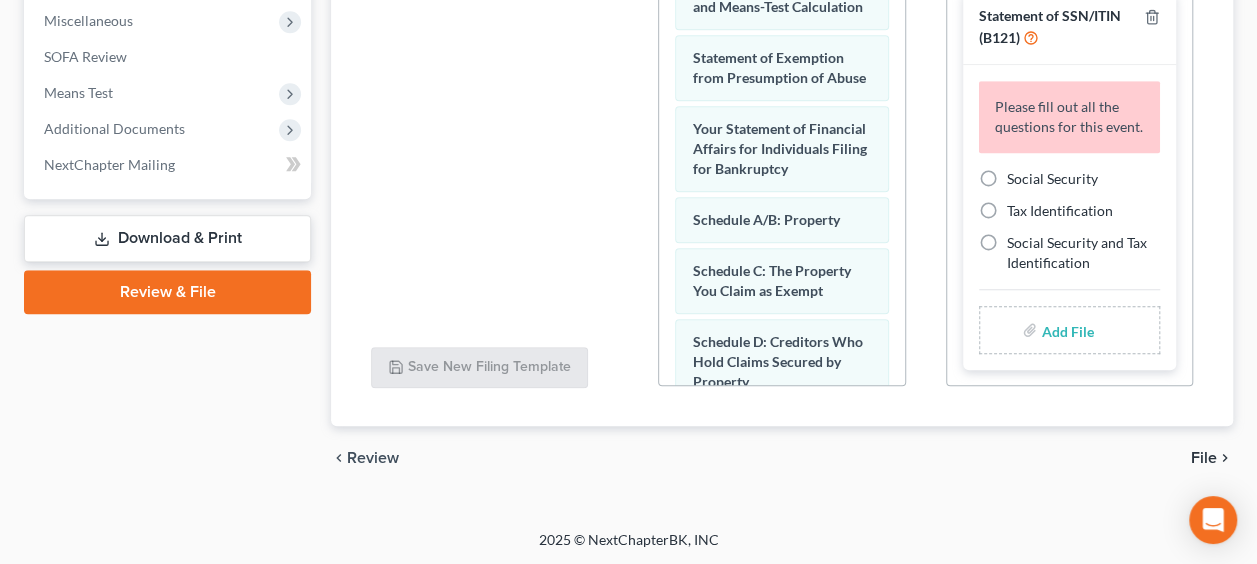 scroll, scrollTop: 587, scrollLeft: 0, axis: vertical 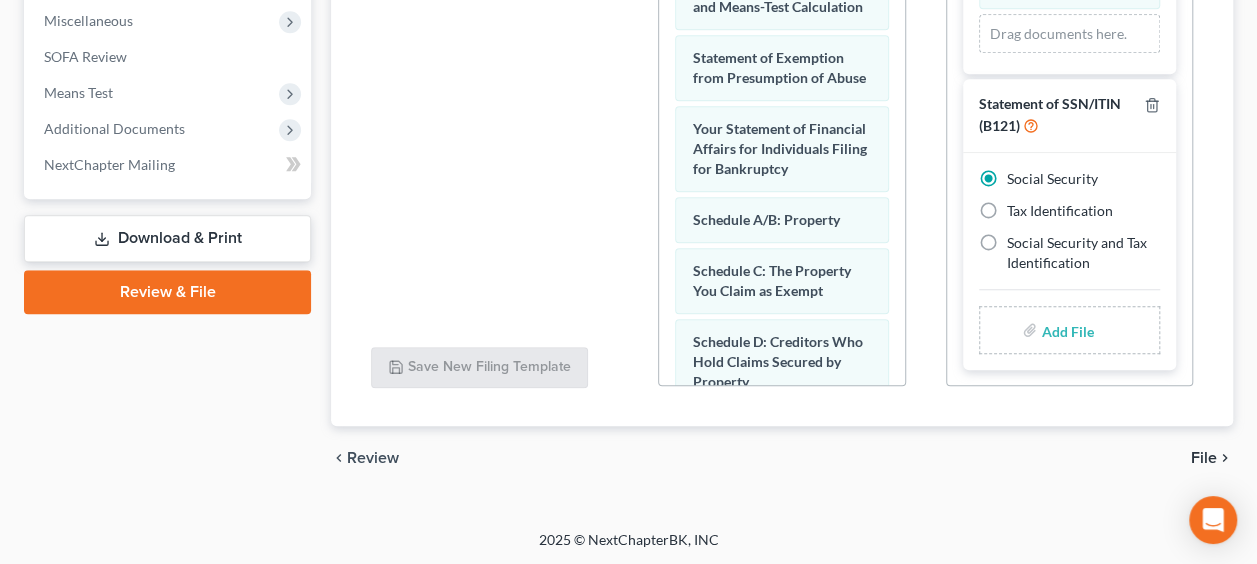 click at bounding box center [1065, 330] 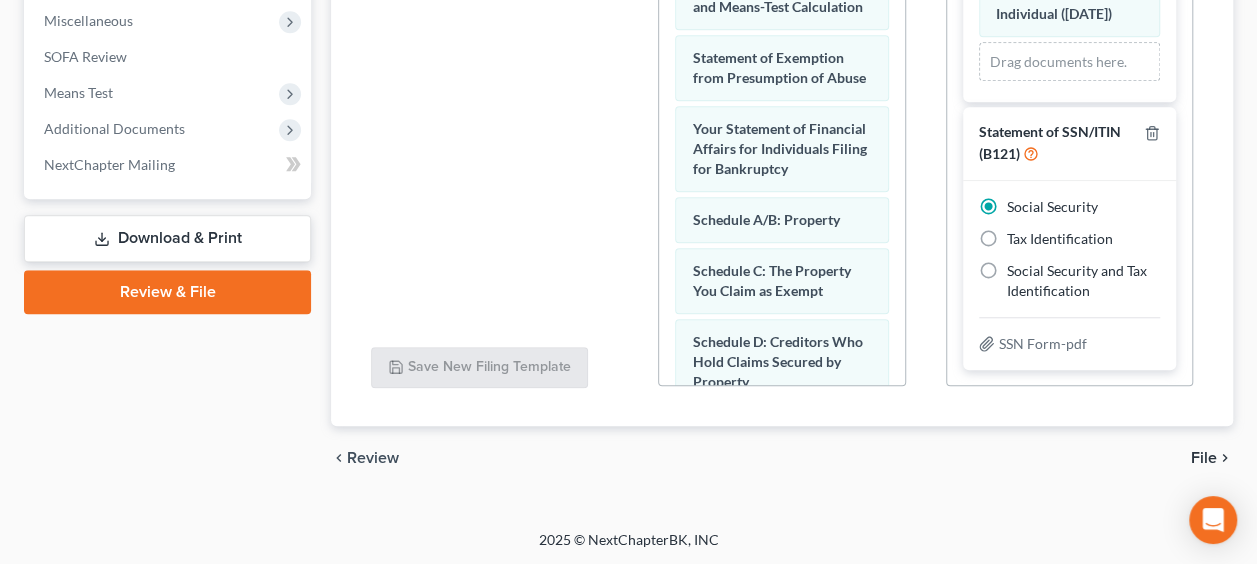 scroll, scrollTop: 451, scrollLeft: 0, axis: vertical 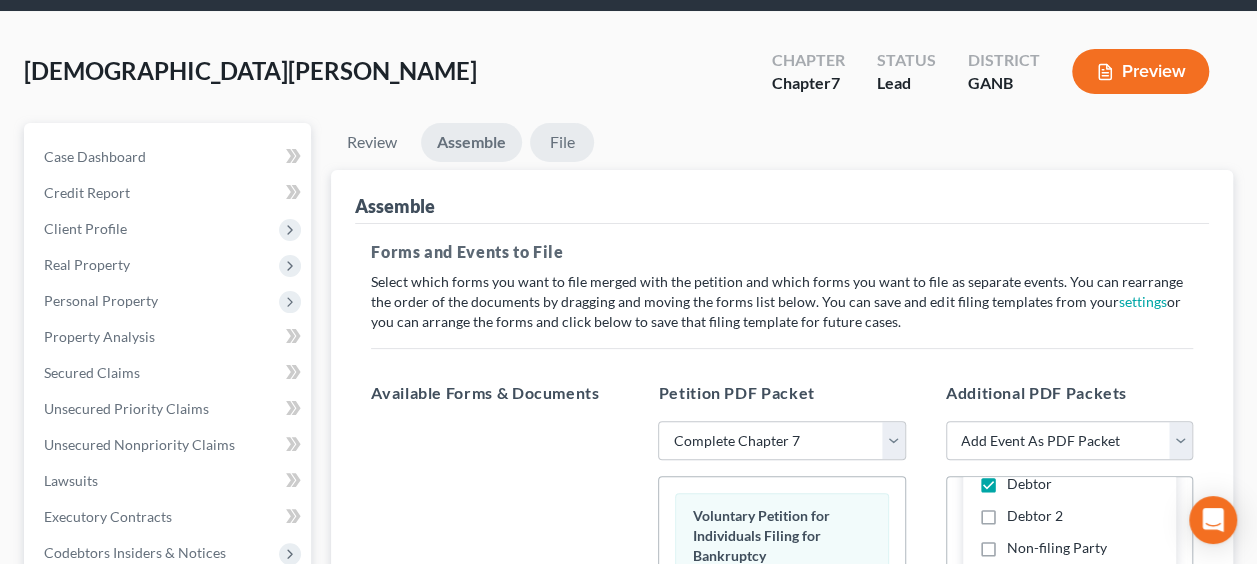 click on "File" at bounding box center (562, 142) 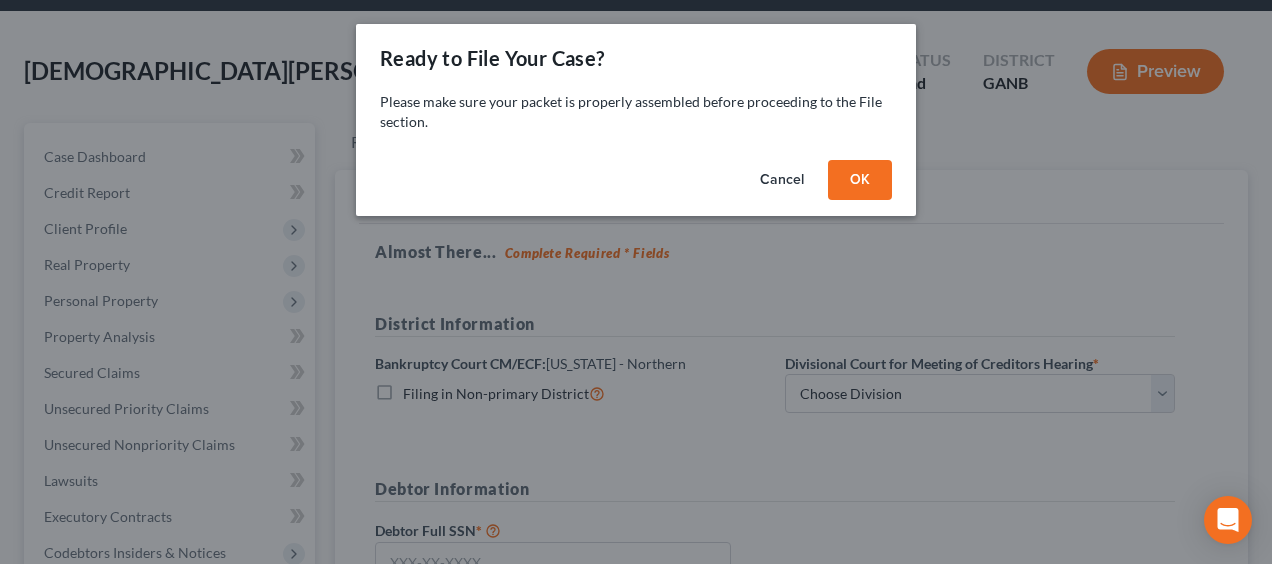 click on "OK" at bounding box center [860, 180] 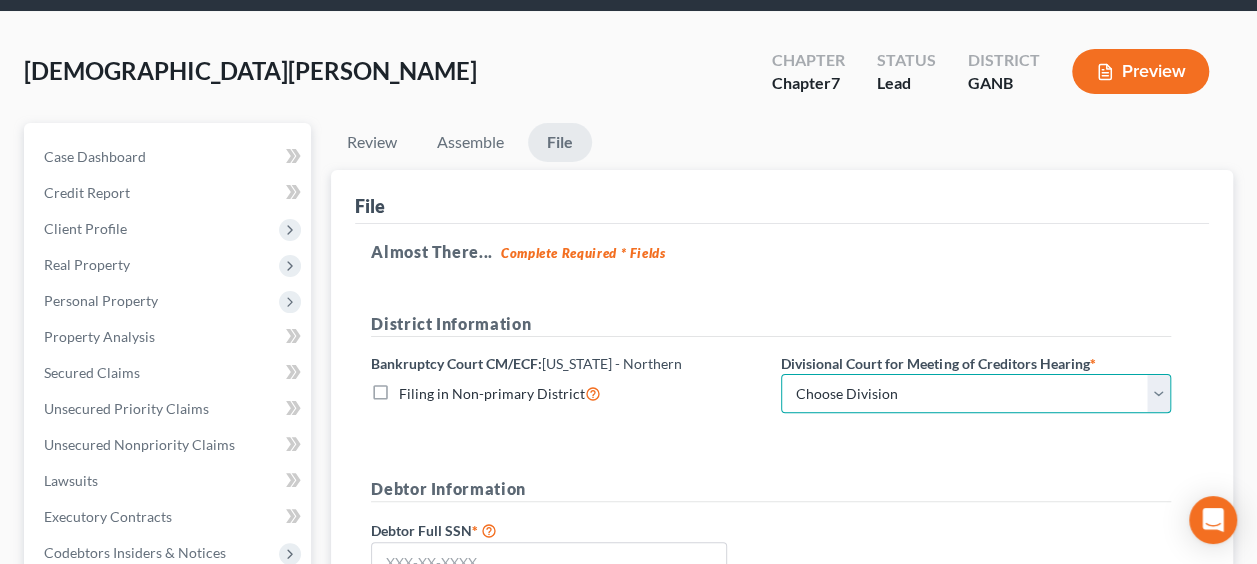 click on "Choose Division [GEOGRAPHIC_DATA] [GEOGRAPHIC_DATA] [GEOGRAPHIC_DATA] [GEOGRAPHIC_DATA]" at bounding box center (976, 394) 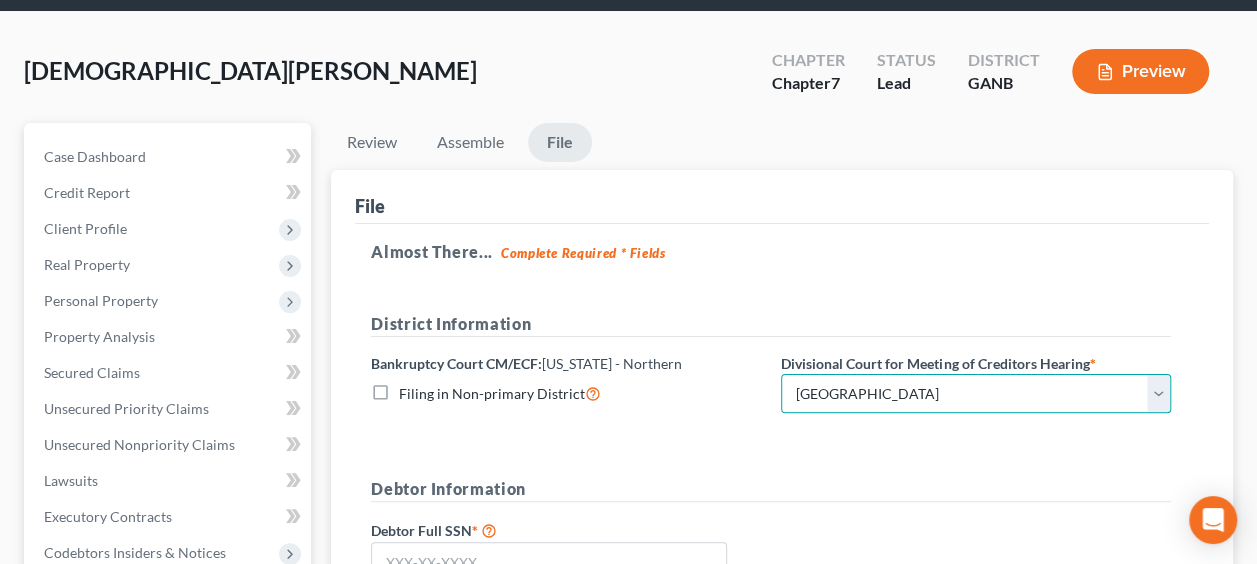 click on "Choose Division [GEOGRAPHIC_DATA] [GEOGRAPHIC_DATA] [GEOGRAPHIC_DATA] [GEOGRAPHIC_DATA]" at bounding box center (976, 394) 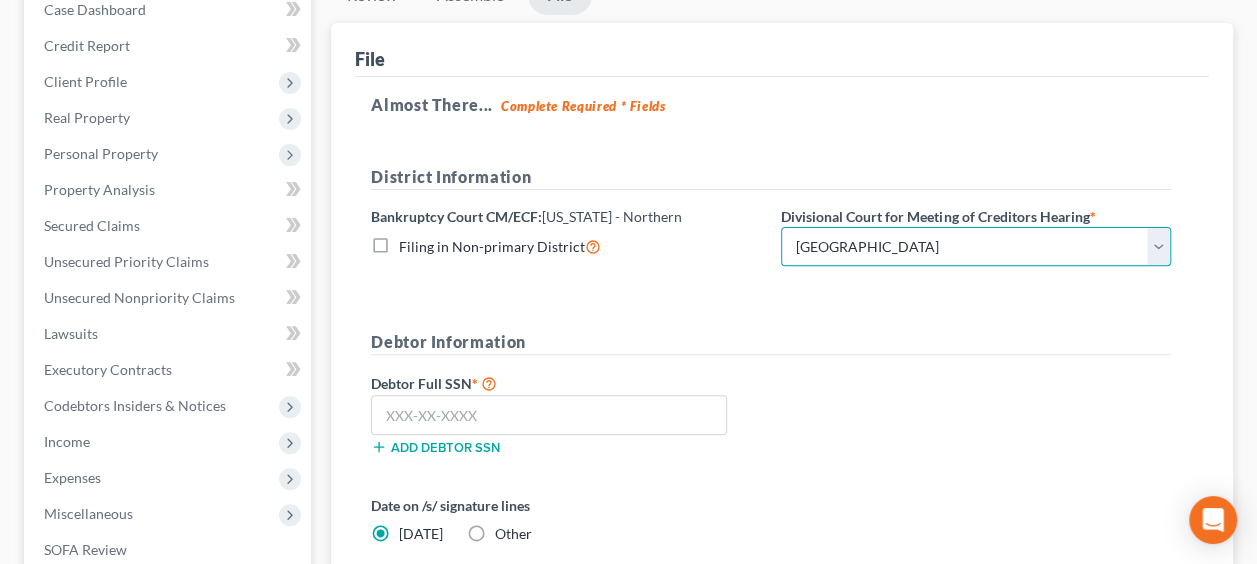 scroll, scrollTop: 324, scrollLeft: 0, axis: vertical 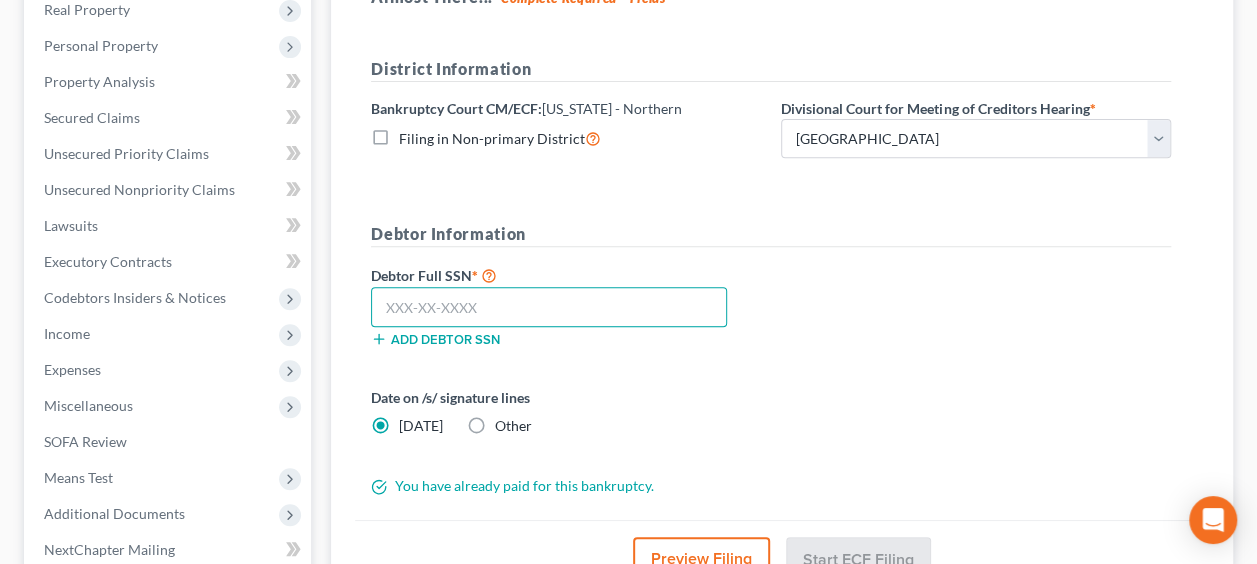 click at bounding box center (549, 307) 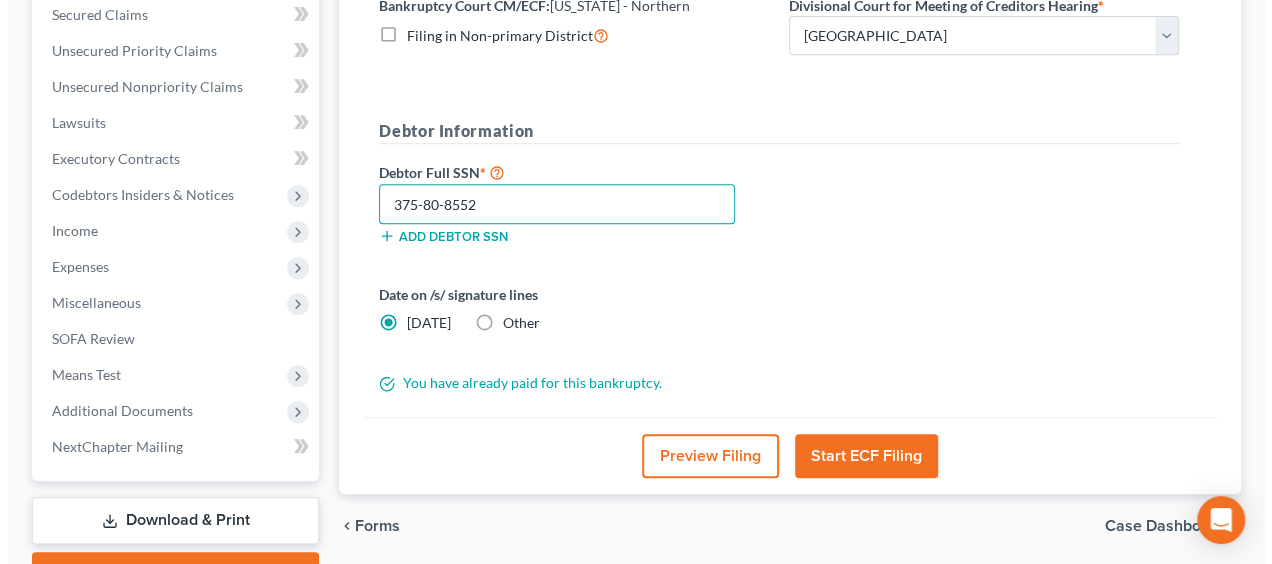 scroll, scrollTop: 424, scrollLeft: 0, axis: vertical 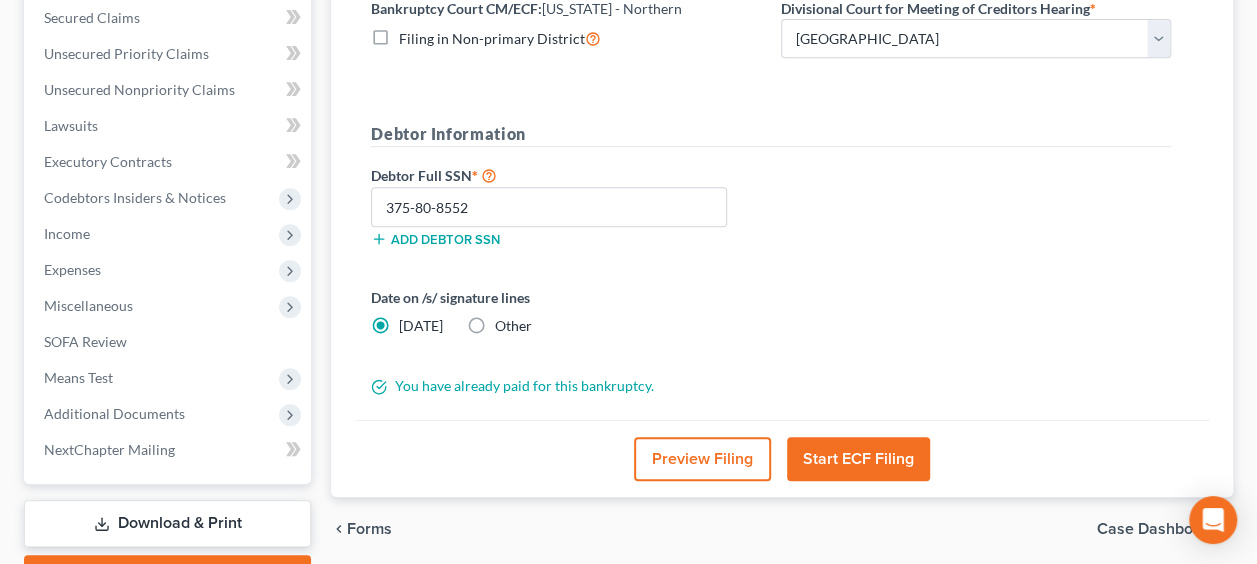 click on "Start ECF Filing" at bounding box center [858, 459] 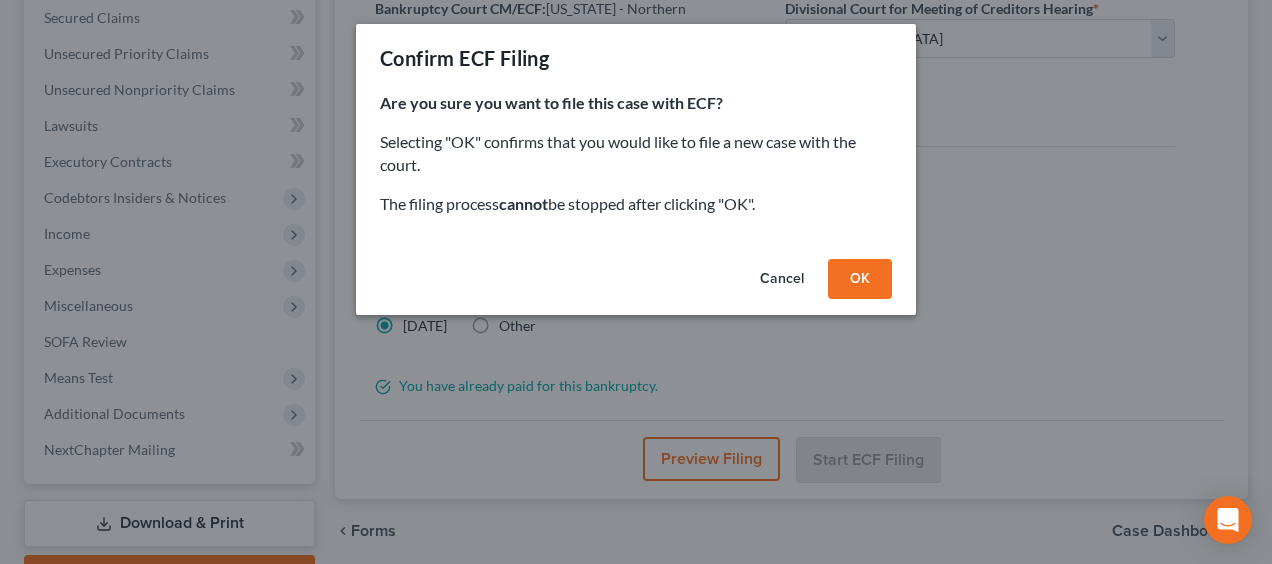 click on "OK" at bounding box center [860, 279] 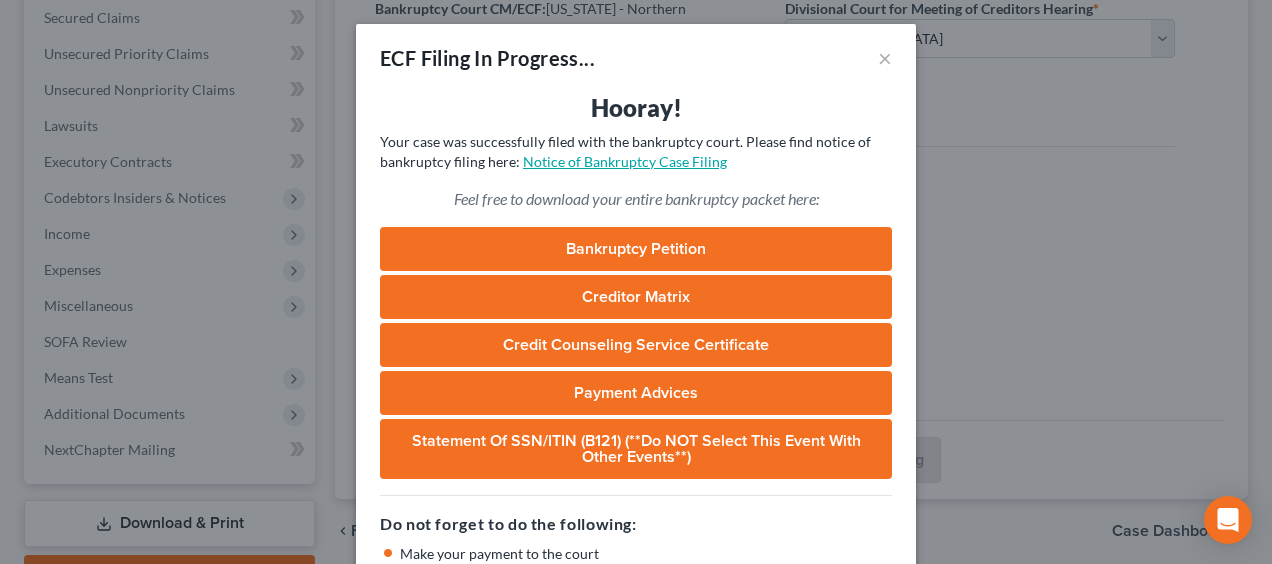 click on "Notice of Bankruptcy Case Filing" at bounding box center (625, 161) 